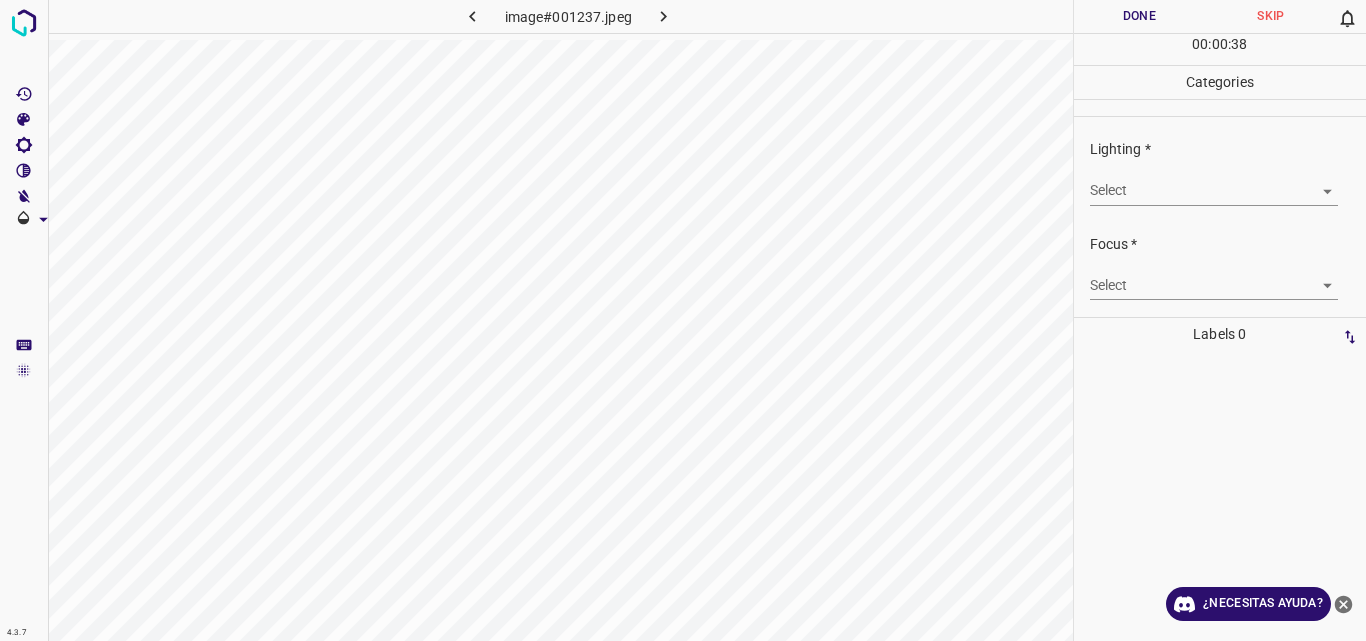 scroll, scrollTop: 0, scrollLeft: 0, axis: both 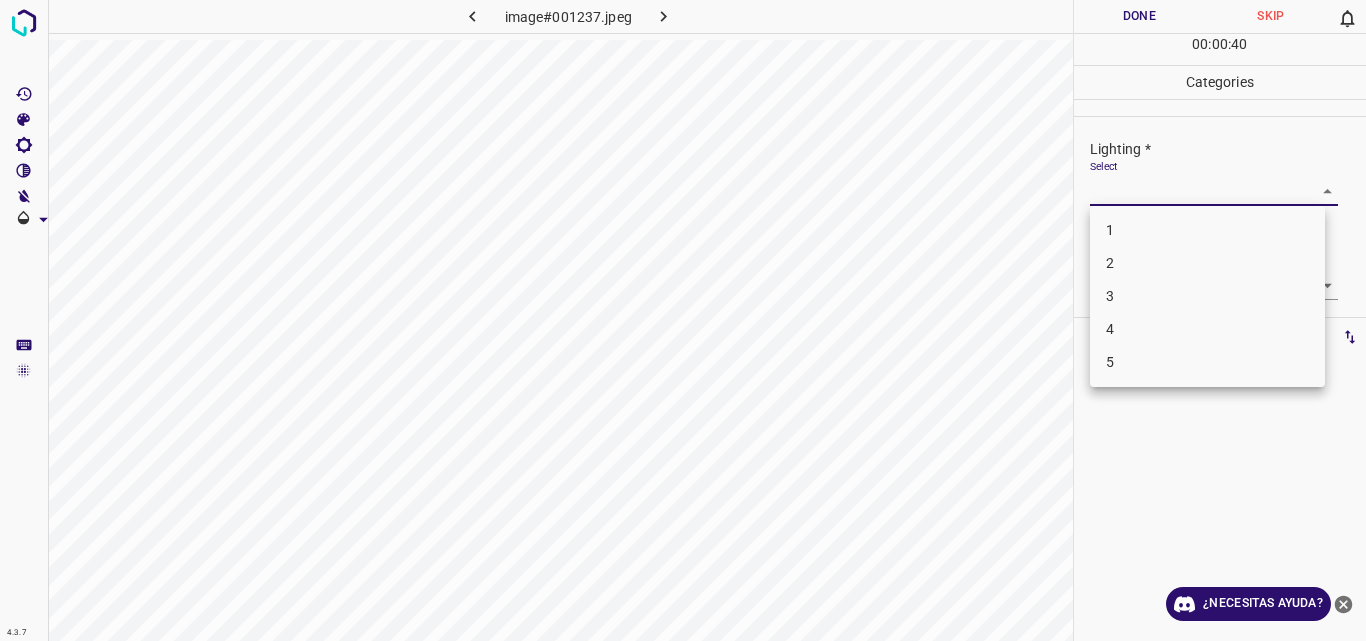 click on "Original text Rate this translation Your feedback will be used to help improve Google Translate 4.3.7 image#001237.jpeg Done Skip 0 00   : 00   : 40   Categories Lighting *  Select ​ Focus *  Select ​ Overall *  Select ​ Labels   0 Categories 1 Lighting 2 Focus 3 Overall Tools Space Change between modes (Draw & Edit) I Auto labeling R Restore zoom M Zoom in N Zoom out Delete Delete selecte label Filters Z Restore filters X Saturation filter C Brightness filter V Contrast filter B Gray scale filter General O Download ¿Necesitas ayuda? - Texto - Esconder - Borrar 1 2 3 4 5" at bounding box center (683, 320) 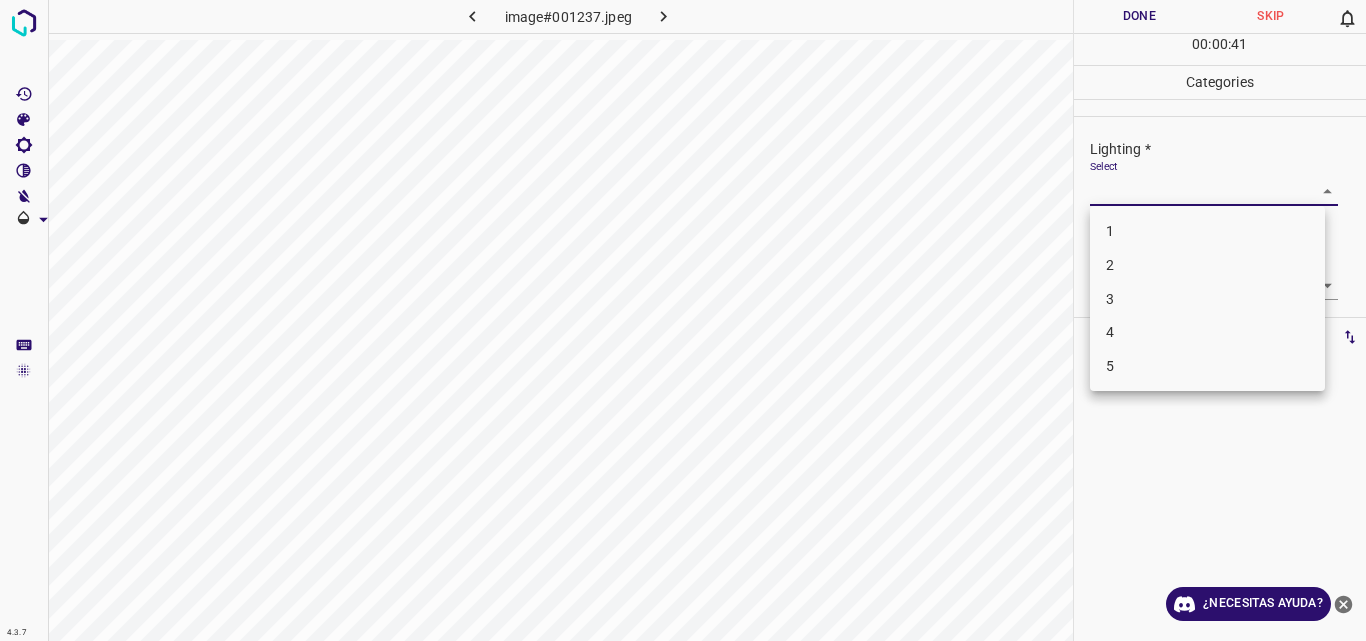 click on "2" at bounding box center (1207, 265) 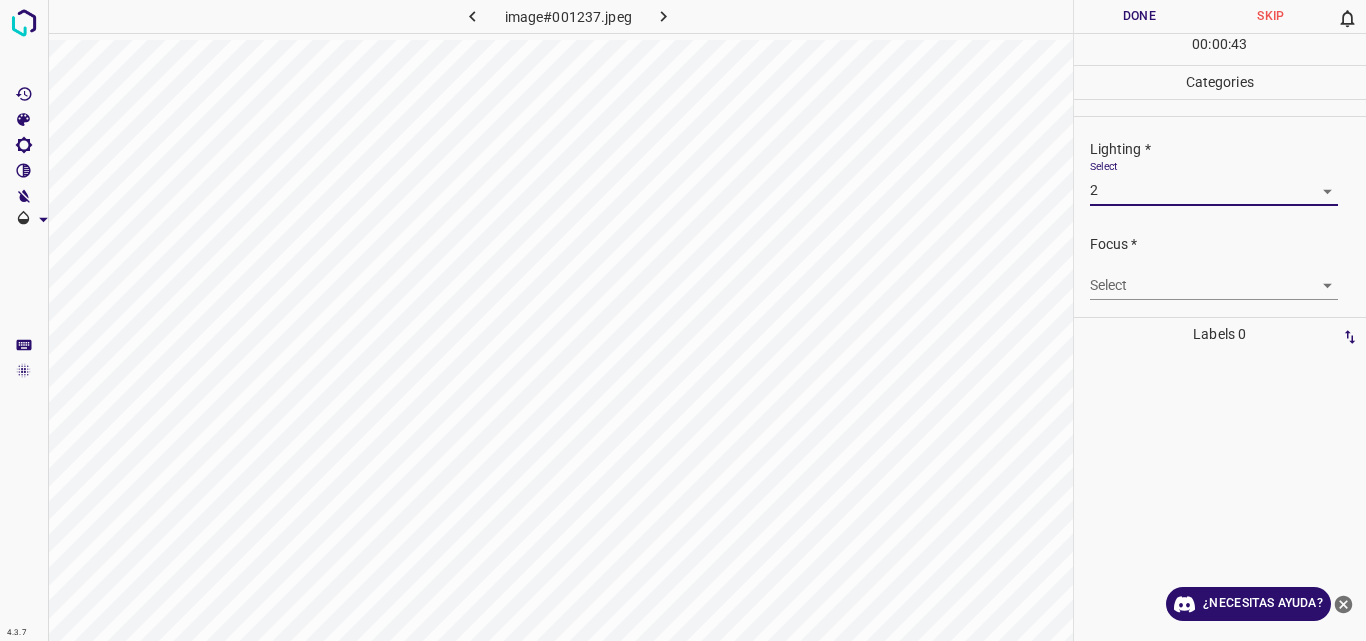 click on "Original text Rate this translation Your feedback will be used to help improve Google Translate 4.3.7 image#001237.jpeg Done Skip 0 00   : 00   : 43   Categories Lighting *  Select 2 Focus *  Select ​ Overall *  Select ​ Labels   0 Categories 1 Lighting 2 Focus 3 Overall Tools Space Change between modes (Draw & Edit) I Auto labeling R Restore zoom M Zoom in N Zoom out Delete Delete selecte label Filters Z Restore filters X Saturation filter C Brightness filter V Contrast filter B Gray scale filter General O Download ¿Necesitas ayuda? - Texto - Esconder - Borrar" at bounding box center (683, 320) 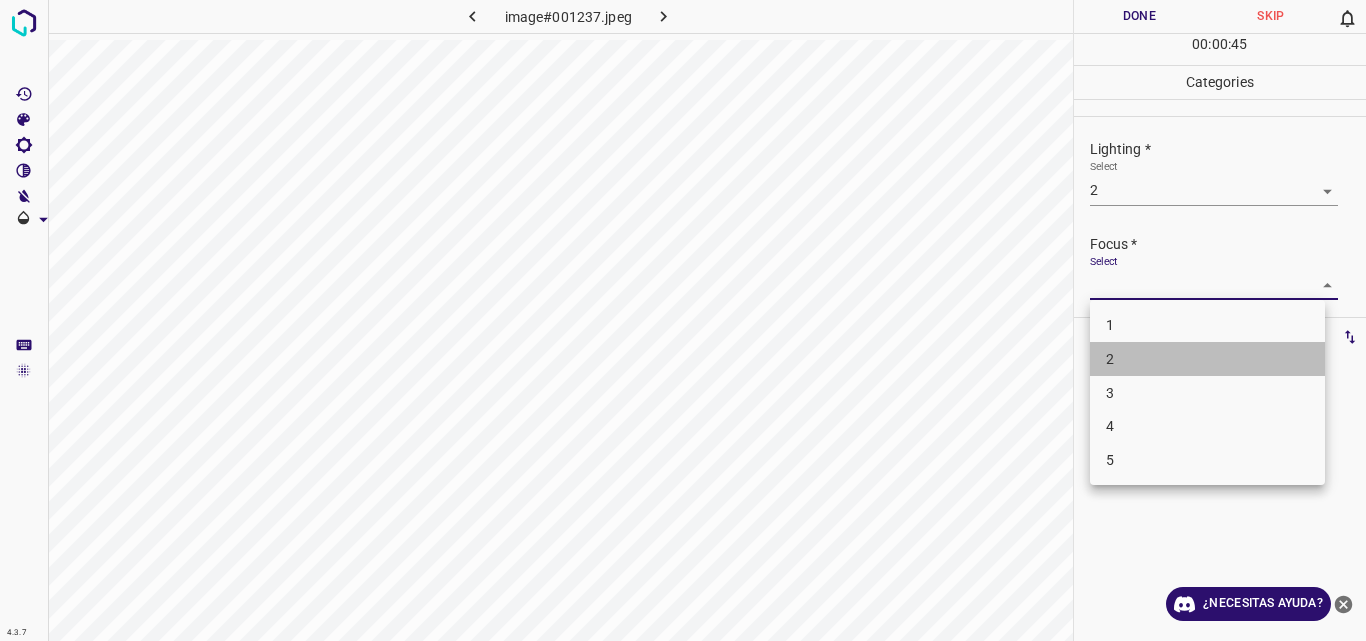 click on "2" at bounding box center (1207, 359) 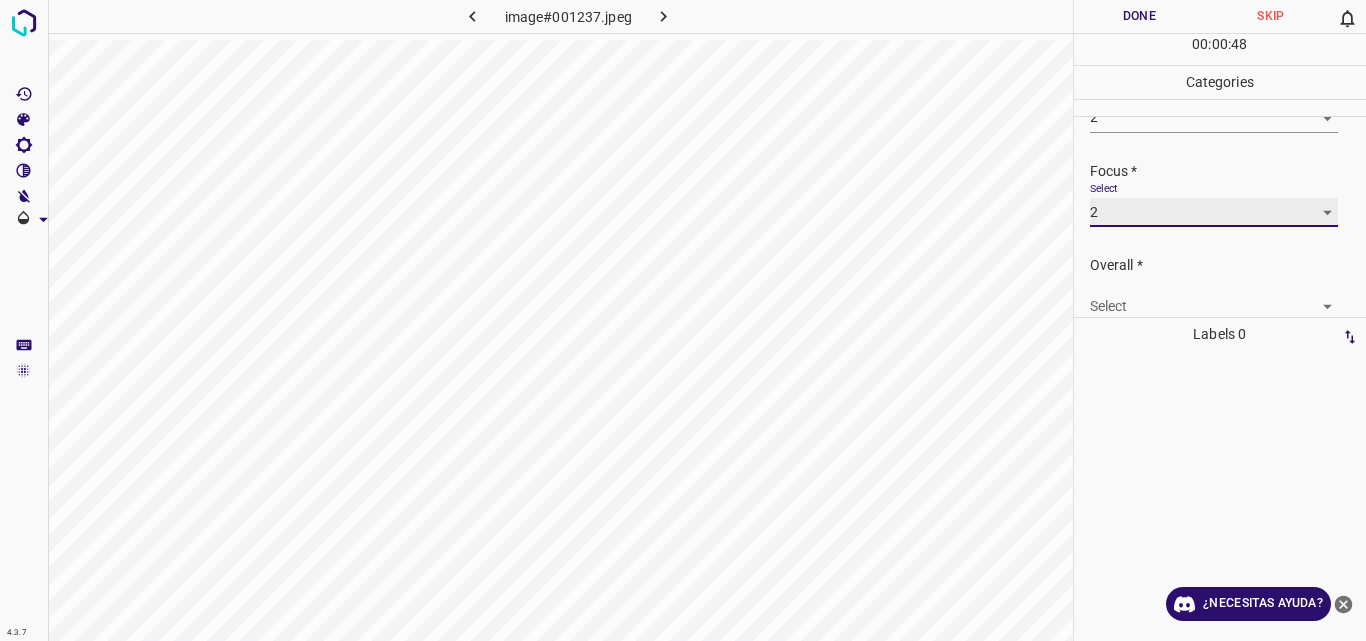 scroll, scrollTop: 98, scrollLeft: 0, axis: vertical 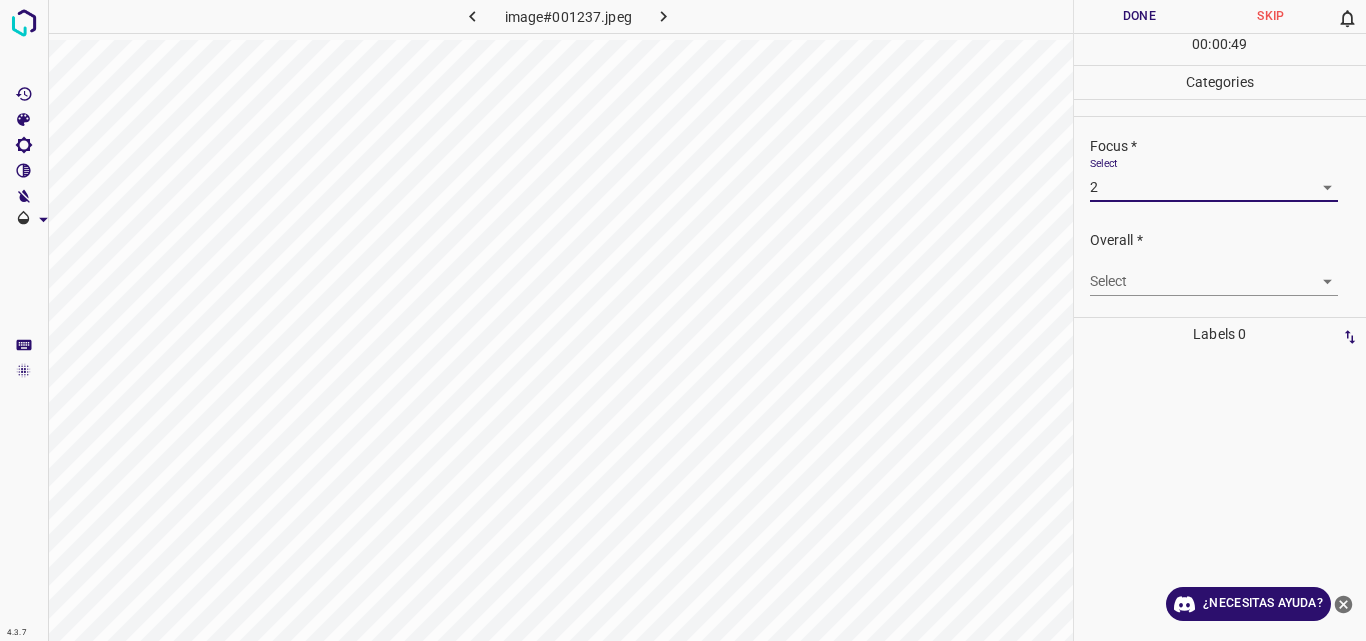 click on "Original text Rate this translation Your feedback will be used to help improve Google Translate 4.3.7 image#001237.jpeg Done Skip 0 00   : 00   : 49   Categories Lighting *  Select 2 Focus *  Select 2 Overall *  Select ​ Labels   0 Categories 1 Lighting 2 Focus 3 Overall Tools Space Change between modes (Draw & Edit) I Auto labeling R Restore zoom M Zoom in N Zoom out Delete Delete selecte label Filters Z Restore filters X Saturation filter C Brightness filter V Contrast filter B Gray scale filter General O Download ¿Necesitas ayuda? - Texto - Esconder - Borrar" at bounding box center [683, 320] 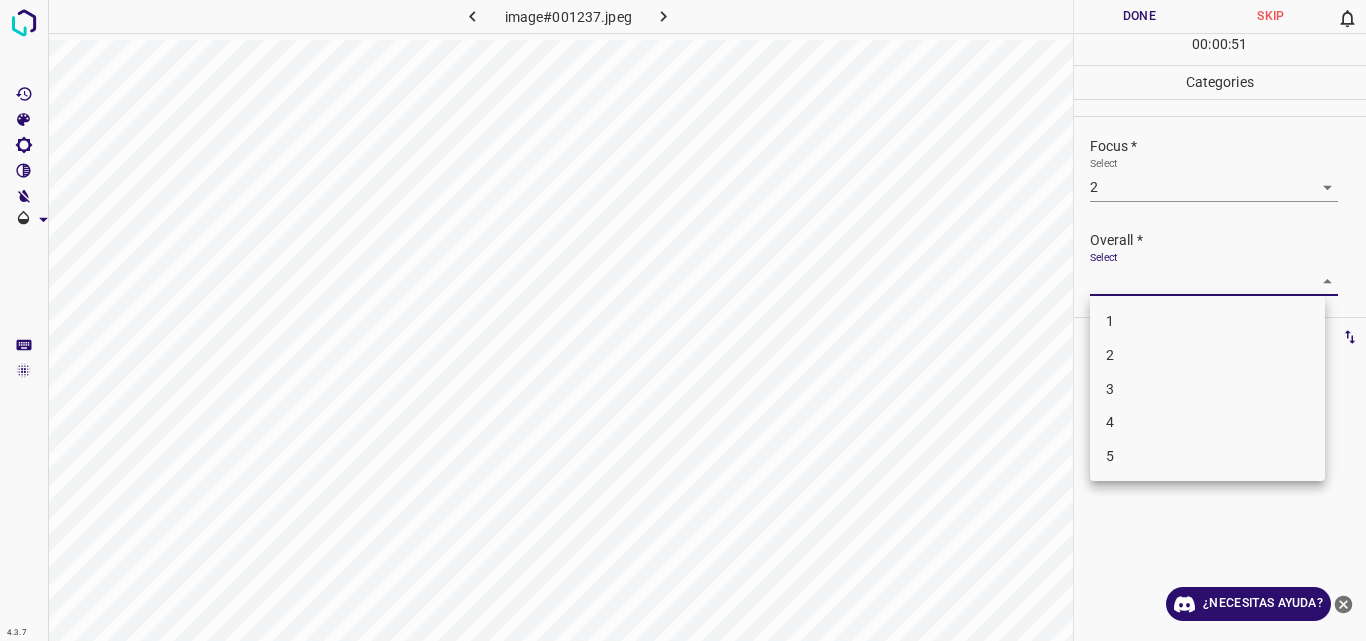 click on "2" at bounding box center (1207, 355) 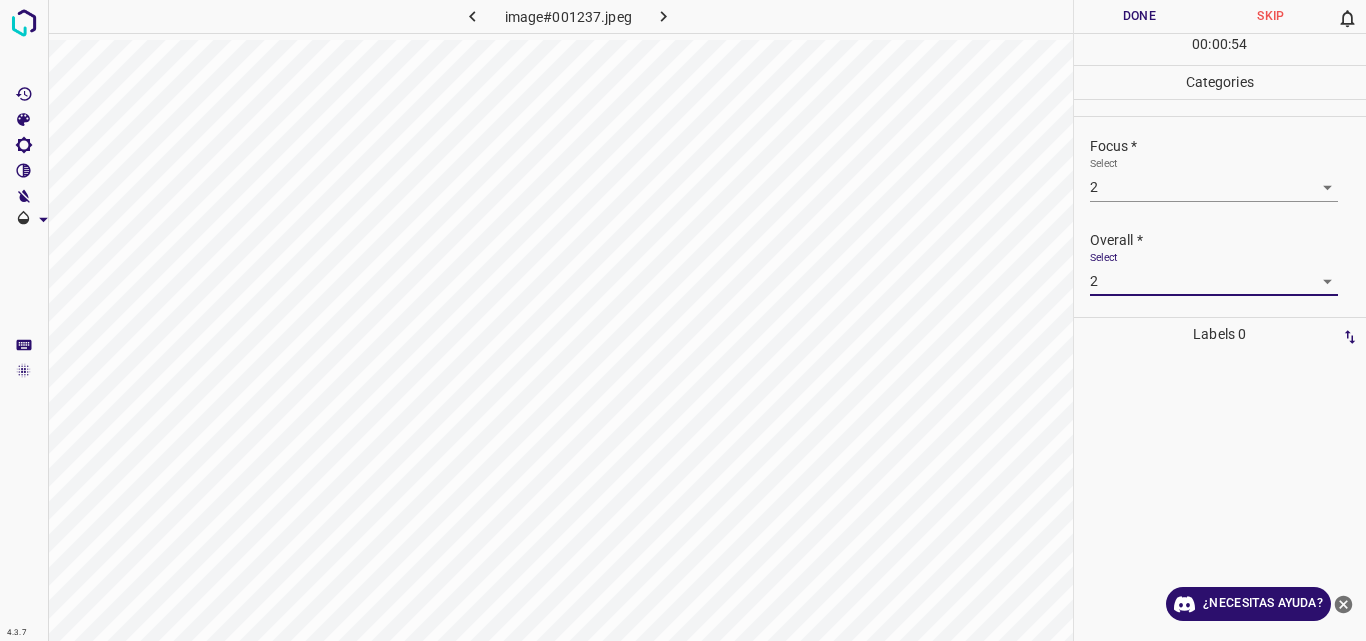 click on "Done" at bounding box center (1140, 16) 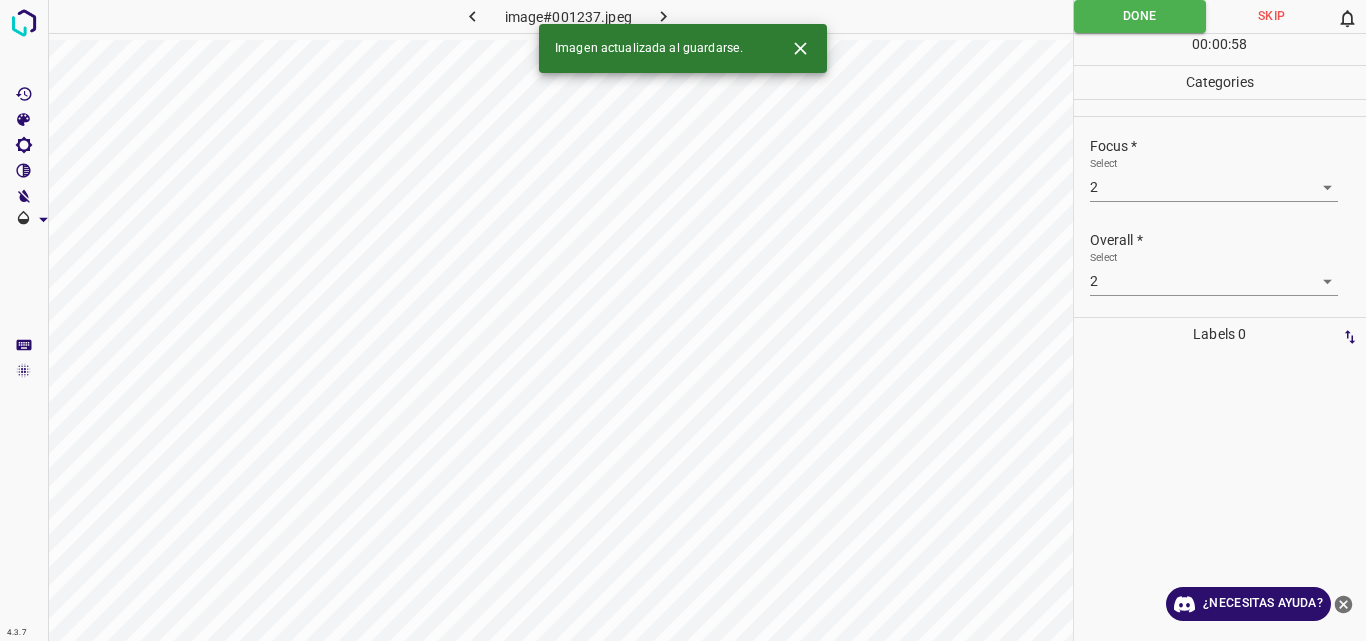 click 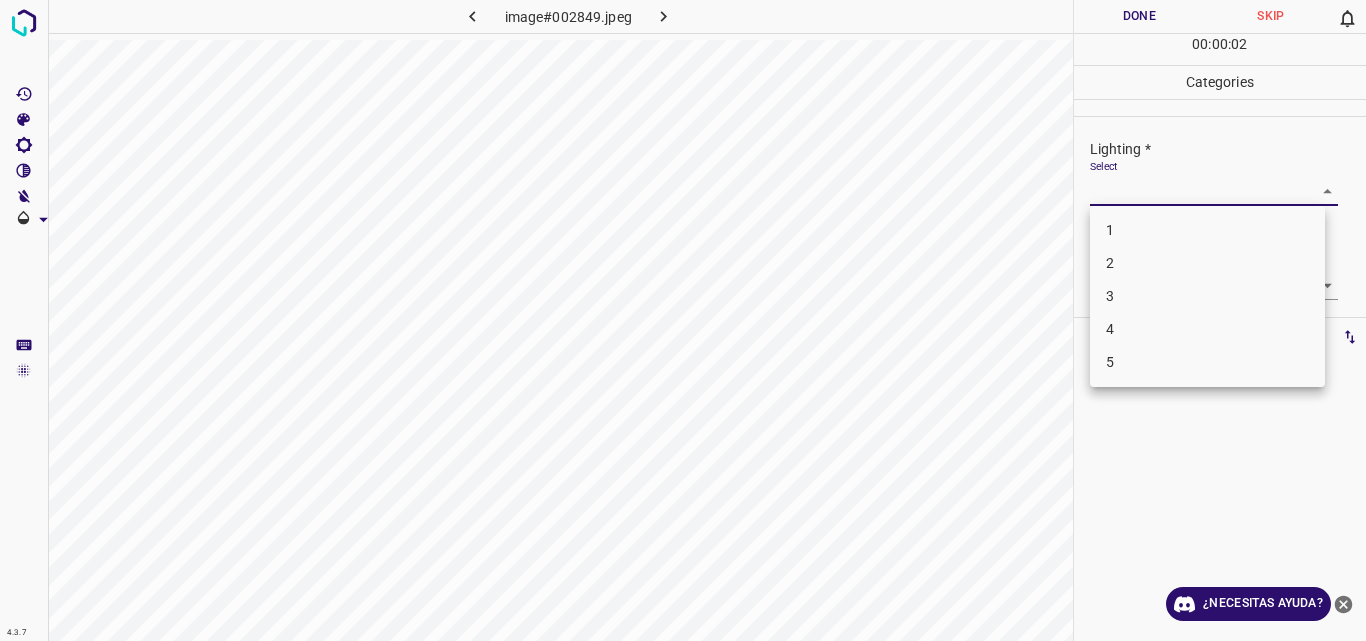 click on "Original text Rate this translation Your feedback will be used to help improve Google Translate 4.3.7 image#002849.jpeg Done Skip 0 00   : 00   : 02   Categories Lighting *  Select ​ Focus *  Select ​ Overall *  Select ​ Labels   0 Categories 1 Lighting 2 Focus 3 Overall Tools Space Change between modes (Draw & Edit) I Auto labeling R Restore zoom M Zoom in N Zoom out Delete Delete selecte label Filters Z Restore filters X Saturation filter C Brightness filter V Contrast filter B Gray scale filter General O Download ¿Necesitas ayuda? - Texto - Esconder - Borrar 1 2 3 4 5" at bounding box center (683, 320) 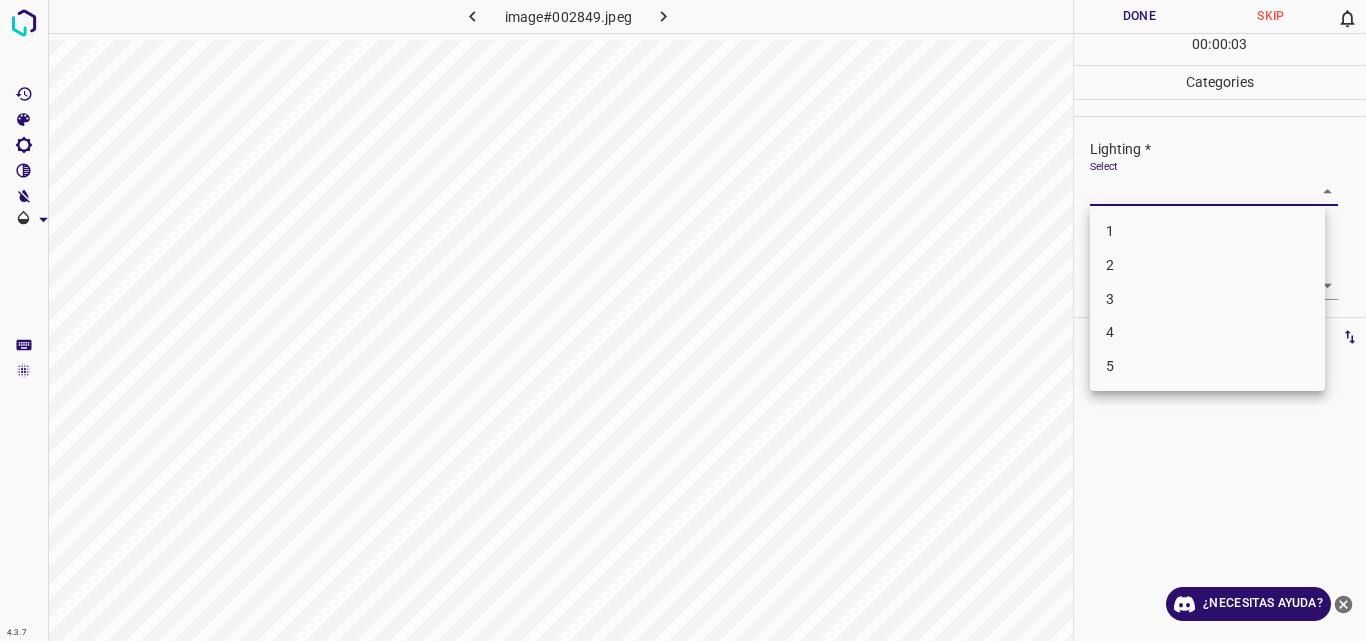 click on "3" at bounding box center (1207, 299) 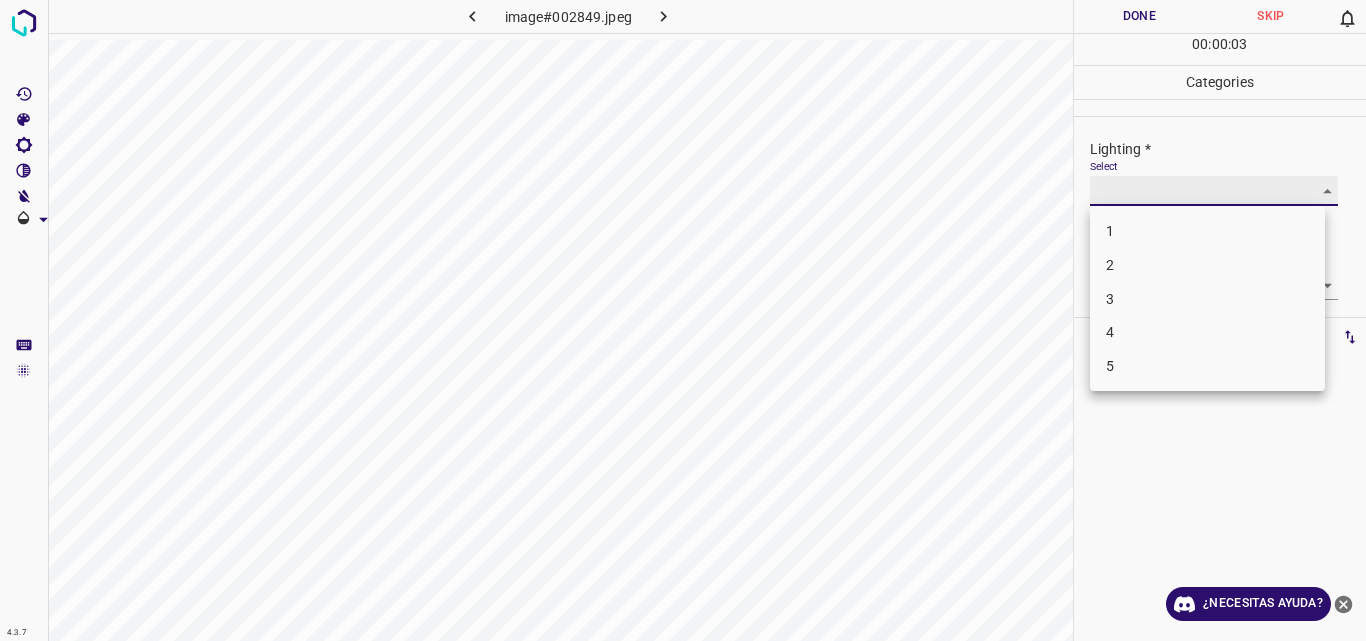 type on "3" 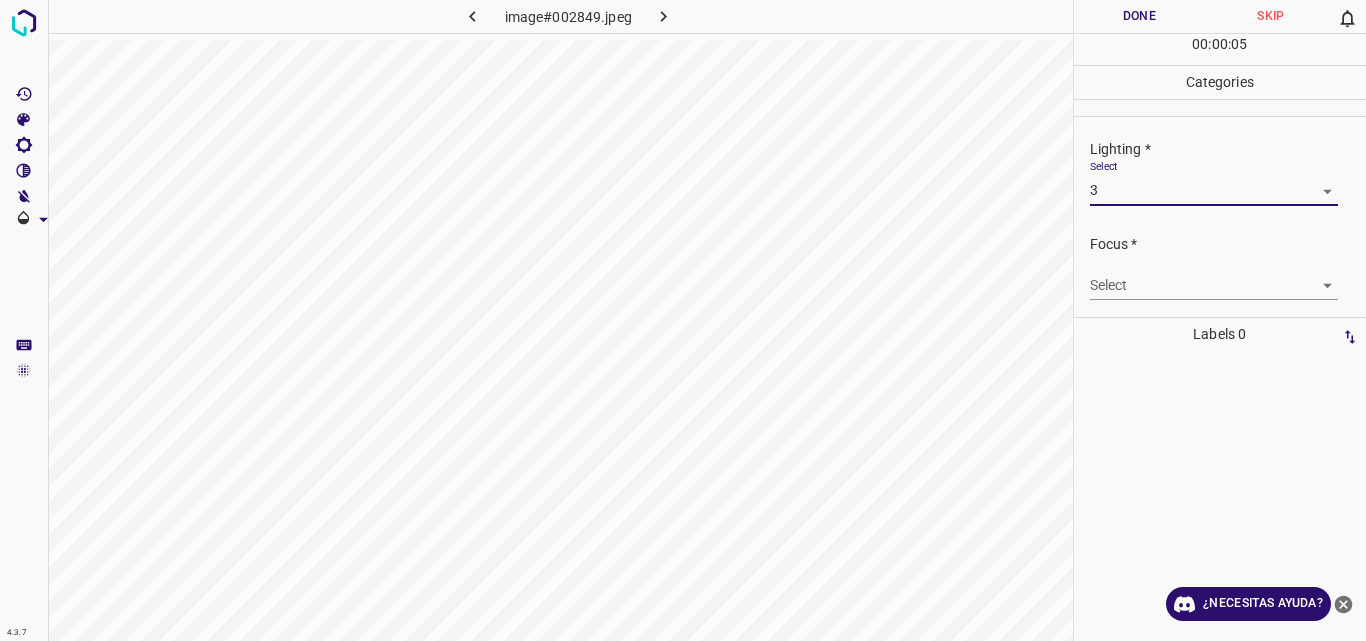 click on "Original text Rate this translation Your feedback will be used to help improve Google Translate 4.3.7 image#002849.jpeg Done Skip 0 00   : 00   : 05   Categories Lighting *  Select 3 3 Focus *  Select ​ Overall *  Select ​ Labels   0 Categories 1 Lighting 2 Focus 3 Overall Tools Space Change between modes (Draw & Edit) I Auto labeling R Restore zoom M Zoom in N Zoom out Delete Delete selecte label Filters Z Restore filters X Saturation filter C Brightness filter V Contrast filter B Gray scale filter General O Download ¿Necesitas ayuda? - Texto - Esconder - Borrar" at bounding box center [683, 320] 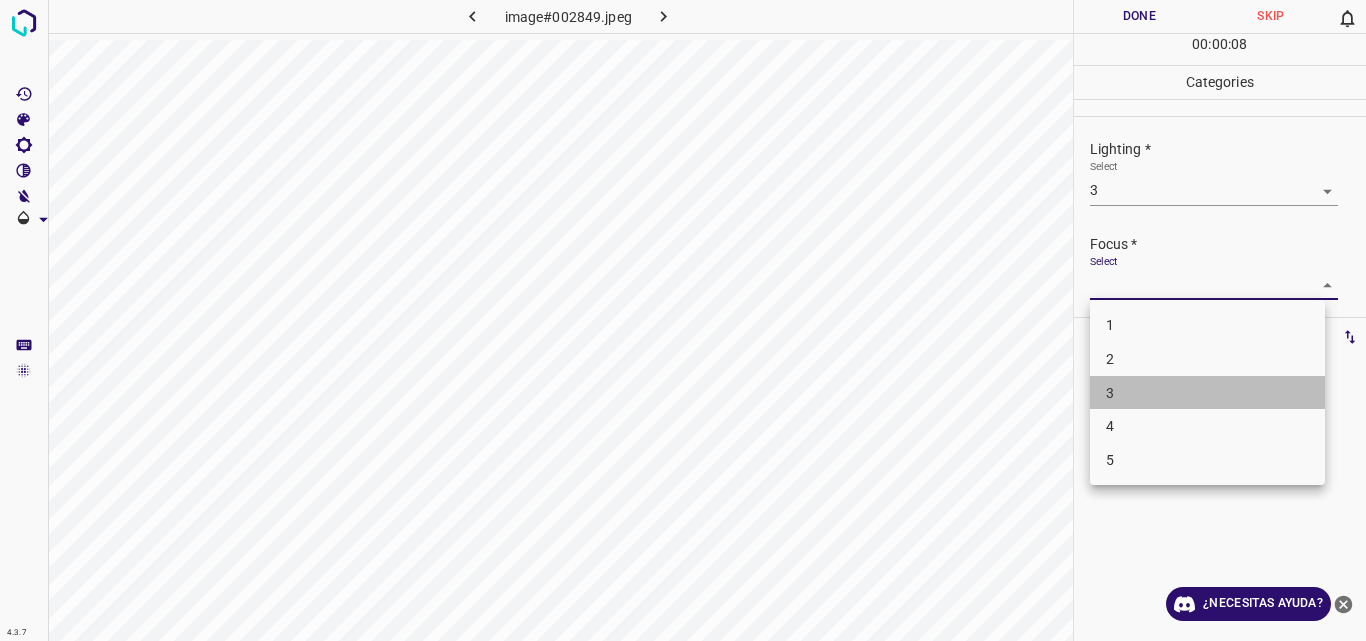 click on "3" at bounding box center (1207, 393) 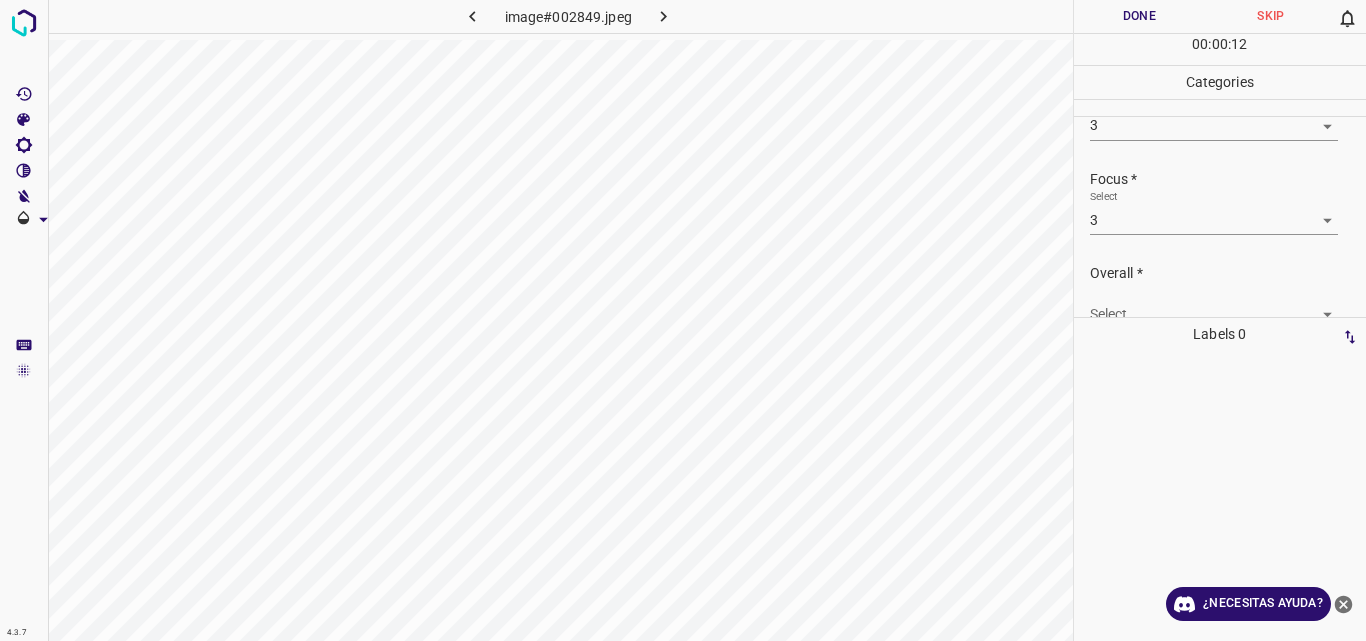 scroll, scrollTop: 98, scrollLeft: 0, axis: vertical 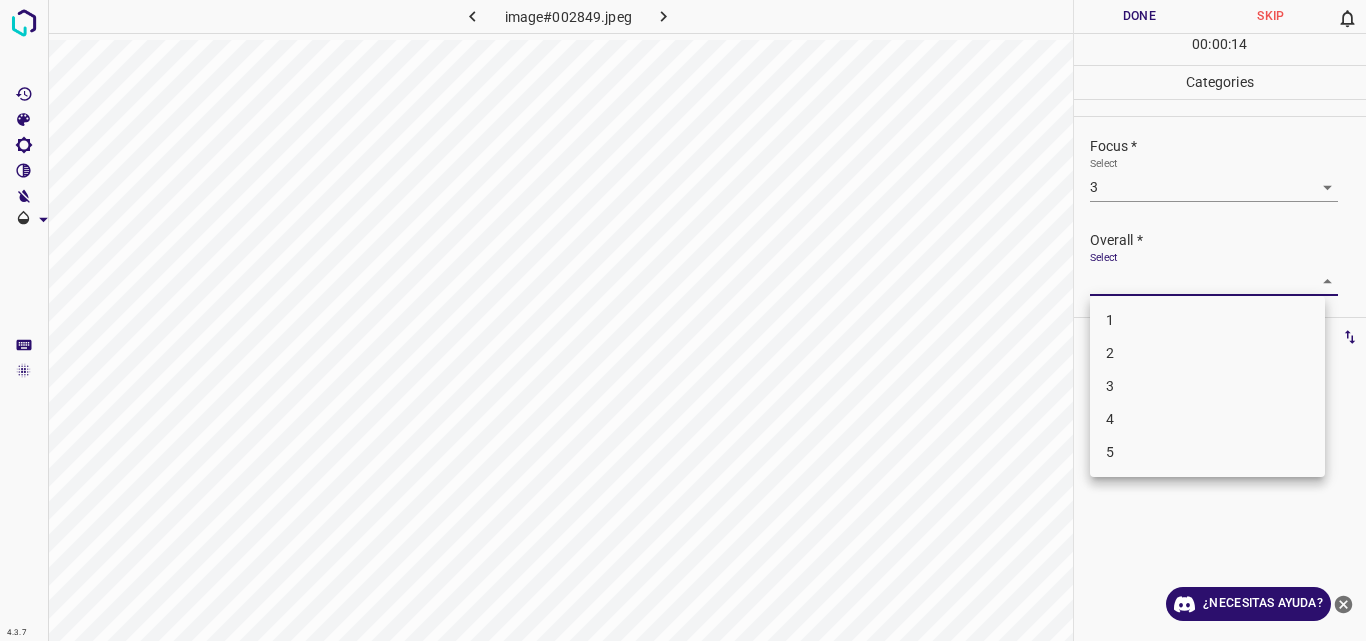 click on "Original text Rate this translation Your feedback will be used to help improve Google Translate 4.3.7 image#002849.jpeg Done Skip 0 00   : 00   : 14   Categories Lighting *  Select 3 3 Focus *  Select 3 3 Overall *  Select ​ Labels   0 Categories 1 Lighting 2 Focus 3 Overall Tools Space Change between modes (Draw & Edit) I Auto labeling R Restore zoom M Zoom in N Zoom out Delete Delete selecte label Filters Z Restore filters X Saturation filter C Brightness filter V Contrast filter B Gray scale filter General O Download ¿Necesitas ayuda? - Texto - Esconder - Borrar 1 2 3 4 5" at bounding box center (683, 320) 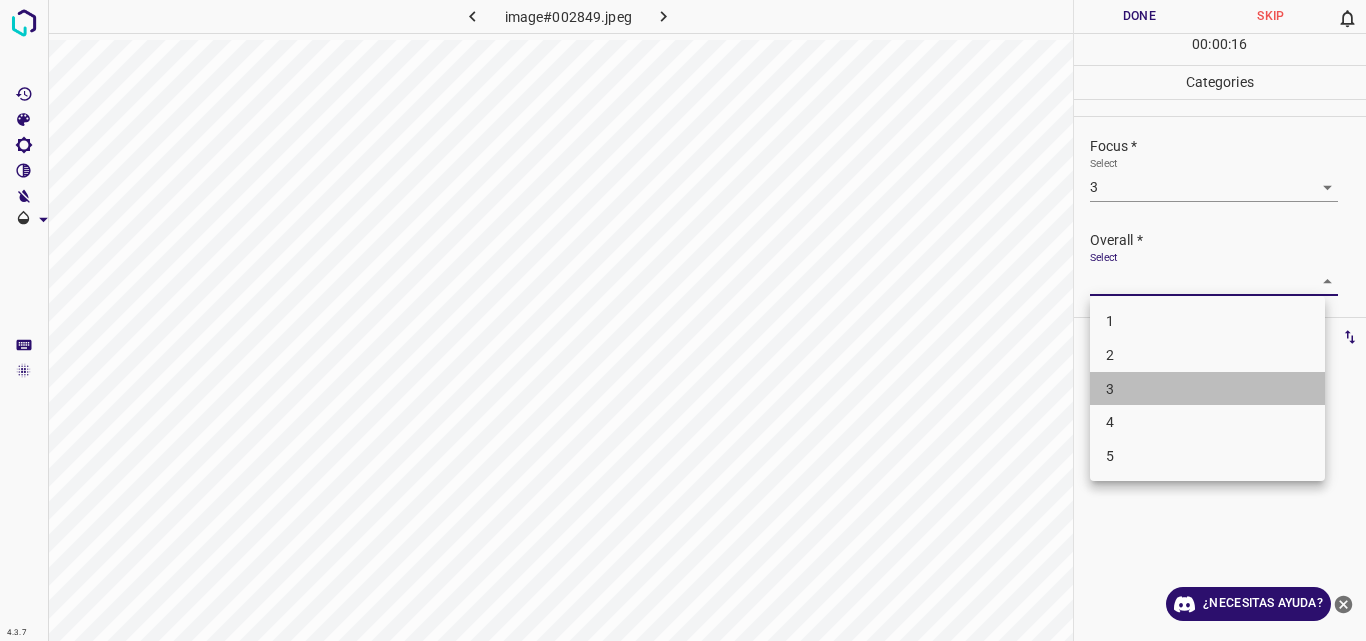 click on "3" at bounding box center (1207, 389) 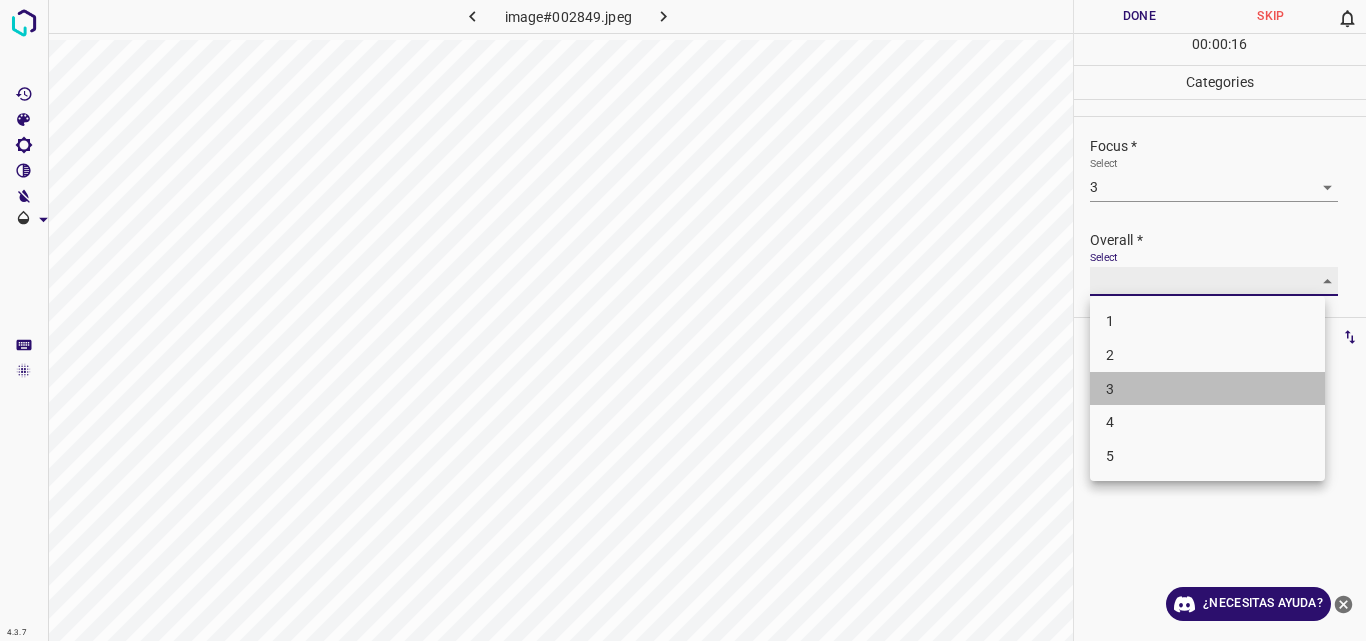 type on "3" 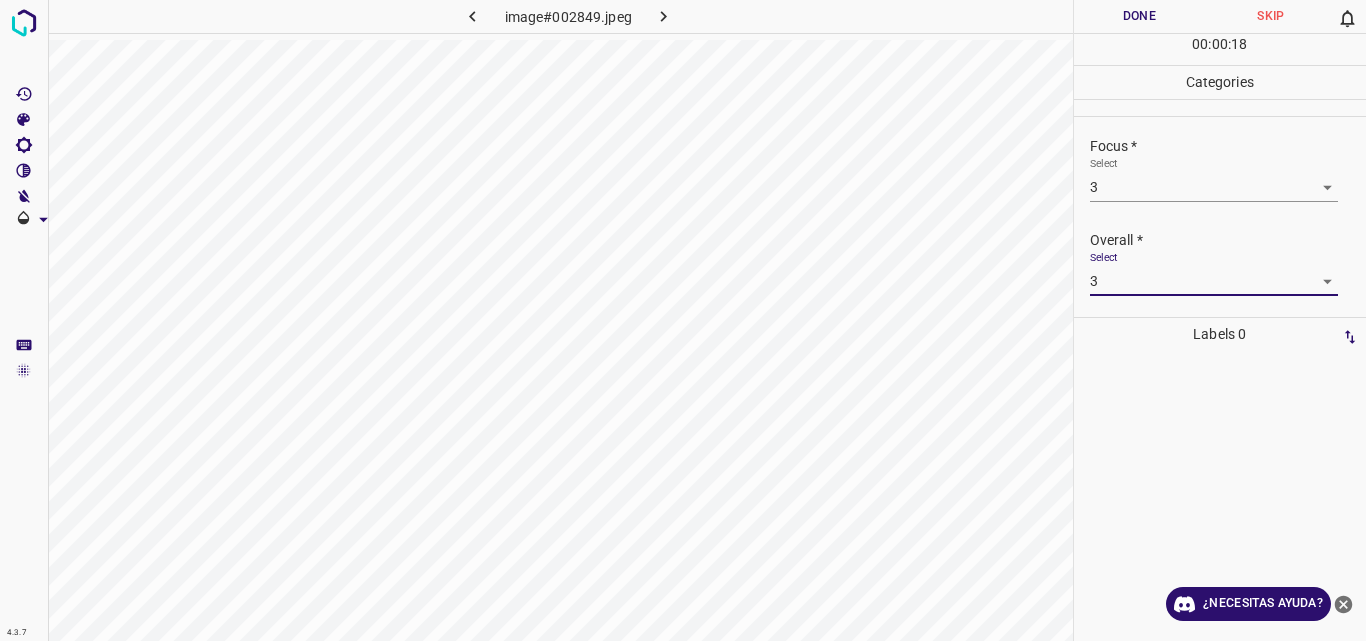click on "Done" at bounding box center [1140, 16] 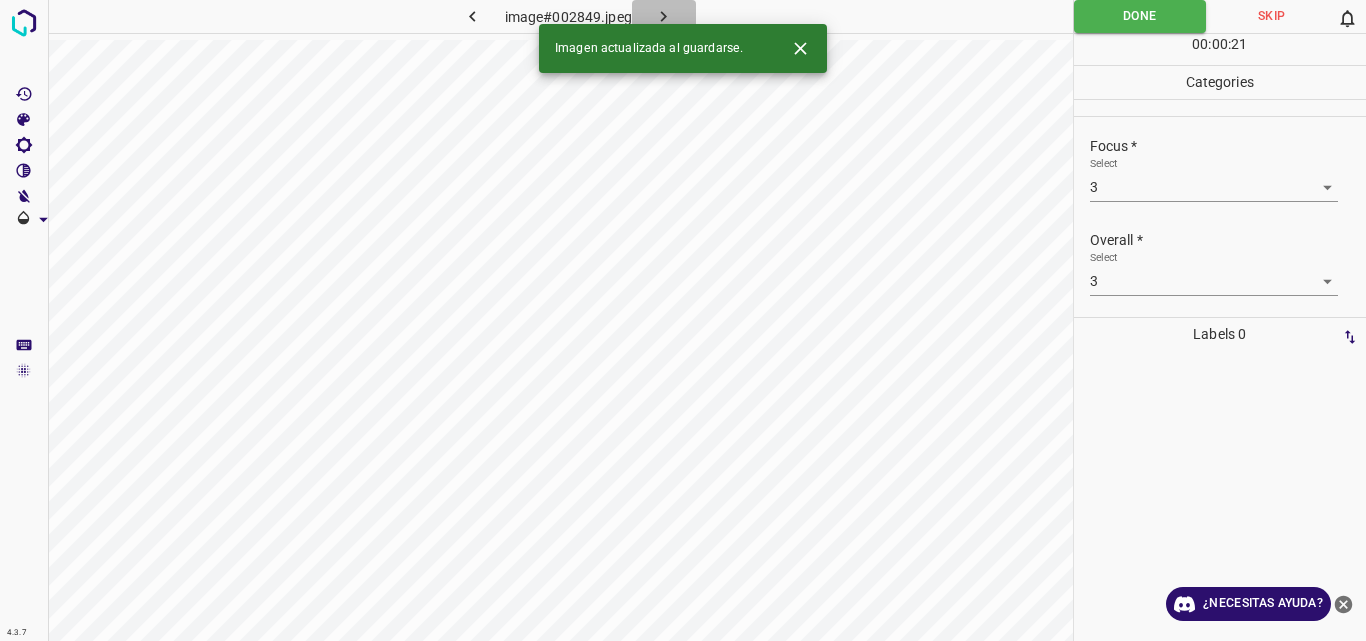 click 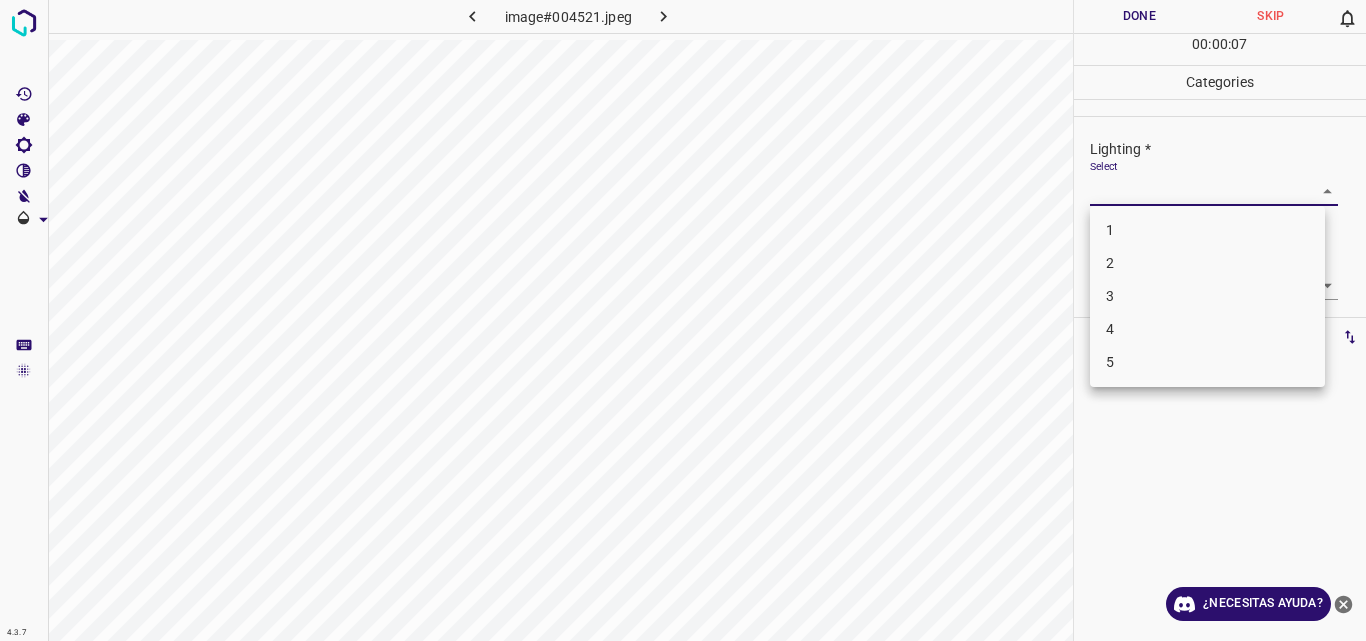 click on "Original text Rate this translation Your feedback will be used to help improve Google Translate 4.3.7 image#004521.jpeg Done Skip 0 00   : 00   : 07   Categories Lighting *  Select ​ Focus *  Select ​ Overall *  Select ​ Labels   0 Categories 1 Lighting 2 Focus 3 Overall Tools Space Change between modes (Draw & Edit) I Auto labeling R Restore zoom M Zoom in N Zoom out Delete Delete selecte label Filters Z Restore filters X Saturation filter C Brightness filter V Contrast filter B Gray scale filter General O Download ¿Necesitas ayuda? - Texto - Esconder - Borrar 1 2 3 4 5" at bounding box center [683, 320] 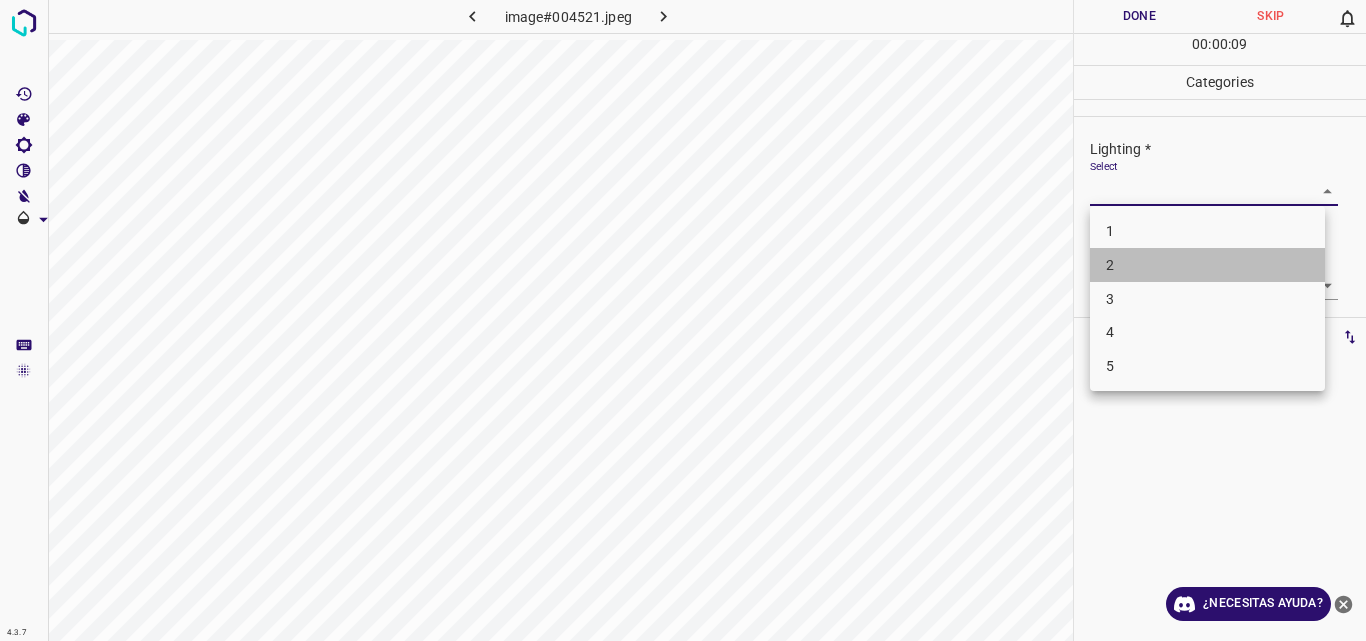 click on "2" at bounding box center [1207, 265] 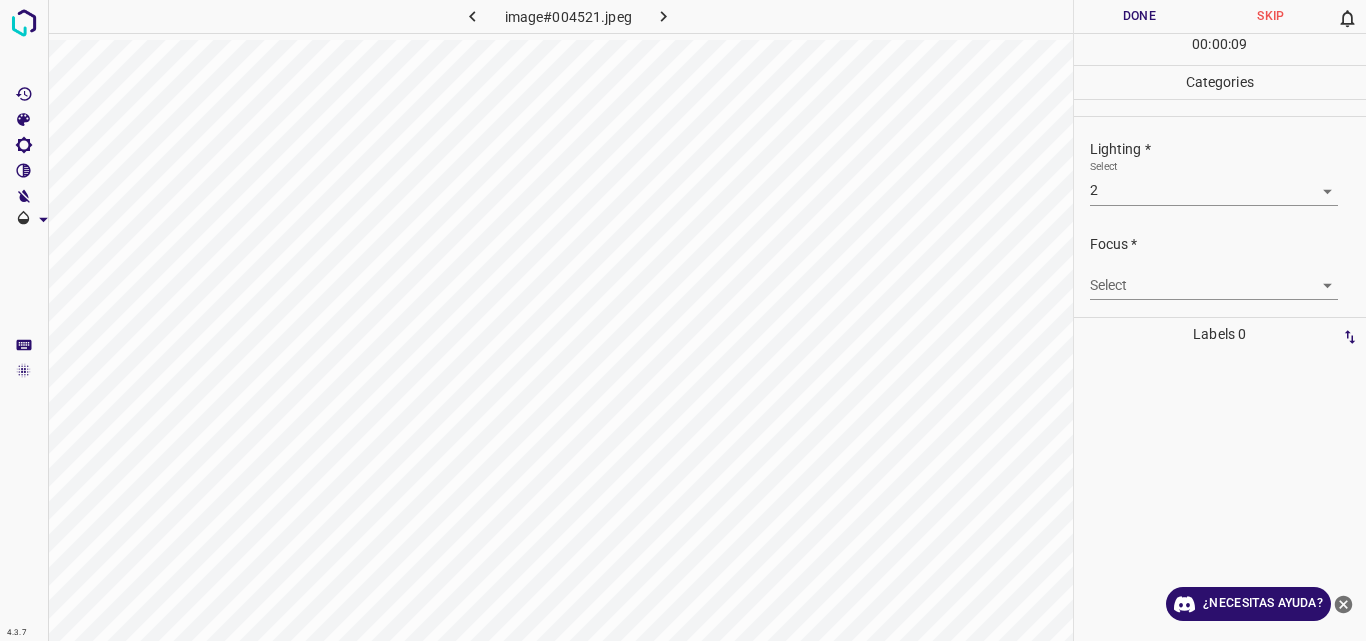 click on "2" at bounding box center (1207, 239) 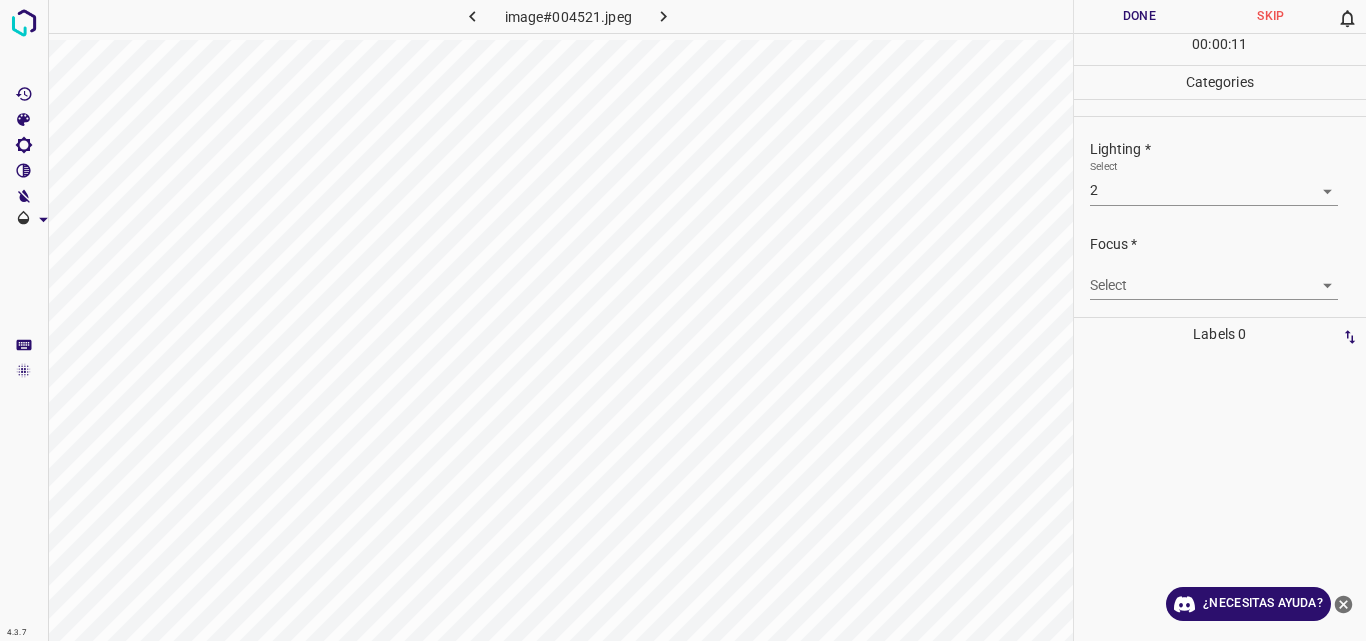 click on "Original text Rate this translation Your feedback will be used to help improve Google Translate 4.3.7 image#004521.jpeg Done Skip 0 00   : 00   : 11   Categories Lighting *  Select 2 2 Focus *  Select ​ Overall *  Select ​ Labels   0 Categories 1 Lighting 2 Focus 3 Overall Tools Space Change between modes (Draw & Edit) I Auto labeling R Restore zoom M Zoom in N Zoom out Delete Delete selecte label Filters Z Restore filters X Saturation filter C Brightness filter V Contrast filter B Gray scale filter General O Download ¿Necesitas ayuda? - Texto - Esconder - Borrar" at bounding box center (683, 320) 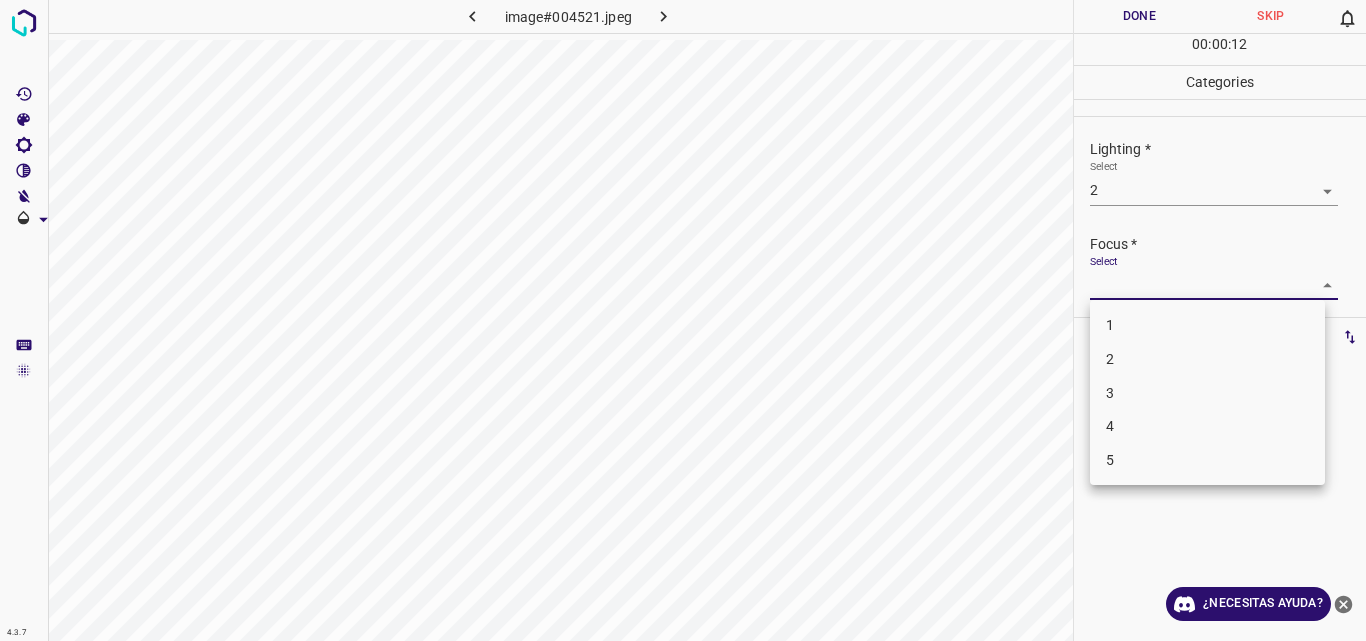 click on "2" at bounding box center [1207, 359] 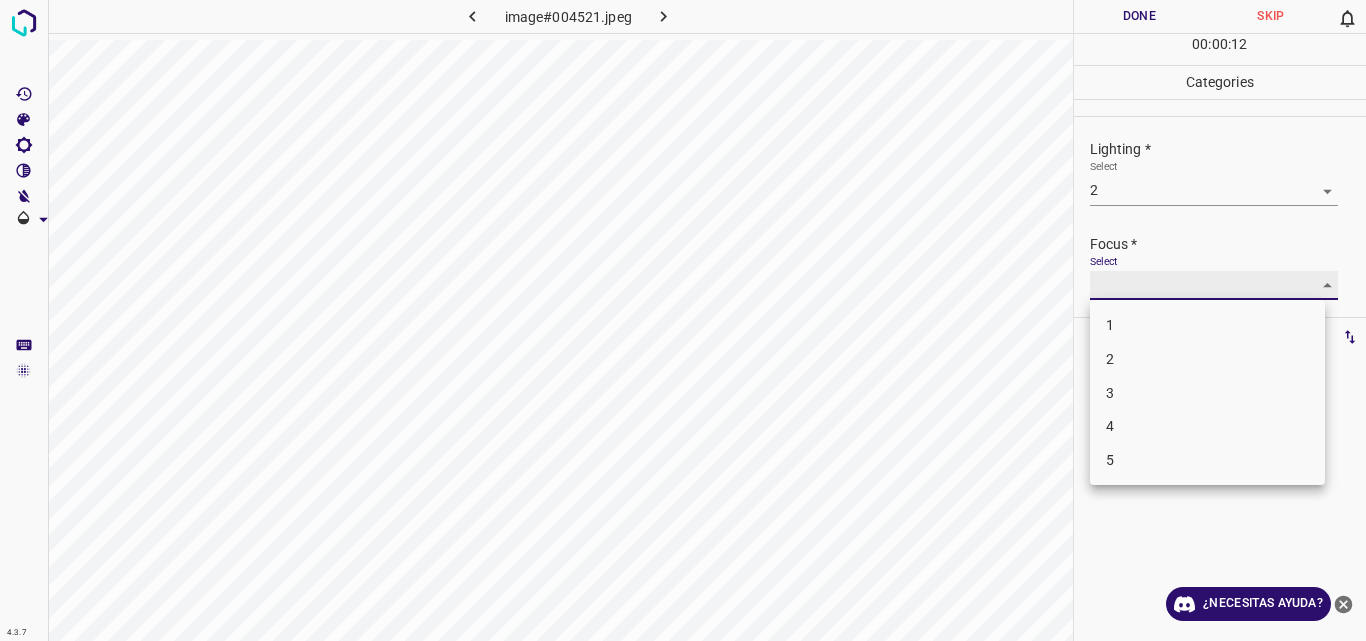 type on "2" 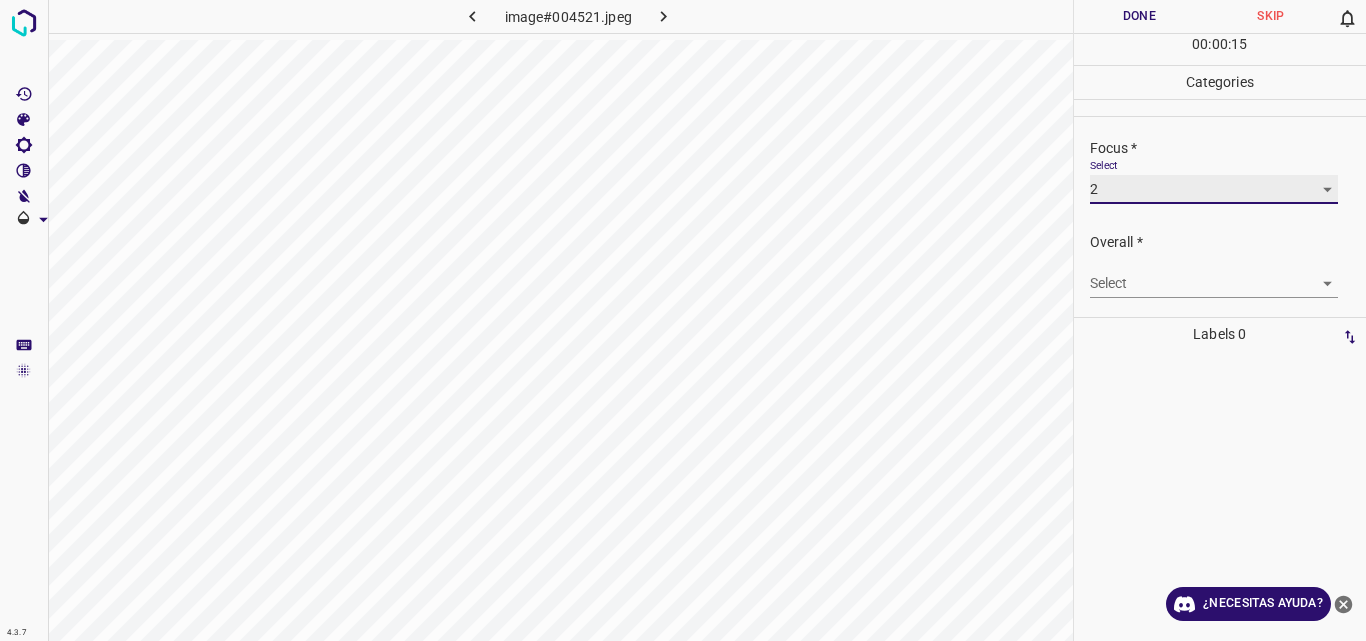 scroll, scrollTop: 98, scrollLeft: 0, axis: vertical 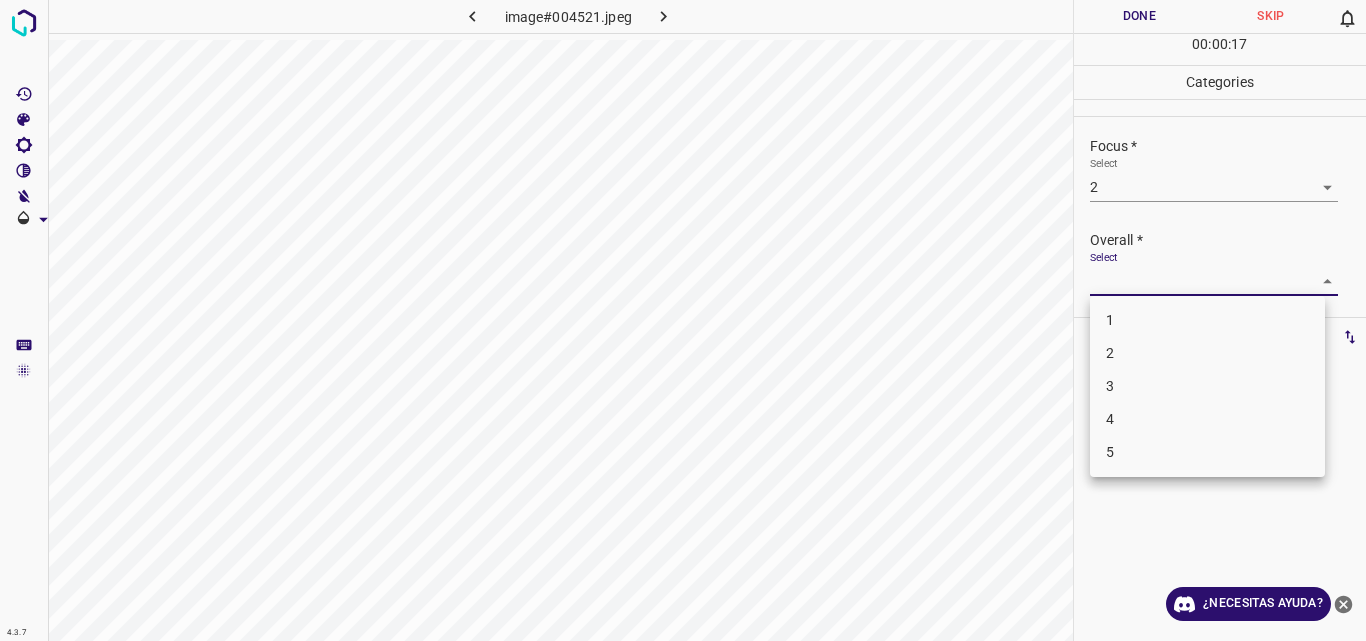 click on "Original text Rate this translation Your feedback will be used to help improve Google Translate 4.3.7 image#004521.jpeg Done Skip 0 00   : 00   : 17   Categories Lighting *  Select 2 2 Focus *  Select 2 2 Overall *  Select ​ Labels   0 Categories 1 Lighting 2 Focus 3 Overall Tools Space Change between modes (Draw & Edit) I Auto labeling R Restore zoom M Zoom in N Zoom out Delete Delete selecte label Filters Z Restore filters X Saturation filter C Brightness filter V Contrast filter B Gray scale filter General O Download ¿Necesitas ayuda? - Texto - Esconder - Borrar 1 2 3 4 5" at bounding box center [683, 320] 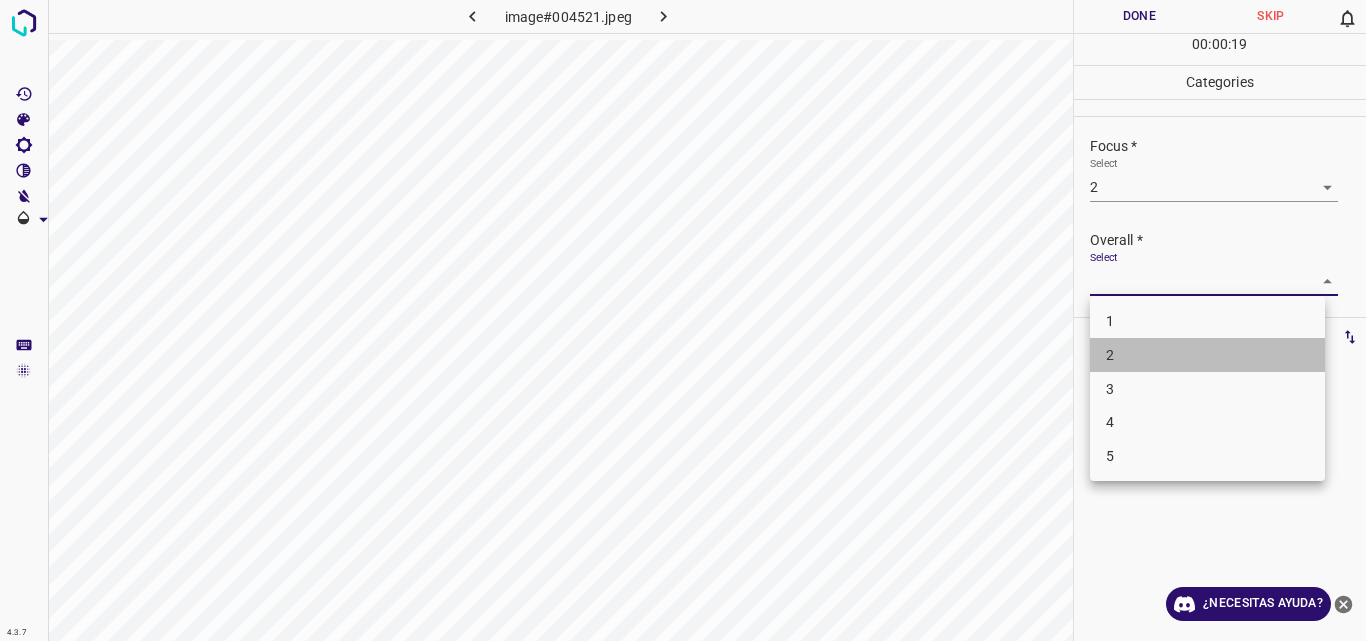 click on "2" at bounding box center [1207, 355] 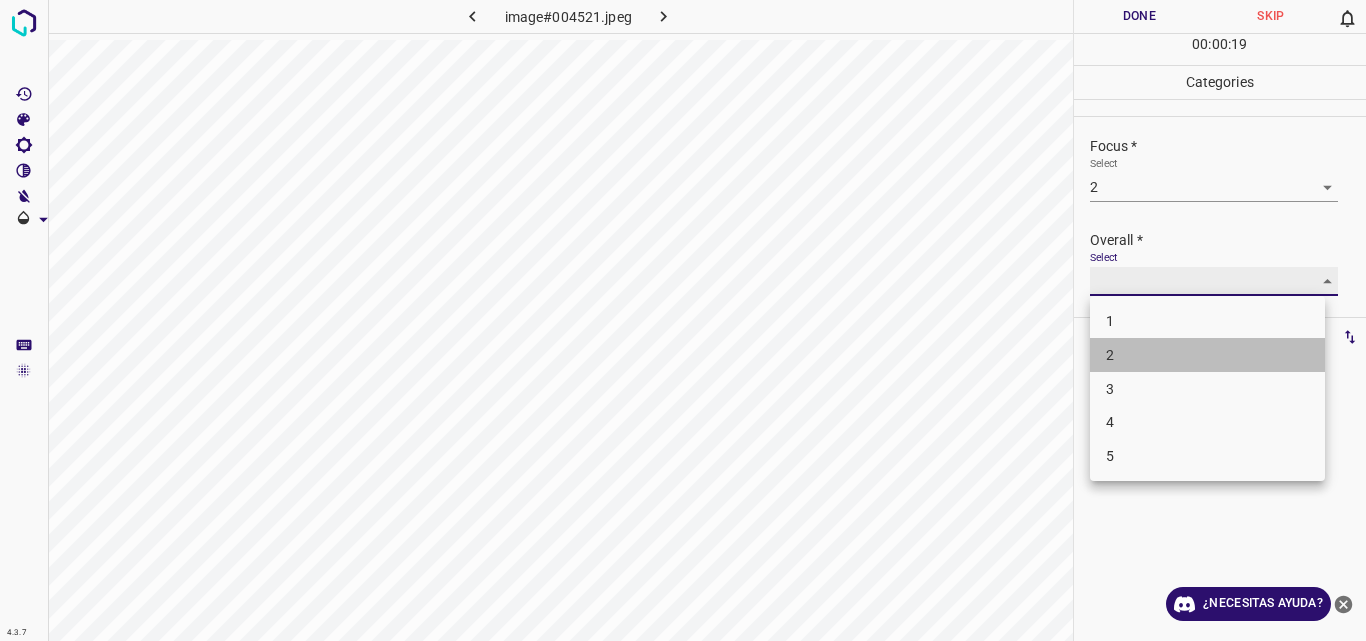 type on "2" 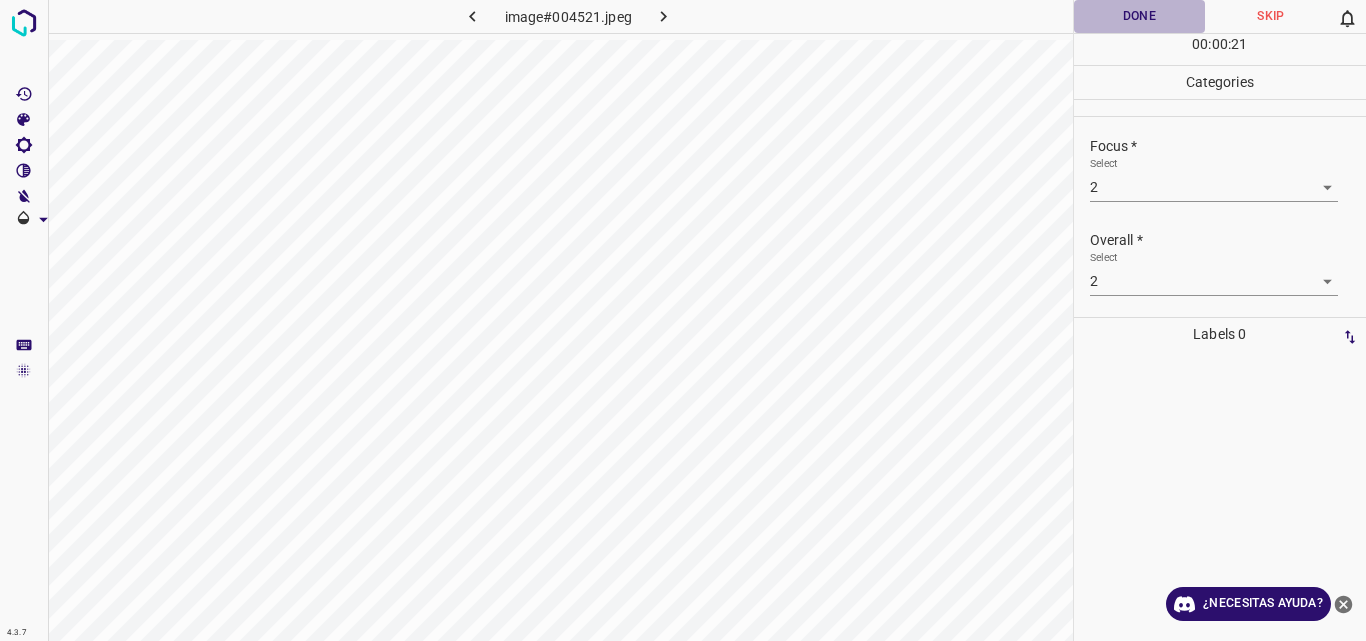 click on "Done" at bounding box center [1140, 16] 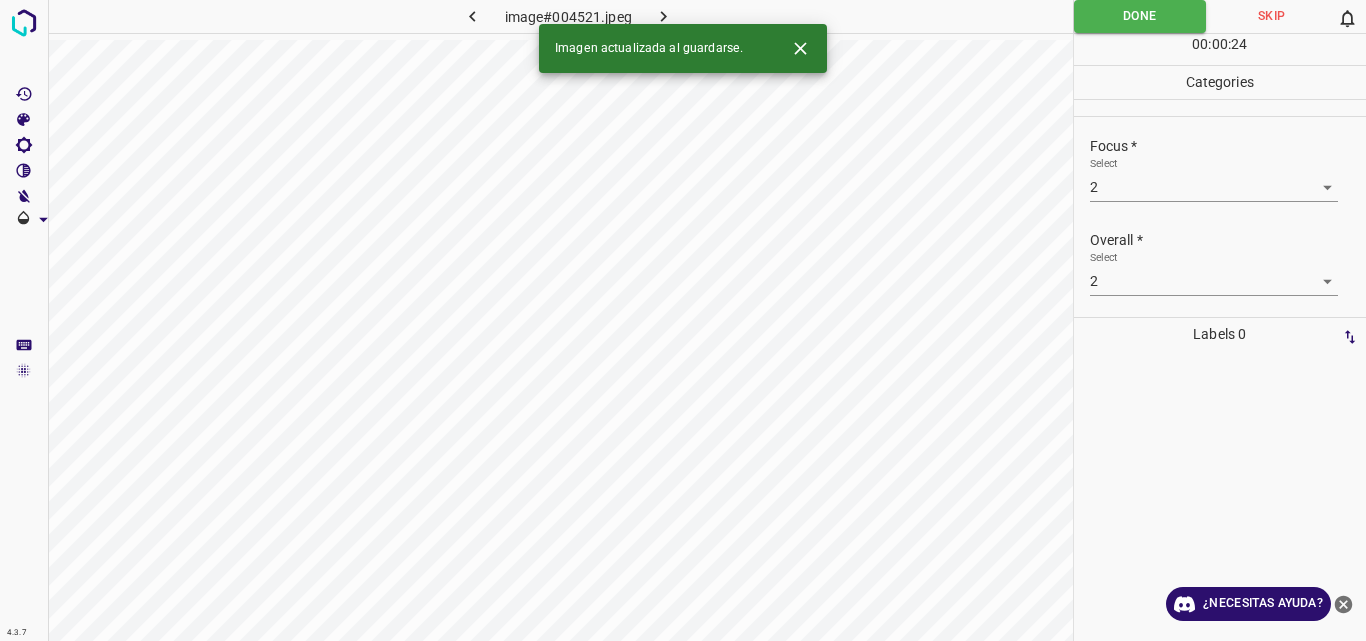 click 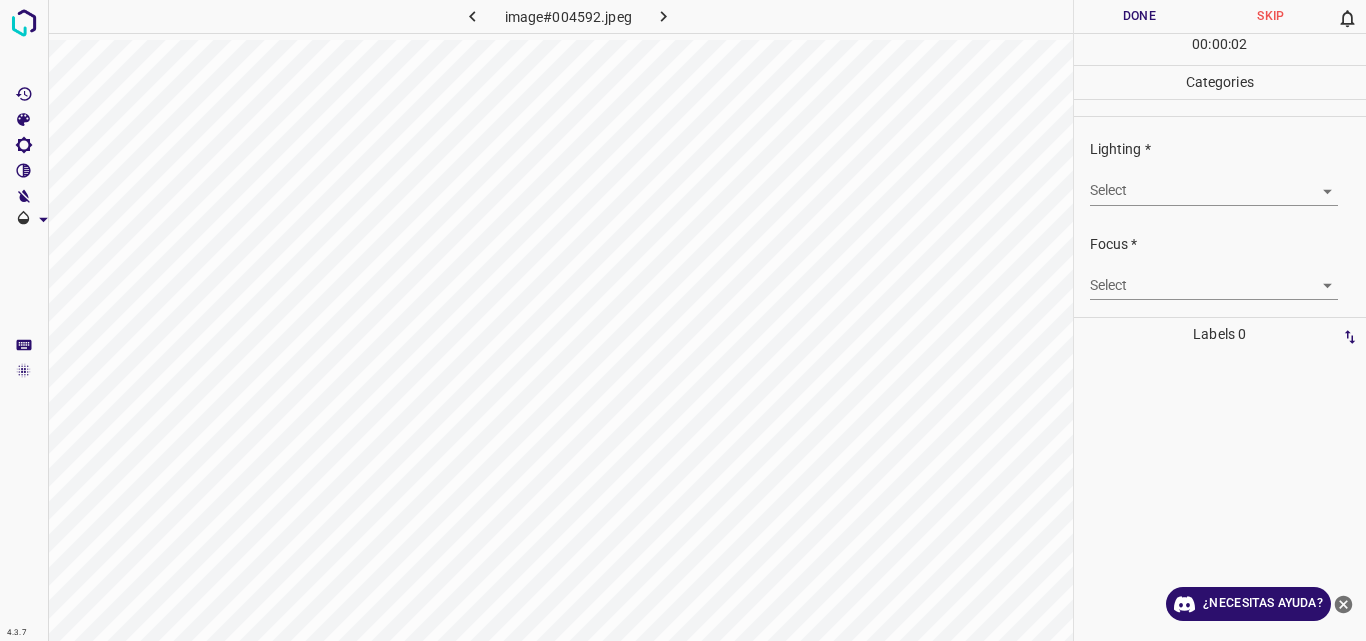 click on "Original text Rate this translation Your feedback will be used to help improve Google Translate 4.3.7 image#004592.jpeg Done Skip 0 00   : 00   : 02   Categories Lighting *  Select ​ Focus *  Select ​ Overall *  Select ​ Labels   0 Categories 1 Lighting 2 Focus 3 Overall Tools Space Change between modes (Draw & Edit) I Auto labeling R Restore zoom M Zoom in N Zoom out Delete Delete selecte label Filters Z Restore filters X Saturation filter C Brightness filter V Contrast filter B Gray scale filter General O Download ¿Necesitas ayuda? - Texto - Esconder - Borrar" at bounding box center (683, 320) 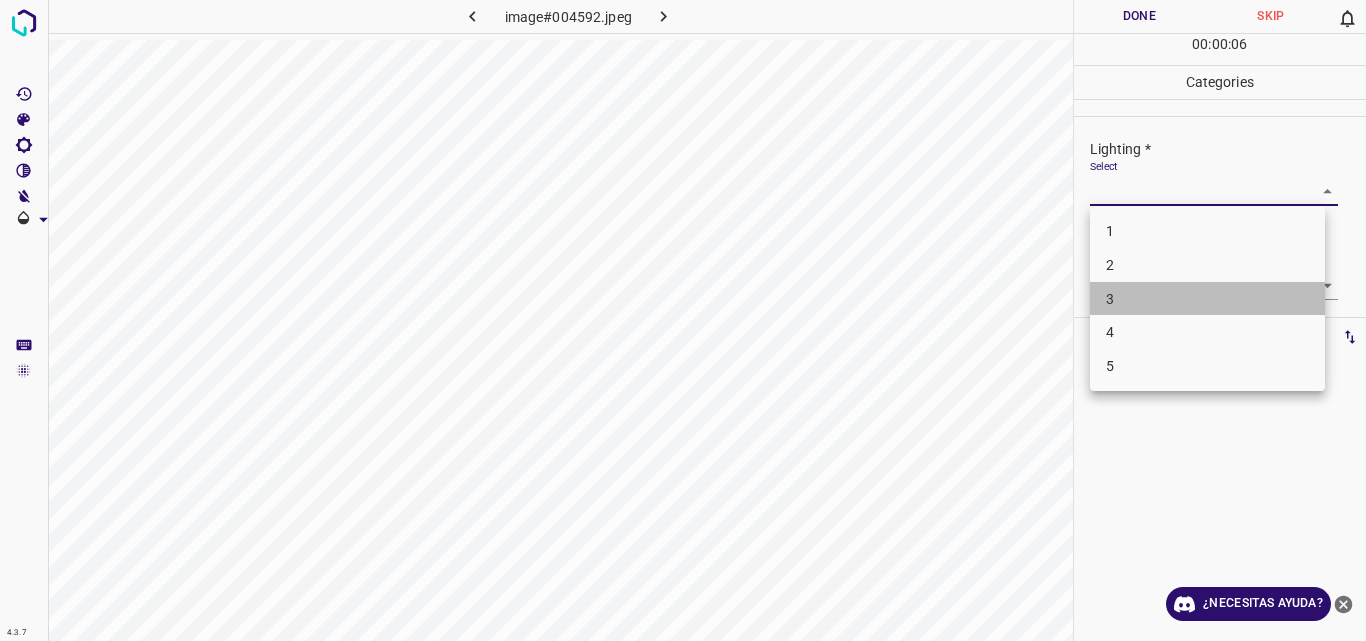 click on "3" at bounding box center (1207, 299) 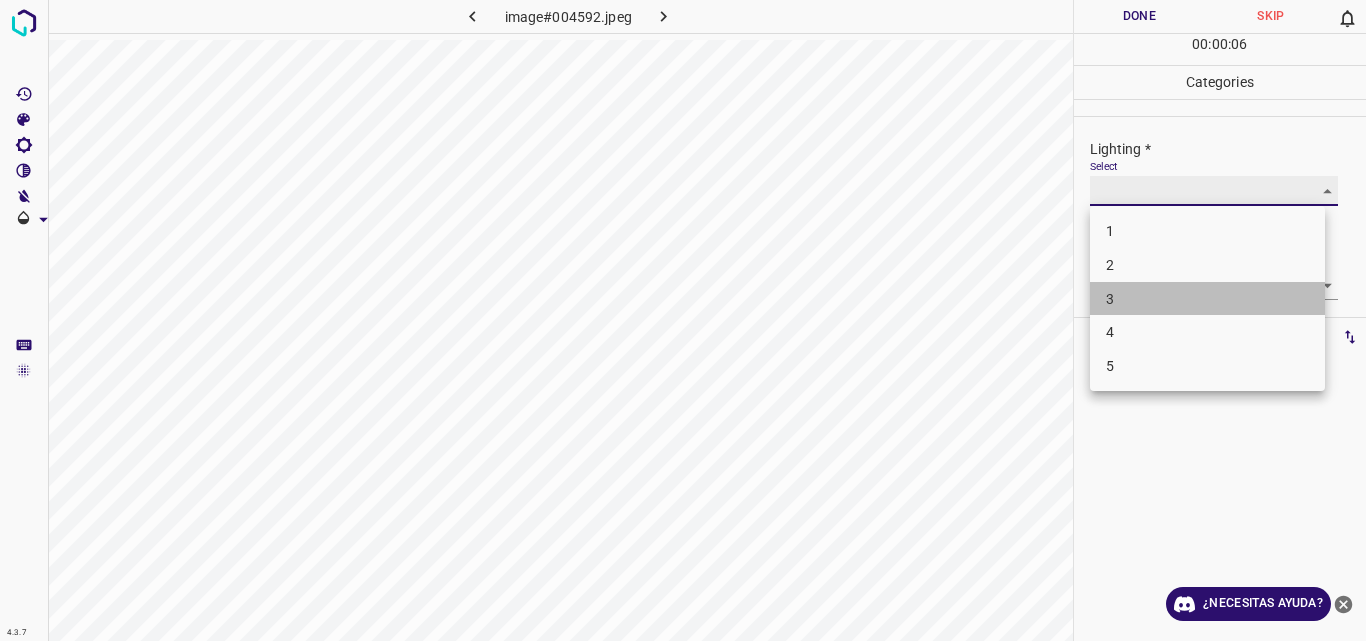 type on "3" 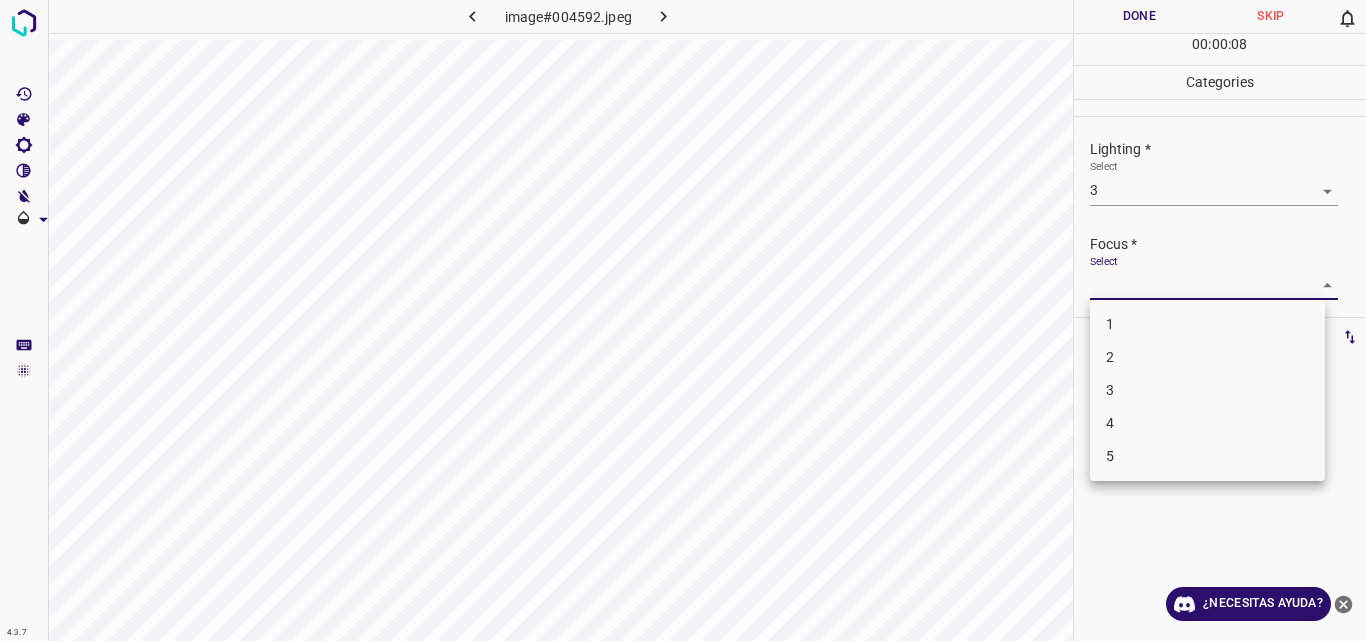 click on "Original text Rate this translation Your feedback will be used to help improve Google Translate 4.3.7 image#004592.jpeg Done Skip 0 00   : 00   : 08   Categories Lighting *  Select 3 3 Focus *  Select ​ Overall *  Select ​ Labels   0 Categories 1 Lighting 2 Focus 3 Overall Tools Space Change between modes (Draw & Edit) I Auto labeling R Restore zoom M Zoom in N Zoom out Delete Delete selecte label Filters Z Restore filters X Saturation filter C Brightness filter V Contrast filter B Gray scale filter General O Download ¿Necesitas ayuda? - Texto - Esconder - Borrar 1 2 3 4 5" at bounding box center (683, 320) 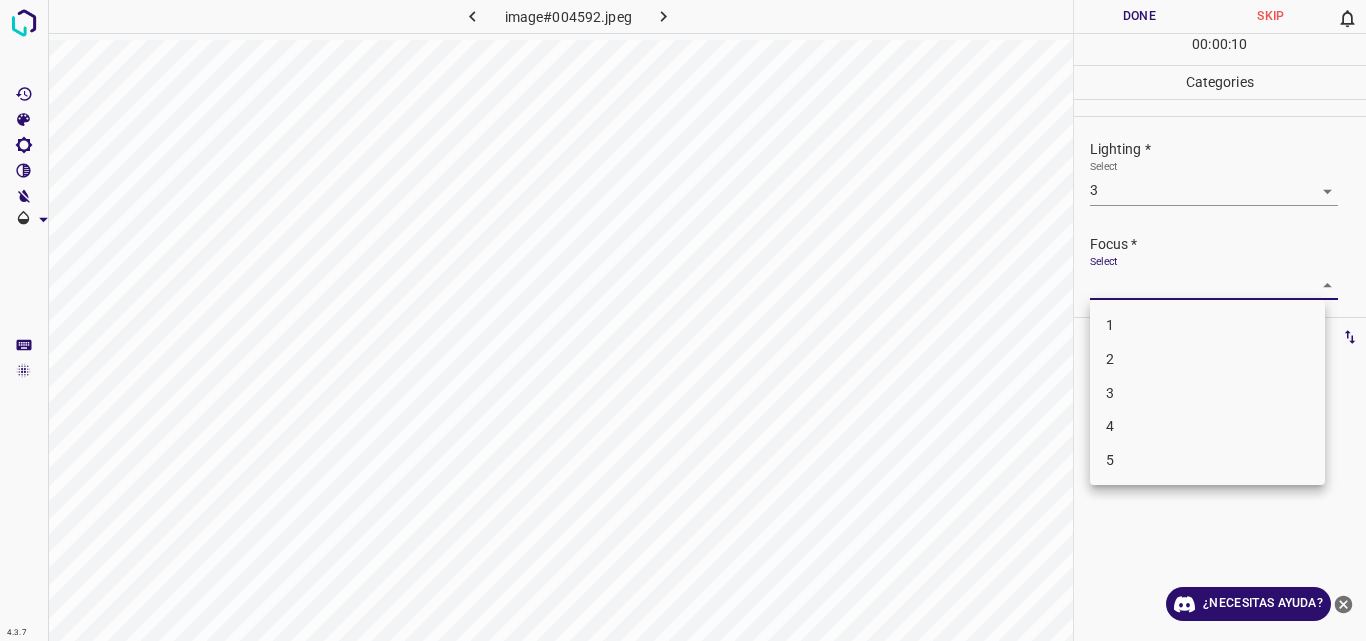 click on "4" at bounding box center [1207, 426] 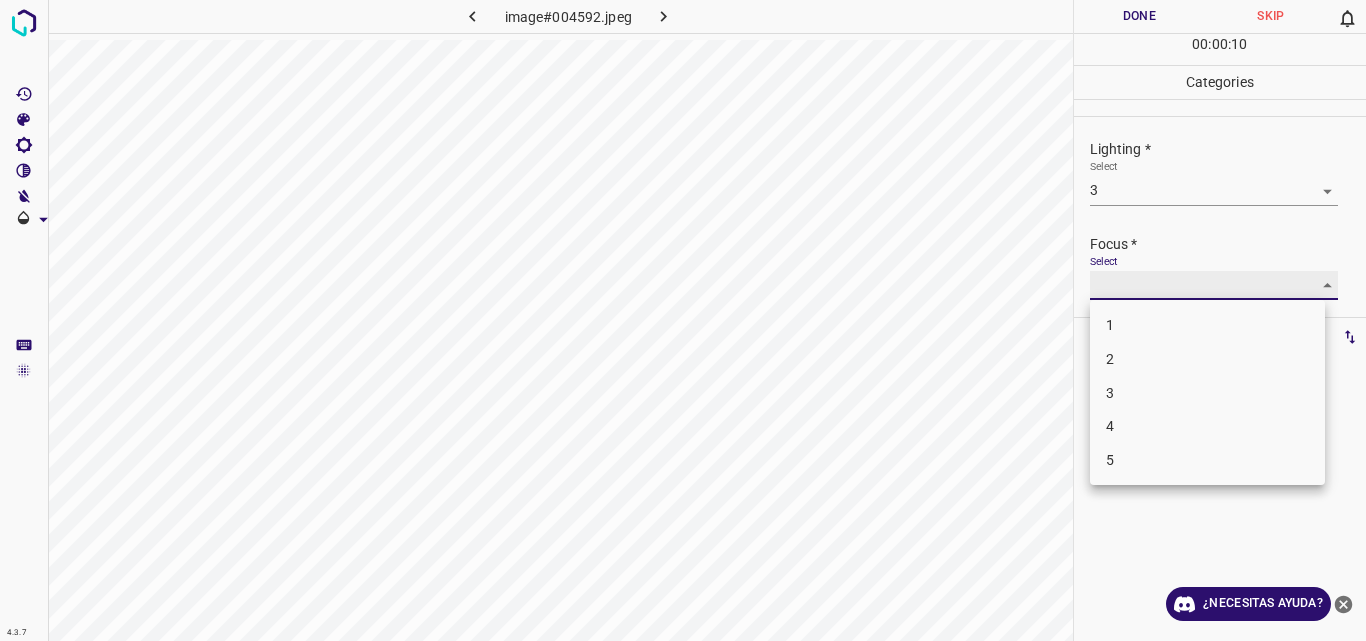 type on "4" 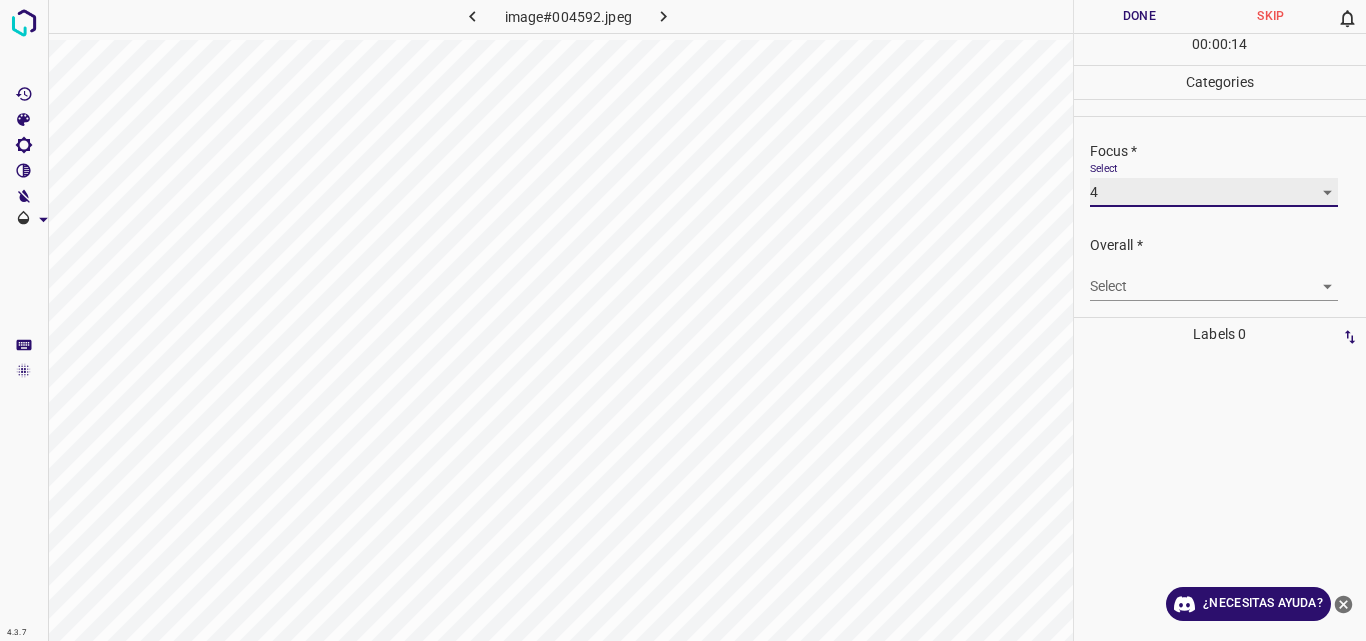 scroll, scrollTop: 98, scrollLeft: 0, axis: vertical 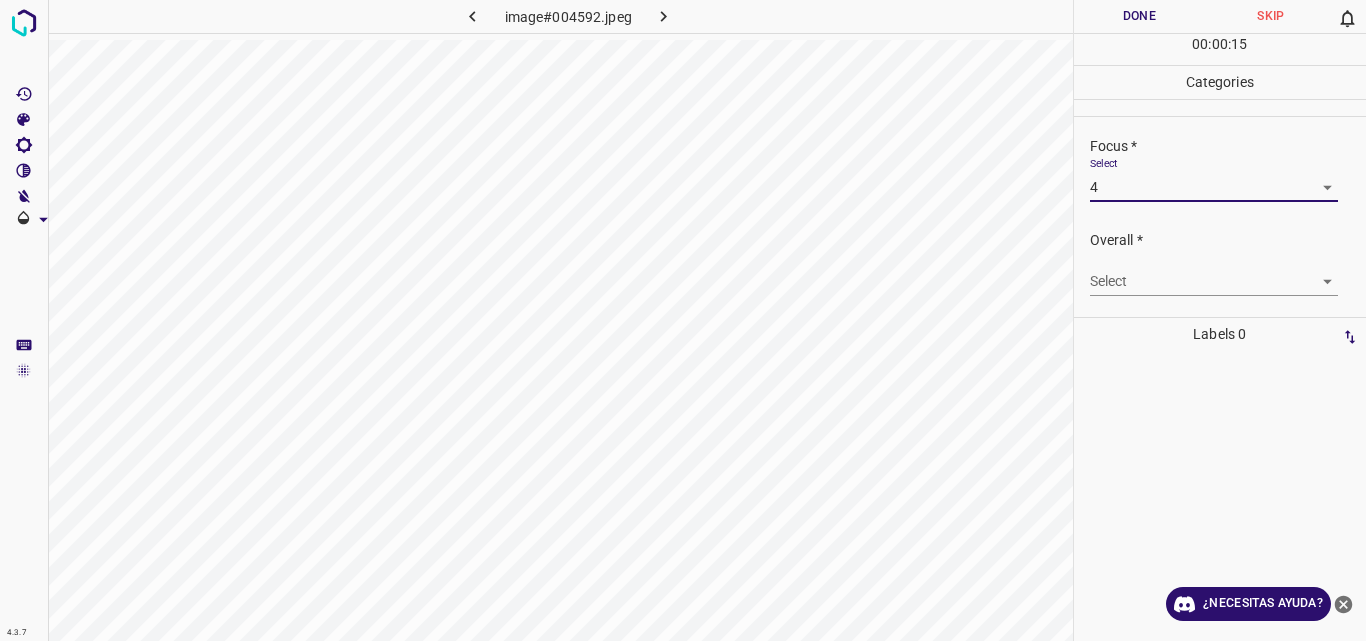 click on "Original text Rate this translation Your feedback will be used to help improve Google Translate 4.3.7 image#004592.jpeg Done Skip 0 00   : 00   : 15   Categories Lighting *  Select 3 3 Focus *  Select 4 4 Overall *  Select ​ Labels   0 Categories 1 Lighting 2 Focus 3 Overall Tools Space Change between modes (Draw & Edit) I Auto labeling R Restore zoom M Zoom in N Zoom out Delete Delete selecte label Filters Z Restore filters X Saturation filter C Brightness filter V Contrast filter B Gray scale filter General O Download ¿Necesitas ayuda? - Texto - Esconder - Borrar" at bounding box center (683, 320) 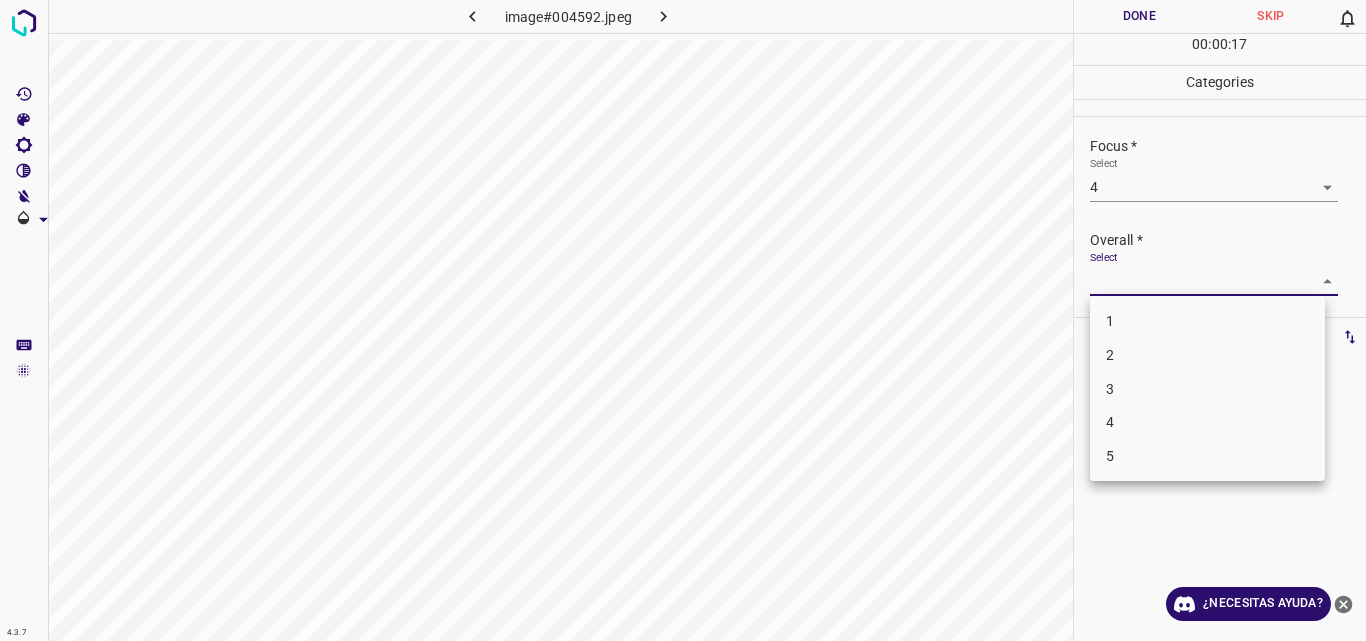 click on "3" at bounding box center [1207, 389] 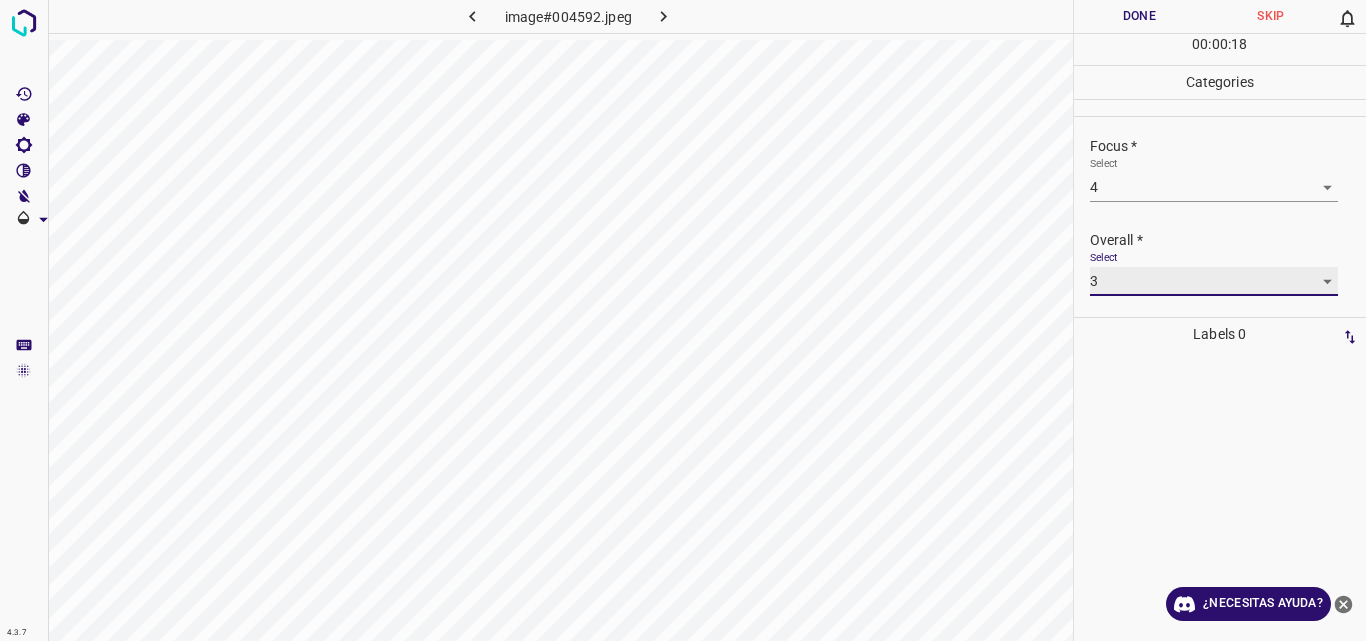 type on "3" 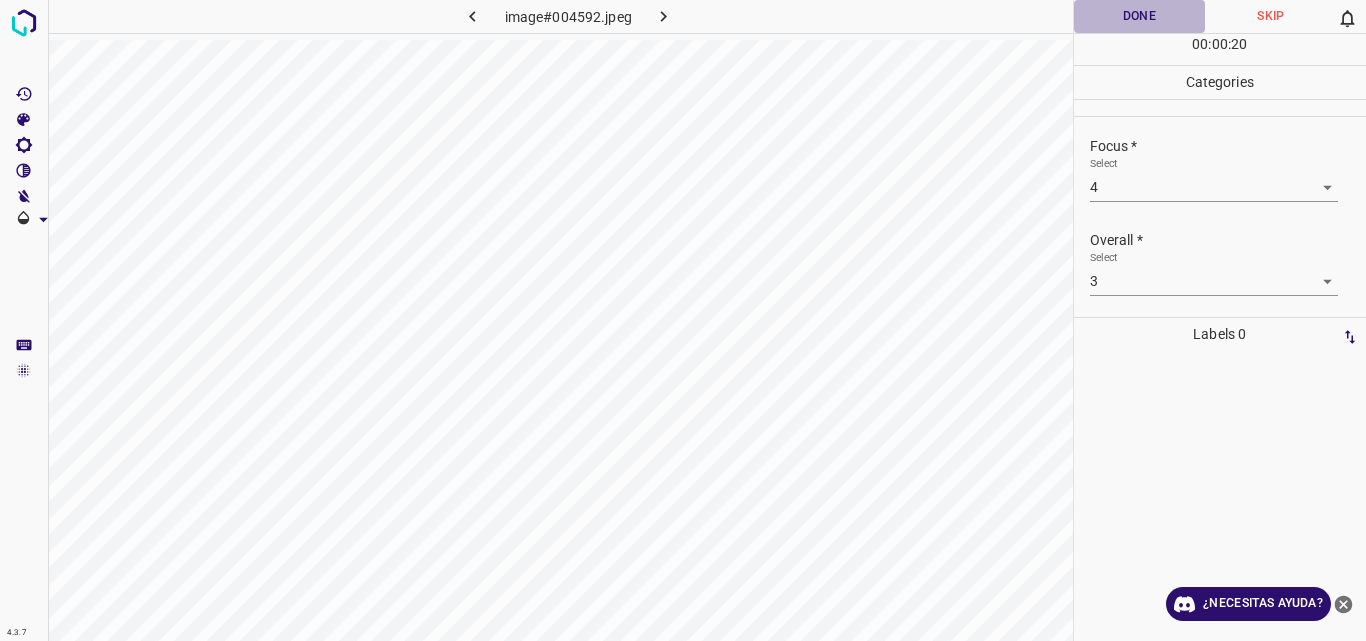 click on "Done" at bounding box center [1140, 16] 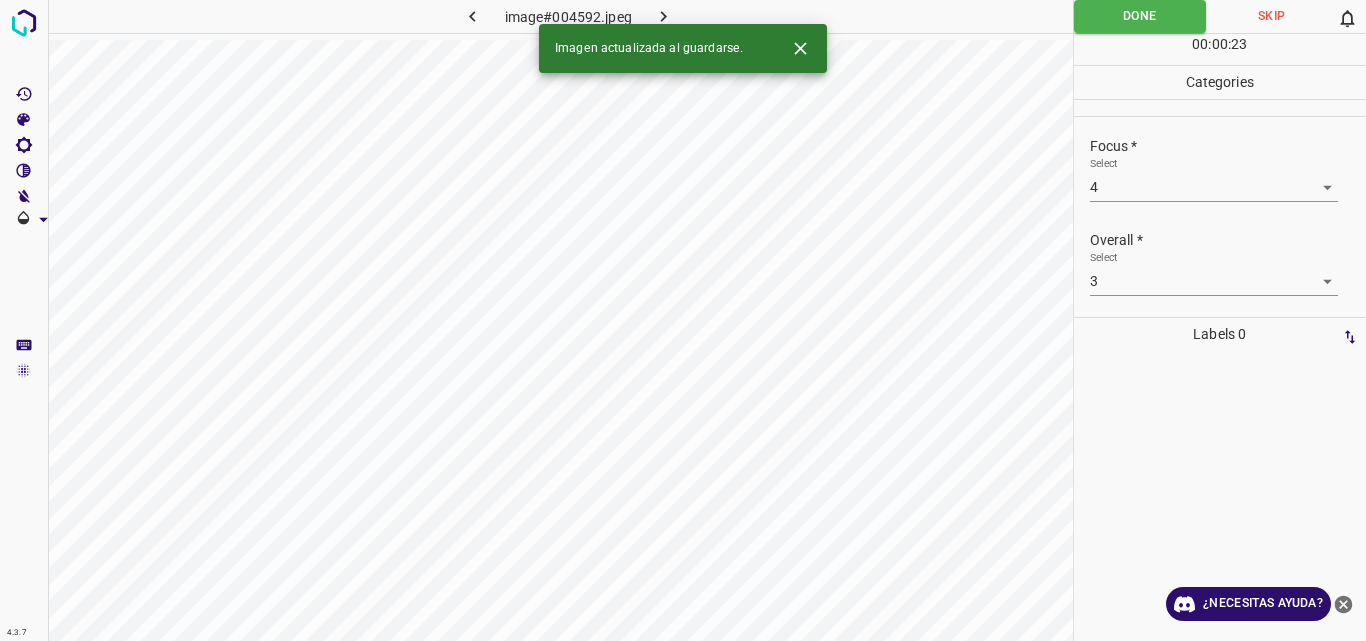 click 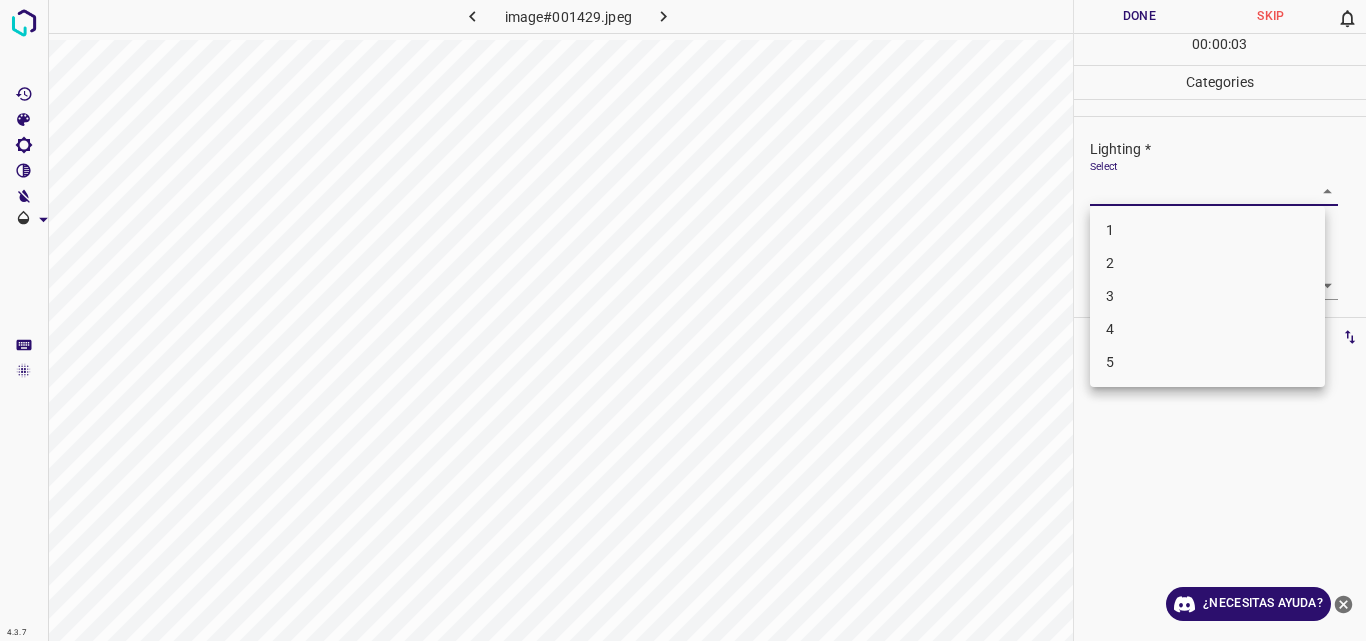 click on "Original text Rate this translation Your feedback will be used to help improve Google Translate 4.3.7 image#001429.jpeg Done Skip 0 00   : 00   : 03   Categories Lighting *  Select ​ Focus *  Select ​ Overall *  Select ​ Labels   0 Categories 1 Lighting 2 Focus 3 Overall Tools Space Change between modes (Draw & Edit) I Auto labeling R Restore zoom M Zoom in N Zoom out Delete Delete selecte label Filters Z Restore filters X Saturation filter C Brightness filter V Contrast filter B Gray scale filter General O Download ¿Necesitas ayuda? - Texto - Esconder - Borrar 1 2 3 4 5" at bounding box center (683, 320) 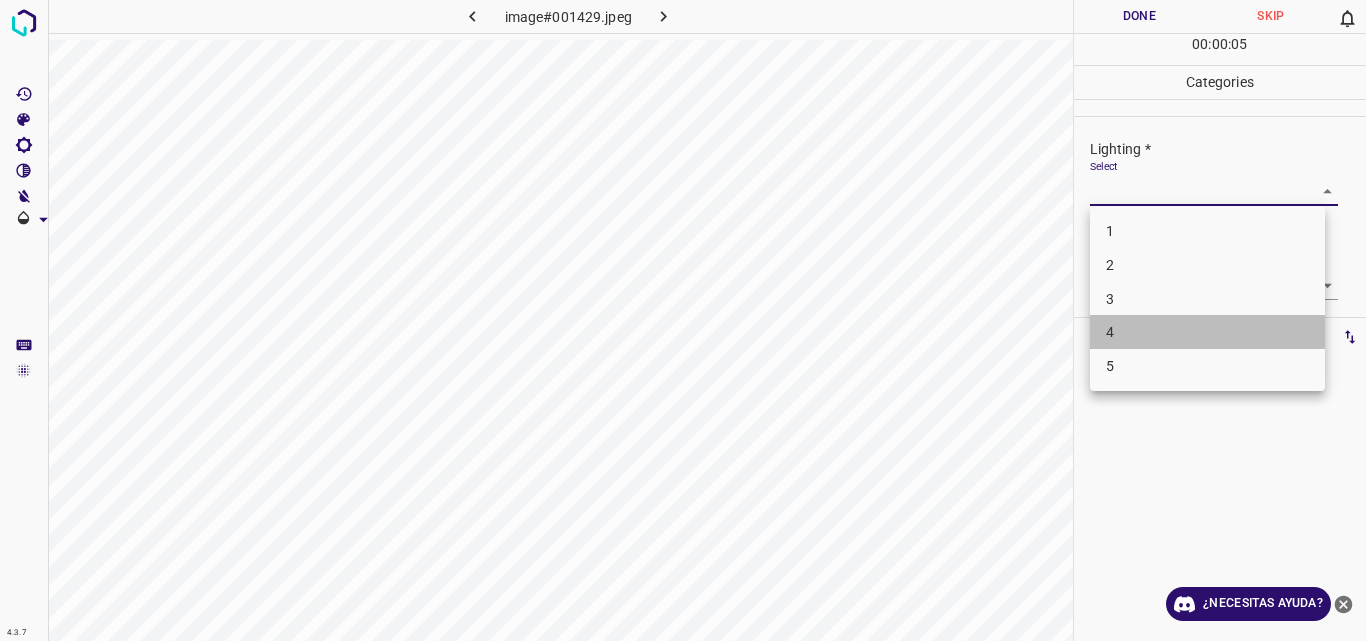 click on "4" at bounding box center (1207, 332) 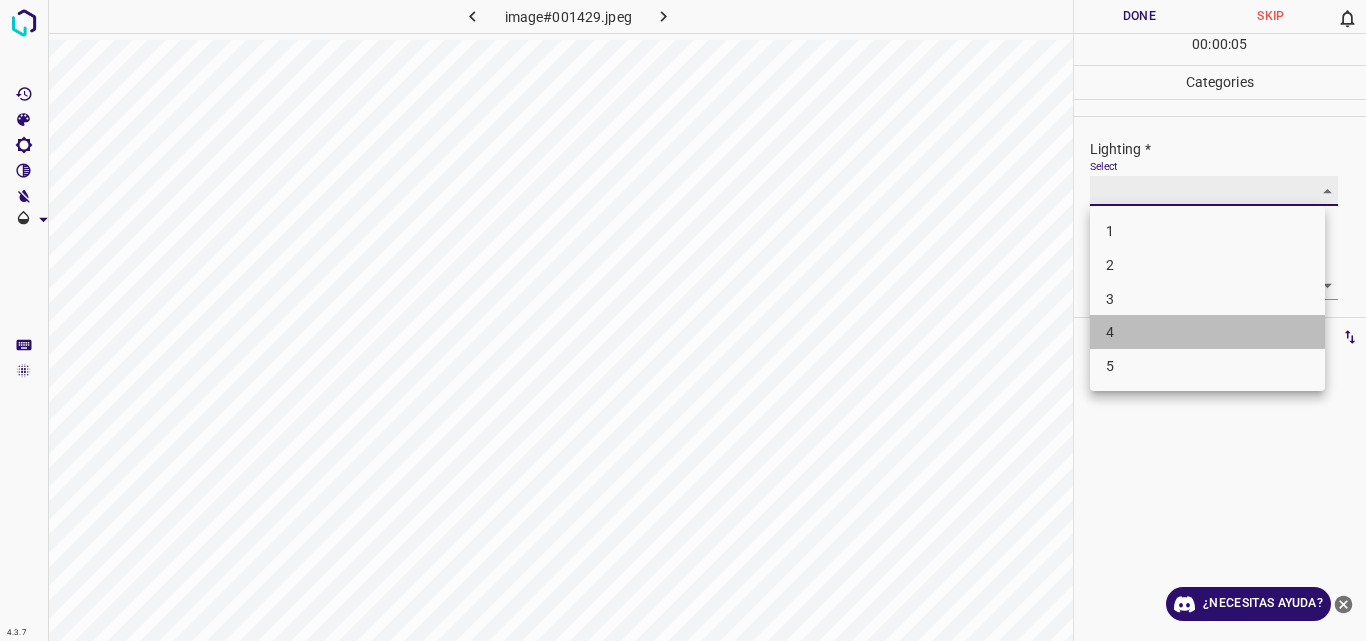 type on "4" 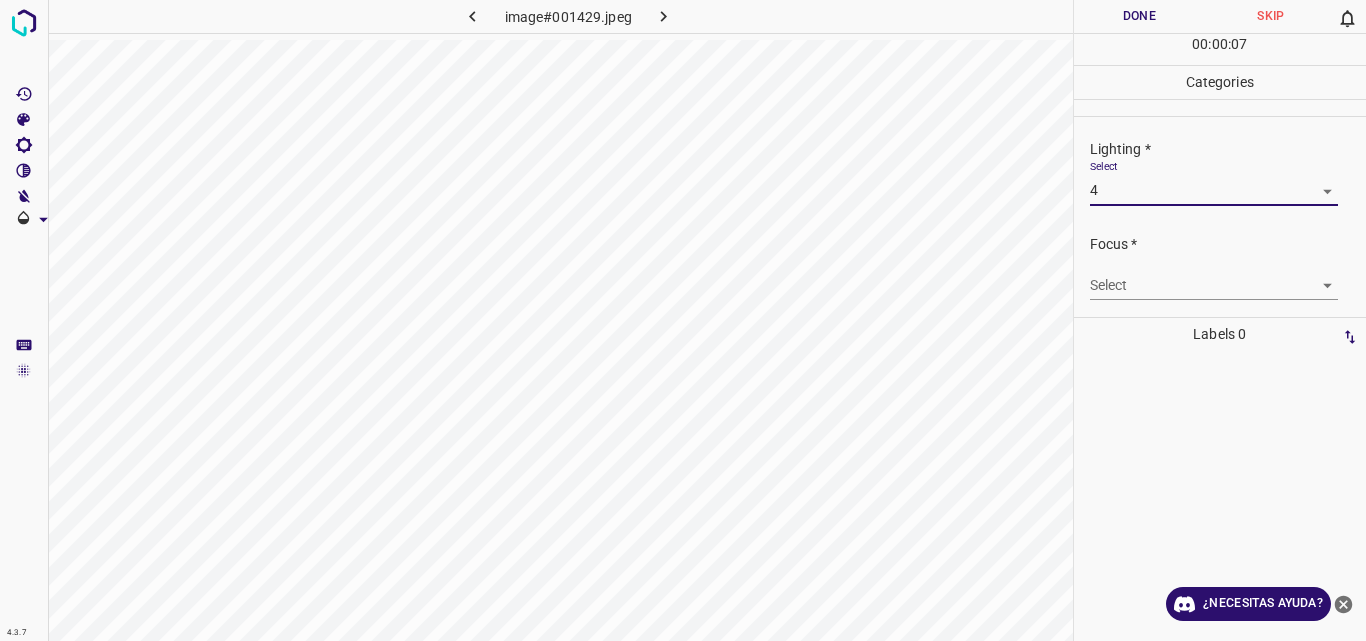 click on "Original text Rate this translation Your feedback will be used to help improve Google Translate 4.3.7 image#001429.jpeg Done Skip 0 00   : 00   : 07   Categories Lighting *  Select 4 4 Focus *  Select ​ Overall *  Select ​ Labels   0 Categories 1 Lighting 2 Focus 3 Overall Tools Space Change between modes (Draw & Edit) I Auto labeling R Restore zoom M Zoom in N Zoom out Delete Delete selecte label Filters Z Restore filters X Saturation filter C Brightness filter V Contrast filter B Gray scale filter General O Download ¿Necesitas ayuda? - Texto - Esconder - Borrar" at bounding box center (683, 320) 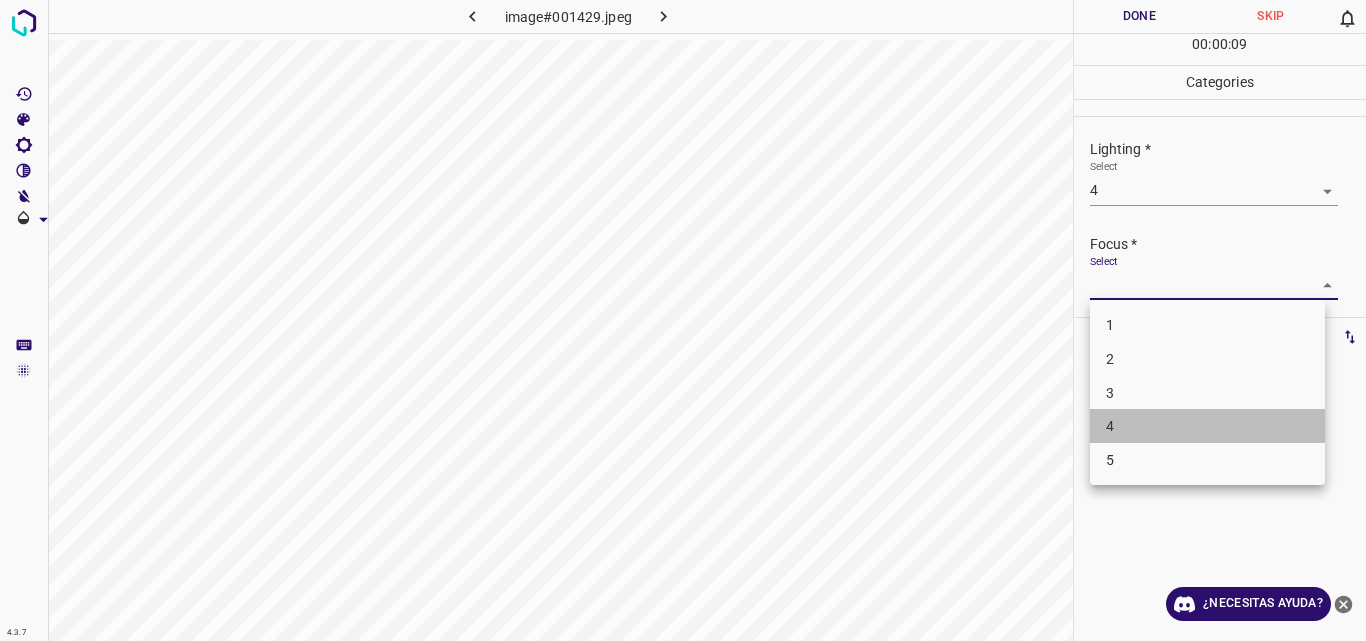 click on "4" at bounding box center [1207, 426] 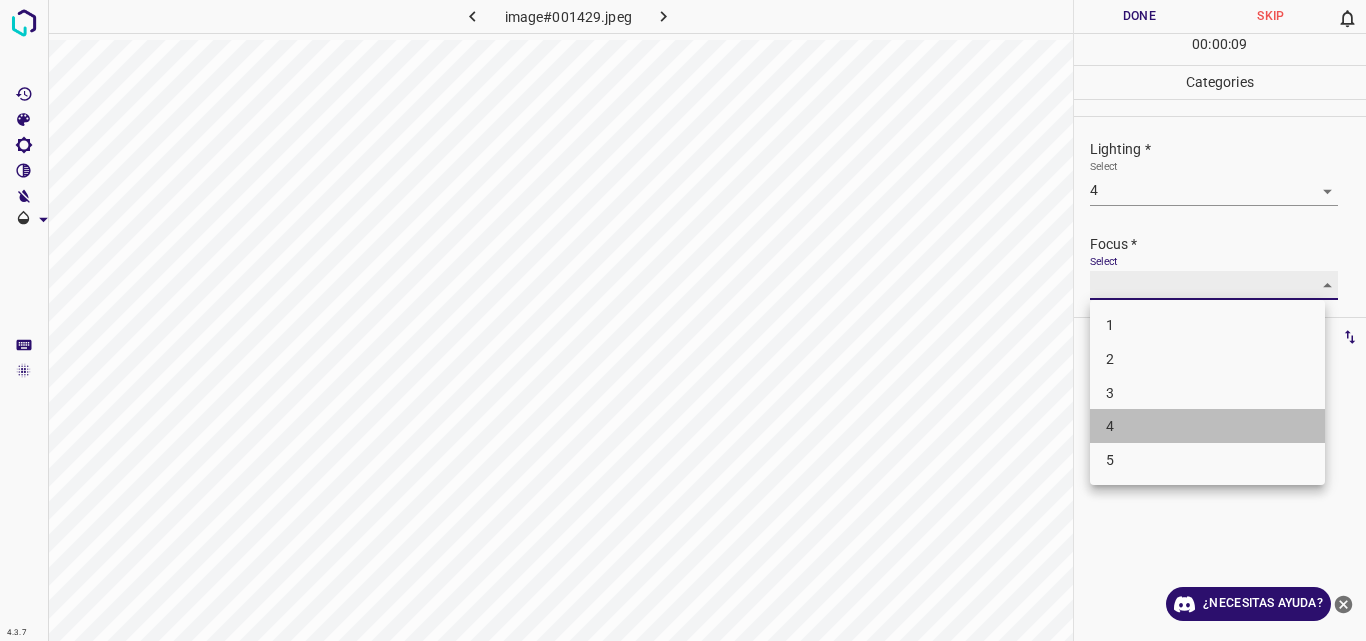 type on "4" 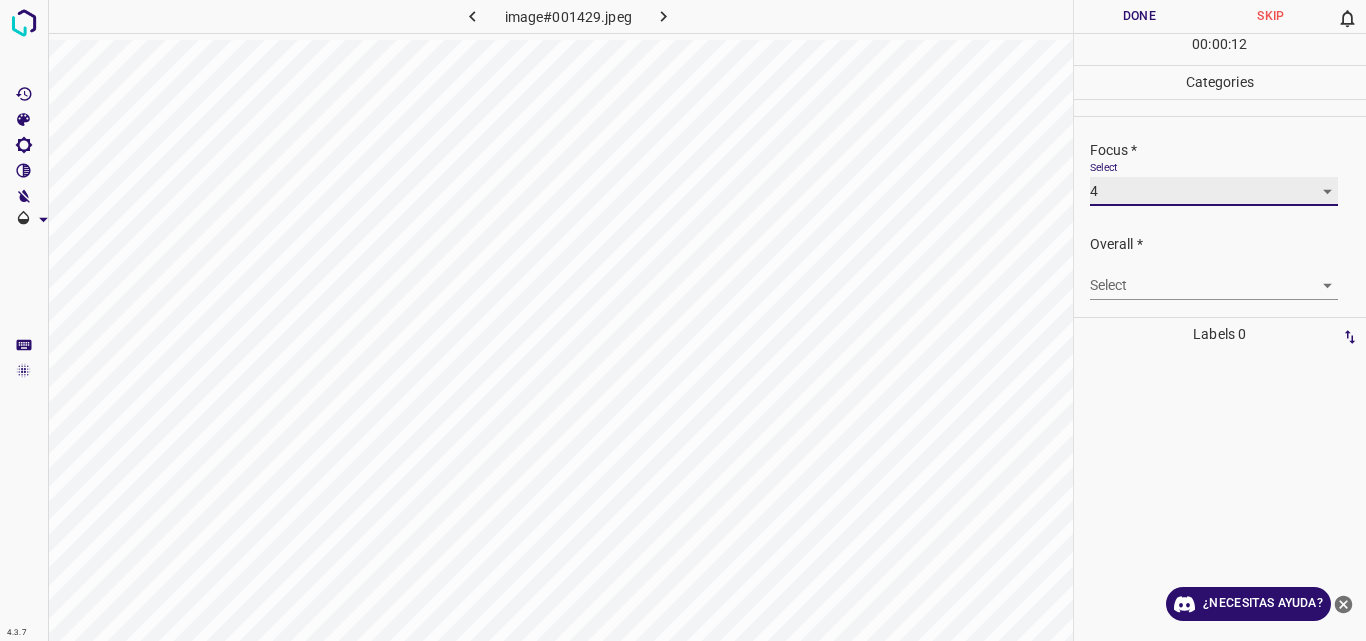 scroll, scrollTop: 98, scrollLeft: 0, axis: vertical 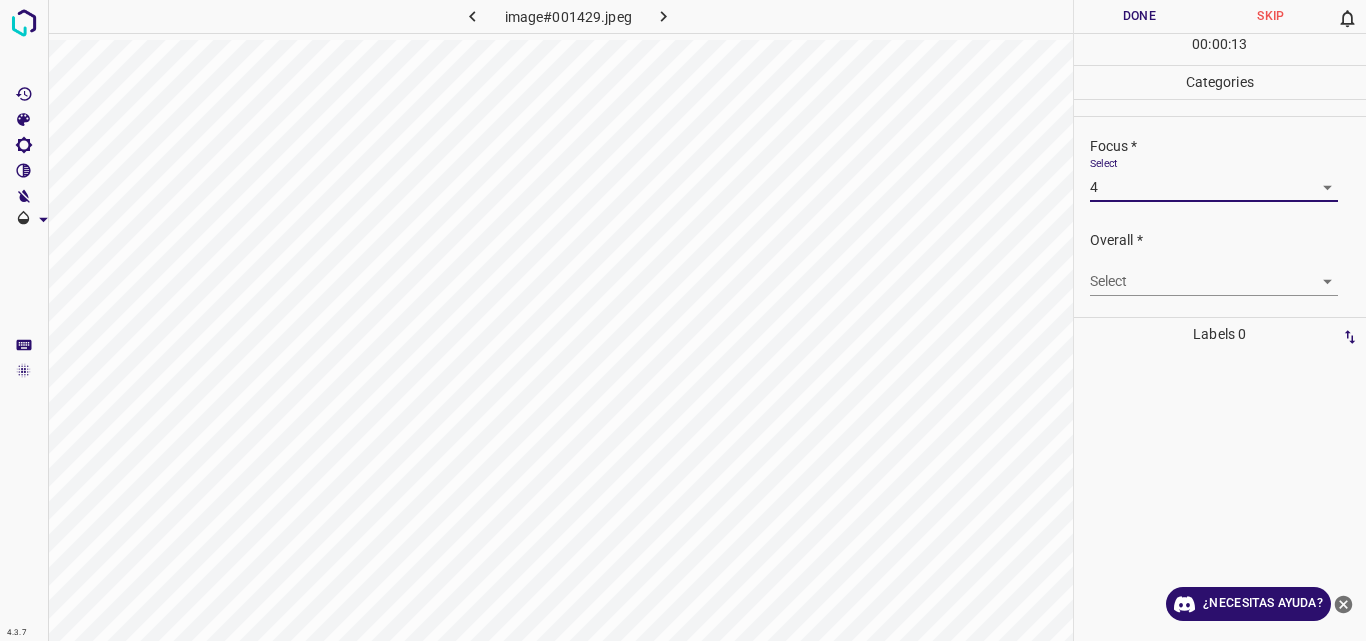click on "Original text Rate this translation Your feedback will be used to help improve Google Translate 4.3.7 image#001429.jpeg Done Skip 0 00   : 00   : 13   Categories Lighting *  Select 4 4 Focus *  Select 4 4 Overall *  Select ​ Labels   0 Categories 1 Lighting 2 Focus 3 Overall Tools Space Change between modes (Draw & Edit) I Auto labeling R Restore zoom M Zoom in N Zoom out Delete Delete selecte label Filters Z Restore filters X Saturation filter C Brightness filter V Contrast filter B Gray scale filter General O Download ¿Necesitas ayuda? - Texto - Esconder - Borrar" at bounding box center (683, 320) 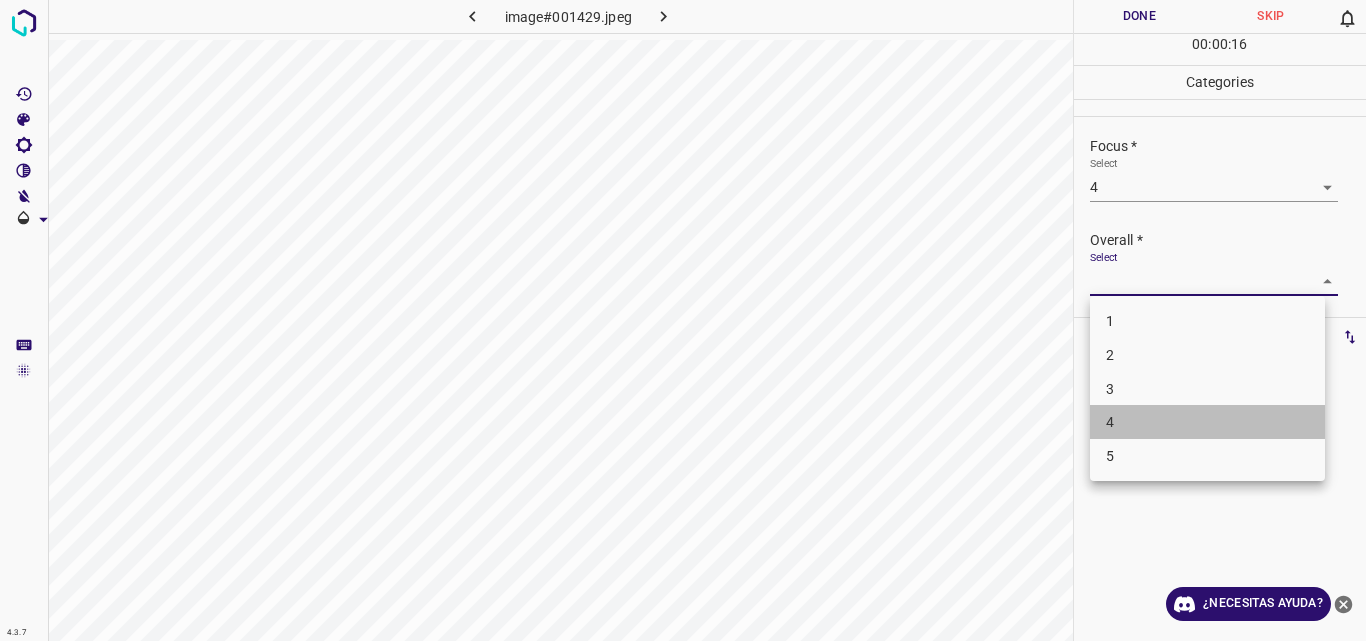 click on "4" at bounding box center (1207, 422) 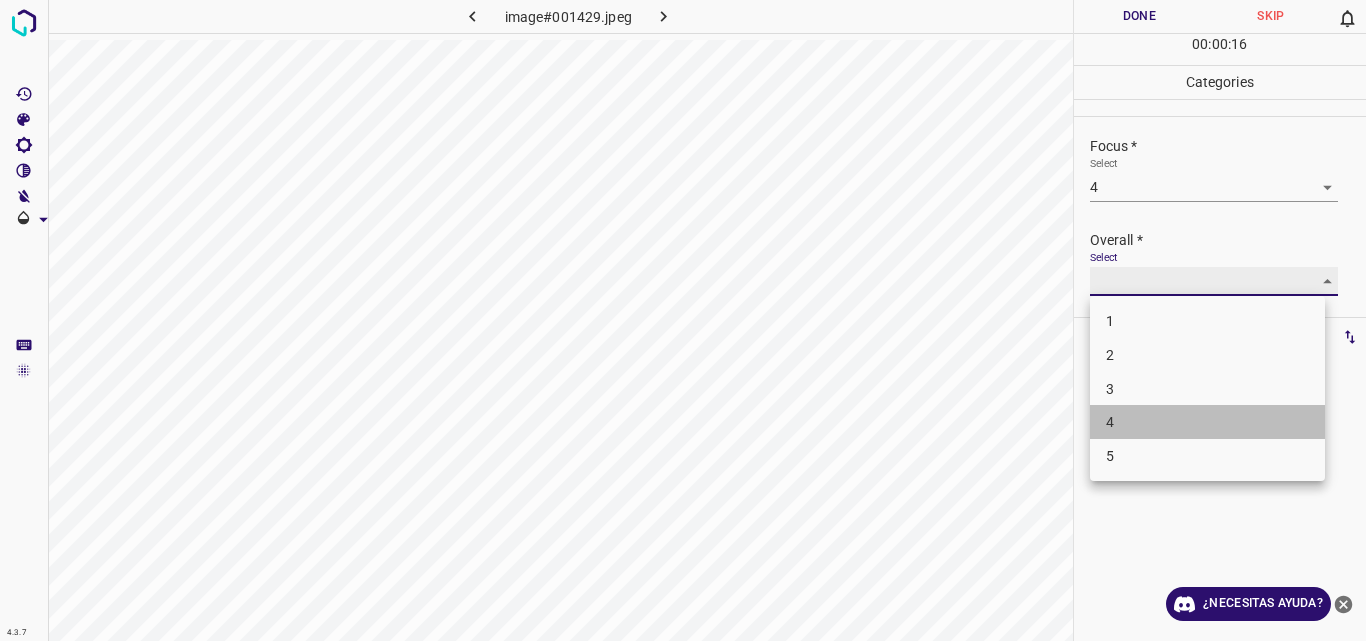 type on "4" 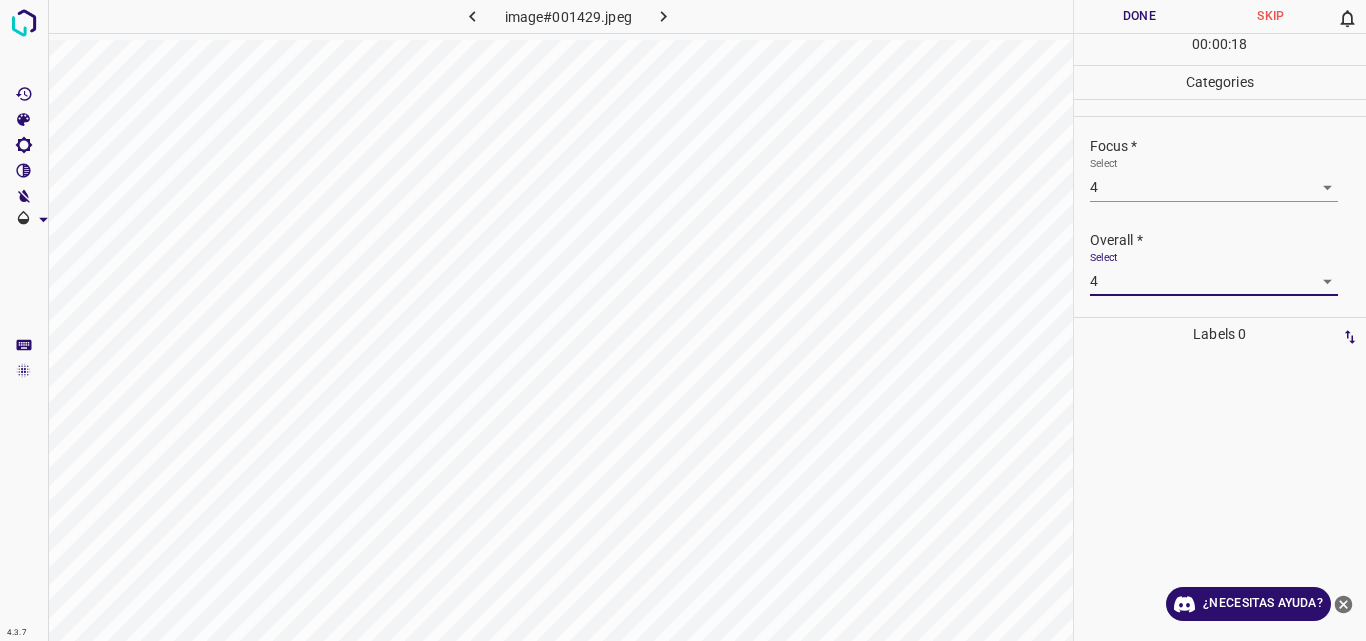 click on "Done" at bounding box center [1140, 16] 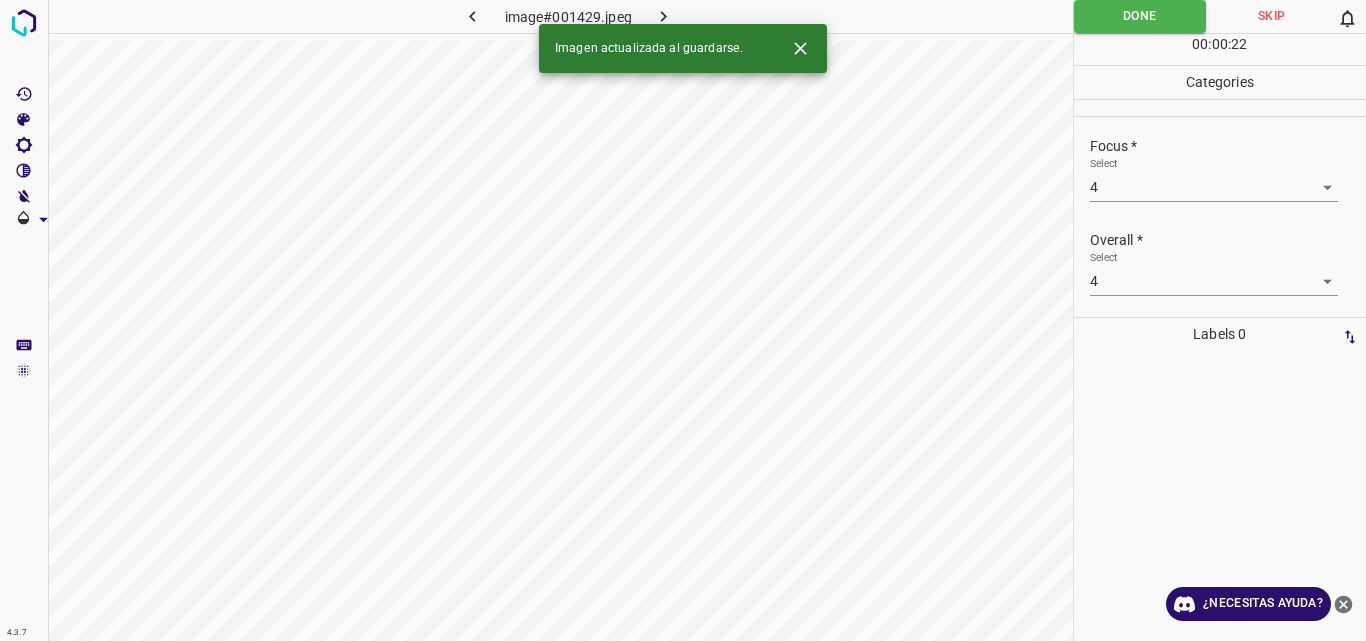 click 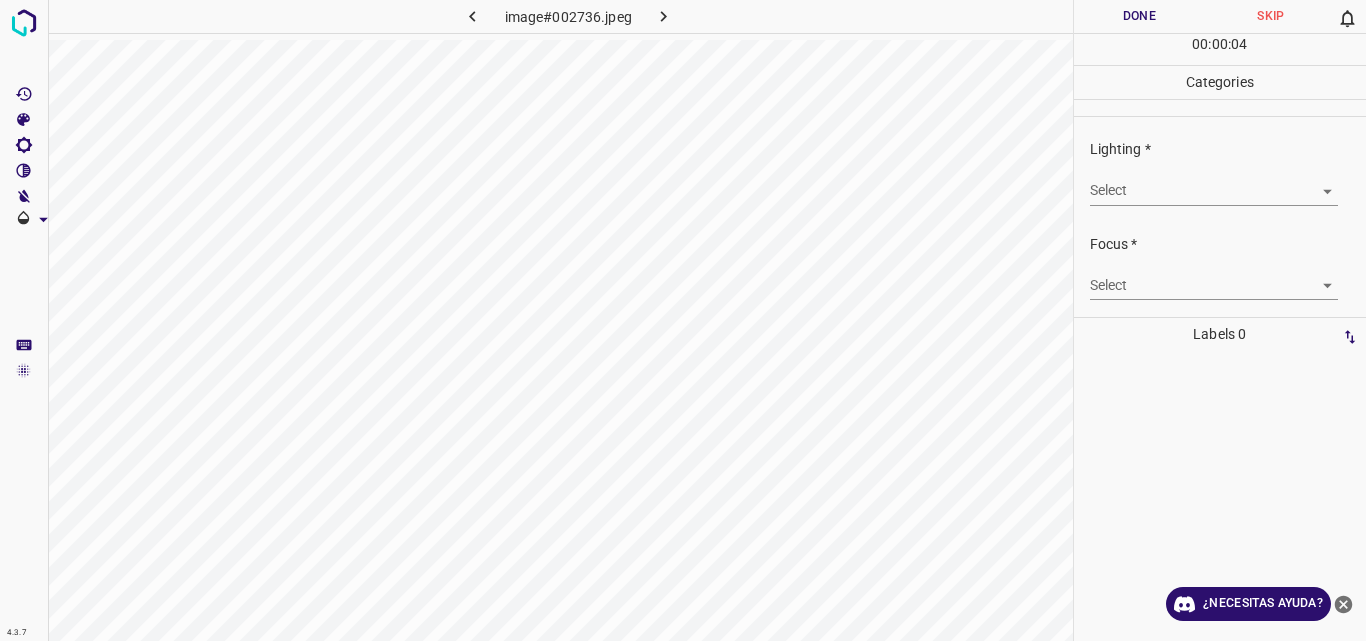 click on "Original text Rate this translation Your feedback will be used to help improve Google Translate 4.3.7 image#002736.jpeg Done Skip 0 00   : 00   : 04   Categories Lighting *  Select ​ Focus *  Select ​ Overall *  Select ​ Labels   0 Categories 1 Lighting 2 Focus 3 Overall Tools Space Change between modes (Draw & Edit) I Auto labeling R Restore zoom M Zoom in N Zoom out Delete Delete selecte label Filters Z Restore filters X Saturation filter C Brightness filter V Contrast filter B Gray scale filter General O Download ¿Necesitas ayuda? - Texto - Esconder - Borrar" at bounding box center [683, 320] 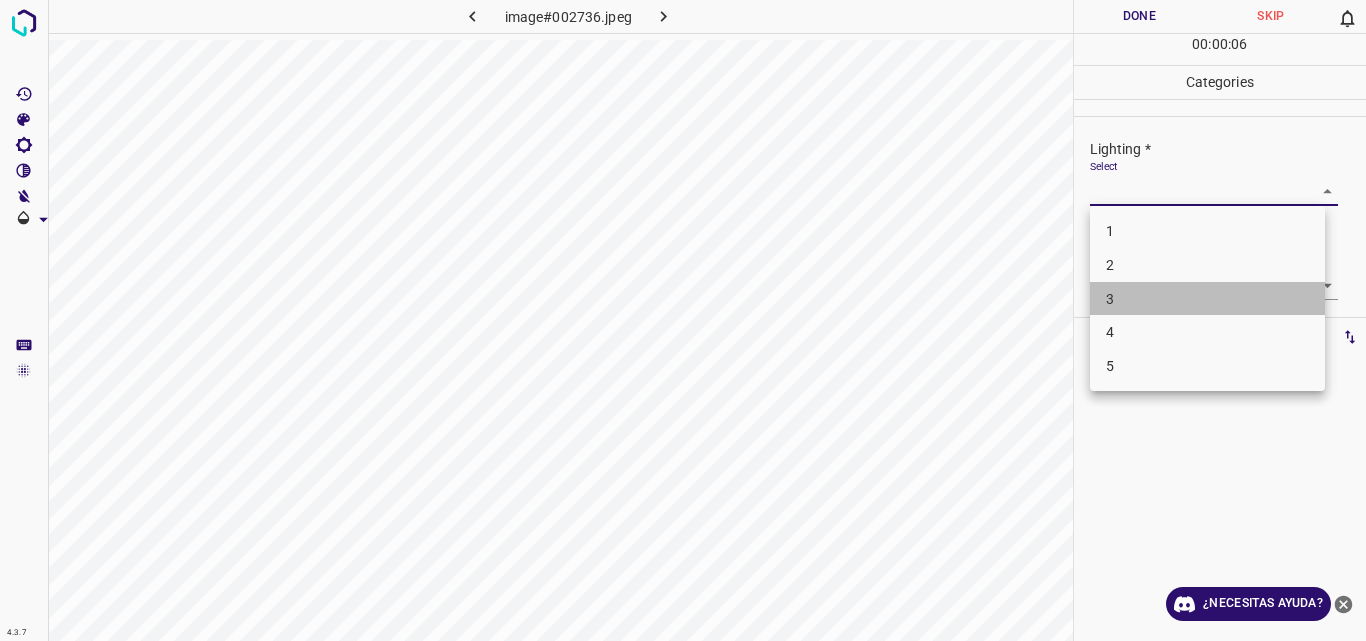 click on "3" at bounding box center (1207, 299) 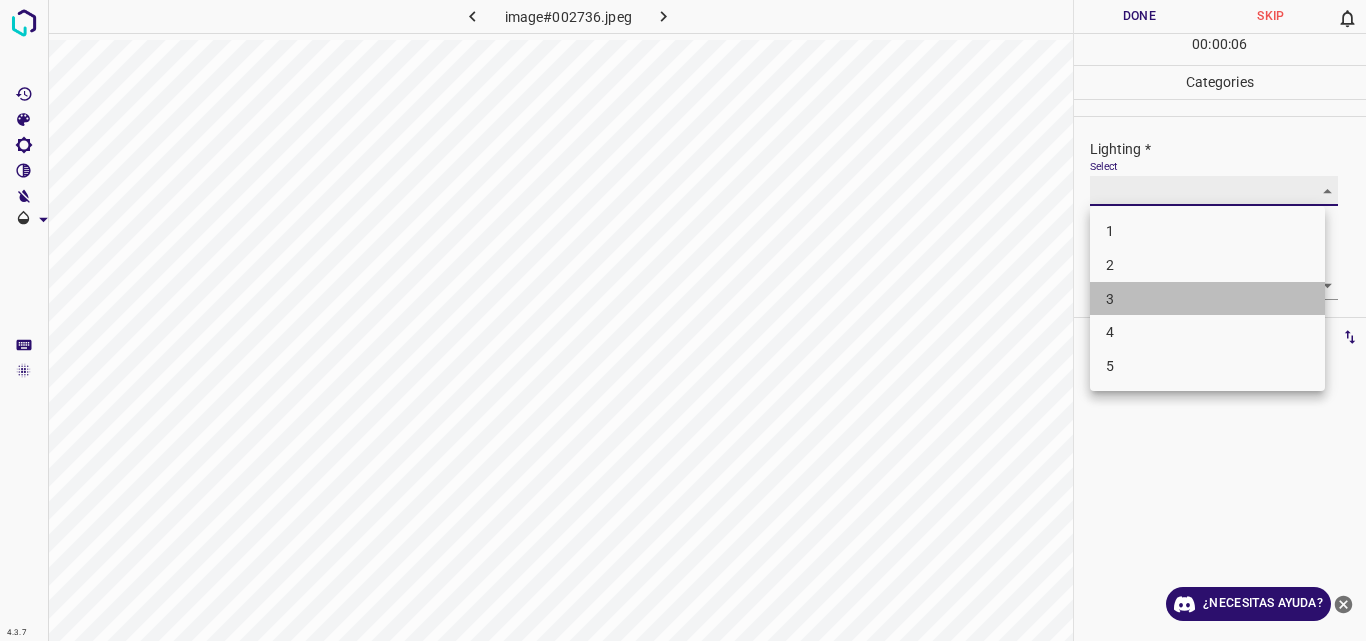type on "3" 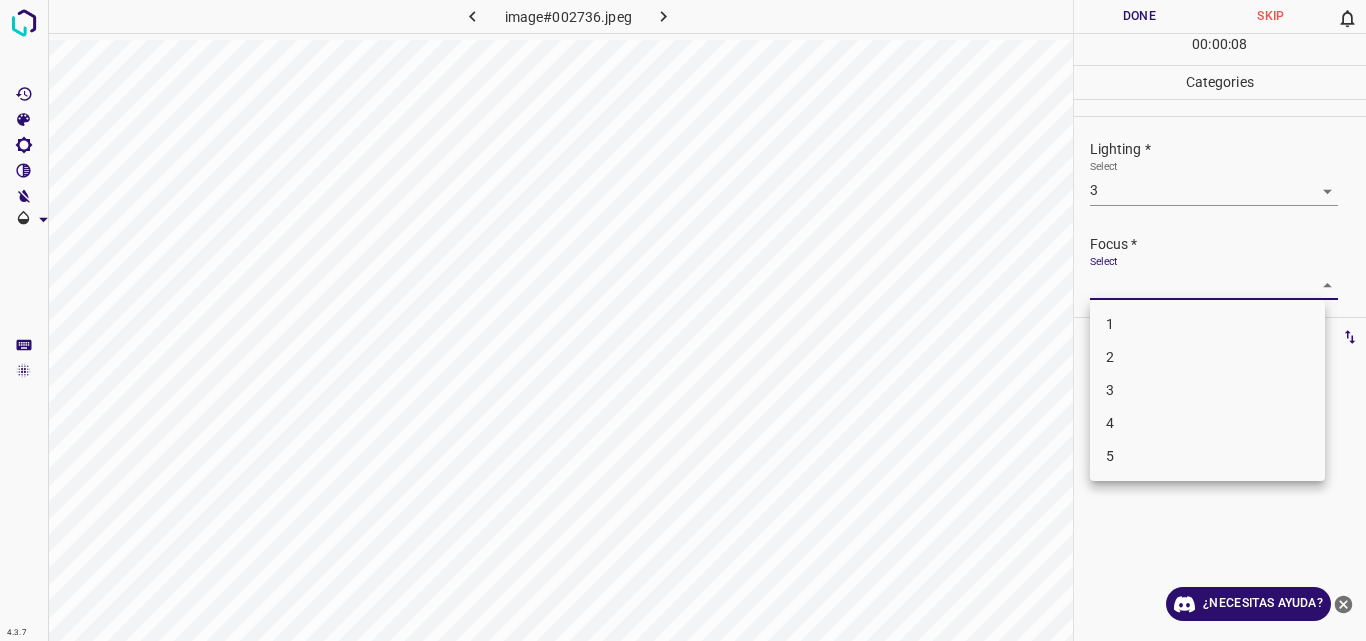 click on "Original text Rate this translation Your feedback will be used to help improve Google Translate 4.3.7 image#002736.jpeg Done Skip 0 00   : 00   : 08   Categories Lighting *  Select 3 3 Focus *  Select ​ Overall *  Select ​ Labels   0 Categories 1 Lighting 2 Focus 3 Overall Tools Space Change between modes (Draw & Edit) I Auto labeling R Restore zoom M Zoom in N Zoom out Delete Delete selecte label Filters Z Restore filters X Saturation filter C Brightness filter V Contrast filter B Gray scale filter General O Download ¿Necesitas ayuda? - Texto - Esconder - Borrar 1 2 3 4 5" at bounding box center (683, 320) 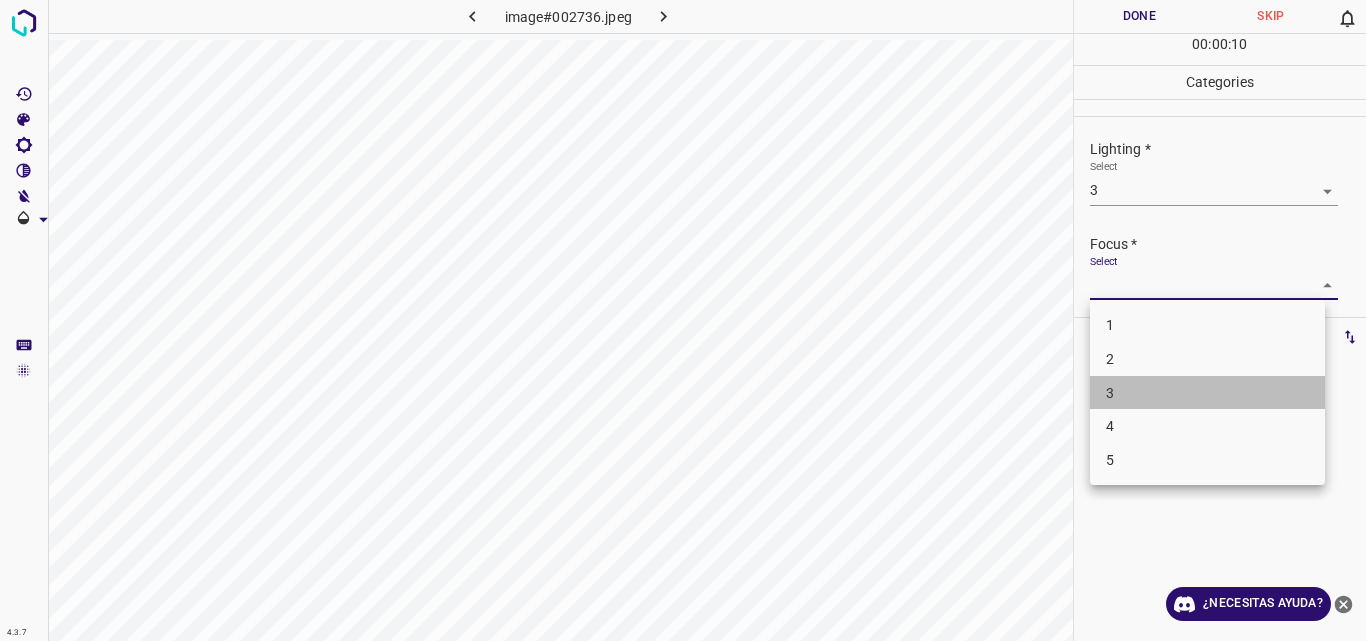 click on "3" at bounding box center (1207, 393) 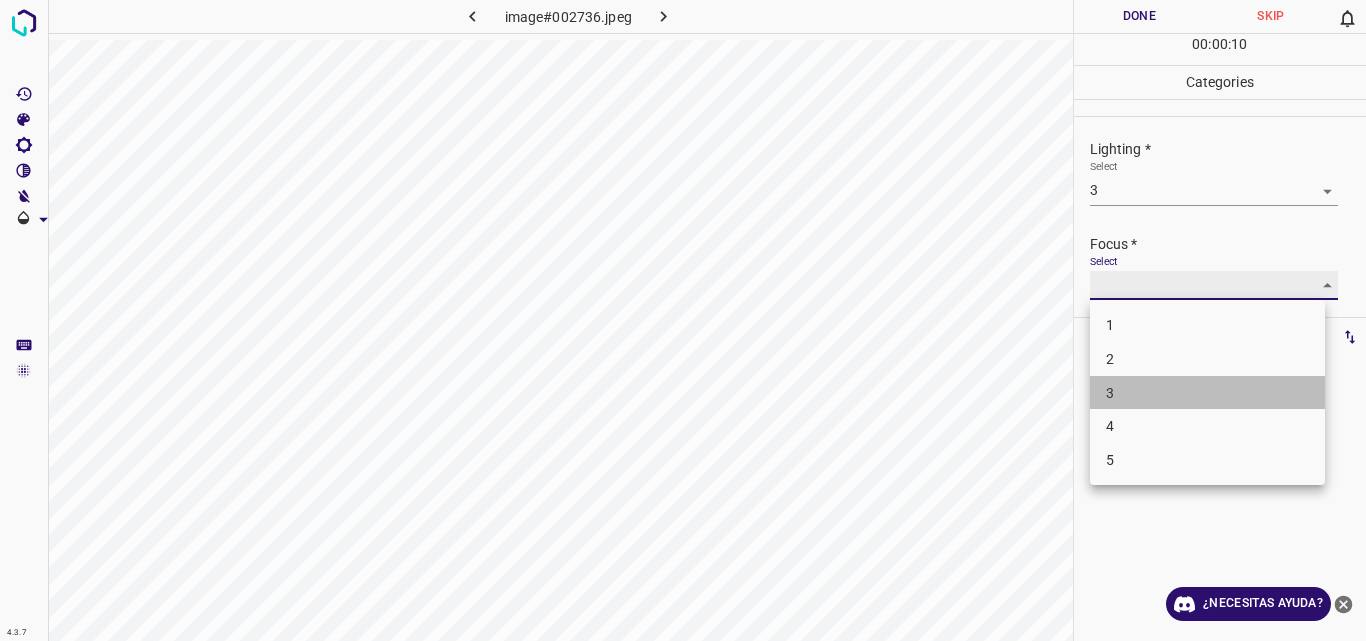 type on "3" 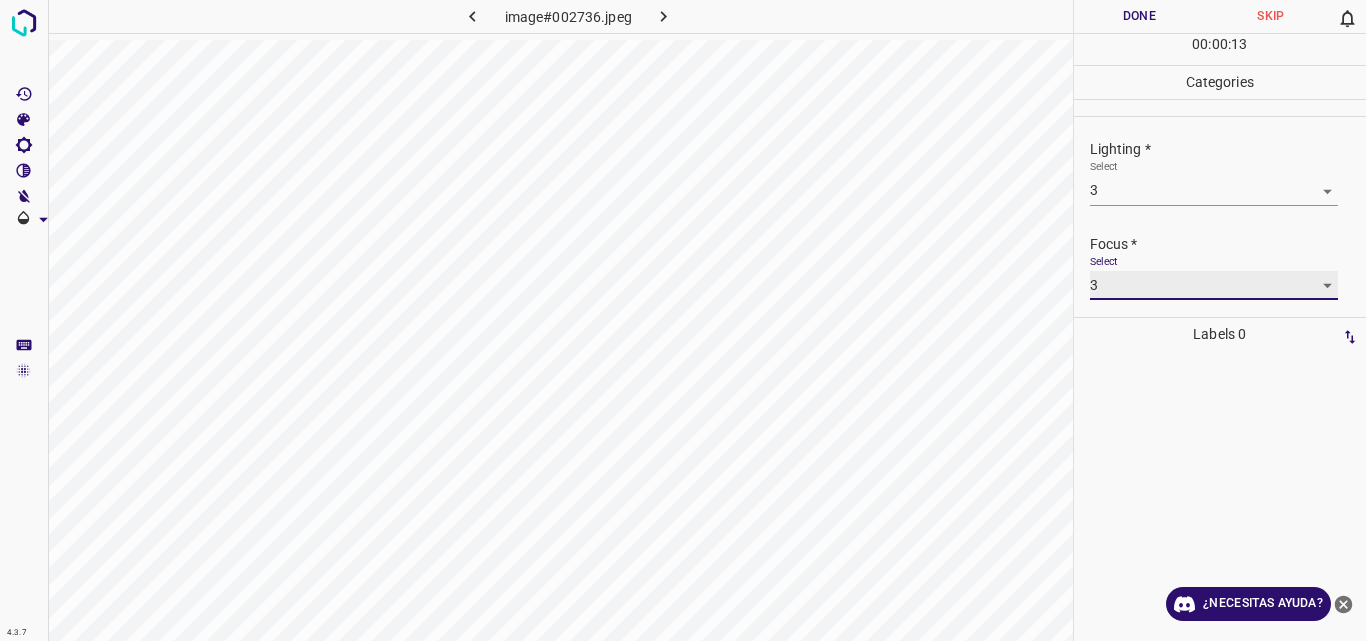 scroll, scrollTop: 76, scrollLeft: 0, axis: vertical 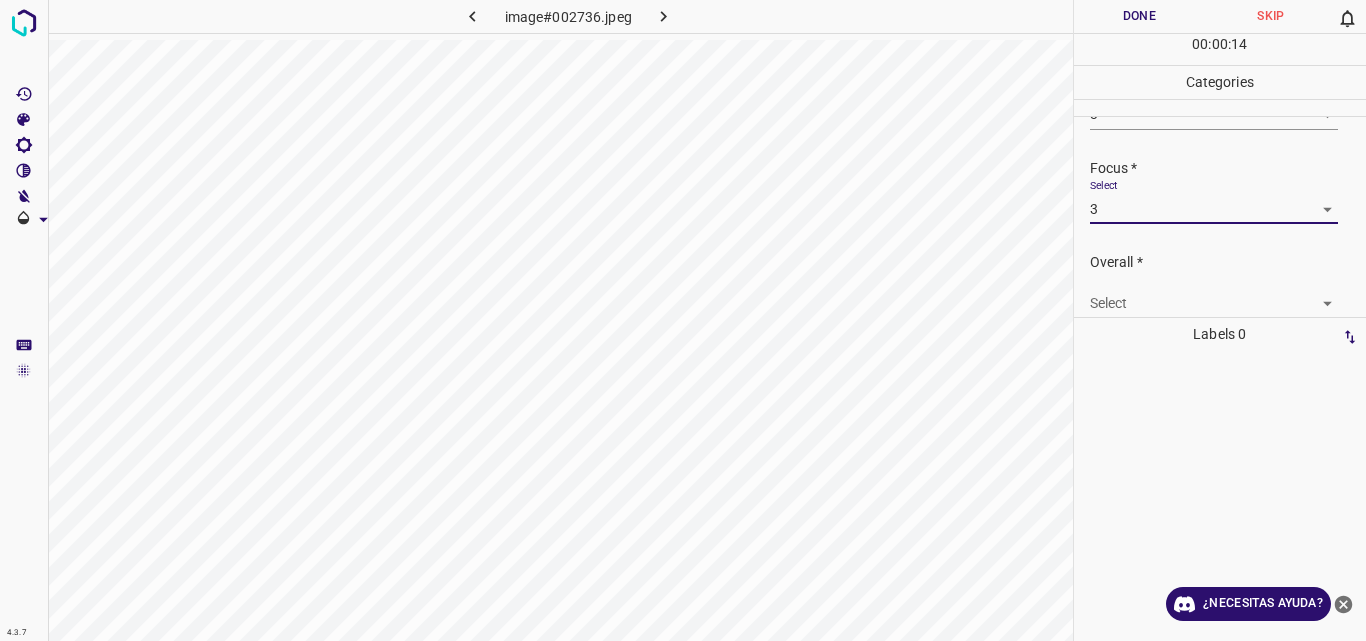 click on "Original text Rate this translation Your feedback will be used to help improve Google Translate 4.3.7 image#002736.jpeg Done Skip 0 00   : 00   : 14   Categories Lighting *  Select 3 3 Focus *  Select 3 3 Overall *  Select ​ Labels   0 Categories 1 Lighting 2 Focus 3 Overall Tools Space Change between modes (Draw & Edit) I Auto labeling R Restore zoom M Zoom in N Zoom out Delete Delete selecte label Filters Z Restore filters X Saturation filter C Brightness filter V Contrast filter B Gray scale filter General O Download ¿Necesitas ayuda? - Texto - Esconder - Borrar" at bounding box center [683, 320] 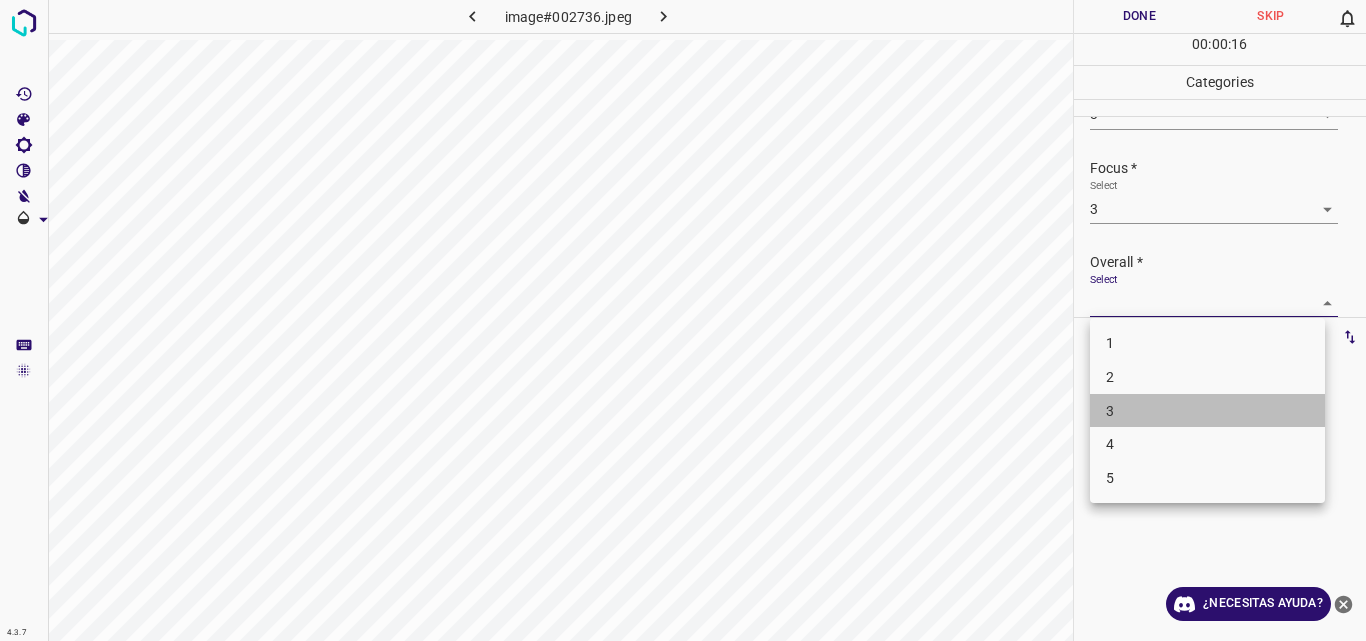 click on "3" at bounding box center (1207, 411) 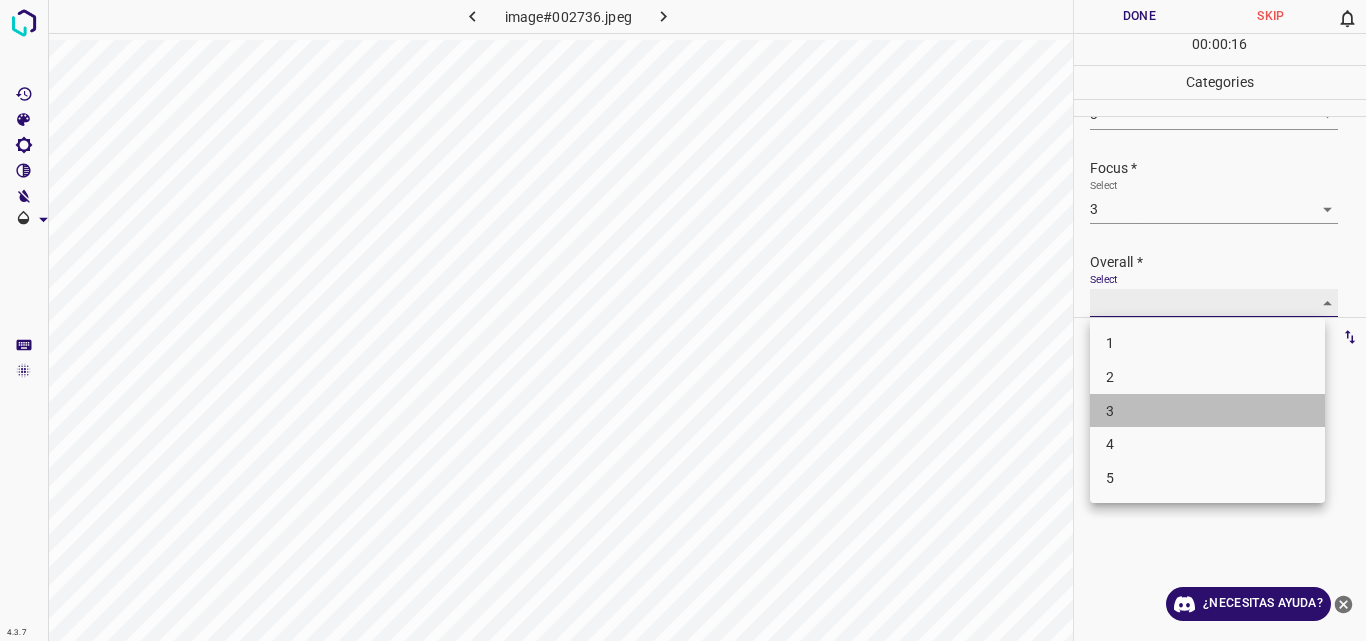 type on "3" 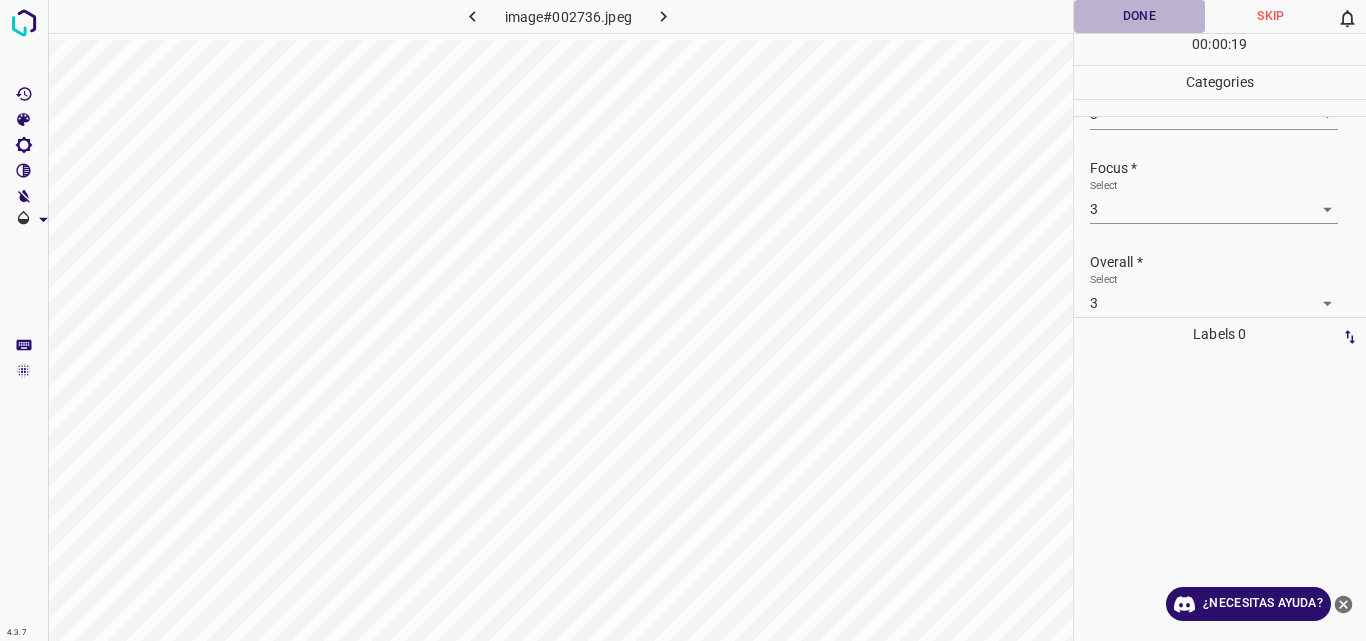 click on "Done" at bounding box center (1140, 16) 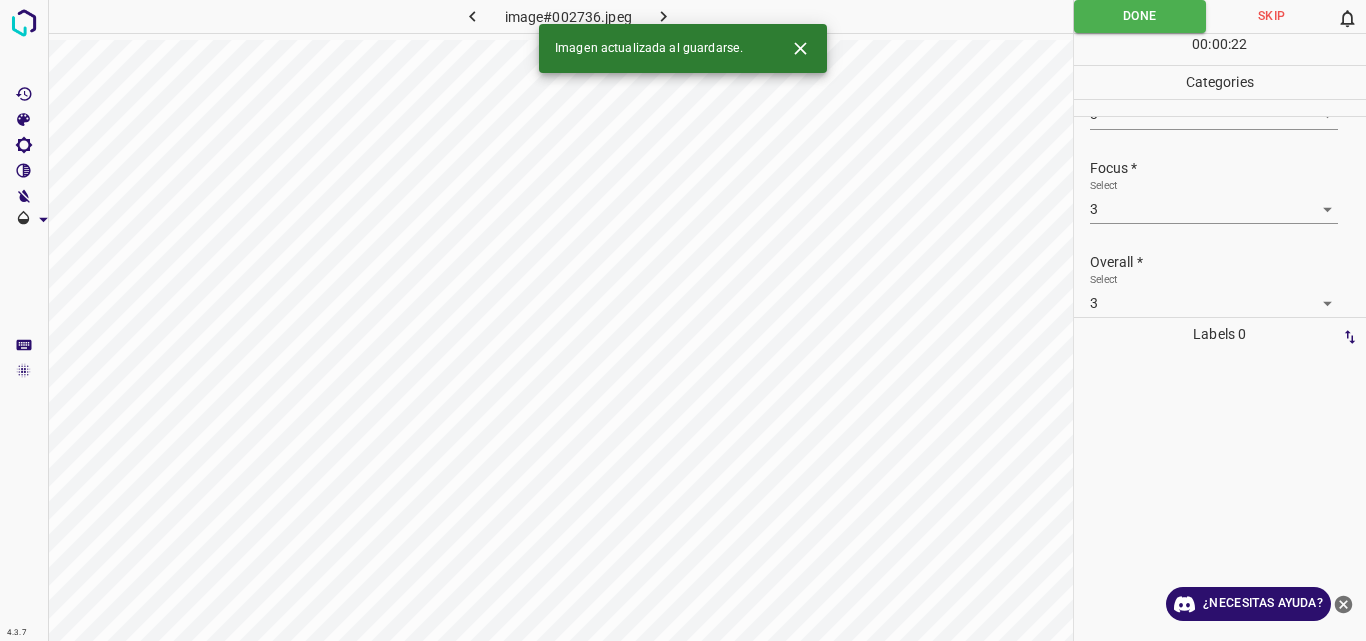 click 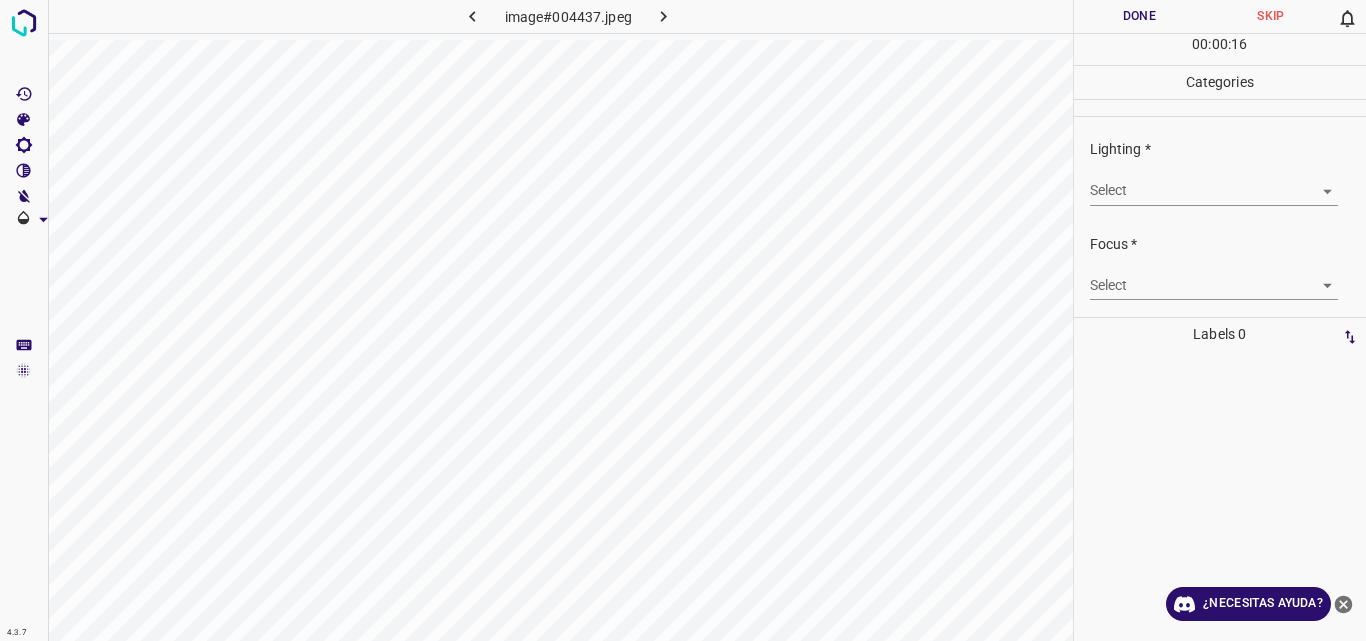 click on "Original text Rate this translation Your feedback will be used to help improve Google Translate 4.3.7 image#004437.jpeg Done Skip 0 00   : 00   : 16   Categories Lighting *  Select ​ Focus *  Select ​ Overall *  Select ​ Labels   0 Categories 1 Lighting 2 Focus 3 Overall Tools Space Change between modes (Draw & Edit) I Auto labeling R Restore zoom M Zoom in N Zoom out Delete Delete selecte label Filters Z Restore filters X Saturation filter C Brightness filter V Contrast filter B Gray scale filter General O Download ¿Necesitas ayuda? - Texto - Esconder - Borrar" at bounding box center (683, 320) 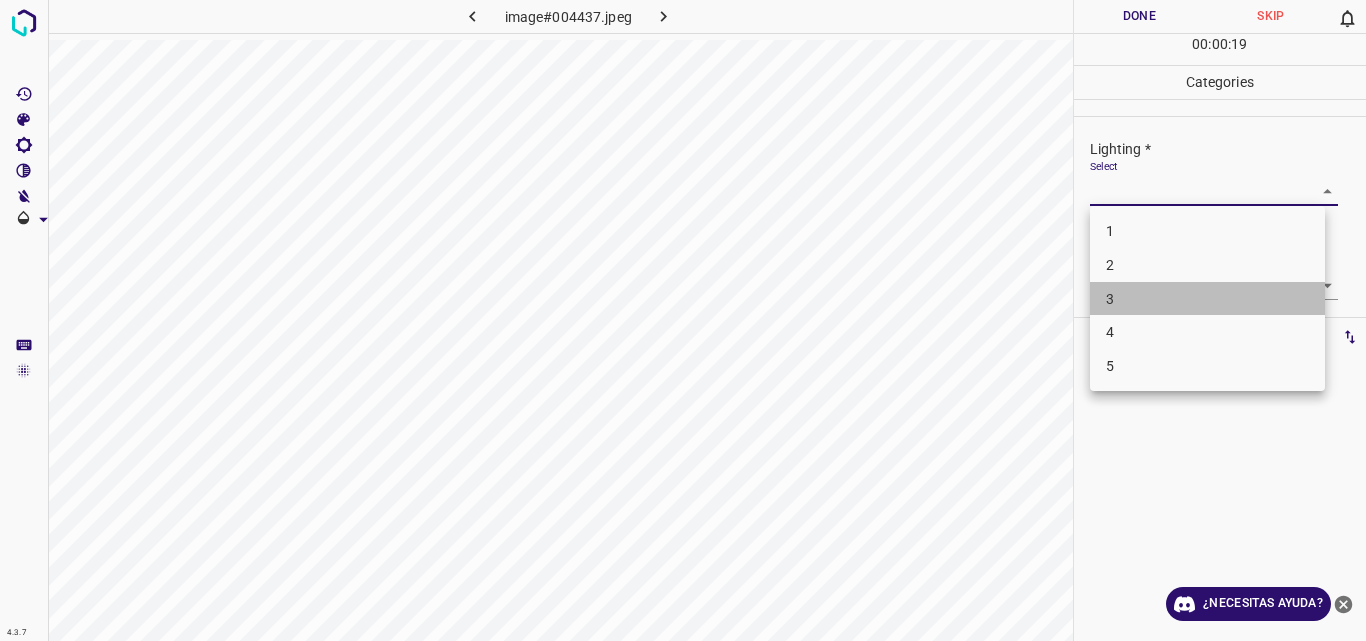 click on "3" at bounding box center [1207, 299] 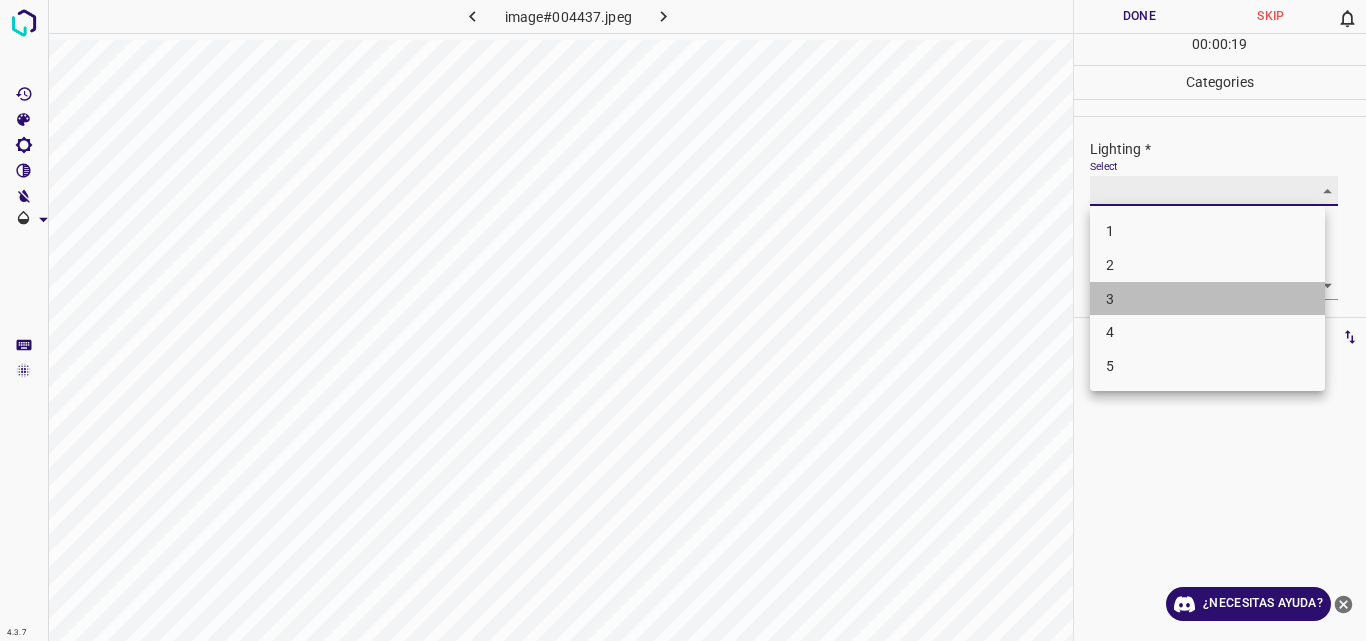type on "3" 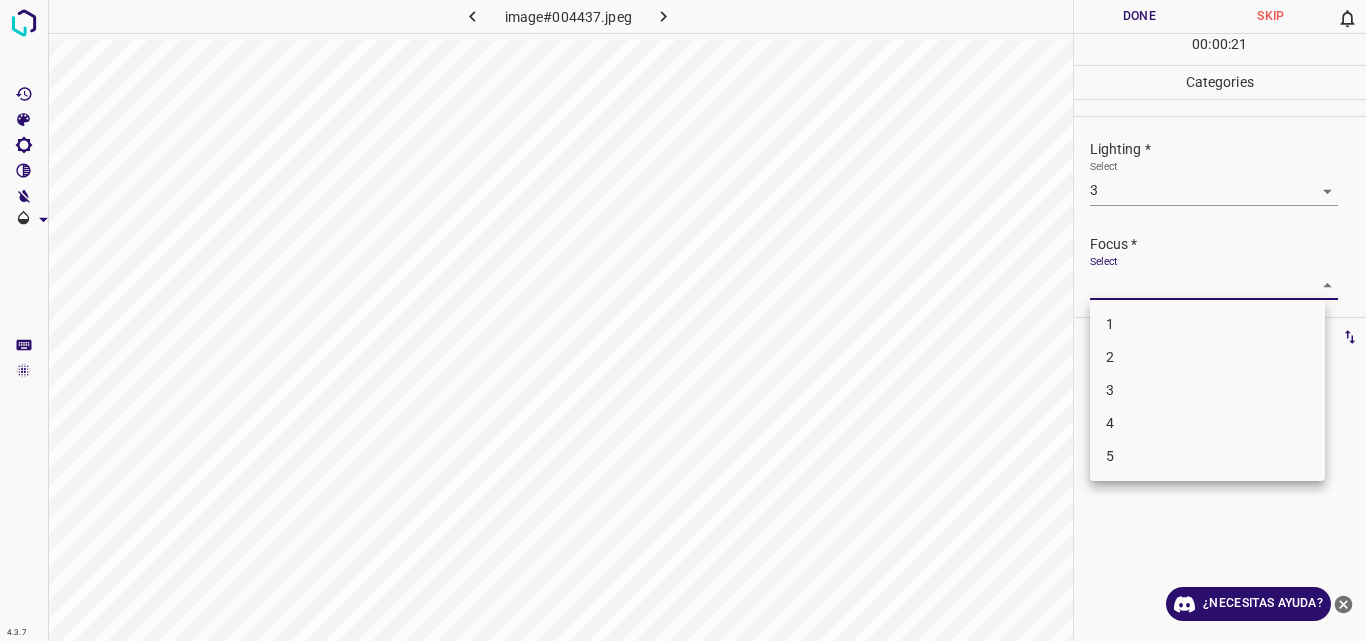 click on "Original text Rate this translation Your feedback will be used to help improve Google Translate 4.3.7 image#004437.jpeg Done Skip 0 00   : 00   : 21   Categories Lighting *  Select 3 3 Focus *  Select ​ Overall *  Select ​ Labels   0 Categories 1 Lighting 2 Focus 3 Overall Tools Space Change between modes (Draw & Edit) I Auto labeling R Restore zoom M Zoom in N Zoom out Delete Delete selecte label Filters Z Restore filters X Saturation filter C Brightness filter V Contrast filter B Gray scale filter General O Download ¿Necesitas ayuda? - Texto - Esconder - Borrar 1 2 3 4 5" at bounding box center (683, 320) 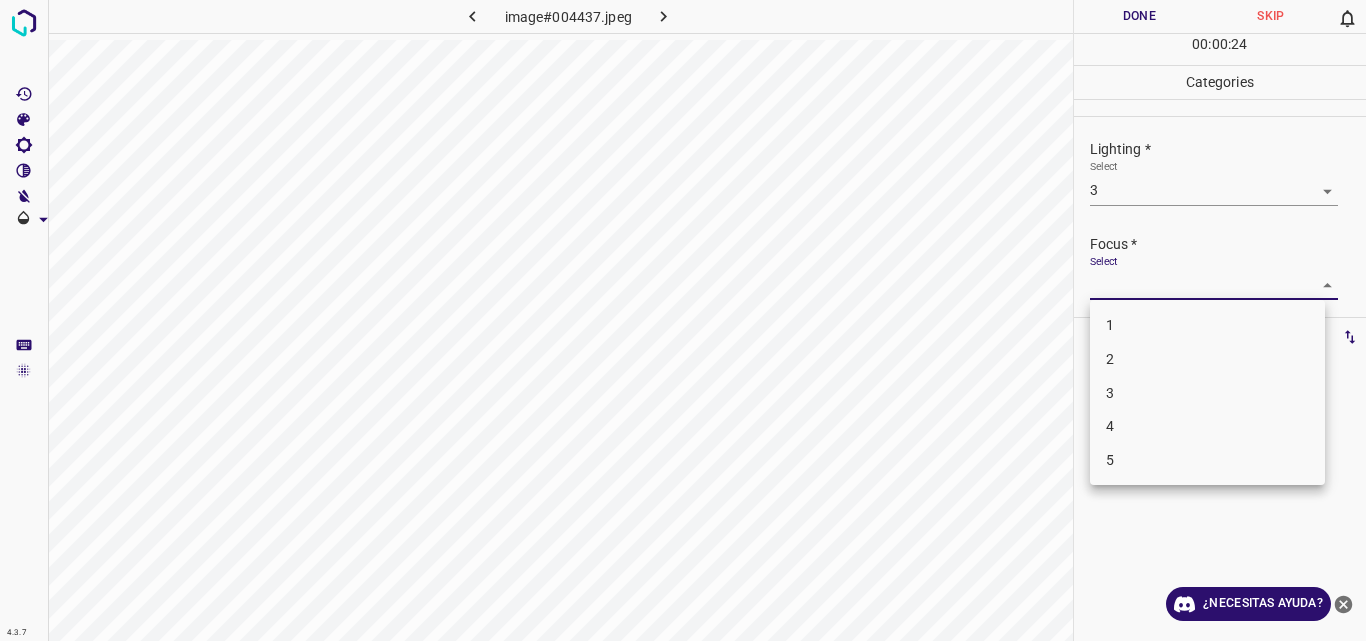 click on "3" at bounding box center (1207, 393) 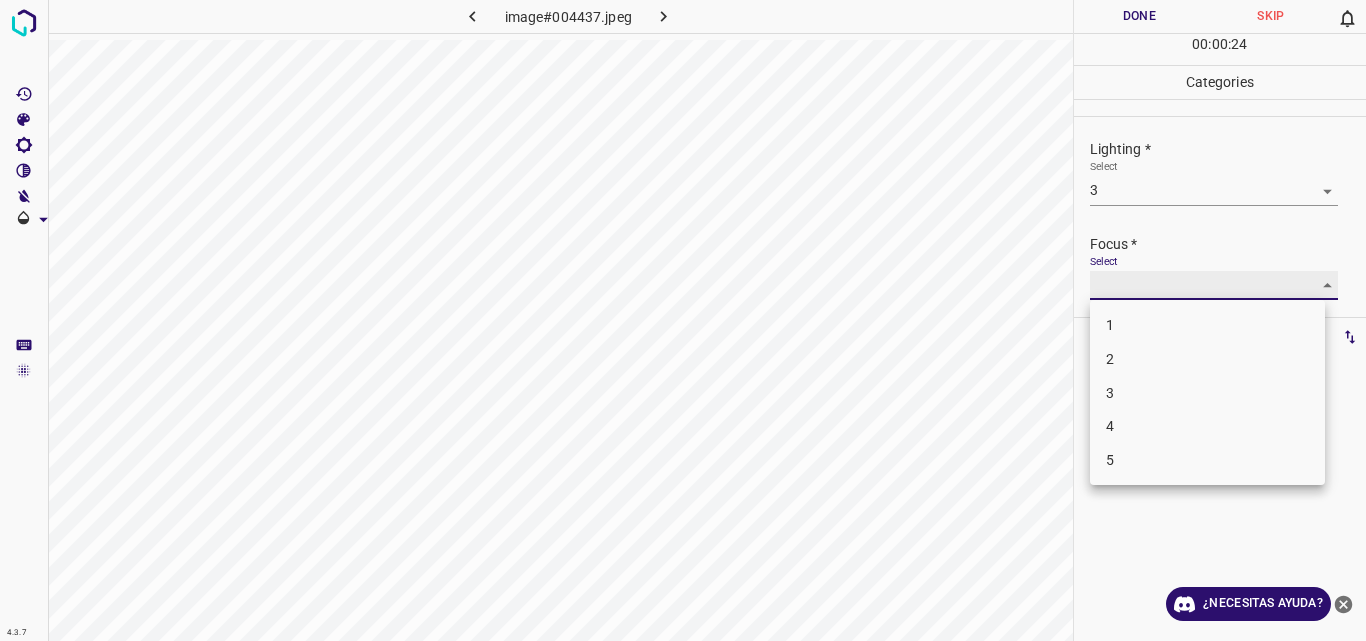 type on "3" 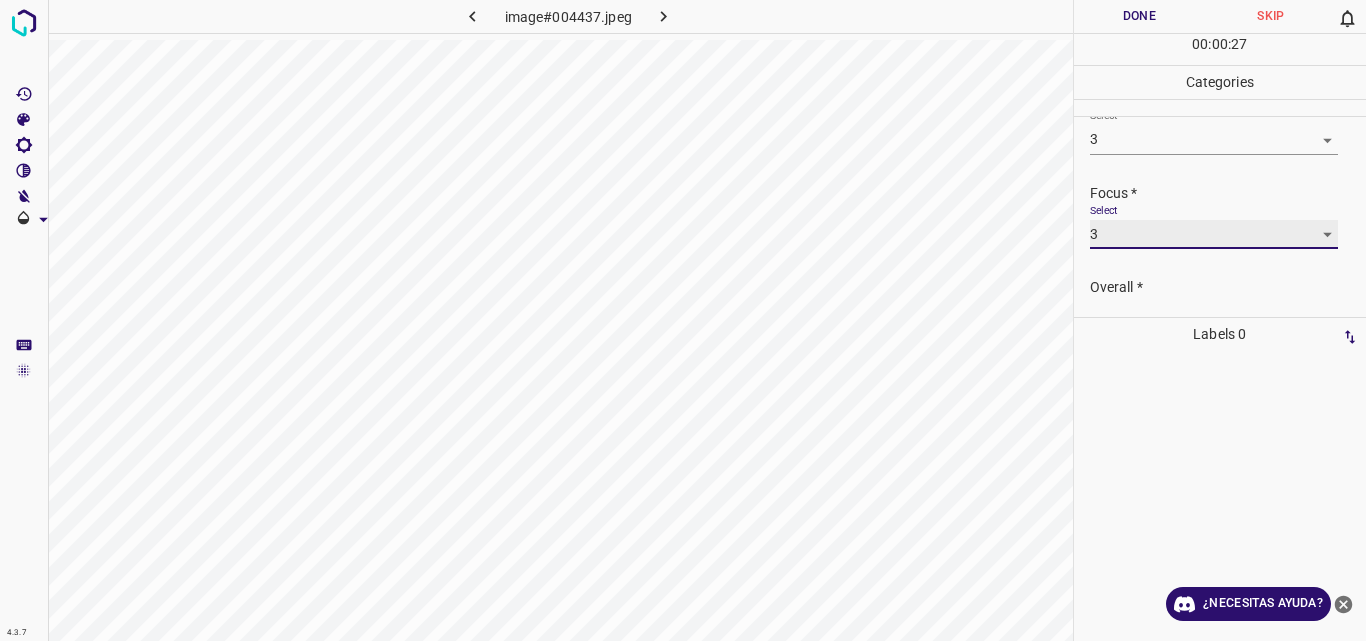 scroll, scrollTop: 98, scrollLeft: 0, axis: vertical 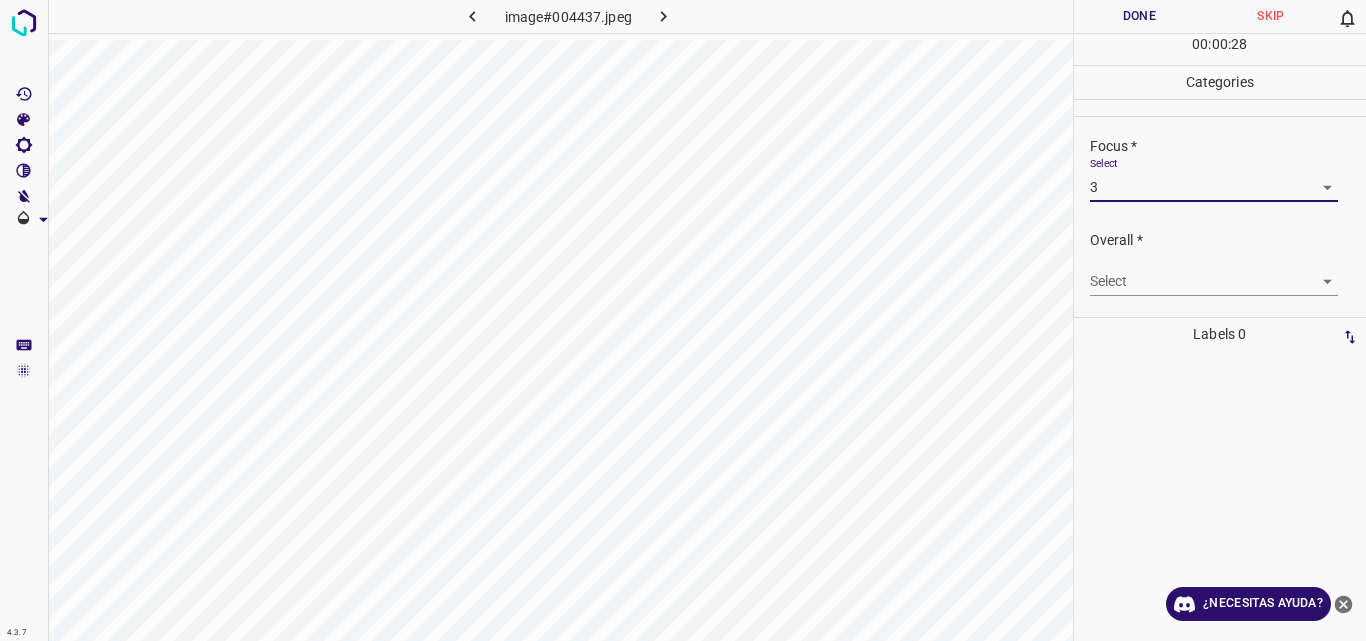 click on "Original text Rate this translation Your feedback will be used to help improve Google Translate 4.3.7 image#004437.jpeg Done Skip 0 00   : 00   : 28   Categories Lighting *  Select 3 3 Focus *  Select 3 3 Overall *  Select ​ Labels   0 Categories 1 Lighting 2 Focus 3 Overall Tools Space Change between modes (Draw & Edit) I Auto labeling R Restore zoom M Zoom in N Zoom out Delete Delete selecte label Filters Z Restore filters X Saturation filter C Brightness filter V Contrast filter B Gray scale filter General O Download ¿Necesitas ayuda? - Texto - Esconder - Borrar" at bounding box center (683, 320) 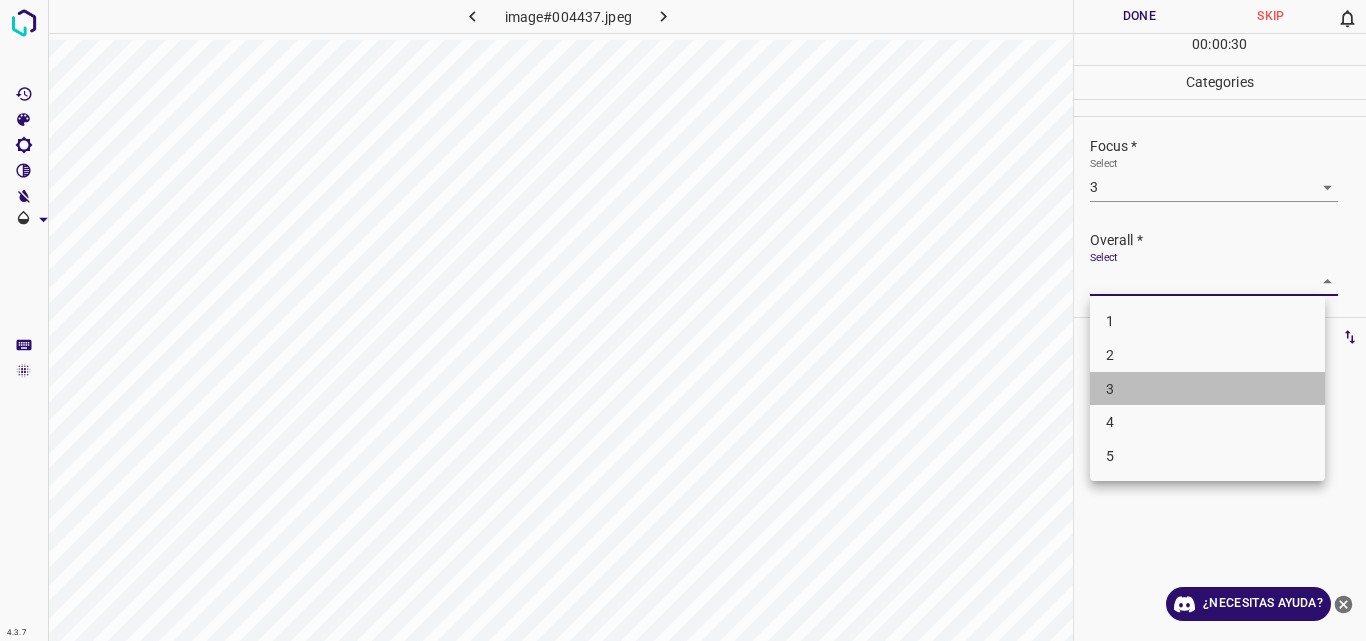 click on "3" at bounding box center [1207, 389] 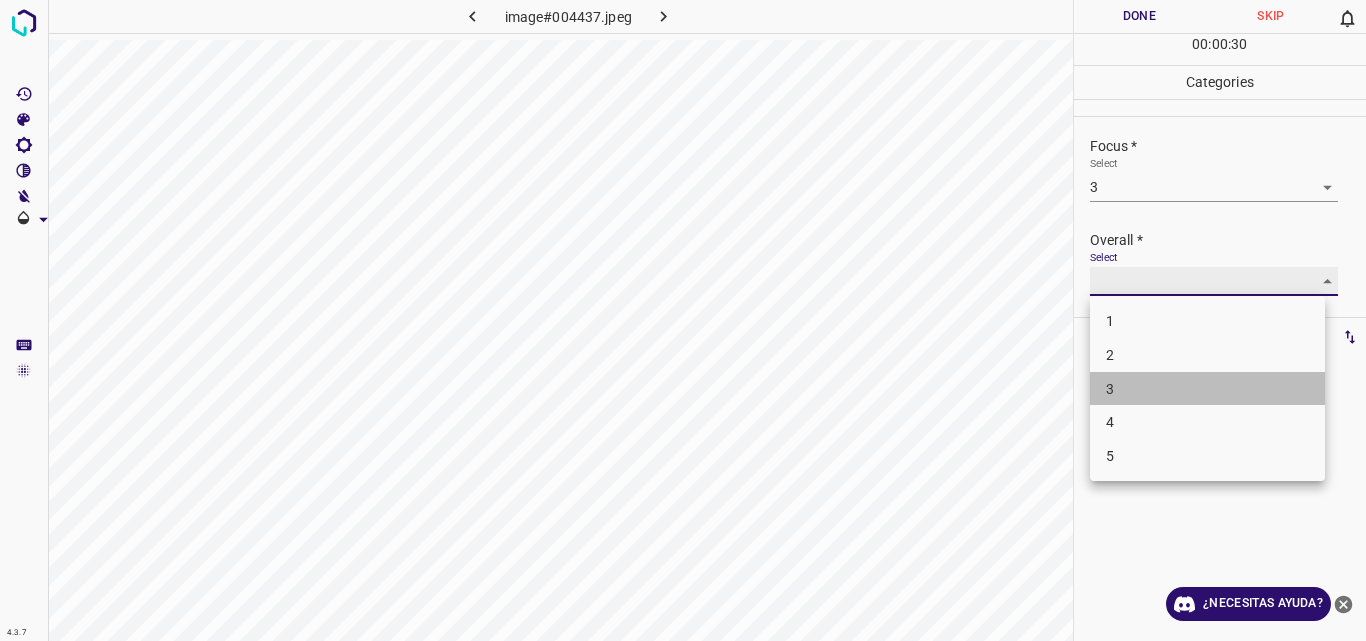 type on "3" 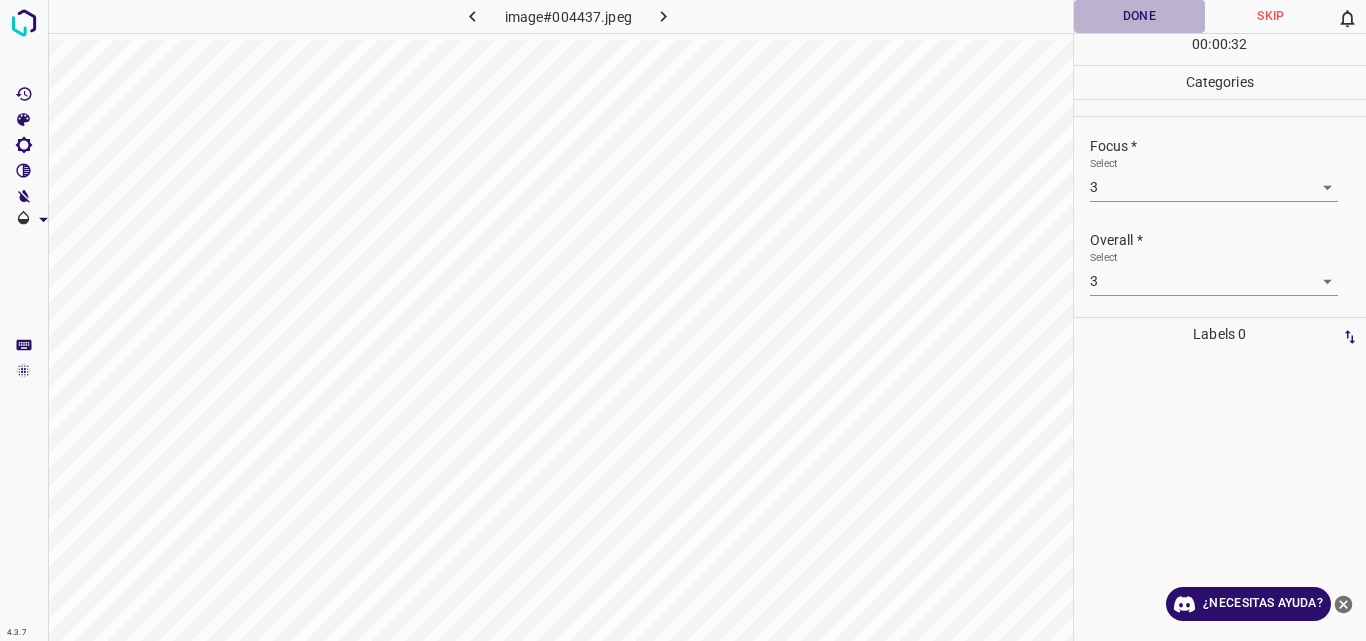 click on "Done" at bounding box center [1140, 16] 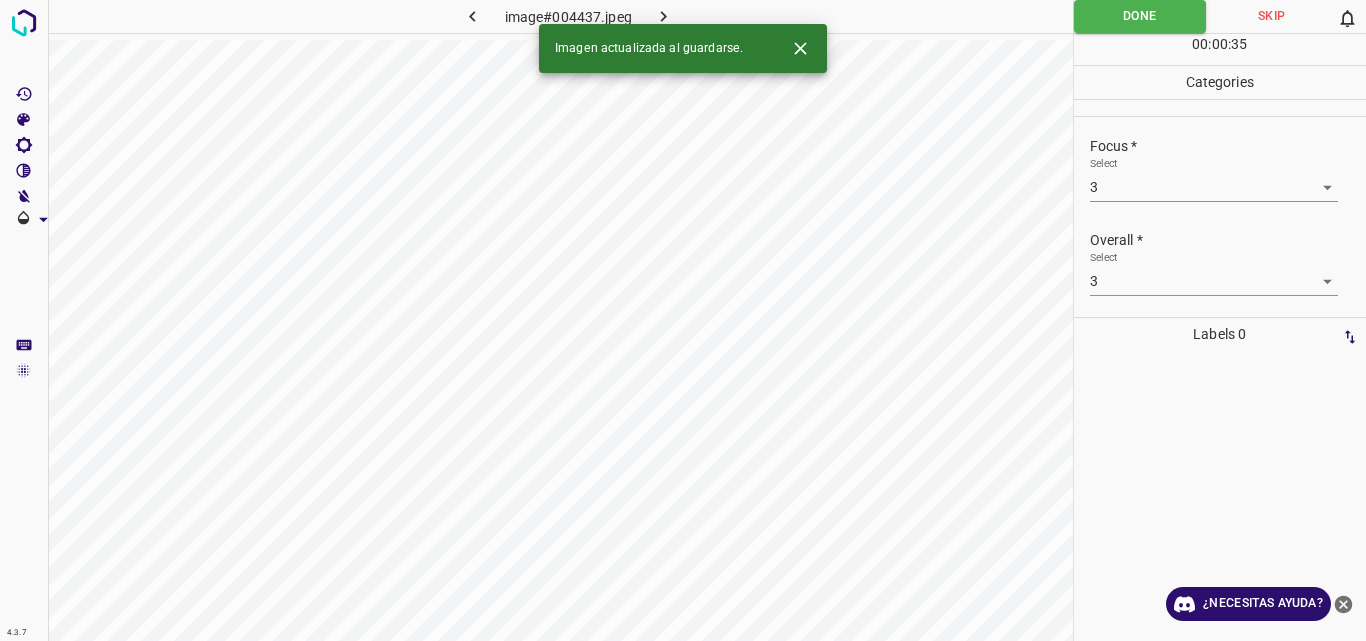 click 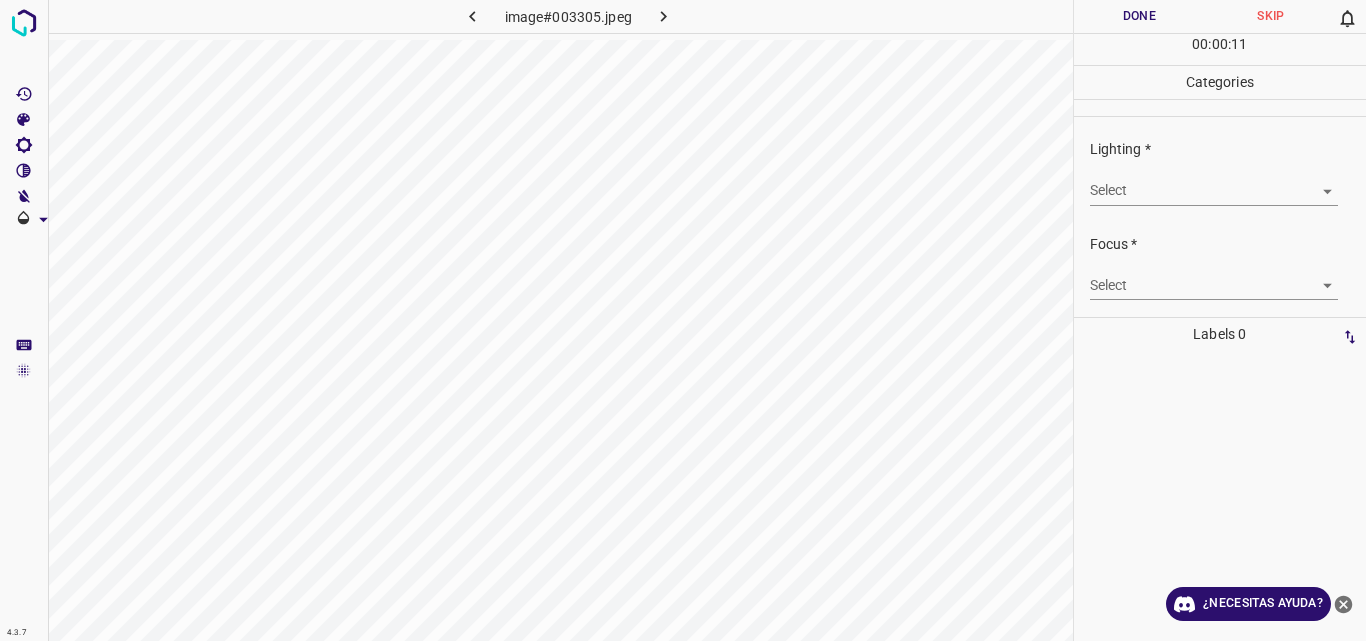 click on "Original text Rate this translation Your feedback will be used to help improve Google Translate 4.3.7 image#003305.jpeg Done Skip 0 00   : 00   : 11   Categories Lighting *  Select ​ Focus *  Select ​ Overall *  Select ​ Labels   0 Categories 1 Lighting 2 Focus 3 Overall Tools Space Change between modes (Draw & Edit) I Auto labeling R Restore zoom M Zoom in N Zoom out Delete Delete selecte label Filters Z Restore filters X Saturation filter C Brightness filter V Contrast filter B Gray scale filter General O Download ¿Necesitas ayuda? - Texto - Esconder - Borrar" at bounding box center (683, 320) 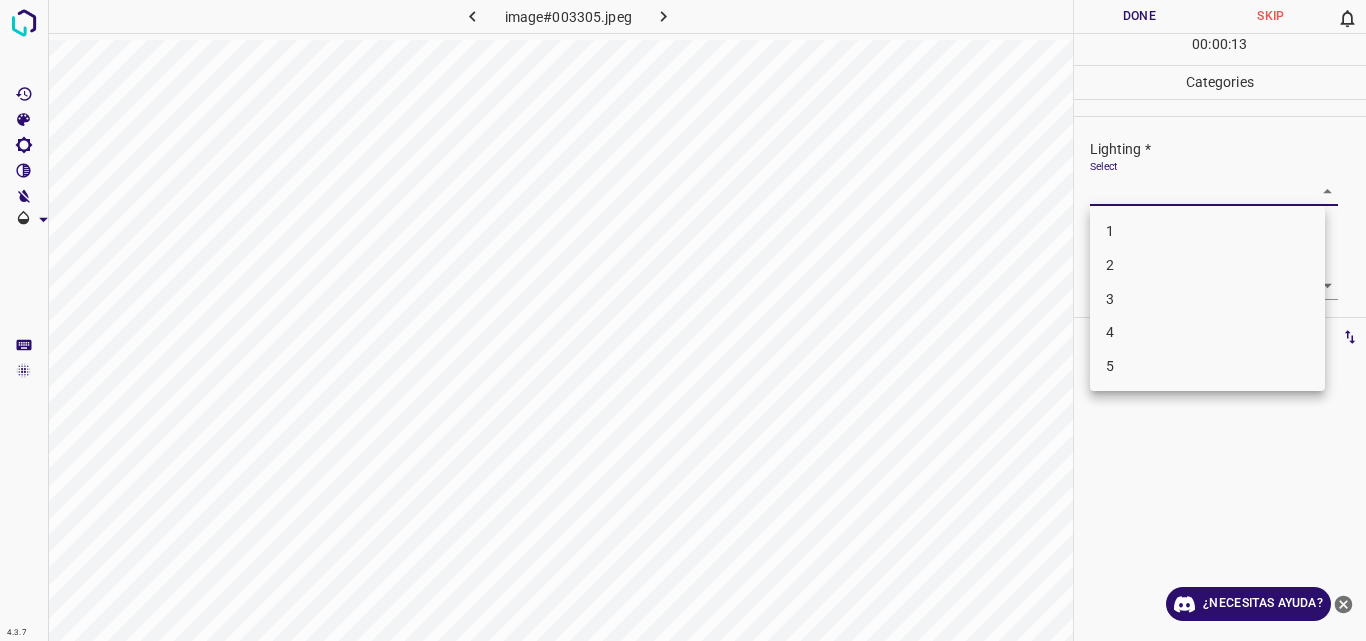 click on "3" at bounding box center [1207, 299] 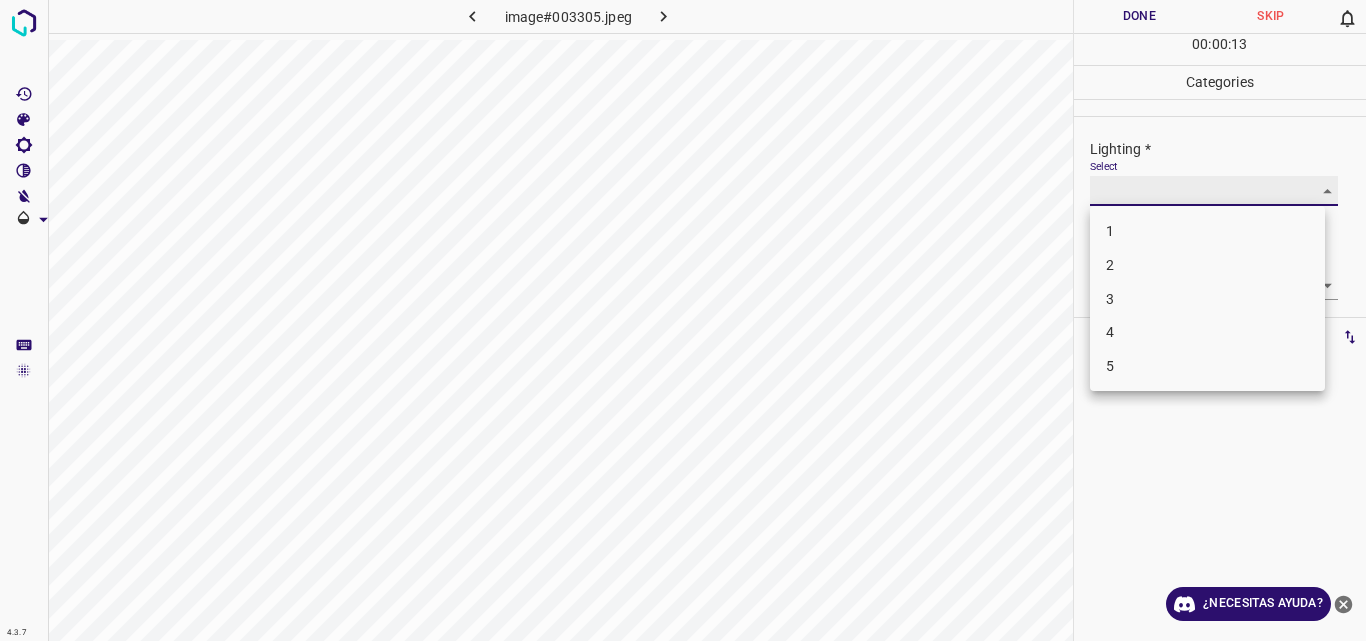 type on "3" 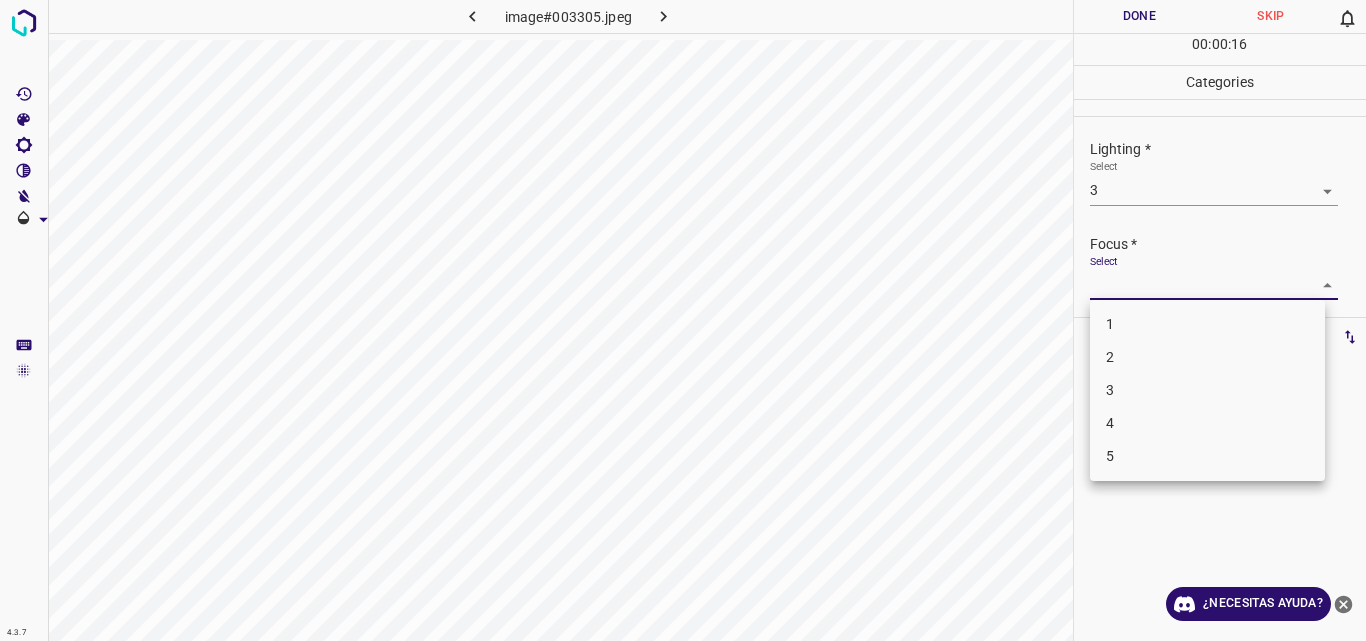 click on "Original text Rate this translation Your feedback will be used to help improve Google Translate 4.3.7 image#003305.jpeg Done Skip 0 00   : 00   : 16   Categories Lighting *  Select 3 3 Focus *  Select ​ Overall *  Select ​ Labels   0 Categories 1 Lighting 2 Focus 3 Overall Tools Space Change between modes (Draw & Edit) I Auto labeling R Restore zoom M Zoom in N Zoom out Delete Delete selecte label Filters Z Restore filters X Saturation filter C Brightness filter V Contrast filter B Gray scale filter General O Download ¿Necesitas ayuda? - Texto - Esconder - Borrar 1 2 3 4 5" at bounding box center (683, 320) 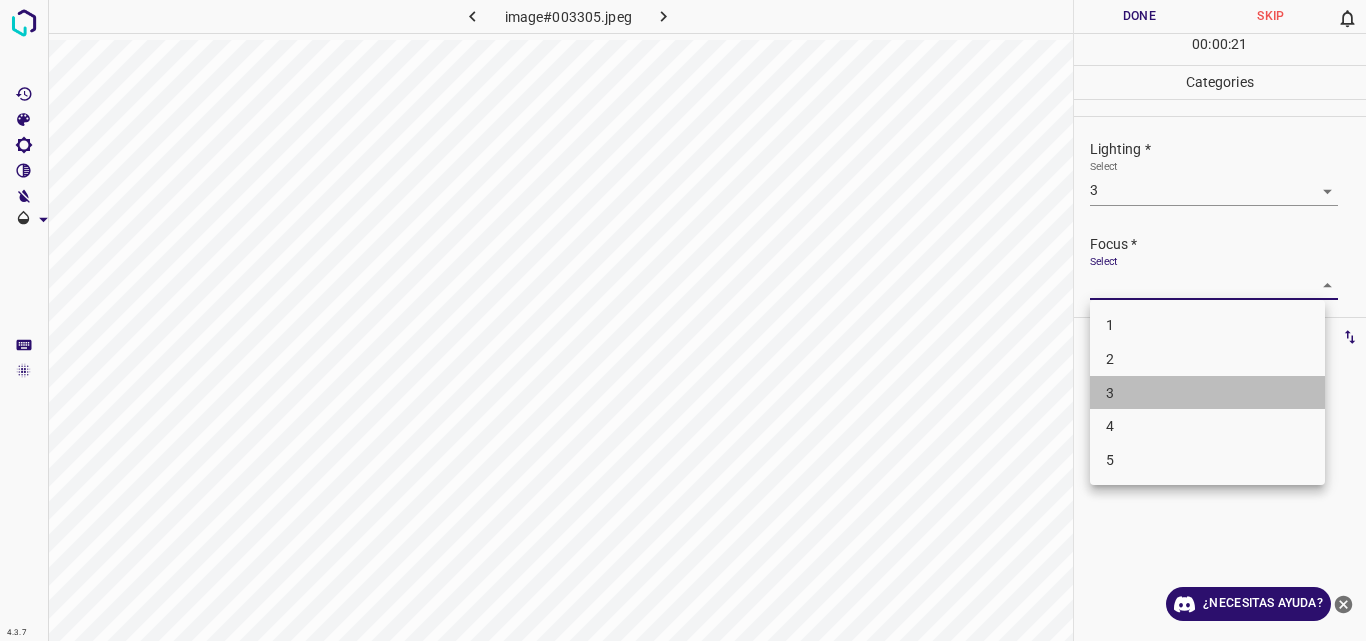 click on "3" at bounding box center (1207, 393) 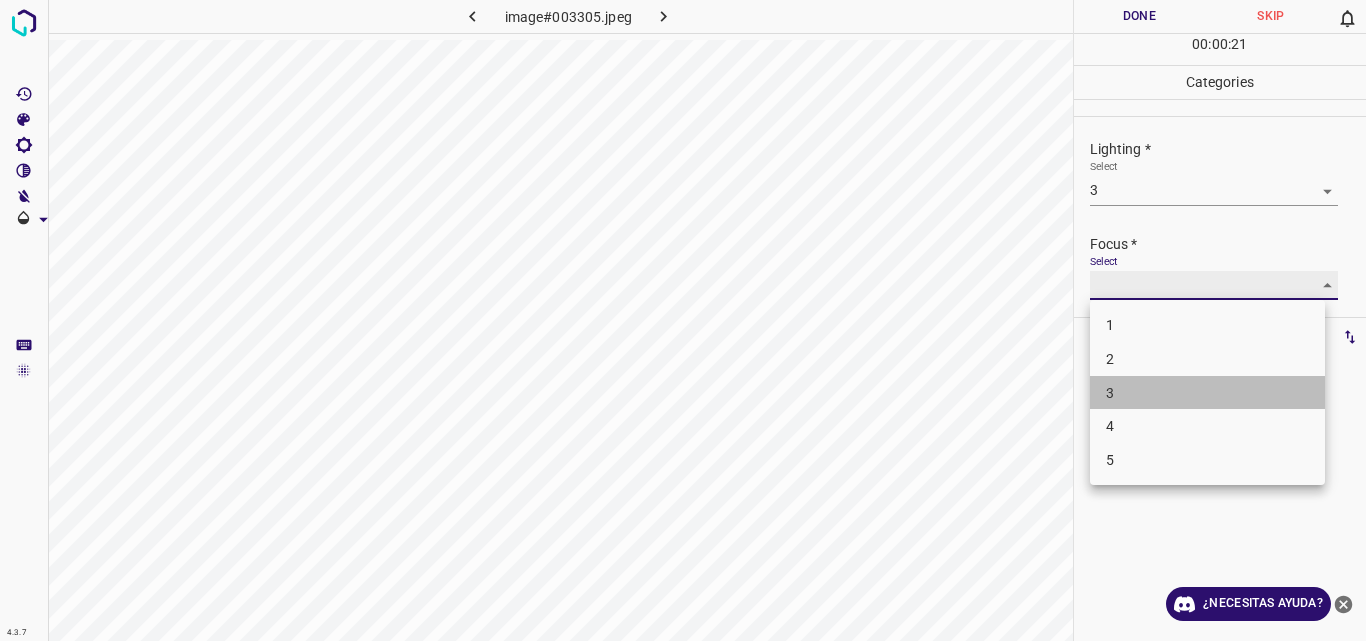 type on "3" 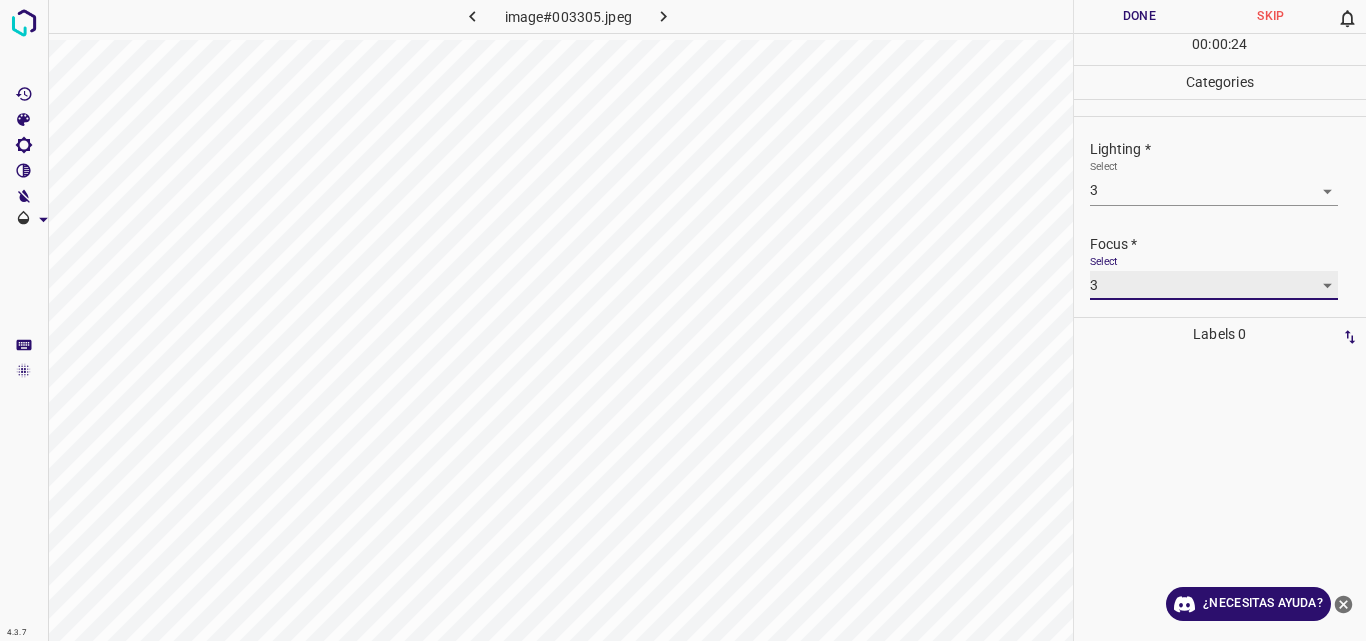 scroll, scrollTop: 98, scrollLeft: 0, axis: vertical 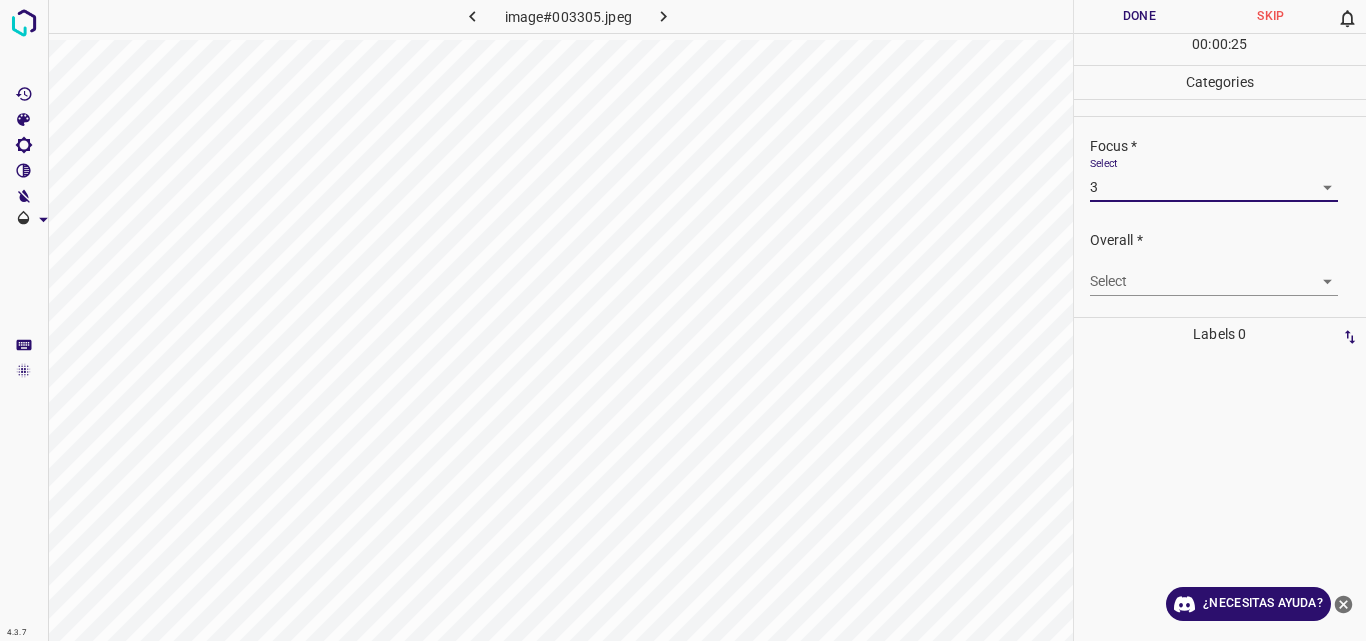 click on "Original text Rate this translation Your feedback will be used to help improve Google Translate 4.3.7 image#003305.jpeg Done Skip 0 00   : 00   : 25   Categories Lighting *  Select 3 3 Focus *  Select 3 3 Overall *  Select ​ Labels   0 Categories 1 Lighting 2 Focus 3 Overall Tools Space Change between modes (Draw & Edit) I Auto labeling R Restore zoom M Zoom in N Zoom out Delete Delete selecte label Filters Z Restore filters X Saturation filter C Brightness filter V Contrast filter B Gray scale filter General O Download ¿Necesitas ayuda? - Texto - Esconder - Borrar" at bounding box center (683, 320) 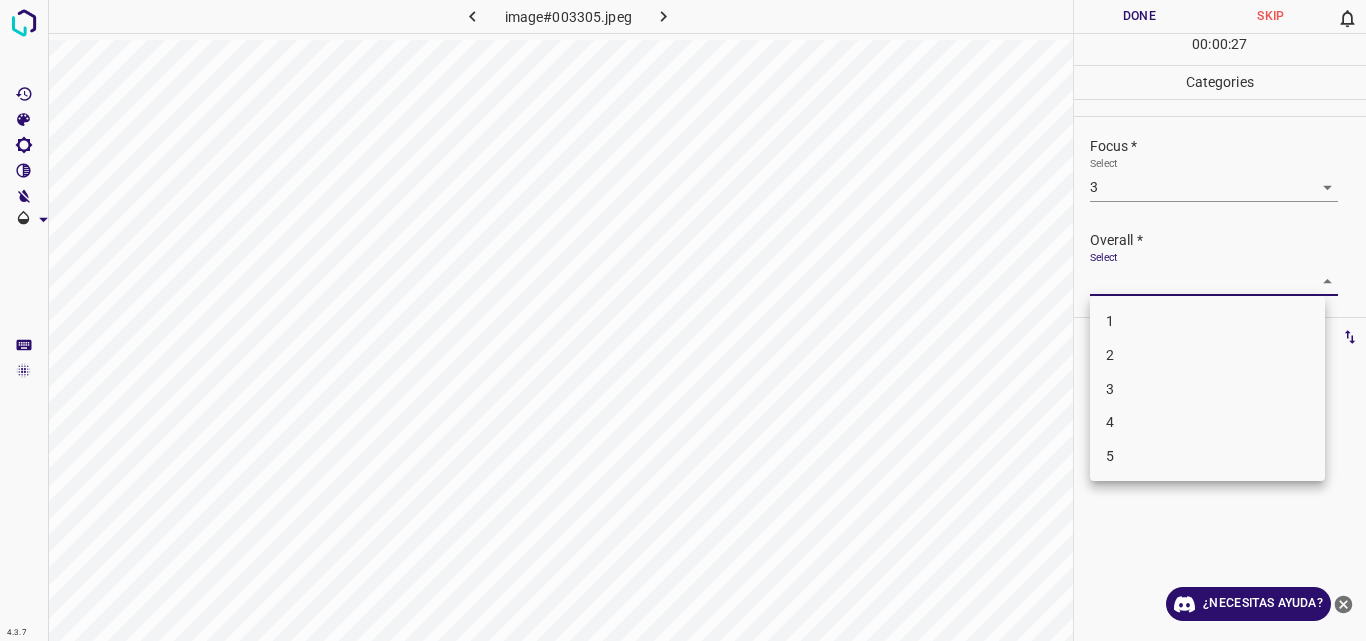 click on "3" at bounding box center [1207, 389] 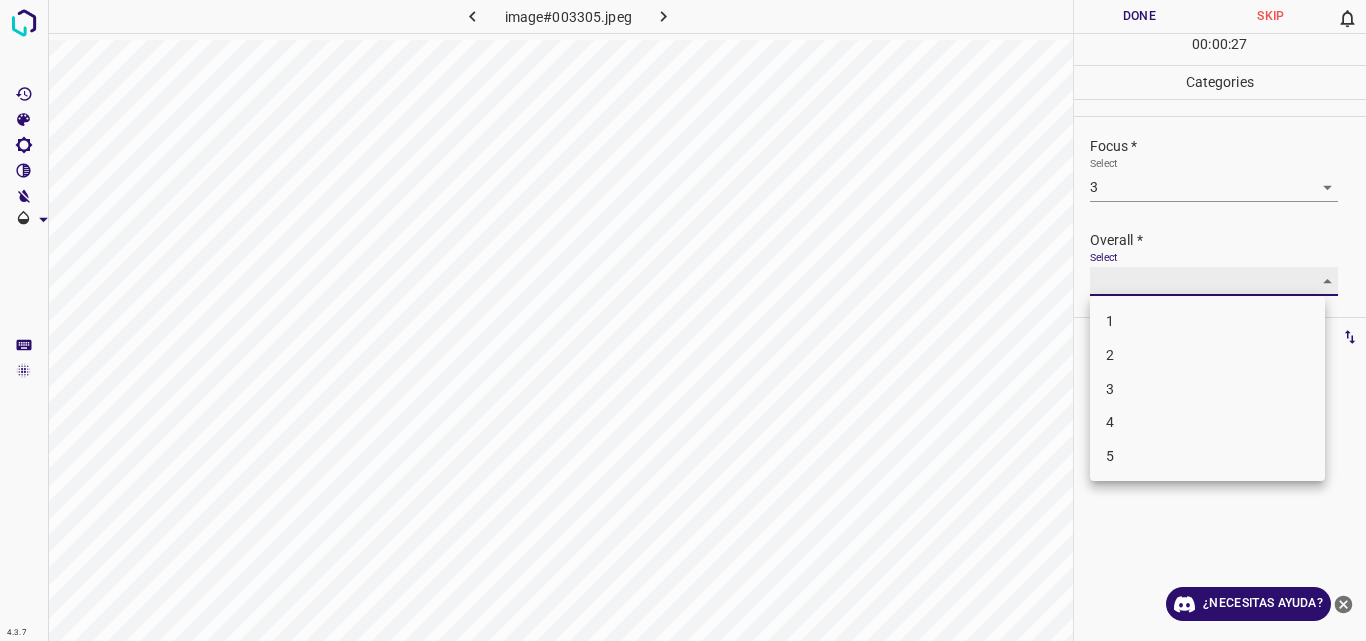 type on "3" 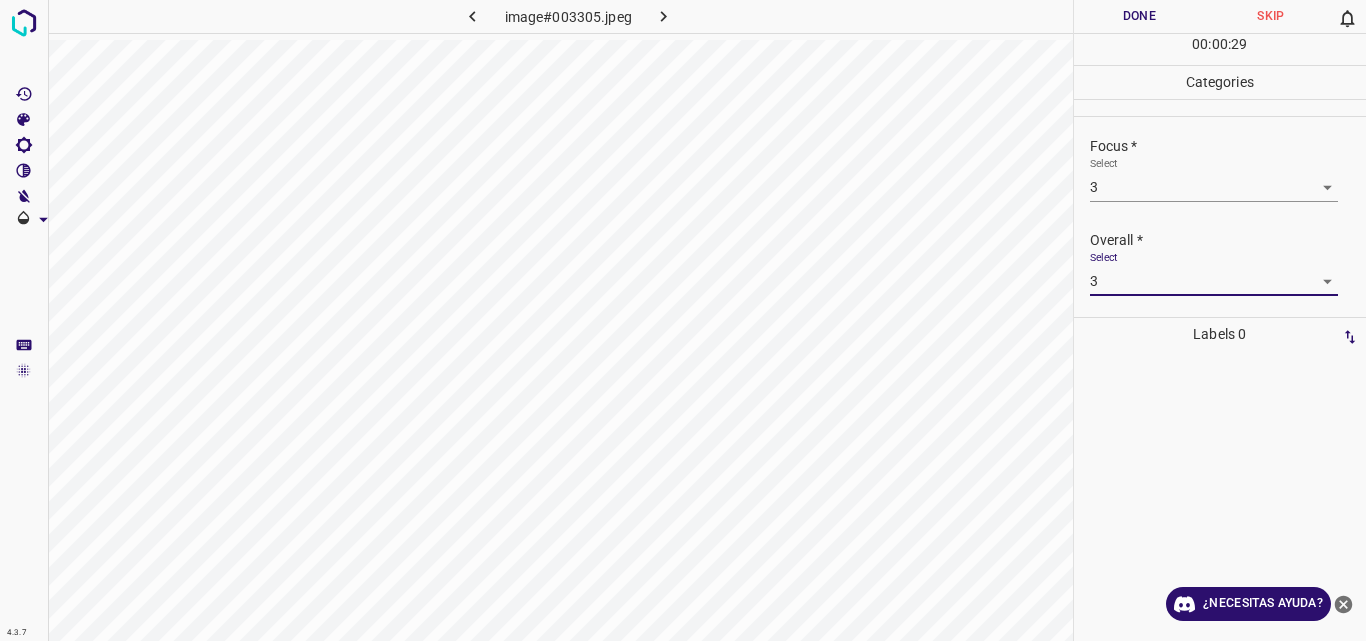 click on "Done" at bounding box center (1140, 16) 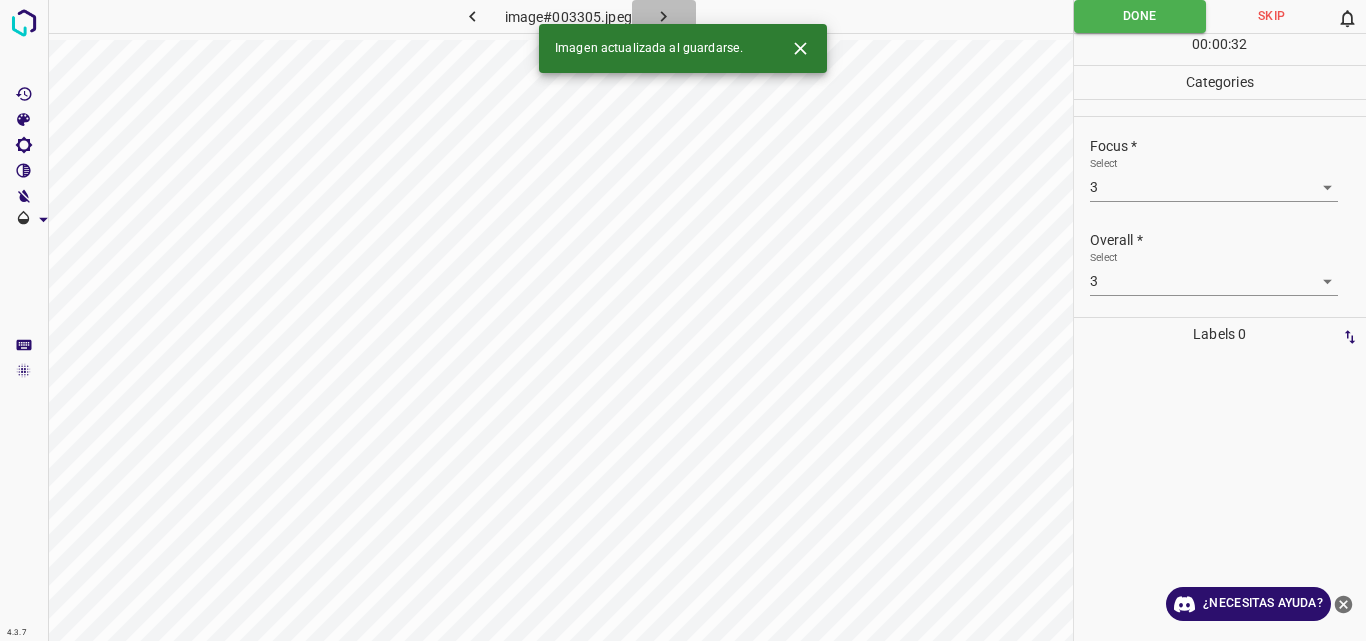 click 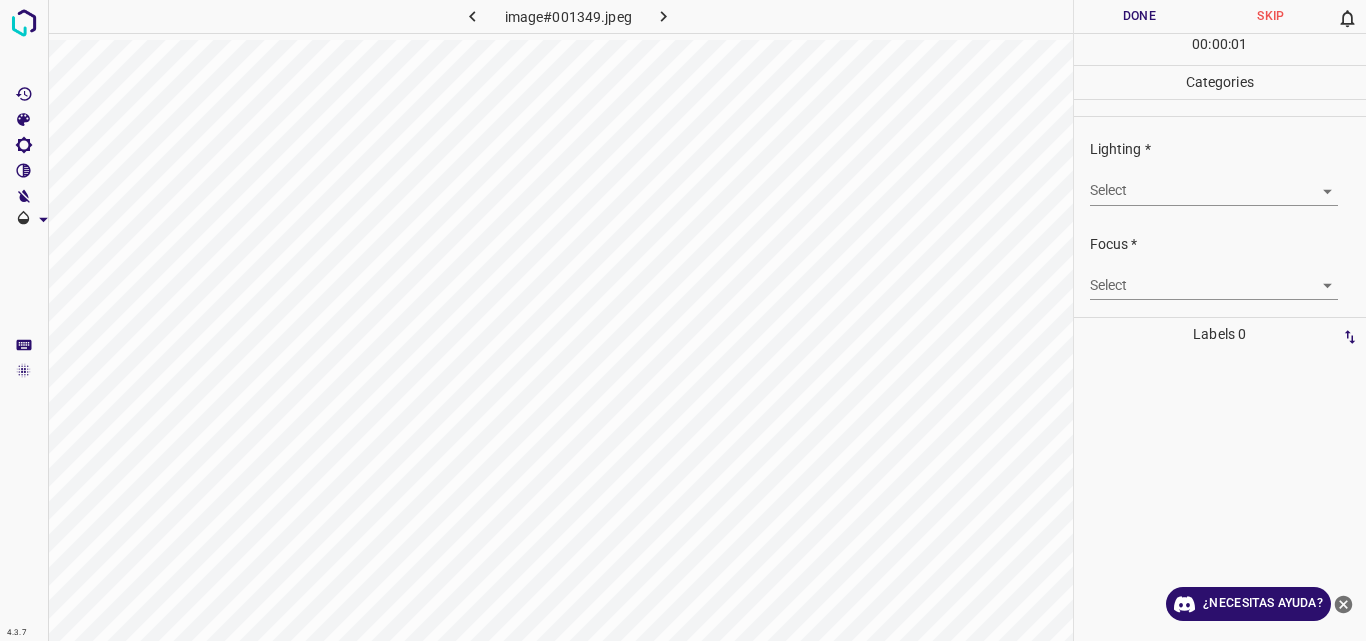 click on "Original text Rate this translation Your feedback will be used to help improve Google Translate 4.3.7 image#001349.jpeg Done Skip 0 00   : 00   : 01   Categories Lighting *  Select ​ Focus *  Select ​ Overall *  Select ​ Labels   0 Categories 1 Lighting 2 Focus 3 Overall Tools Space Change between modes (Draw & Edit) I Auto labeling R Restore zoom M Zoom in N Zoom out Delete Delete selecte label Filters Z Restore filters X Saturation filter C Brightness filter V Contrast filter B Gray scale filter General O Download ¿Necesitas ayuda? - Texto - Esconder - Borrar" at bounding box center (683, 320) 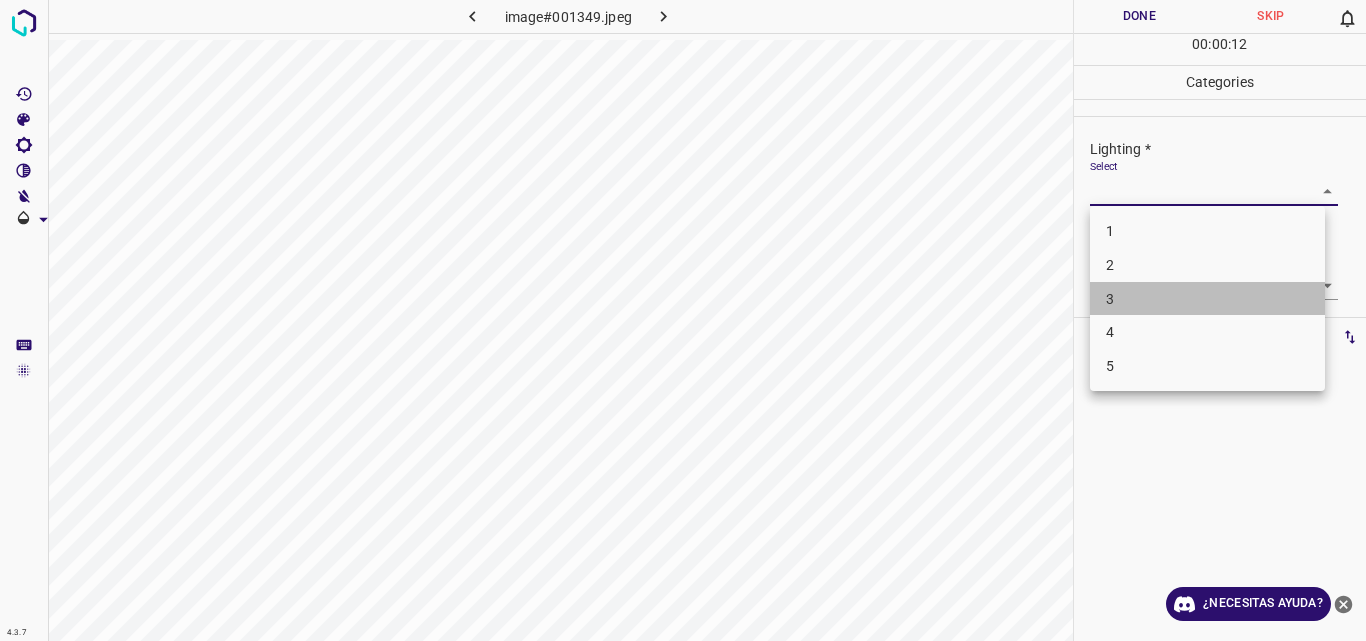 click on "3" at bounding box center [1207, 299] 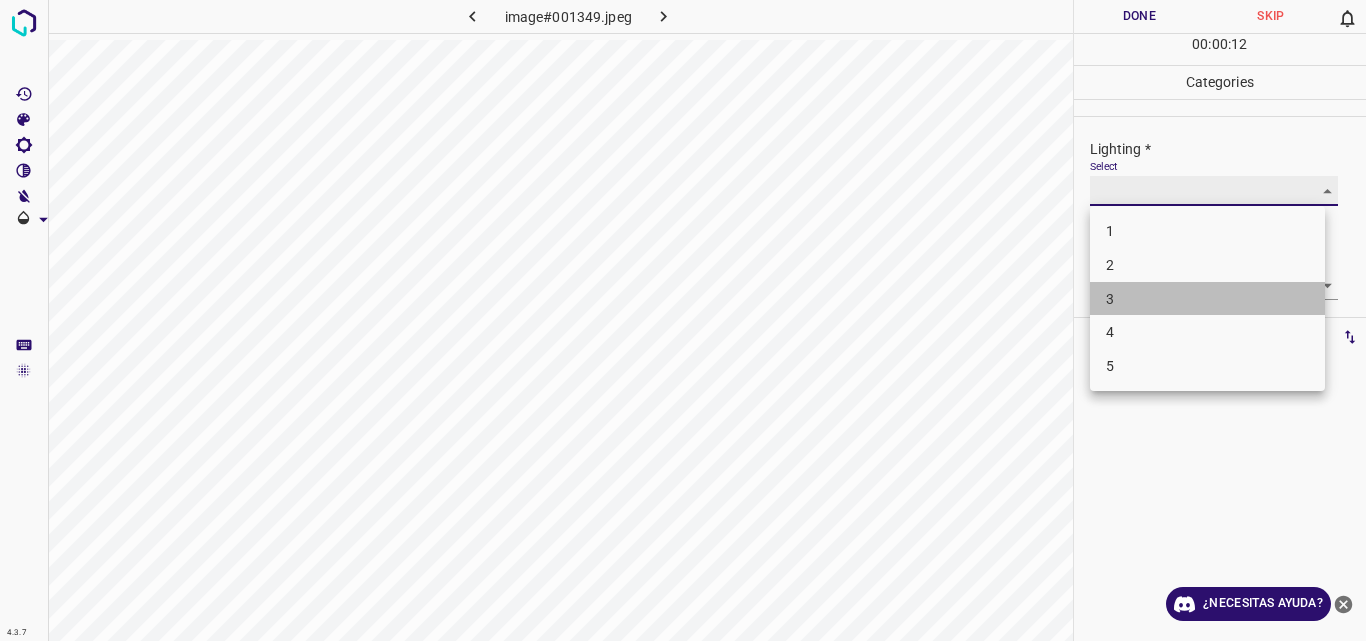 type on "3" 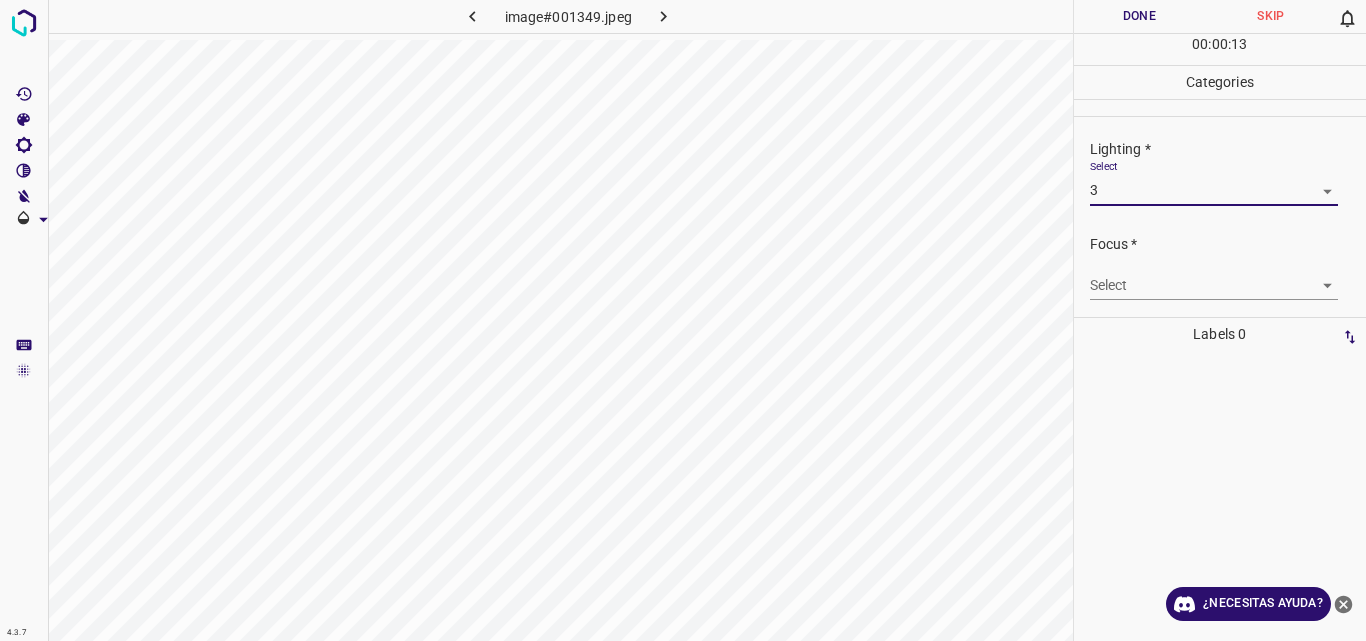 click on "Original text Rate this translation Your feedback will be used to help improve Google Translate 4.3.7 image#001349.jpeg Done Skip 0 00   : 00   : 13   Categories Lighting *  Select 3 3 Focus *  Select ​ Overall *  Select ​ Labels   0 Categories 1 Lighting 2 Focus 3 Overall Tools Space Change between modes (Draw & Edit) I Auto labeling R Restore zoom M Zoom in N Zoom out Delete Delete selecte label Filters Z Restore filters X Saturation filter C Brightness filter V Contrast filter B Gray scale filter General O Download ¿Necesitas ayuda? - Texto - Esconder - Borrar" at bounding box center [683, 320] 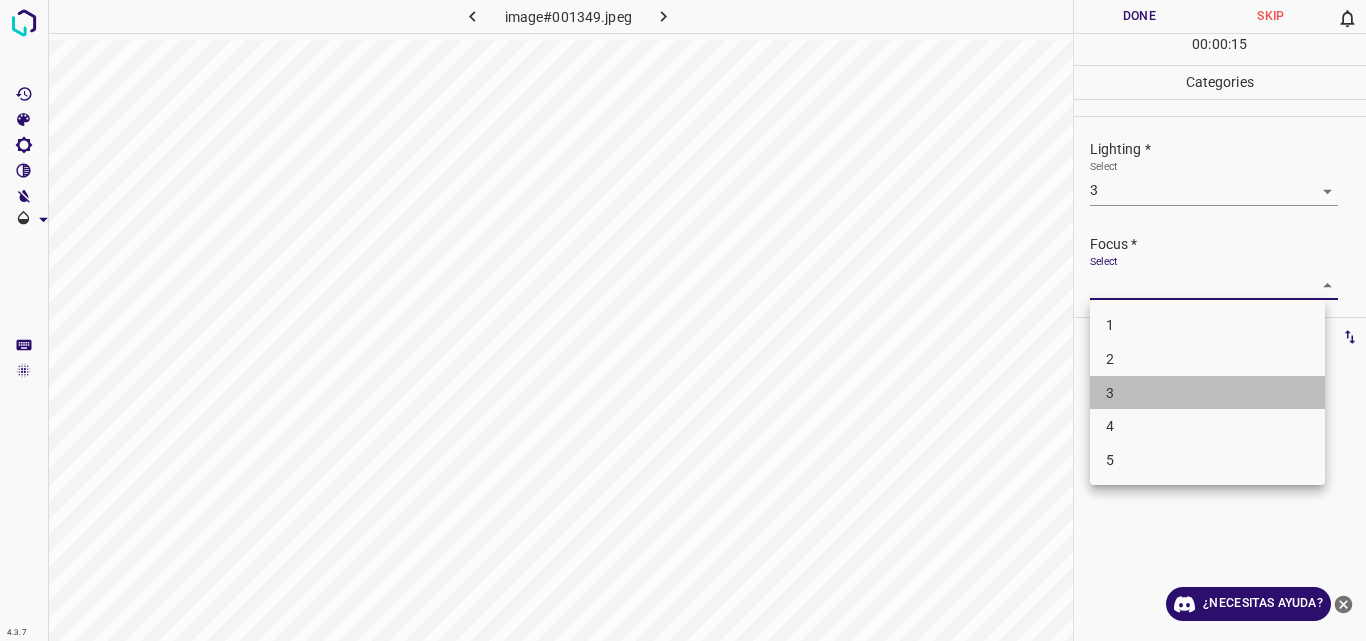 click on "3" at bounding box center (1207, 393) 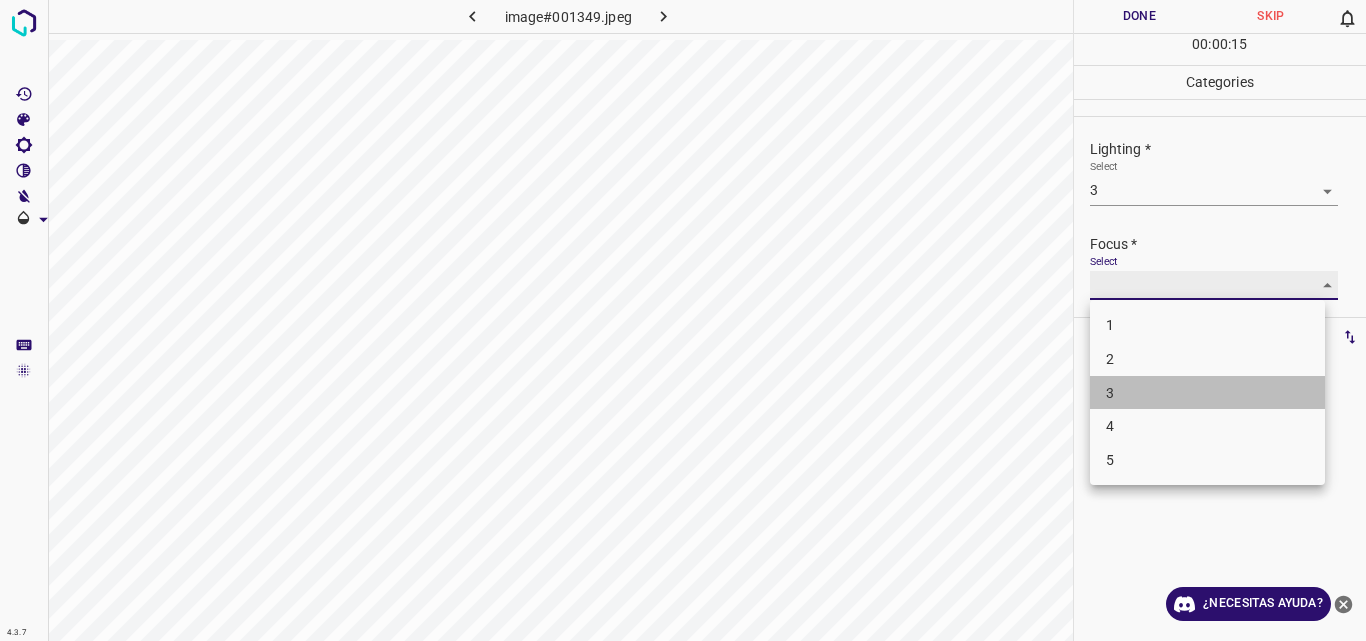 type on "3" 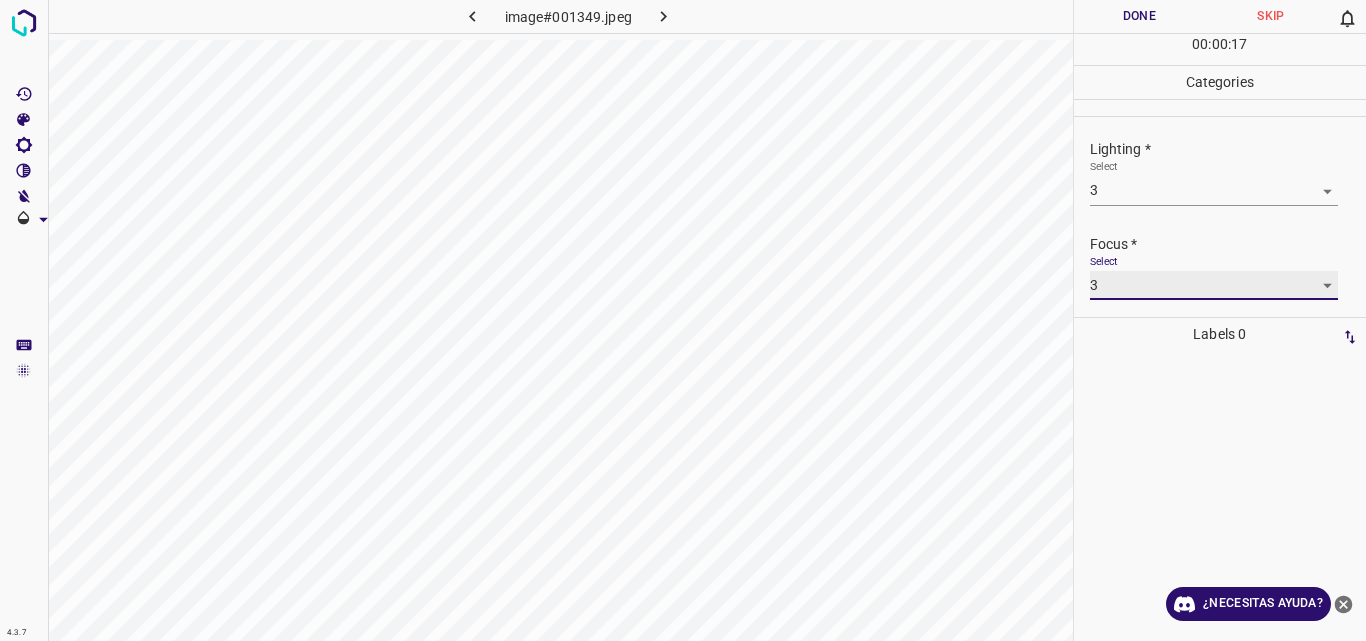 scroll, scrollTop: 98, scrollLeft: 0, axis: vertical 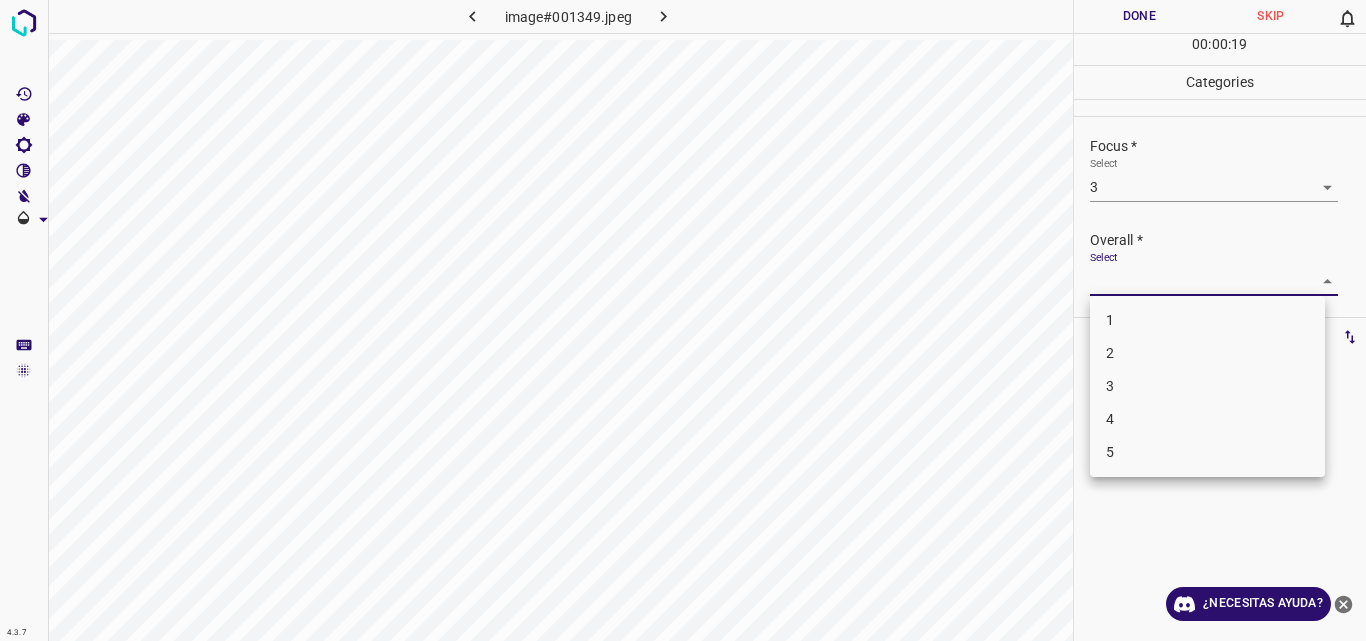 click on "Original text Rate this translation Your feedback will be used to help improve Google Translate 4.3.7 image#001349.jpeg Done Skip 0 00   : 00   : 19   Categories Lighting *  Select 3 3 Focus *  Select 3 3 Overall *  Select ​ Labels   0 Categories 1 Lighting 2 Focus 3 Overall Tools Space Change between modes (Draw & Edit) I Auto labeling R Restore zoom M Zoom in N Zoom out Delete Delete selecte label Filters Z Restore filters X Saturation filter C Brightness filter V Contrast filter B Gray scale filter General O Download ¿Necesitas ayuda? - Texto - Esconder - Borrar 1 2 3 4 5" at bounding box center (683, 320) 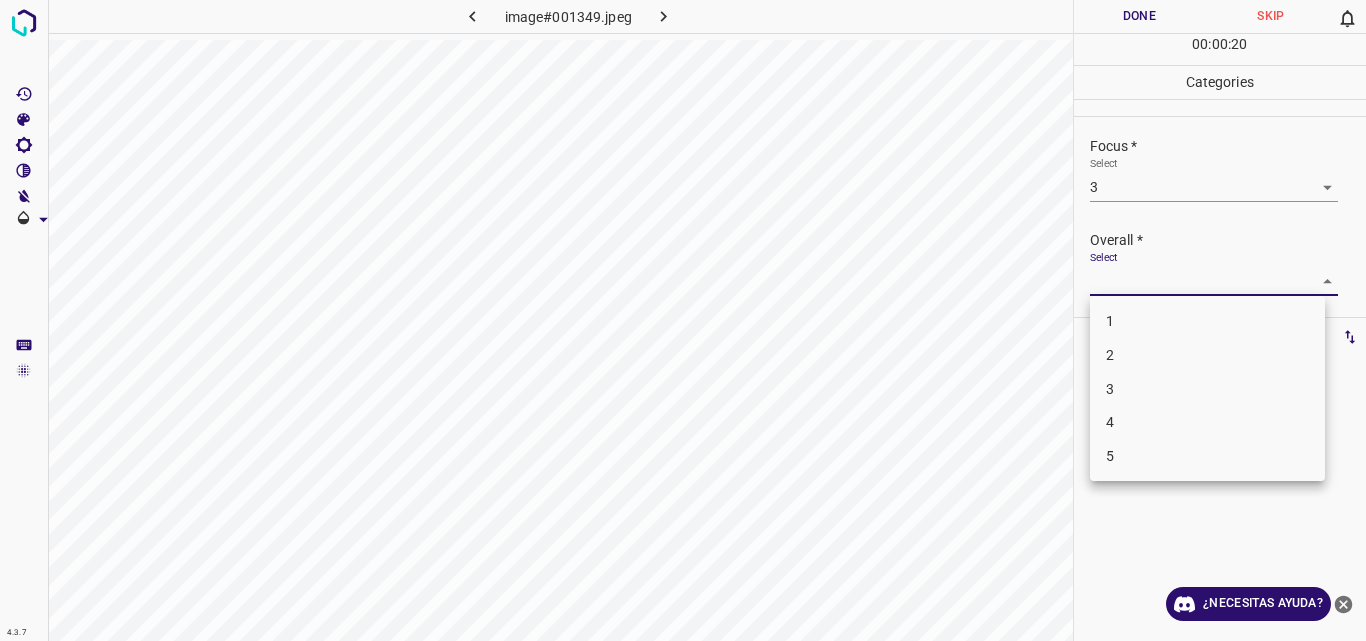 click at bounding box center (683, 320) 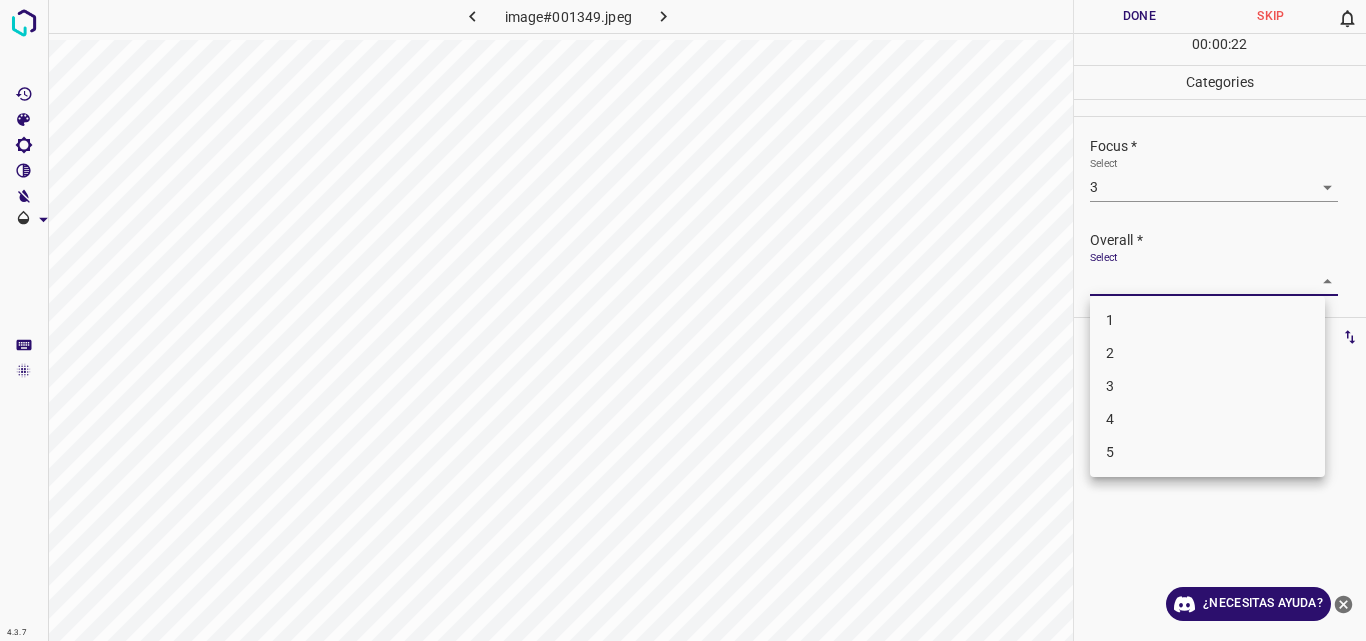 click on "Original text Rate this translation Your feedback will be used to help improve Google Translate 4.3.7 image#001349.jpeg Done Skip 0 00   : 00   : 22   Categories Lighting *  Select 3 3 Focus *  Select 3 3 Overall *  Select ​ Labels   0 Categories 1 Lighting 2 Focus 3 Overall Tools Space Change between modes (Draw & Edit) I Auto labeling R Restore zoom M Zoom in N Zoom out Delete Delete selecte label Filters Z Restore filters X Saturation filter C Brightness filter V Contrast filter B Gray scale filter General O Download ¿Necesitas ayuda? - Texto - Esconder - Borrar 1 2 3 4 5" at bounding box center [683, 320] 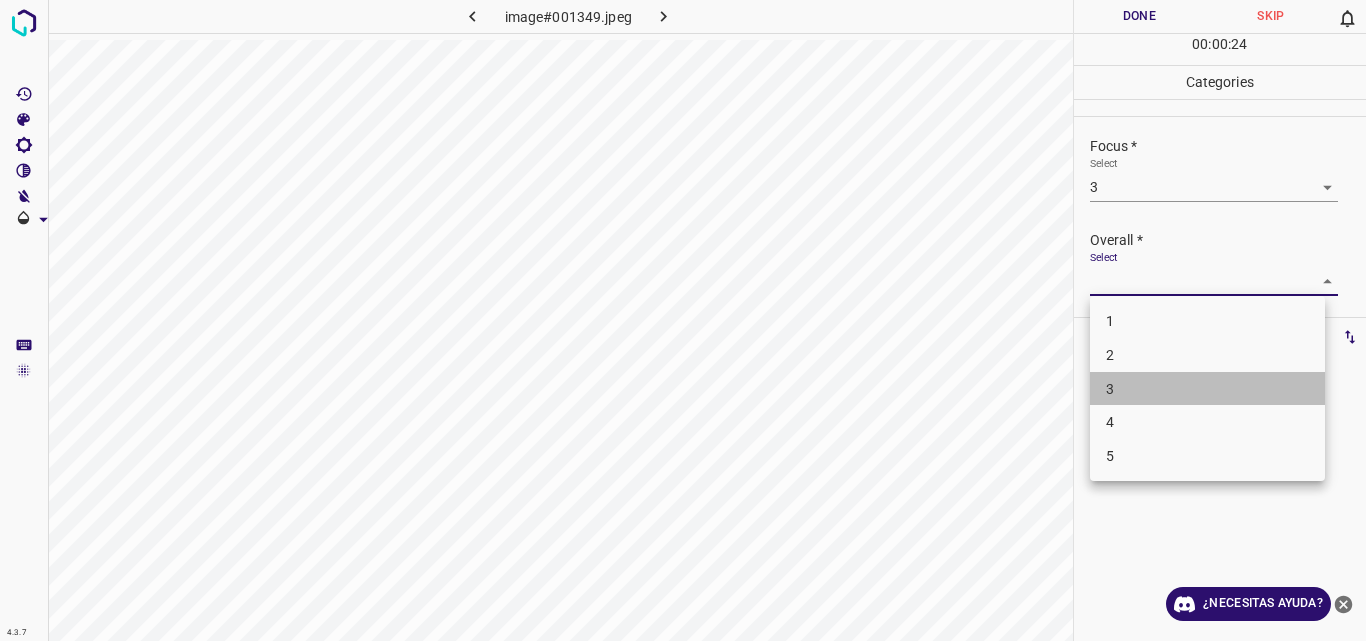 click on "3" at bounding box center [1207, 389] 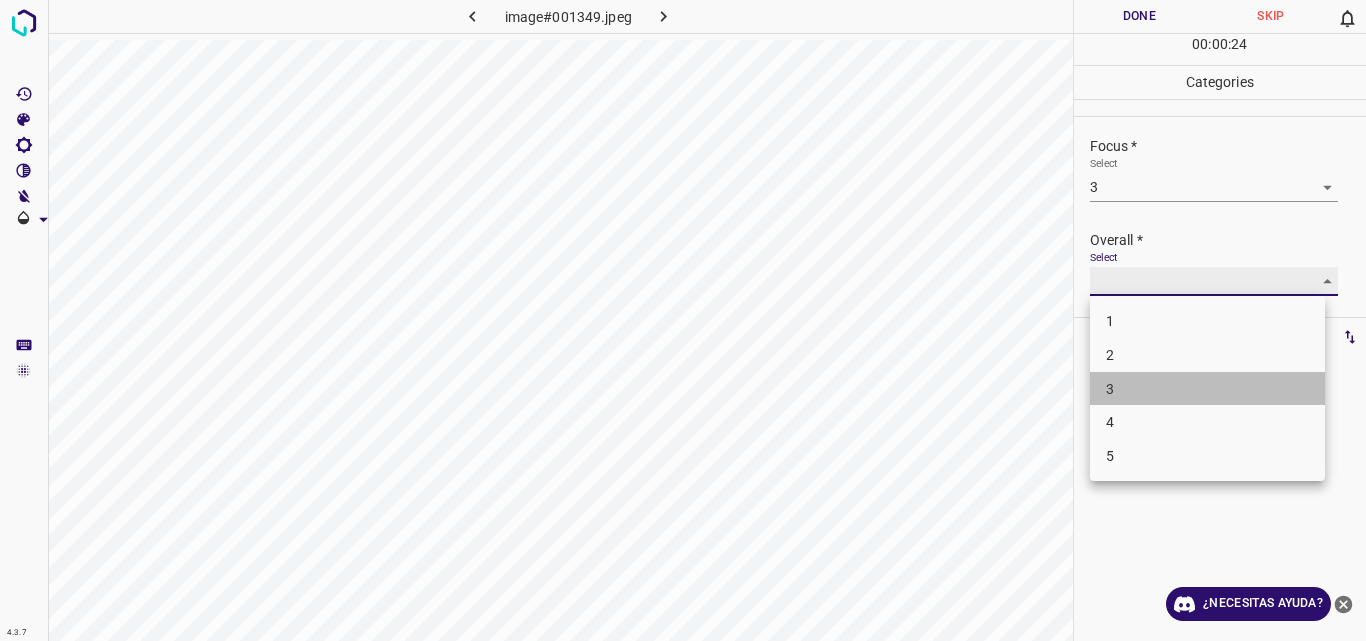 type on "3" 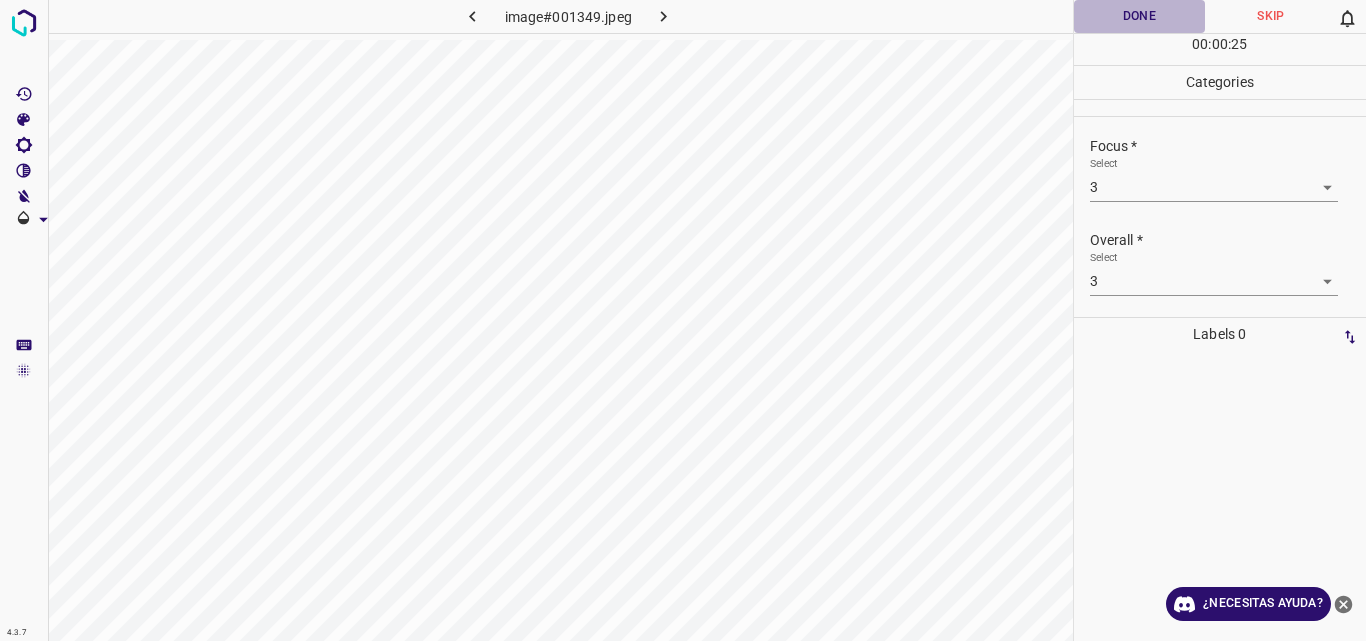 click on "Done" at bounding box center (1140, 16) 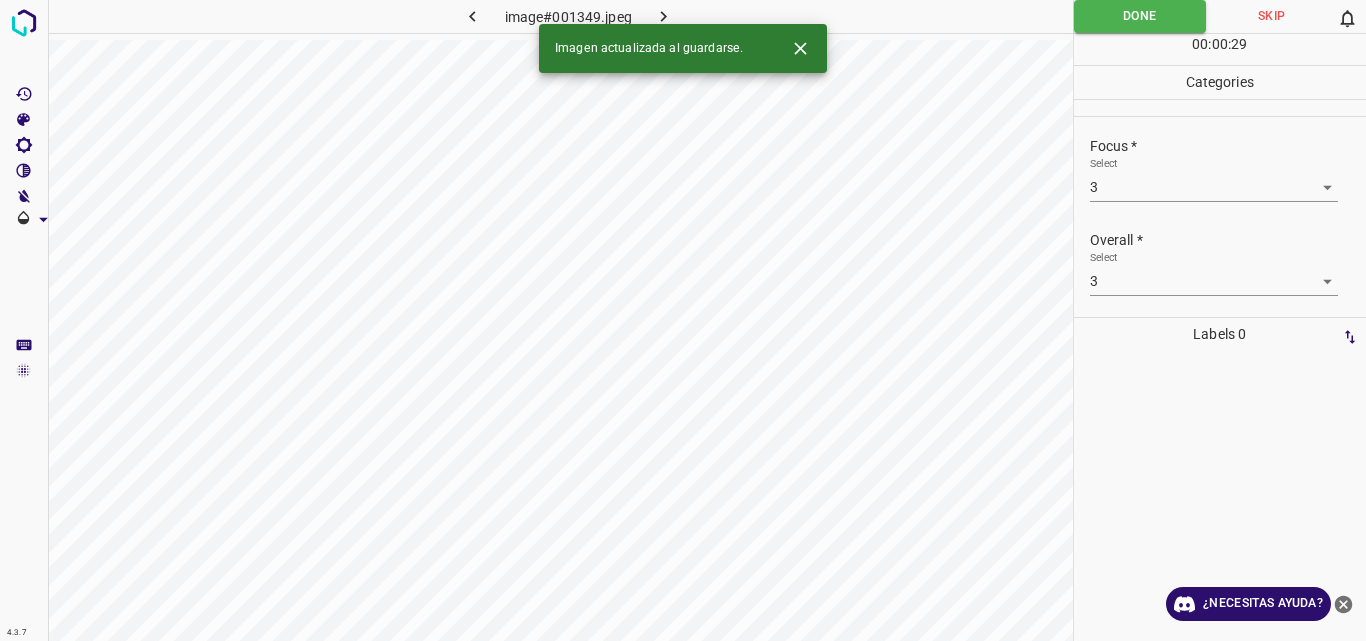 click 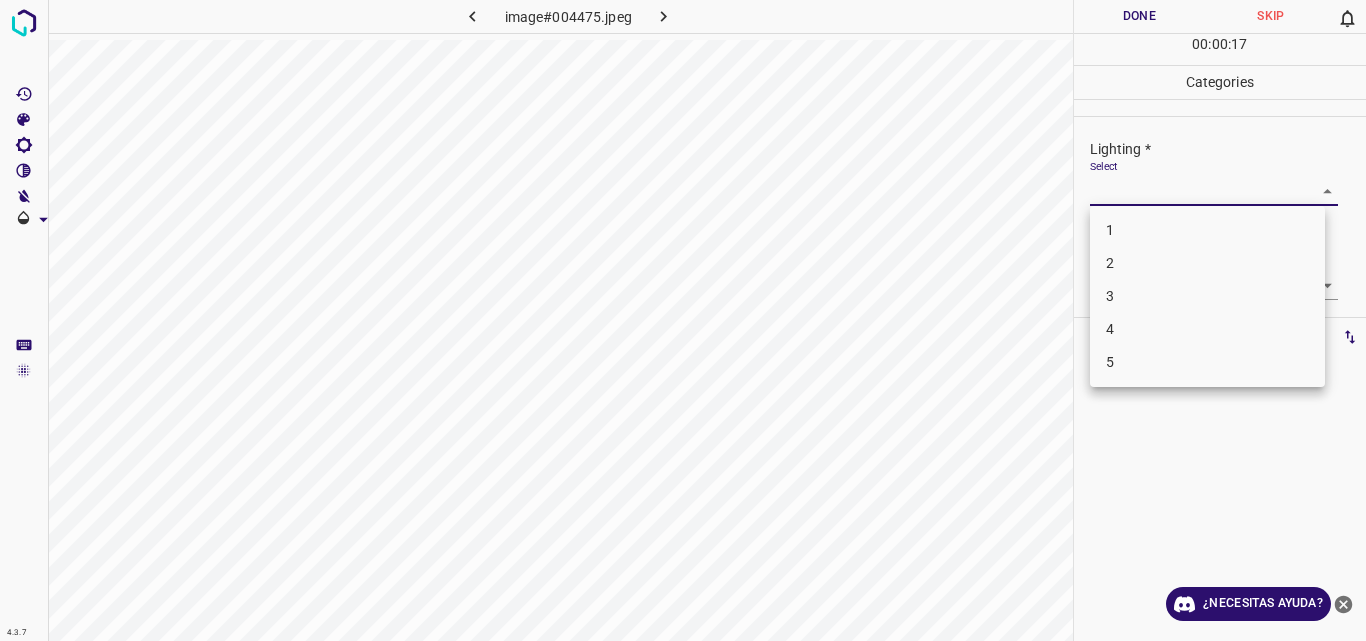 click on "Original text Rate this translation Your feedback will be used to help improve Google Translate 4.3.7 image#004475.jpeg Done Skip 0 00   : 00   : 17   Categories Lighting *  Select ​ Focus *  Select ​ Overall *  Select ​ Labels   0 Categories 1 Lighting 2 Focus 3 Overall Tools Space Change between modes (Draw & Edit) I Auto labeling R Restore zoom M Zoom in N Zoom out Delete Delete selecte label Filters Z Restore filters X Saturation filter C Brightness filter V Contrast filter B Gray scale filter General O Download ¿Necesitas ayuda? - Texto - Esconder - Borrar 1 2 3 4 5" at bounding box center [683, 320] 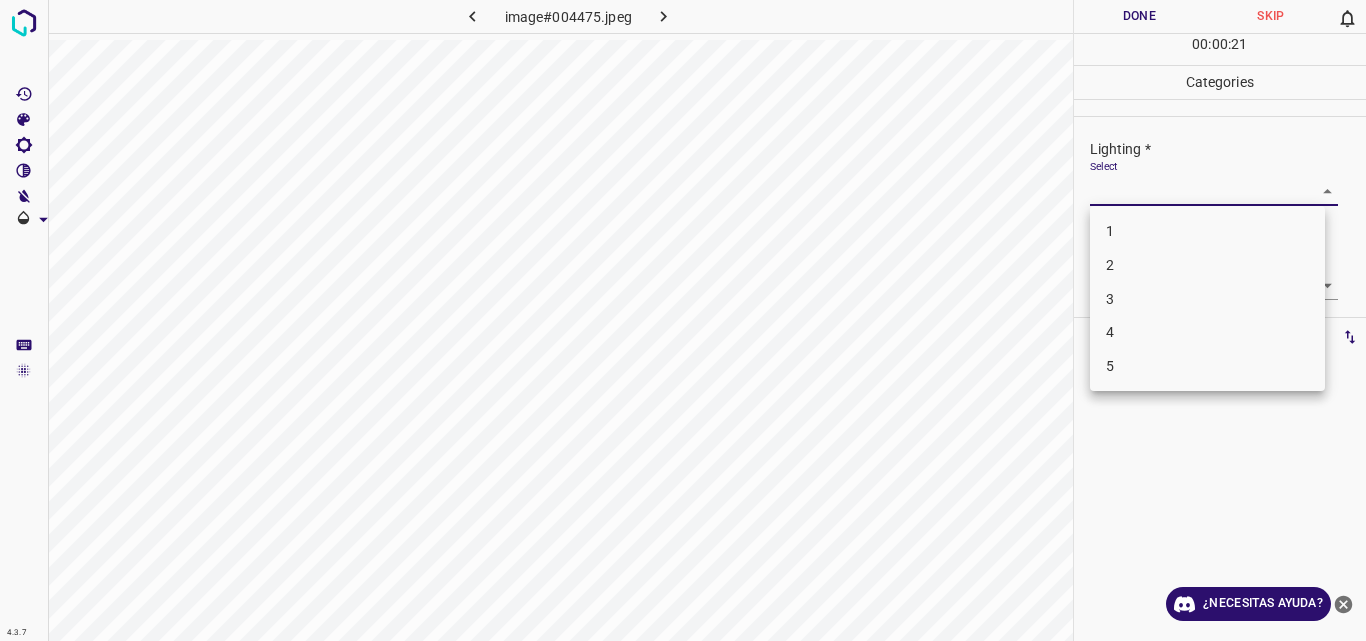 click on "2" at bounding box center [1207, 265] 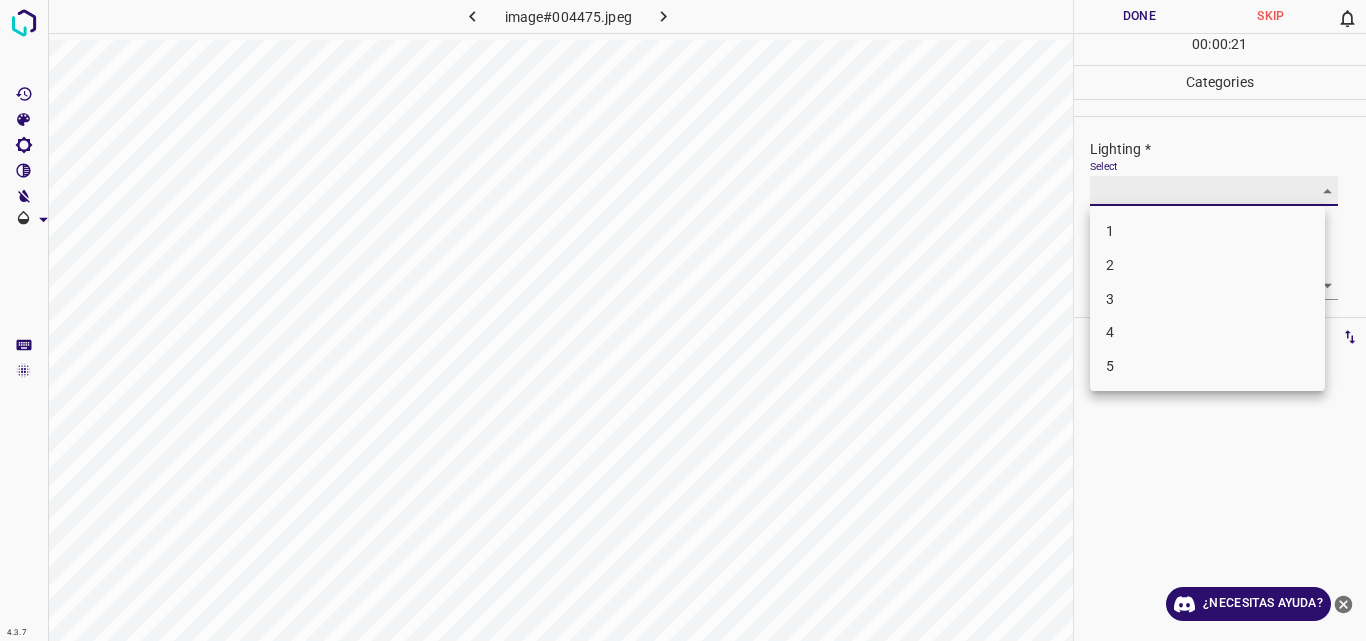 type on "2" 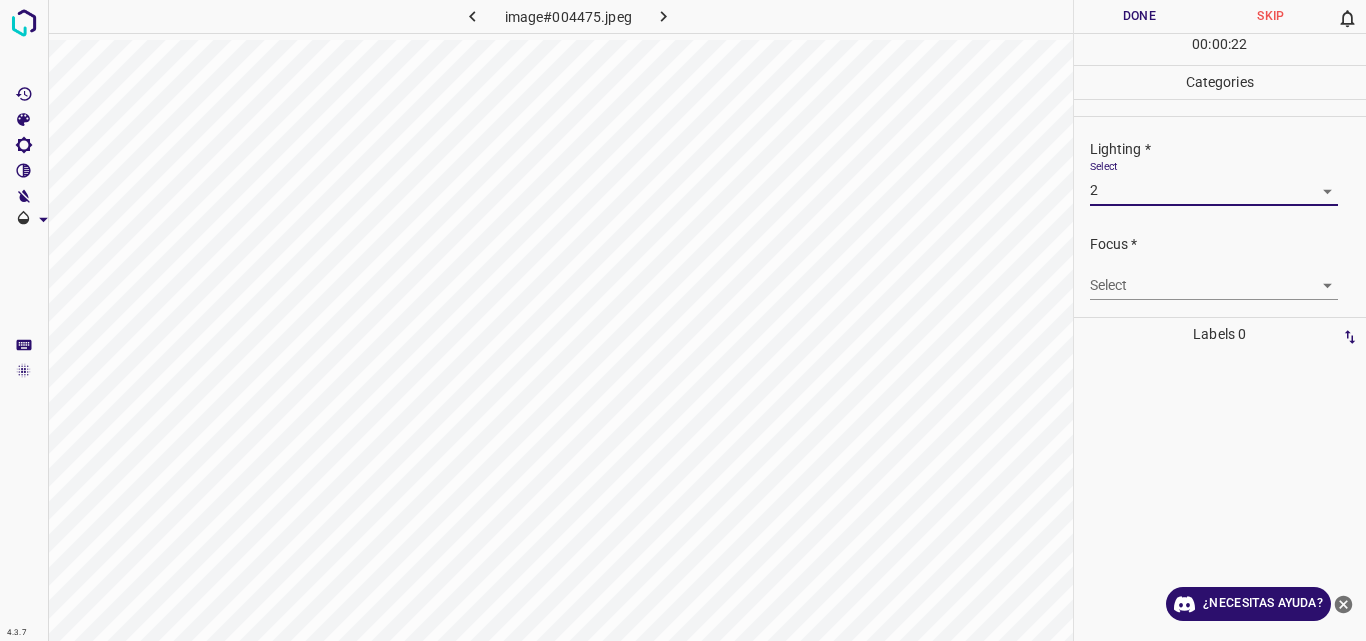 click on "Original text Rate this translation Your feedback will be used to help improve Google Translate 4.3.7 image#004475.jpeg Done Skip 0 00   : 00   : 22   Categories Lighting *  Select 2 2 Focus *  Select ​ Overall *  Select ​ Labels   0 Categories 1 Lighting 2 Focus 3 Overall Tools Space Change between modes (Draw & Edit) I Auto labeling R Restore zoom M Zoom in N Zoom out Delete Delete selecte label Filters Z Restore filters X Saturation filter C Brightness filter V Contrast filter B Gray scale filter General O Download ¿Necesitas ayuda? - Texto - Esconder - Borrar" at bounding box center [683, 320] 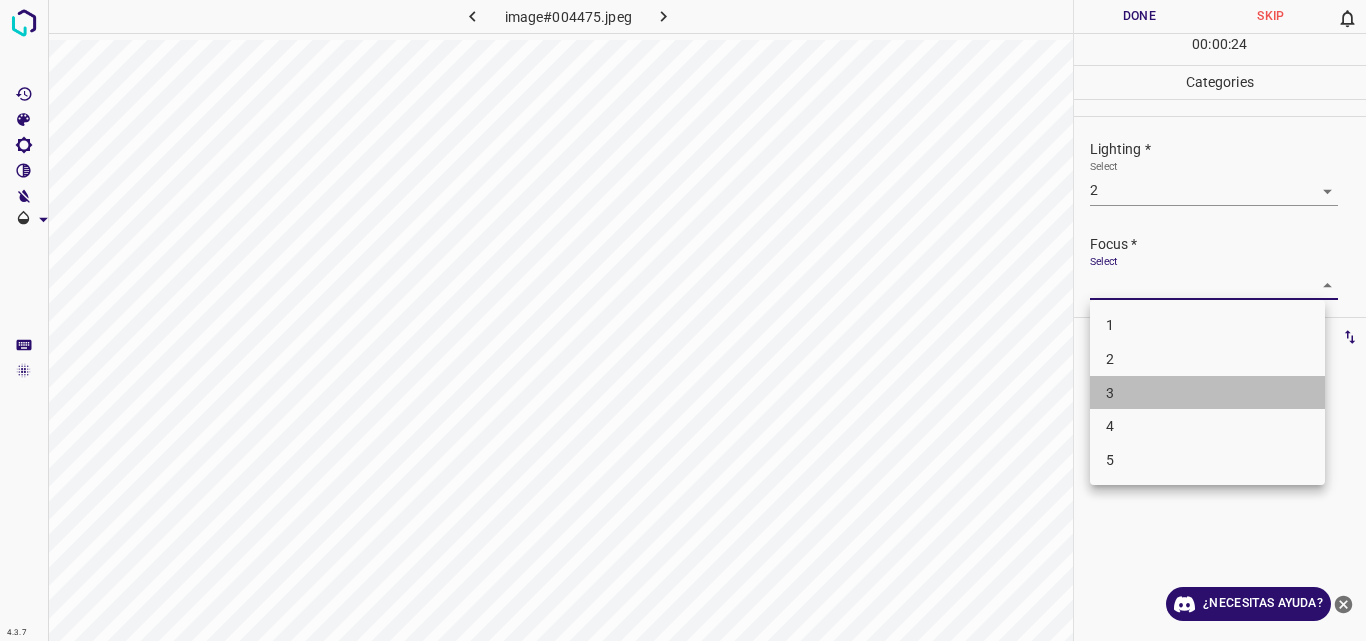 click on "3" at bounding box center [1207, 393] 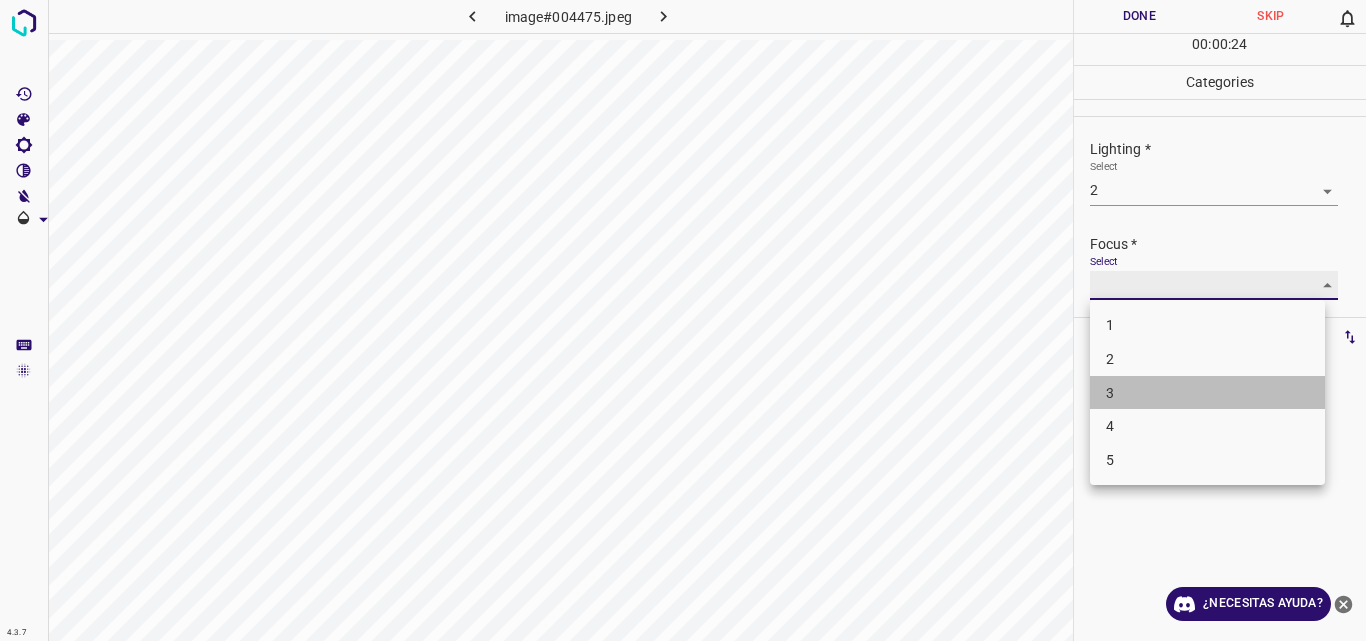 type on "3" 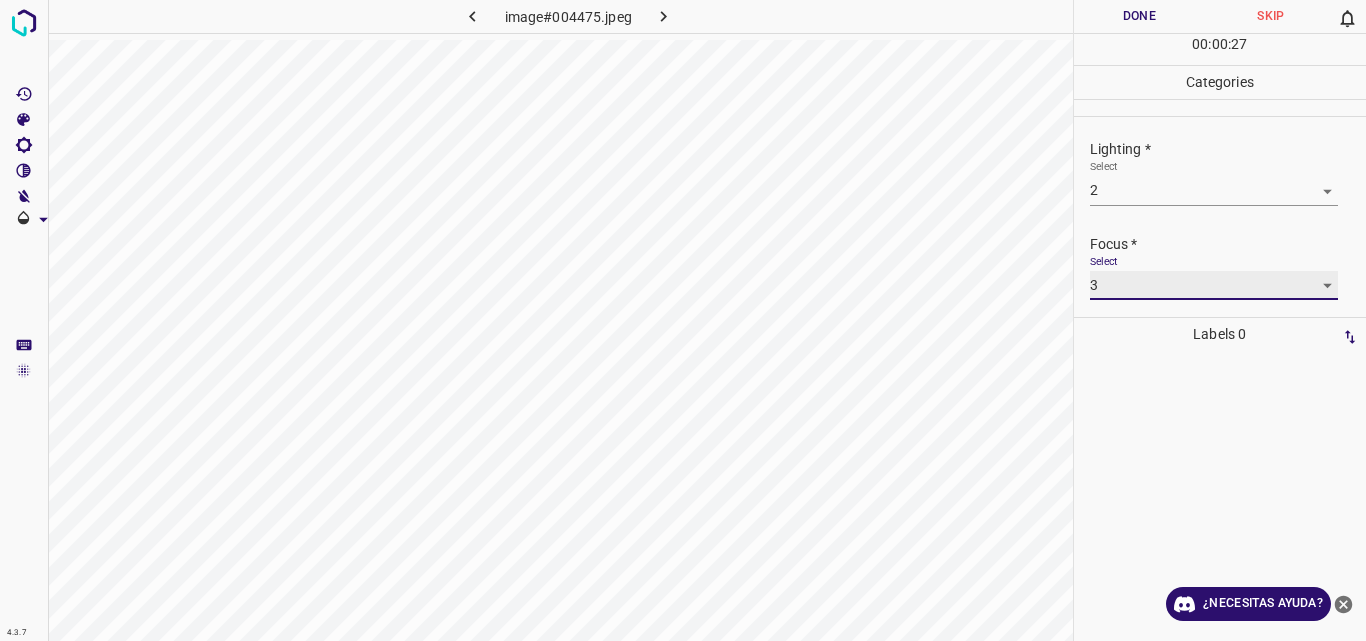 scroll, scrollTop: 98, scrollLeft: 0, axis: vertical 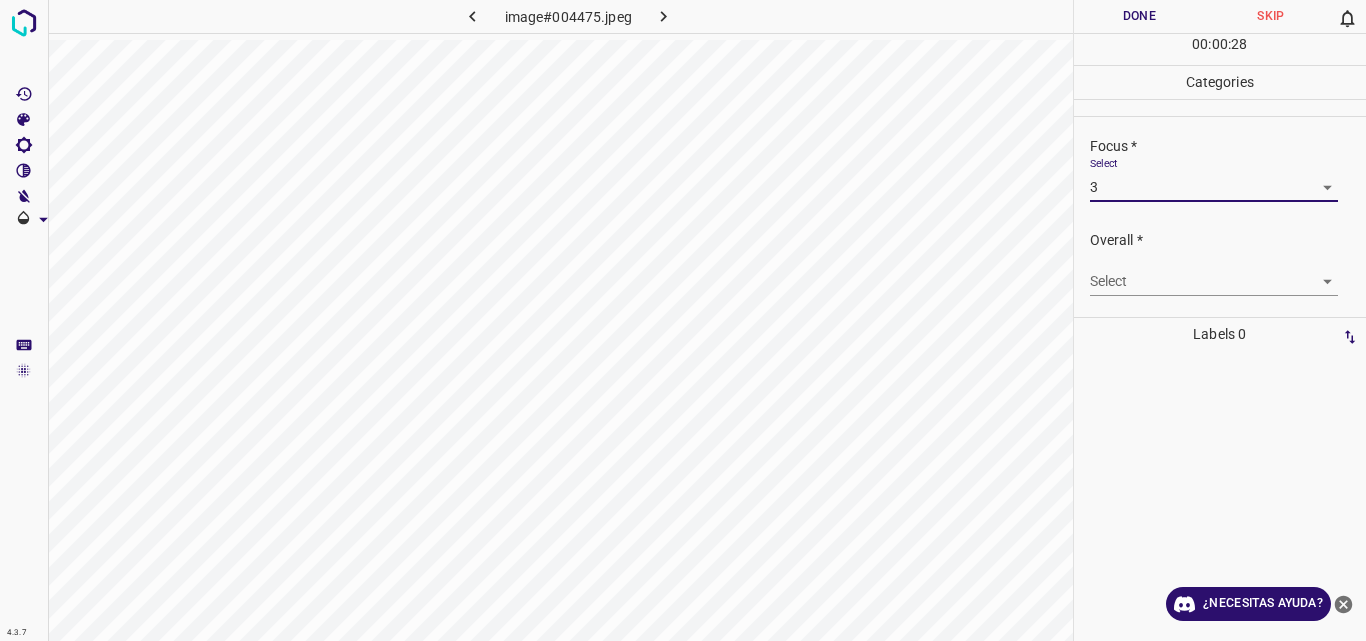 click on "Original text Rate this translation Your feedback will be used to help improve Google Translate 4.3.7 image#004475.jpeg Done Skip 0 00   : 00   : 28   Categories Lighting *  Select 2 2 Focus *  Select 3 3 Overall *  Select ​ Labels   0 Categories 1 Lighting 2 Focus 3 Overall Tools Space Change between modes (Draw & Edit) I Auto labeling R Restore zoom M Zoom in N Zoom out Delete Delete selecte label Filters Z Restore filters X Saturation filter C Brightness filter V Contrast filter B Gray scale filter General O Download ¿Necesitas ayuda? - Texto - Esconder - Borrar" at bounding box center (683, 320) 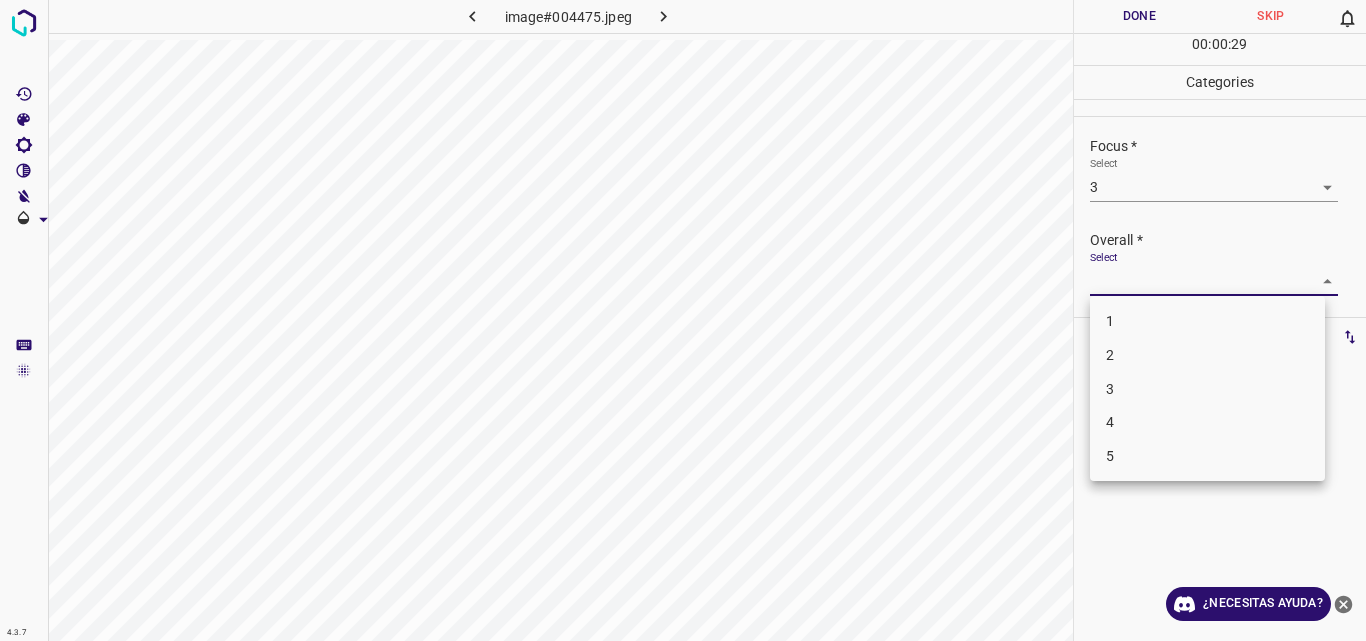 drag, startPoint x: 1314, startPoint y: 288, endPoint x: 1275, endPoint y: 326, distance: 54.451813 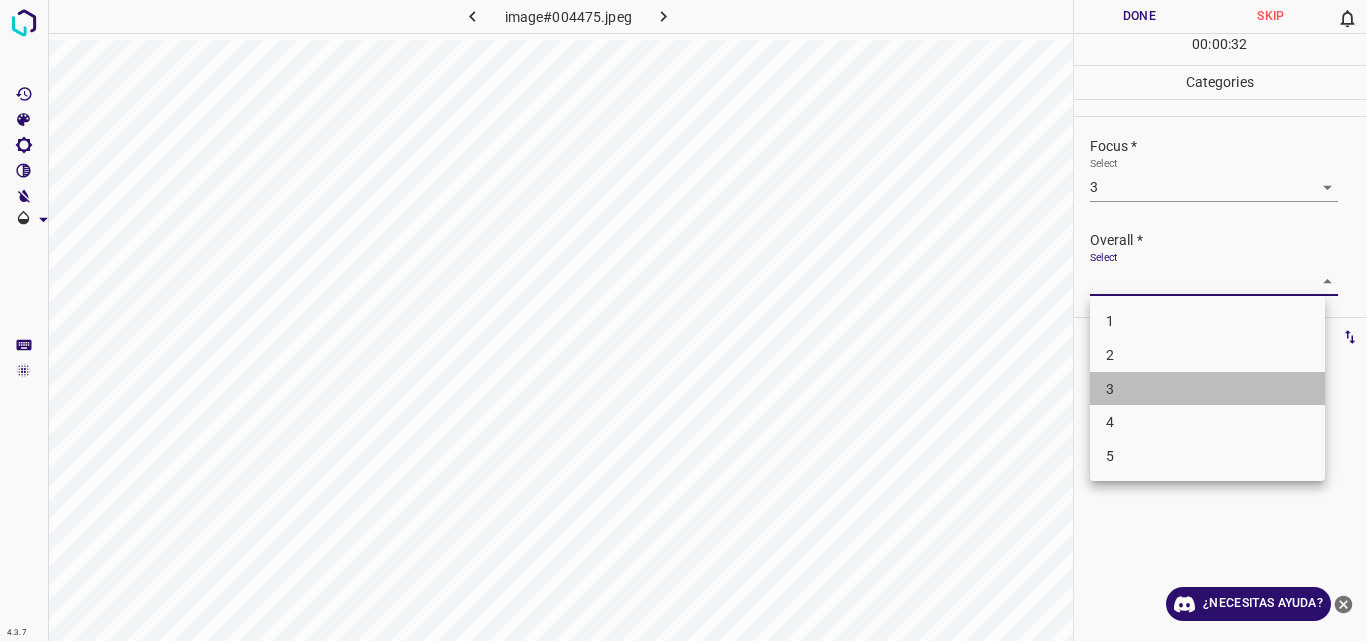click on "3" at bounding box center [1207, 389] 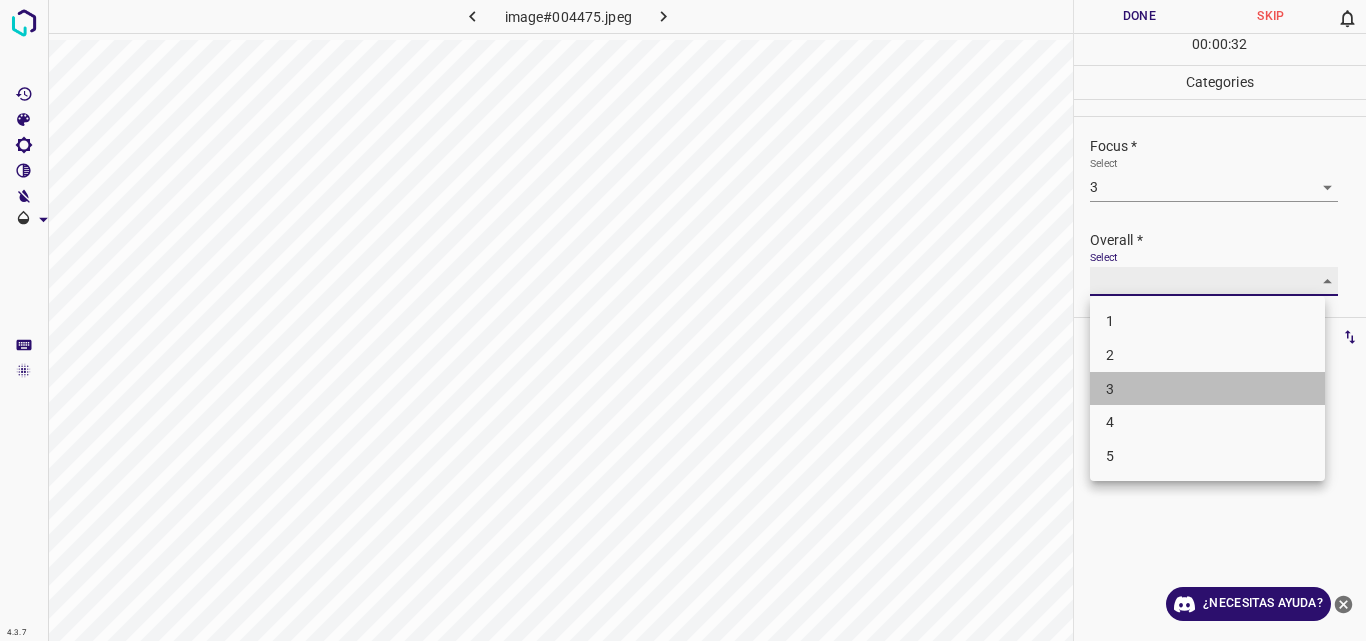 type on "3" 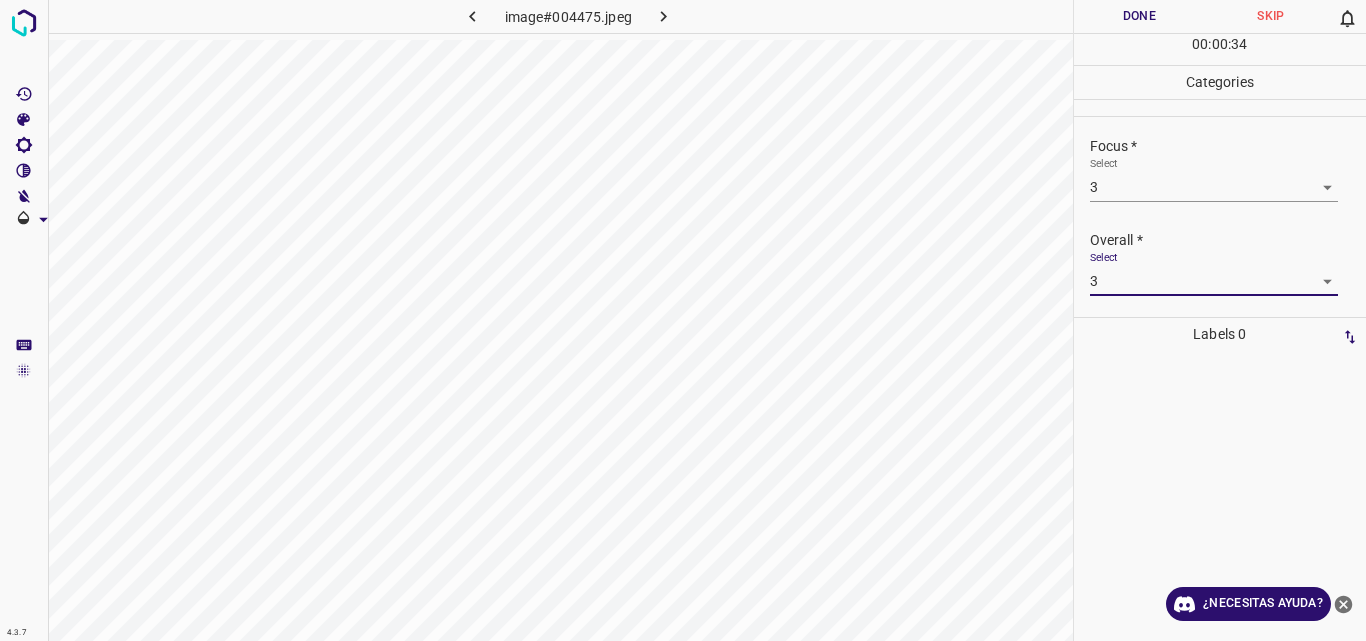 click on "Done" at bounding box center (1140, 16) 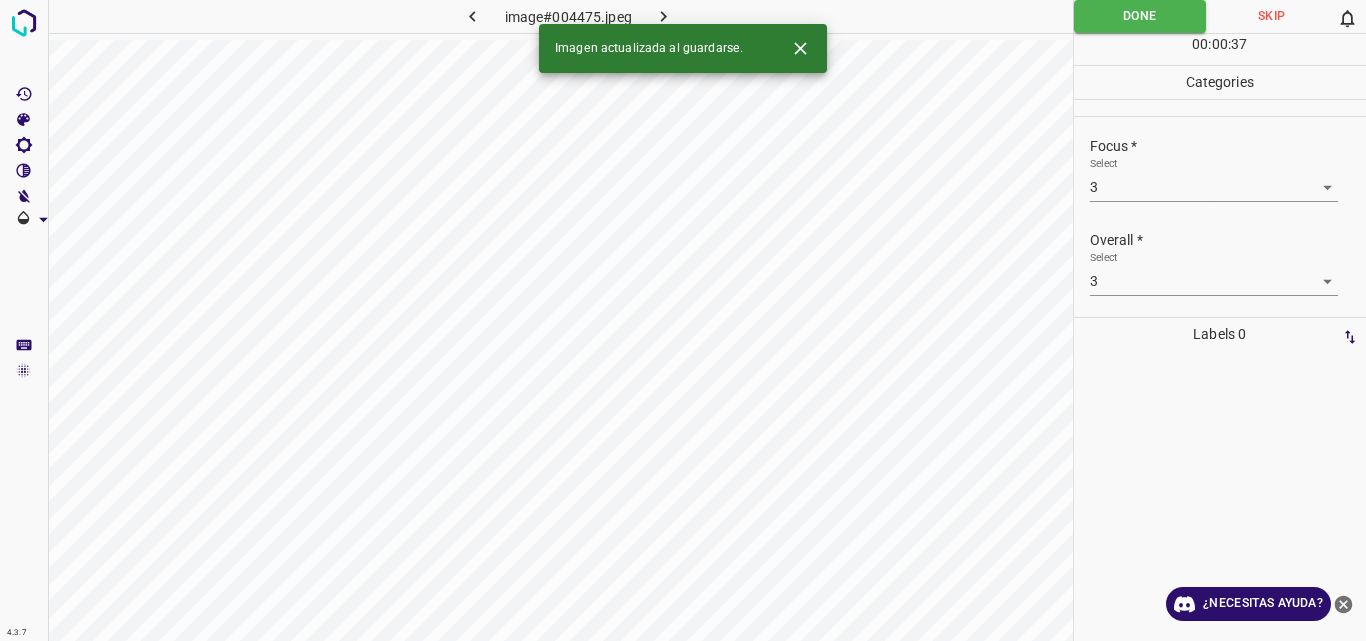 click 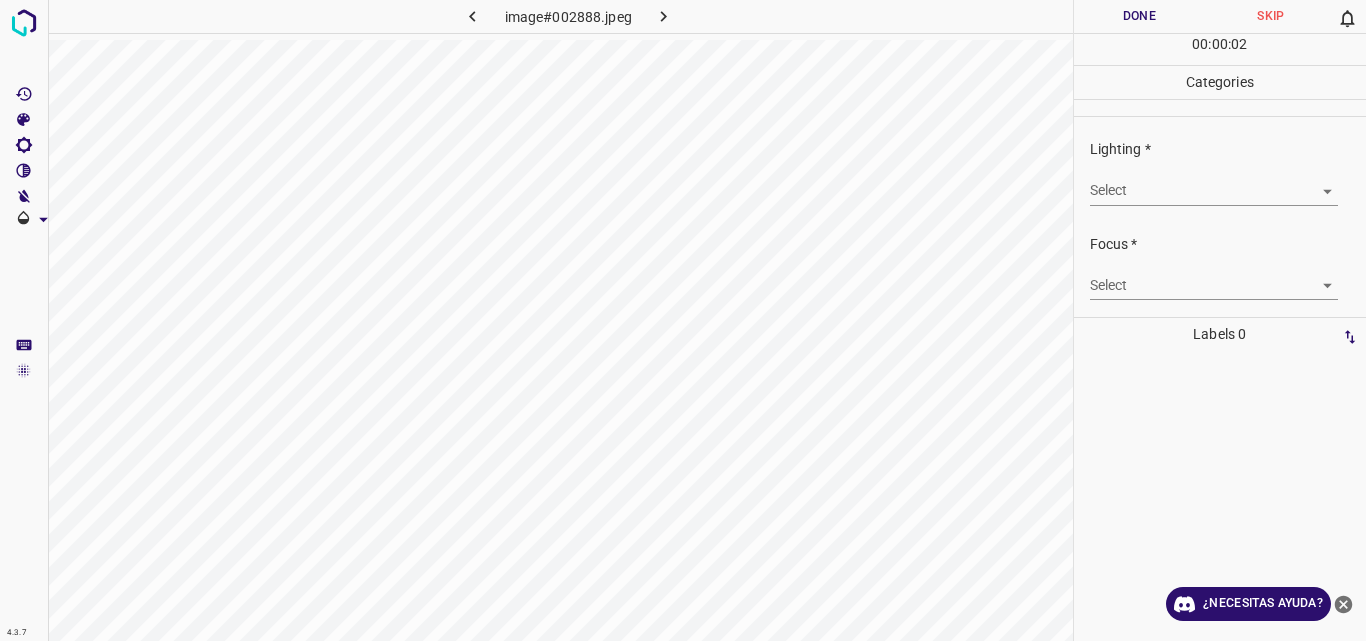 click on "Original text Rate this translation Your feedback will be used to help improve Google Translate 4.3.7 image#002888.jpeg Done Skip 0 00   : 00   : 02   Categories Lighting *  Select ​ Focus *  Select ​ Overall *  Select ​ Labels   0 Categories 1 Lighting 2 Focus 3 Overall Tools Space Change between modes (Draw & Edit) I Auto labeling R Restore zoom M Zoom in N Zoom out Delete Delete selecte label Filters Z Restore filters X Saturation filter C Brightness filter V Contrast filter B Gray scale filter General O Download ¿Necesitas ayuda? - Texto - Esconder - Borrar" at bounding box center [683, 320] 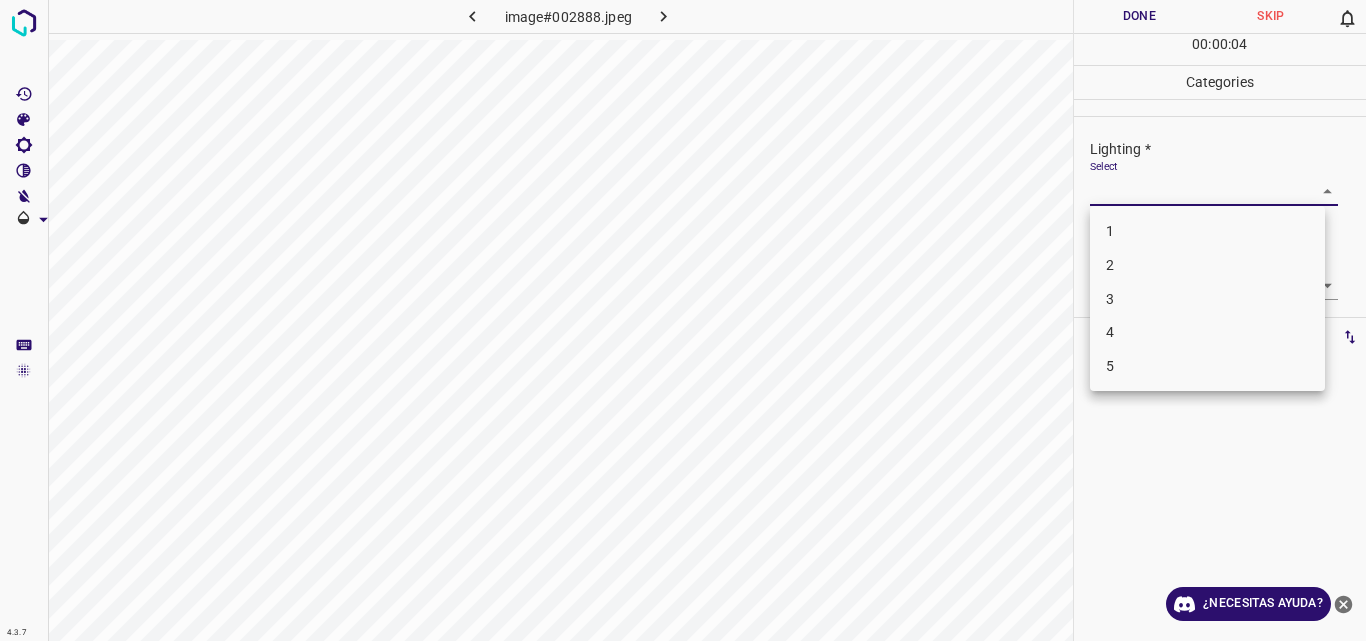 click on "3" at bounding box center [1207, 299] 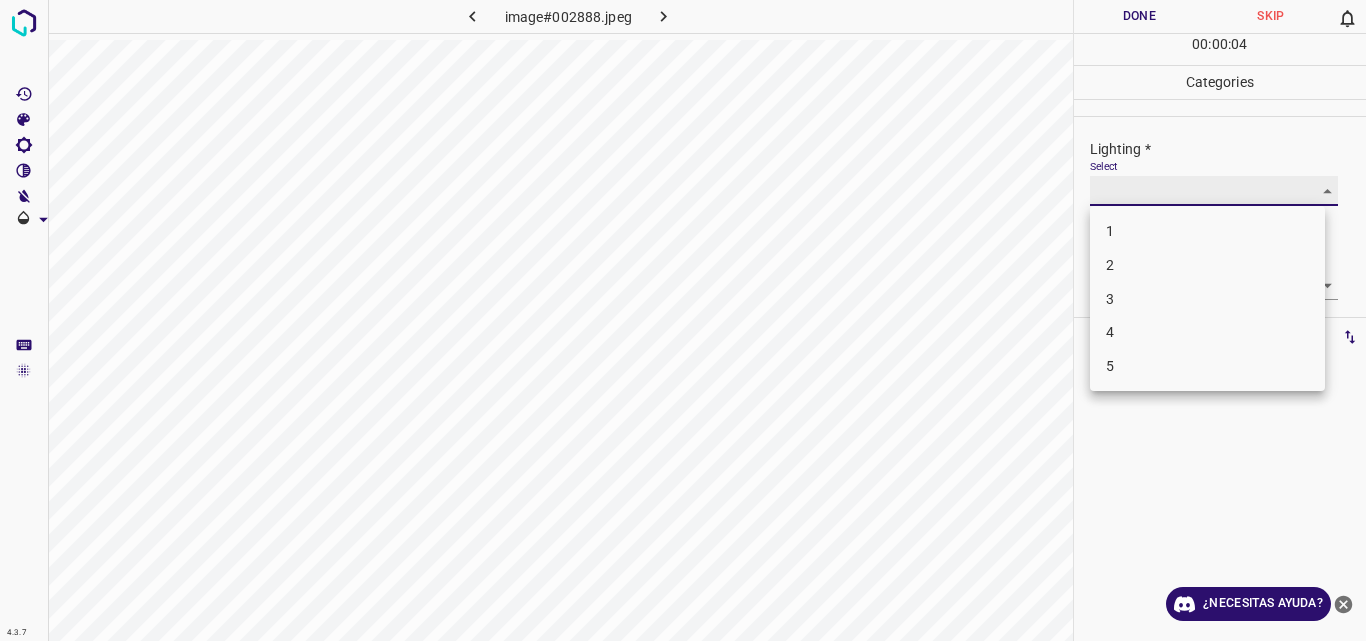 type on "3" 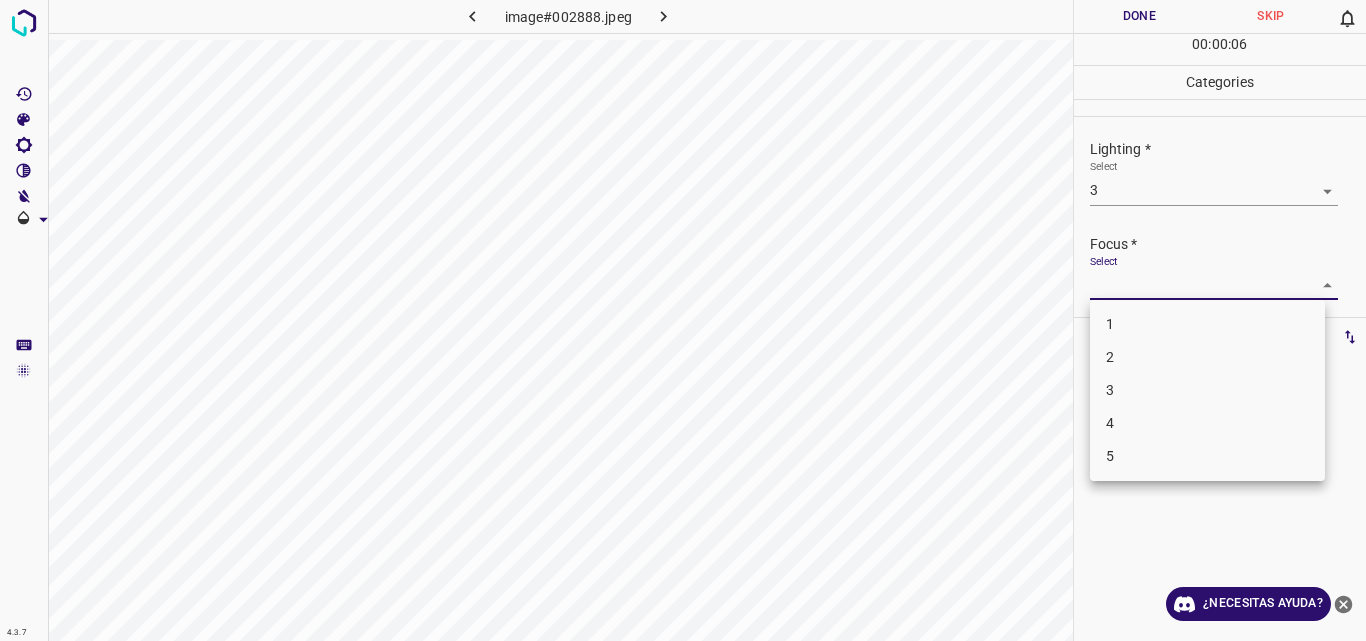 click on "Original text Rate this translation Your feedback will be used to help improve Google Translate 4.3.7 image#002888.jpeg Done Skip 0 00   : 00   : 06   Categories Lighting *  Select 3 3 Focus *  Select ​ Overall *  Select ​ Labels   0 Categories 1 Lighting 2 Focus 3 Overall Tools Space Change between modes (Draw & Edit) I Auto labeling R Restore zoom M Zoom in N Zoom out Delete Delete selecte label Filters Z Restore filters X Saturation filter C Brightness filter V Contrast filter B Gray scale filter General O Download ¿Necesitas ayuda? - Texto - Esconder - Borrar 1 2 3 4 5" at bounding box center (683, 320) 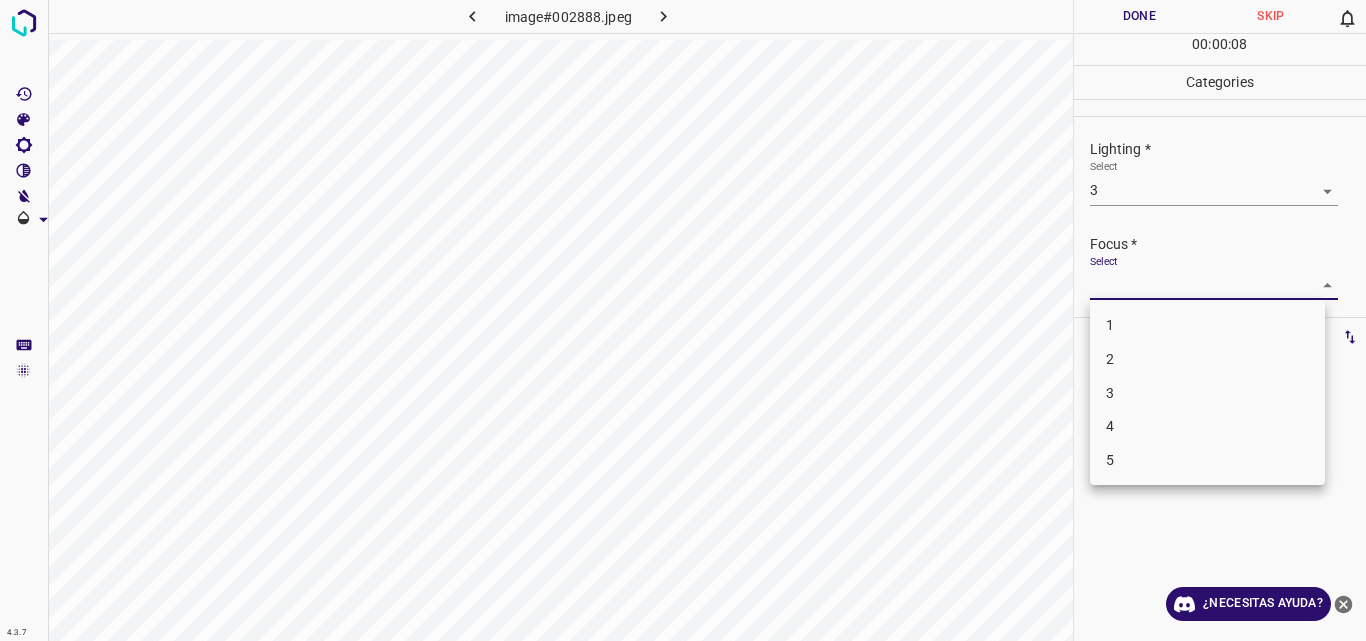 click on "4" at bounding box center (1207, 426) 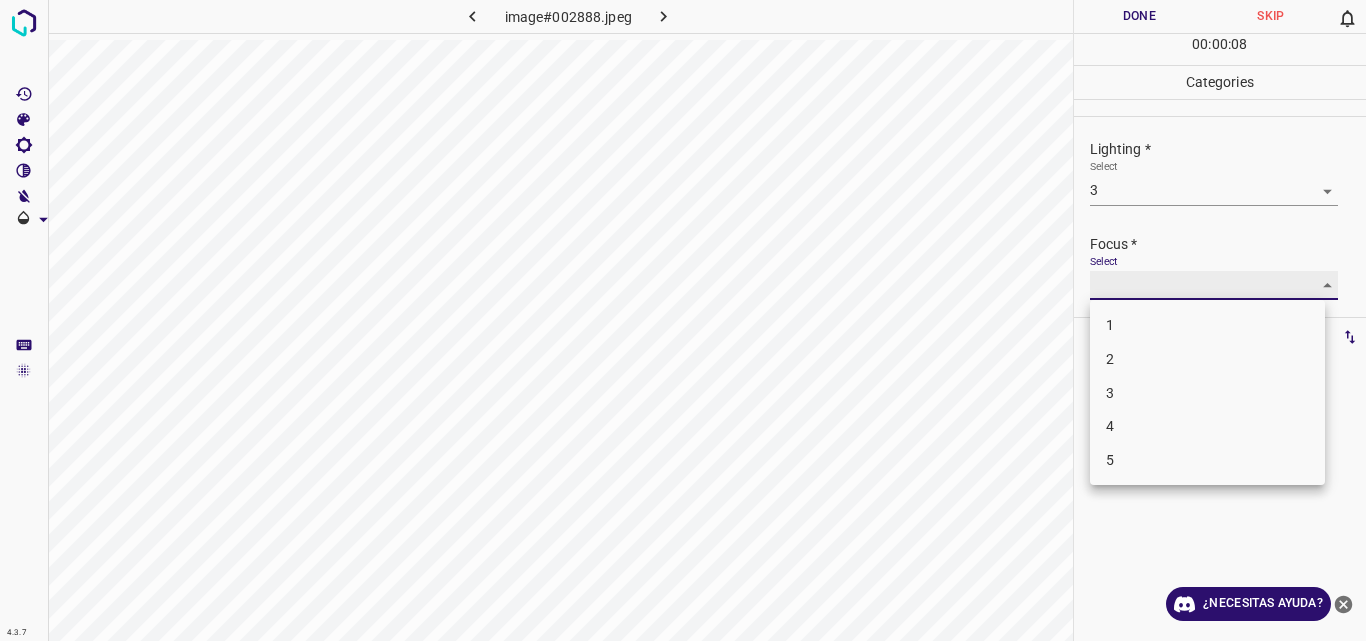 type on "4" 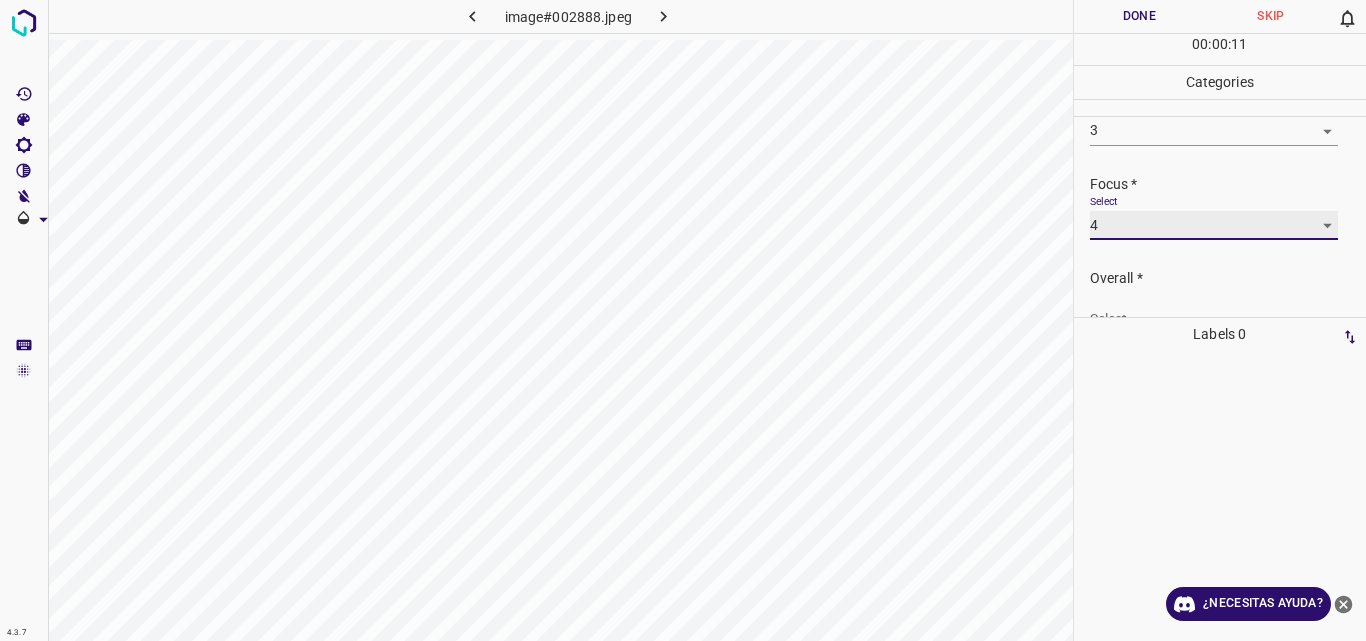scroll, scrollTop: 98, scrollLeft: 0, axis: vertical 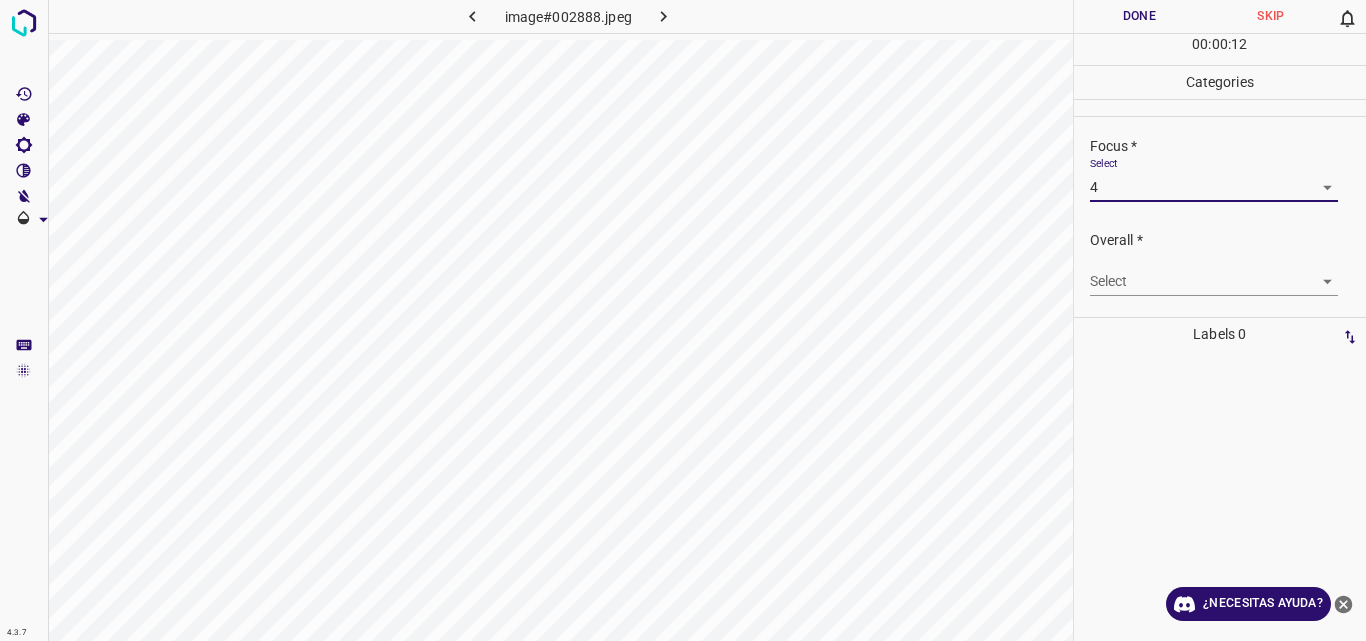 click on "Original text Rate this translation Your feedback will be used to help improve Google Translate 4.3.7 image#002888.jpeg Done Skip 0 00   : 00   : 12   Categories Lighting *  Select 3 3 Focus *  Select 4 4 Overall *  Select ​ Labels   0 Categories 1 Lighting 2 Focus 3 Overall Tools Space Change between modes (Draw & Edit) I Auto labeling R Restore zoom M Zoom in N Zoom out Delete Delete selecte label Filters Z Restore filters X Saturation filter C Brightness filter V Contrast filter B Gray scale filter General O Download ¿Necesitas ayuda? - Texto - Esconder - Borrar" at bounding box center (683, 320) 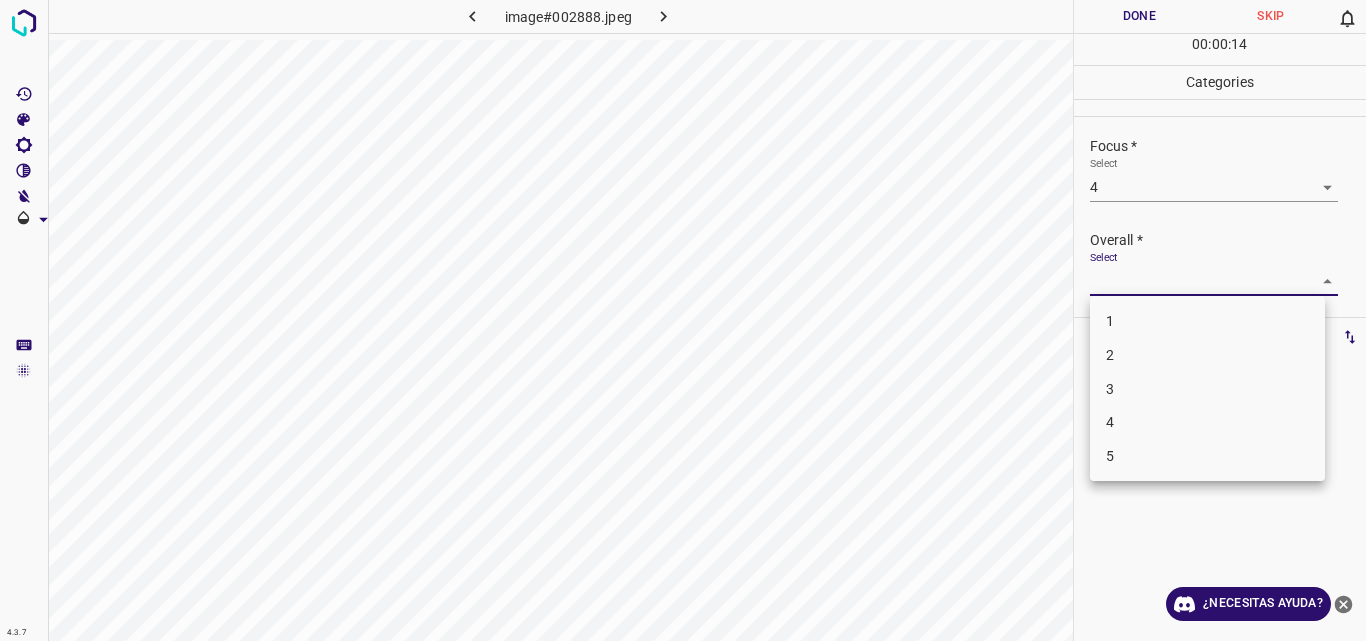 click on "3" at bounding box center (1207, 389) 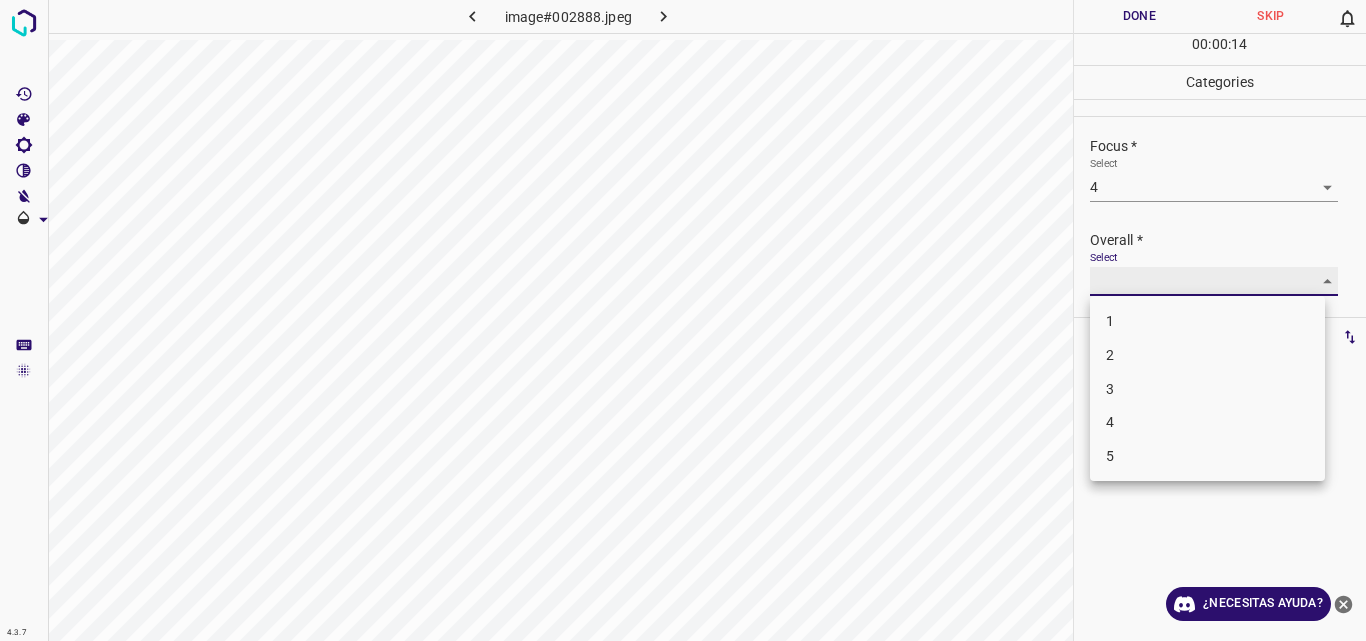 type on "3" 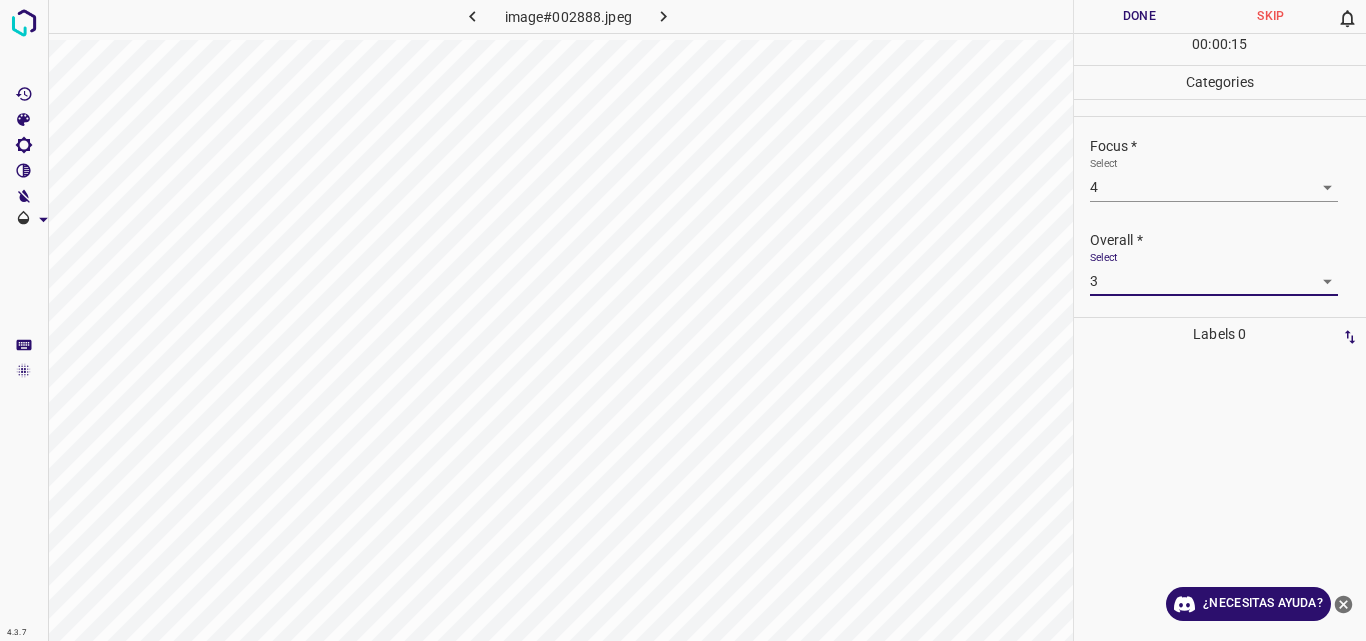 click on "Done" at bounding box center [1140, 16] 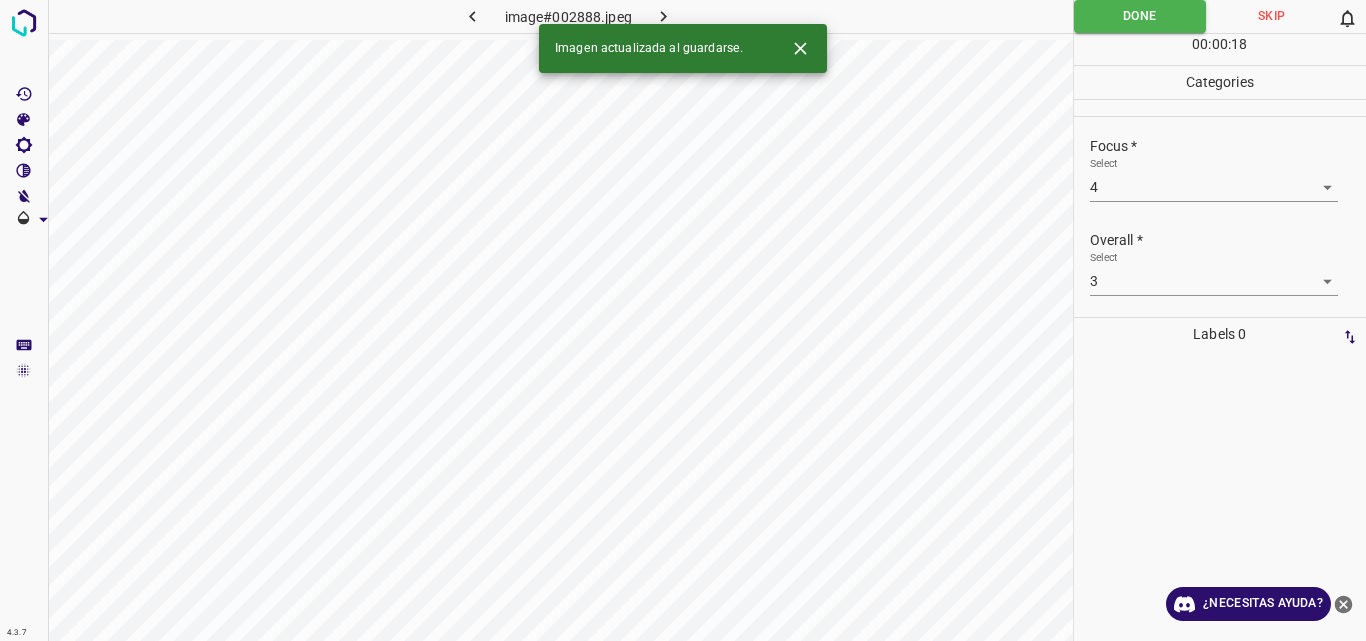 click 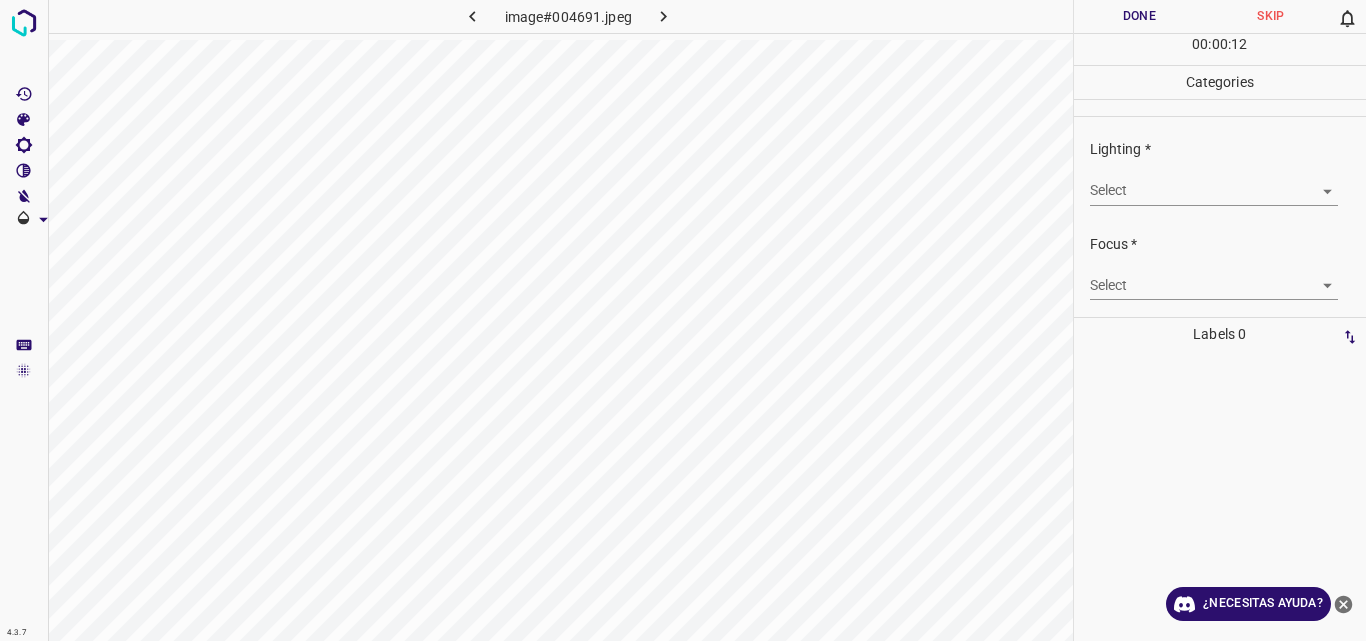 click on "Original text Rate this translation Your feedback will be used to help improve Google Translate 4.3.7 image#004691.jpeg Done Skip 0 00   : 00   : 12   Categories Lighting *  Select ​ Focus *  Select ​ Overall *  Select ​ Labels   0 Categories 1 Lighting 2 Focus 3 Overall Tools Space Change between modes (Draw & Edit) I Auto labeling R Restore zoom M Zoom in N Zoom out Delete Delete selecte label Filters Z Restore filters X Saturation filter C Brightness filter V Contrast filter B Gray scale filter General O Download ¿Necesitas ayuda? - Texto - Esconder - Borrar" at bounding box center (683, 320) 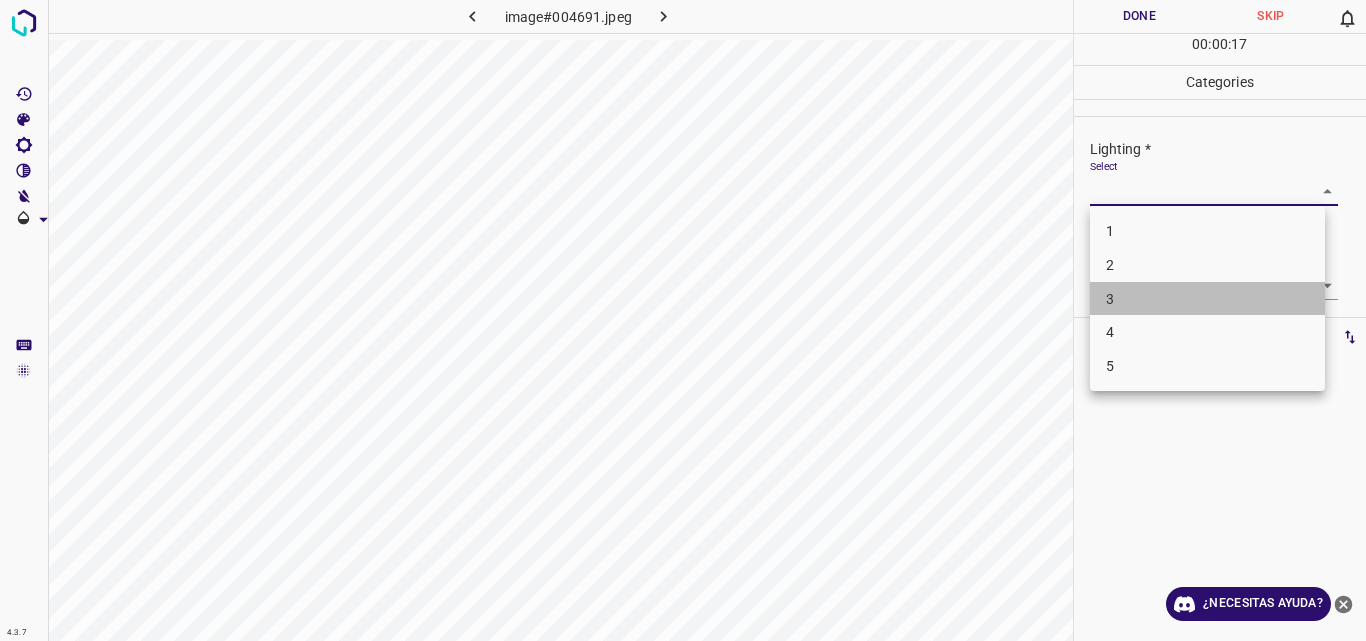 click on "3" at bounding box center [1207, 299] 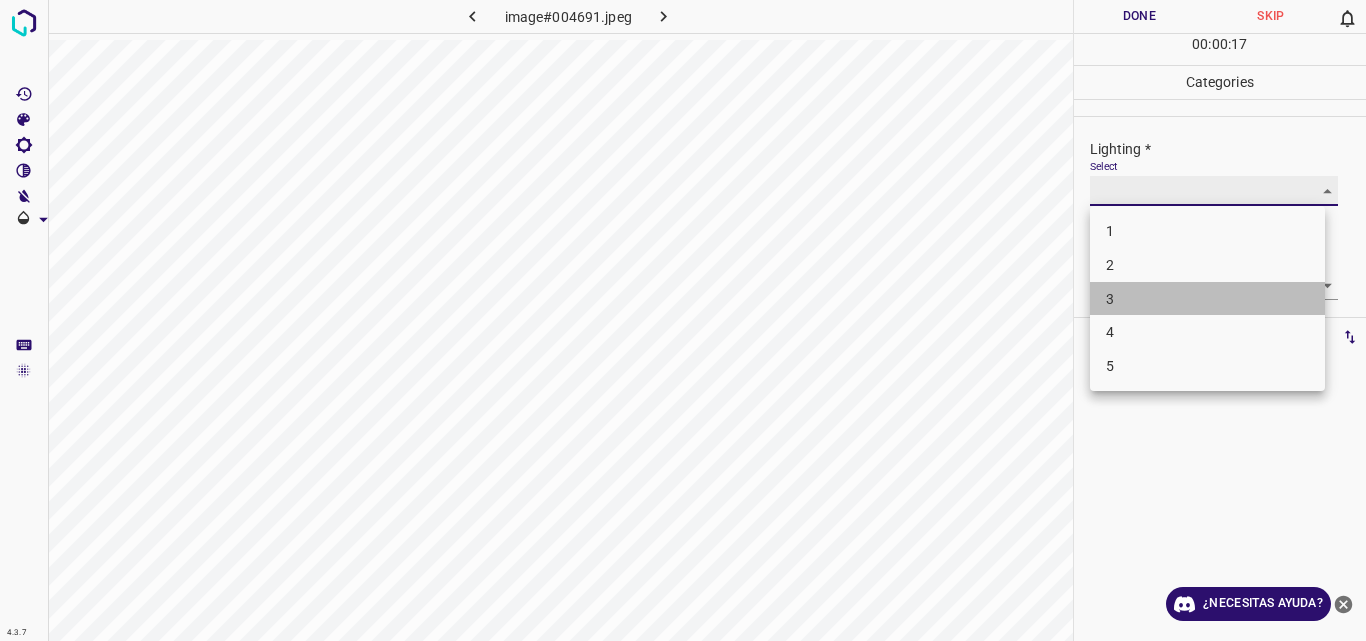 type on "3" 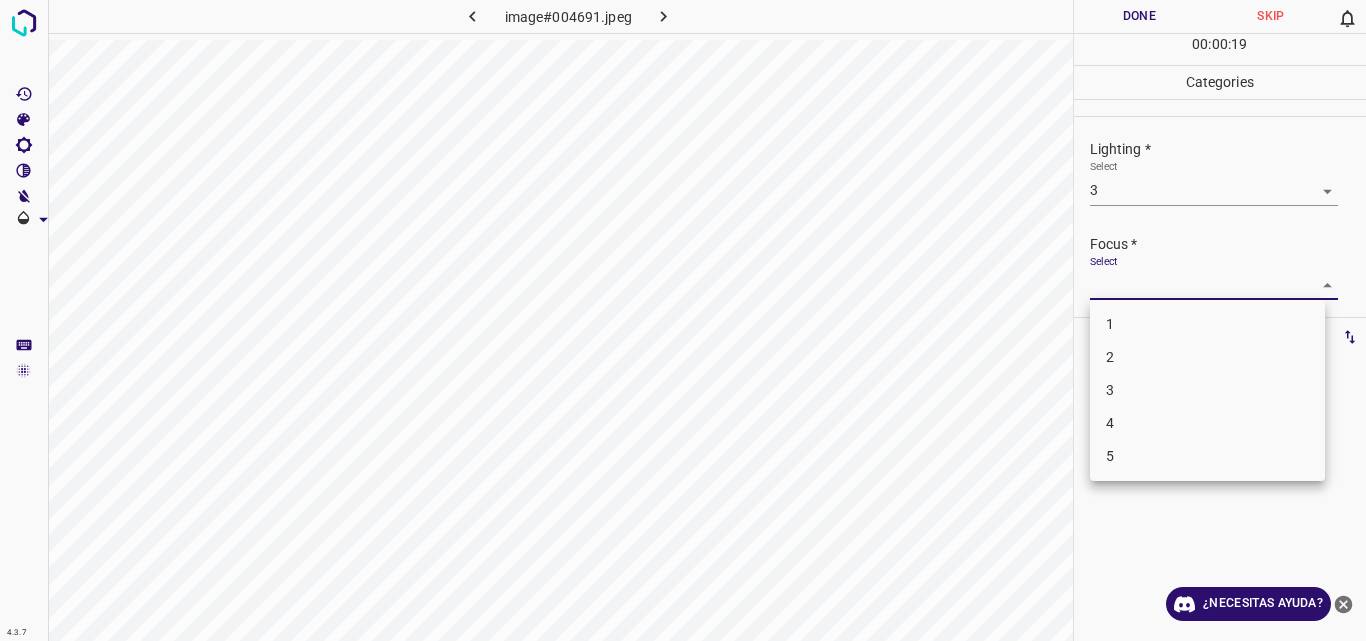 click on "Original text Rate this translation Your feedback will be used to help improve Google Translate 4.3.7 image#004691.jpeg Done Skip 0 00   : 00   : 19   Categories Lighting *  Select 3 3 Focus *  Select ​ Overall *  Select ​ Labels   0 Categories 1 Lighting 2 Focus 3 Overall Tools Space Change between modes (Draw & Edit) I Auto labeling R Restore zoom M Zoom in N Zoom out Delete Delete selecte label Filters Z Restore filters X Saturation filter C Brightness filter V Contrast filter B Gray scale filter General O Download ¿Necesitas ayuda? - Texto - Esconder - Borrar 1 2 3 4 5" at bounding box center (683, 320) 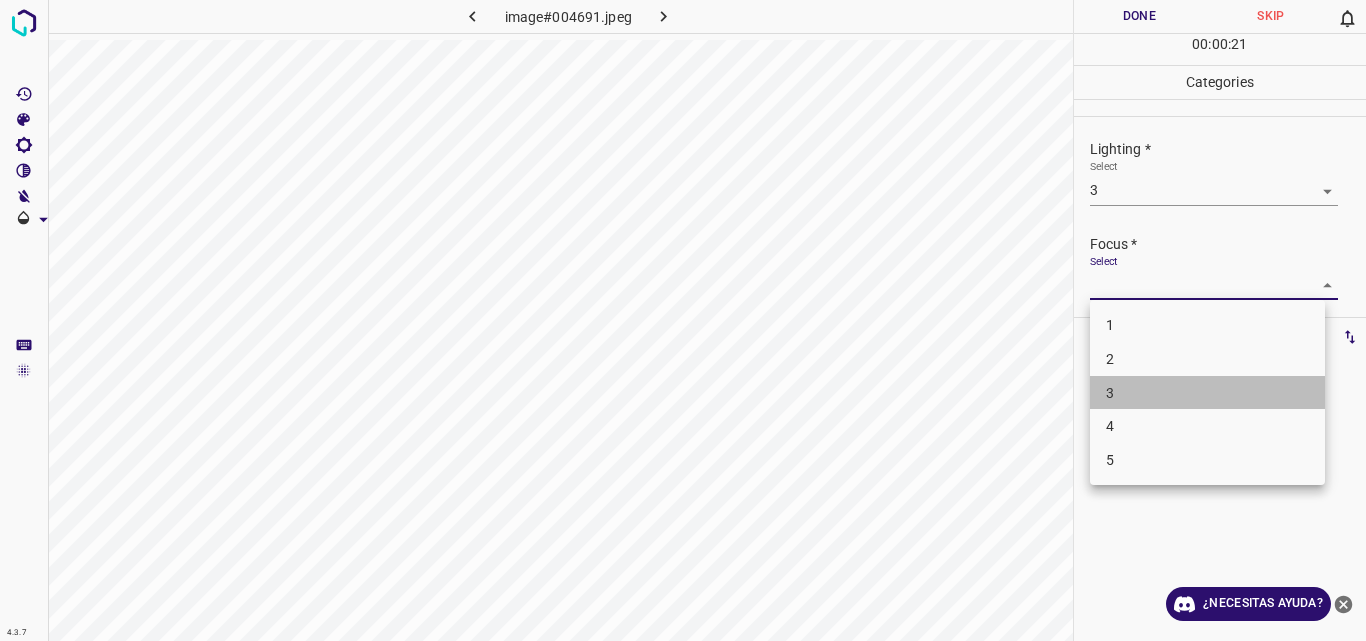 click on "3" at bounding box center [1207, 393] 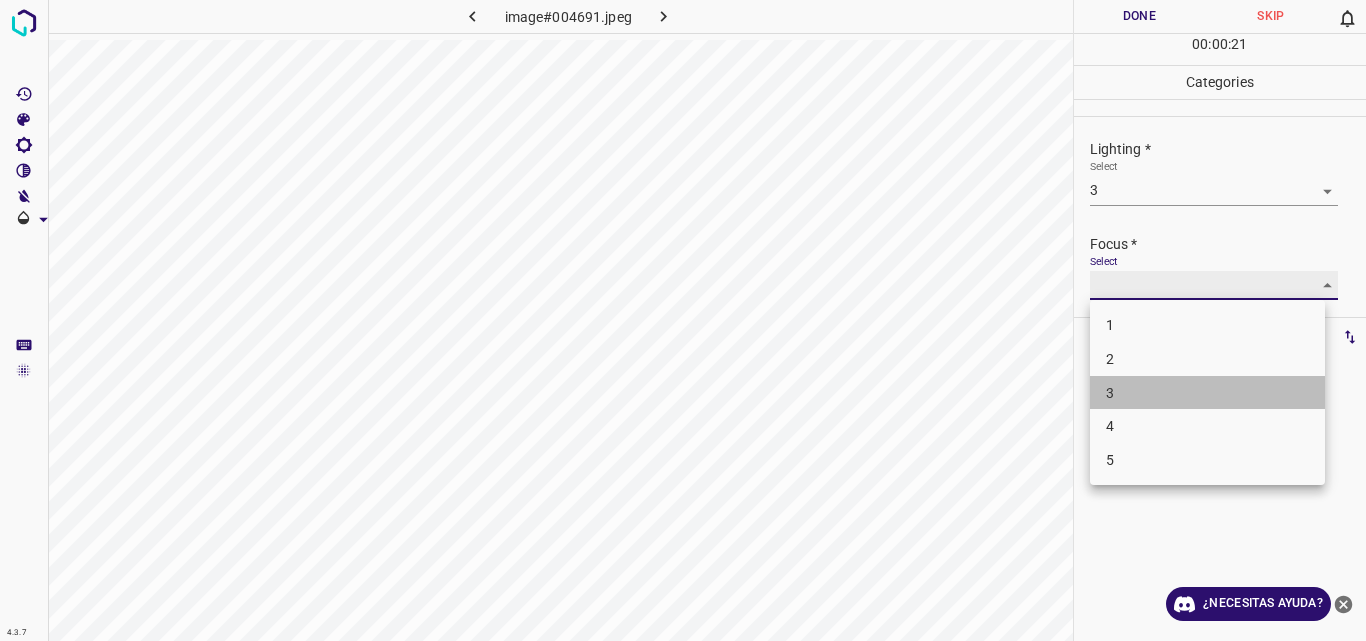 type on "3" 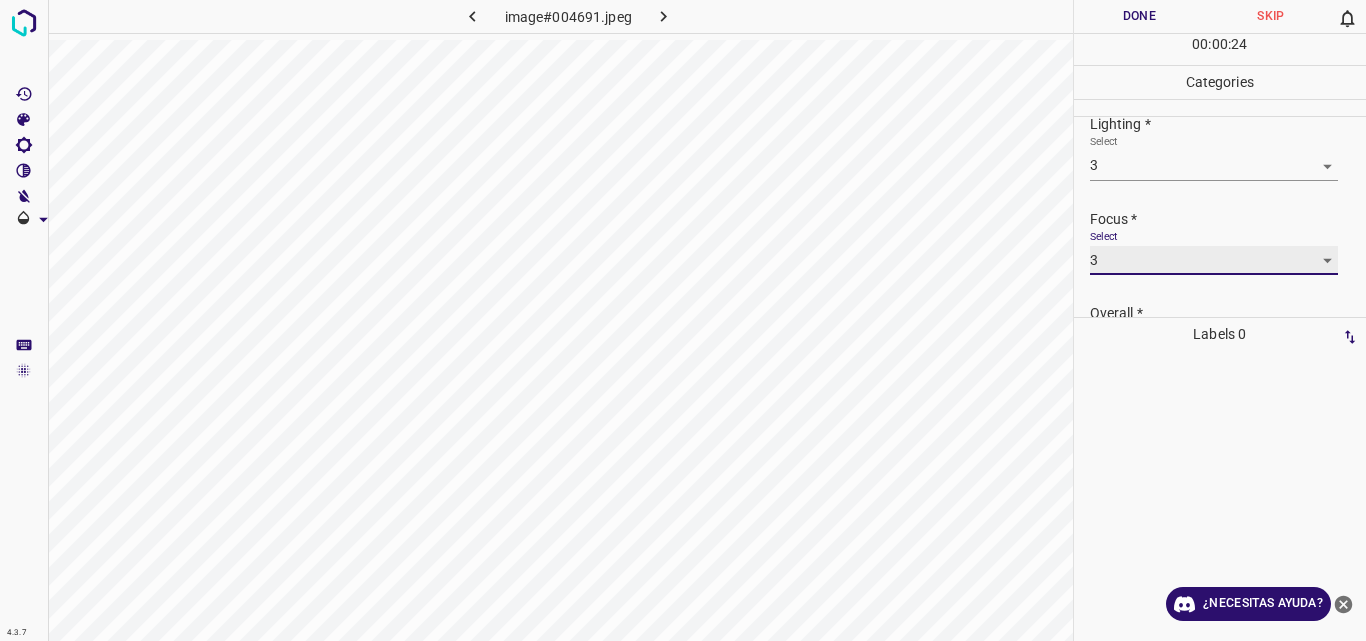 scroll, scrollTop: 84, scrollLeft: 0, axis: vertical 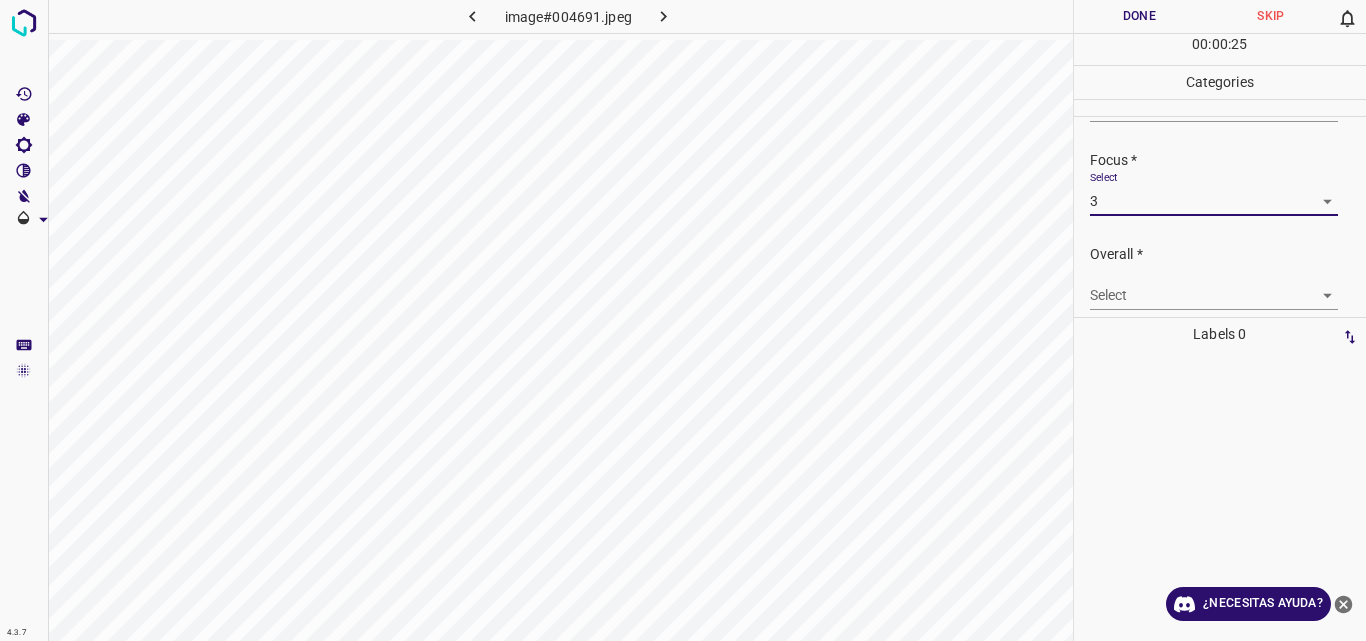 click on "Original text Rate this translation Your feedback will be used to help improve Google Translate 4.3.7 image#004691.jpeg Done Skip 0 00   : 00   : 25   Categories Lighting *  Select 3 3 Focus *  Select 3 3 Overall *  Select ​ Labels   0 Categories 1 Lighting 2 Focus 3 Overall Tools Space Change between modes (Draw & Edit) I Auto labeling R Restore zoom M Zoom in N Zoom out Delete Delete selecte label Filters Z Restore filters X Saturation filter C Brightness filter V Contrast filter B Gray scale filter General O Download ¿Necesitas ayuda? - Texto - Esconder - Borrar" at bounding box center [683, 320] 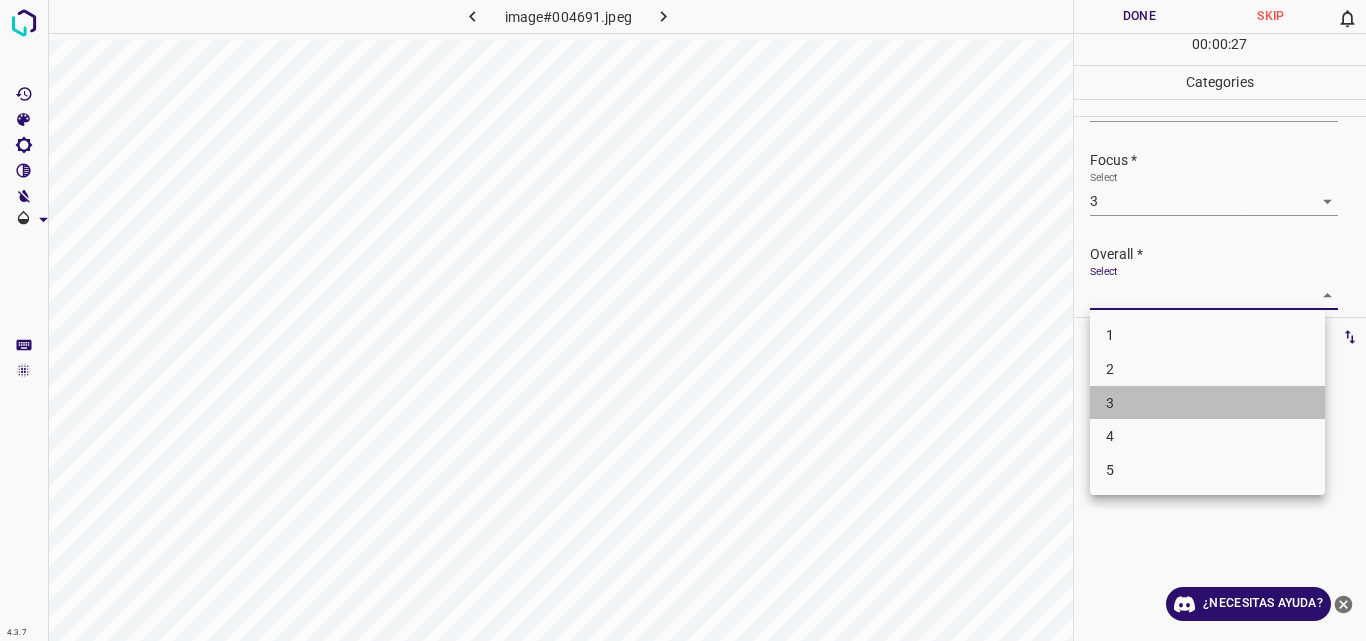 click on "3" at bounding box center (1207, 403) 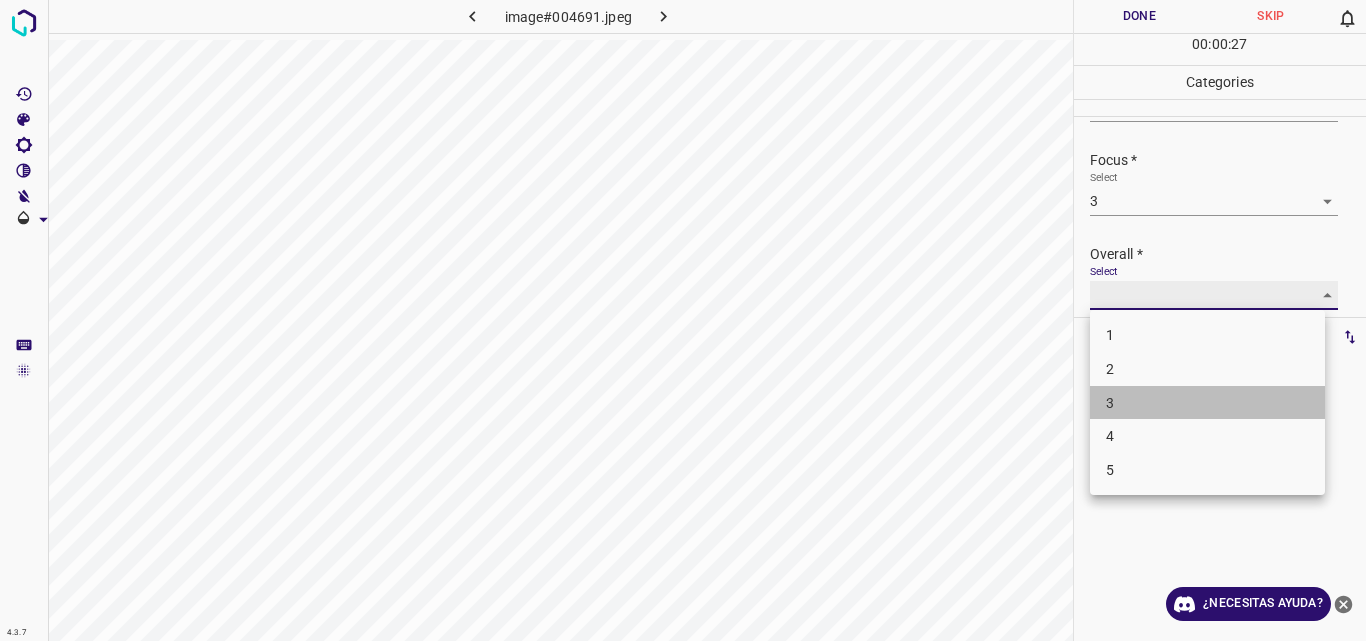 type on "3" 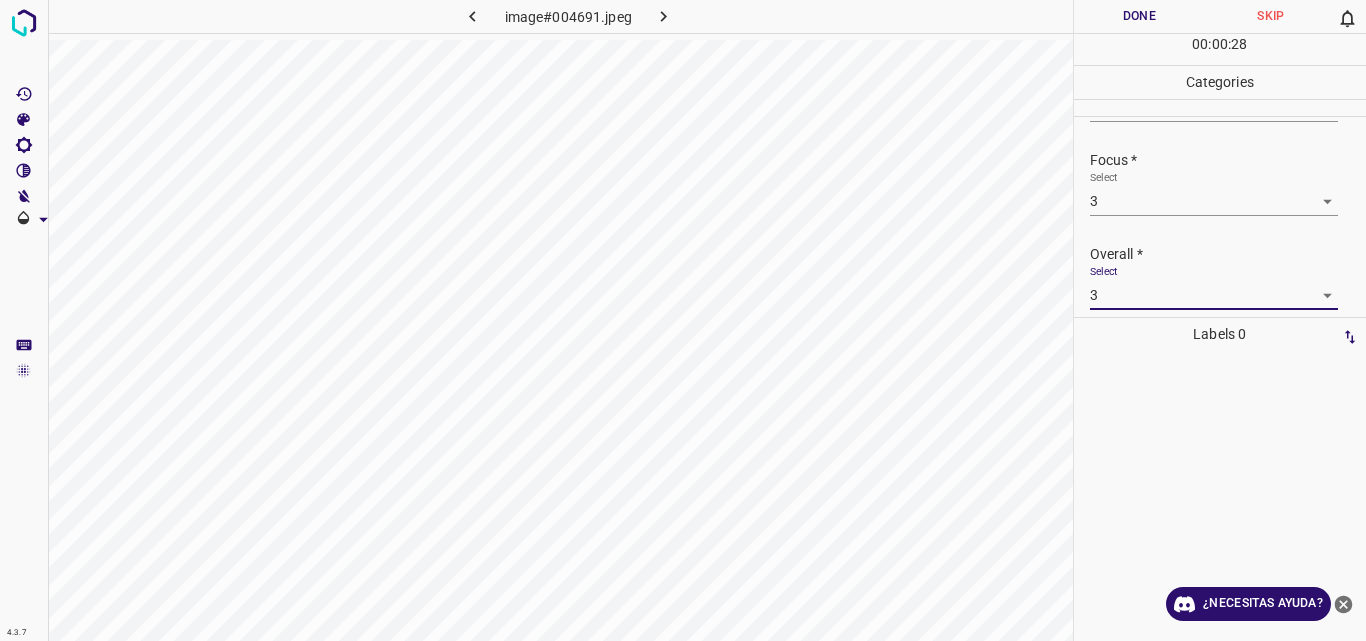 click on "Done" at bounding box center [1140, 16] 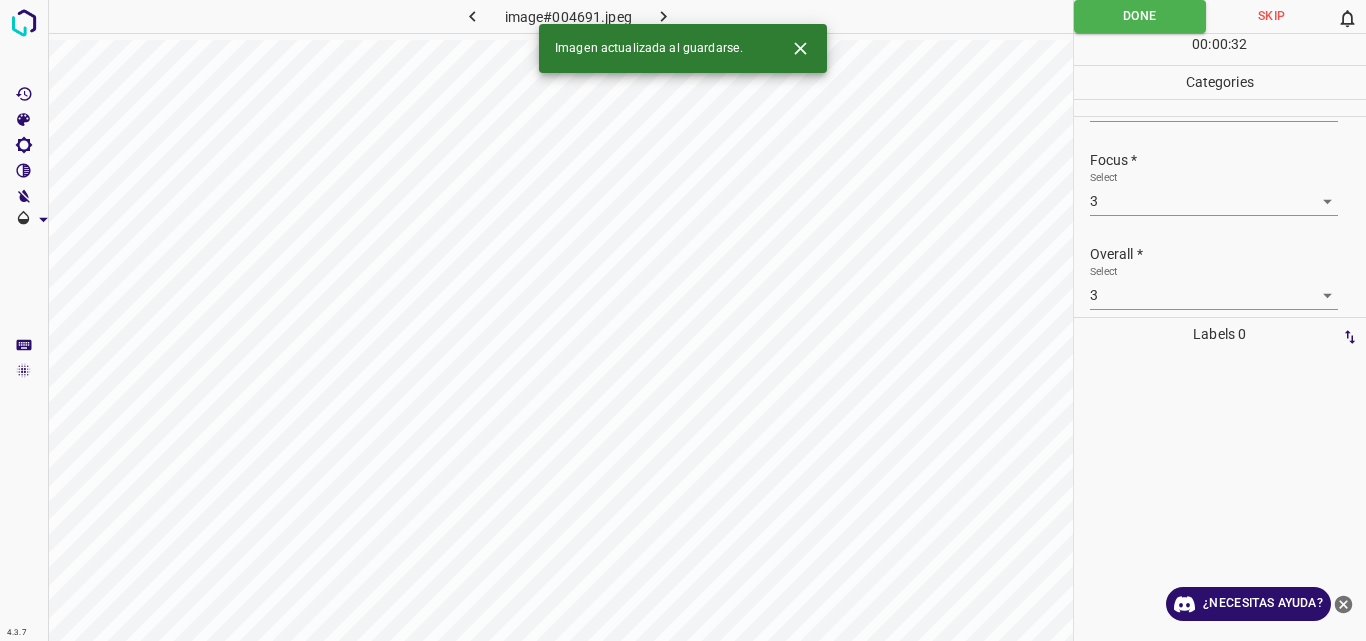 click 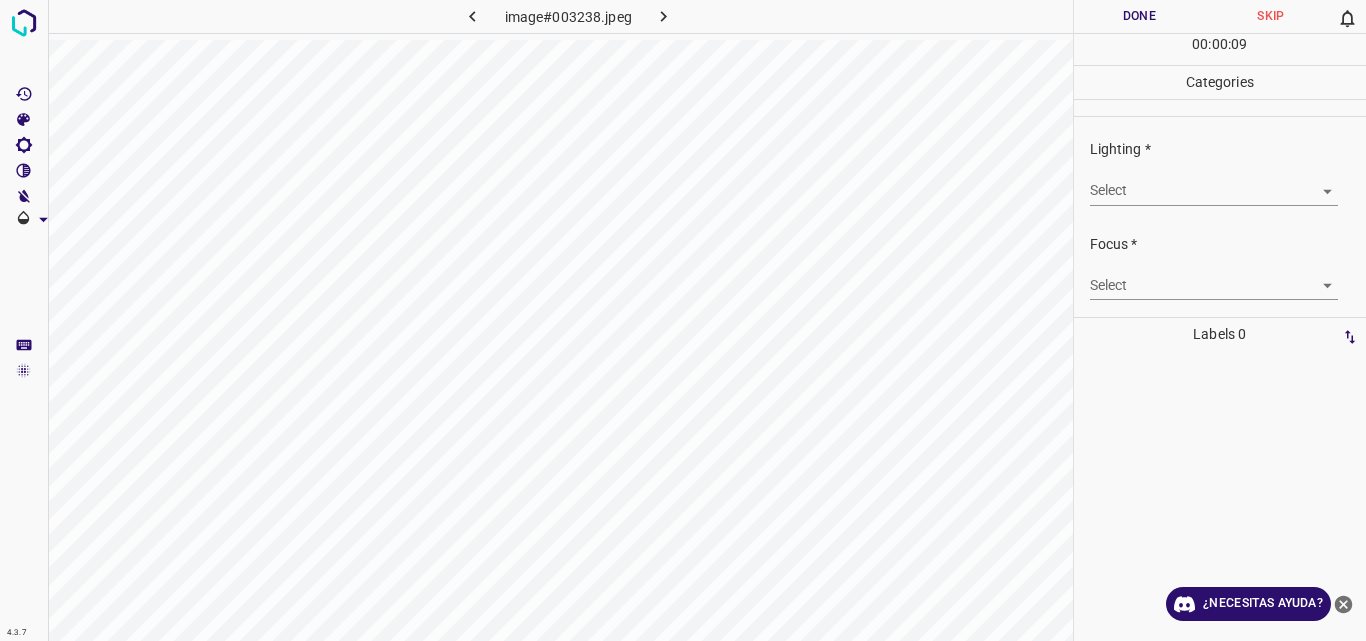 click on "Original text Rate this translation Your feedback will be used to help improve Google Translate 4.3.7 image#003238.jpeg Done Skip 0 00   : 00   : 09   Categories Lighting *  Select ​ Focus *  Select ​ Overall *  Select ​ Labels   0 Categories 1 Lighting 2 Focus 3 Overall Tools Space Change between modes (Draw & Edit) I Auto labeling R Restore zoom M Zoom in N Zoom out Delete Delete selecte label Filters Z Restore filters X Saturation filter C Brightness filter V Contrast filter B Gray scale filter General O Download ¿Necesitas ayuda? - Texto - Esconder - Borrar" at bounding box center (683, 320) 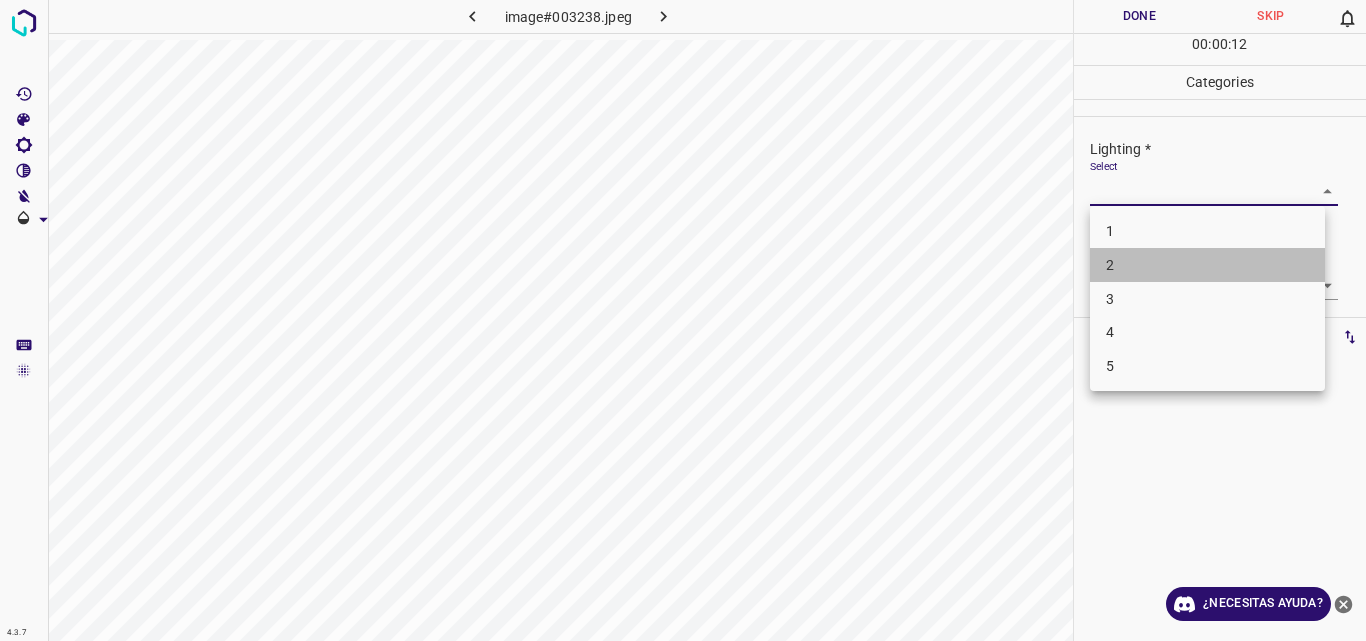 click on "2" at bounding box center (1207, 265) 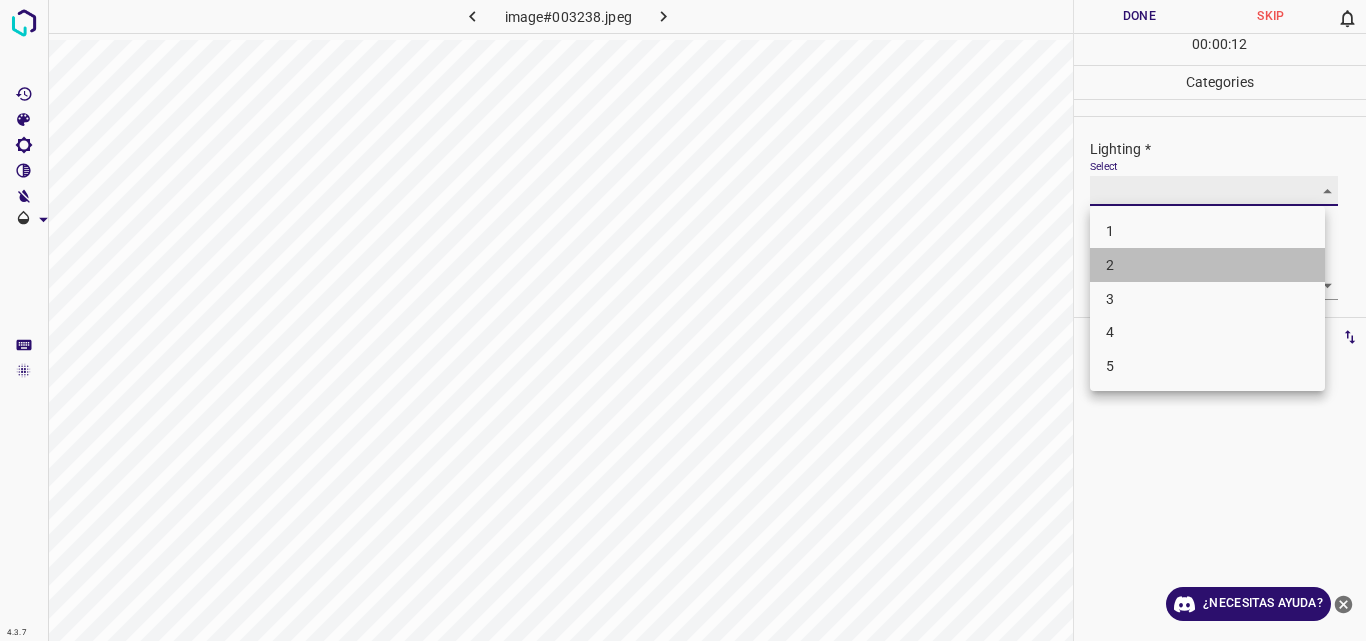 type on "2" 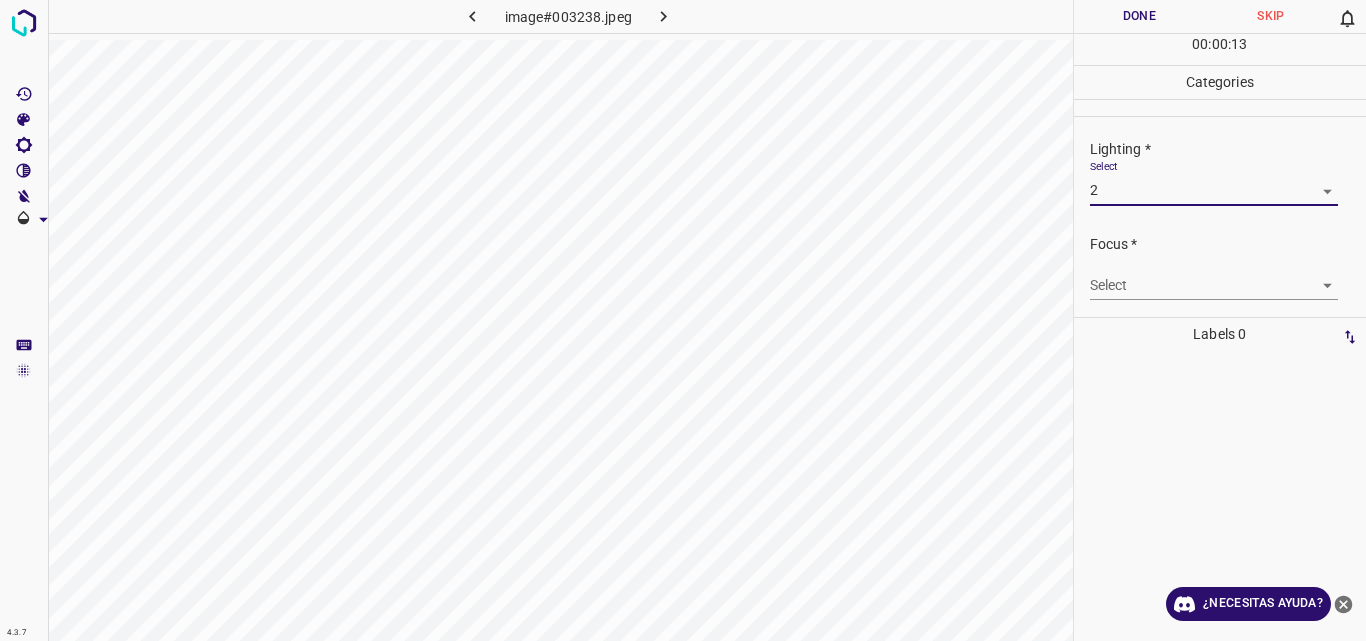 click on "Original text Rate this translation Your feedback will be used to help improve Google Translate 4.3.7 image#003238.jpeg Done Skip 0 00   : 00   : 13   Categories Lighting *  Select 2 2 Focus *  Select ​ Overall *  Select ​ Labels   0 Categories 1 Lighting 2 Focus 3 Overall Tools Space Change between modes (Draw & Edit) I Auto labeling R Restore zoom M Zoom in N Zoom out Delete Delete selecte label Filters Z Restore filters X Saturation filter C Brightness filter V Contrast filter B Gray scale filter General O Download ¿Necesitas ayuda? - Texto - Esconder - Borrar" at bounding box center [683, 320] 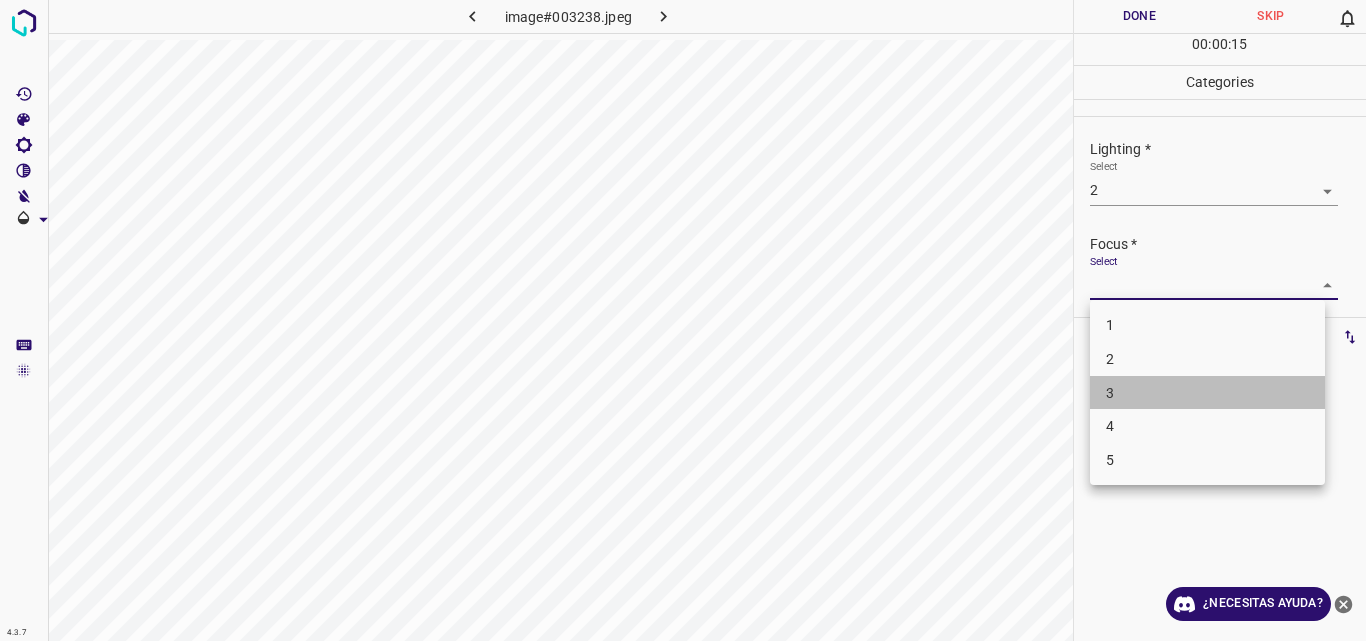 click on "3" at bounding box center (1207, 393) 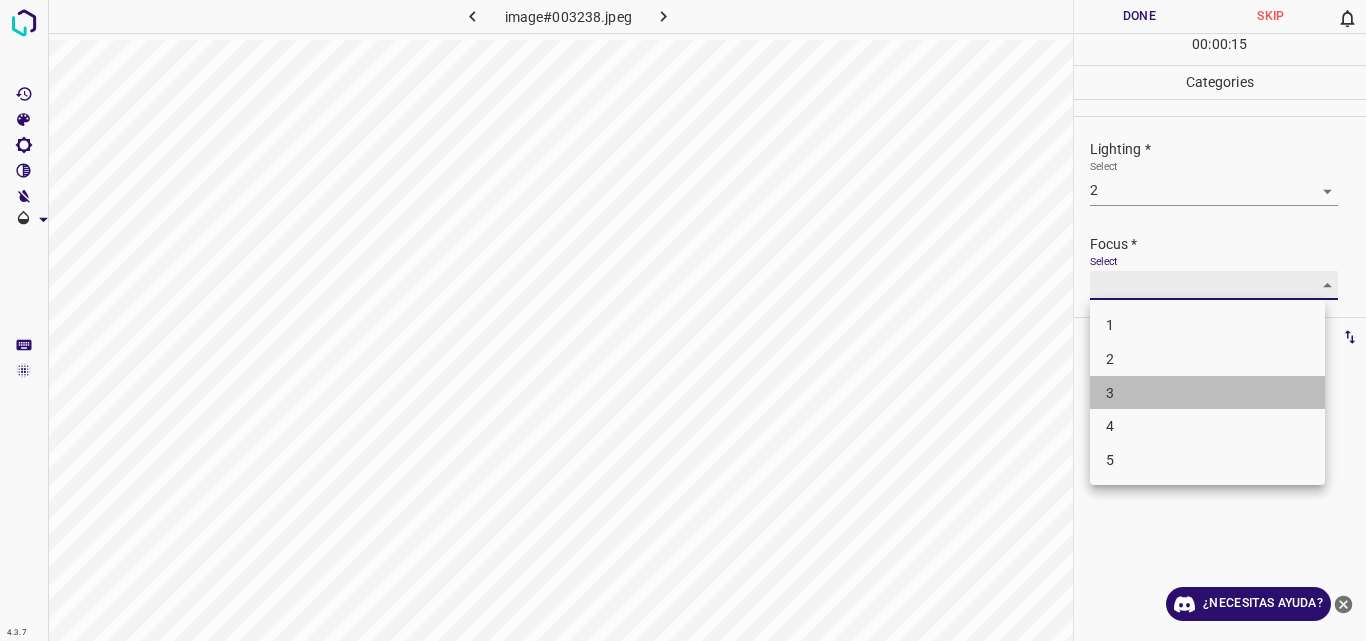 type on "3" 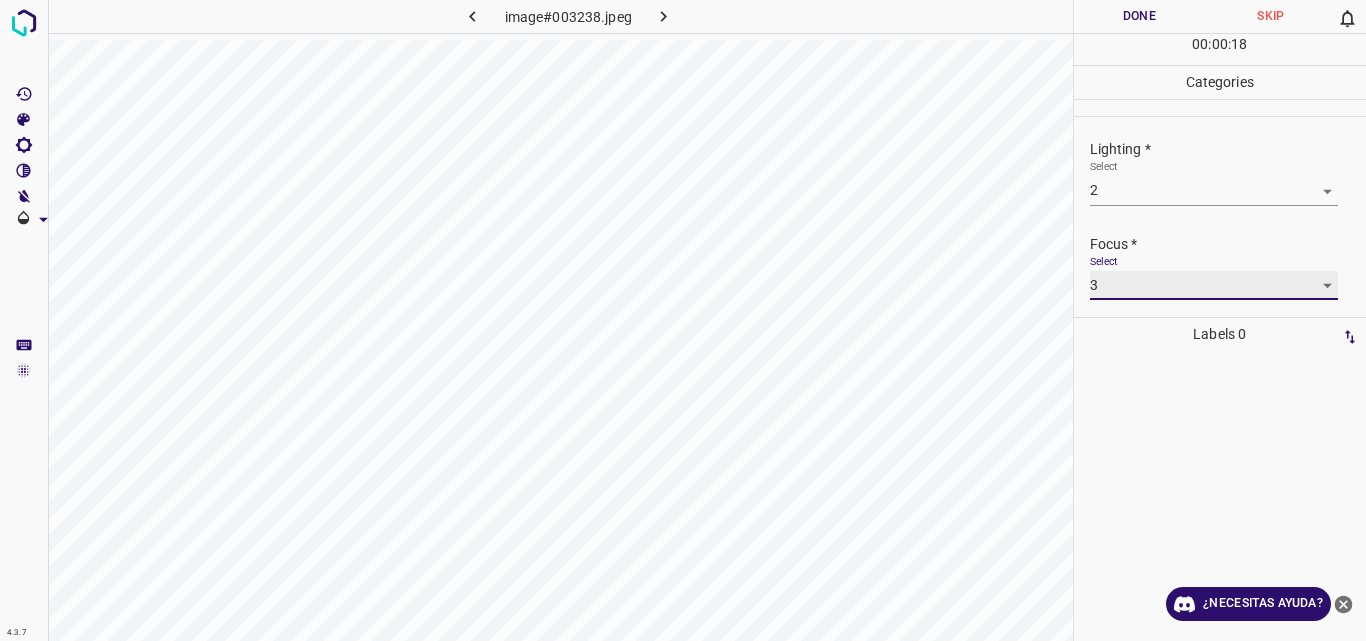 scroll, scrollTop: 98, scrollLeft: 0, axis: vertical 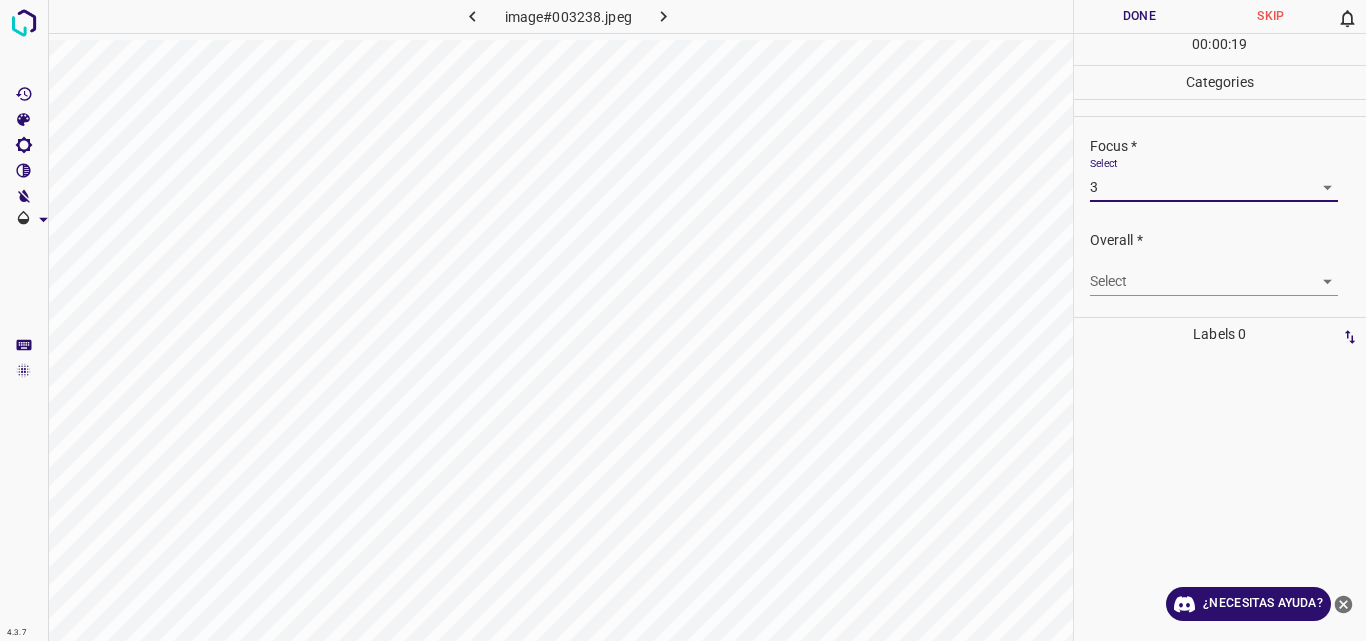 click on "Original text Rate this translation Your feedback will be used to help improve Google Translate 4.3.7 image#003238.jpeg Done Skip 0 00   : 00   : 19   Categories Lighting *  Select 2 2 Focus *  Select 3 3 Overall *  Select ​ Labels   0 Categories 1 Lighting 2 Focus 3 Overall Tools Space Change between modes (Draw & Edit) I Auto labeling R Restore zoom M Zoom in N Zoom out Delete Delete selecte label Filters Z Restore filters X Saturation filter C Brightness filter V Contrast filter B Gray scale filter General O Download ¿Necesitas ayuda? - Texto - Esconder - Borrar" at bounding box center (683, 320) 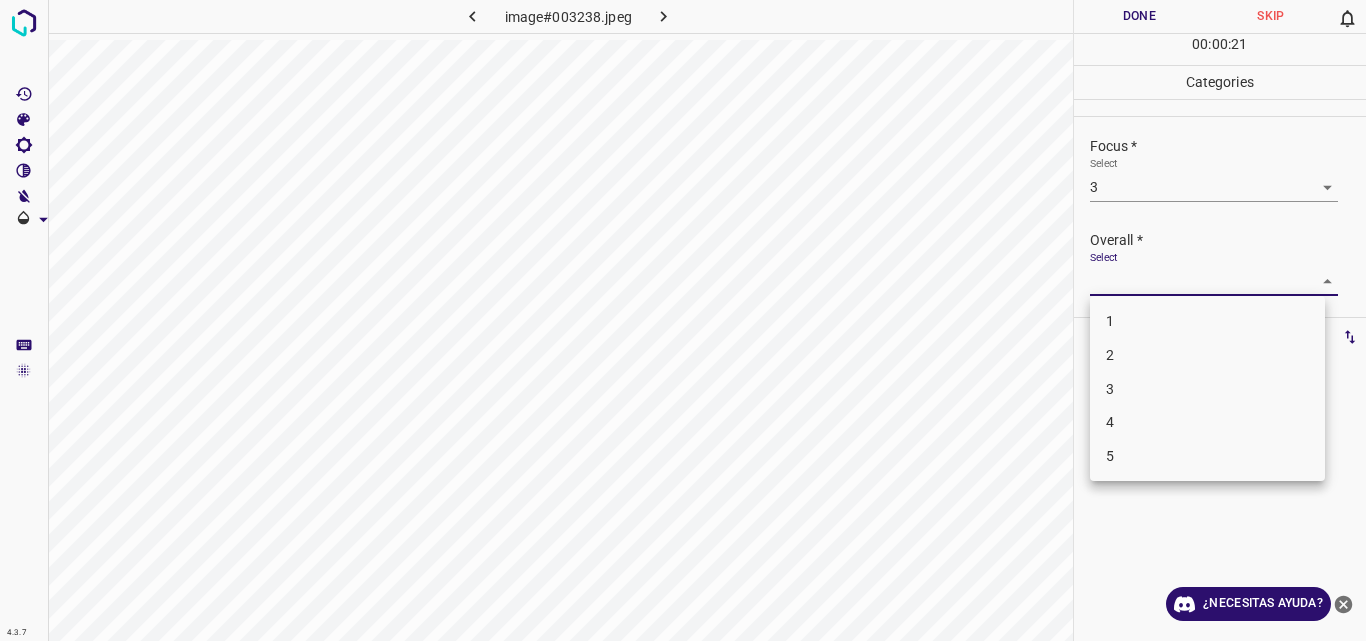 click on "3" at bounding box center [1207, 389] 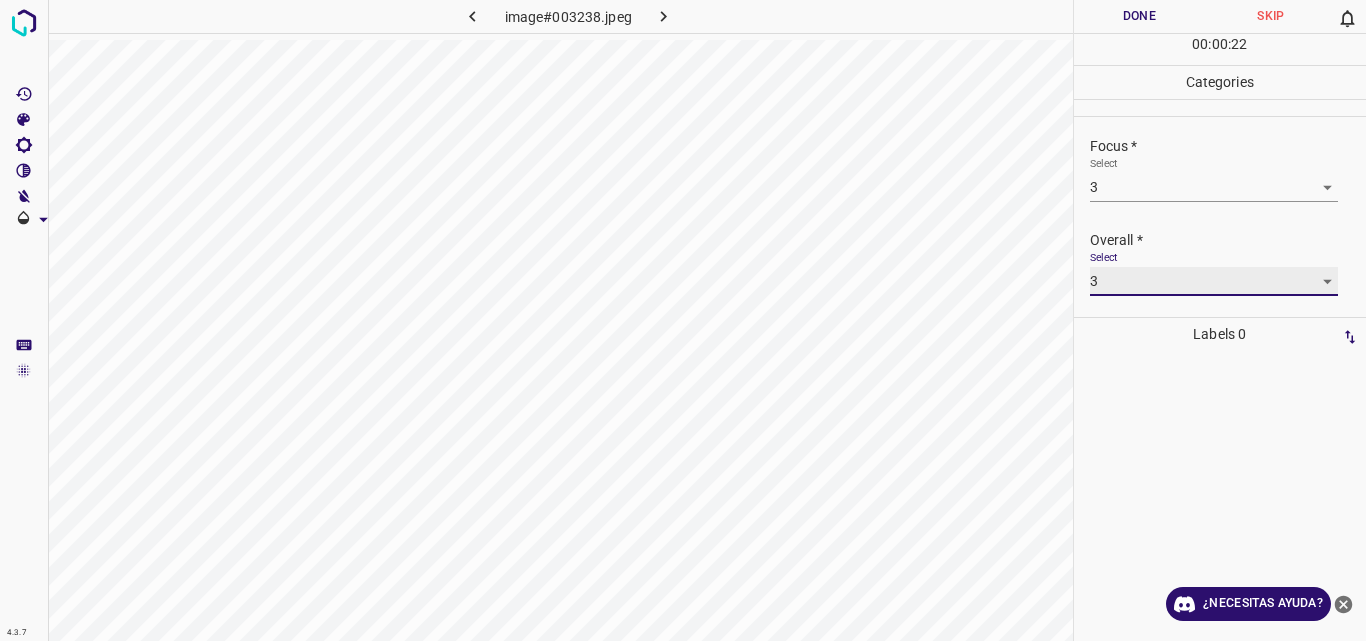 type on "3" 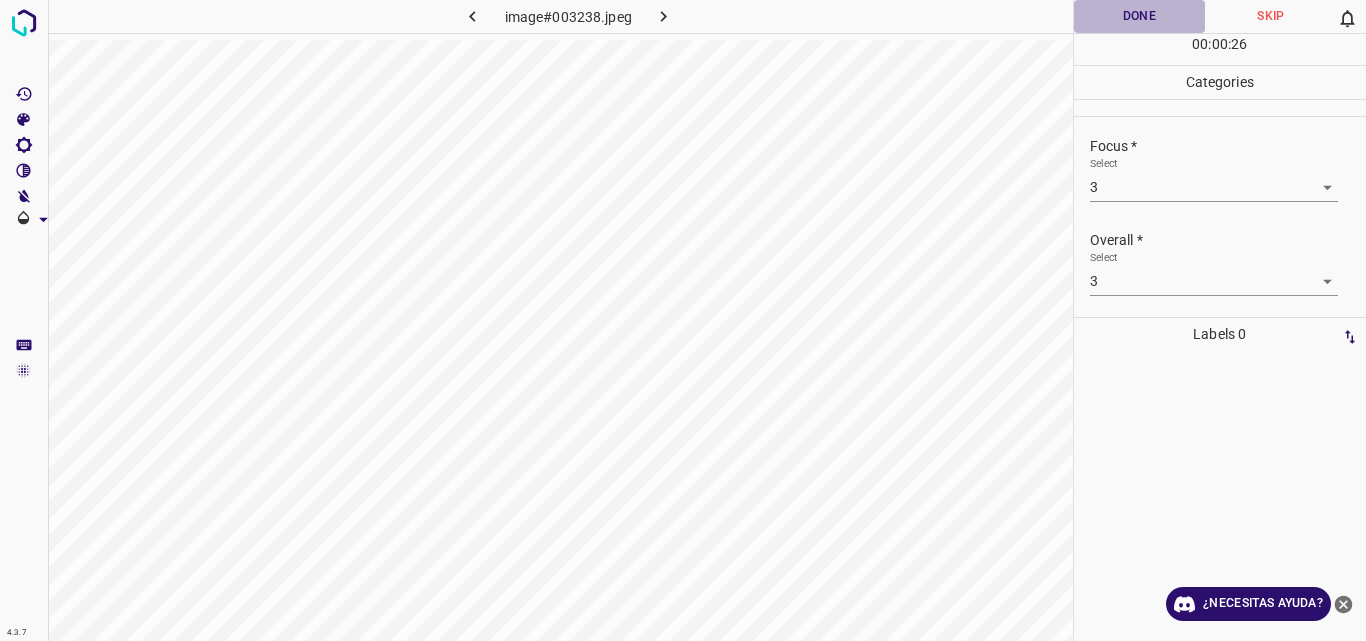 click on "Done" at bounding box center (1140, 16) 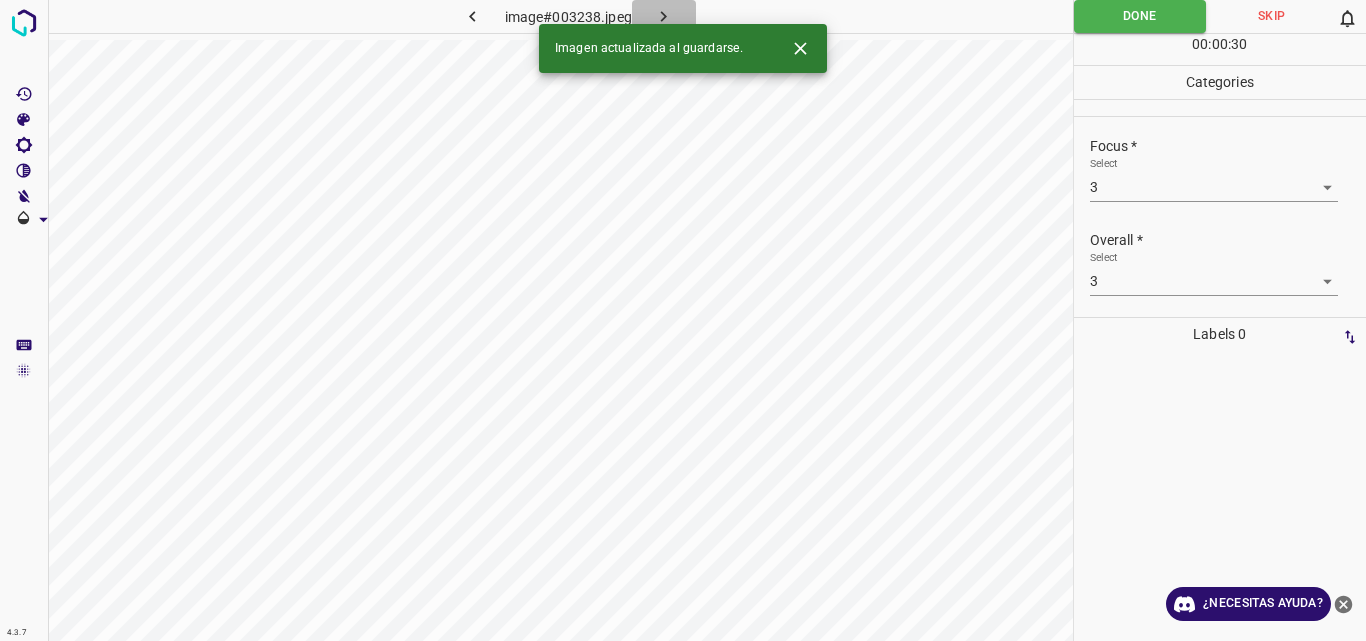 click 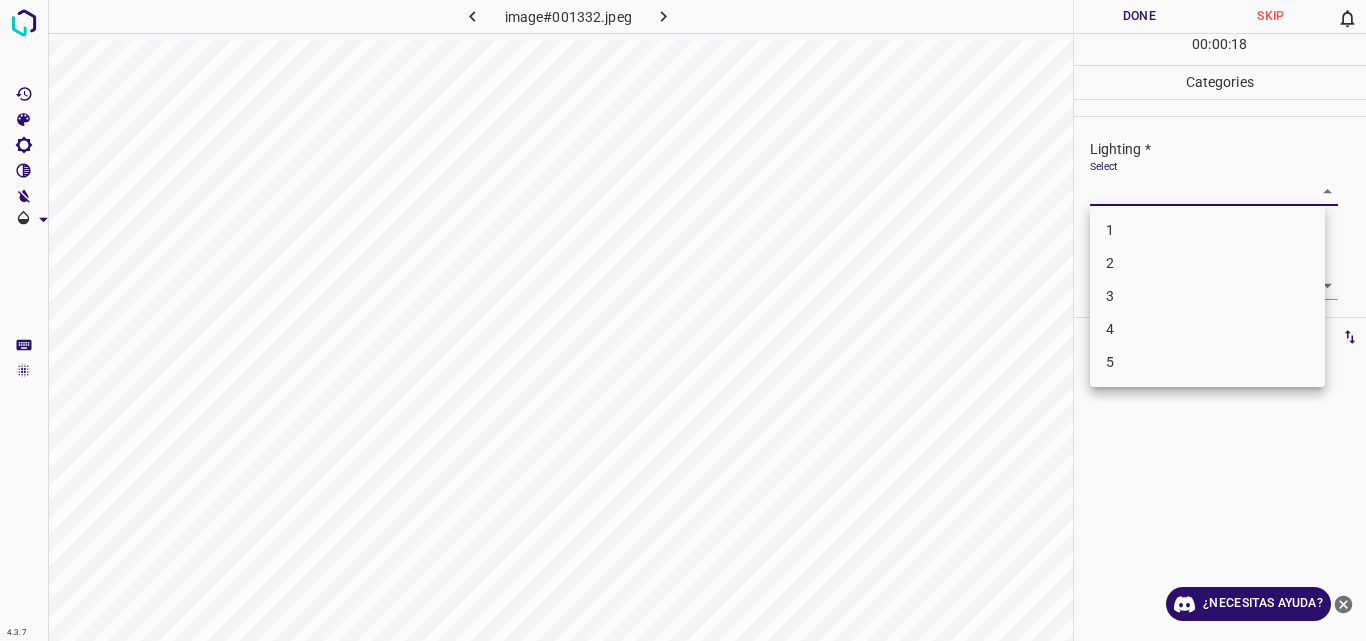 click on "Original text Rate this translation Your feedback will be used to help improve Google Translate 4.3.7 image#001332.jpeg Done Skip 0 00   : 00   : 18   Categories Lighting *  Select ​ Focus *  Select ​ Overall *  Select ​ Labels   0 Categories 1 Lighting 2 Focus 3 Overall Tools Space Change between modes (Draw & Edit) I Auto labeling R Restore zoom M Zoom in N Zoom out Delete Delete selecte label Filters Z Restore filters X Saturation filter C Brightness filter V Contrast filter B Gray scale filter General O Download ¿Necesitas ayuda? - Texto - Esconder - Borrar 1 2 3 4 5" at bounding box center [683, 320] 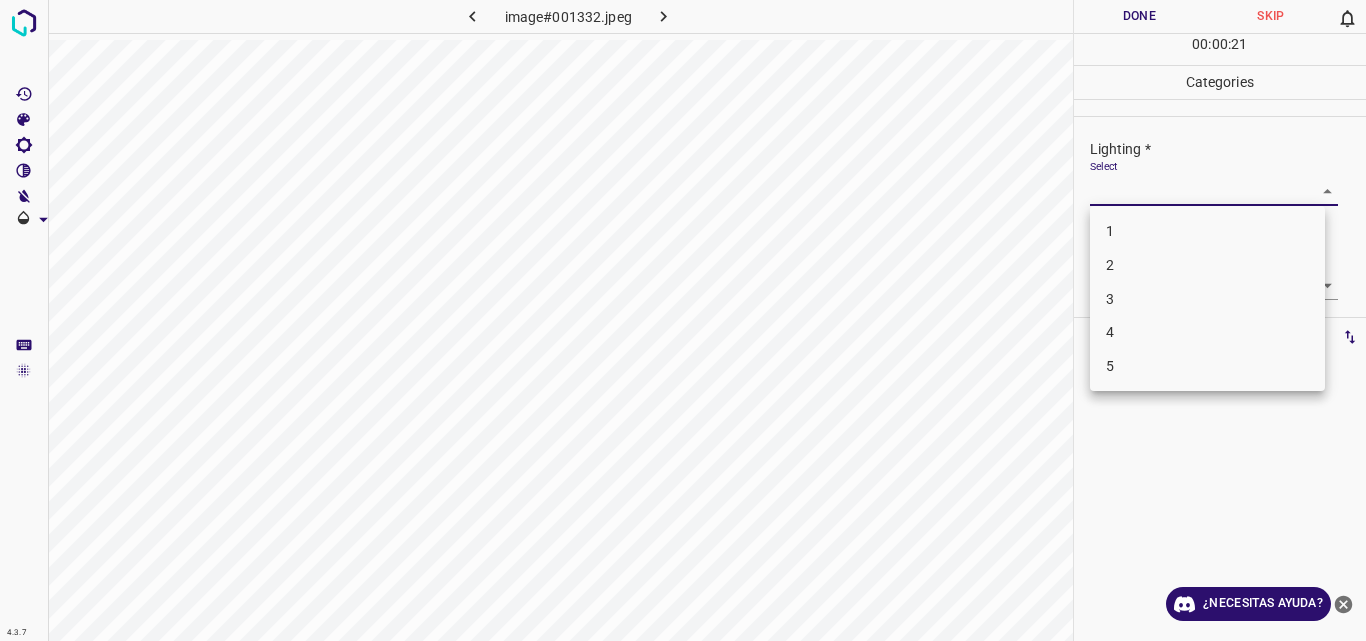 click on "3" at bounding box center [1207, 299] 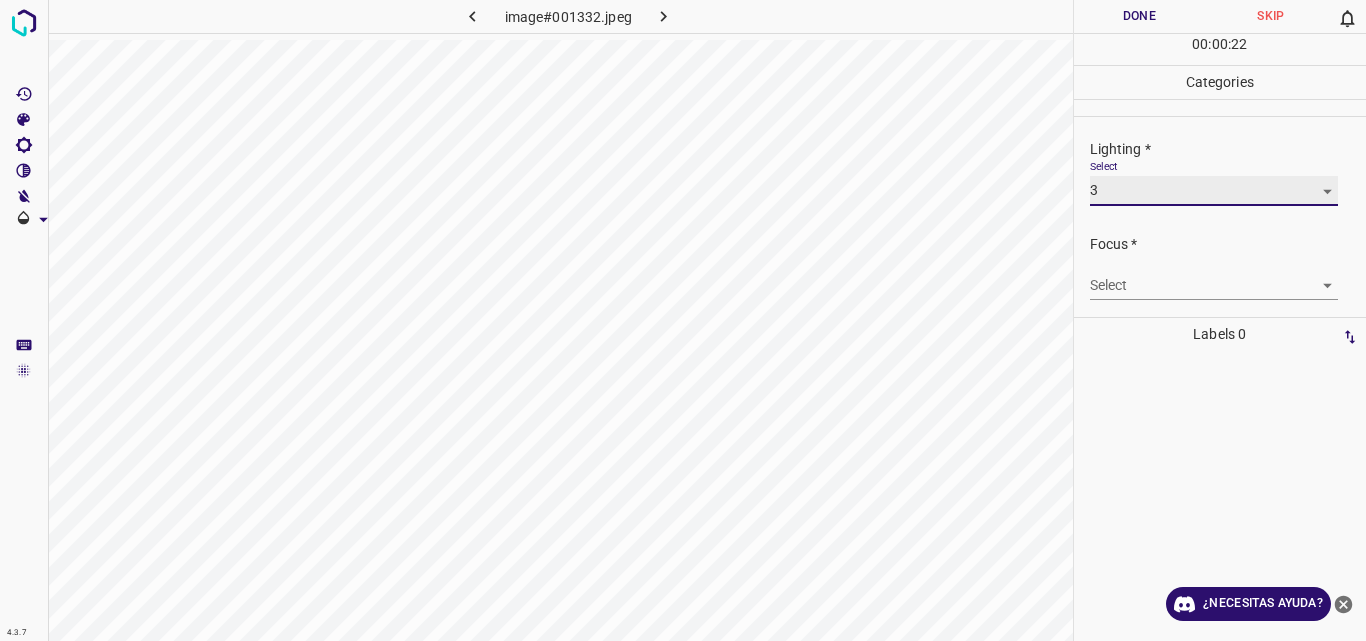 type on "3" 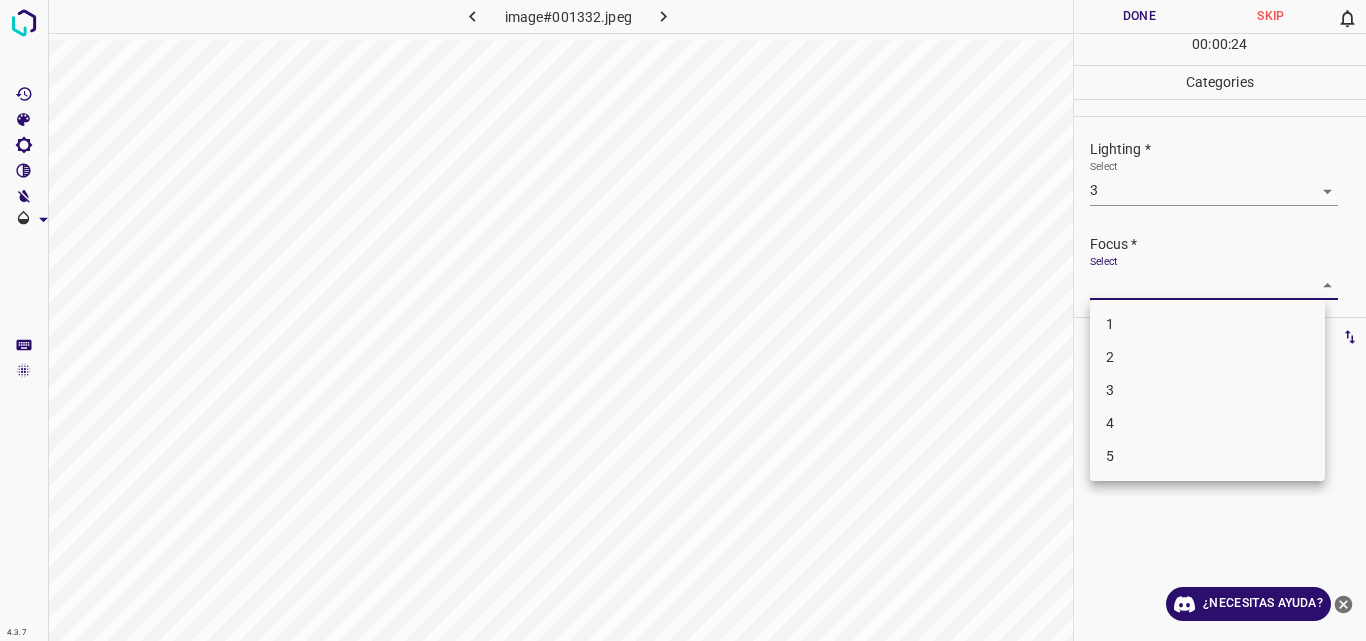 click on "Original text Rate this translation Your feedback will be used to help improve Google Translate 4.3.7 image#001332.jpeg Done Skip 0 00   : 00   : 24   Categories Lighting *  Select 3 3 Focus *  Select ​ Overall *  Select ​ Labels   0 Categories 1 Lighting 2 Focus 3 Overall Tools Space Change between modes (Draw & Edit) I Auto labeling R Restore zoom M Zoom in N Zoom out Delete Delete selecte label Filters Z Restore filters X Saturation filter C Brightness filter V Contrast filter B Gray scale filter General O Download ¿Necesitas ayuda? - Texto - Esconder - Borrar 1 2 3 4 5" at bounding box center [683, 320] 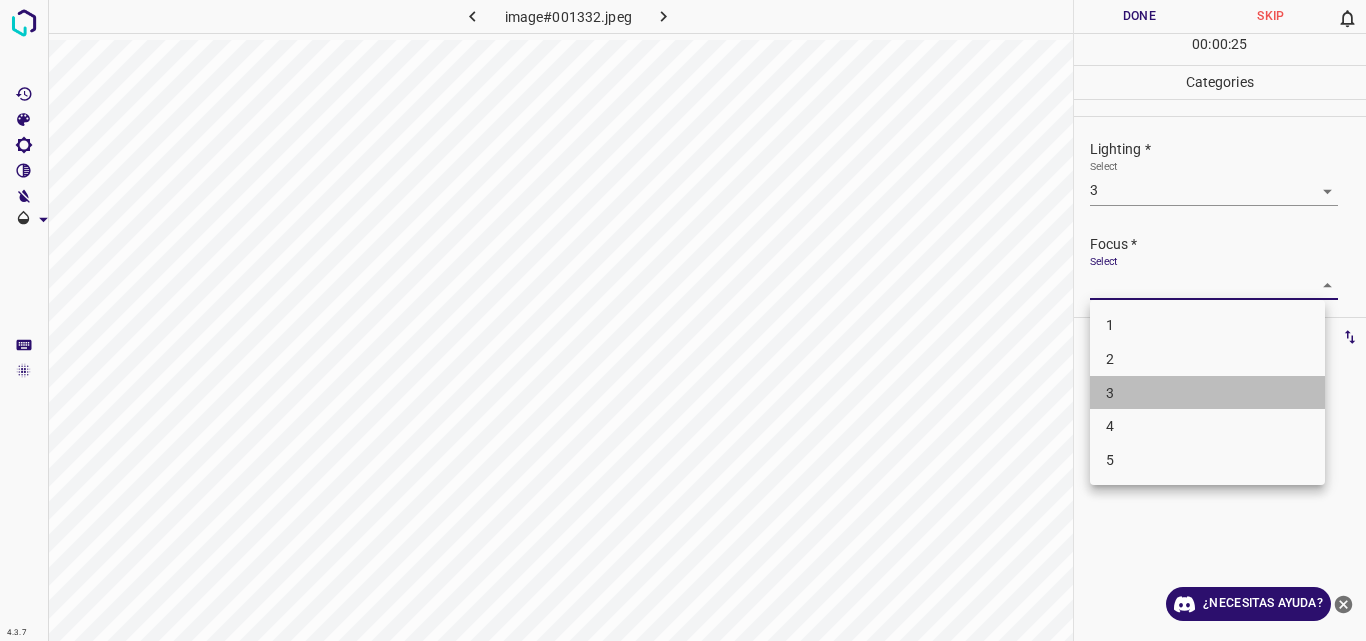 click on "3" at bounding box center [1207, 393] 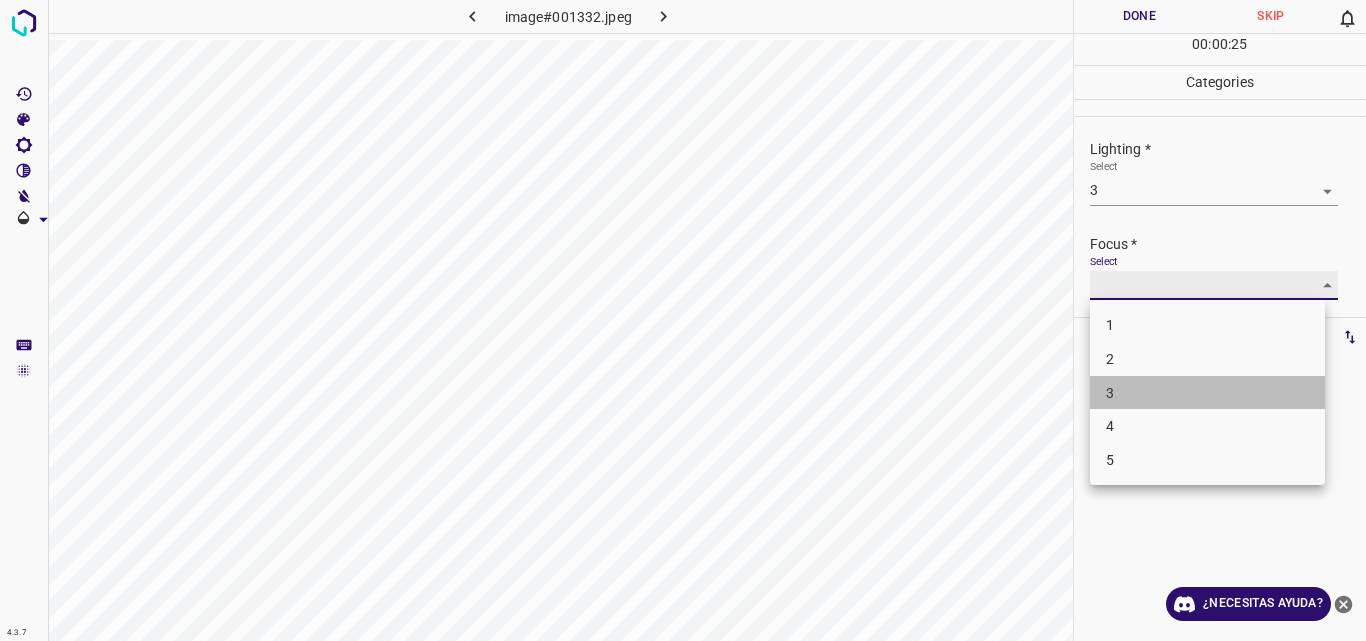 type on "3" 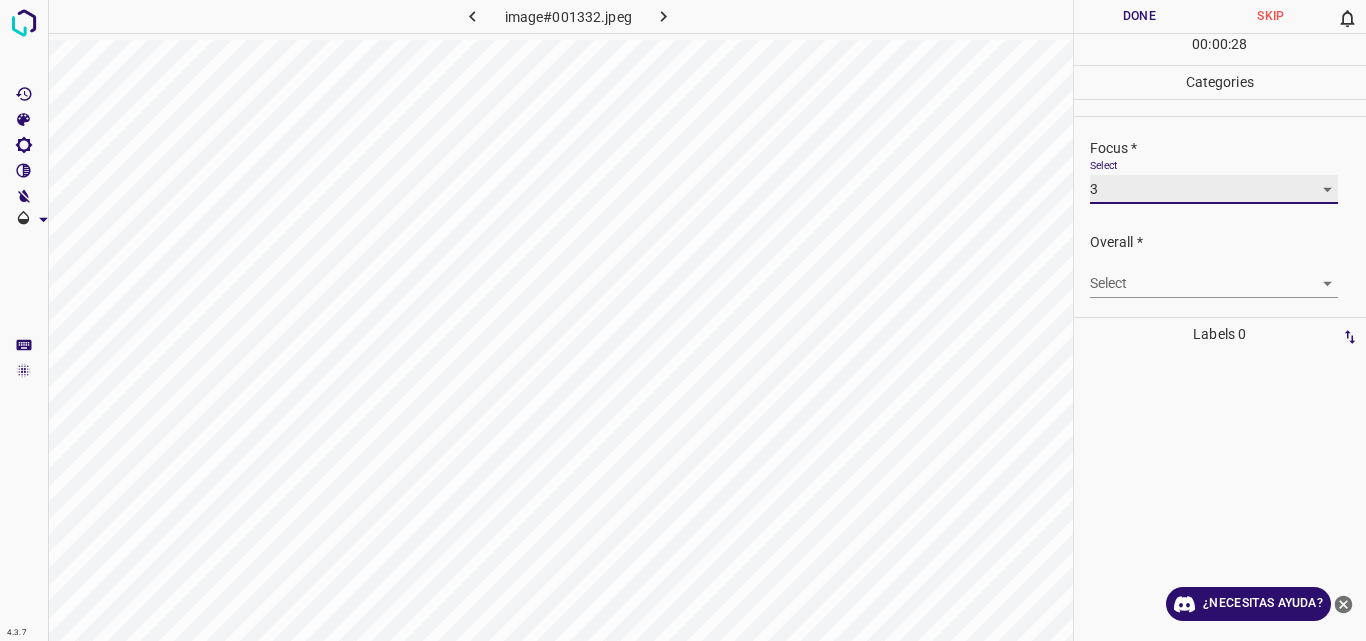 scroll, scrollTop: 98, scrollLeft: 0, axis: vertical 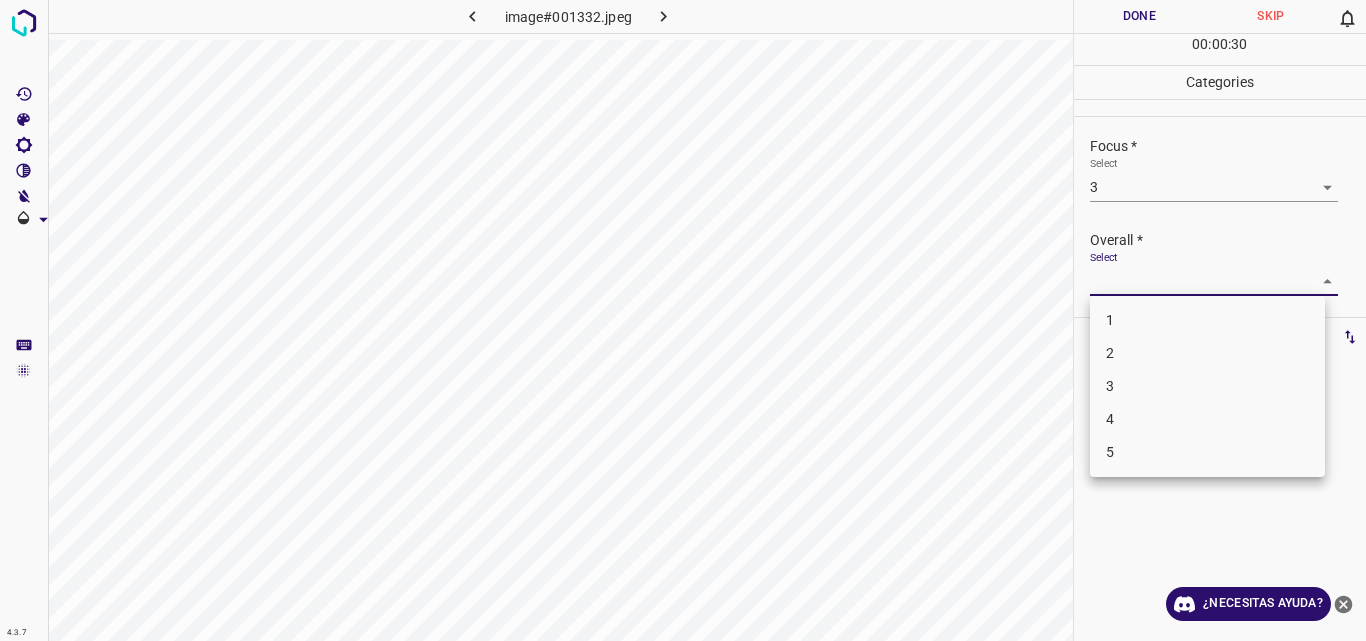 click on "Original text Rate this translation Your feedback will be used to help improve Google Translate 4.3.7 image#001332.jpeg Done Skip 0 00   : 00   : 30   Categories Lighting *  Select 3 3 Focus *  Select 3 3 Overall *  Select ​ Labels   0 Categories 1 Lighting 2 Focus 3 Overall Tools Space Change between modes (Draw & Edit) I Auto labeling R Restore zoom M Zoom in N Zoom out Delete Delete selecte label Filters Z Restore filters X Saturation filter C Brightness filter V Contrast filter B Gray scale filter General O Download ¿Necesitas ayuda? - Texto - Esconder - Borrar 1 2 3 4 5" at bounding box center (683, 320) 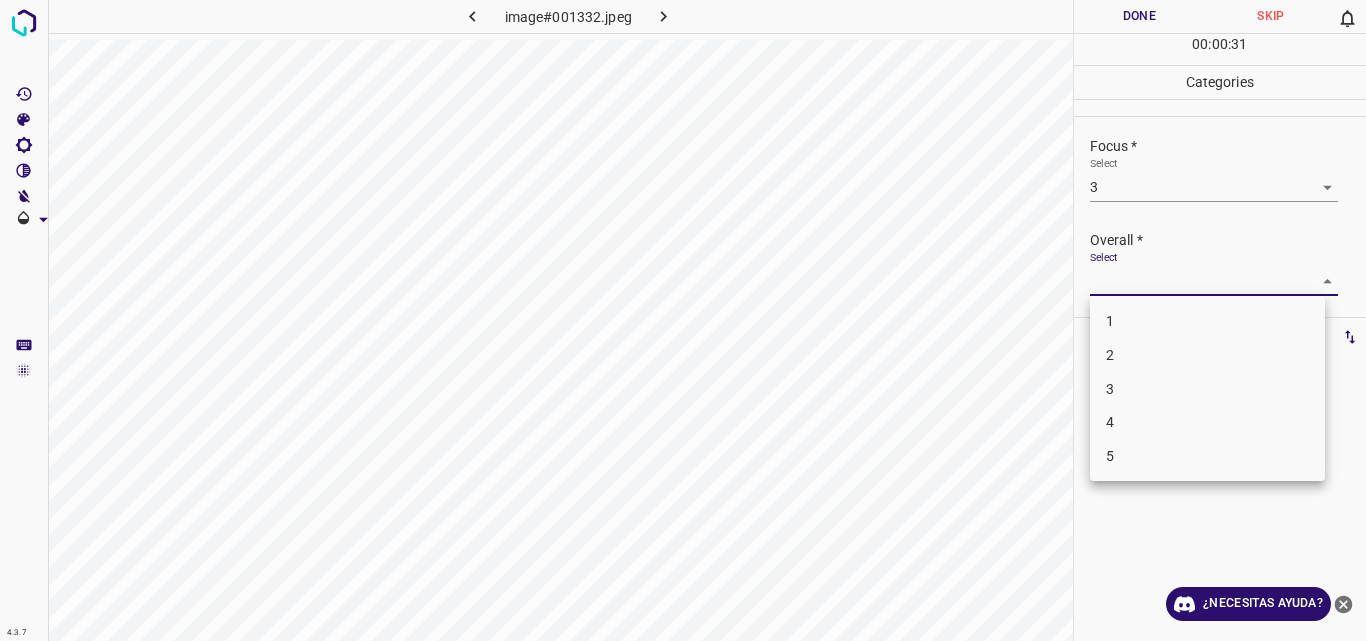 click on "3" at bounding box center (1207, 389) 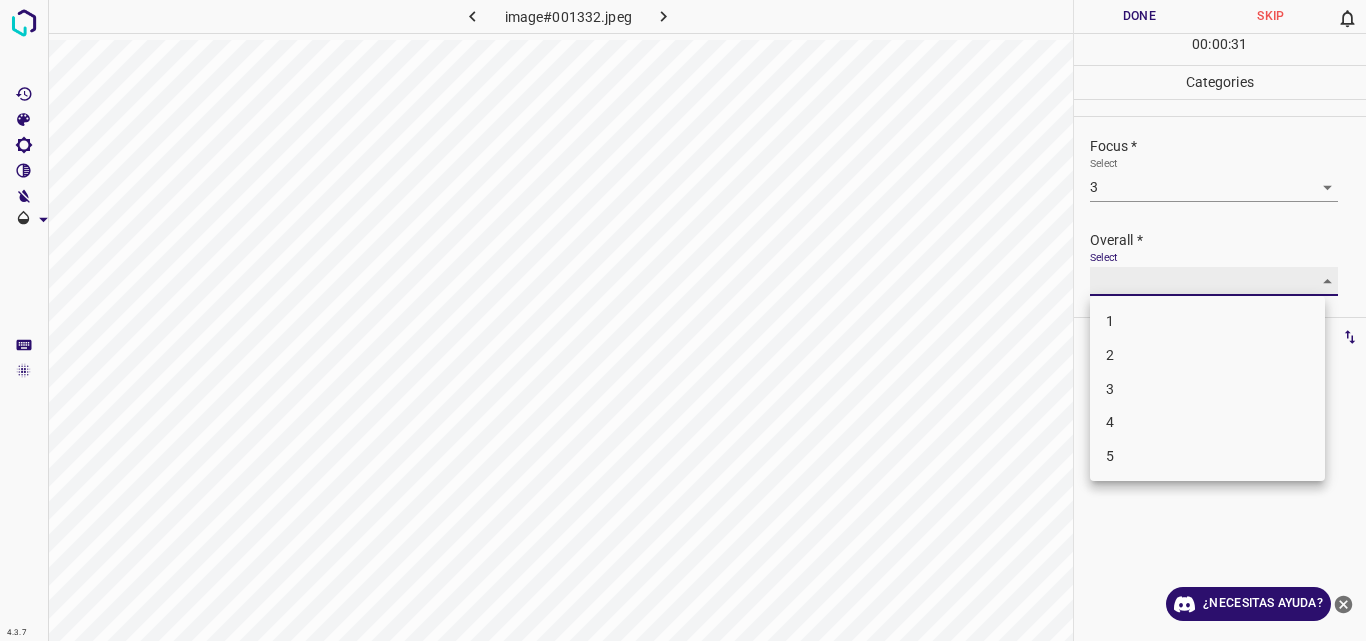 type on "3" 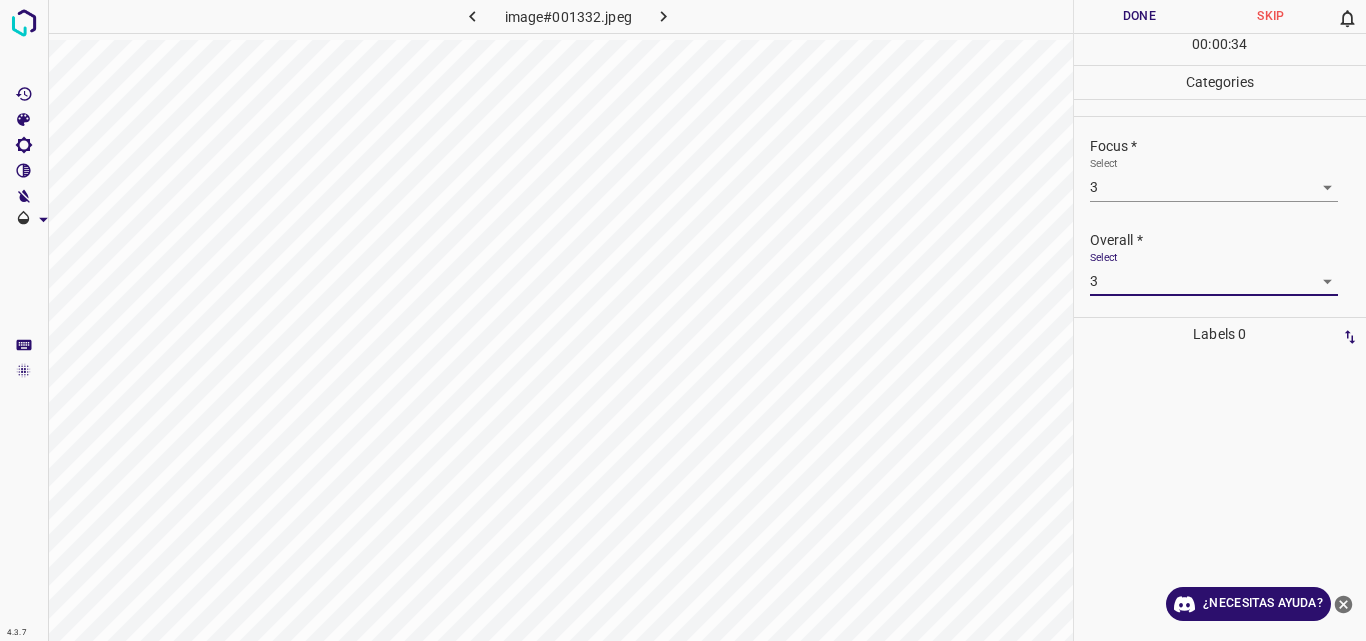 click on "Done" at bounding box center (1140, 16) 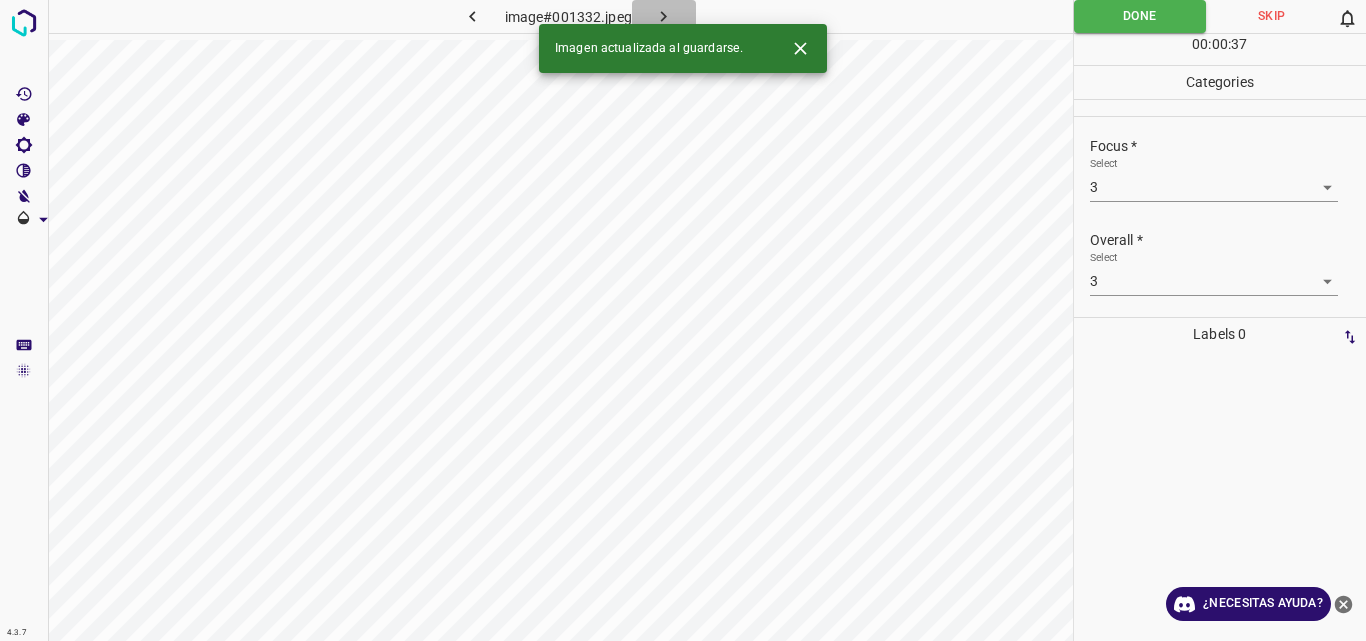 click 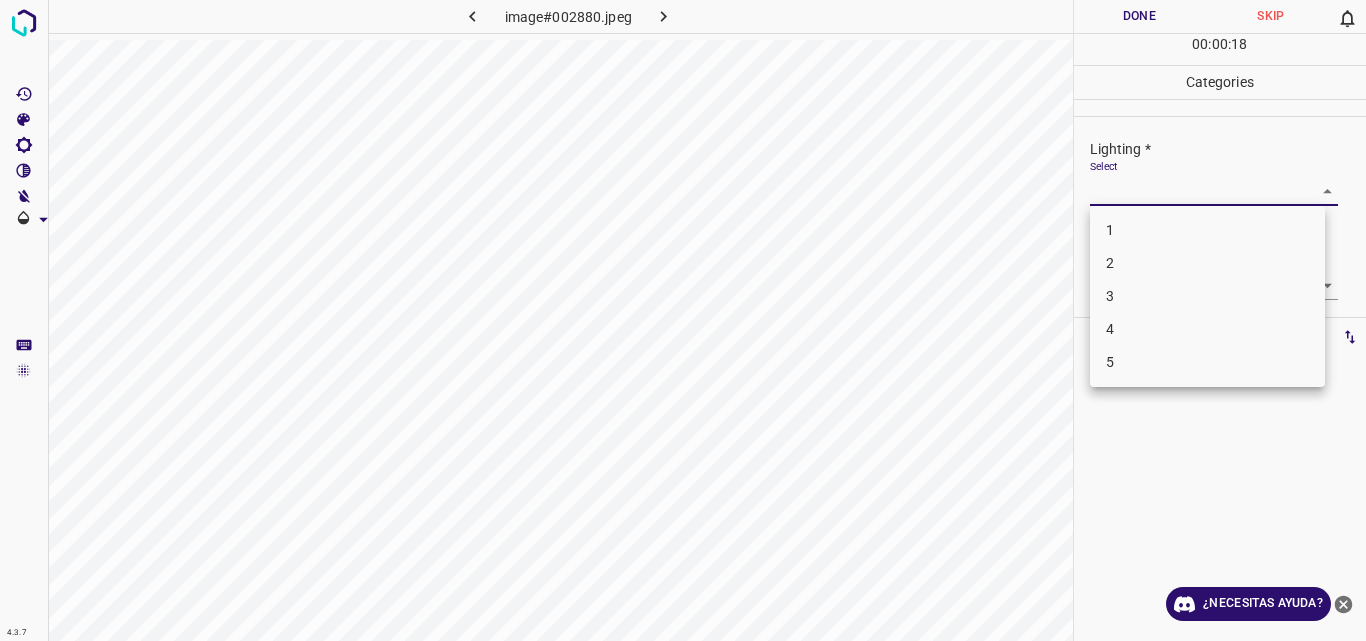click on "Original text Rate this translation Your feedback will be used to help improve Google Translate 4.3.7 image#002880.jpeg Done Skip 0 00   : 00   : 18   Categories Lighting *  Select ​ Focus *  Select ​ Overall *  Select ​ Labels   0 Categories 1 Lighting 2 Focus 3 Overall Tools Space Change between modes (Draw & Edit) I Auto labeling R Restore zoom M Zoom in N Zoom out Delete Delete selecte label Filters Z Restore filters X Saturation filter C Brightness filter V Contrast filter B Gray scale filter General O Download ¿Necesitas ayuda? - Texto - Esconder - Borrar 1 2 3 4 5" at bounding box center (683, 320) 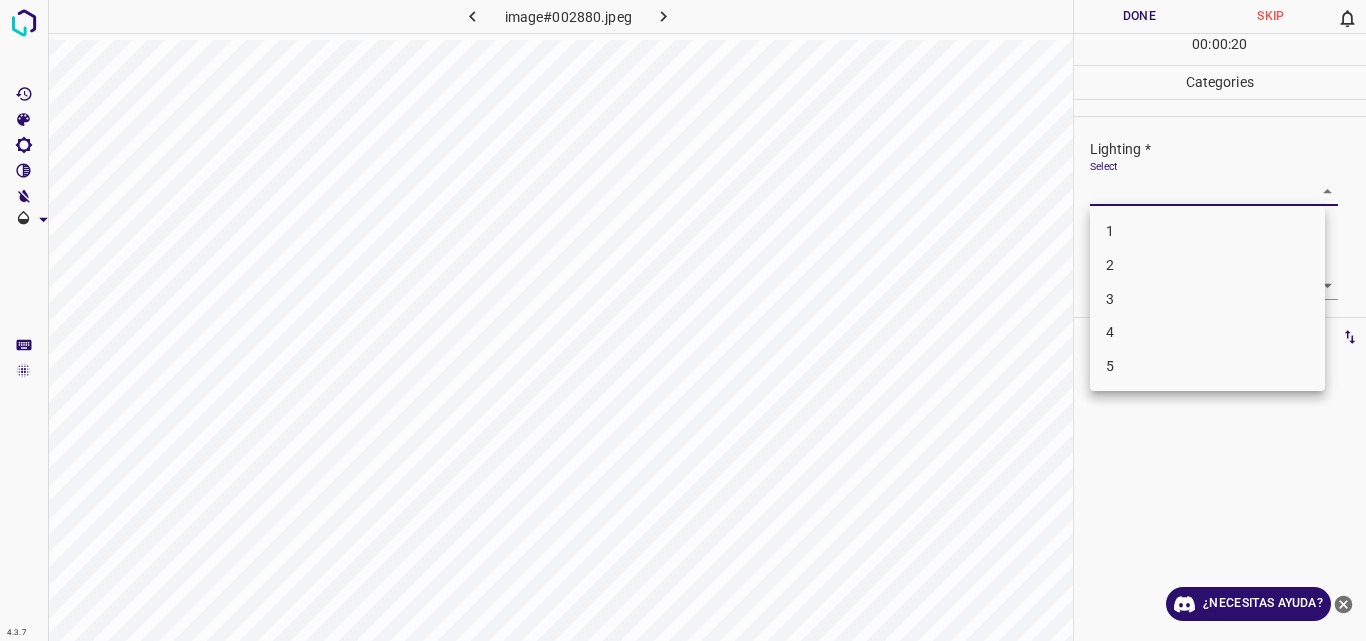 click on "2" at bounding box center (1207, 265) 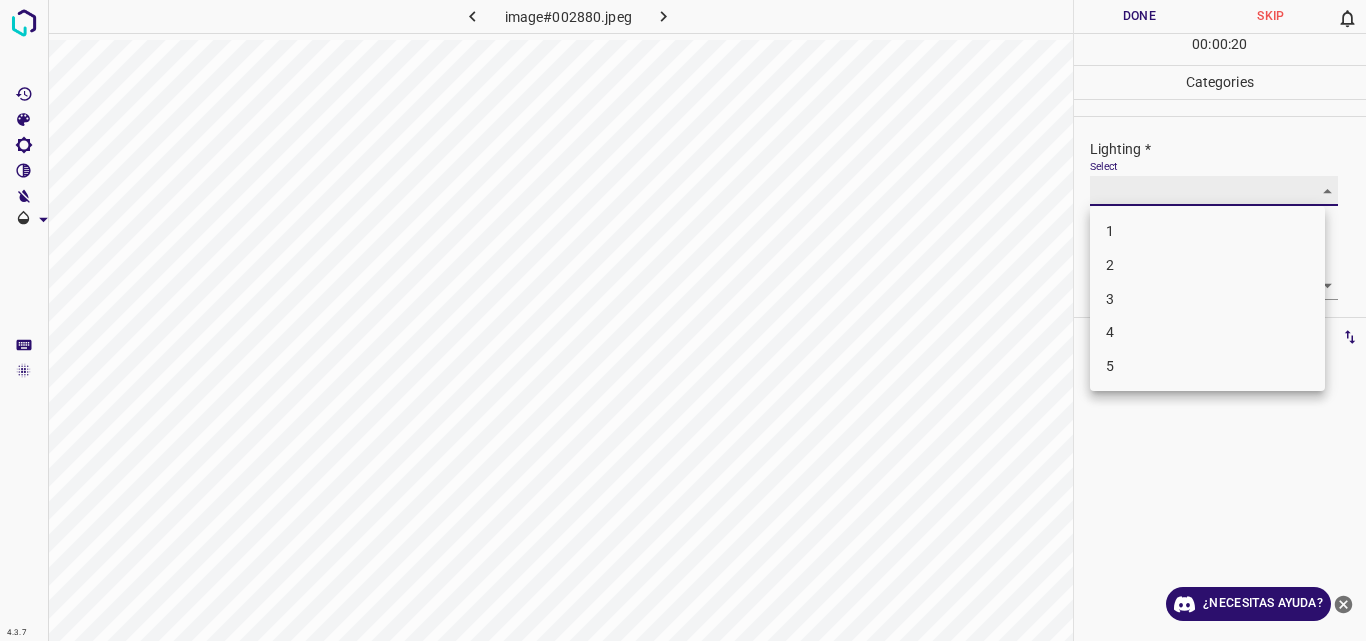 type on "2" 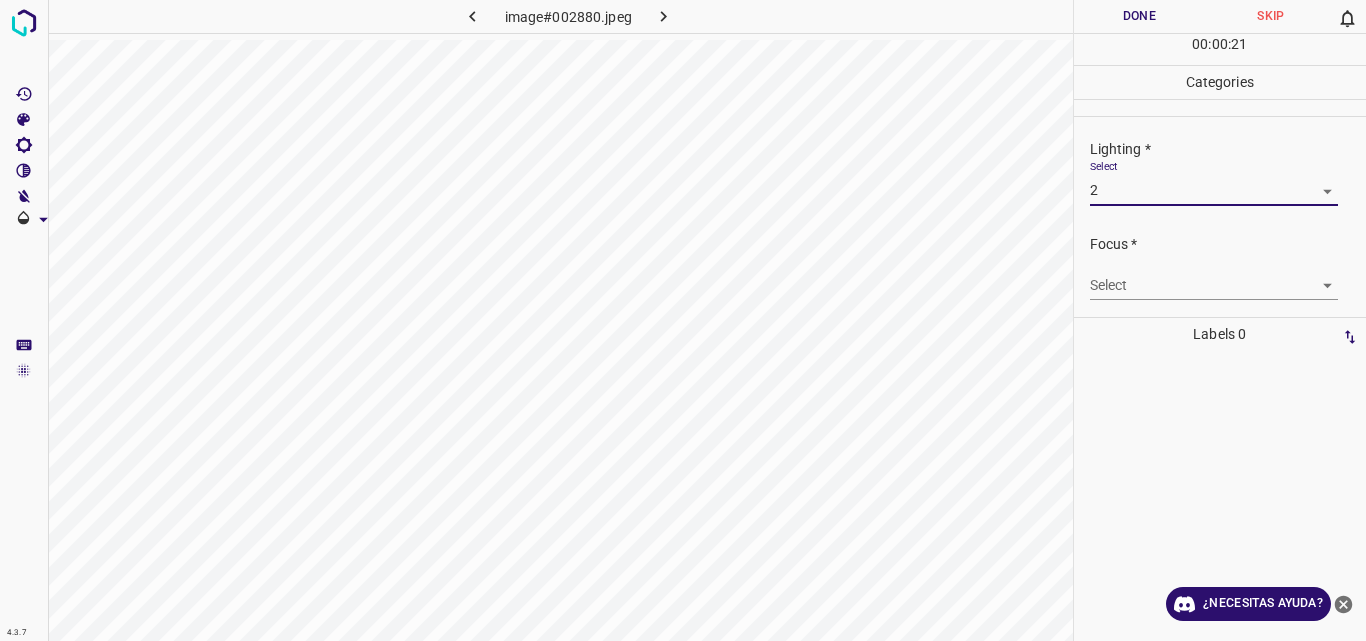 click on "Original text Rate this translation Your feedback will be used to help improve Google Translate 4.3.7 image#002880.jpeg Done Skip 0 00   : 00   : 21   Categories Lighting *  Select 2 2 Focus *  Select ​ Overall *  Select ​ Labels   0 Categories 1 Lighting 2 Focus 3 Overall Tools Space Change between modes (Draw & Edit) I Auto labeling R Restore zoom M Zoom in N Zoom out Delete Delete selecte label Filters Z Restore filters X Saturation filter C Brightness filter V Contrast filter B Gray scale filter General O Download ¿Necesitas ayuda? - Texto - Esconder - Borrar" at bounding box center [683, 320] 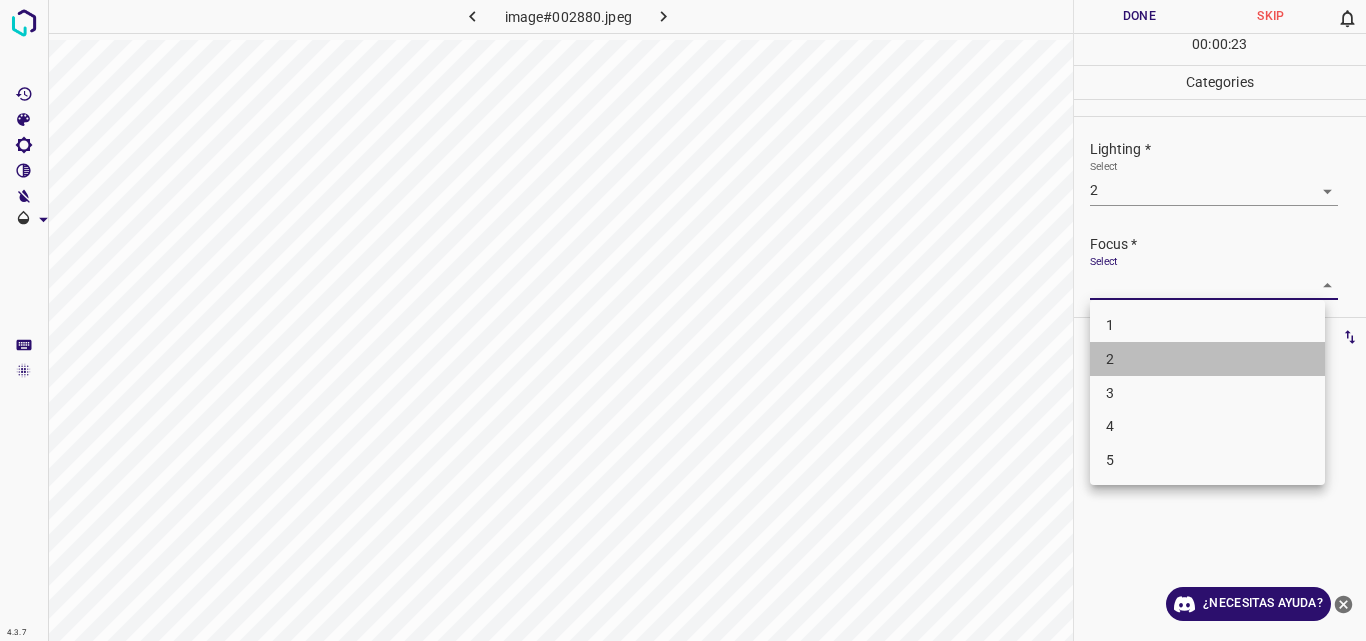 click on "2" at bounding box center [1207, 359] 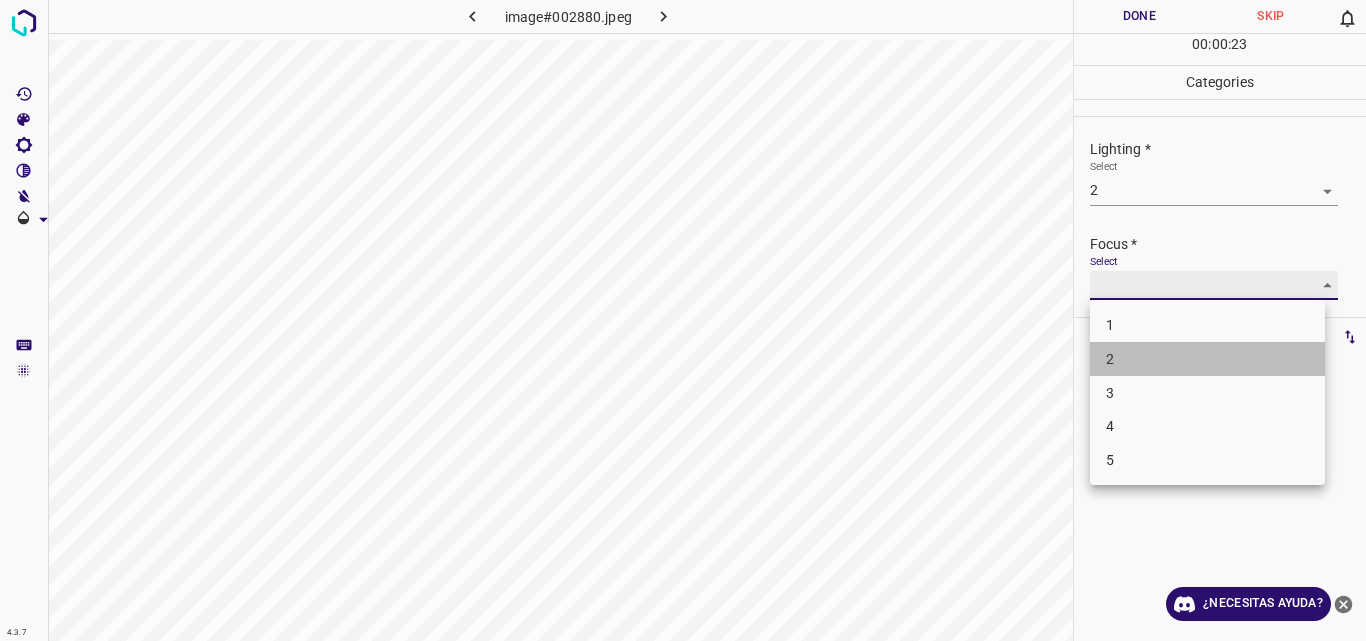 type on "2" 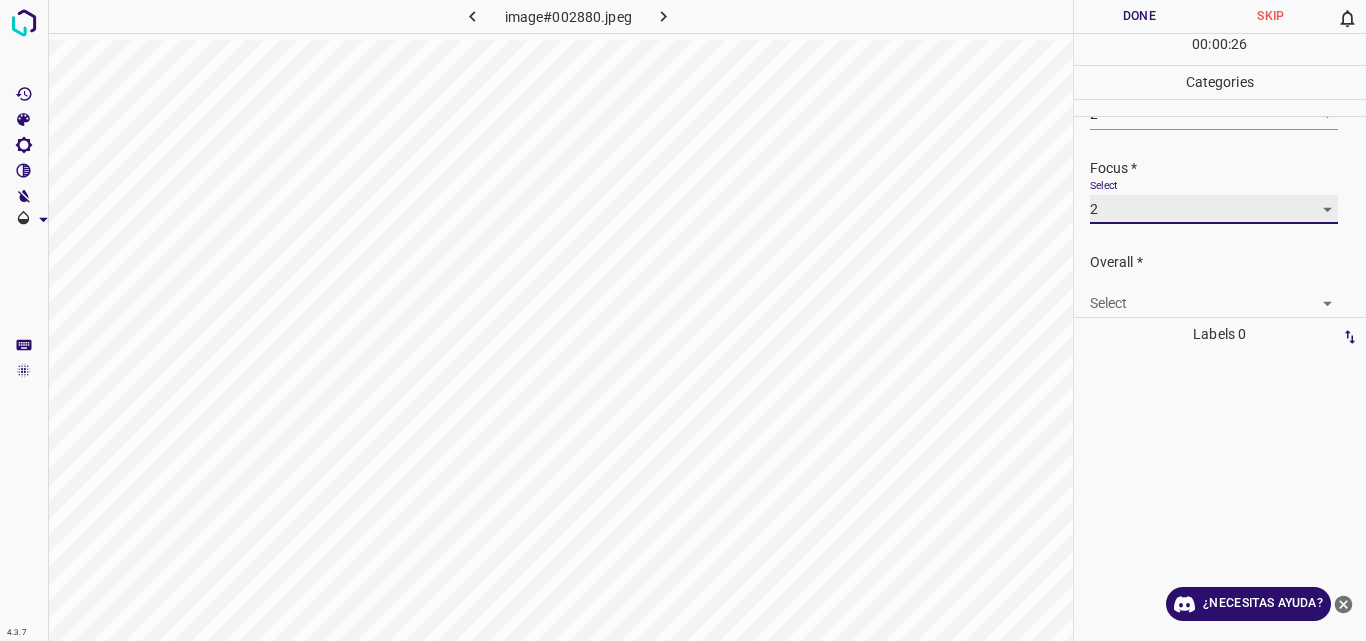 scroll, scrollTop: 98, scrollLeft: 0, axis: vertical 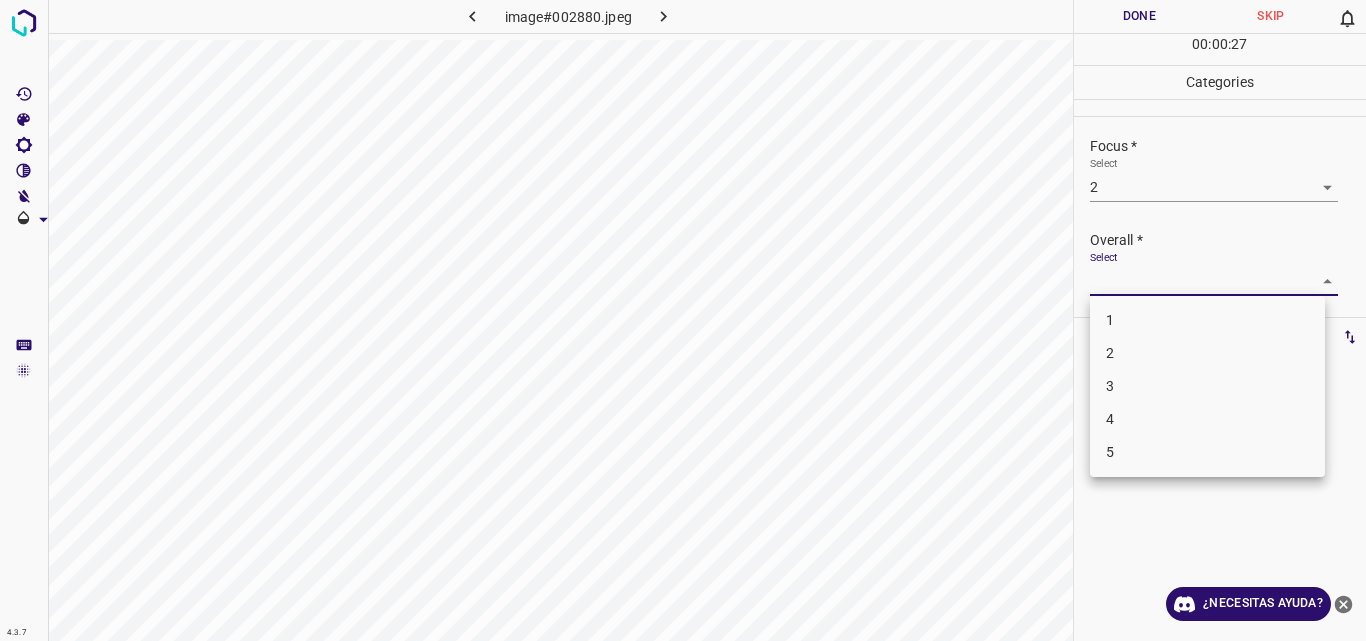 click on "Original text Rate this translation Your feedback will be used to help improve Google Translate 4.3.7 image#002880.jpeg Done Skip 0 00   : 00   : 27   Categories Lighting *  Select 2 2 Focus *  Select 2 2 Overall *  Select ​ Labels   0 Categories 1 Lighting 2 Focus 3 Overall Tools Space Change between modes (Draw & Edit) I Auto labeling R Restore zoom M Zoom in N Zoom out Delete Delete selecte label Filters Z Restore filters X Saturation filter C Brightness filter V Contrast filter B Gray scale filter General O Download ¿Necesitas ayuda? - Texto - Esconder - Borrar 1 2 3 4 5" at bounding box center (683, 320) 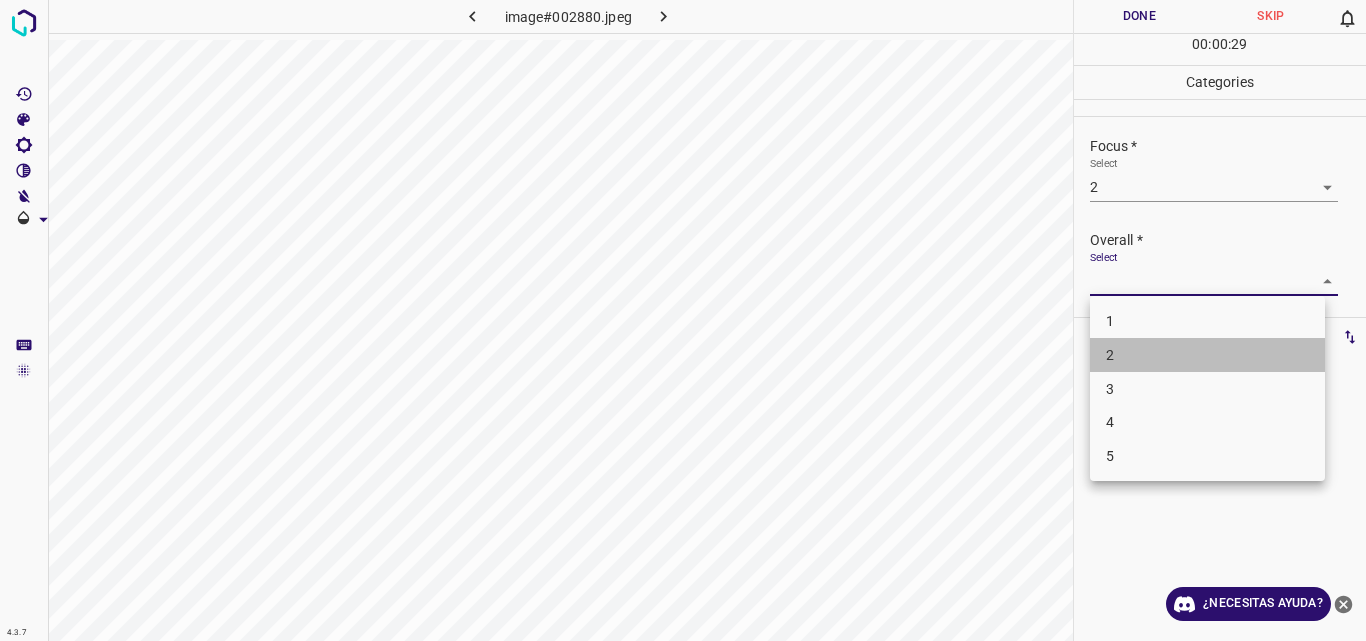 click on "2" at bounding box center (1207, 355) 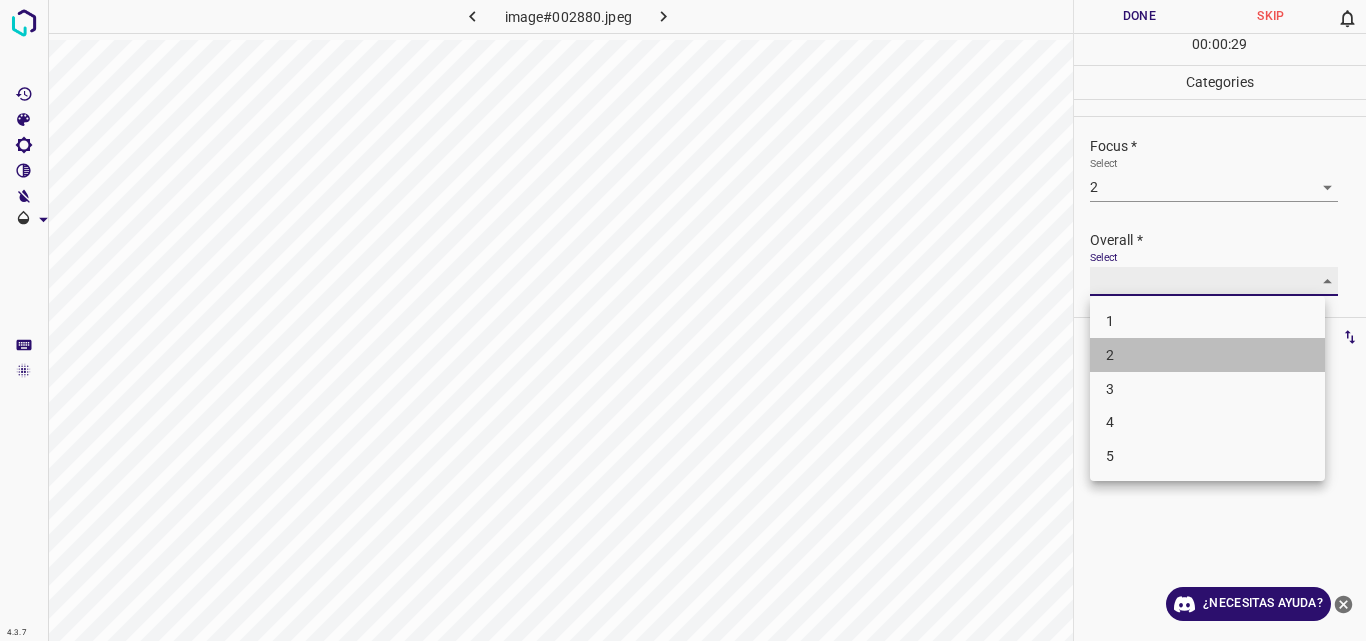 type on "2" 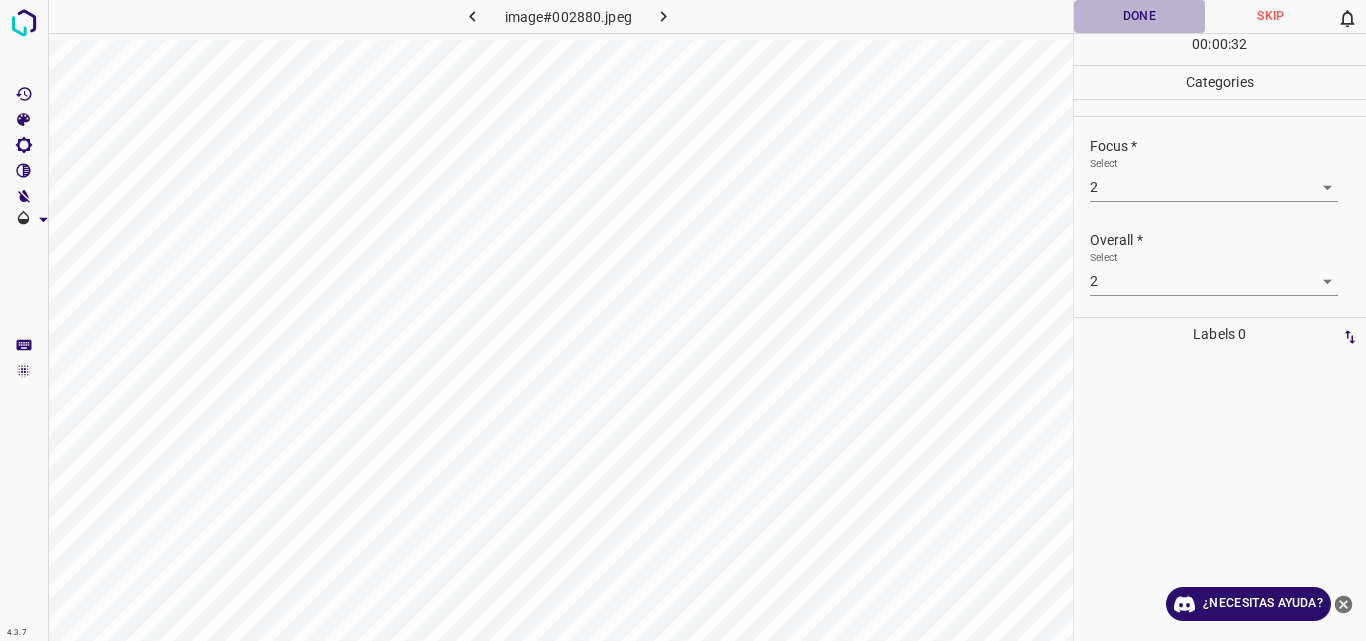 click on "Done" at bounding box center (1140, 16) 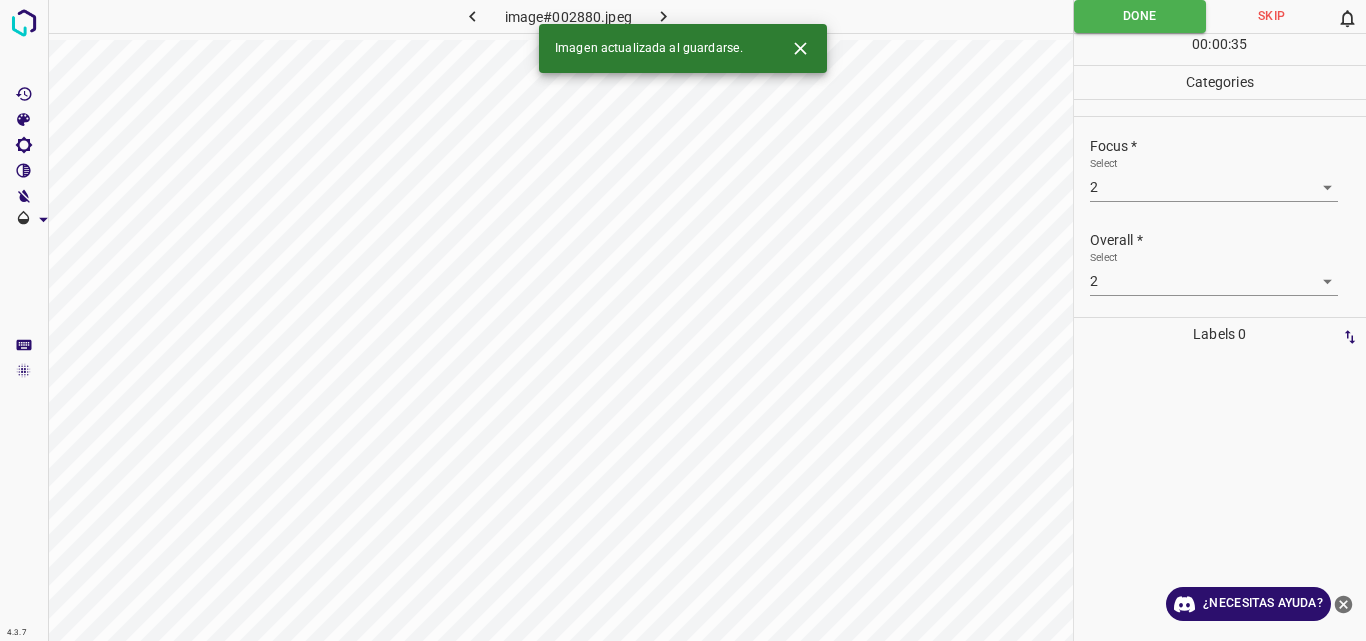 click 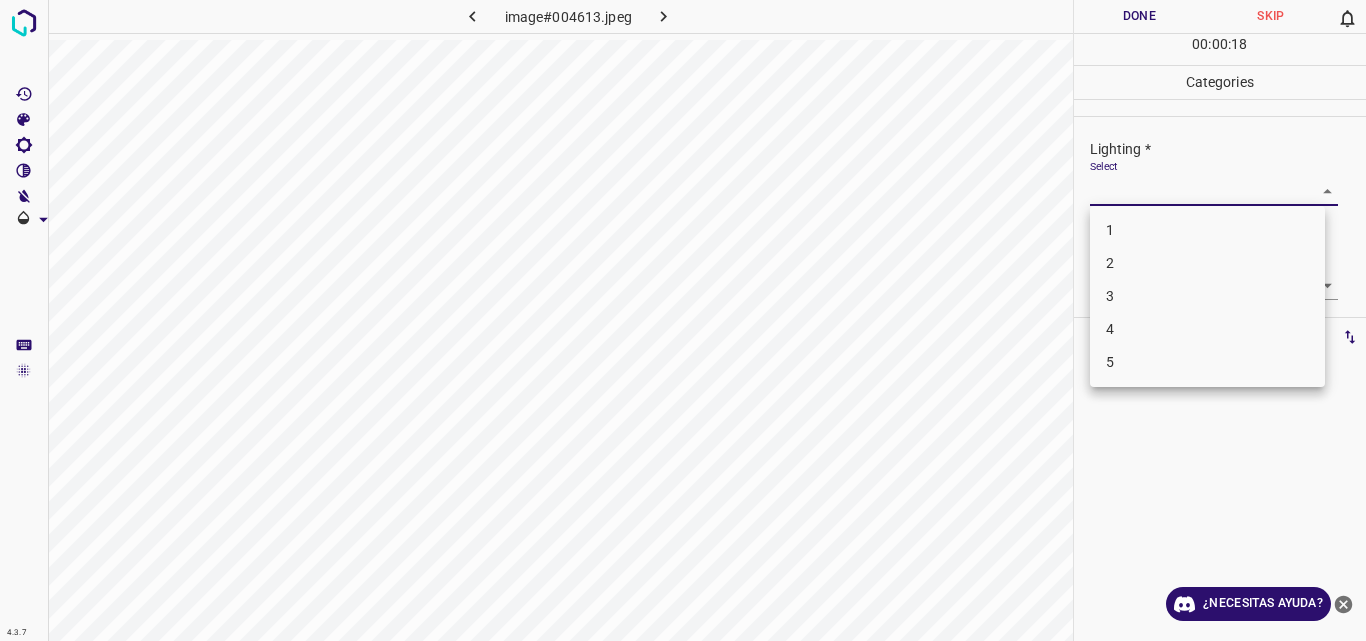 click on "Original text Rate this translation Your feedback will be used to help improve Google Translate 4.3.7 image#004613.jpeg Done Skip 0 00   : 00   : 18   Categories Lighting *  Select ​ Focus *  Select ​ Overall *  Select ​ Labels   0 Categories 1 Lighting 2 Focus 3 Overall Tools Space Change between modes (Draw & Edit) I Auto labeling R Restore zoom M Zoom in N Zoom out Delete Delete selecte label Filters Z Restore filters X Saturation filter C Brightness filter V Contrast filter B Gray scale filter General O Download ¿Necesitas ayuda? - Texto - Esconder - Borrar 1 2 3 4 5" at bounding box center (683, 320) 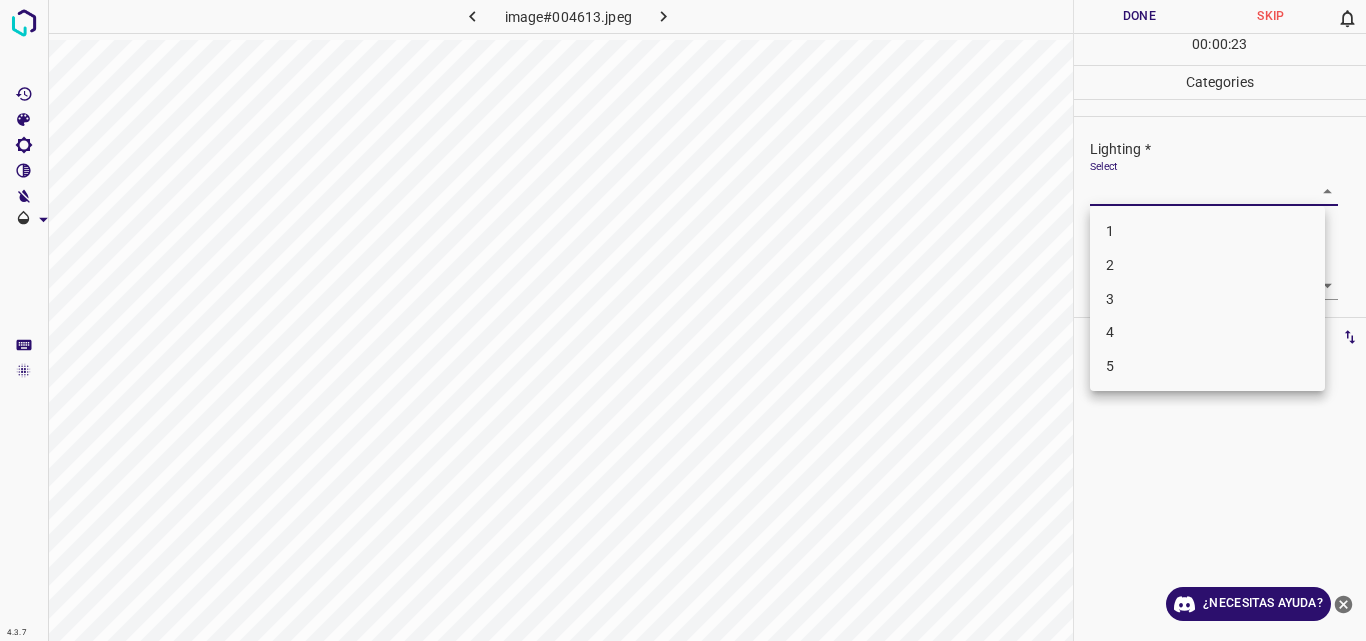 click on "4" at bounding box center [1207, 332] 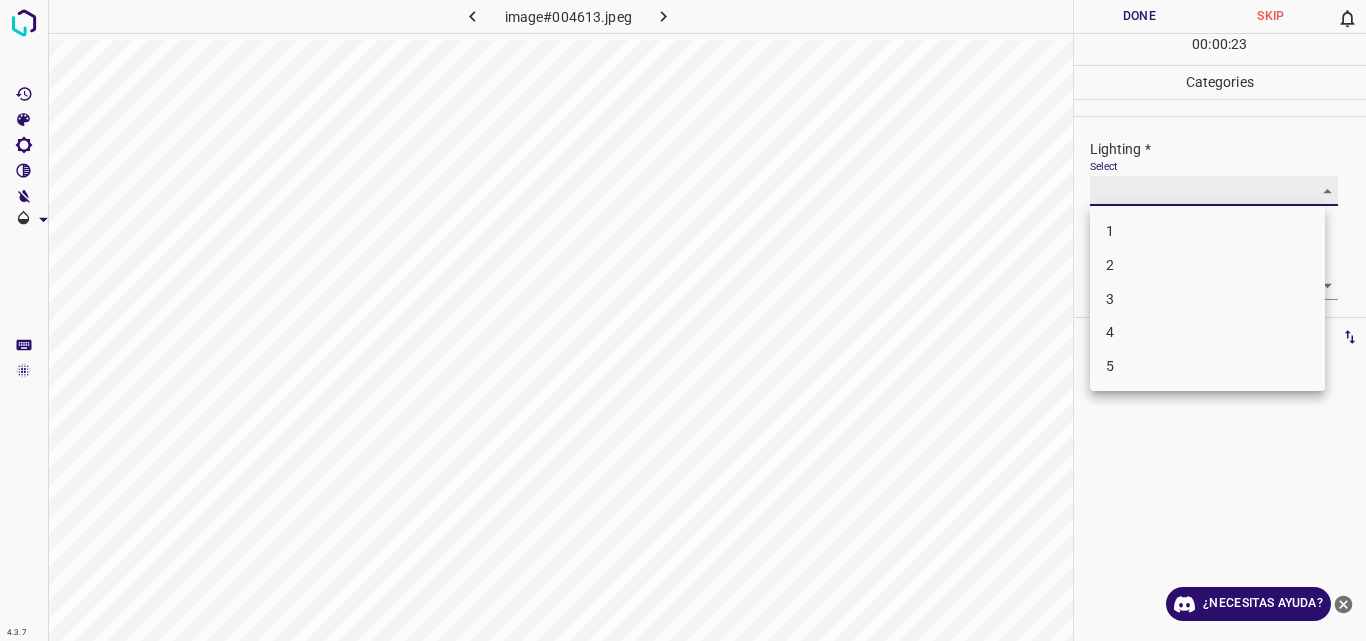 type on "4" 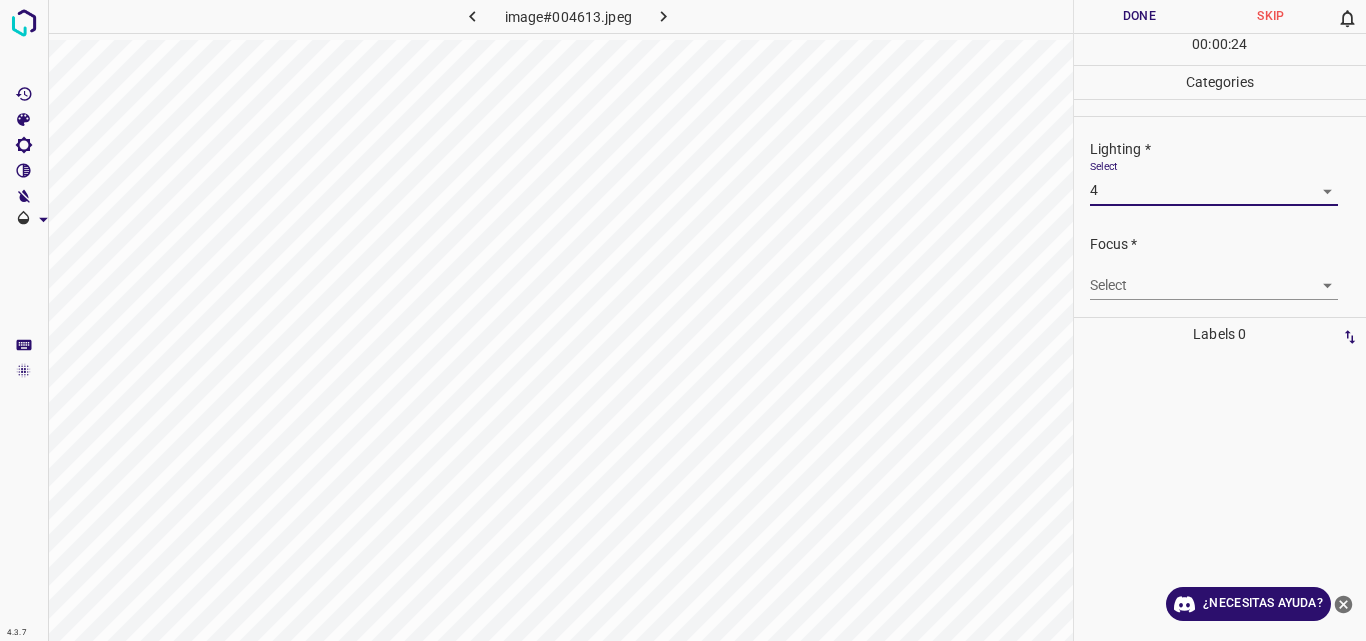 click on "Original text Rate this translation Your feedback will be used to help improve Google Translate 4.3.7 image#004613.jpeg Done Skip 0 00   : 00   : 24   Categories Lighting *  Select 4 4 Focus *  Select ​ Overall *  Select ​ Labels   0 Categories 1 Lighting 2 Focus 3 Overall Tools Space Change between modes (Draw & Edit) I Auto labeling R Restore zoom M Zoom in N Zoom out Delete Delete selecte label Filters Z Restore filters X Saturation filter C Brightness filter V Contrast filter B Gray scale filter General O Download ¿Necesitas ayuda? - Texto - Esconder - Borrar" at bounding box center (683, 320) 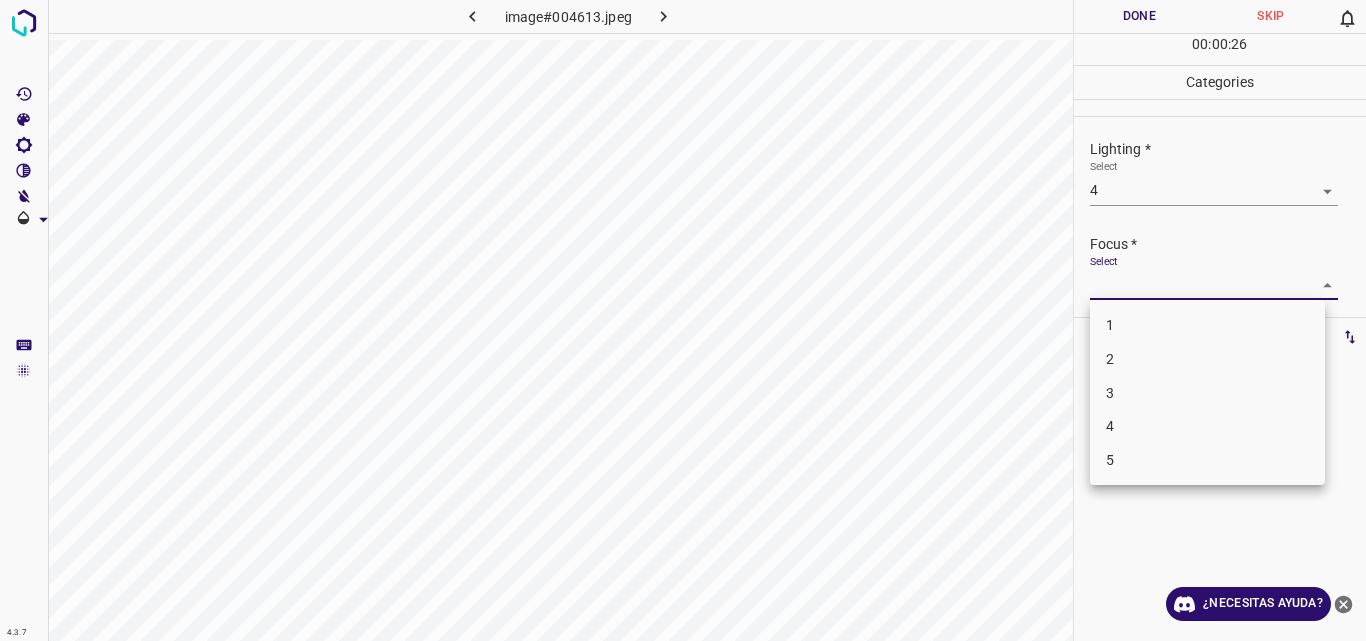click on "4" at bounding box center [1207, 426] 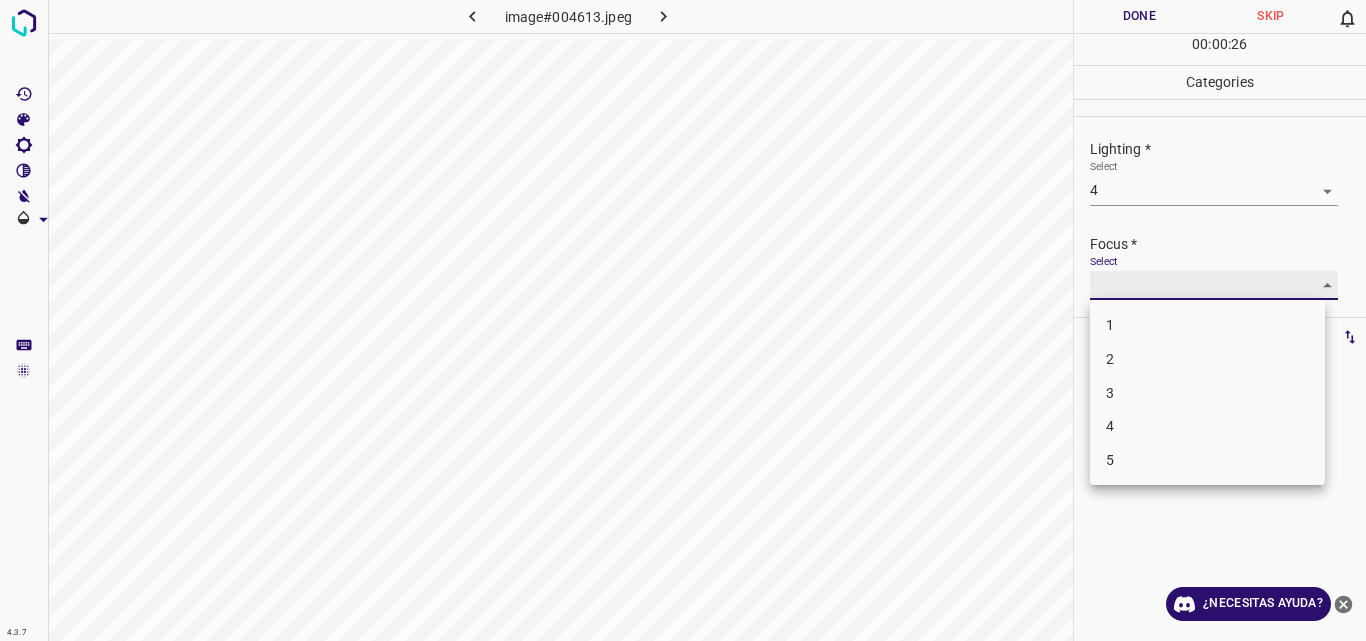 type on "4" 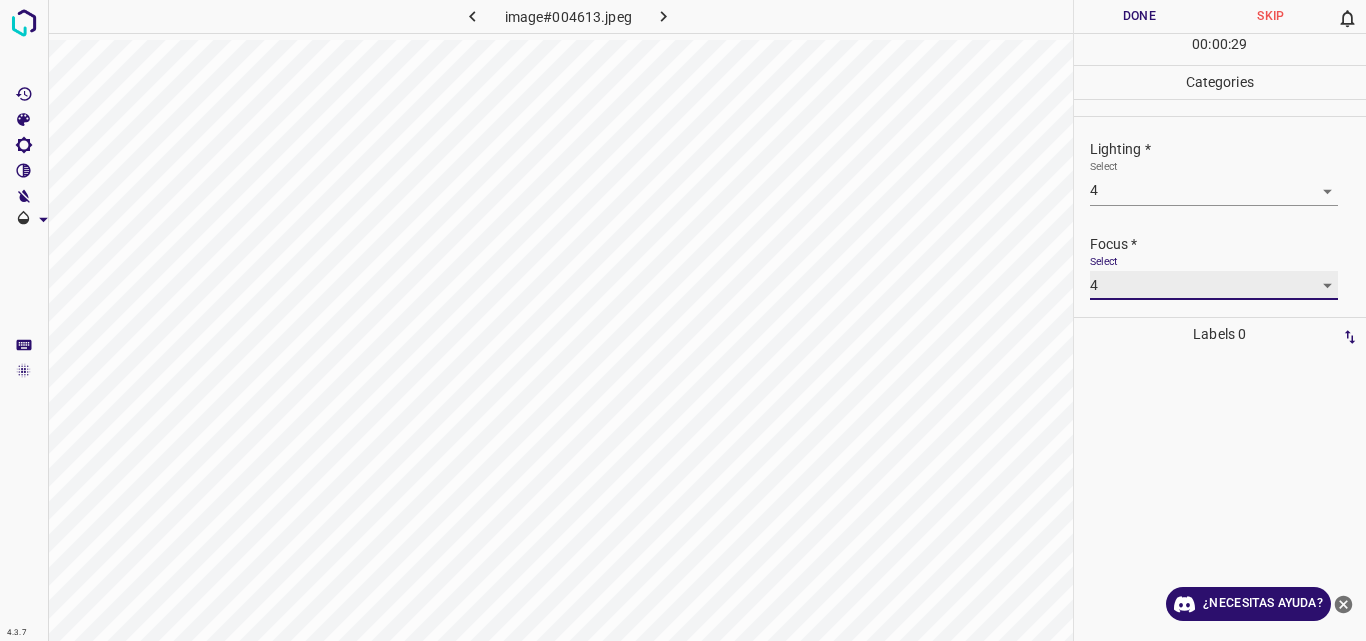 scroll, scrollTop: 98, scrollLeft: 0, axis: vertical 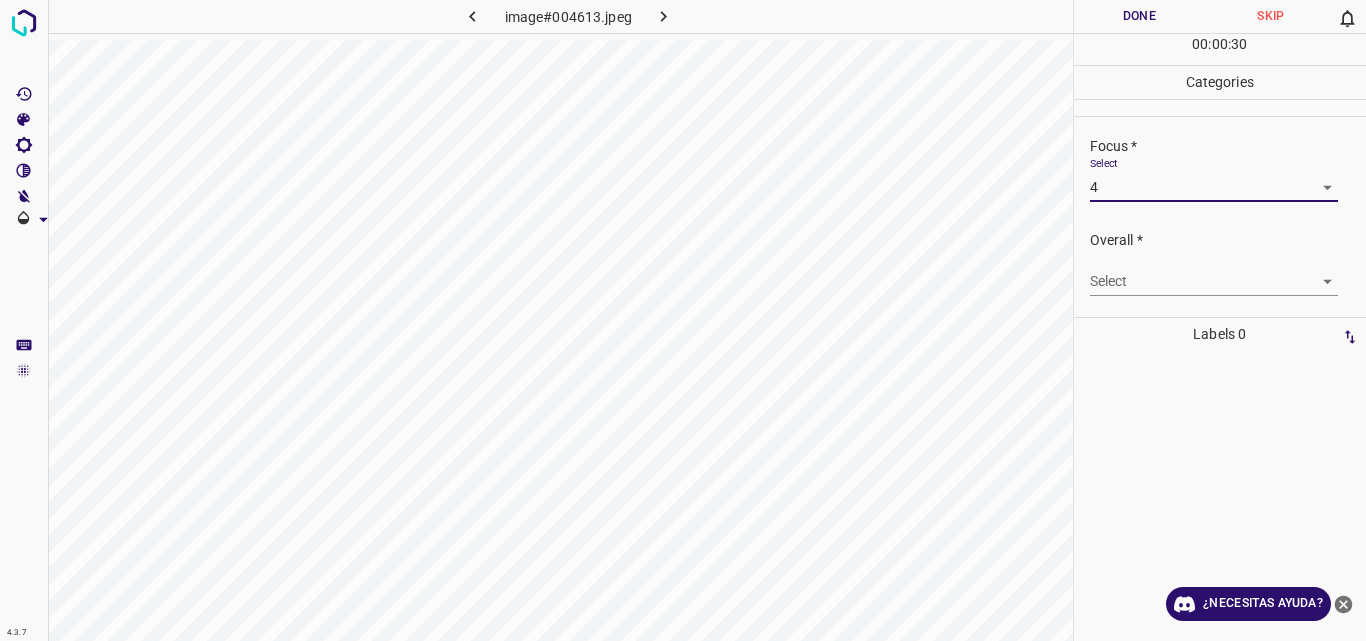 click on "Original text Rate this translation Your feedback will be used to help improve Google Translate 4.3.7 image#004613.jpeg Done Skip 0 00   : 00   : 30   Categories Lighting *  Select 4 4 Focus *  Select 4 4 Overall *  Select ​ Labels   0 Categories 1 Lighting 2 Focus 3 Overall Tools Space Change between modes (Draw & Edit) I Auto labeling R Restore zoom M Zoom in N Zoom out Delete Delete selecte label Filters Z Restore filters X Saturation filter C Brightness filter V Contrast filter B Gray scale filter General O Download ¿Necesitas ayuda? - Texto - Esconder - Borrar" at bounding box center [683, 320] 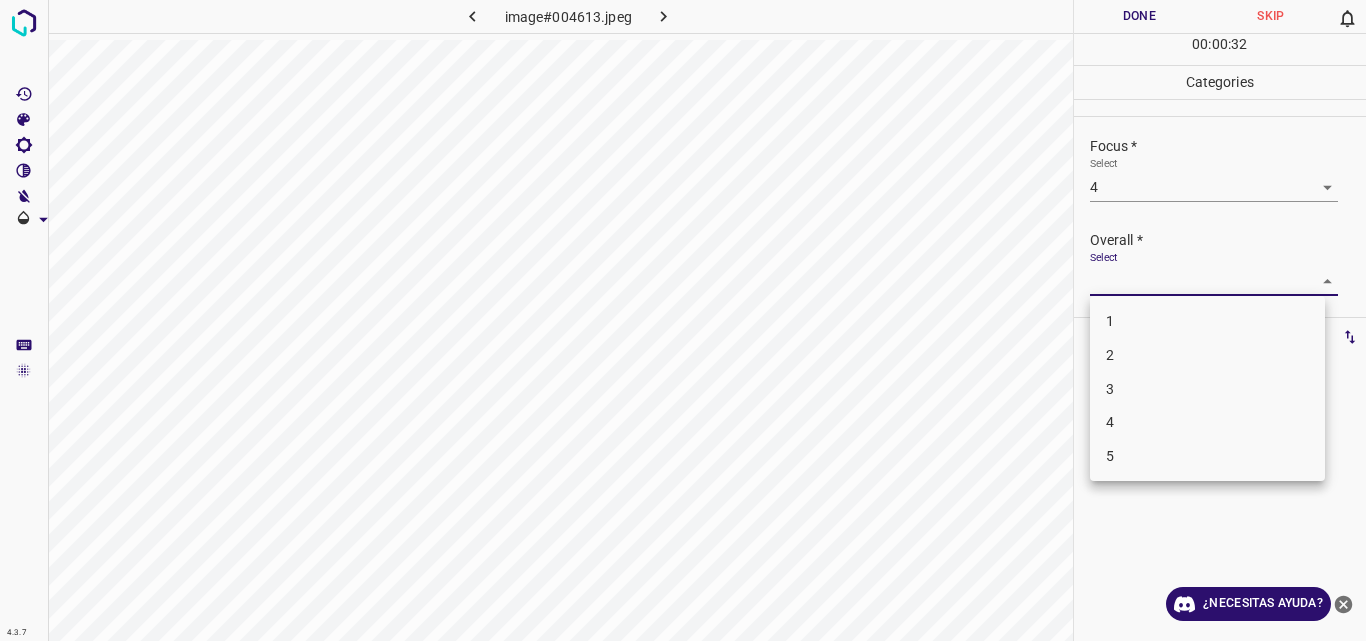 click on "4" at bounding box center (1207, 422) 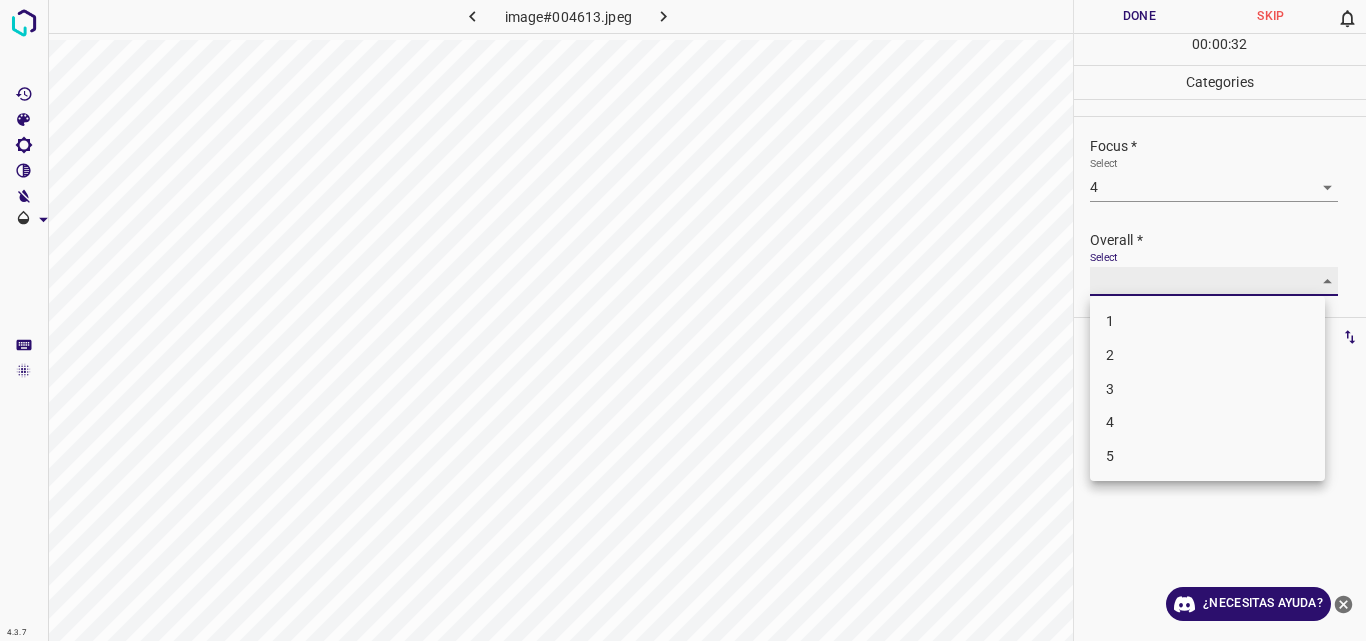type on "4" 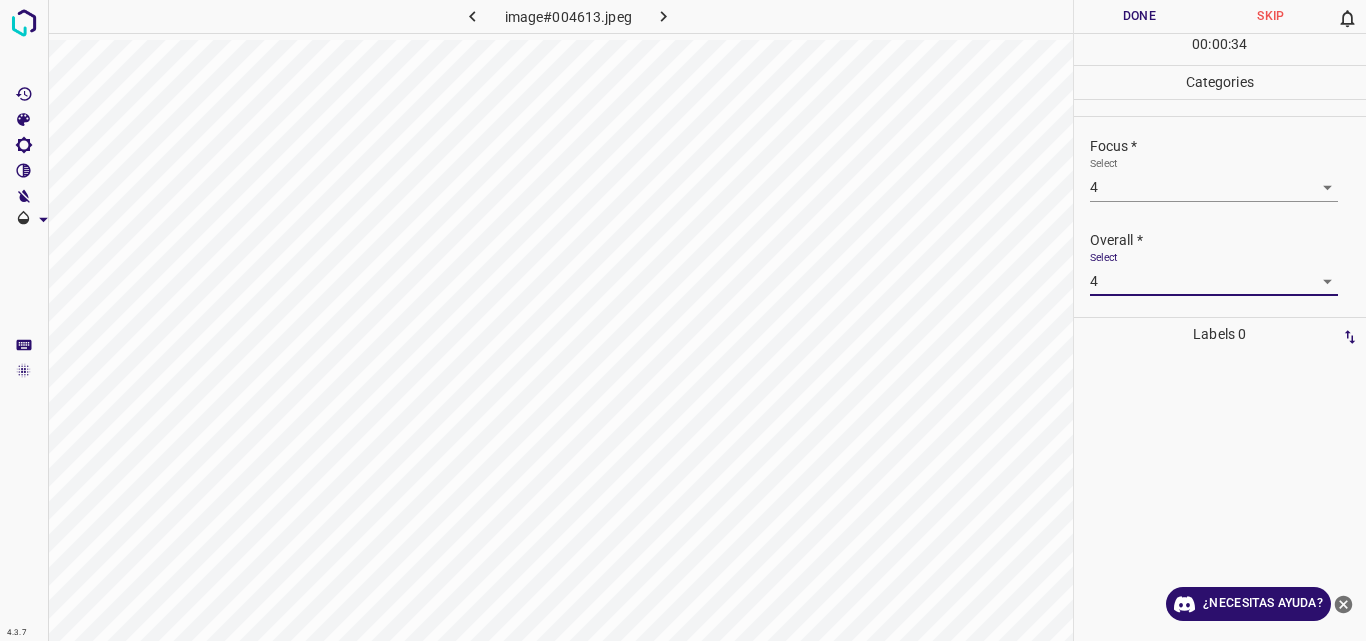 click on "Done" at bounding box center [1140, 16] 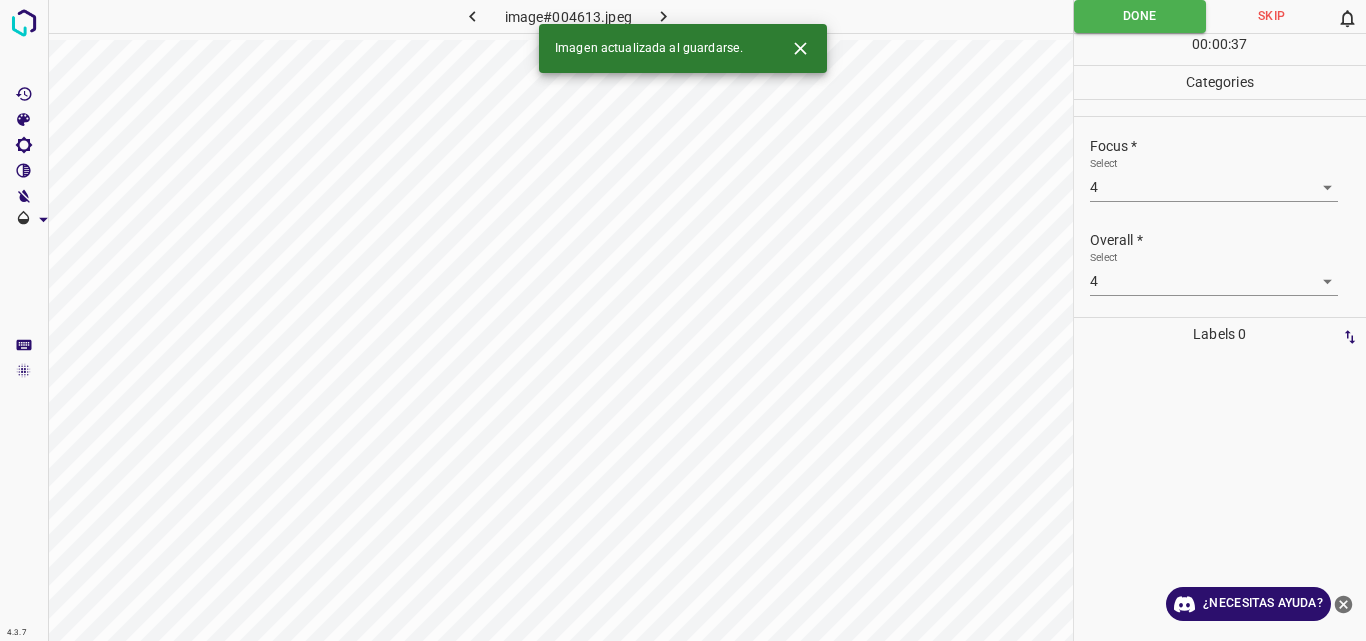 click 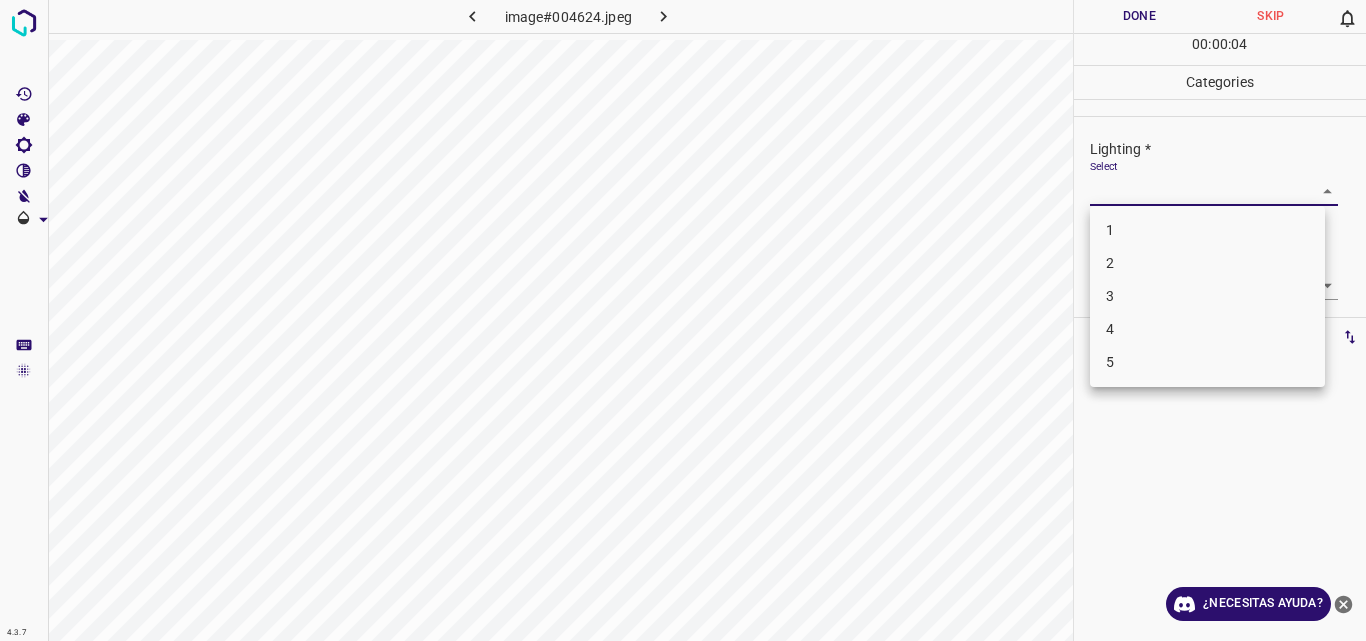 click on "Original text Rate this translation Your feedback will be used to help improve Google Translate 4.3.7 image#004624.jpeg Done Skip 0 00   : 00   : 04   Categories Lighting *  Select ​ Focus *  Select ​ Overall *  Select ​ Labels   0 Categories 1 Lighting 2 Focus 3 Overall Tools Space Change between modes (Draw & Edit) I Auto labeling R Restore zoom M Zoom in N Zoom out Delete Delete selecte label Filters Z Restore filters X Saturation filter C Brightness filter V Contrast filter B Gray scale filter General O Download ¿Necesitas ayuda? - Texto - Esconder - Borrar 1 2 3 4 5" at bounding box center (683, 320) 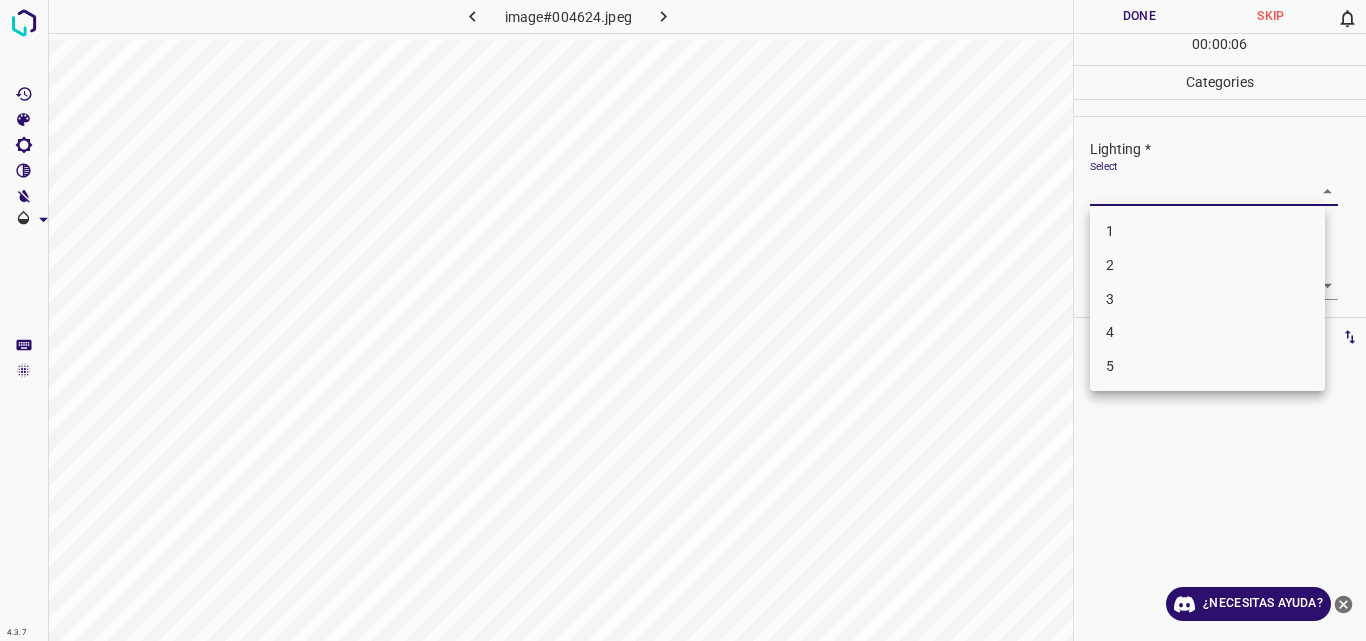 click on "3" at bounding box center [1207, 299] 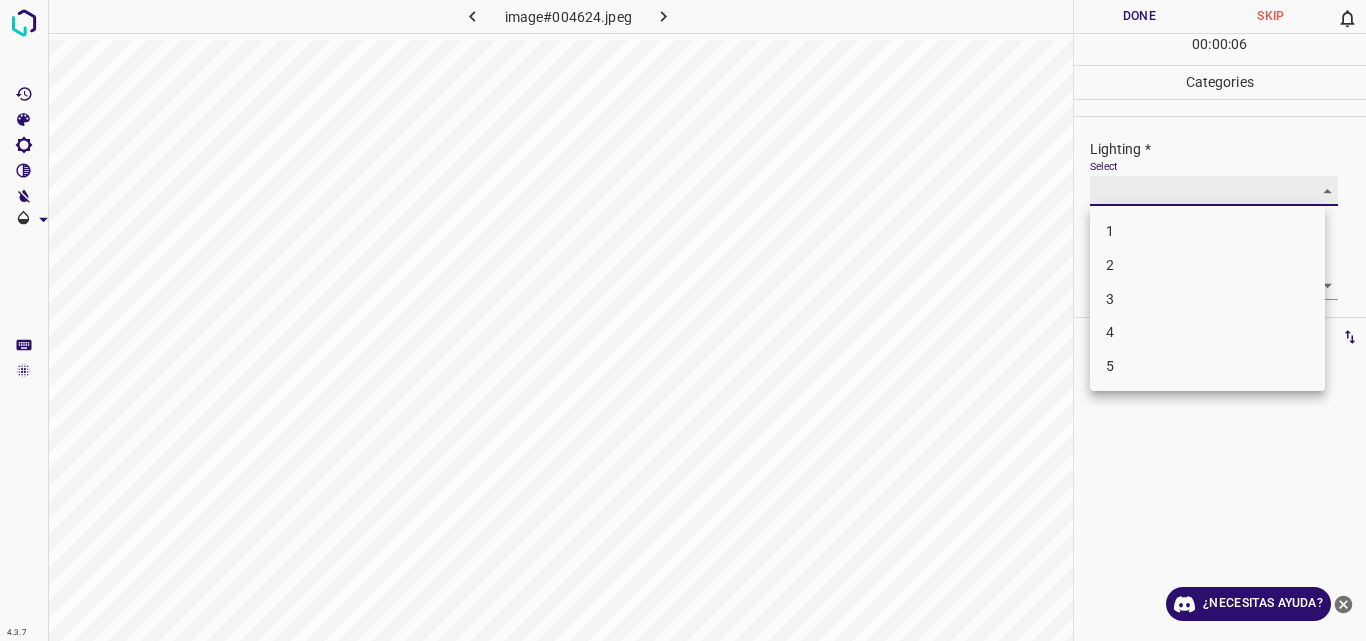 type on "3" 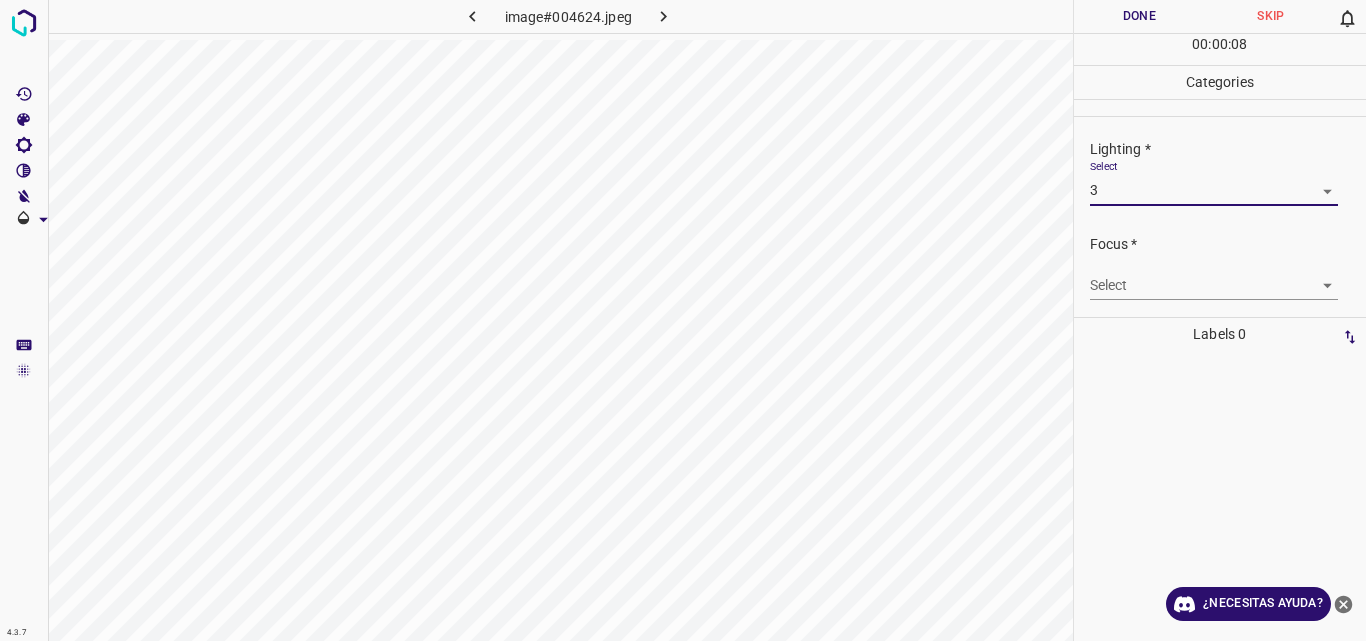 click on "Original text Rate this translation Your feedback will be used to help improve Google Translate 4.3.7 image#004624.jpeg Done Skip 0 00   : 00   : 08   Categories Lighting *  Select 3 3 Focus *  Select ​ Overall *  Select ​ Labels   0 Categories 1 Lighting 2 Focus 3 Overall Tools Space Change between modes (Draw & Edit) I Auto labeling R Restore zoom M Zoom in N Zoom out Delete Delete selecte label Filters Z Restore filters X Saturation filter C Brightness filter V Contrast filter B Gray scale filter General O Download ¿Necesitas ayuda? - Texto - Esconder - Borrar" at bounding box center (683, 320) 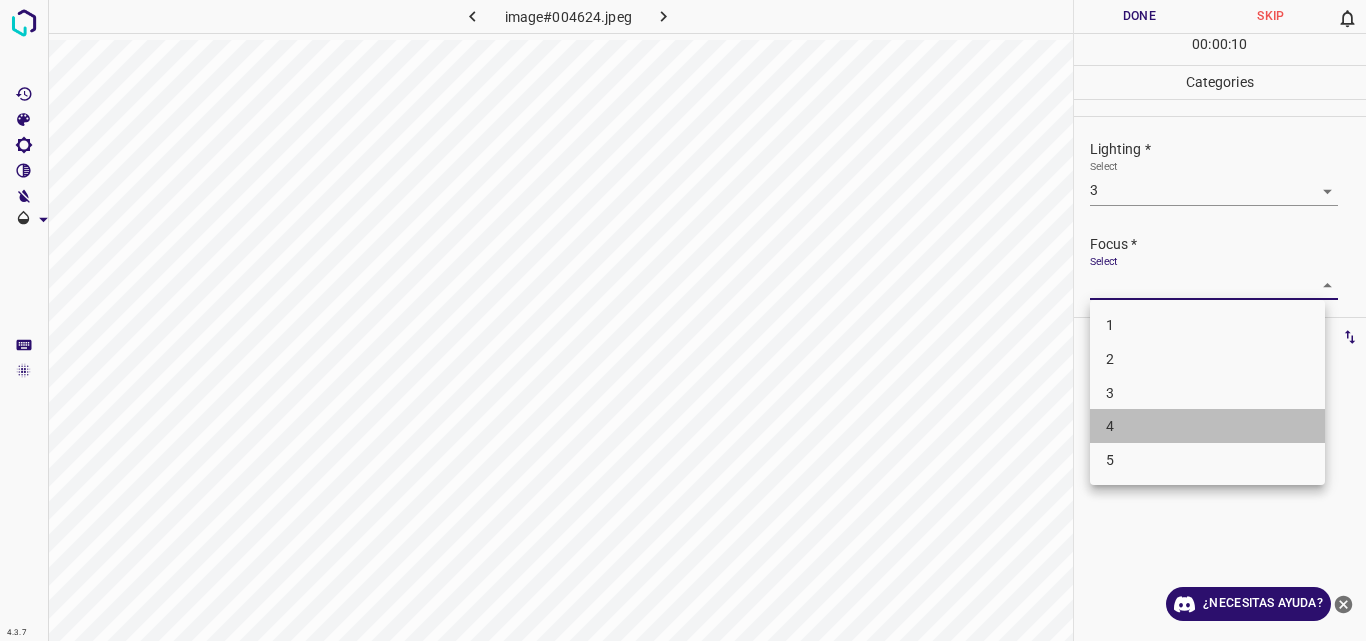 click on "4" at bounding box center [1207, 426] 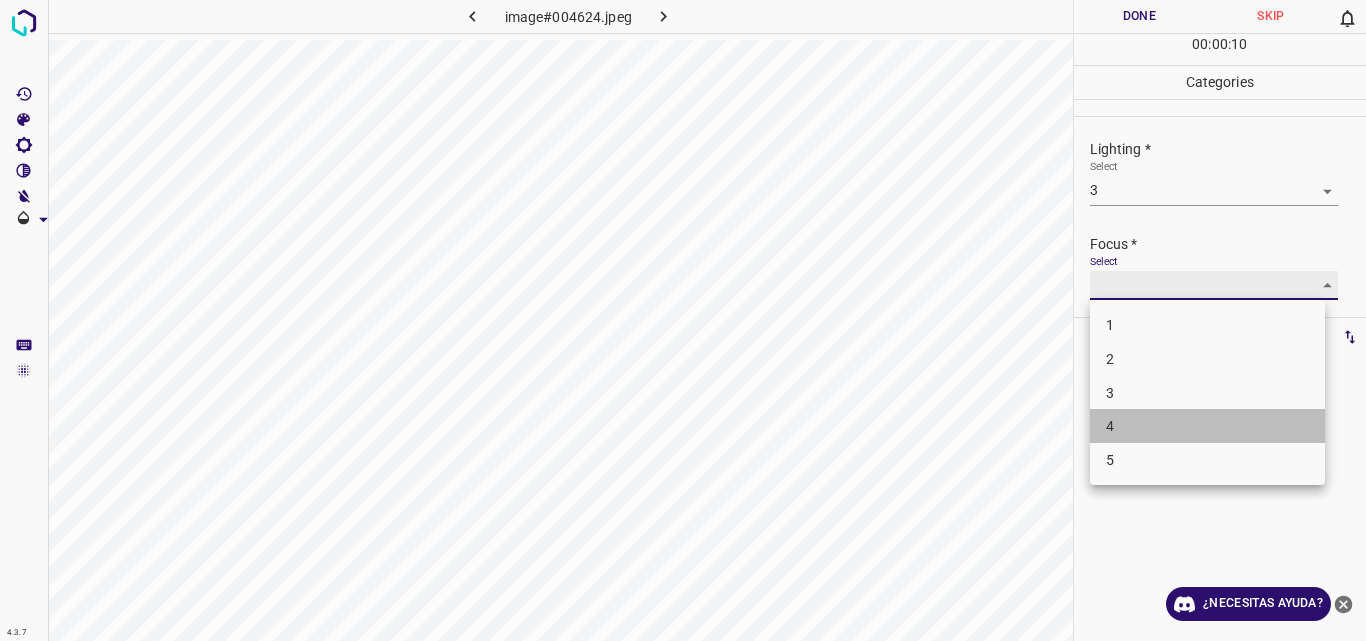 type on "4" 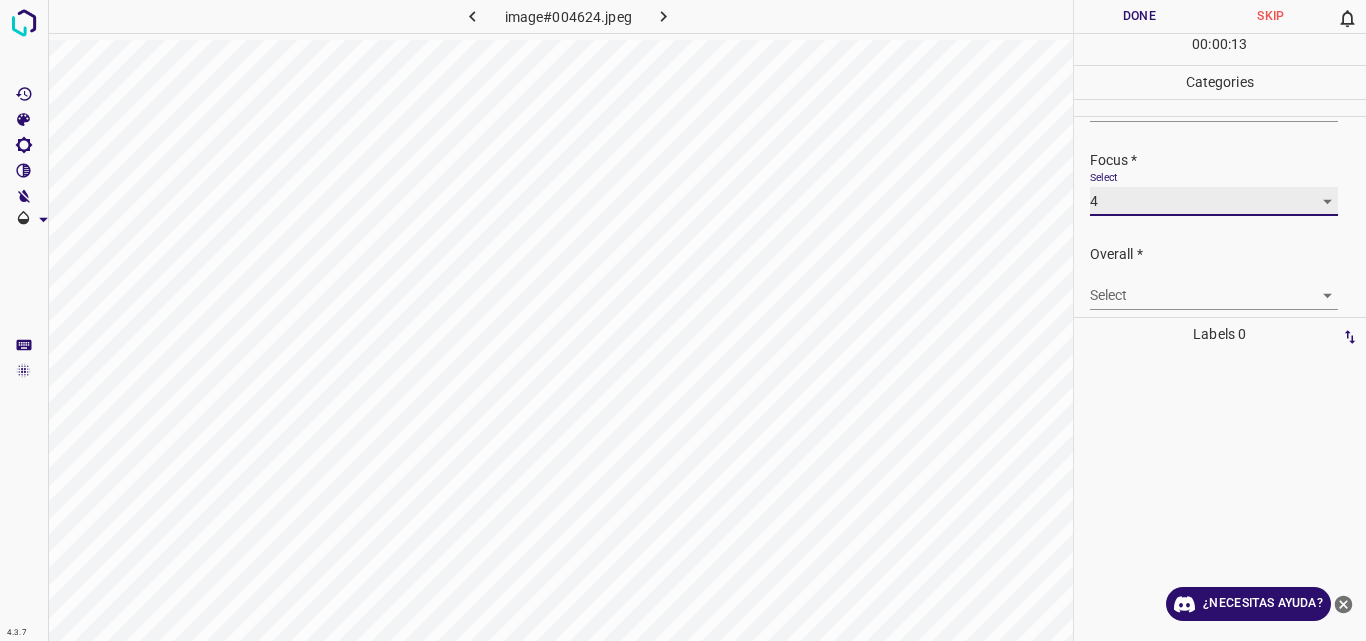 scroll, scrollTop: 98, scrollLeft: 0, axis: vertical 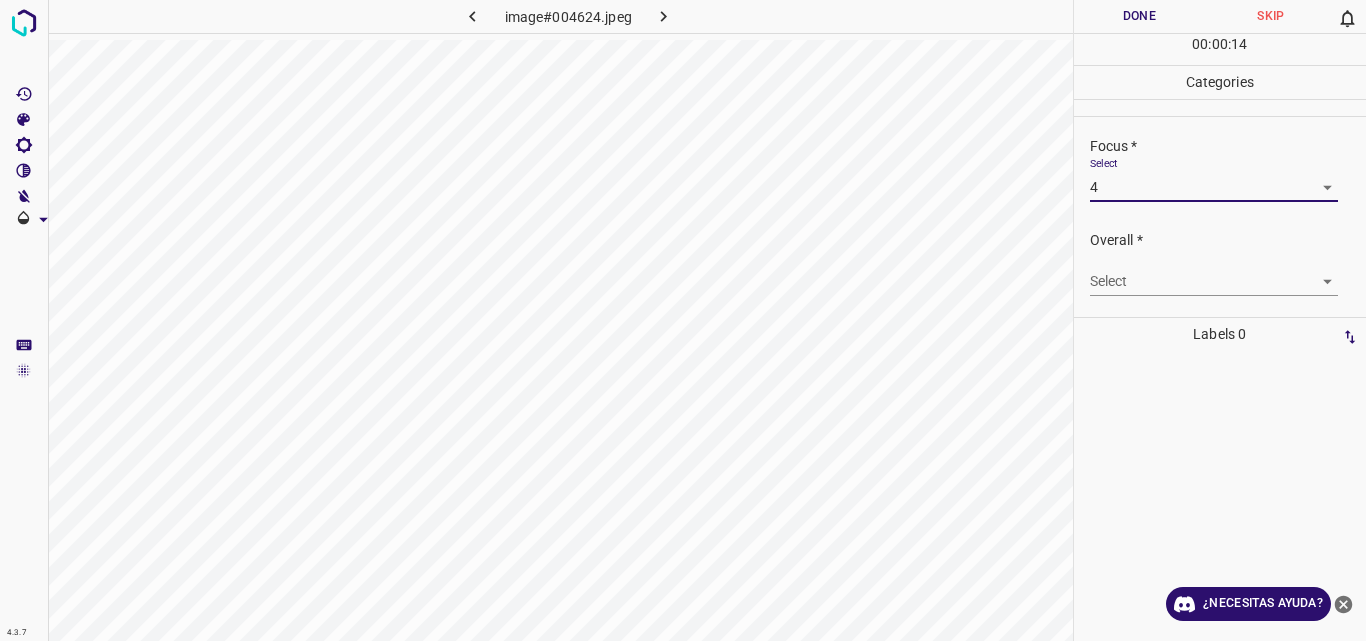 click on "Original text Rate this translation Your feedback will be used to help improve Google Translate 4.3.7 image#004624.jpeg Done Skip 0 00   : 00   : 14   Categories Lighting *  Select 3 3 Focus *  Select 4 4 Overall *  Select ​ Labels   0 Categories 1 Lighting 2 Focus 3 Overall Tools Space Change between modes (Draw & Edit) I Auto labeling R Restore zoom M Zoom in N Zoom out Delete Delete selecte label Filters Z Restore filters X Saturation filter C Brightness filter V Contrast filter B Gray scale filter General O Download ¿Necesitas ayuda? - Texto - Esconder - Borrar" at bounding box center [683, 320] 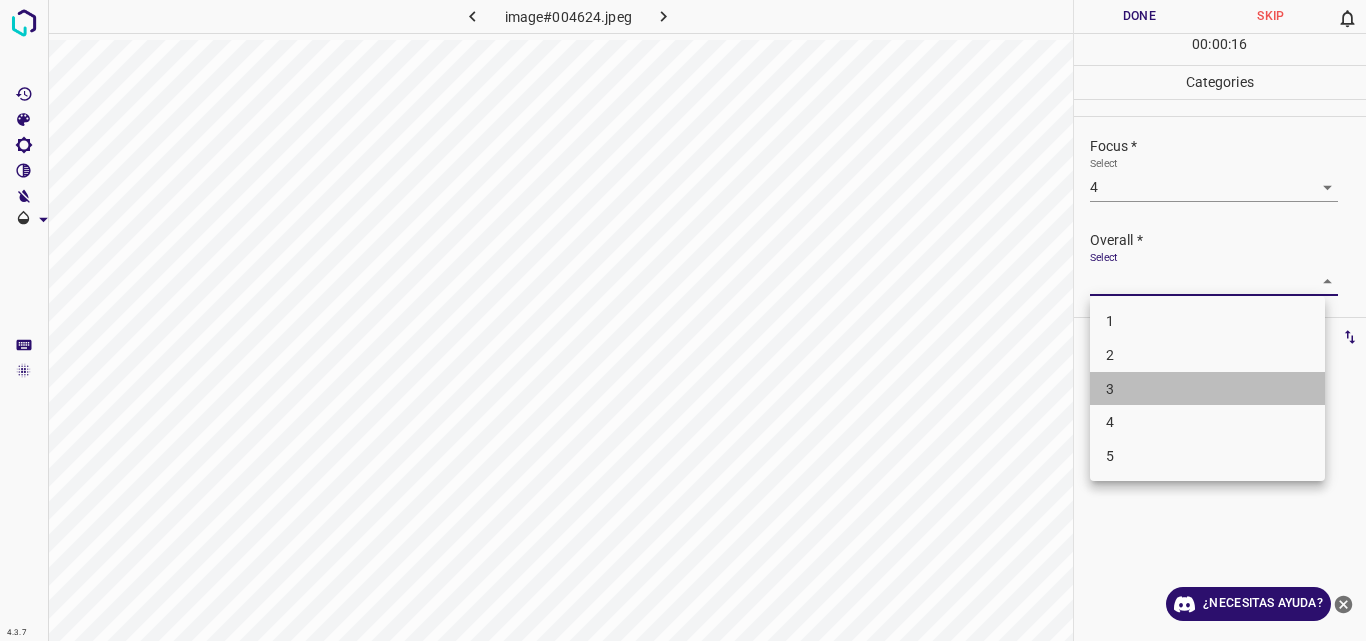 click on "3" at bounding box center [1207, 389] 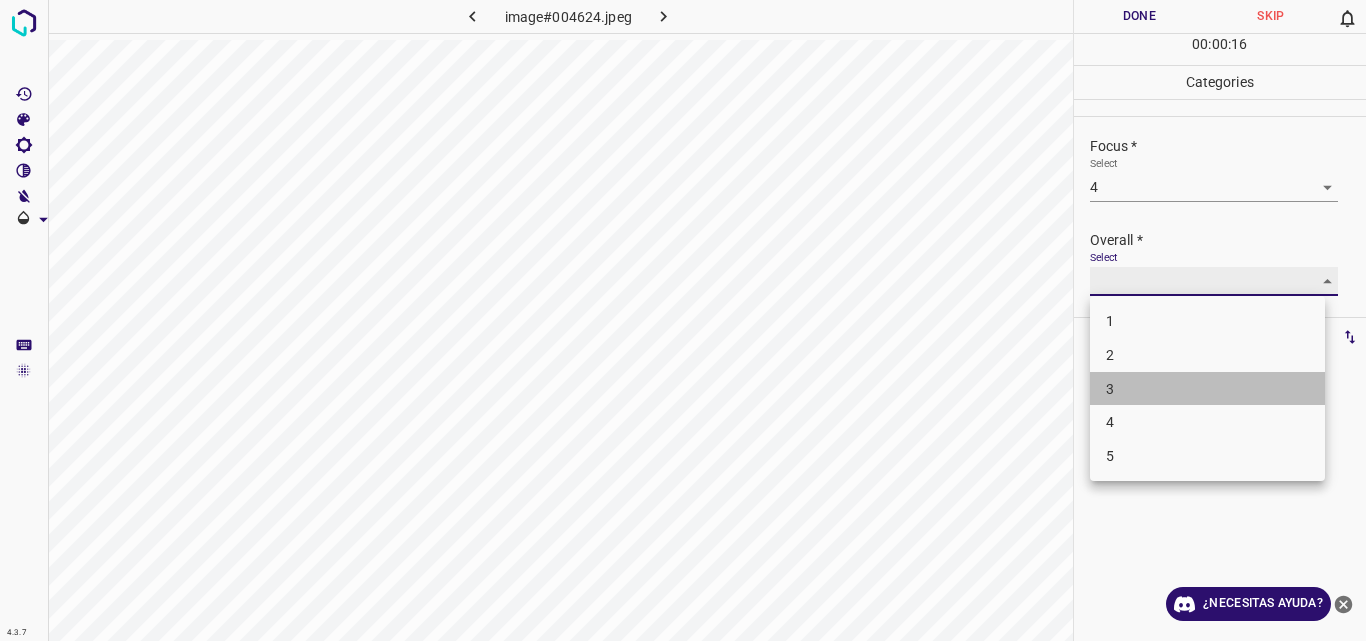 type on "3" 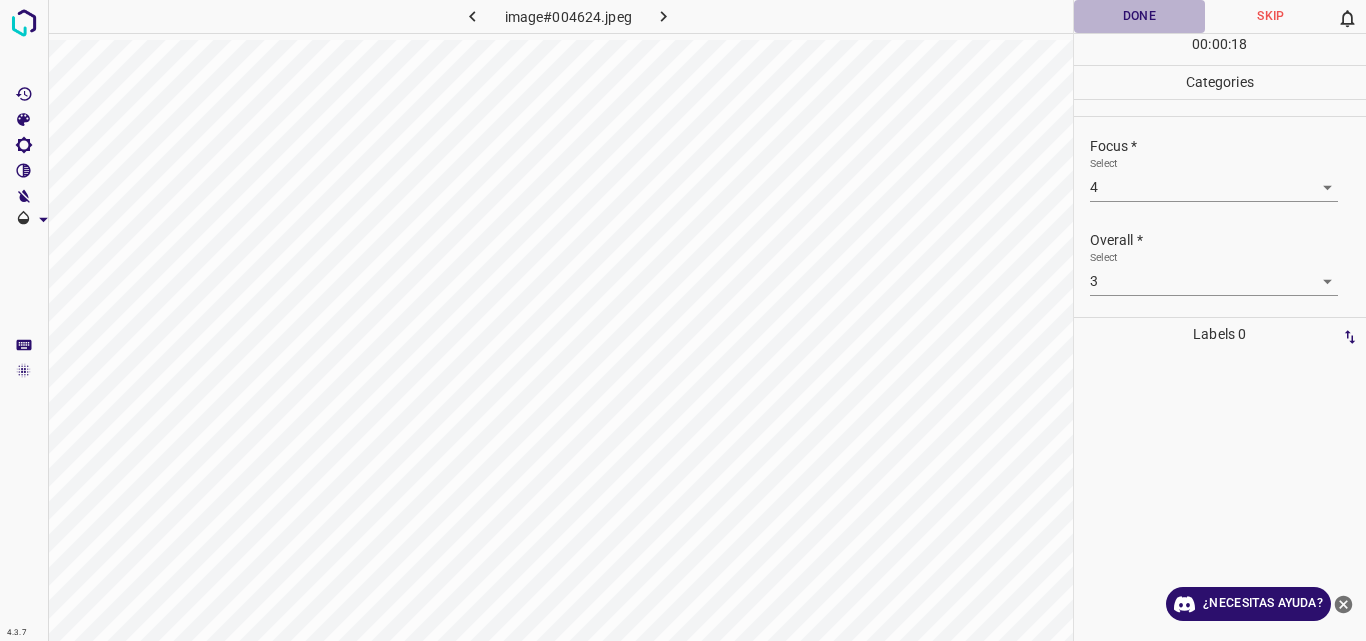 click on "Done" at bounding box center (1140, 16) 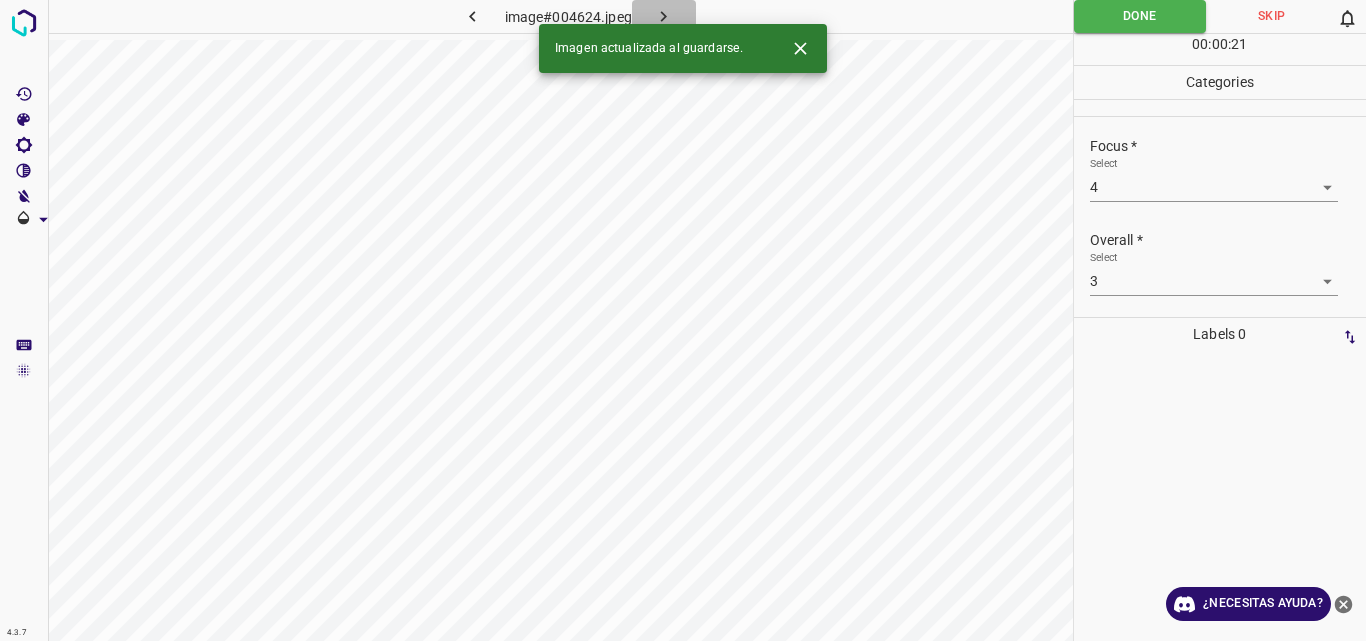 click 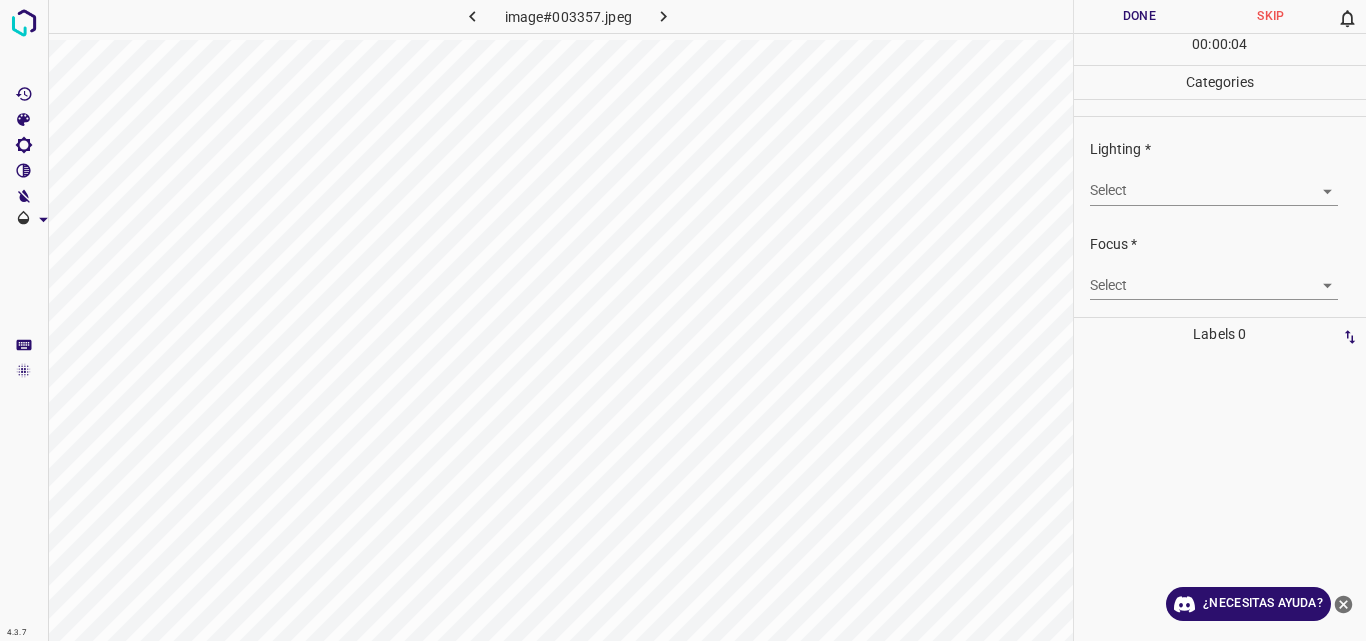 click on "Original text Rate this translation Your feedback will be used to help improve Google Translate 4.3.7 image#003357.jpeg Done Skip 0 00   : 00   : 04   Categories Lighting *  Select ​ Focus *  Select ​ Overall *  Select ​ Labels   0 Categories 1 Lighting 2 Focus 3 Overall Tools Space Change between modes (Draw & Edit) I Auto labeling R Restore zoom M Zoom in N Zoom out Delete Delete selecte label Filters Z Restore filters X Saturation filter C Brightness filter V Contrast filter B Gray scale filter General O Download ¿Necesitas ayuda? - Texto - Esconder - Borrar" at bounding box center (683, 320) 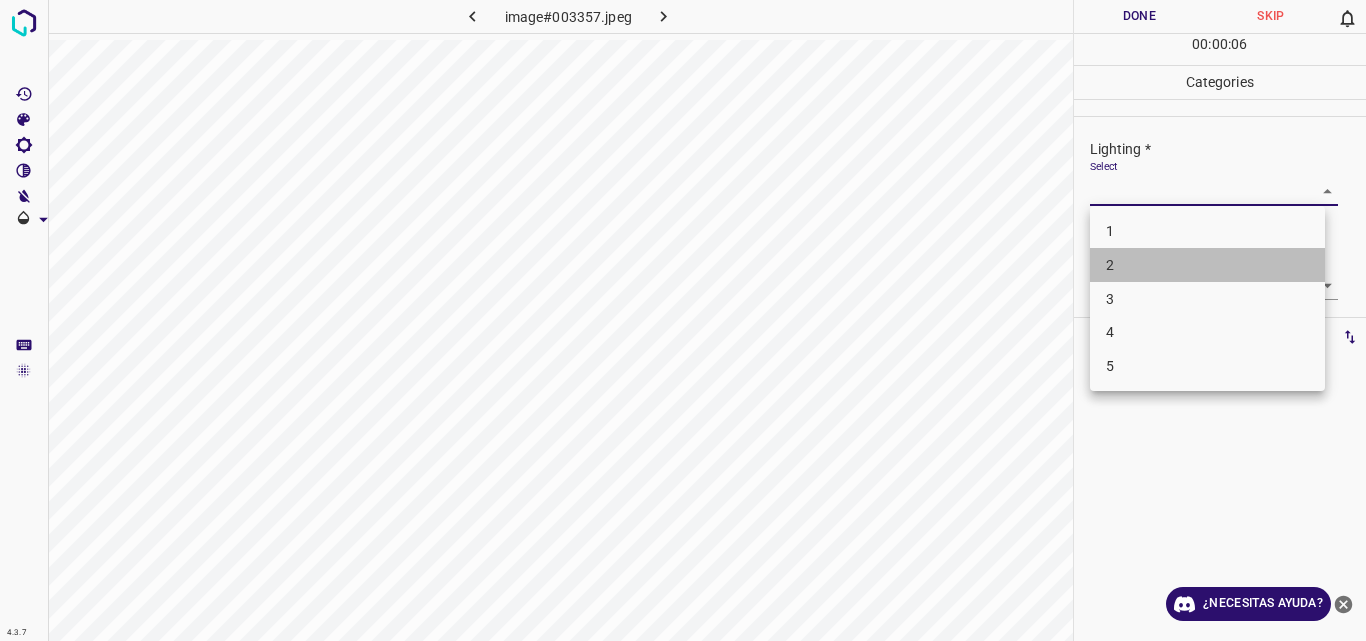 click on "2" at bounding box center (1207, 265) 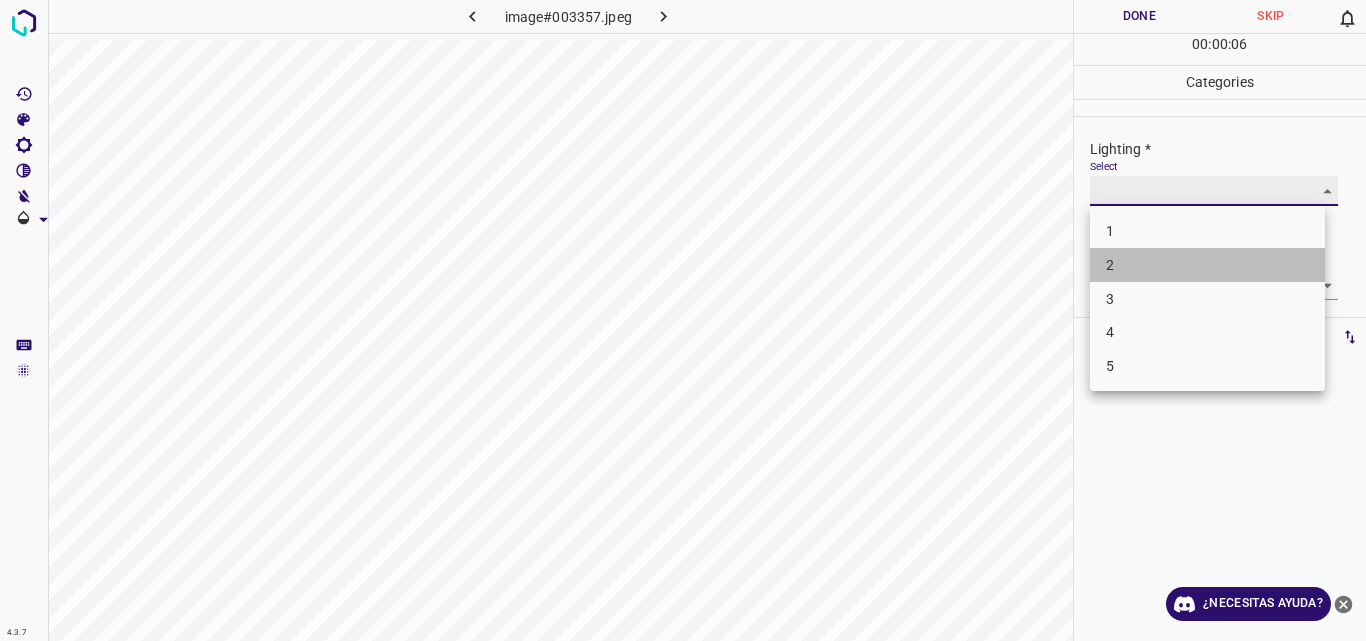 type on "2" 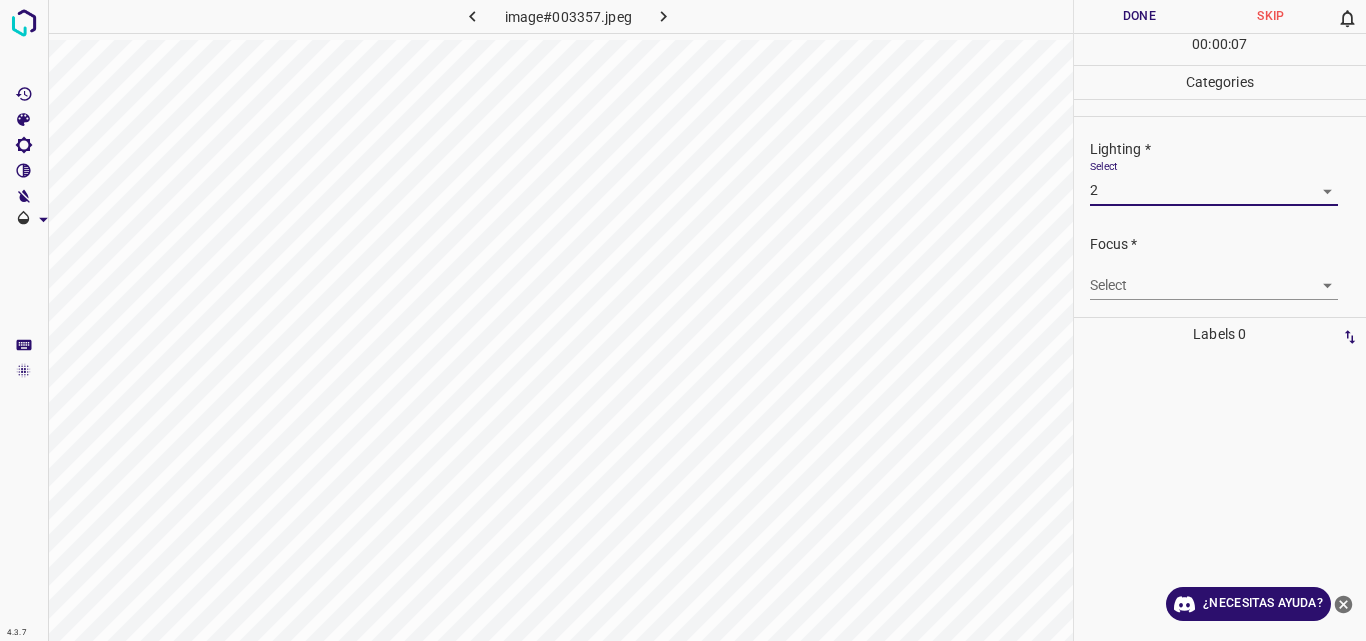 click on "Original text Rate this translation Your feedback will be used to help improve Google Translate 4.3.7 image#003357.jpeg Done Skip 0 00   : 00   : 07   Categories Lighting *  Select 2 2 Focus *  Select ​ Overall *  Select ​ Labels   0 Categories 1 Lighting 2 Focus 3 Overall Tools Space Change between modes (Draw & Edit) I Auto labeling R Restore zoom M Zoom in N Zoom out Delete Delete selecte label Filters Z Restore filters X Saturation filter C Brightness filter V Contrast filter B Gray scale filter General O Download ¿Necesitas ayuda? - Texto - Esconder - Borrar" at bounding box center (683, 320) 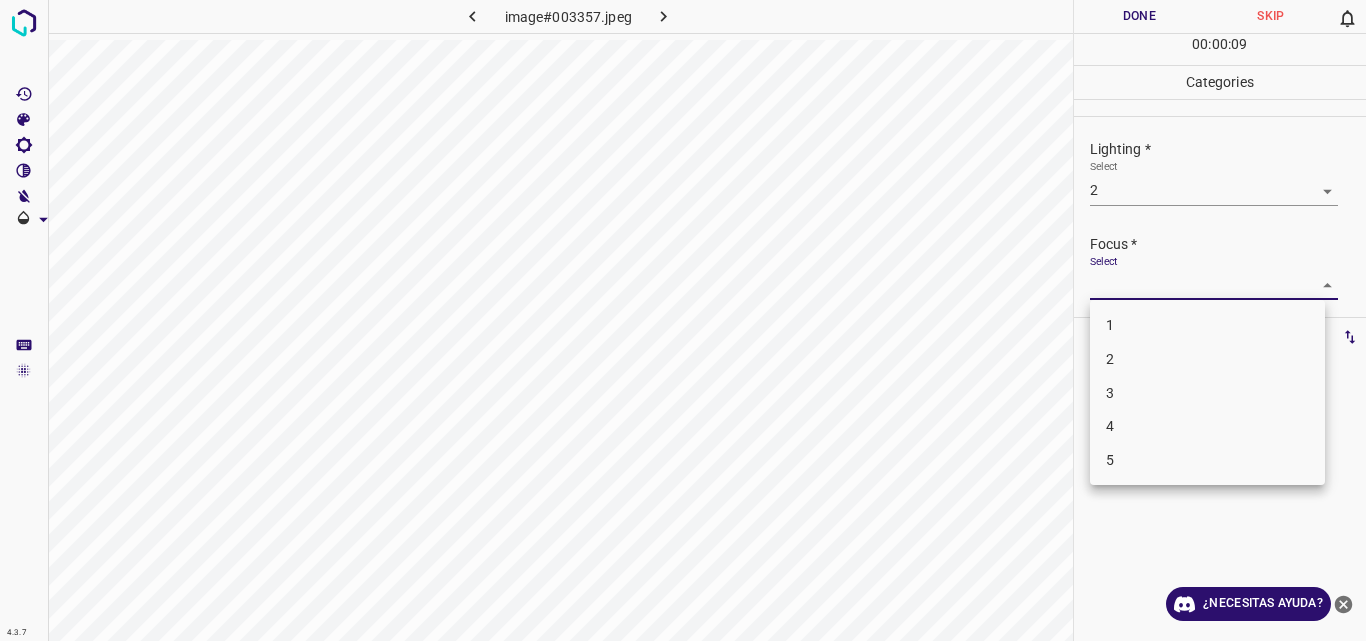 click on "2" at bounding box center (1207, 359) 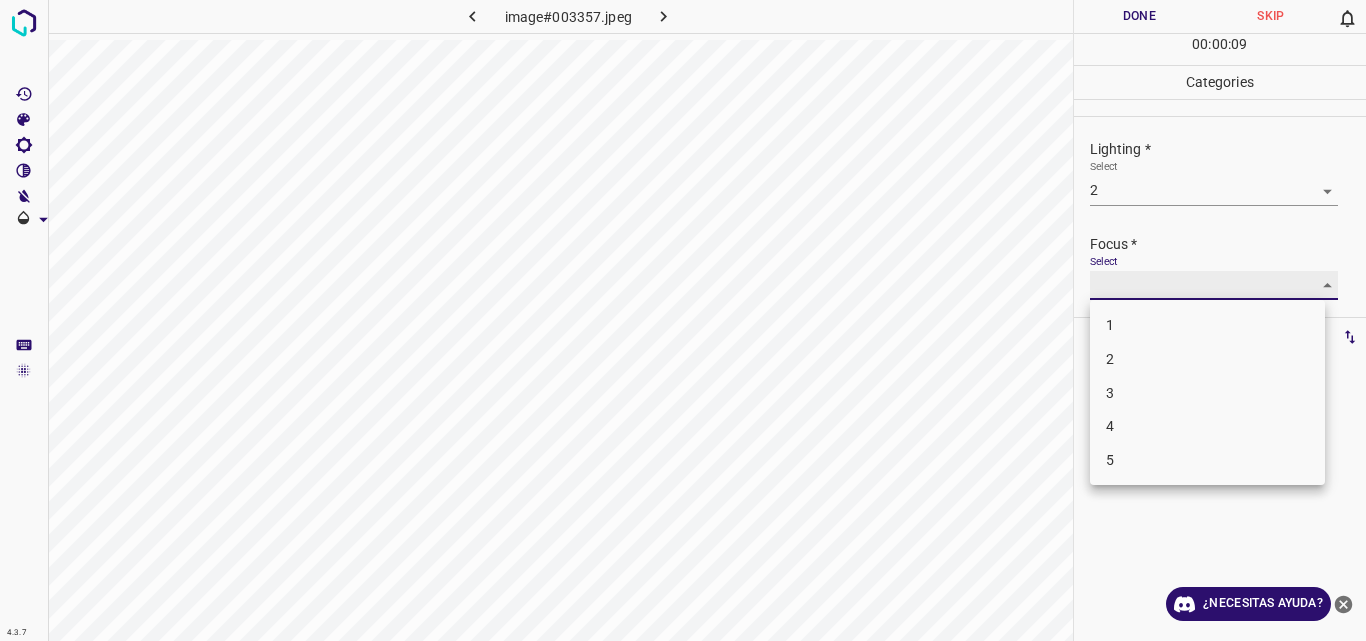 type on "2" 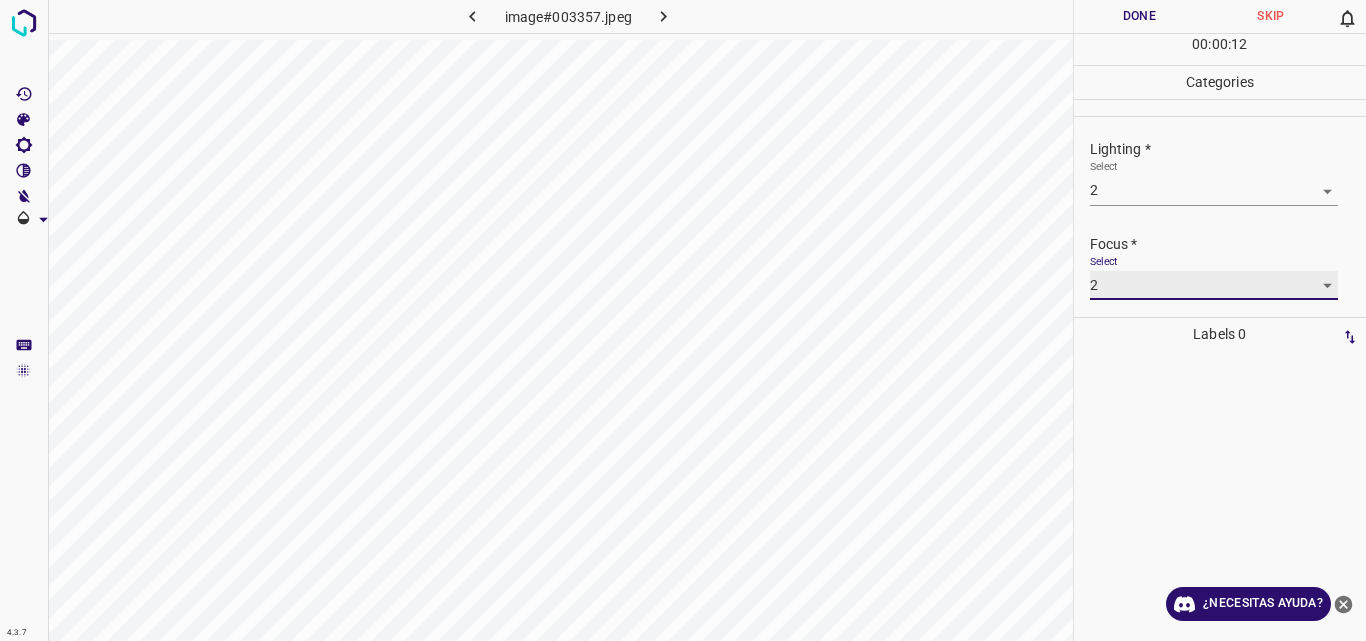 scroll, scrollTop: 98, scrollLeft: 0, axis: vertical 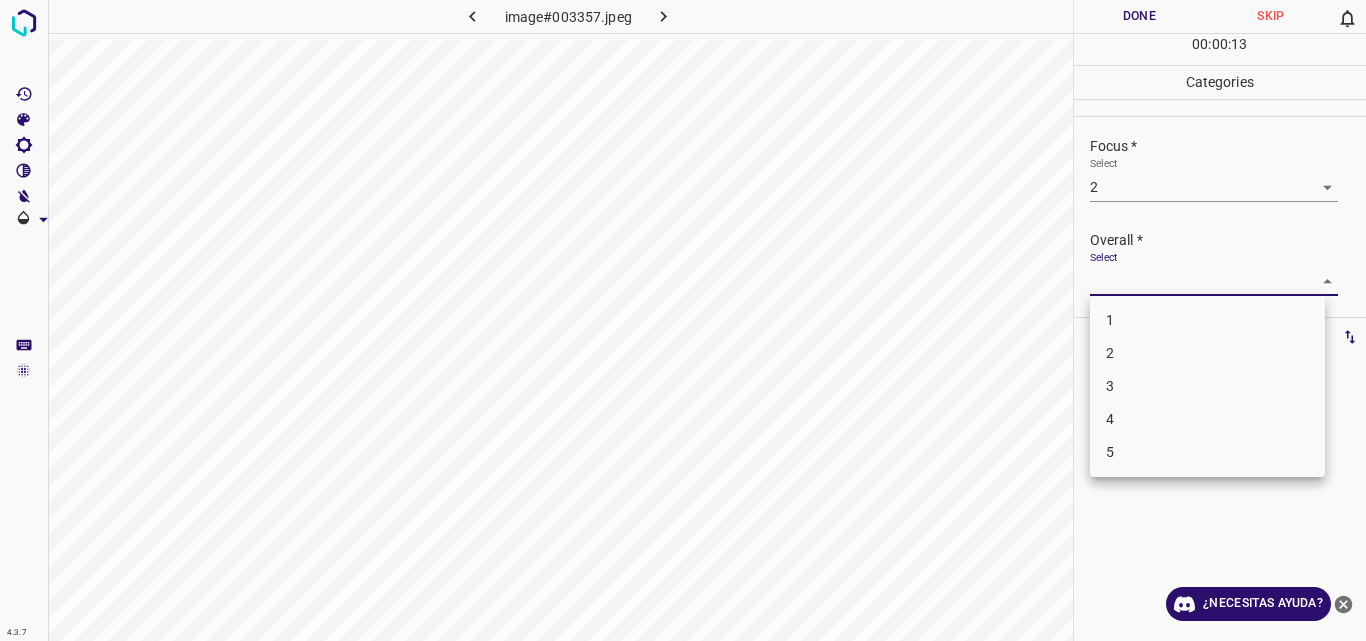 click on "Original text Rate this translation Your feedback will be used to help improve Google Translate 4.3.7 image#003357.jpeg Done Skip 0 00   : 00   : 13   Categories Lighting *  Select 2 2 Focus *  Select 2 2 Overall *  Select ​ Labels   0 Categories 1 Lighting 2 Focus 3 Overall Tools Space Change between modes (Draw & Edit) I Auto labeling R Restore zoom M Zoom in N Zoom out Delete Delete selecte label Filters Z Restore filters X Saturation filter C Brightness filter V Contrast filter B Gray scale filter General O Download ¿Necesitas ayuda? - Texto - Esconder - Borrar 1 2 3 4 5" at bounding box center [683, 320] 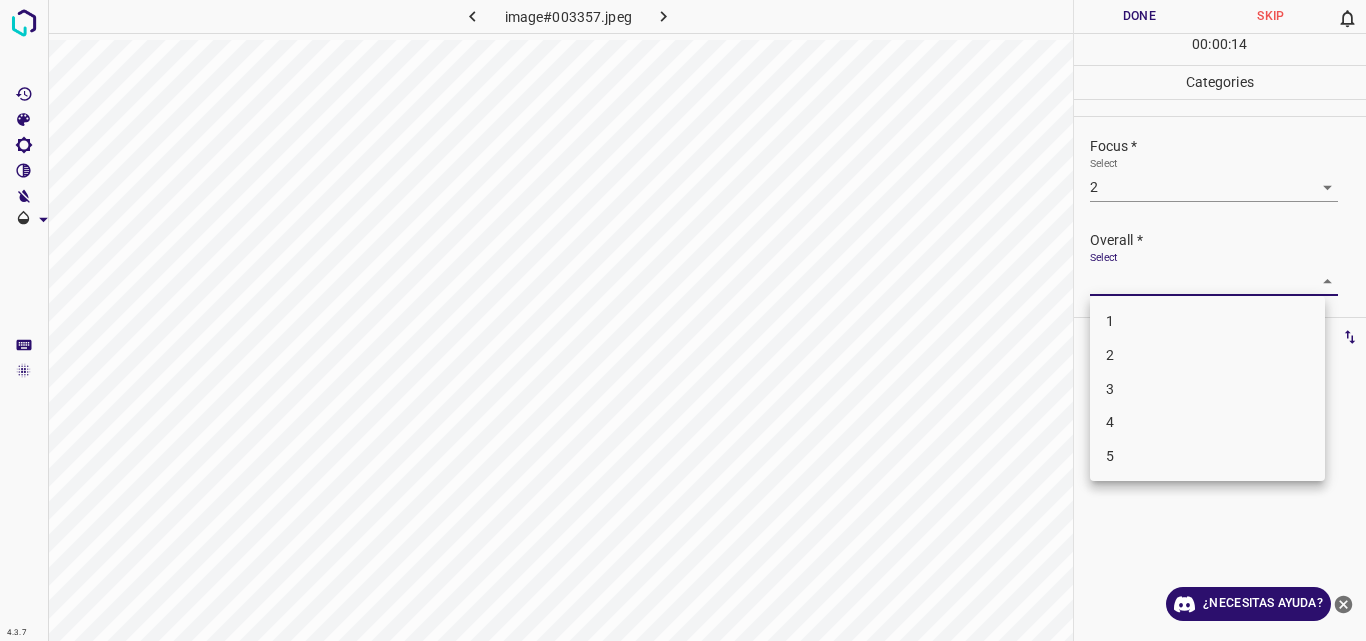 click on "2" at bounding box center (1207, 355) 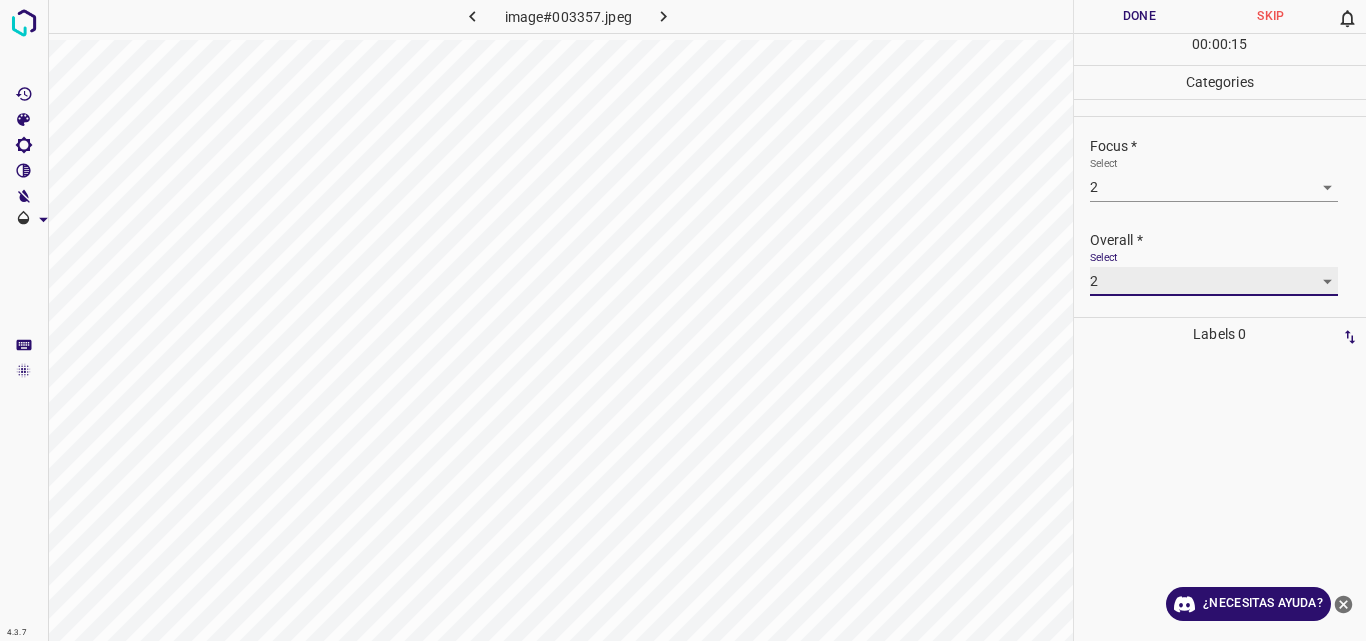 type on "2" 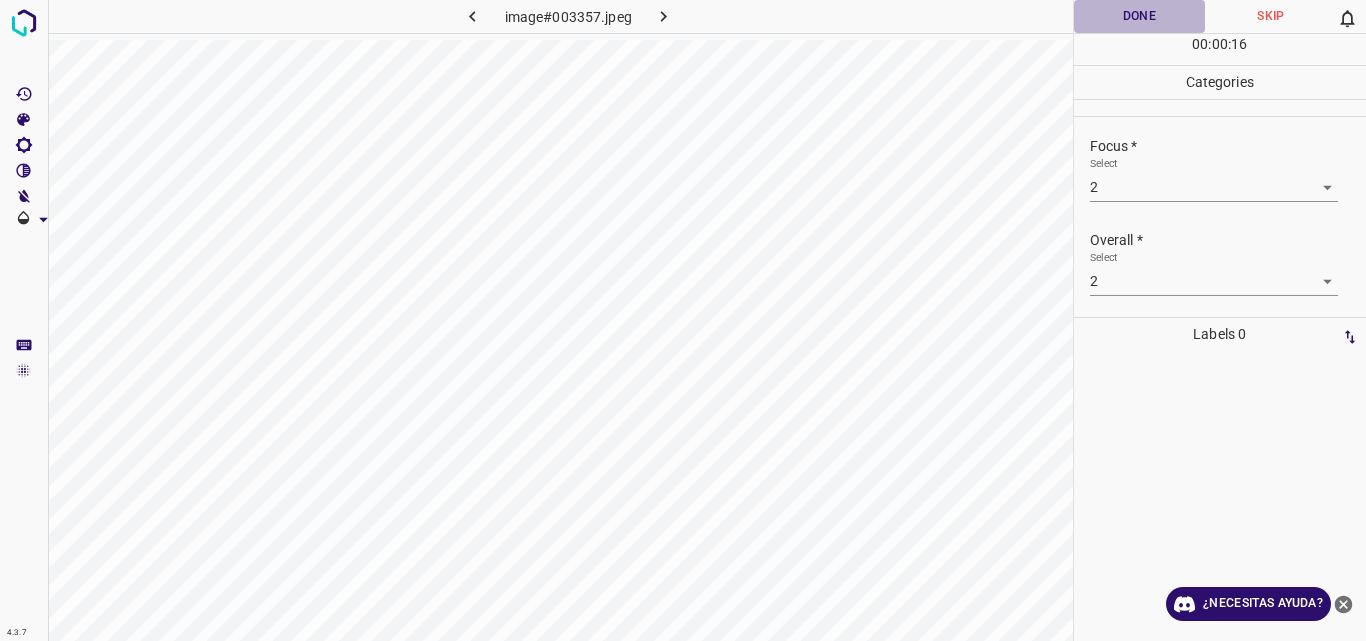click on "Done" at bounding box center (1140, 16) 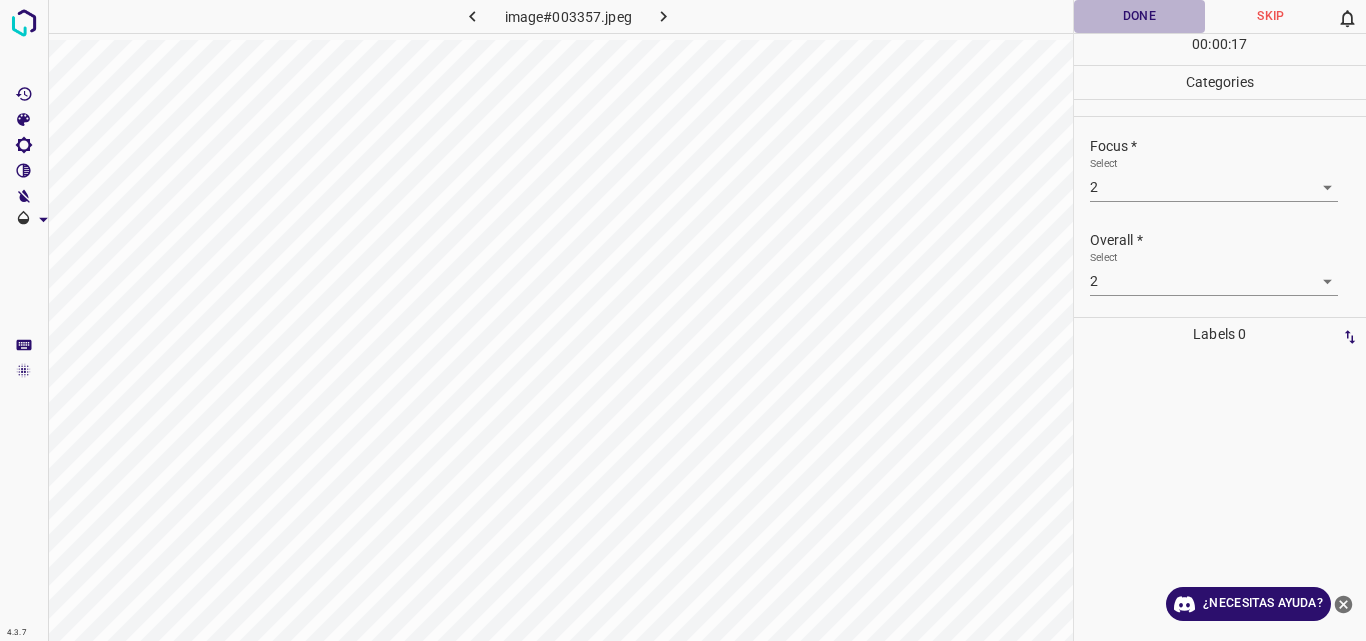 click on "Done" at bounding box center [1140, 16] 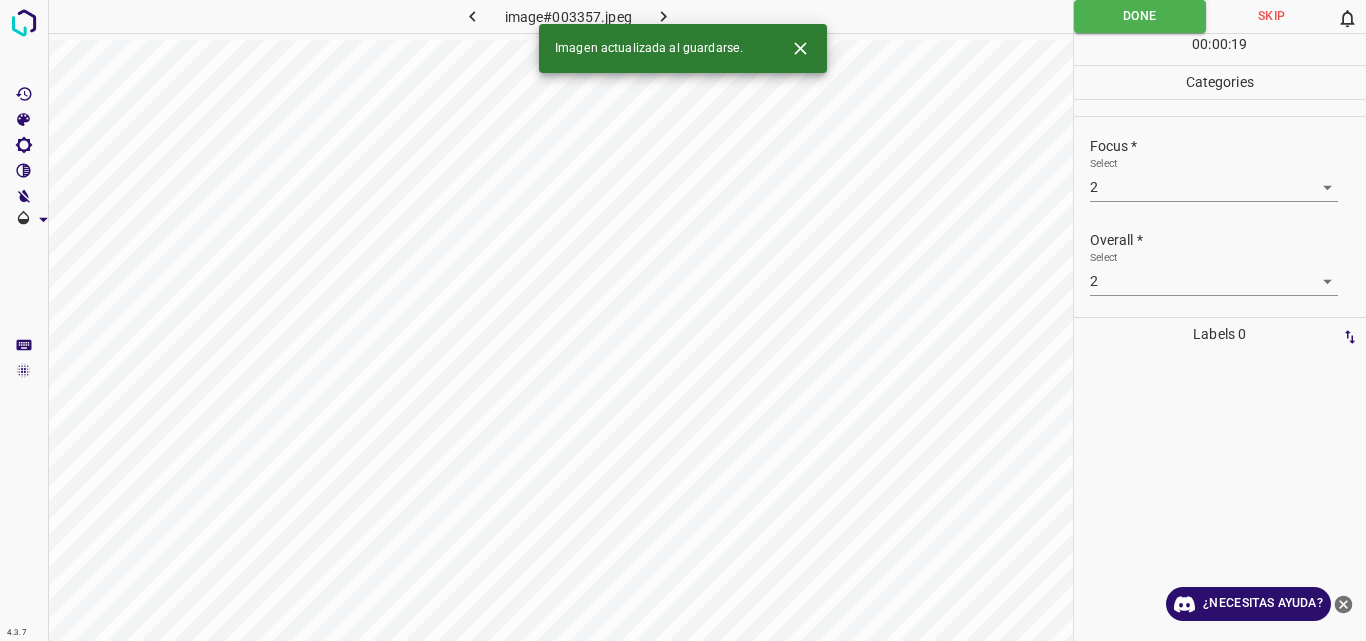 click 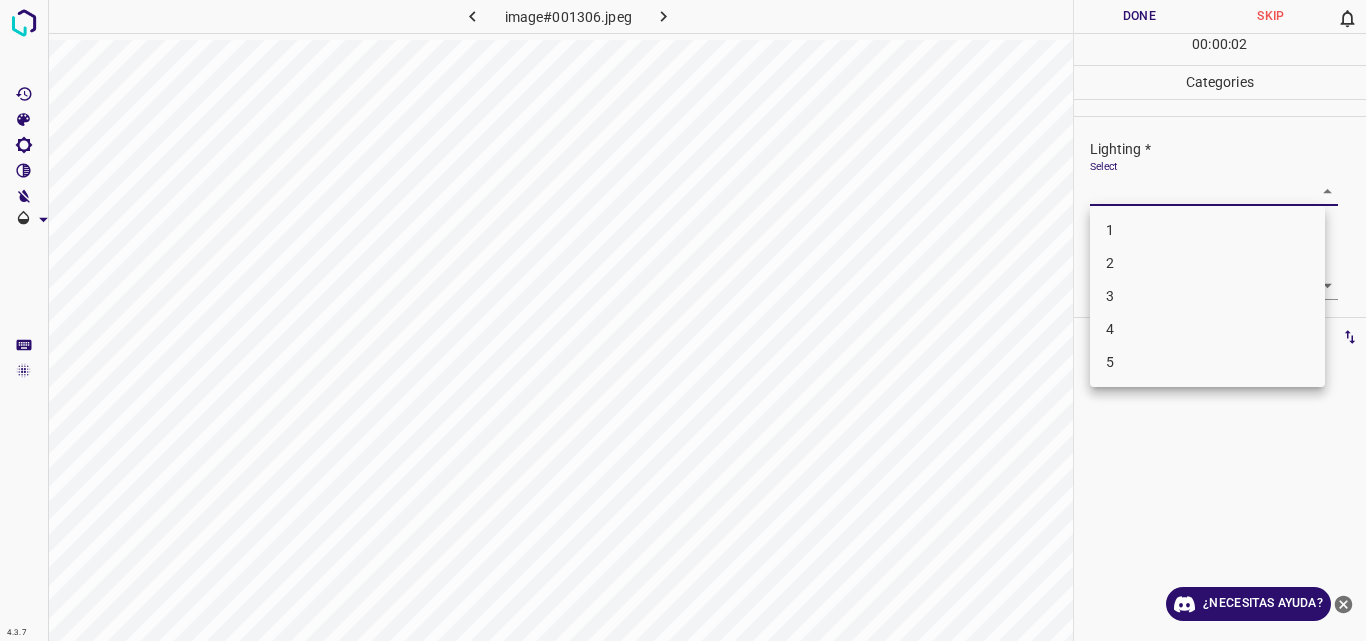 click on "Original text Rate this translation Your feedback will be used to help improve Google Translate 4.3.7 image#001306.jpeg Done Skip 0 00   : 00   : 02   Categories Lighting *  Select ​ Focus *  Select ​ Overall *  Select ​ Labels   0 Categories 1 Lighting 2 Focus 3 Overall Tools Space Change between modes (Draw & Edit) I Auto labeling R Restore zoom M Zoom in N Zoom out Delete Delete selecte label Filters Z Restore filters X Saturation filter C Brightness filter V Contrast filter B Gray scale filter General O Download ¿Necesitas ayuda? - Texto - Esconder - Borrar 1 2 3 4 5" at bounding box center (683, 320) 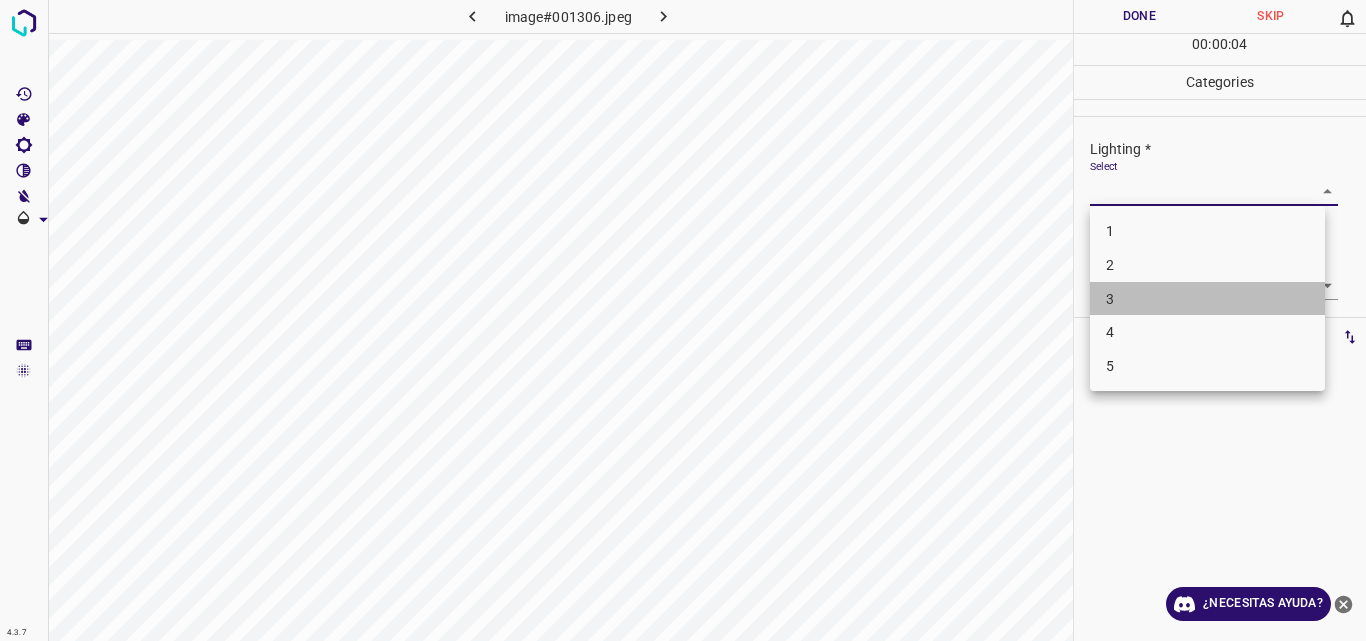 click on "3" at bounding box center [1207, 299] 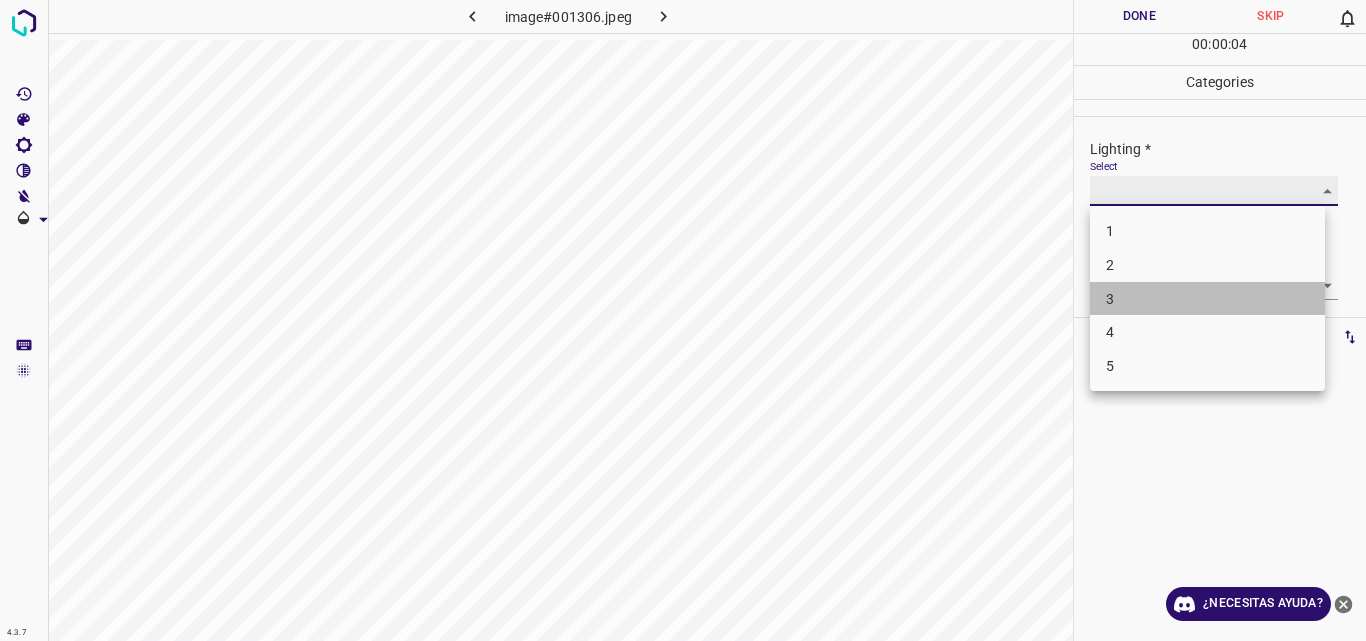 type on "3" 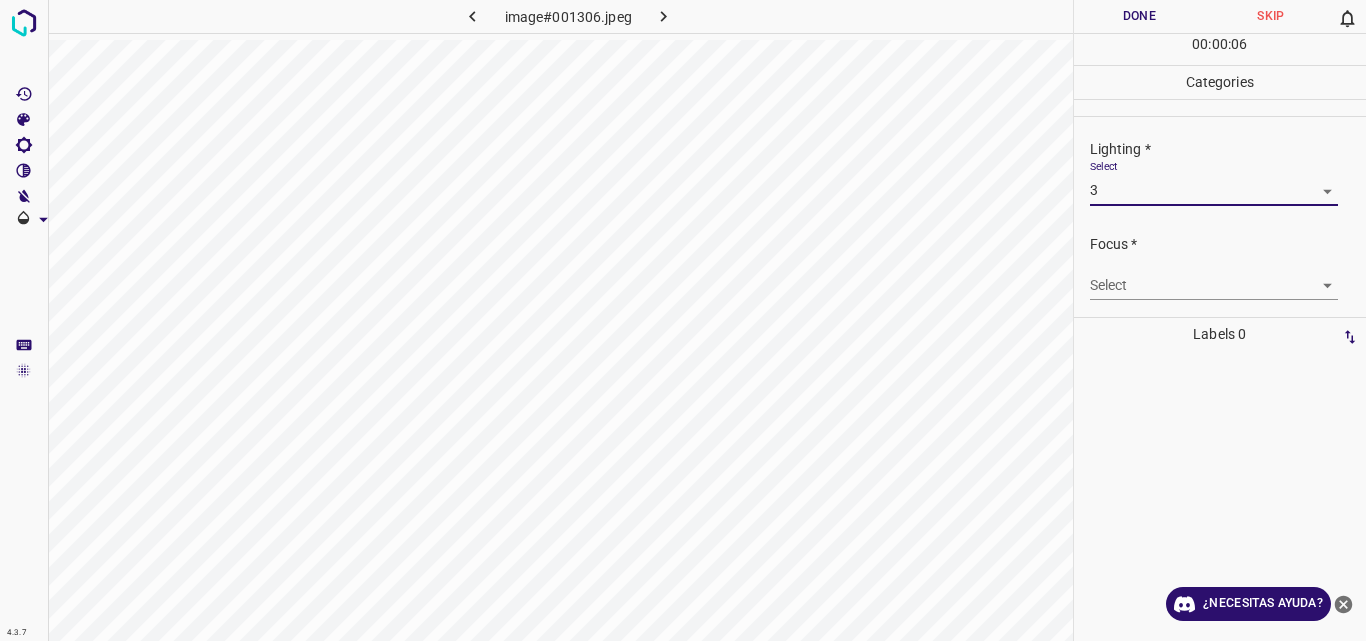 click on "Original text Rate this translation Your feedback will be used to help improve Google Translate 4.3.7 image#001306.jpeg Done Skip 0 00   : 00   : 06   Categories Lighting *  Select 3 3 Focus *  Select ​ Overall *  Select ​ Labels   0 Categories 1 Lighting 2 Focus 3 Overall Tools Space Change between modes (Draw & Edit) I Auto labeling R Restore zoom M Zoom in N Zoom out Delete Delete selecte label Filters Z Restore filters X Saturation filter C Brightness filter V Contrast filter B Gray scale filter General O Download ¿Necesitas ayuda? - Texto - Esconder - Borrar" at bounding box center (683, 320) 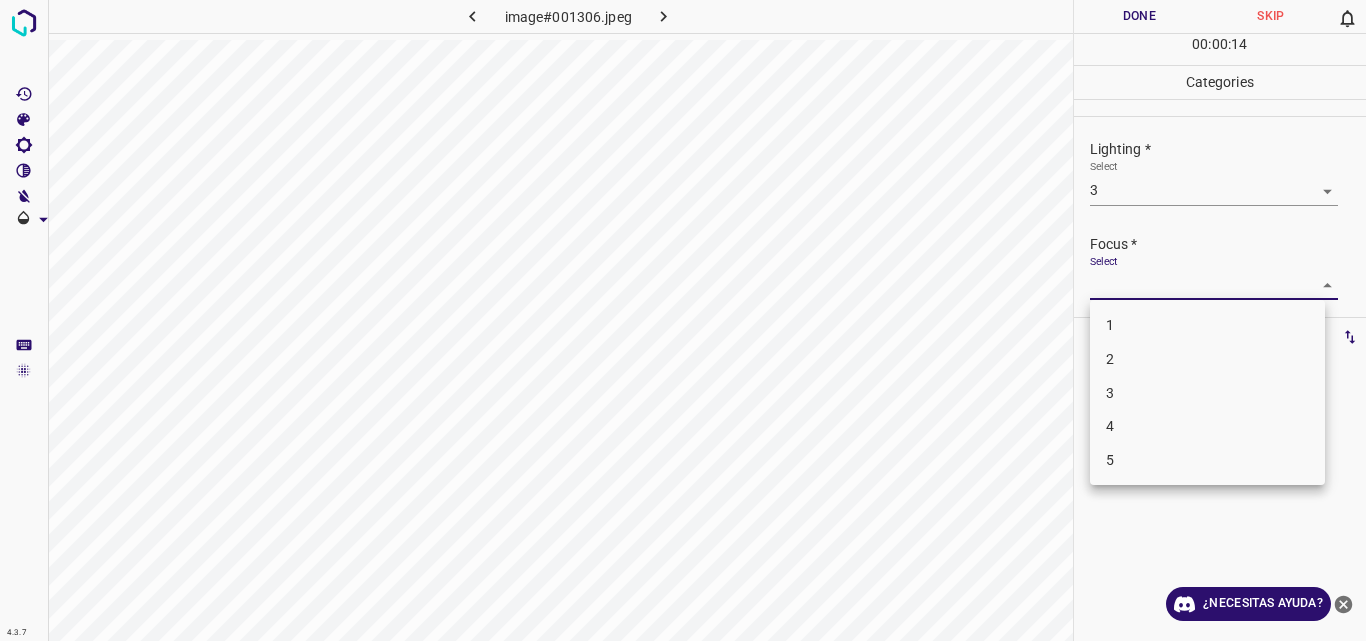click on "3" at bounding box center (1207, 393) 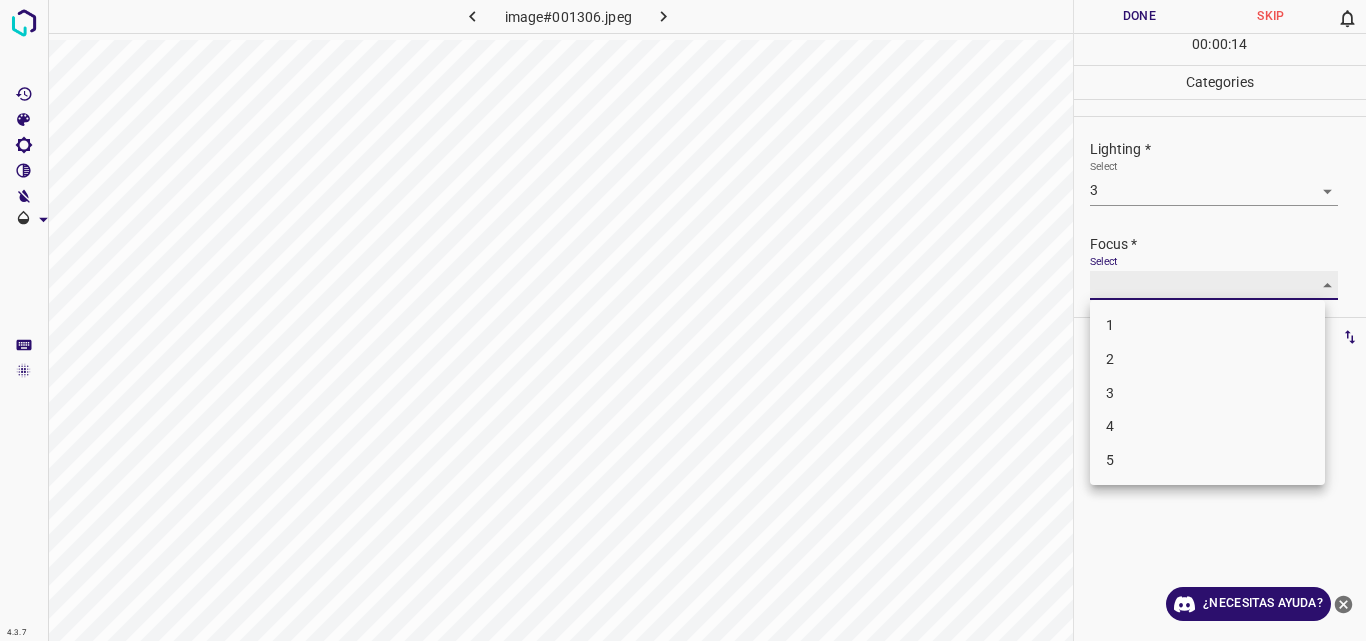 type on "3" 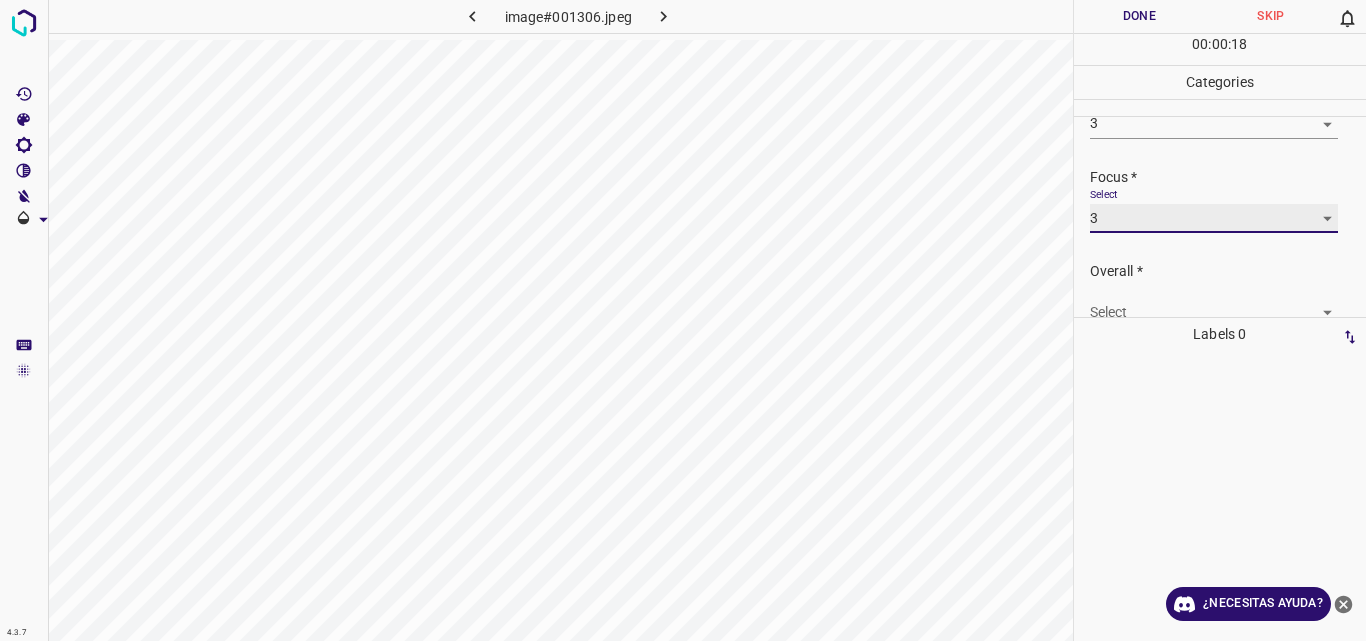 scroll, scrollTop: 98, scrollLeft: 0, axis: vertical 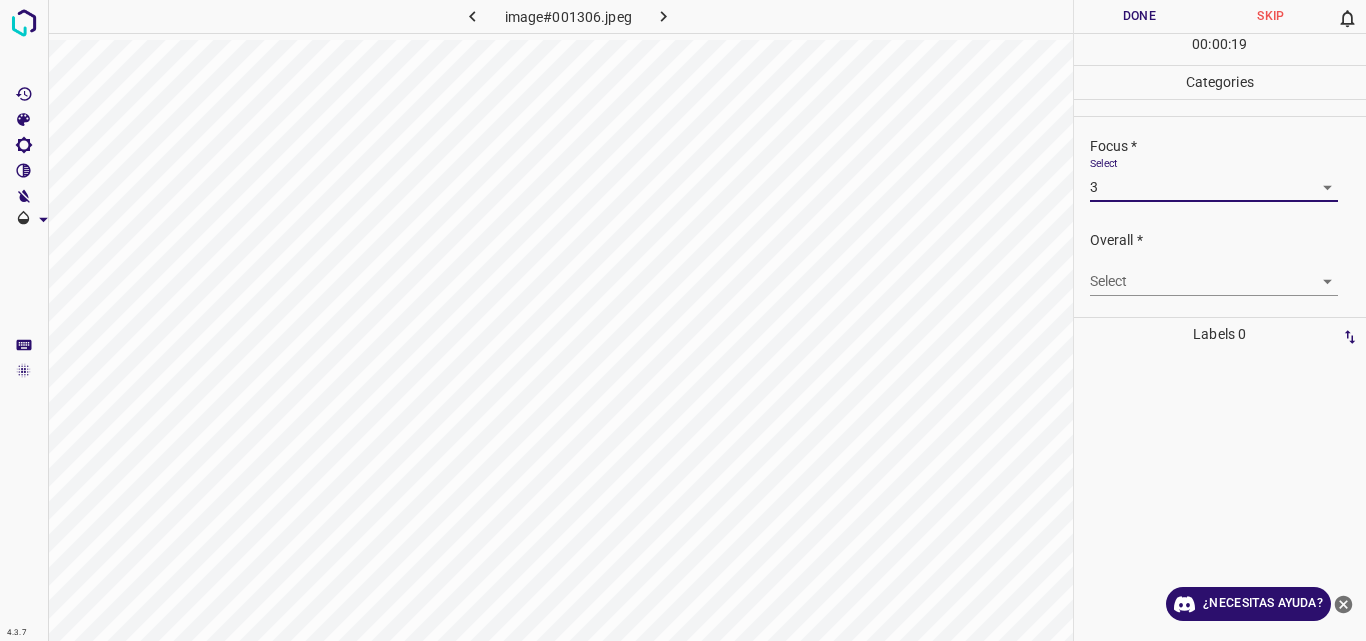 click on "Original text Rate this translation Your feedback will be used to help improve Google Translate 4.3.7 image#001306.jpeg Done Skip 0 00   : 00   : 19   Categories Lighting *  Select 3 3 Focus *  Select 3 3 Overall *  Select ​ Labels   0 Categories 1 Lighting 2 Focus 3 Overall Tools Space Change between modes (Draw & Edit) I Auto labeling R Restore zoom M Zoom in N Zoom out Delete Delete selecte label Filters Z Restore filters X Saturation filter C Brightness filter V Contrast filter B Gray scale filter General O Download ¿Necesitas ayuda? - Texto - Esconder - Borrar" at bounding box center [683, 320] 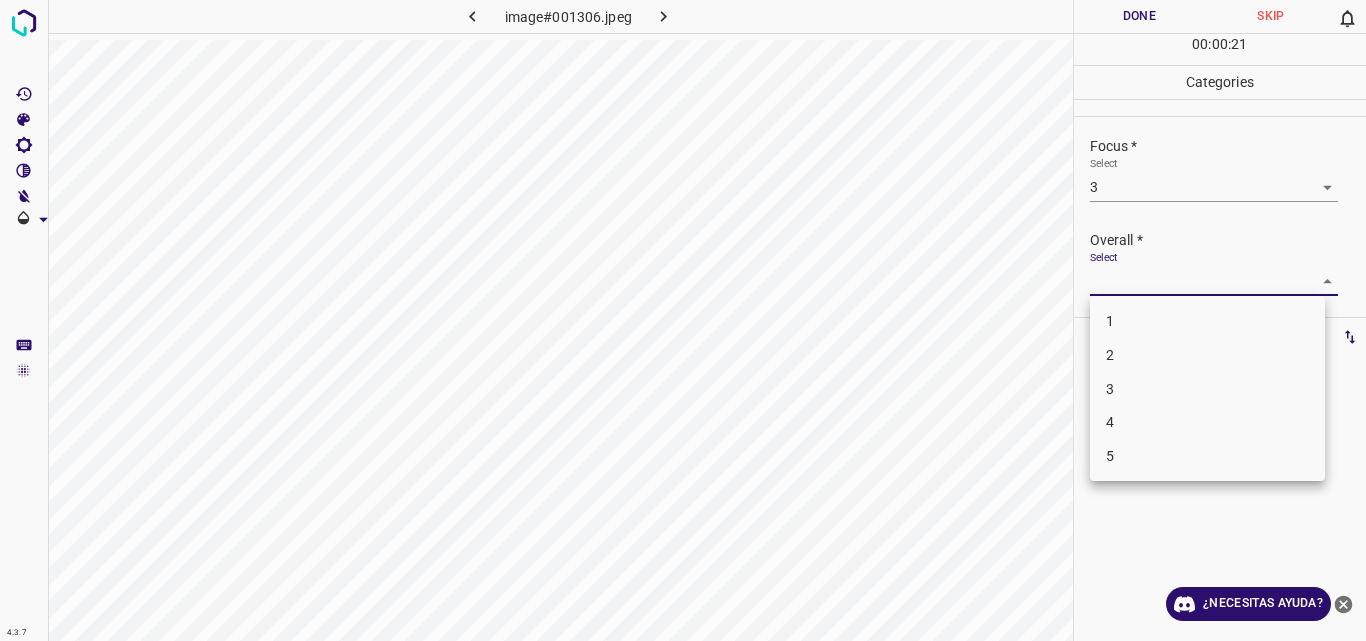 click on "3" at bounding box center (1207, 389) 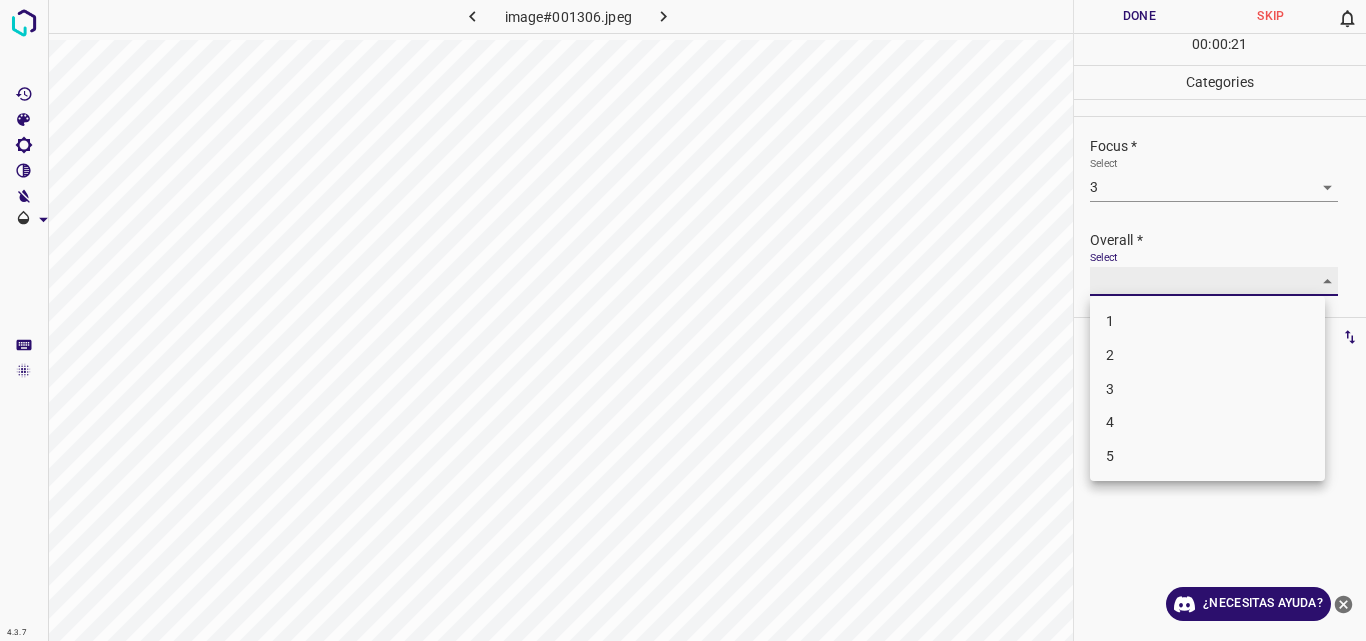 type on "3" 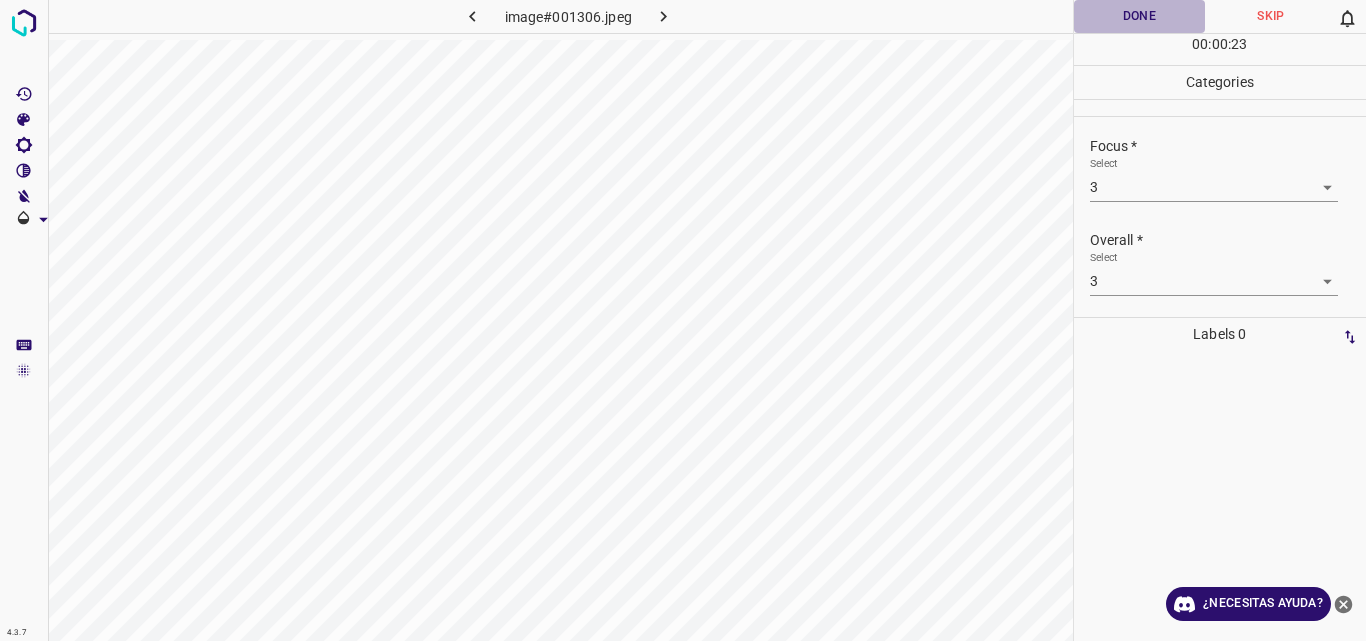 click on "Done" at bounding box center (1140, 16) 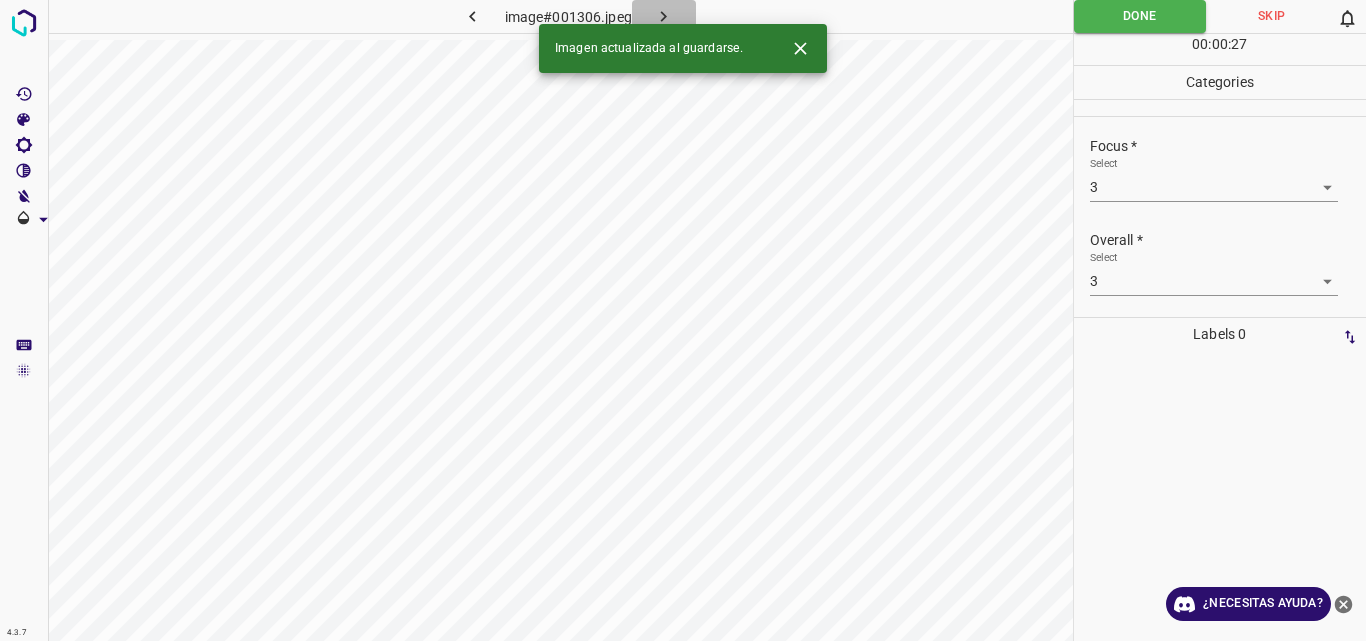 click 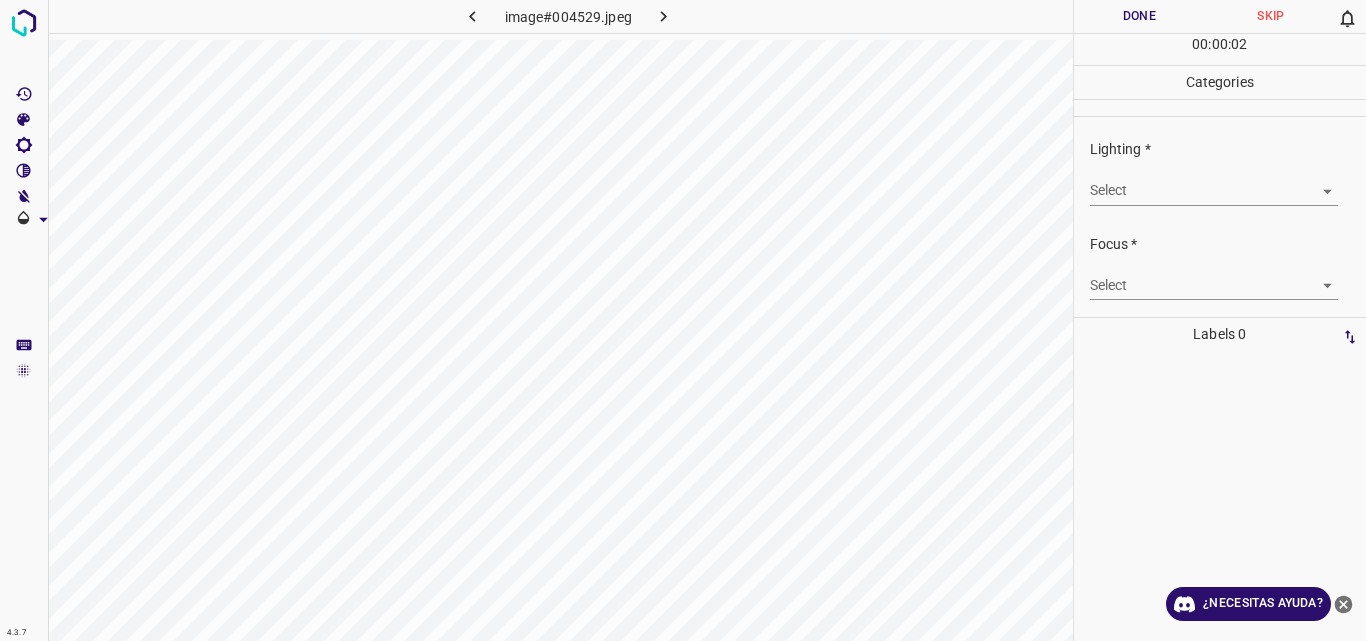 click on "Original text Rate this translation Your feedback will be used to help improve Google Translate 4.3.7 image#004529.jpeg Done Skip 0 00   : 00   : 02   Categories Lighting *  Select ​ Focus *  Select ​ Overall *  Select ​ Labels   0 Categories 1 Lighting 2 Focus 3 Overall Tools Space Change between modes (Draw & Edit) I Auto labeling R Restore zoom M Zoom in N Zoom out Delete Delete selecte label Filters Z Restore filters X Saturation filter C Brightness filter V Contrast filter B Gray scale filter General O Download ¿Necesitas ayuda? - Texto - Esconder - Borrar" at bounding box center (683, 320) 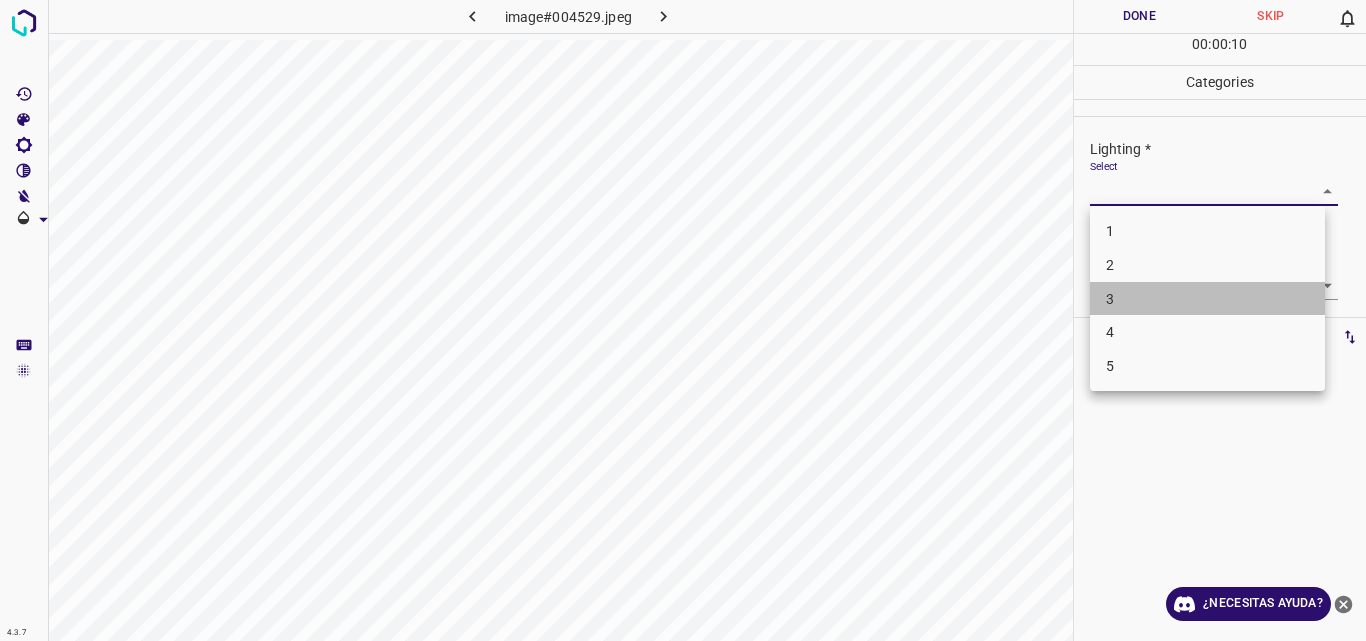 click on "3" at bounding box center [1207, 299] 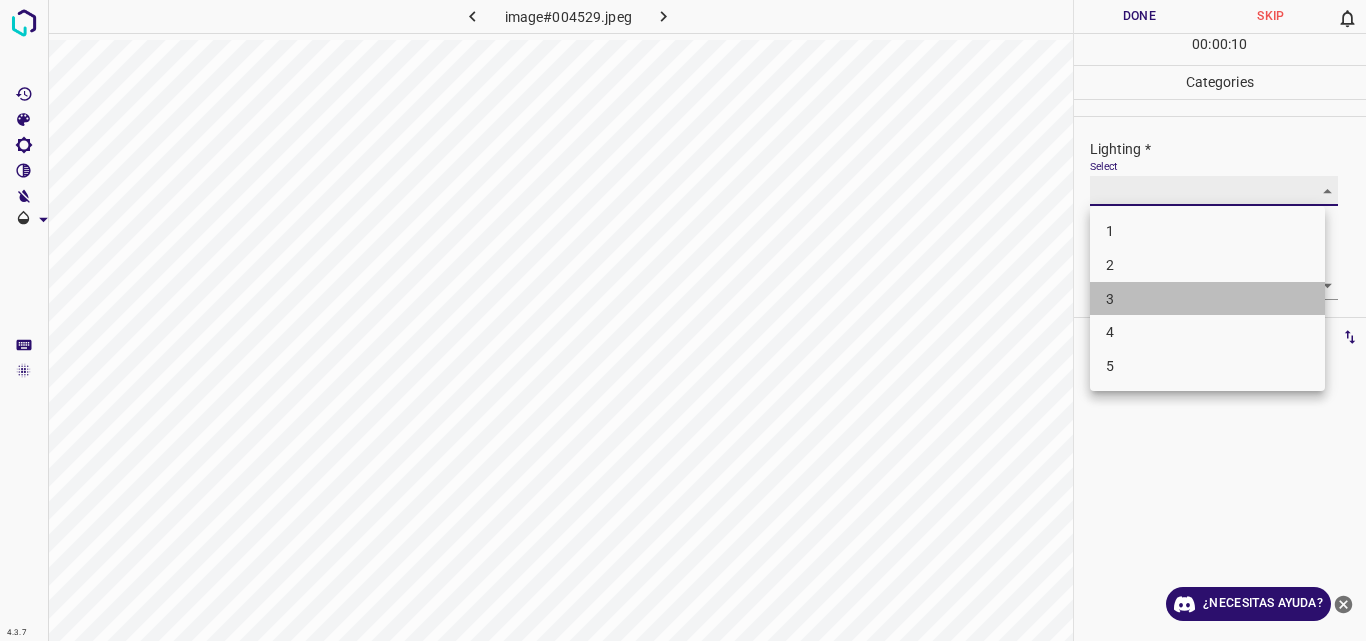 type on "3" 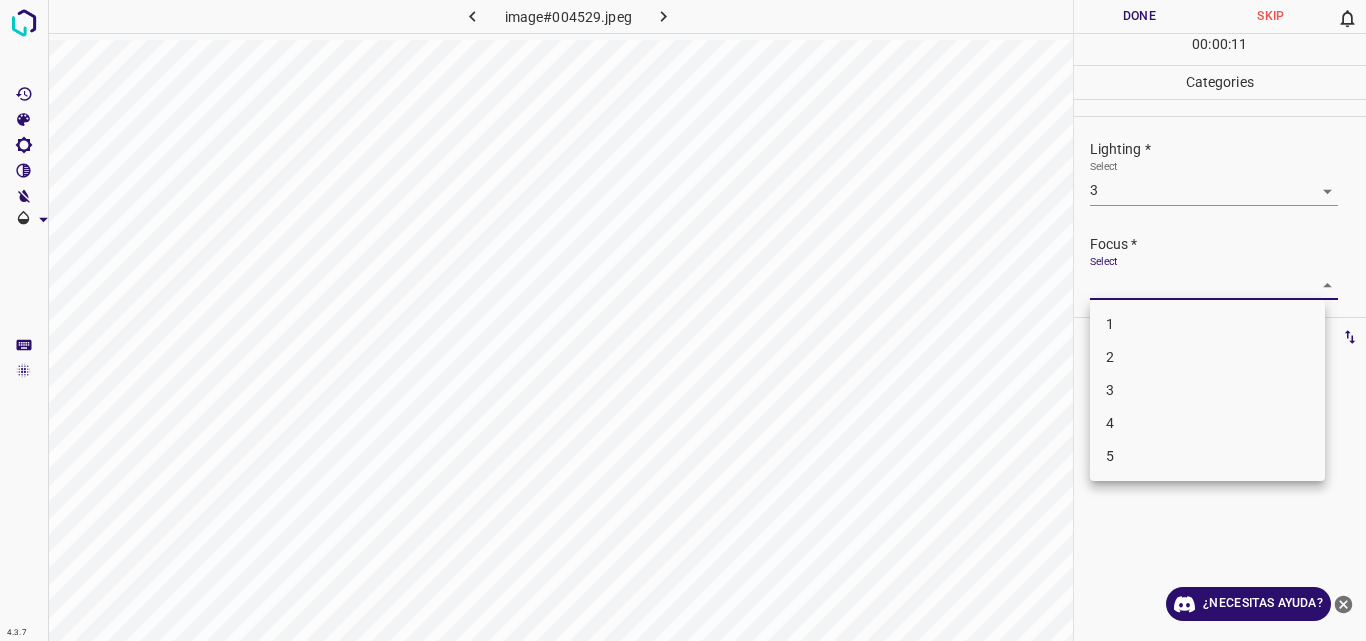 click on "Original text Rate this translation Your feedback will be used to help improve Google Translate 4.3.7 image#004529.jpeg Done Skip 0 00   : 00   : 11   Categories Lighting *  Select 3 3 Focus *  Select ​ Overall *  Select ​ Labels   0 Categories 1 Lighting 2 Focus 3 Overall Tools Space Change between modes (Draw & Edit) I Auto labeling R Restore zoom M Zoom in N Zoom out Delete Delete selecte label Filters Z Restore filters X Saturation filter C Brightness filter V Contrast filter B Gray scale filter General O Download ¿Necesitas ayuda? - Texto - Esconder - Borrar 1 2 3 4 5" at bounding box center (683, 320) 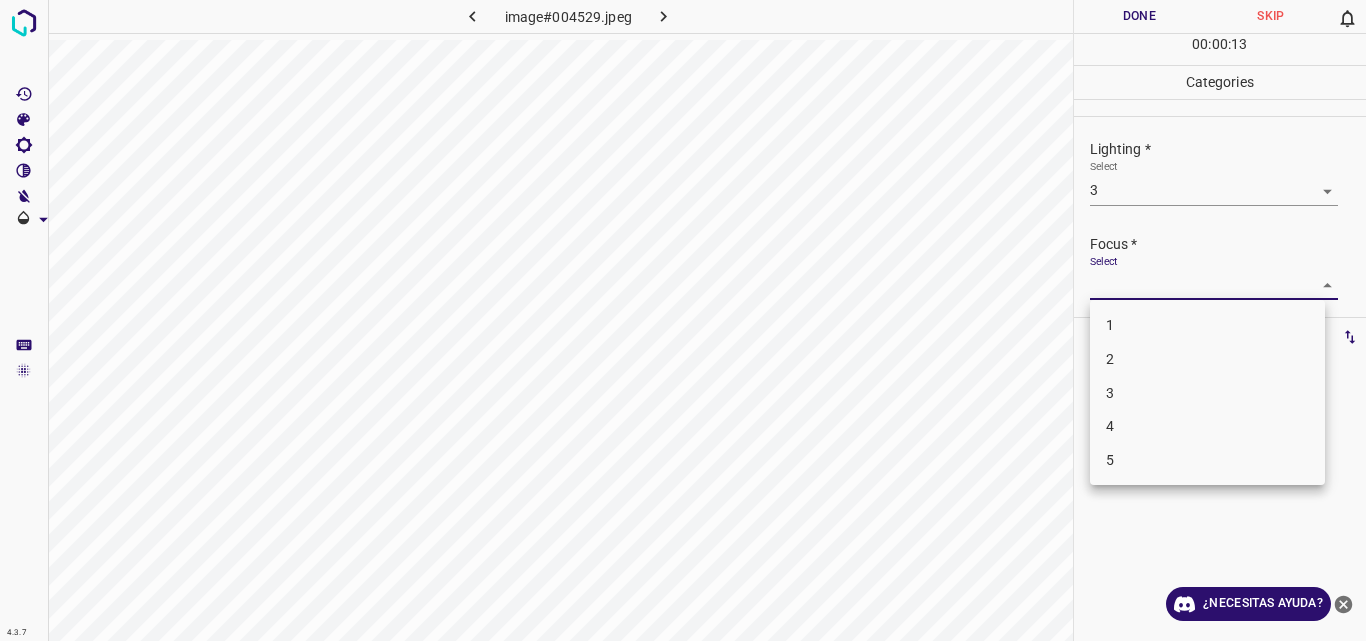 click on "3" at bounding box center [1207, 393] 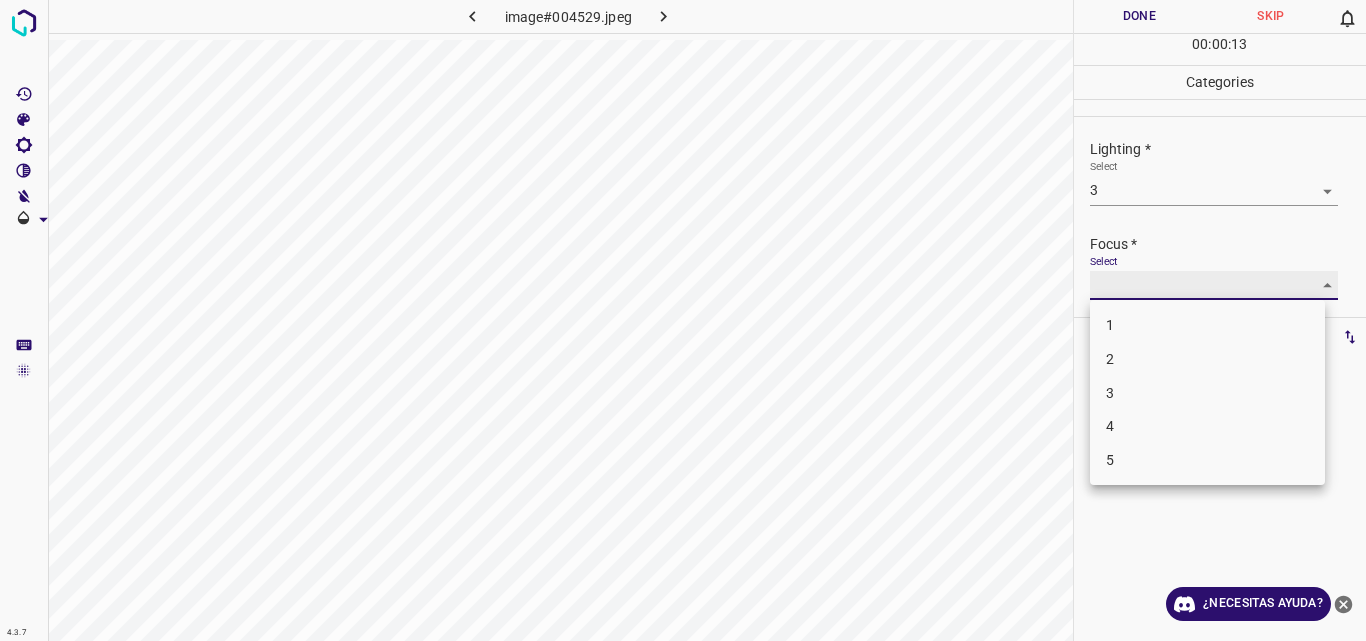 type on "3" 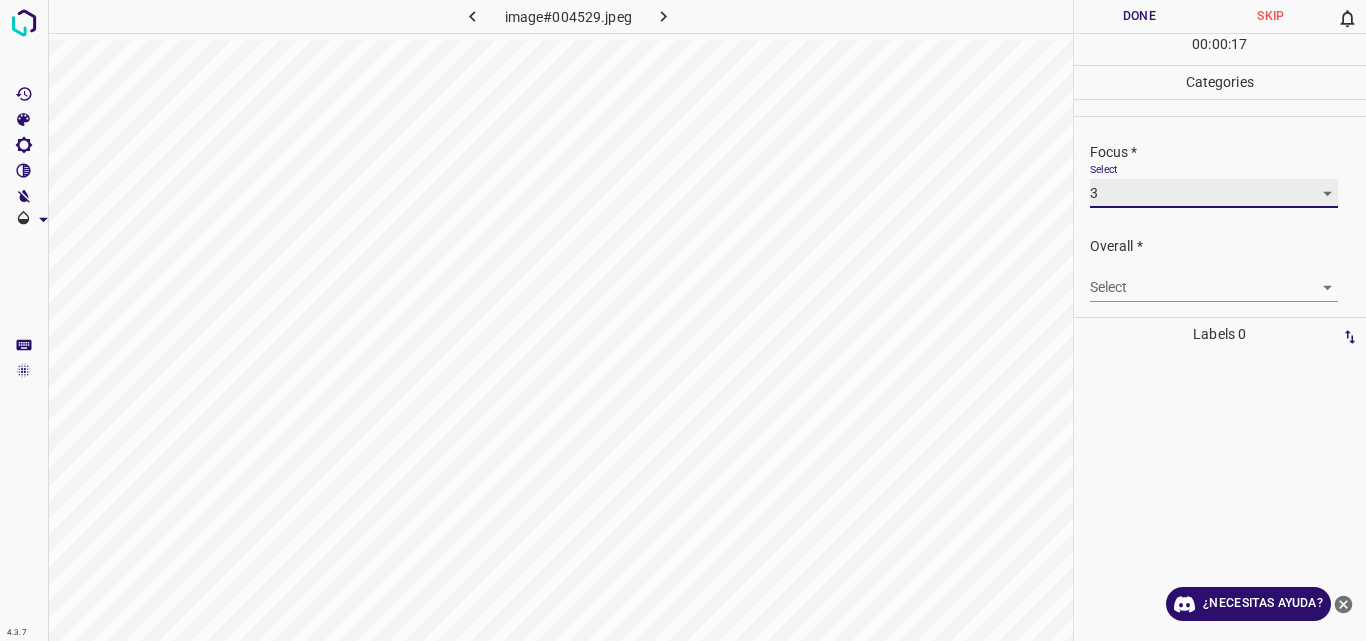 scroll, scrollTop: 98, scrollLeft: 0, axis: vertical 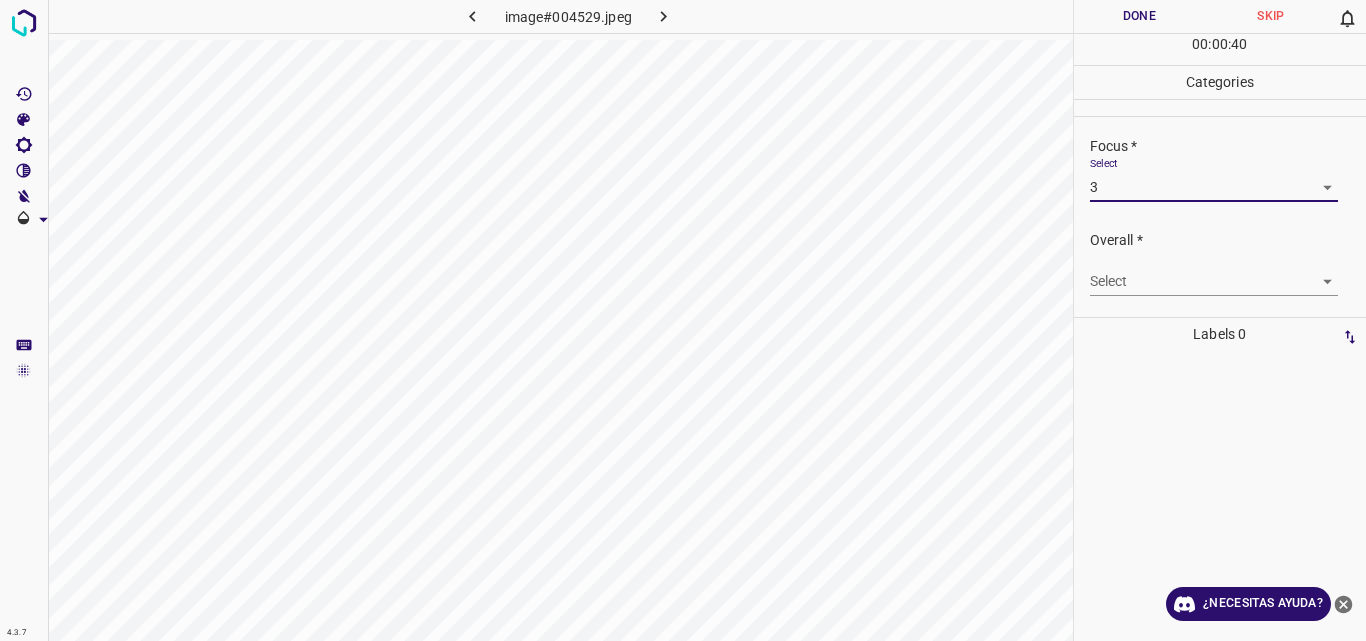 click on "Original text Rate this translation Your feedback will be used to help improve Google Translate 4.3.7 image#004529.jpeg Done Skip 0 00   : 00   : 40   Categories Lighting *  Select 3 3 Focus *  Select 3 3 Overall *  Select ​ Labels   0 Categories 1 Lighting 2 Focus 3 Overall Tools Space Change between modes (Draw & Edit) I Auto labeling R Restore zoom M Zoom in N Zoom out Delete Delete selecte label Filters Z Restore filters X Saturation filter C Brightness filter V Contrast filter B Gray scale filter General O Download ¿Necesitas ayuda? - Texto - Esconder - Borrar" at bounding box center (683, 320) 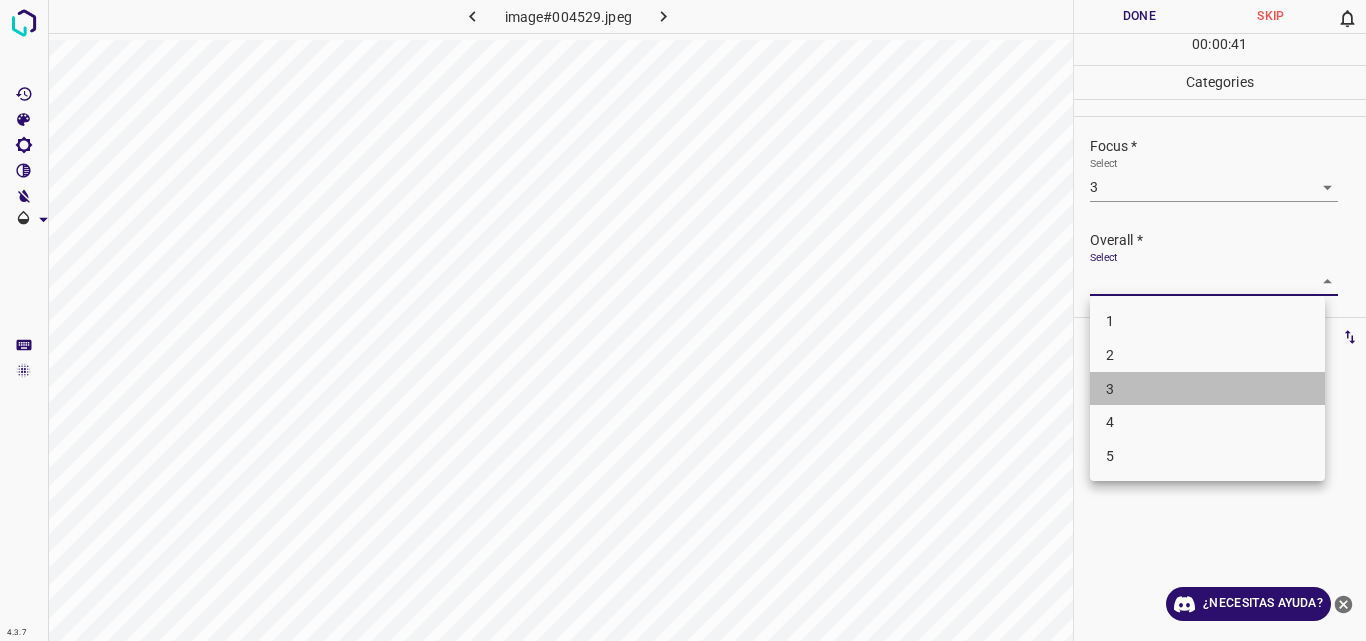 click on "3" at bounding box center (1207, 389) 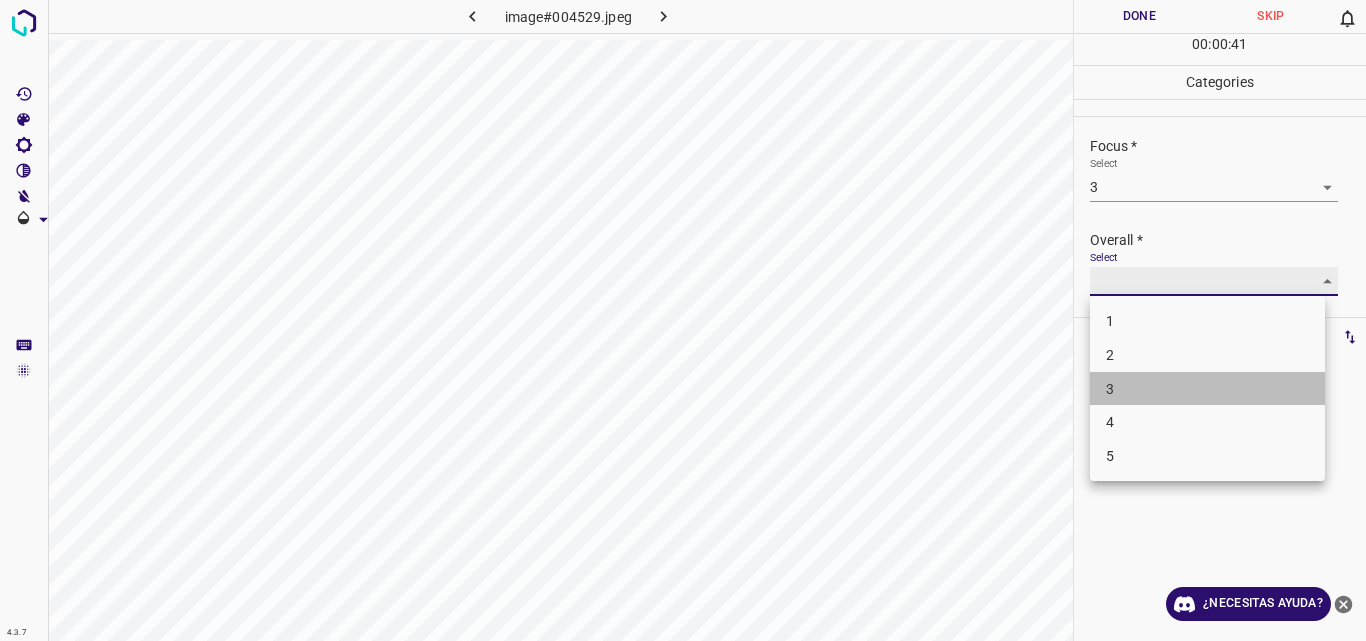 type on "3" 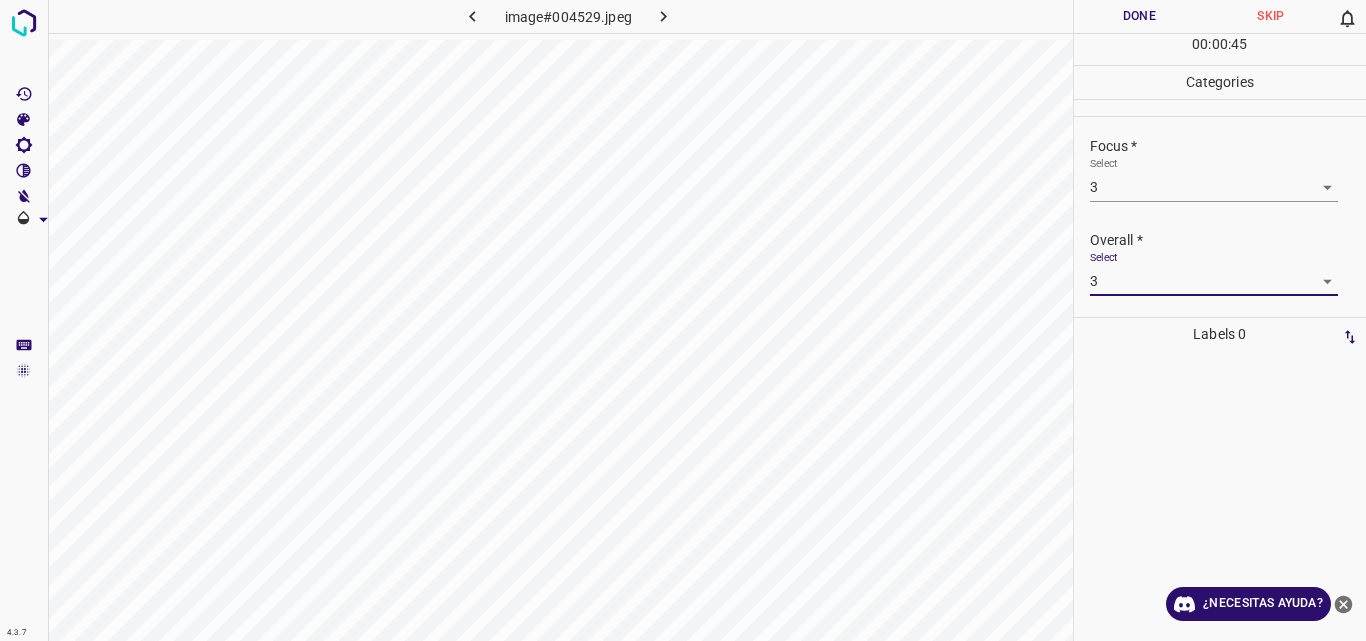click on "Done" at bounding box center [1140, 16] 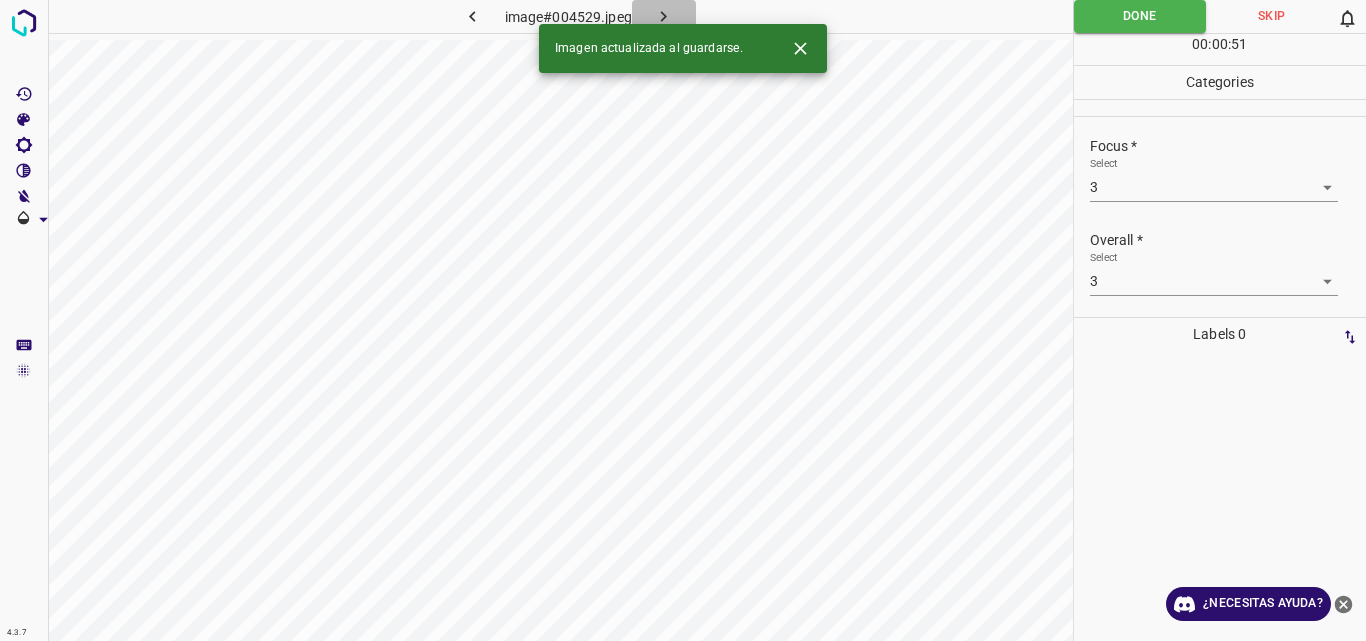 click 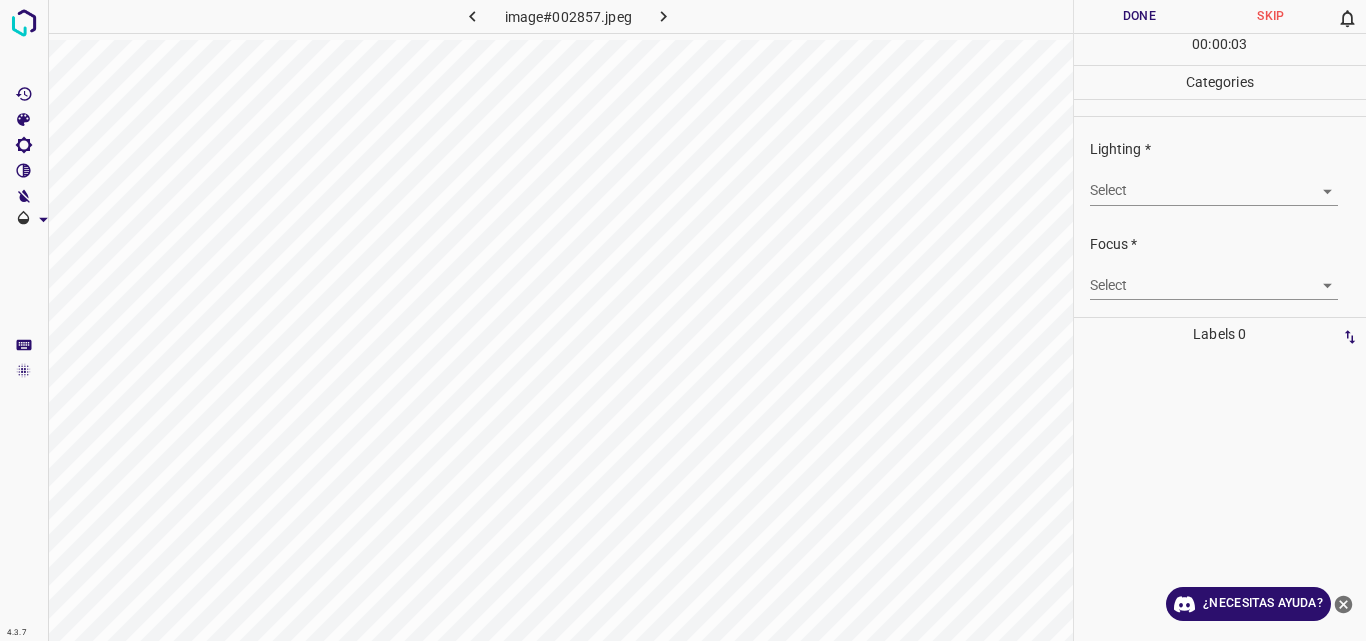 click on "Original text Rate this translation Your feedback will be used to help improve Google Translate 4.3.7 image#002857.jpeg Done Skip 0 00   : 00   : 03   Categories Lighting *  Select ​ Focus *  Select ​ Overall *  Select ​ Labels   0 Categories 1 Lighting 2 Focus 3 Overall Tools Space Change between modes (Draw & Edit) I Auto labeling R Restore zoom M Zoom in N Zoom out Delete Delete selecte label Filters Z Restore filters X Saturation filter C Brightness filter V Contrast filter B Gray scale filter General O Download ¿Necesitas ayuda? - Texto - Esconder - Borrar" at bounding box center (683, 320) 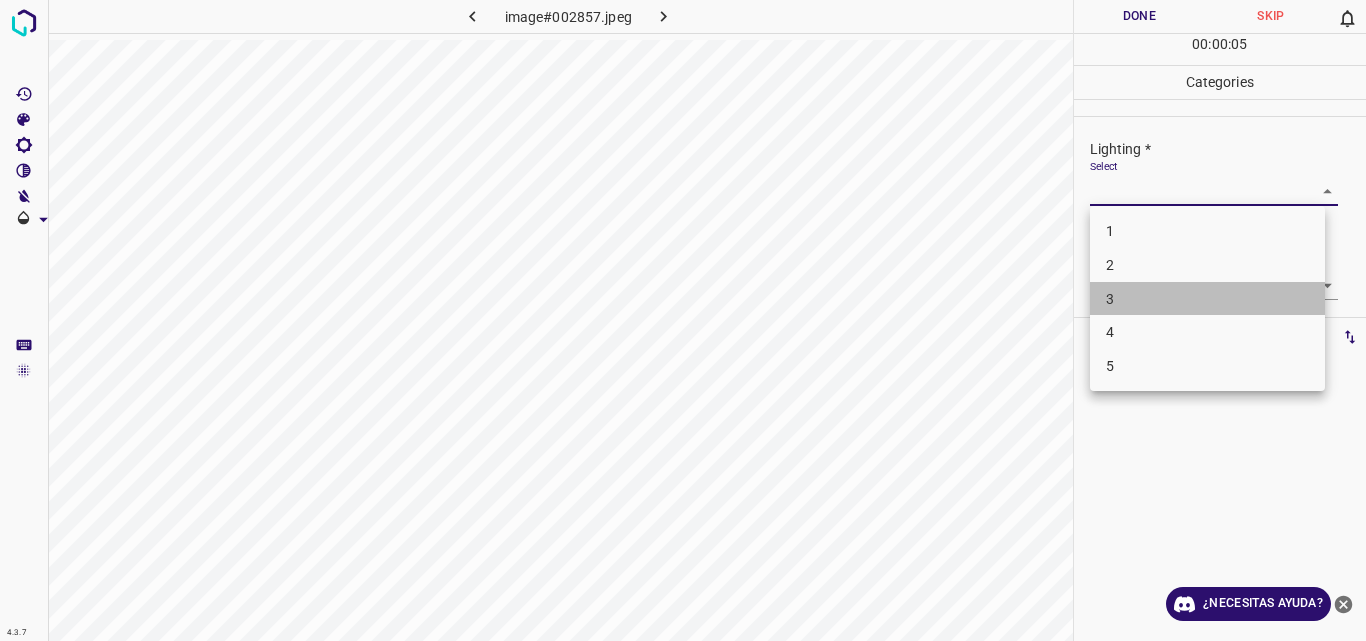 click on "3" at bounding box center [1207, 299] 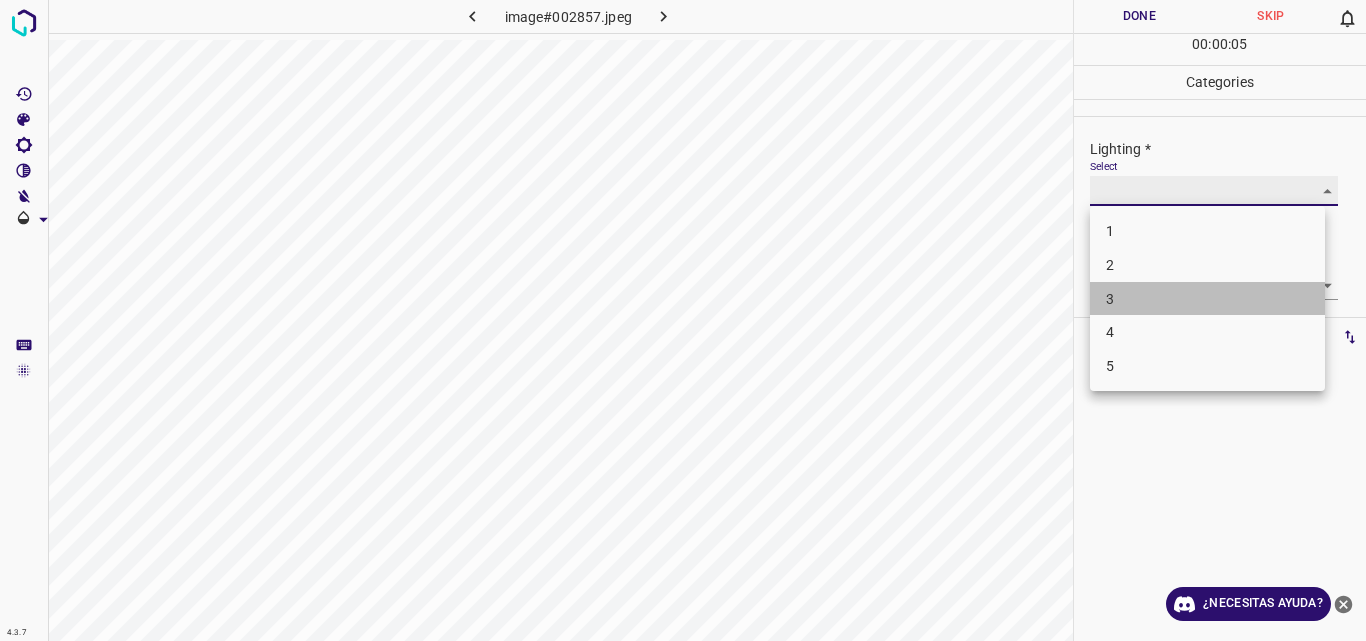 type on "3" 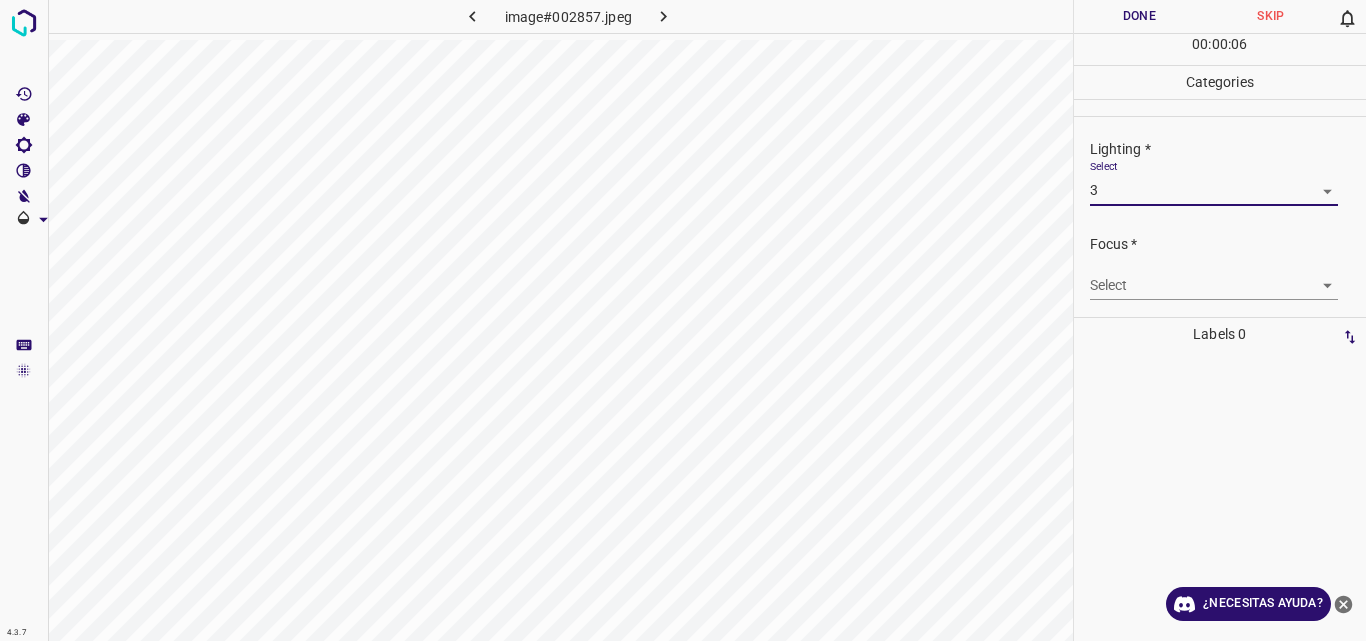click on "Original text Rate this translation Your feedback will be used to help improve Google Translate 4.3.7 image#002857.jpeg Done Skip 0 00   : 00   : 06   Categories Lighting *  Select 3 3 Focus *  Select ​ Overall *  Select ​ Labels   0 Categories 1 Lighting 2 Focus 3 Overall Tools Space Change between modes (Draw & Edit) I Auto labeling R Restore zoom M Zoom in N Zoom out Delete Delete selecte label Filters Z Restore filters X Saturation filter C Brightness filter V Contrast filter B Gray scale filter General O Download ¿Necesitas ayuda? - Texto - Esconder - Borrar" at bounding box center [683, 320] 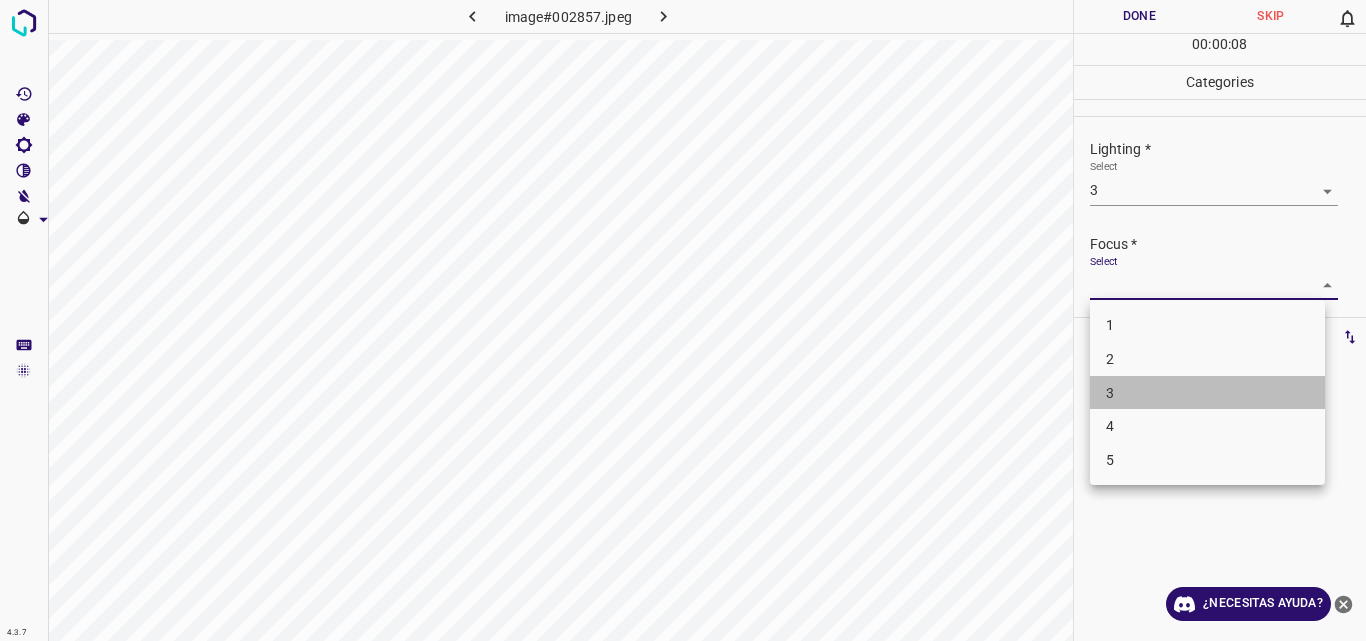 click on "3" at bounding box center (1207, 393) 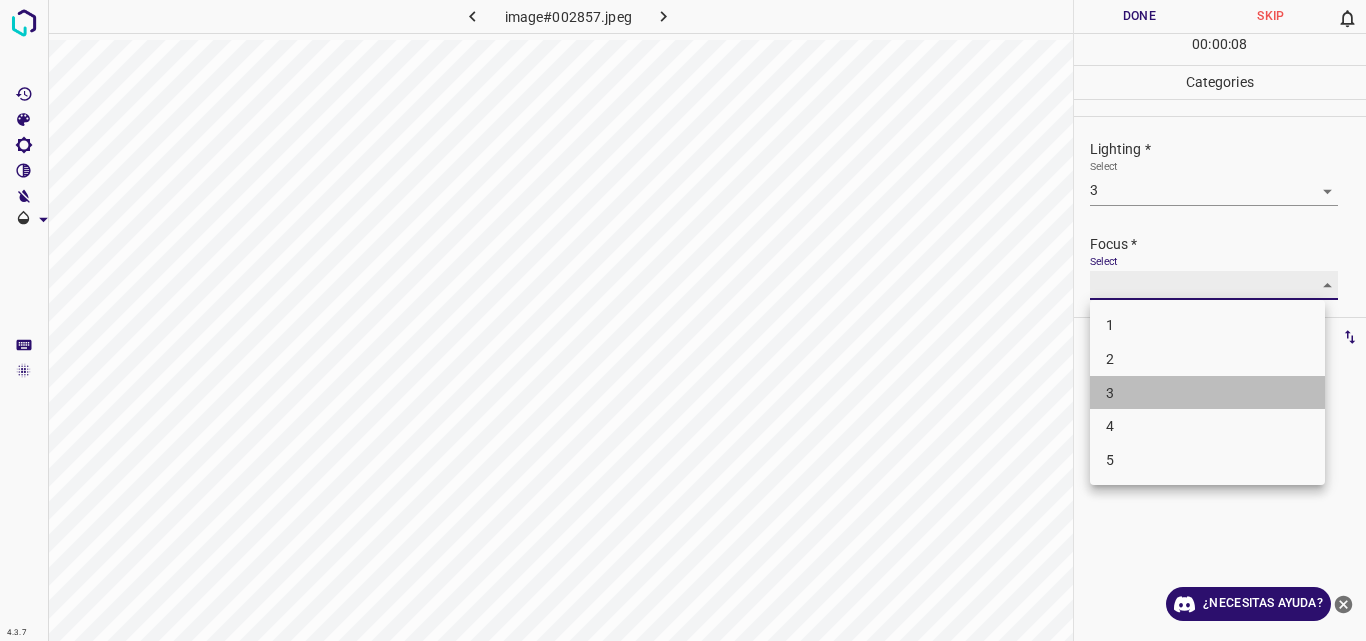 type on "3" 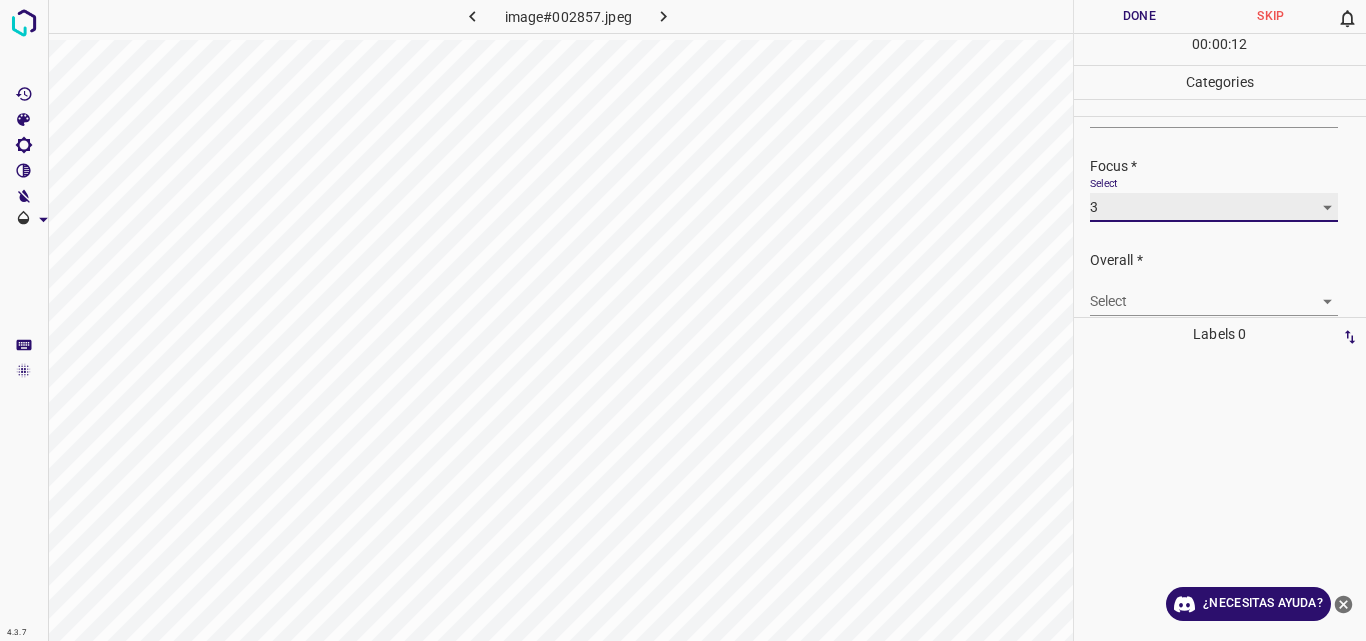 scroll, scrollTop: 98, scrollLeft: 0, axis: vertical 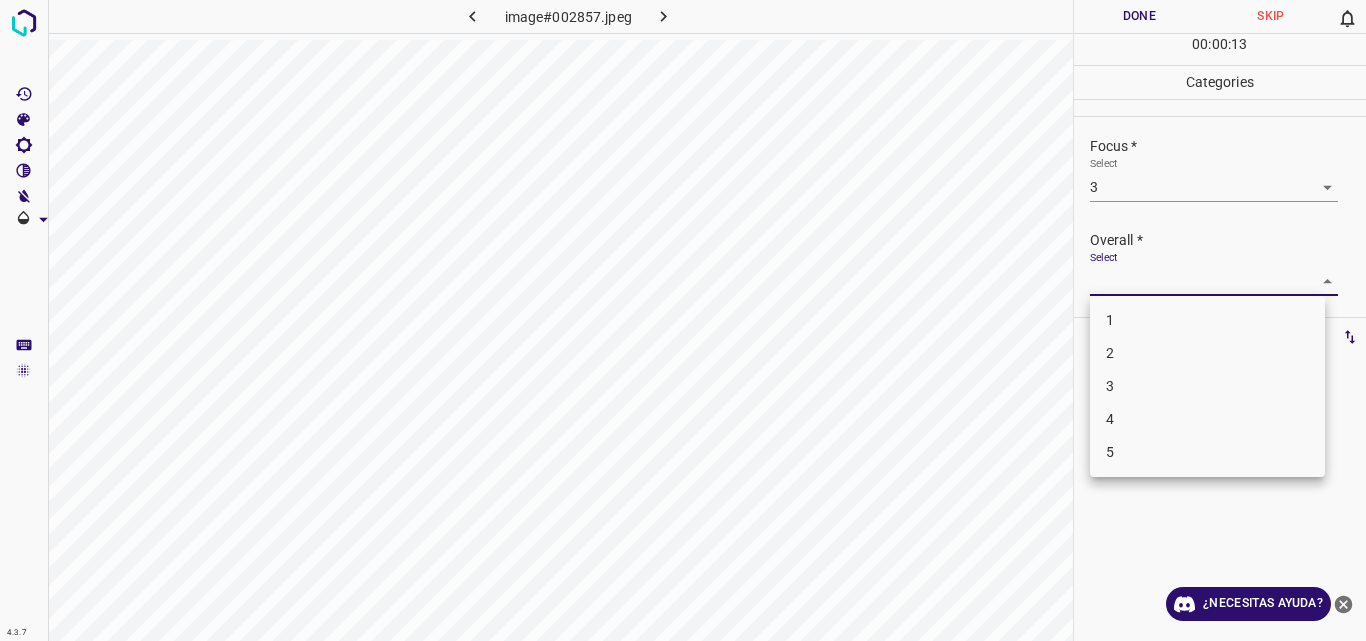 click on "Original text Rate this translation Your feedback will be used to help improve Google Translate 4.3.7 image#002857.jpeg Done Skip 0 00   : 00   : 13   Categories Lighting *  Select 3 3 Focus *  Select 3 3 Overall *  Select ​ Labels   0 Categories 1 Lighting 2 Focus 3 Overall Tools Space Change between modes (Draw & Edit) I Auto labeling R Restore zoom M Zoom in N Zoom out Delete Delete selecte label Filters Z Restore filters X Saturation filter C Brightness filter V Contrast filter B Gray scale filter General O Download ¿Necesitas ayuda? - Texto - Esconder - Borrar 1 2 3 4 5" at bounding box center (683, 320) 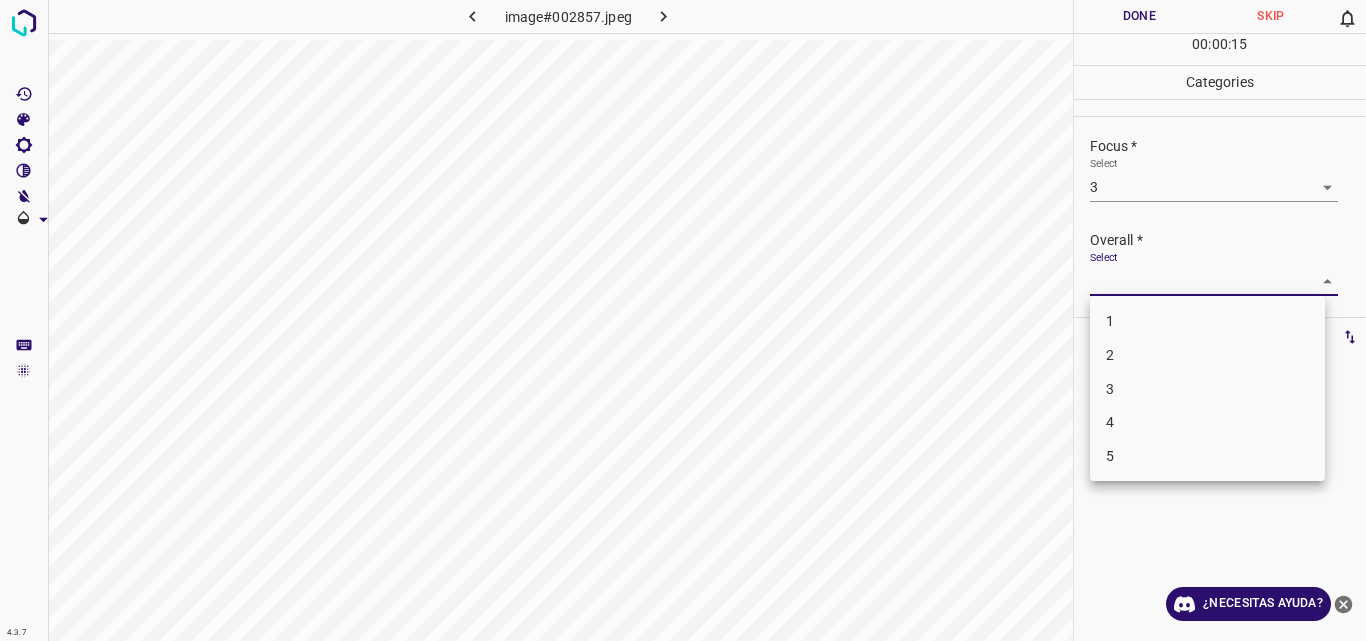 click on "3" at bounding box center [1207, 389] 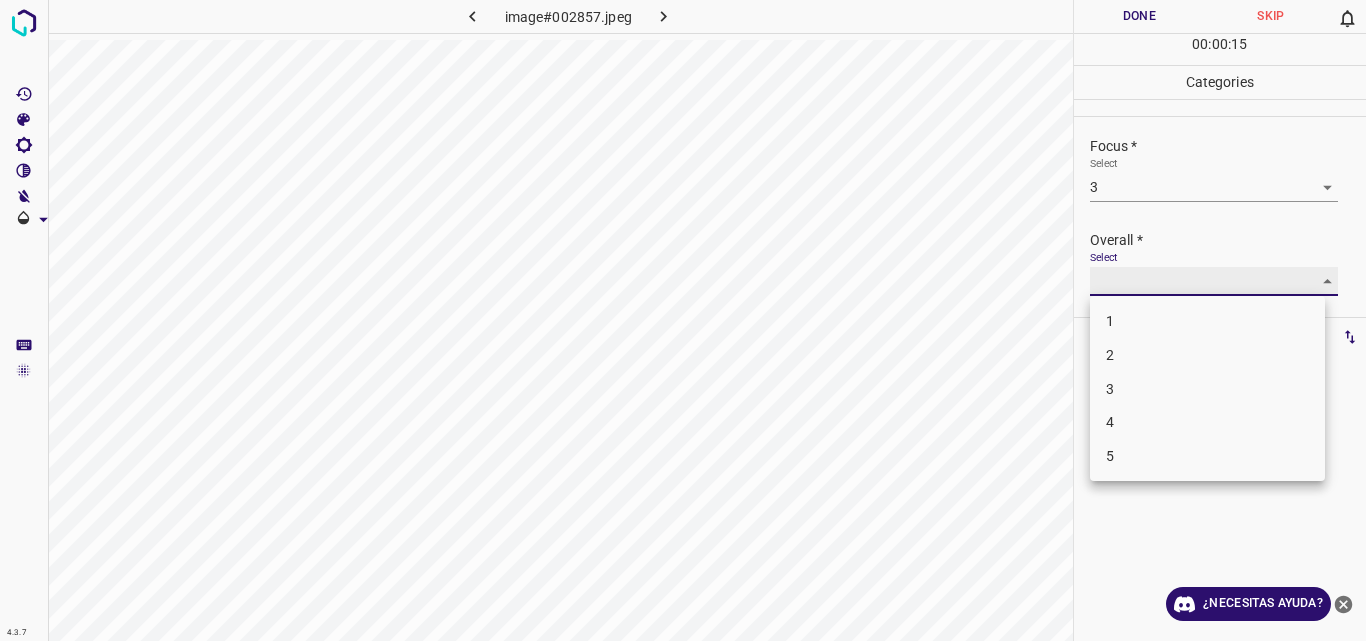 type on "3" 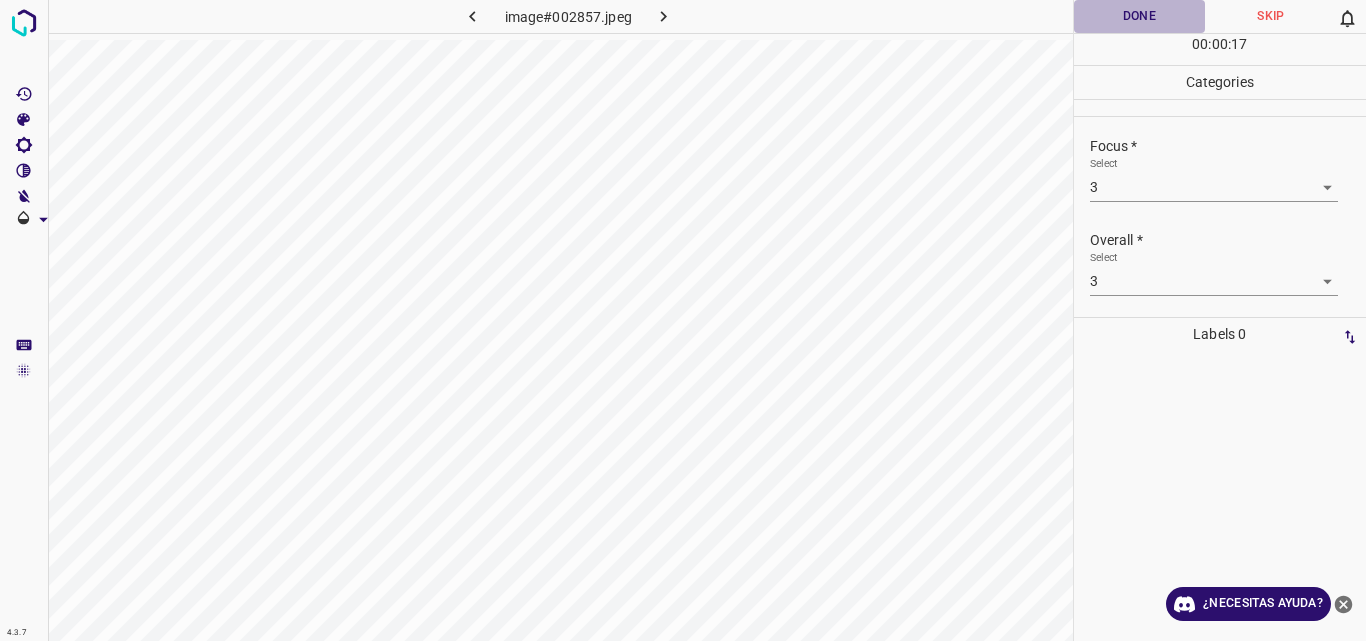 click on "Done" at bounding box center [1140, 16] 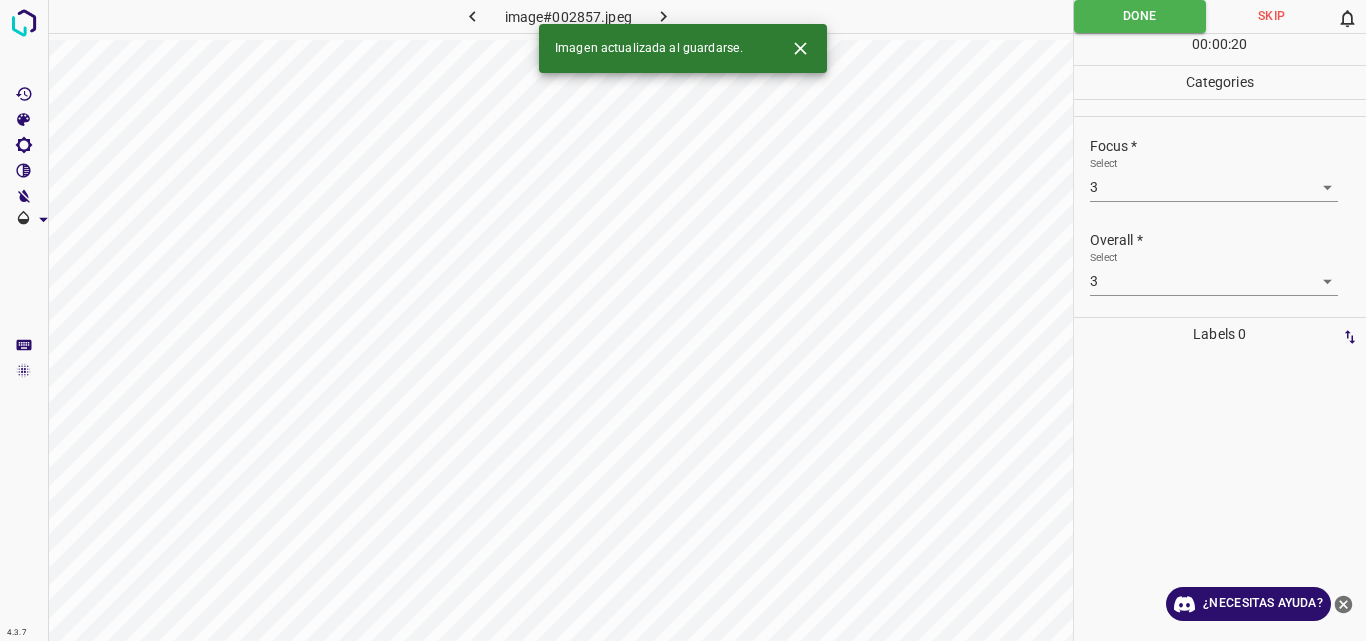 click 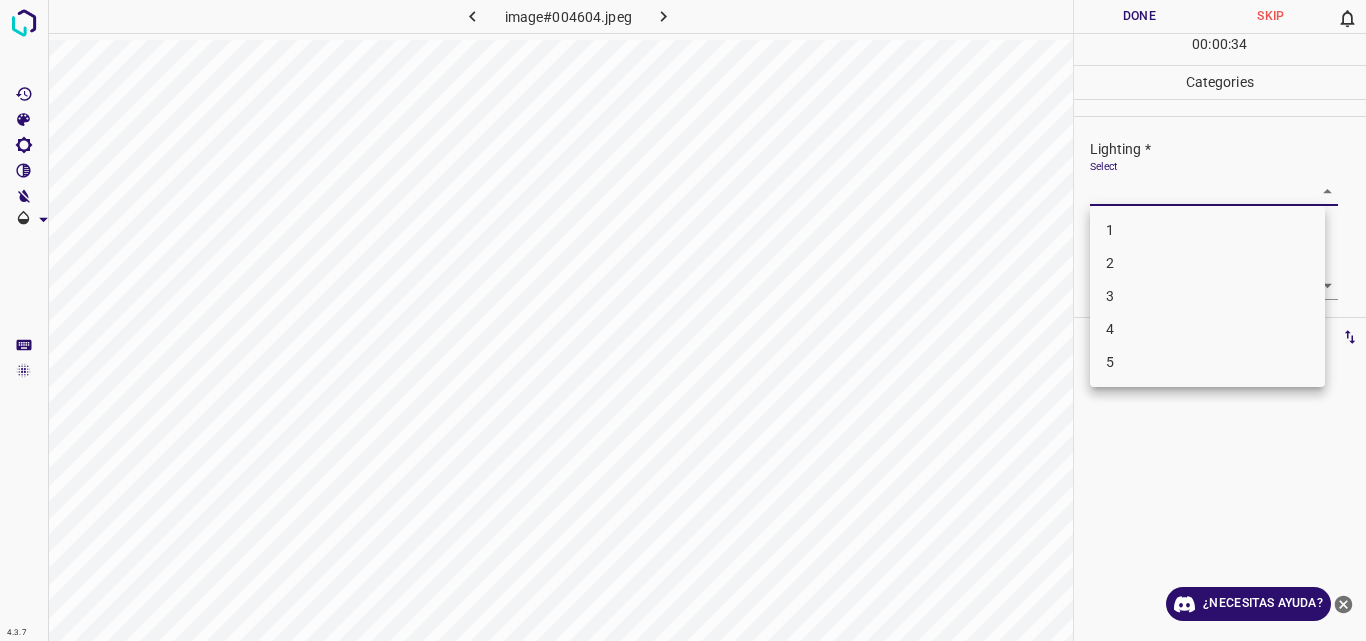 click on "Original text Rate this translation Your feedback will be used to help improve Google Translate 4.3.7 image#004604.jpeg Done Skip 0 00   : 00   : 34   Categories Lighting *  Select ​ Focus *  Select ​ Overall *  Select ​ Labels   0 Categories 1 Lighting 2 Focus 3 Overall Tools Space Change between modes (Draw & Edit) I Auto labeling R Restore zoom M Zoom in N Zoom out Delete Delete selecte label Filters Z Restore filters X Saturation filter C Brightness filter V Contrast filter B Gray scale filter General O Download ¿Necesitas ayuda? - Texto - Esconder - Borrar 1 2 3 4 5" at bounding box center [683, 320] 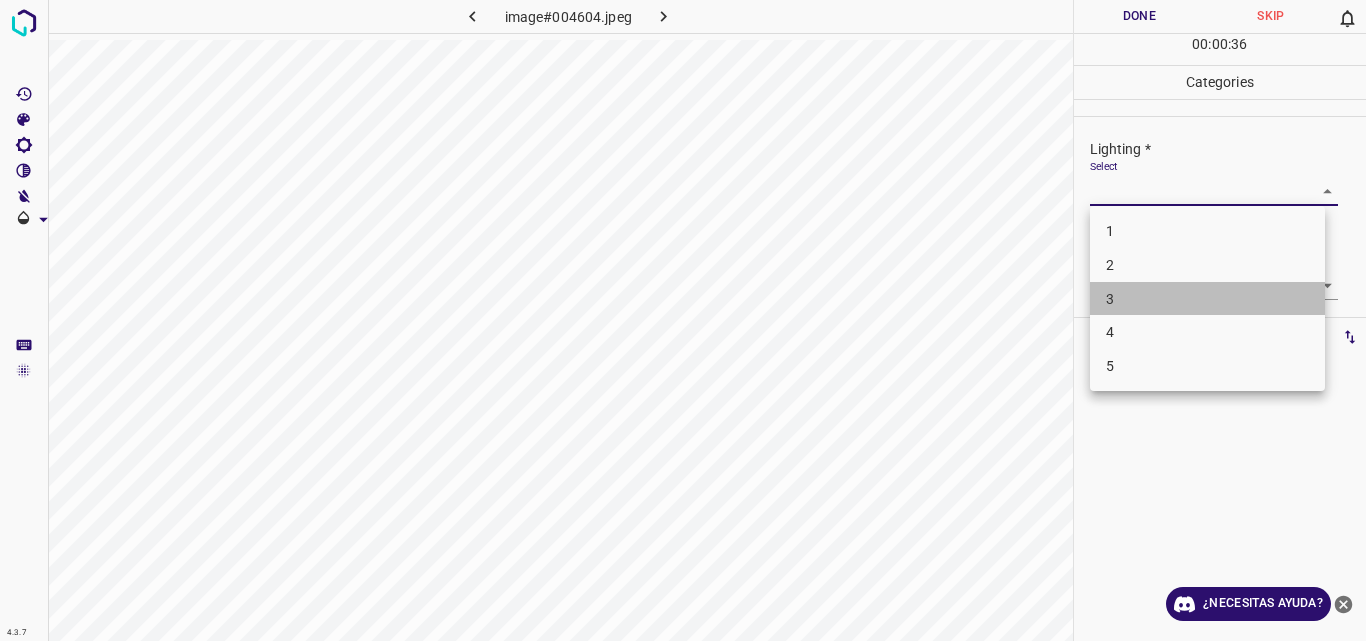 click on "3" at bounding box center (1207, 299) 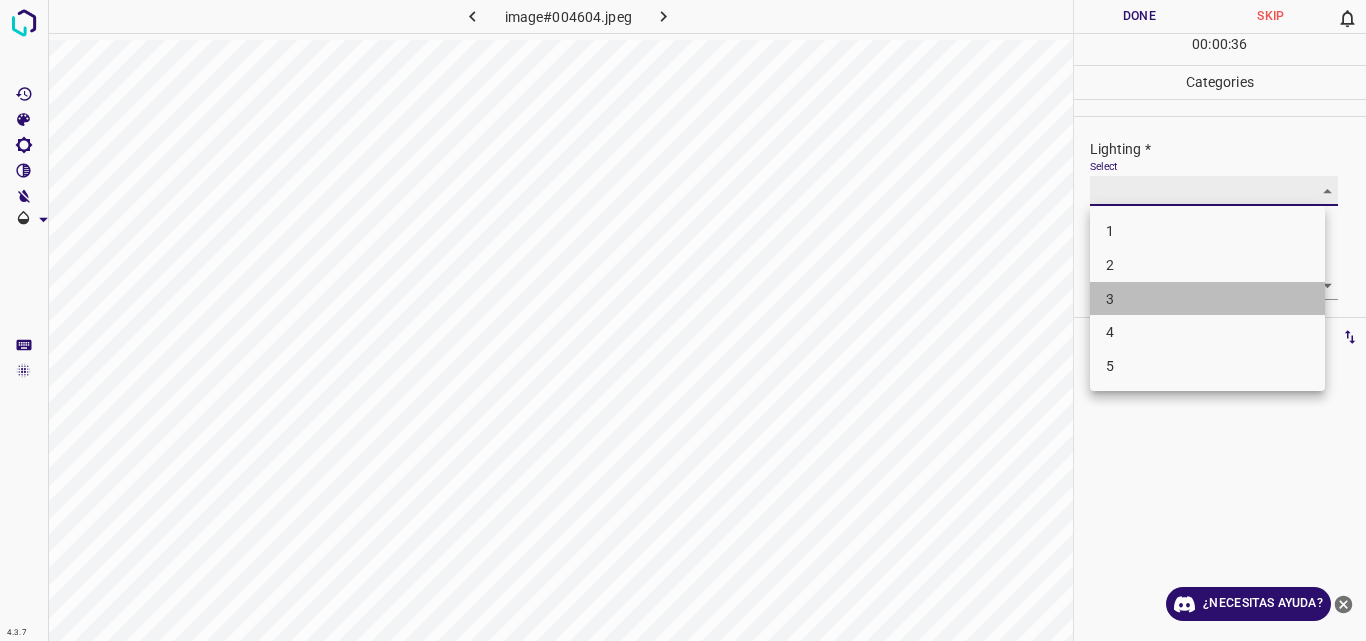 type on "3" 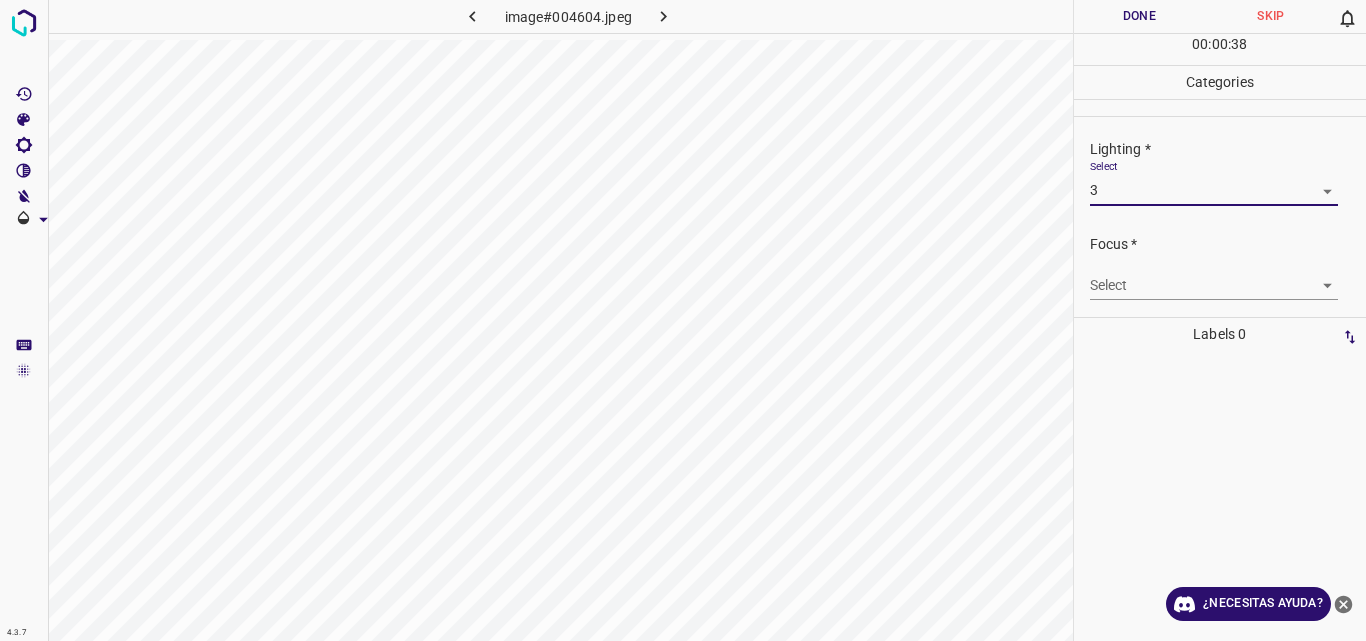 click on "Original text Rate this translation Your feedback will be used to help improve Google Translate 4.3.7 image#004604.jpeg Done Skip 0 00   : 00   : 38   Categories Lighting *  Select 3 3 Focus *  Select ​ Overall *  Select ​ Labels   0 Categories 1 Lighting 2 Focus 3 Overall Tools Space Change between modes (Draw & Edit) I Auto labeling R Restore zoom M Zoom in N Zoom out Delete Delete selecte label Filters Z Restore filters X Saturation filter C Brightness filter V Contrast filter B Gray scale filter General O Download ¿Necesitas ayuda? - Texto - Esconder - Borrar" at bounding box center (683, 320) 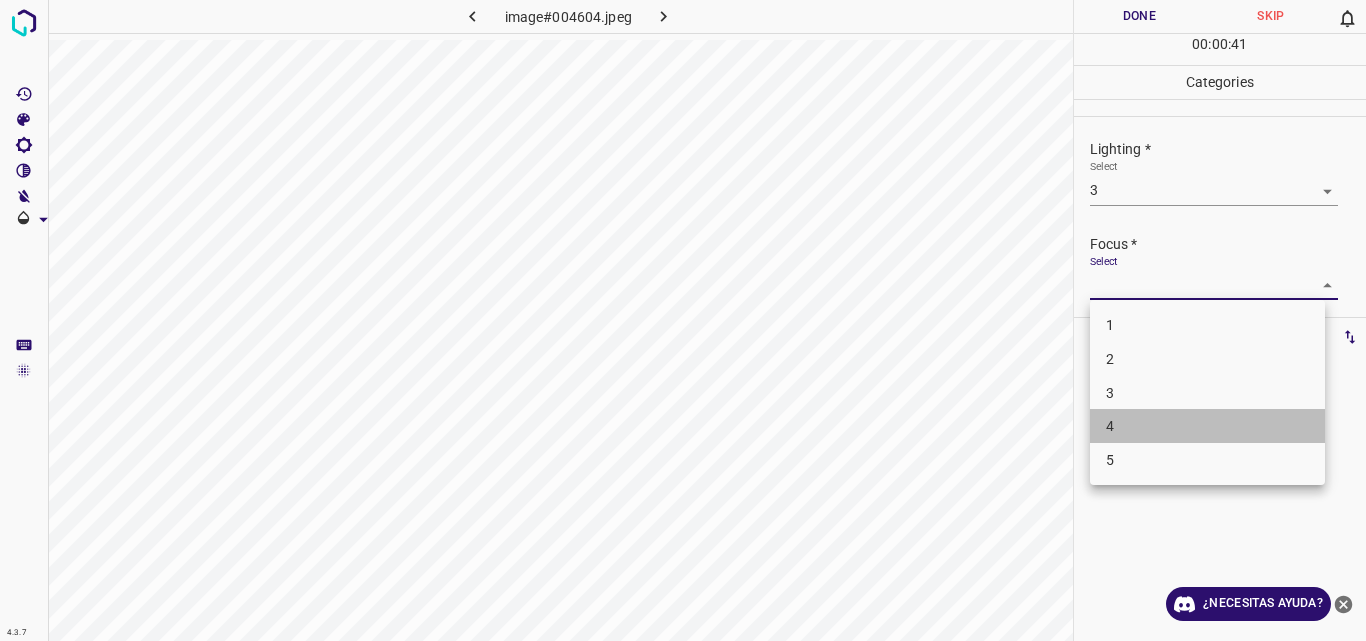 click on "4" at bounding box center [1207, 426] 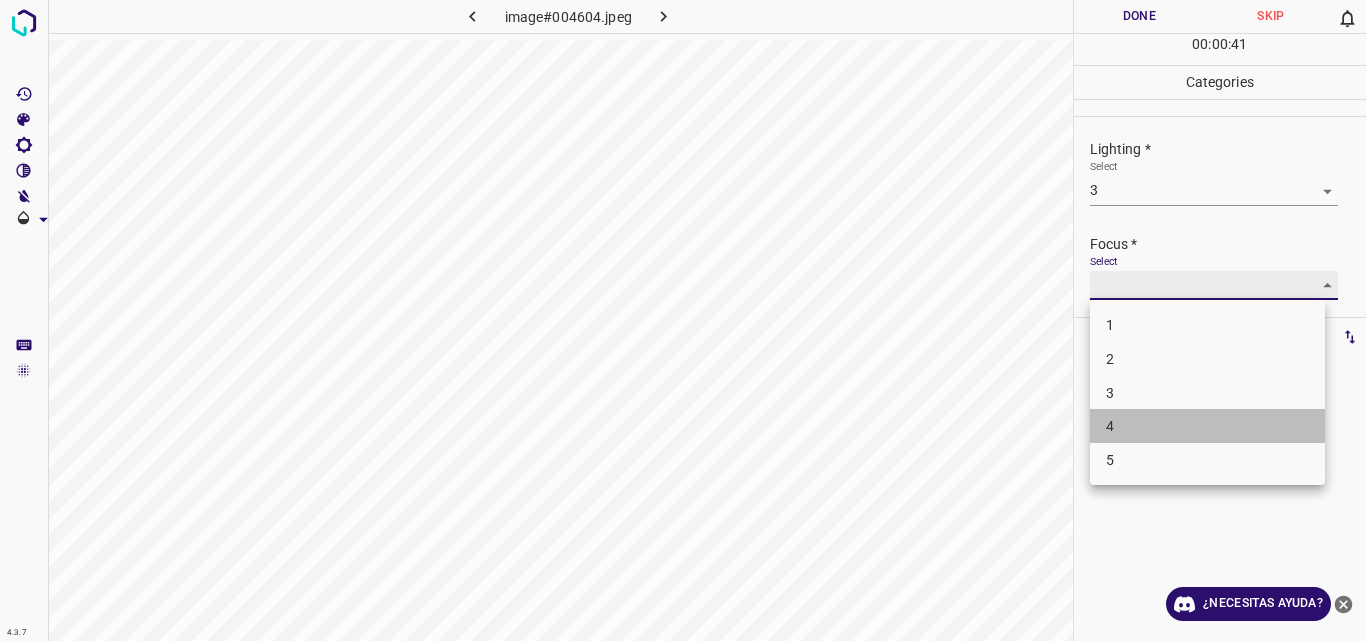 type on "4" 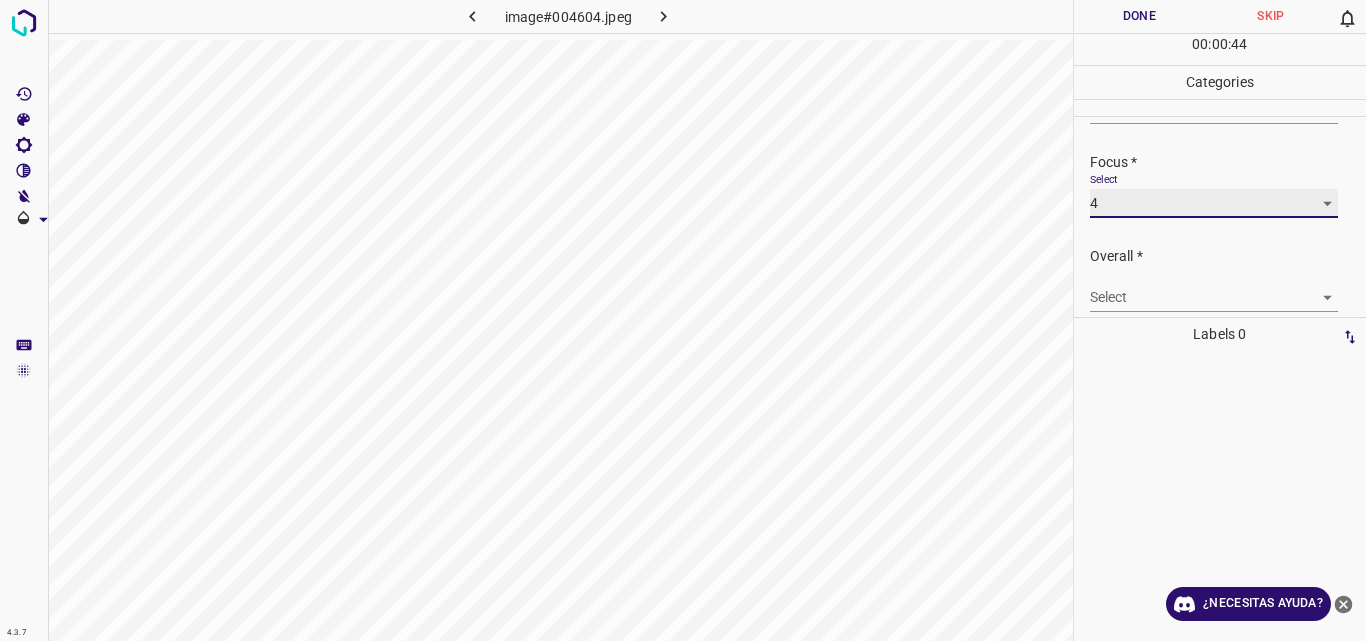 scroll, scrollTop: 98, scrollLeft: 0, axis: vertical 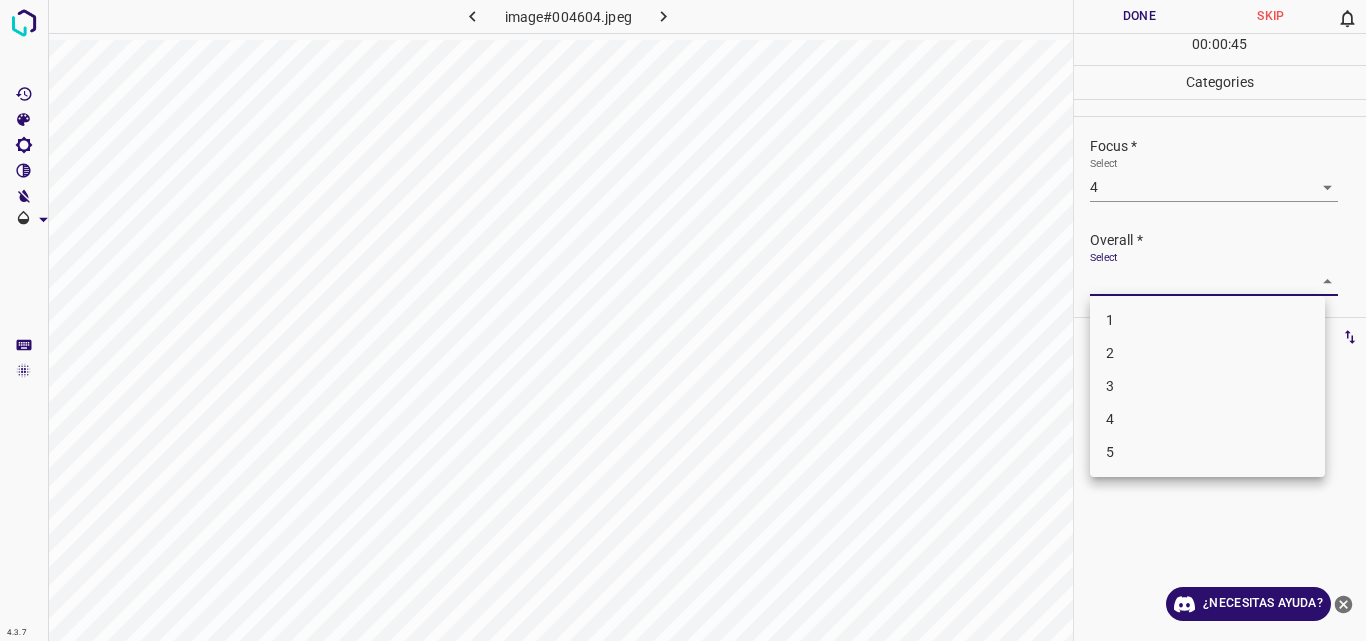 click on "Original text Rate this translation Your feedback will be used to help improve Google Translate 4.3.7 image#004604.jpeg Done Skip 0 00   : 00   : 45   Categories Lighting *  Select 3 3 Focus *  Select 4 4 Overall *  Select ​ Labels   0 Categories 1 Lighting 2 Focus 3 Overall Tools Space Change between modes (Draw & Edit) I Auto labeling R Restore zoom M Zoom in N Zoom out Delete Delete selecte label Filters Z Restore filters X Saturation filter C Brightness filter V Contrast filter B Gray scale filter General O Download ¿Necesitas ayuda? - Texto - Esconder - Borrar 1 2 3 4 5" at bounding box center [683, 320] 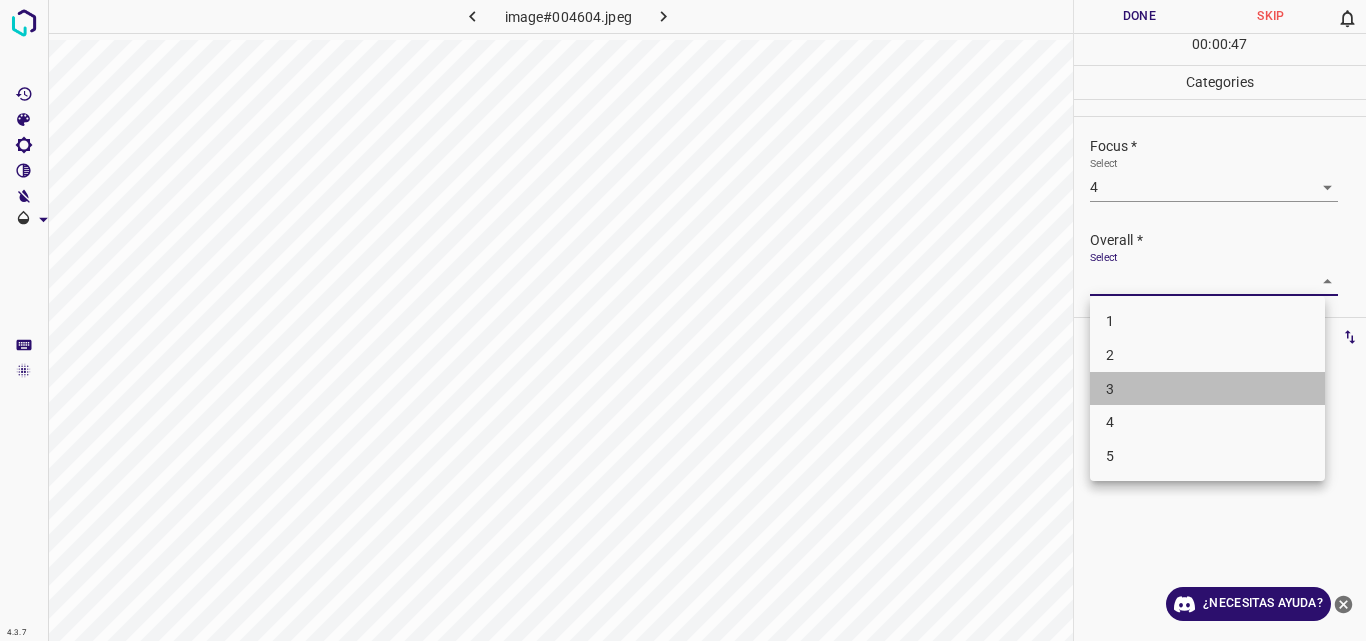 click on "3" at bounding box center [1207, 389] 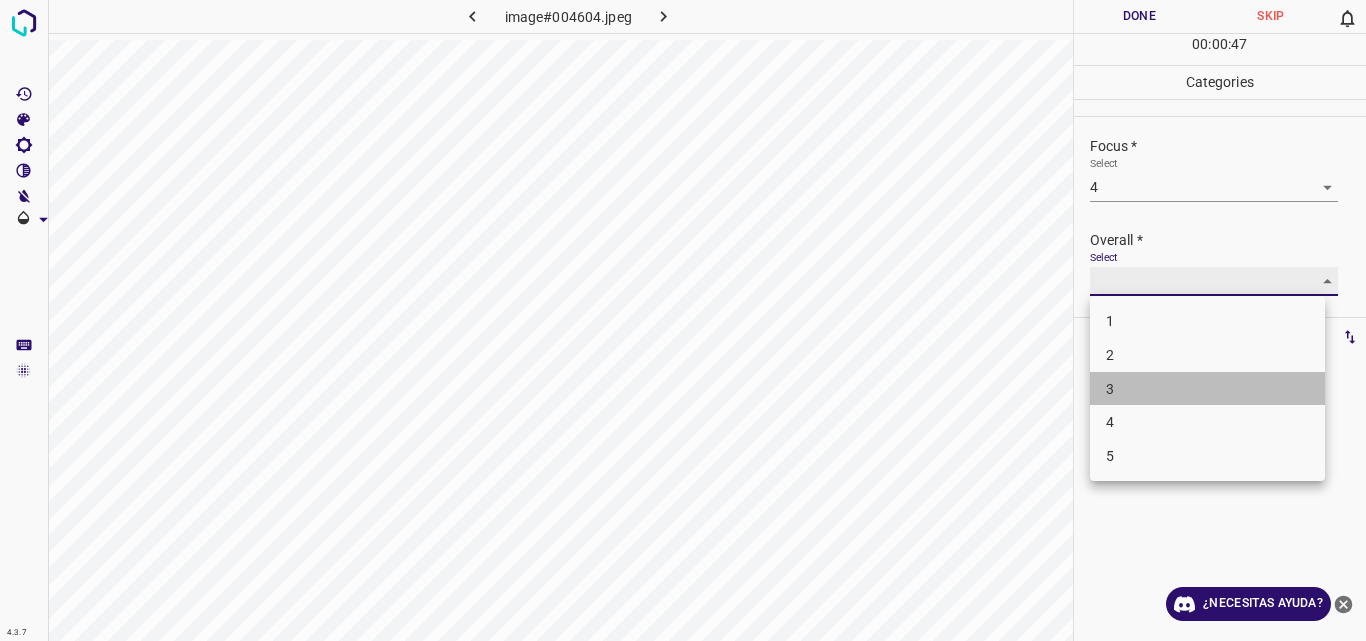 type on "3" 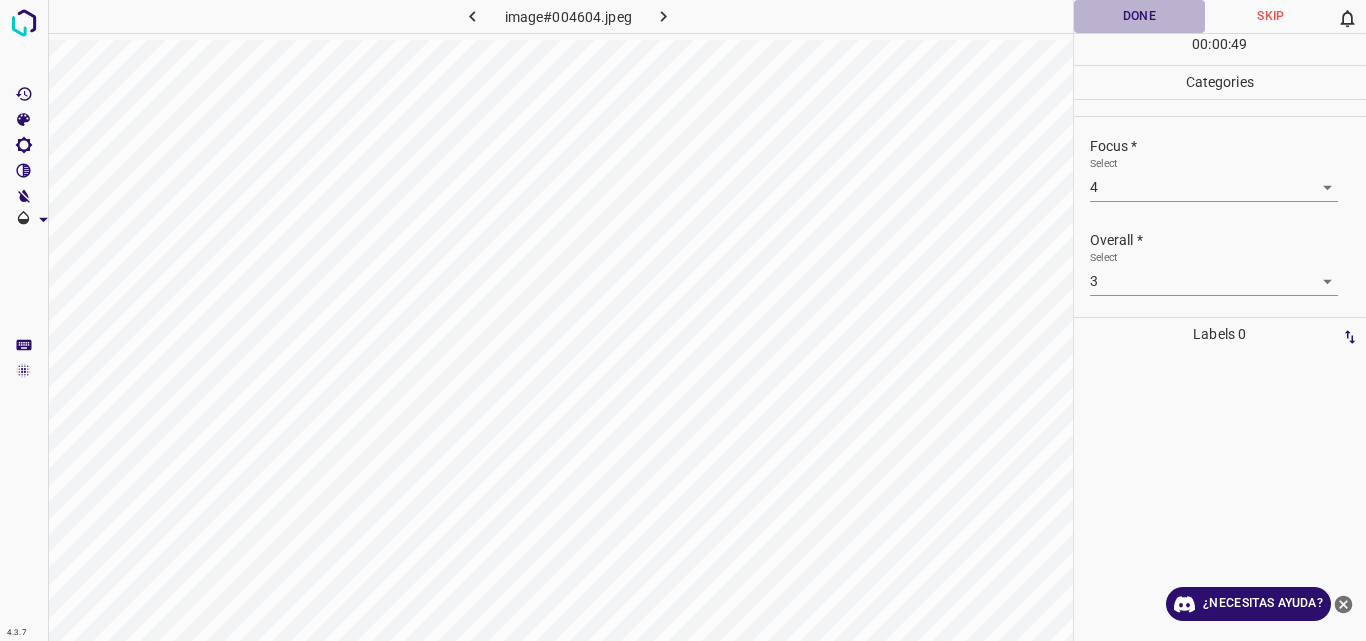 click on "Done" at bounding box center (1140, 16) 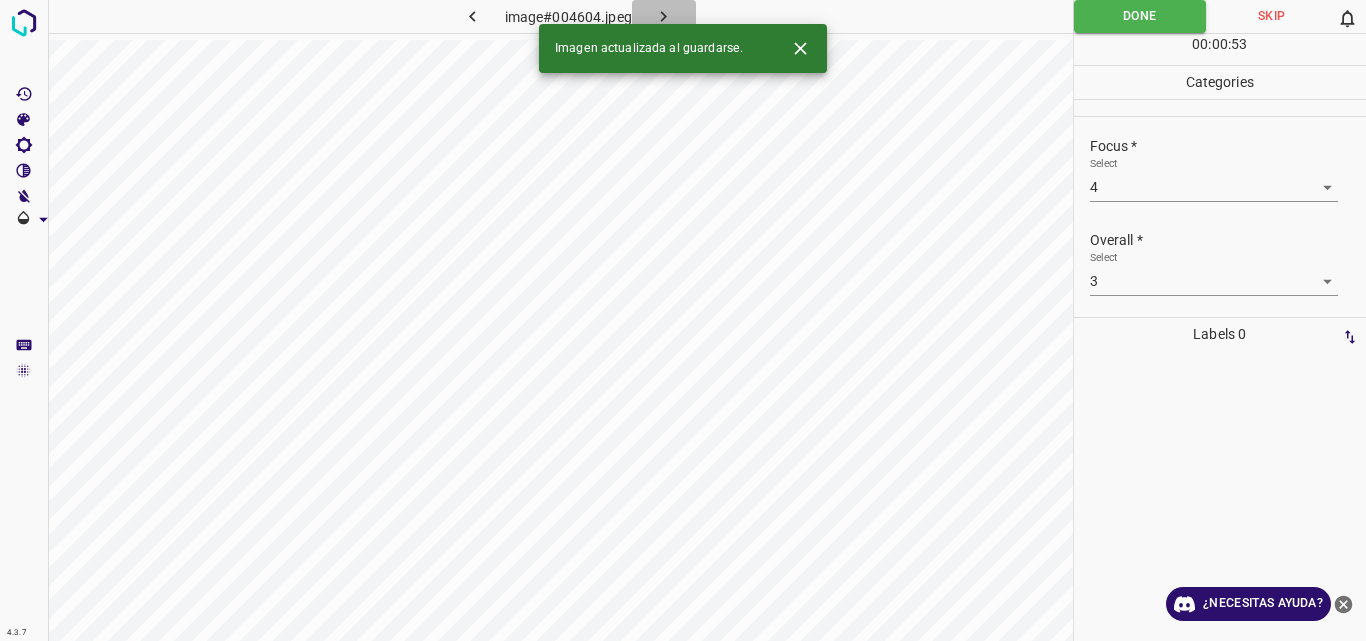 click 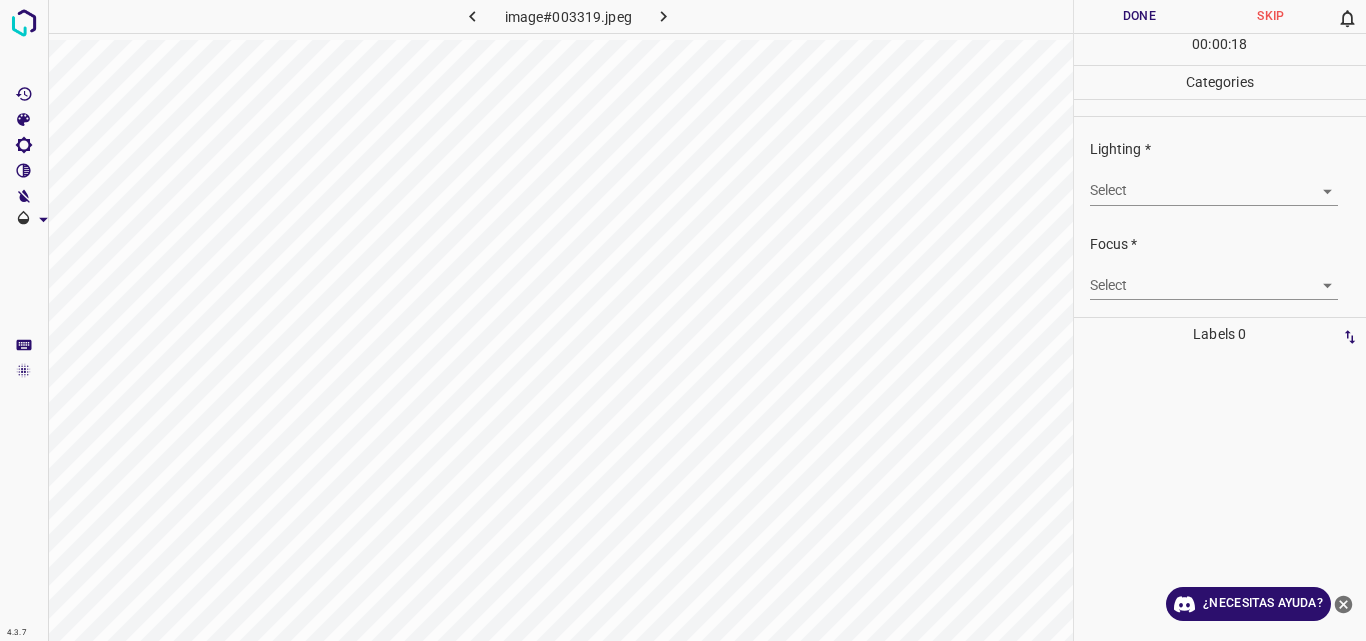 click on "Original text Rate this translation Your feedback will be used to help improve Google Translate 4.3.7 image#003319.jpeg Done Skip 0 00   : 00   : 18   Categories Lighting *  Select ​ Focus *  Select ​ Overall *  Select ​ Labels   0 Categories 1 Lighting 2 Focus 3 Overall Tools Space Change between modes (Draw & Edit) I Auto labeling R Restore zoom M Zoom in N Zoom out Delete Delete selecte label Filters Z Restore filters X Saturation filter C Brightness filter V Contrast filter B Gray scale filter General O Download ¿Necesitas ayuda? - Texto - Esconder - Borrar" at bounding box center [683, 320] 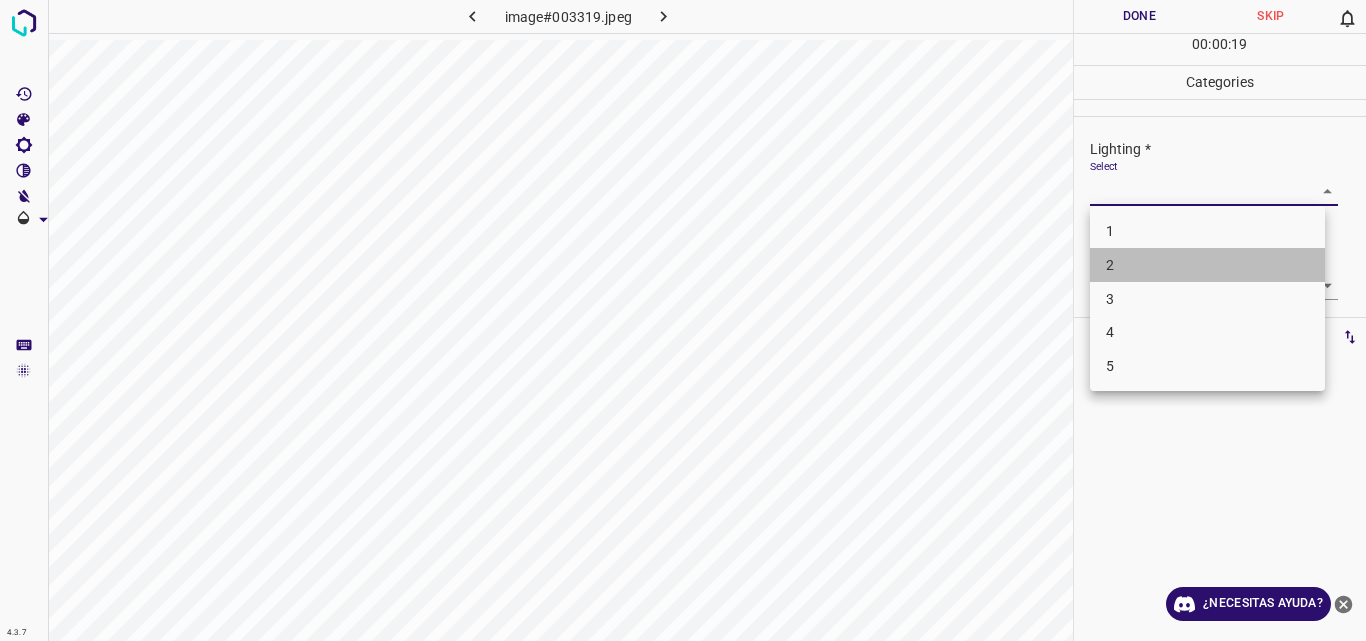click on "2" at bounding box center (1207, 265) 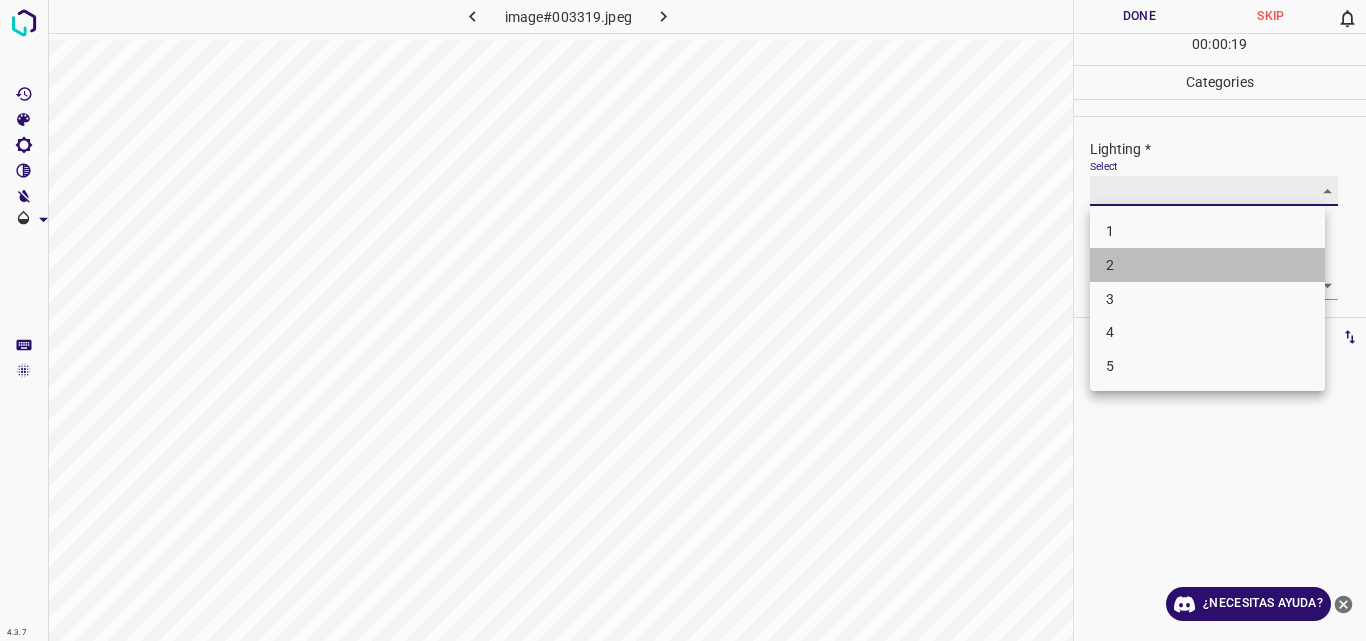 type on "2" 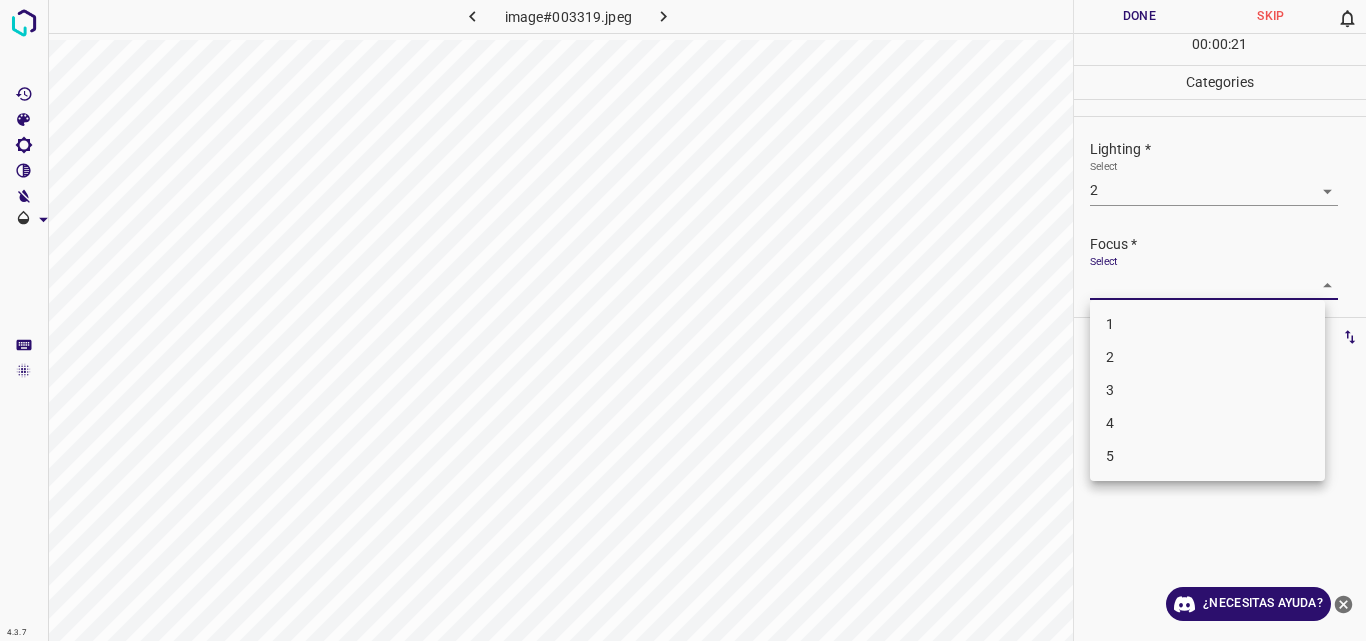 click on "Original text Rate this translation Your feedback will be used to help improve Google Translate 4.3.7 image#003319.jpeg Done Skip 0 00   : 00   : 21   Categories Lighting *  Select 2 2 Focus *  Select ​ Overall *  Select ​ Labels   0 Categories 1 Lighting 2 Focus 3 Overall Tools Space Change between modes (Draw & Edit) I Auto labeling R Restore zoom M Zoom in N Zoom out Delete Delete selecte label Filters Z Restore filters X Saturation filter C Brightness filter V Contrast filter B Gray scale filter General O Download ¿Necesitas ayuda? - Texto - Esconder - Borrar 1 2 3 4 5" at bounding box center (683, 320) 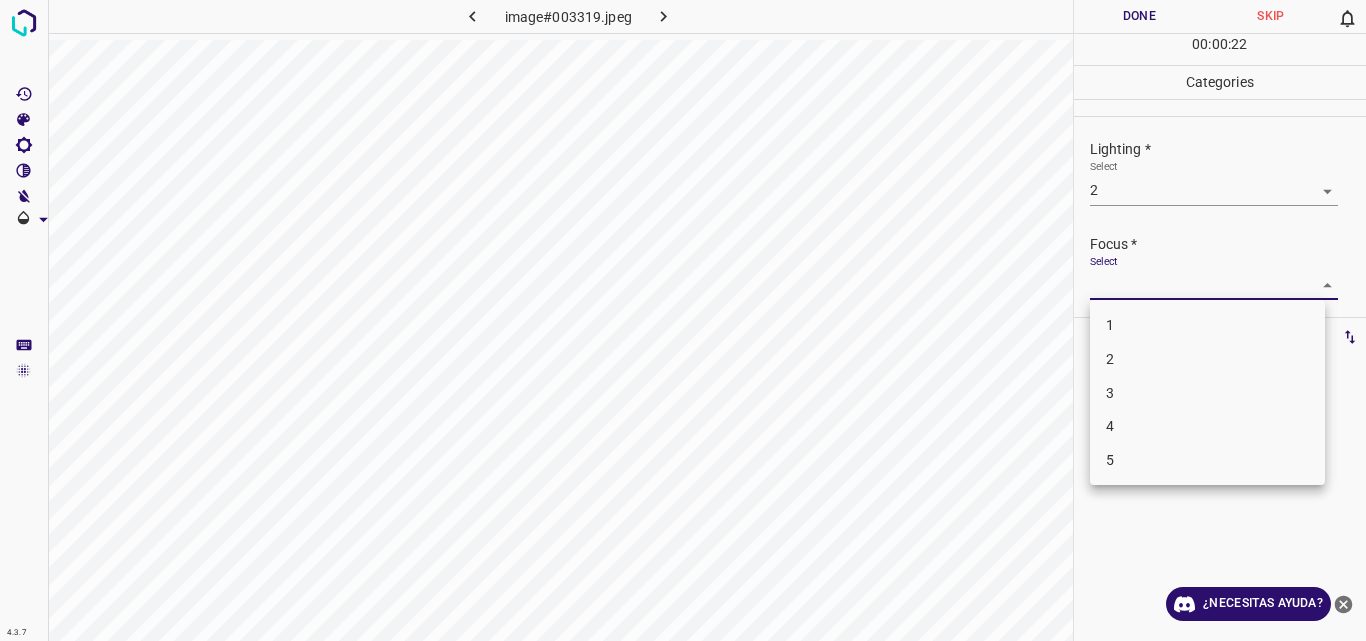 click on "2" at bounding box center (1207, 359) 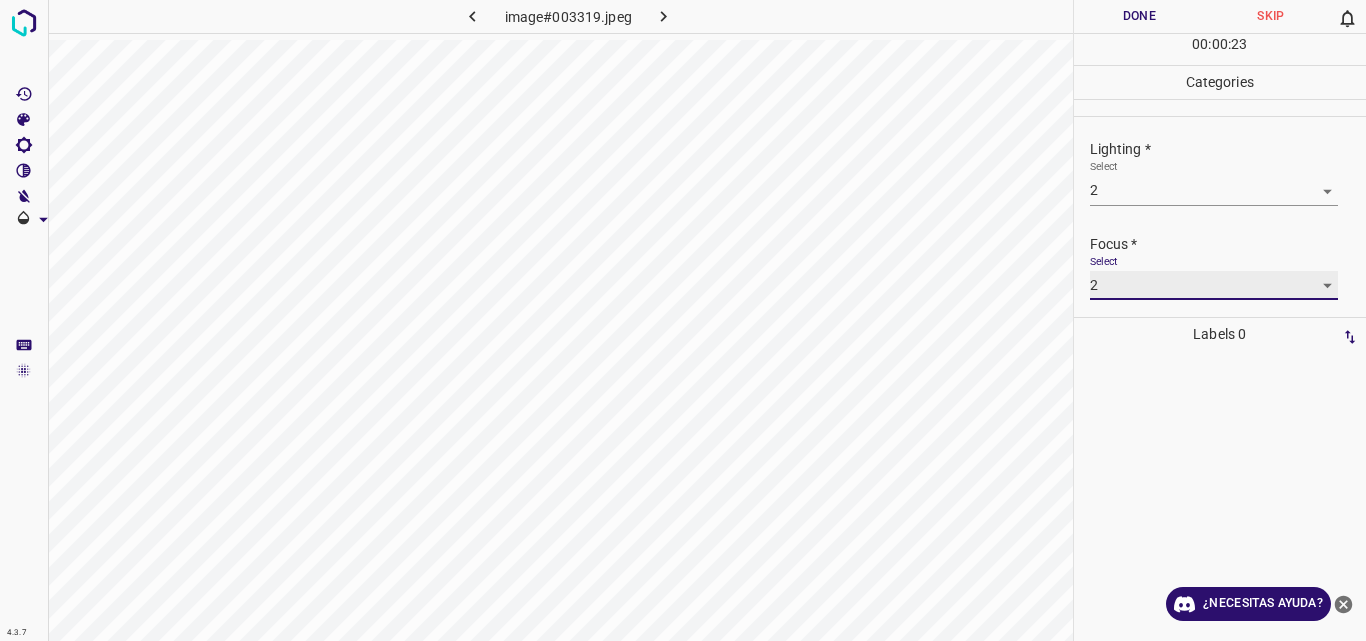 type on "2" 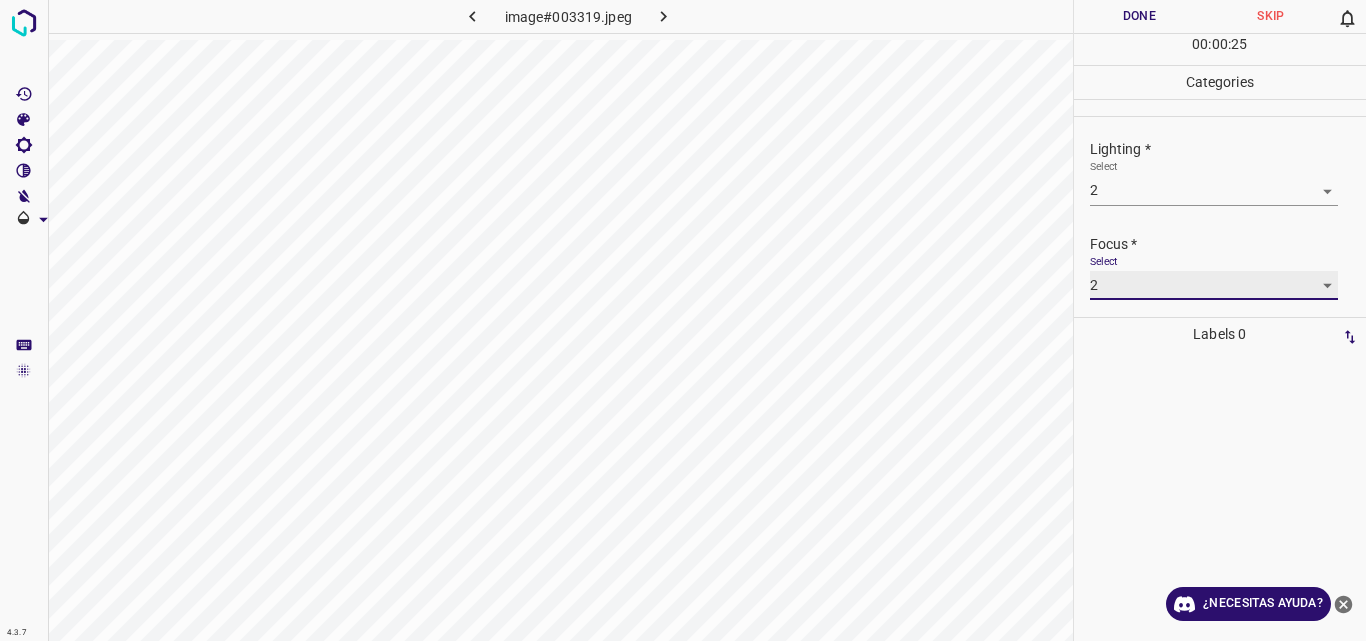 scroll, scrollTop: 98, scrollLeft: 0, axis: vertical 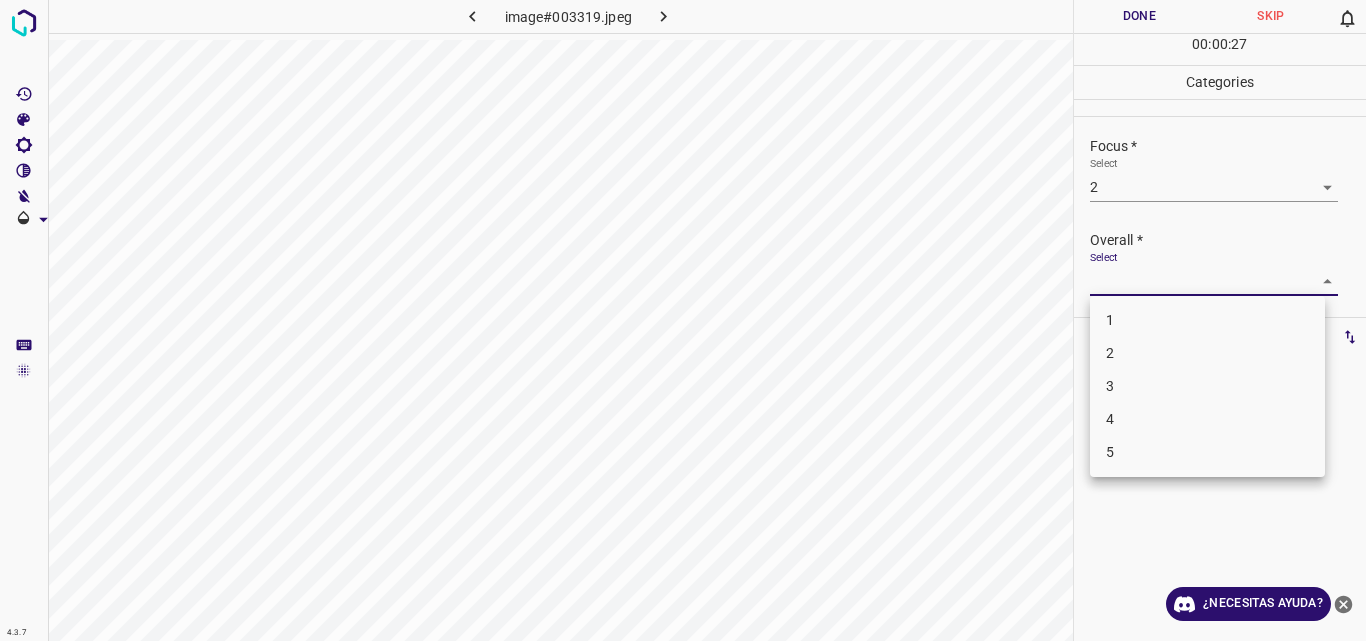 click on "Original text Rate this translation Your feedback will be used to help improve Google Translate 4.3.7 image#003319.jpeg Done Skip 0 00   : 00   : 27   Categories Lighting *  Select 2 2 Focus *  Select 2 2 Overall *  Select ​ Labels   0 Categories 1 Lighting 2 Focus 3 Overall Tools Space Change between modes (Draw & Edit) I Auto labeling R Restore zoom M Zoom in N Zoom out Delete Delete selecte label Filters Z Restore filters X Saturation filter C Brightness filter V Contrast filter B Gray scale filter General O Download ¿Necesitas ayuda? - Texto - Esconder - Borrar 1 2 3 4 5" at bounding box center (683, 320) 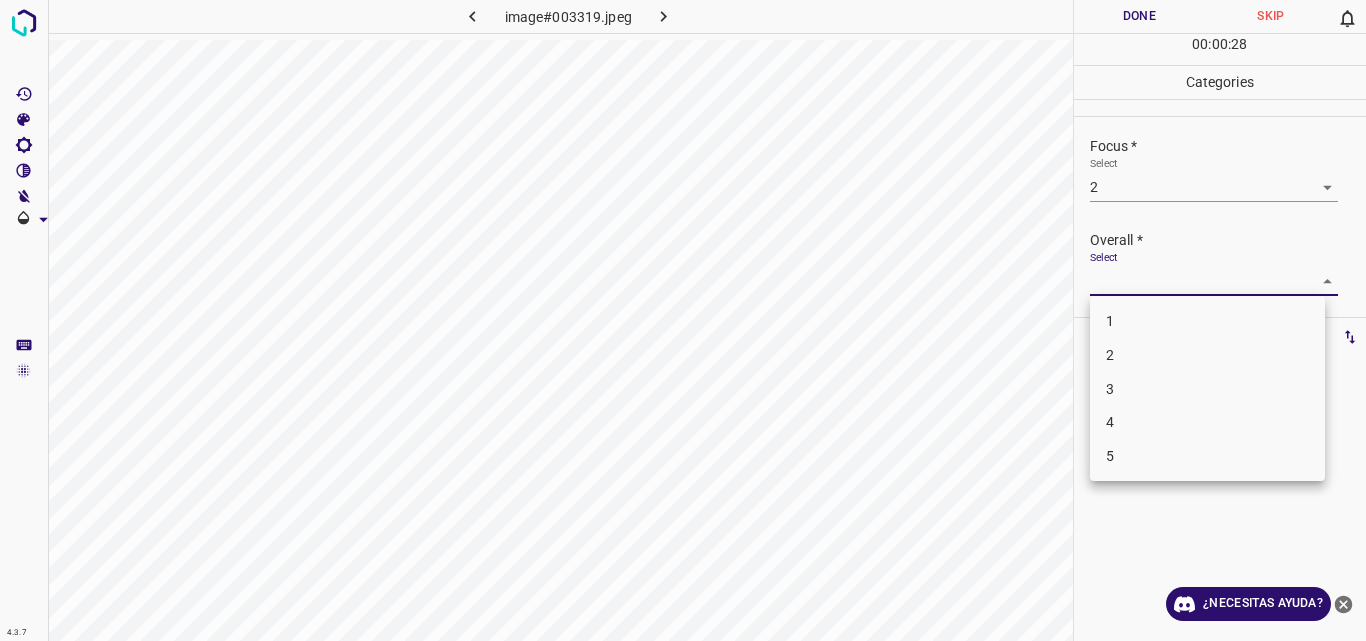 click on "2" at bounding box center (1207, 355) 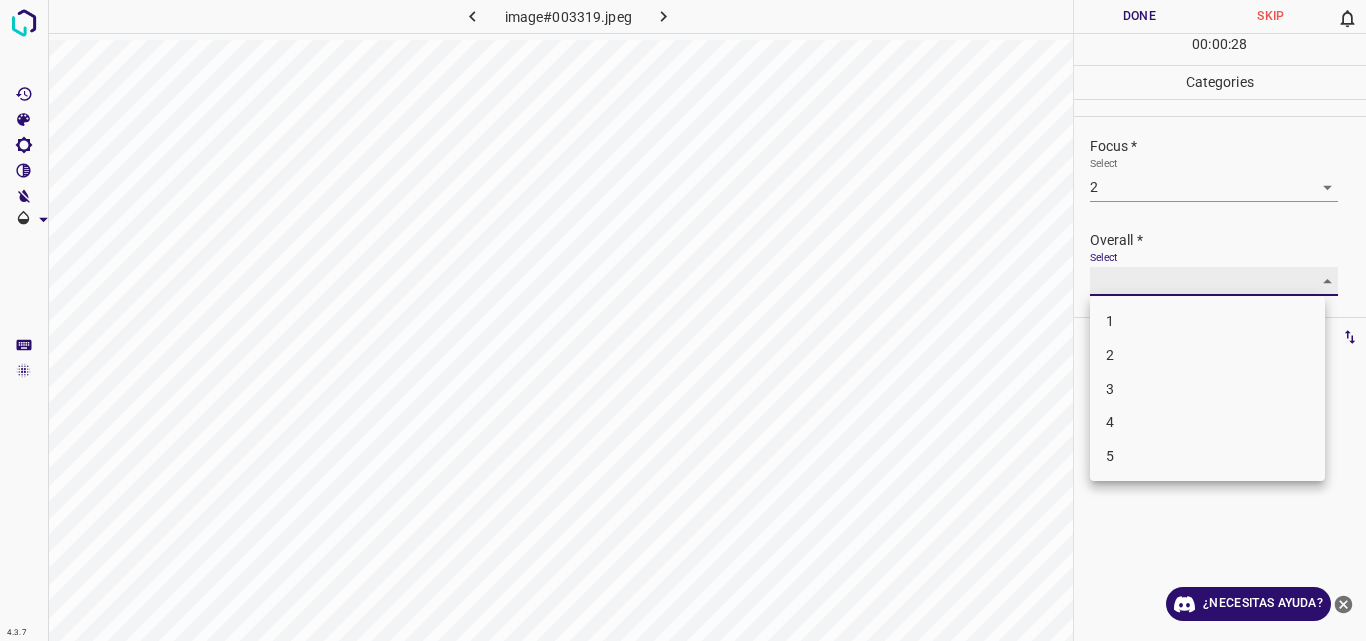 type on "2" 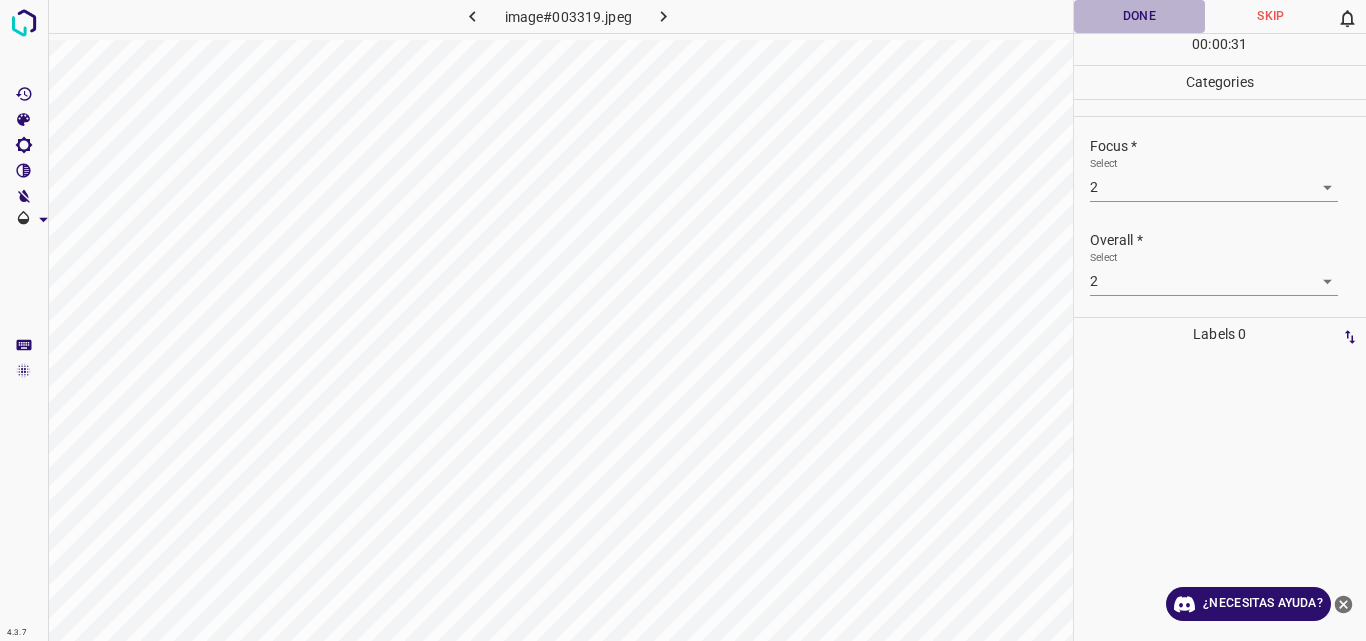 click on "Done" at bounding box center [1140, 16] 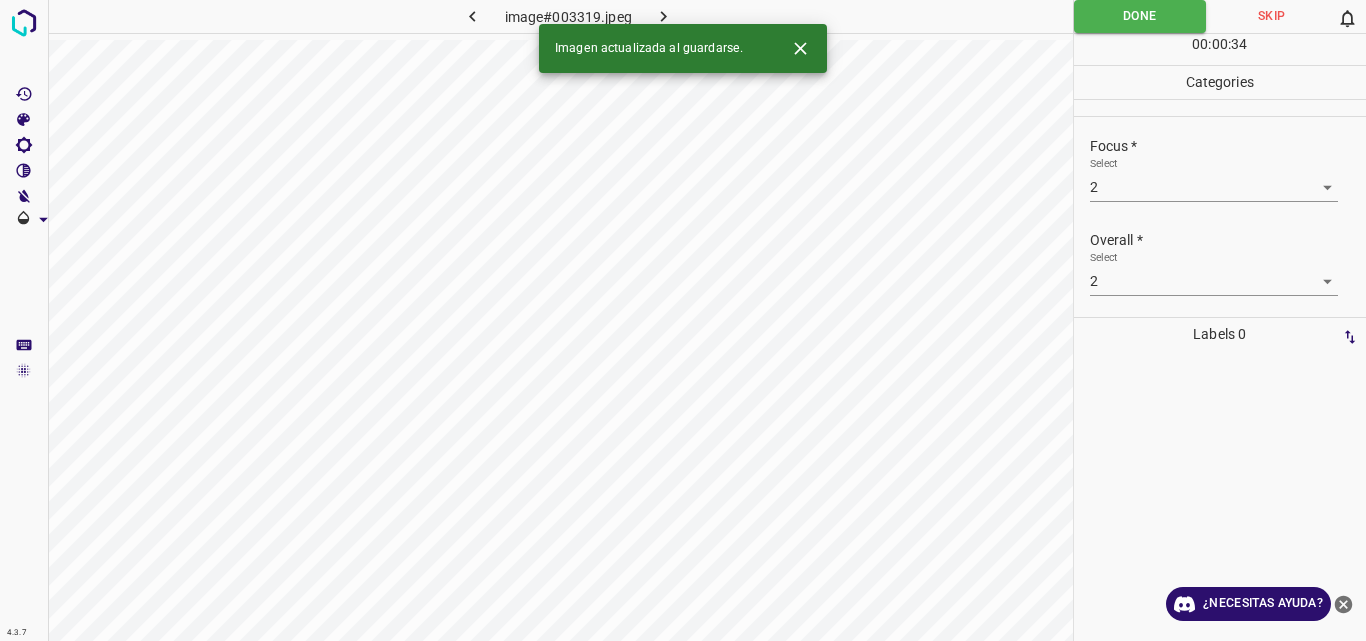 click 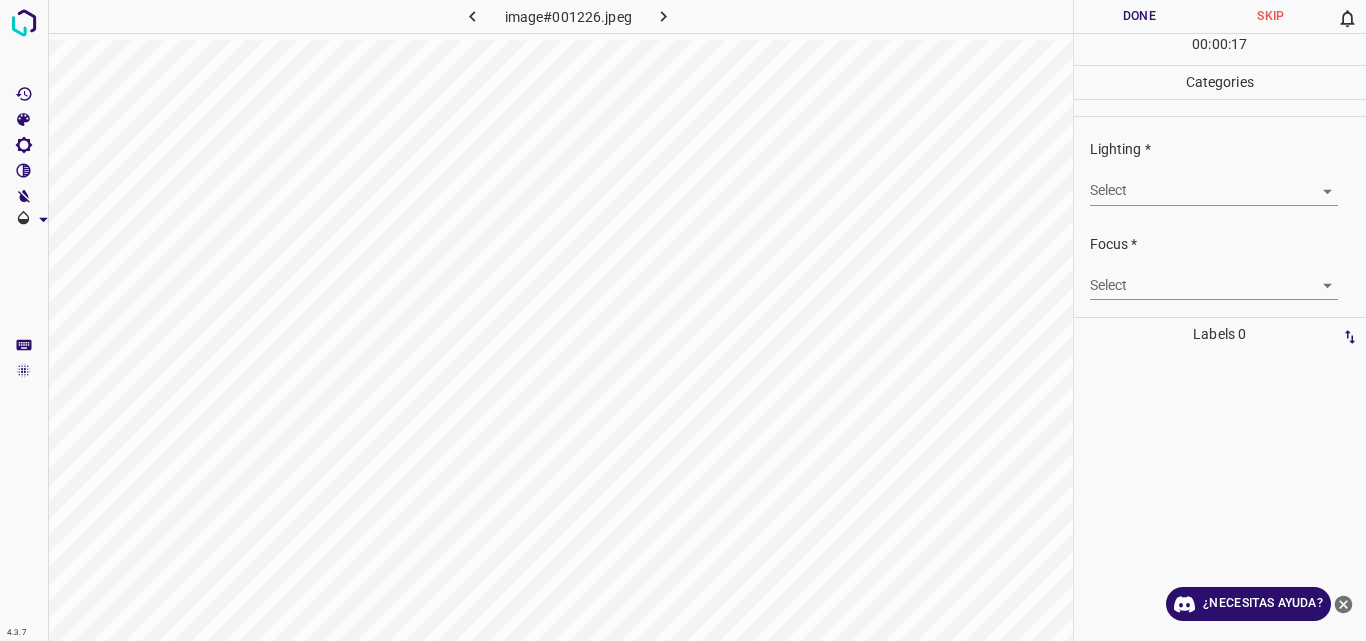 click on "Original text Rate this translation Your feedback will be used to help improve Google Translate 4.3.7 image#001226.jpeg Done Skip 0 00   : 00   : 17   Categories Lighting *  Select ​ Focus *  Select ​ Overall *  Select ​ Labels   0 Categories 1 Lighting 2 Focus 3 Overall Tools Space Change between modes (Draw & Edit) I Auto labeling R Restore zoom M Zoom in N Zoom out Delete Delete selecte label Filters Z Restore filters X Saturation filter C Brightness filter V Contrast filter B Gray scale filter General O Download ¿Necesitas ayuda? - Texto - Esconder - Borrar" at bounding box center (683, 320) 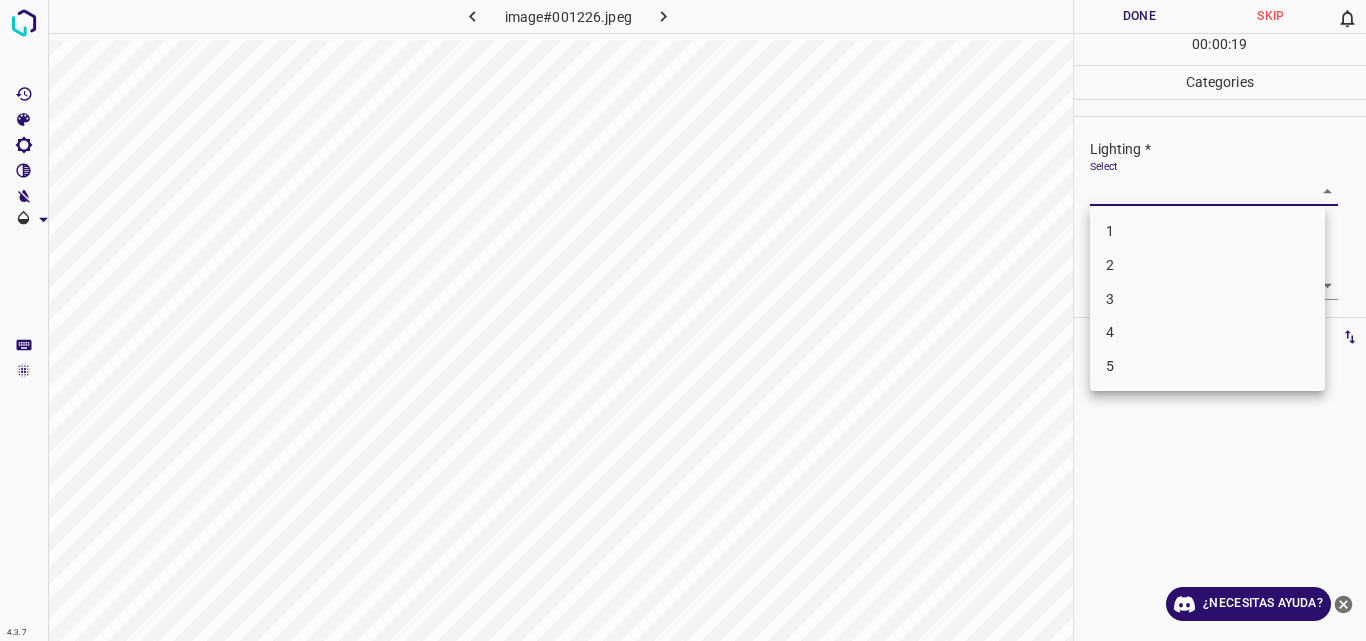 click on "3" at bounding box center (1207, 299) 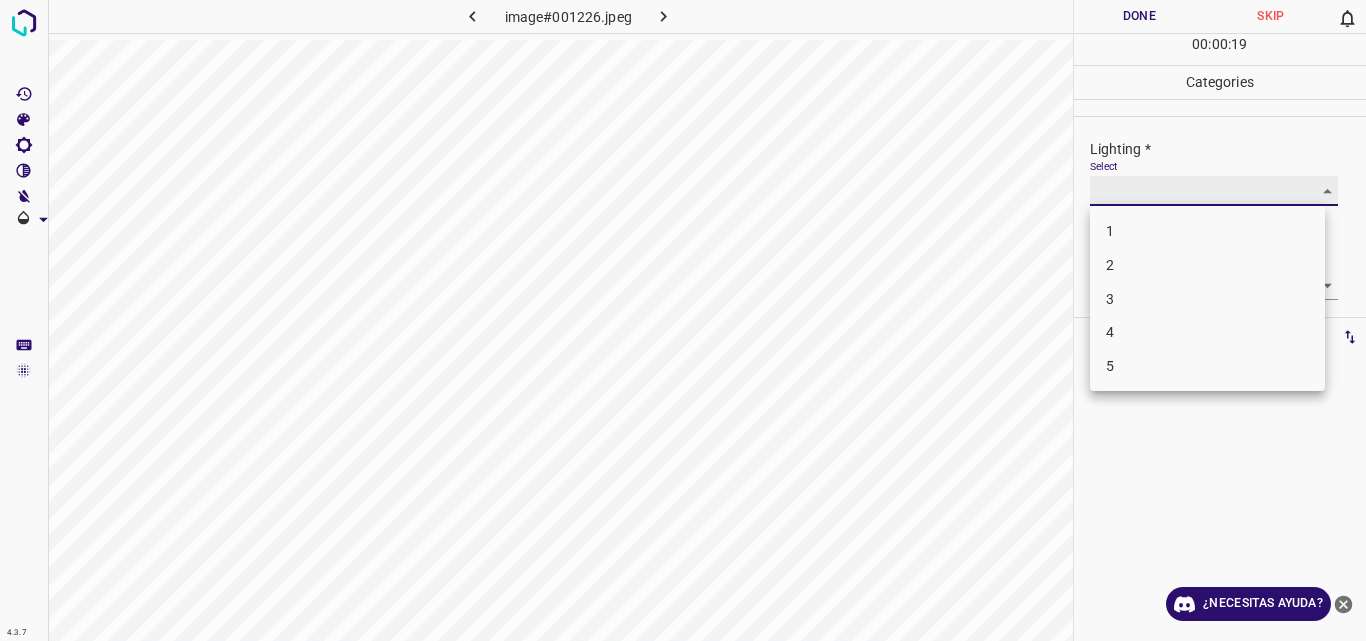 type on "3" 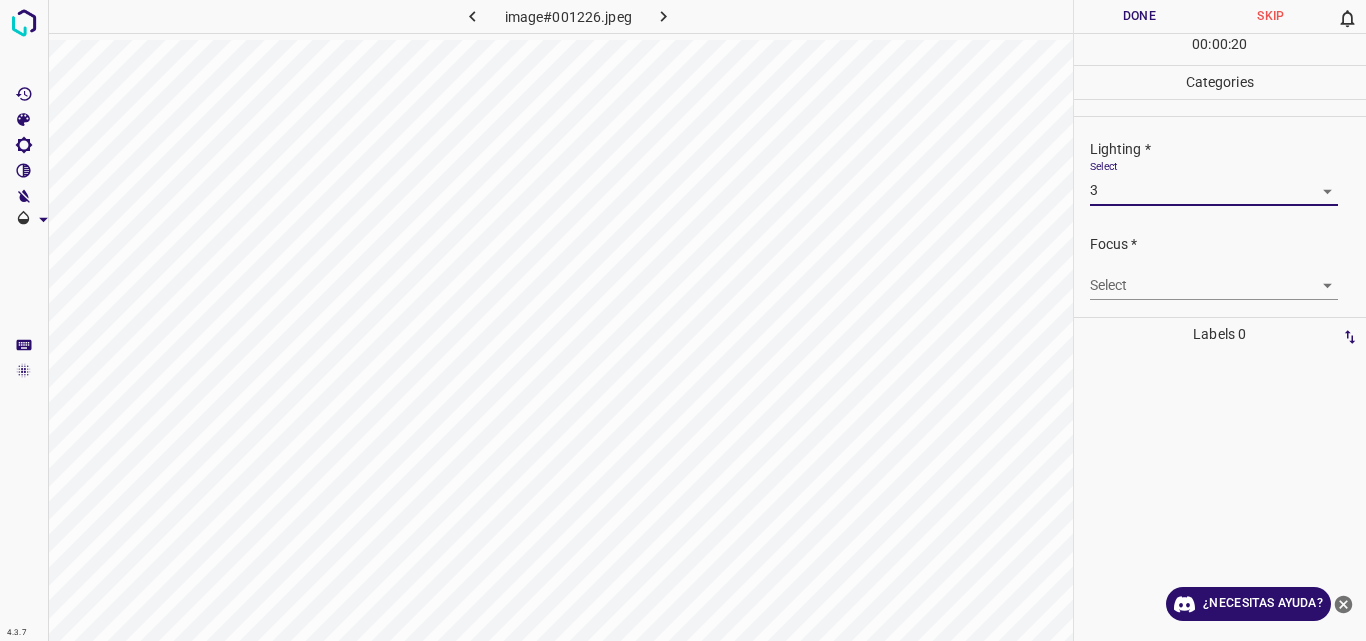 click on "Original text Rate this translation Your feedback will be used to help improve Google Translate 4.3.7 image#001226.jpeg Done Skip 0 00   : 00   : 20   Categories Lighting *  Select 3 3 Focus *  Select ​ Overall *  Select ​ Labels   0 Categories 1 Lighting 2 Focus 3 Overall Tools Space Change between modes (Draw & Edit) I Auto labeling R Restore zoom M Zoom in N Zoom out Delete Delete selecte label Filters Z Restore filters X Saturation filter C Brightness filter V Contrast filter B Gray scale filter General O Download ¿Necesitas ayuda? - Texto - Esconder - Borrar" at bounding box center (683, 320) 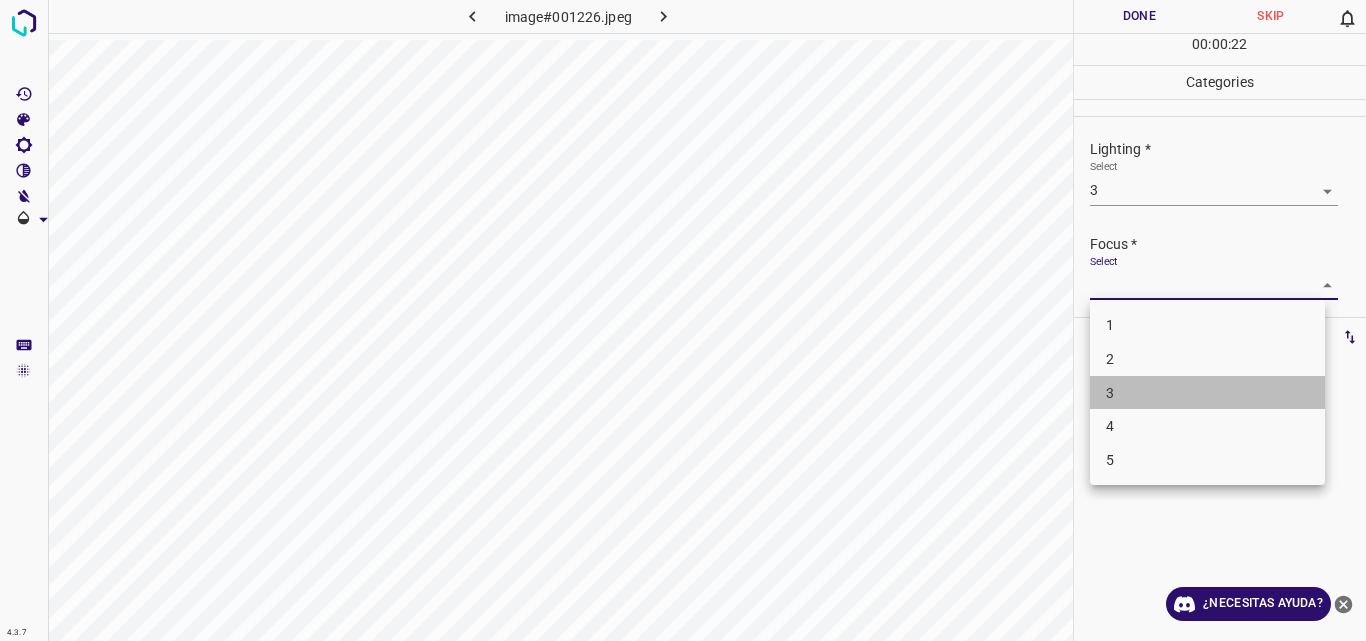 click on "3" at bounding box center (1207, 393) 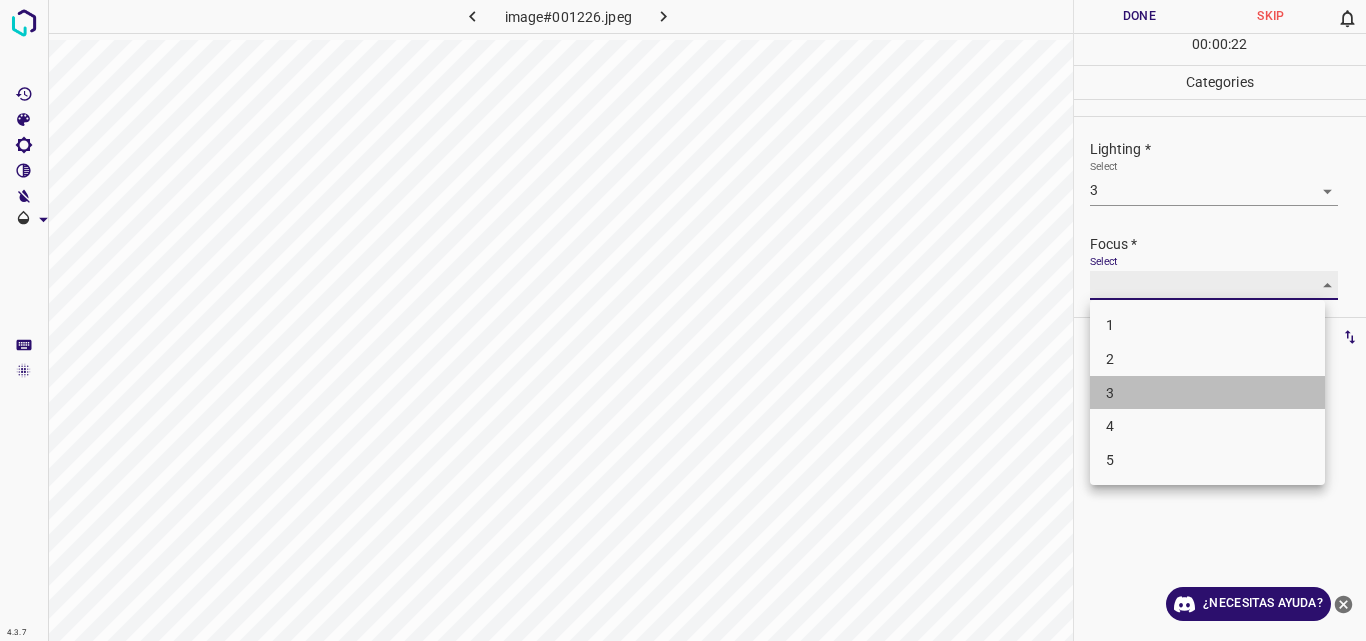 type on "3" 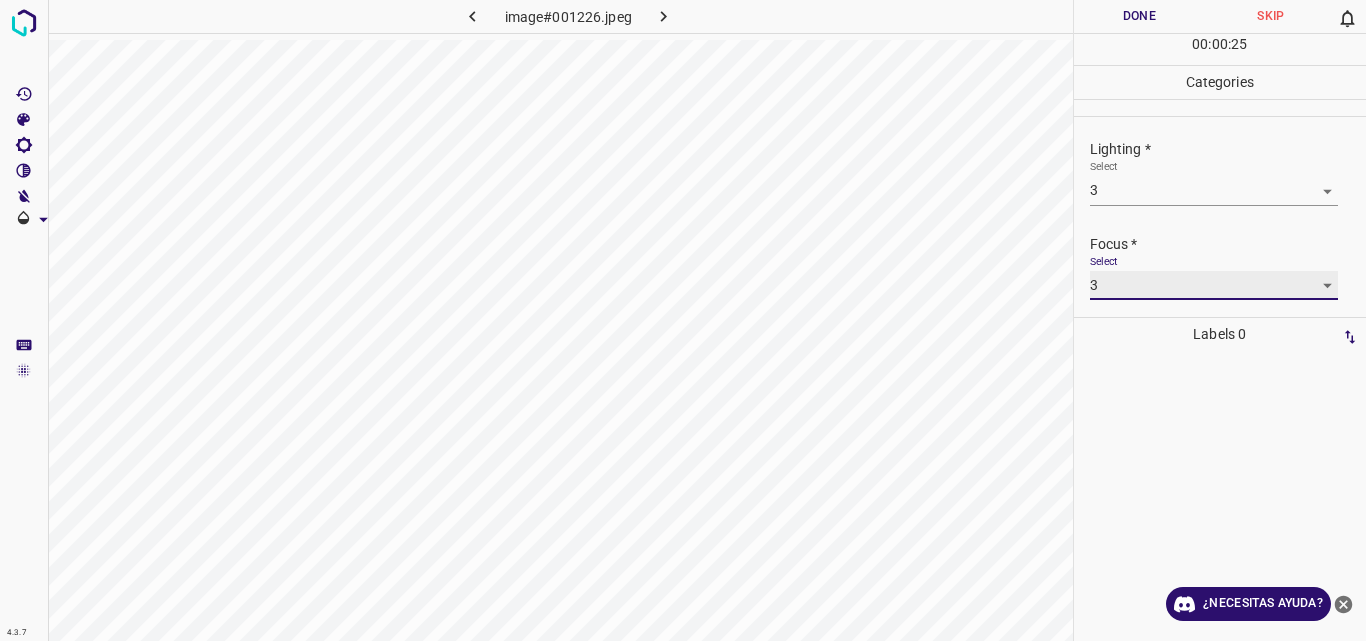 scroll, scrollTop: 98, scrollLeft: 0, axis: vertical 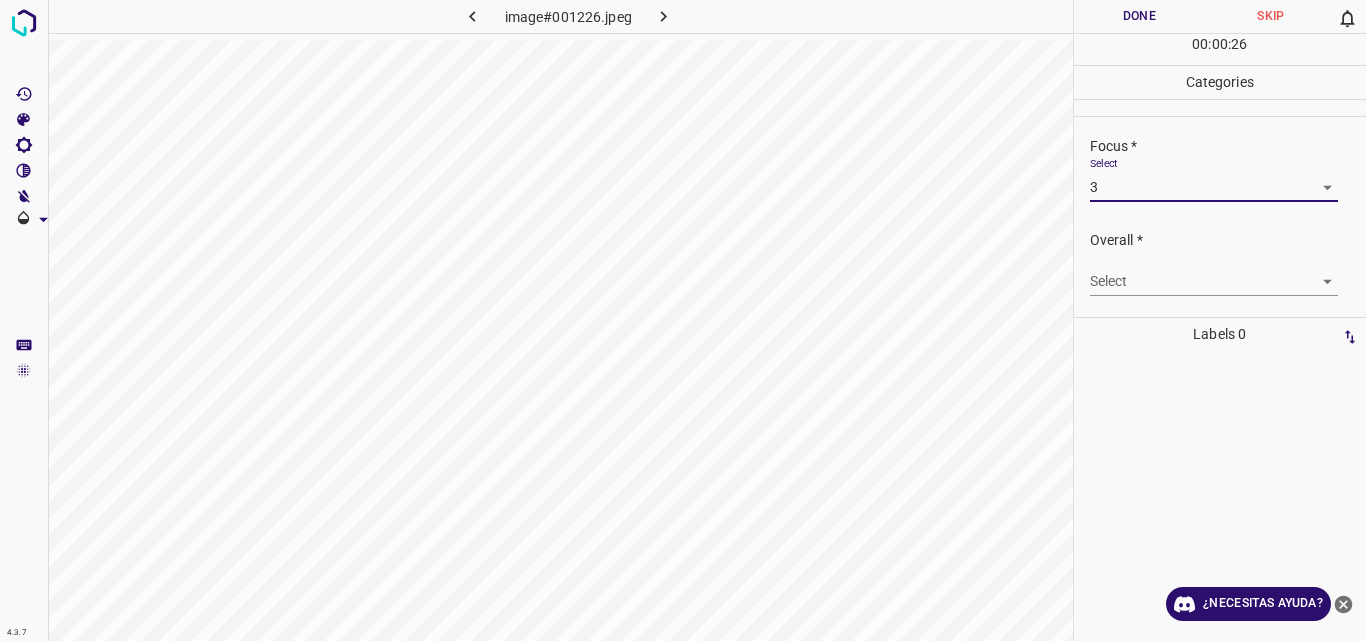 click on "Original text Rate this translation Your feedback will be used to help improve Google Translate 4.3.7 image#001226.jpeg Done Skip 0 00   : 00   : 26   Categories Lighting *  Select 3 3 Focus *  Select 3 3 Overall *  Select ​ Labels   0 Categories 1 Lighting 2 Focus 3 Overall Tools Space Change between modes (Draw & Edit) I Auto labeling R Restore zoom M Zoom in N Zoom out Delete Delete selecte label Filters Z Restore filters X Saturation filter C Brightness filter V Contrast filter B Gray scale filter General O Download ¿Necesitas ayuda? - Texto - Esconder - Borrar" at bounding box center (683, 320) 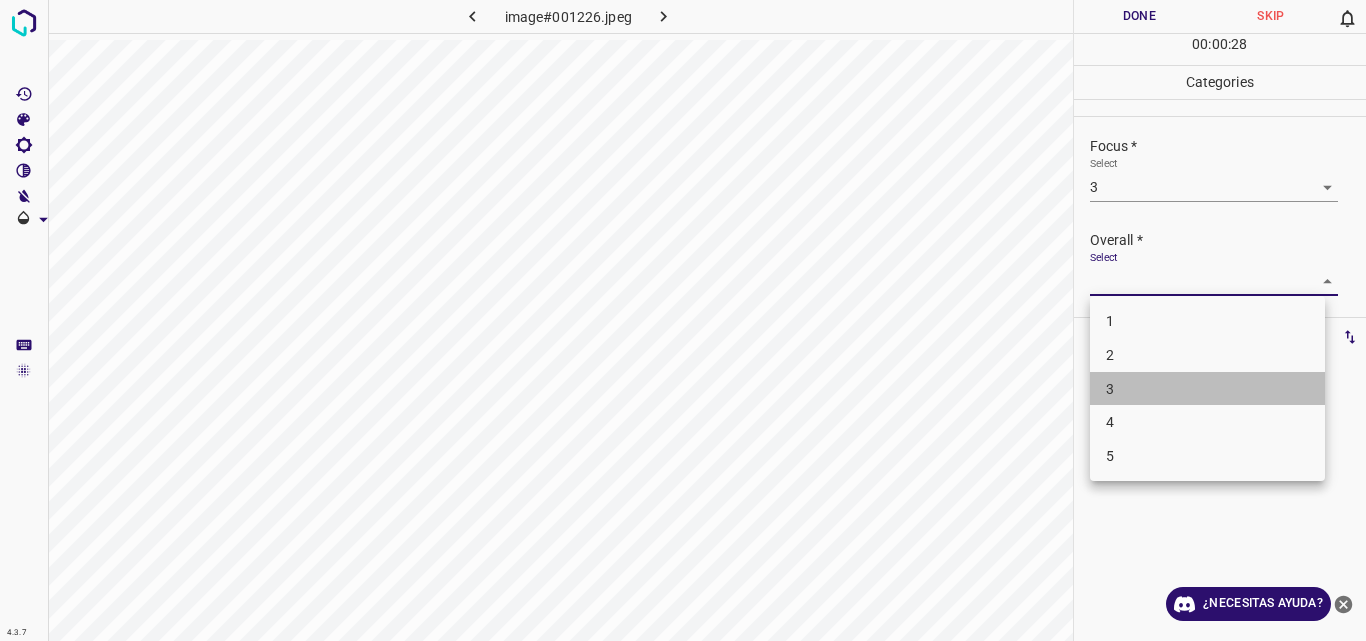 click on "3" at bounding box center (1207, 389) 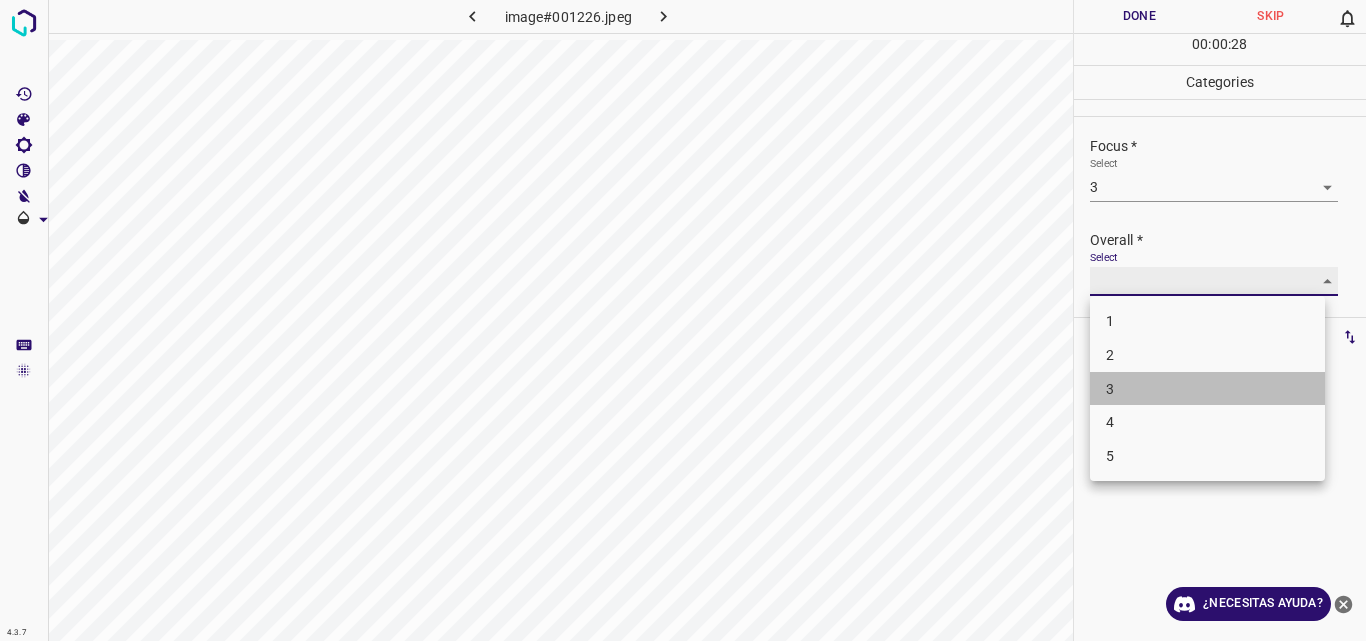 type on "3" 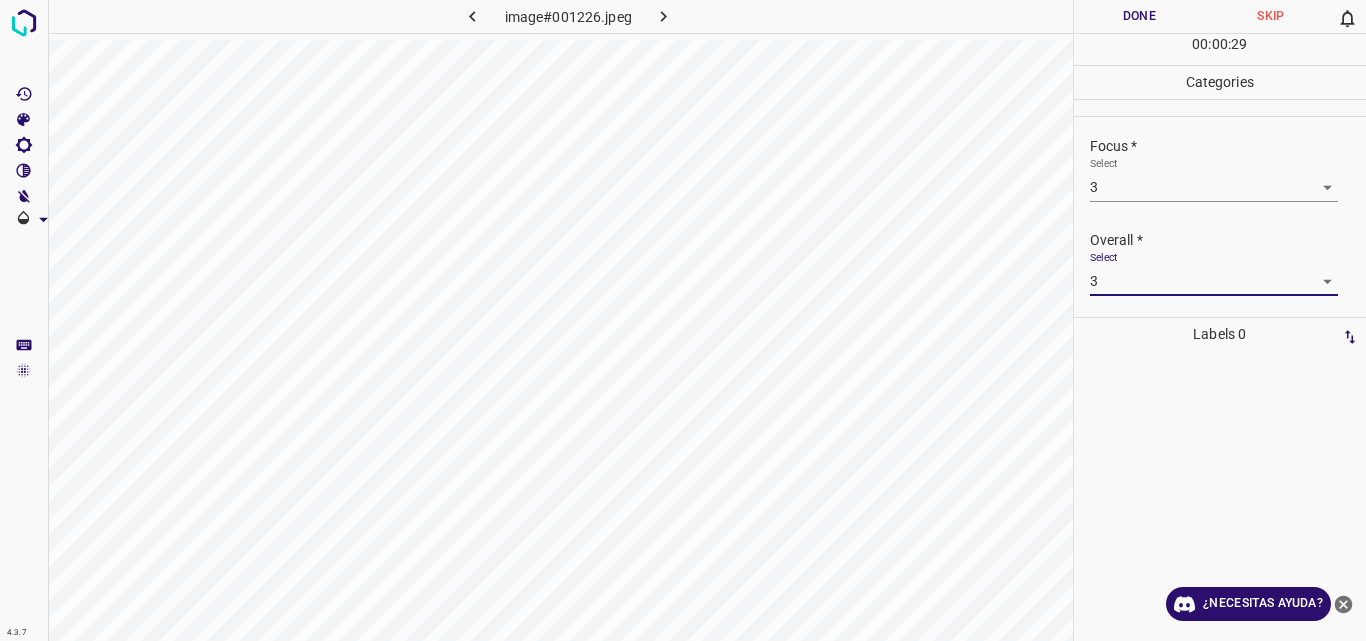 click on "Done" at bounding box center [1140, 16] 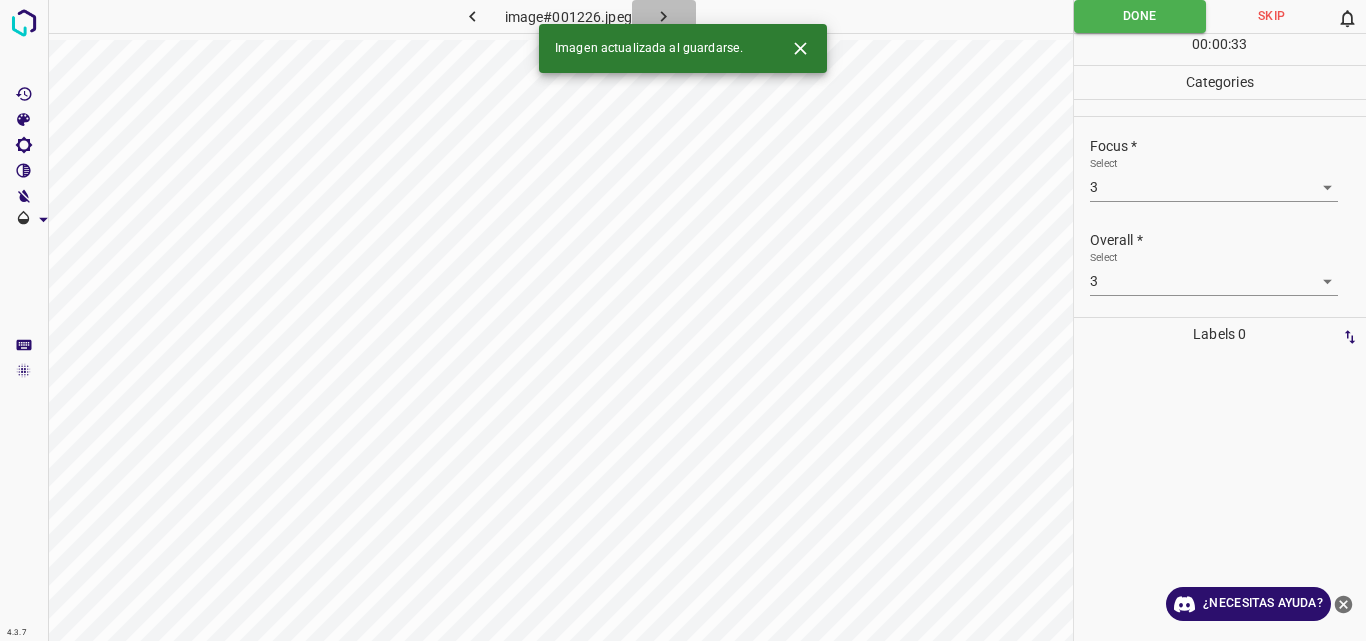 click 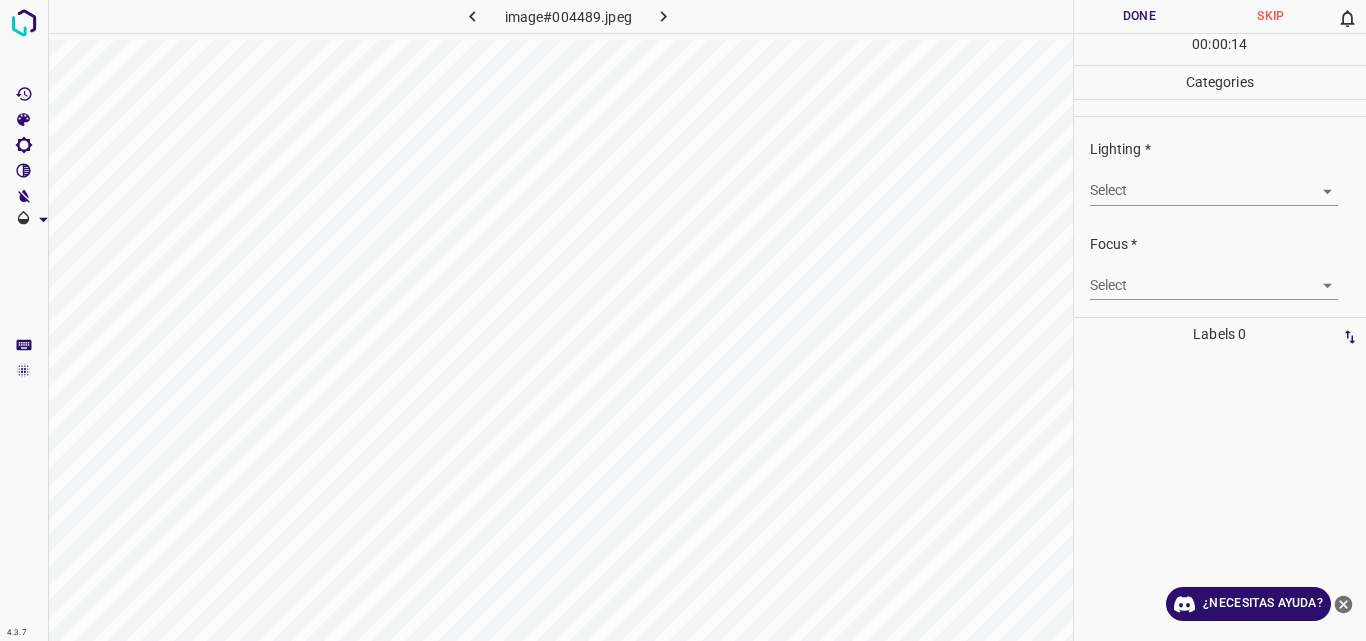 click on "Original text Rate this translation Your feedback will be used to help improve Google Translate 4.3.7 image#004489.jpeg Done Skip 0 00   : 00   : 14   Categories Lighting *  Select ​ Focus *  Select ​ Overall *  Select ​ Labels   0 Categories 1 Lighting 2 Focus 3 Overall Tools Space Change between modes (Draw & Edit) I Auto labeling R Restore zoom M Zoom in N Zoom out Delete Delete selecte label Filters Z Restore filters X Saturation filter C Brightness filter V Contrast filter B Gray scale filter General O Download ¿Necesitas ayuda? - Texto - Esconder - Borrar" at bounding box center (683, 320) 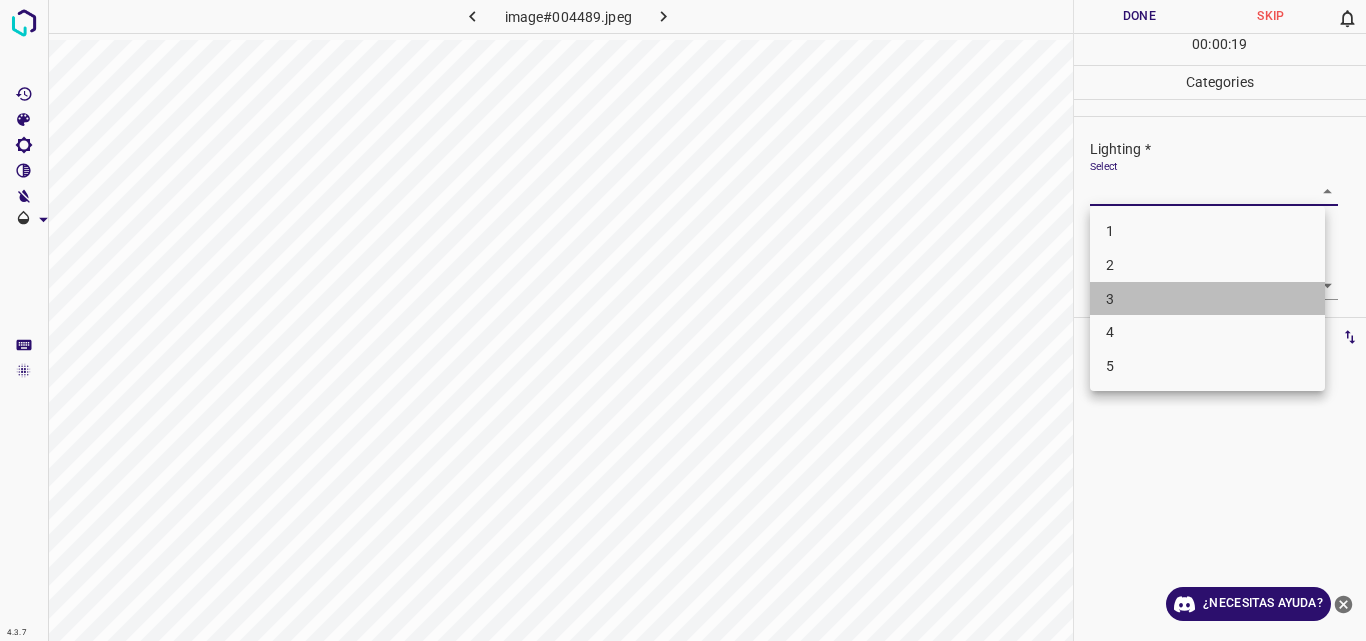 click on "3" at bounding box center [1207, 299] 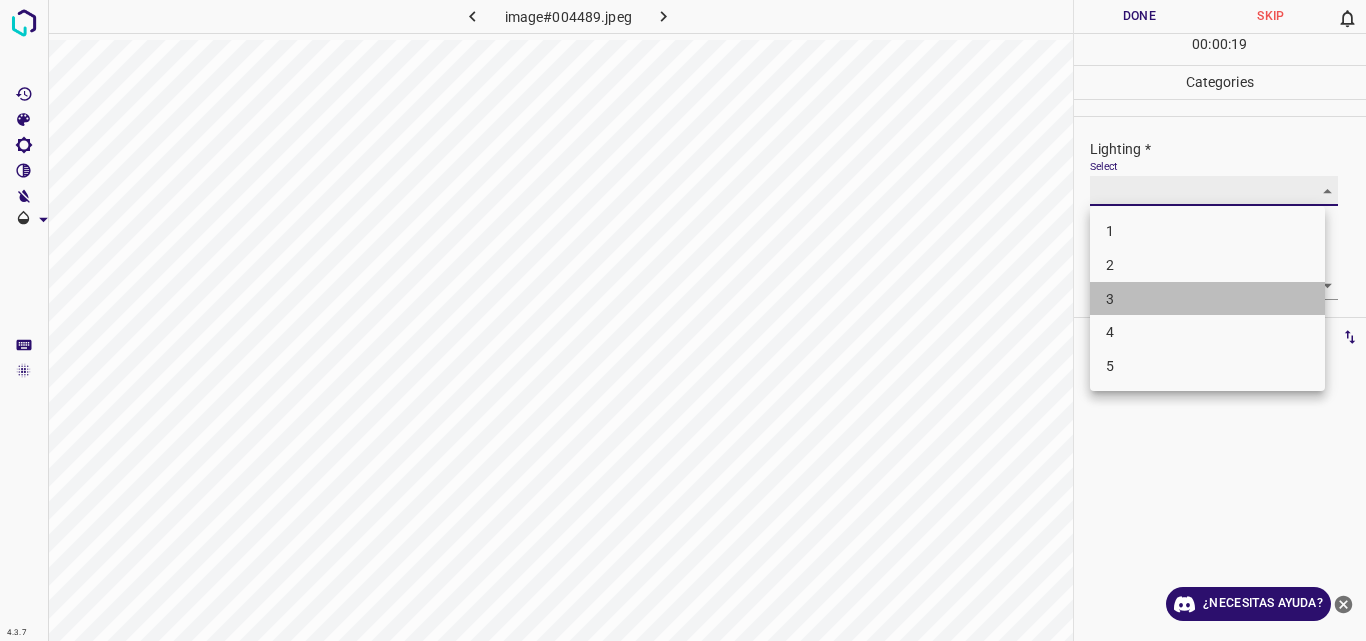 type on "3" 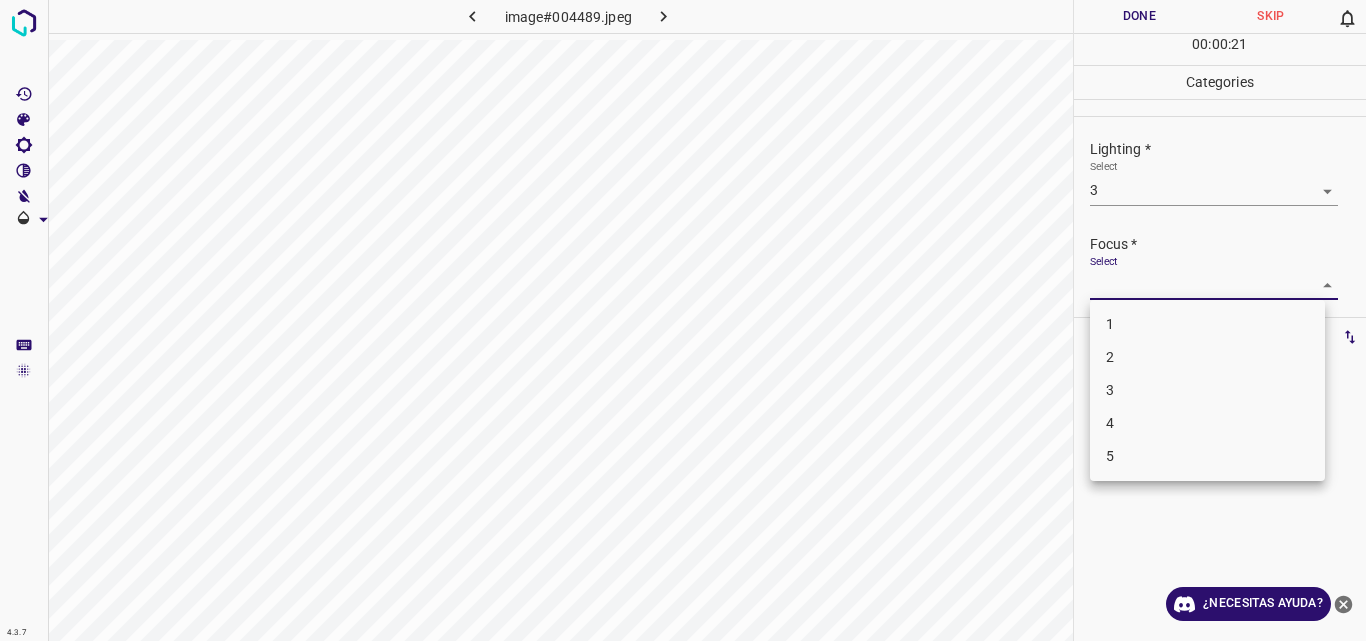 click on "Original text Rate this translation Your feedback will be used to help improve Google Translate 4.3.7 image#004489.jpeg Done Skip 0 00   : 00   : 21   Categories Lighting *  Select 3 3 Focus *  Select ​ Overall *  Select ​ Labels   0 Categories 1 Lighting 2 Focus 3 Overall Tools Space Change between modes (Draw & Edit) I Auto labeling R Restore zoom M Zoom in N Zoom out Delete Delete selecte label Filters Z Restore filters X Saturation filter C Brightness filter V Contrast filter B Gray scale filter General O Download ¿Necesitas ayuda? - Texto - Esconder - Borrar 1 2 3 4 5" at bounding box center [683, 320] 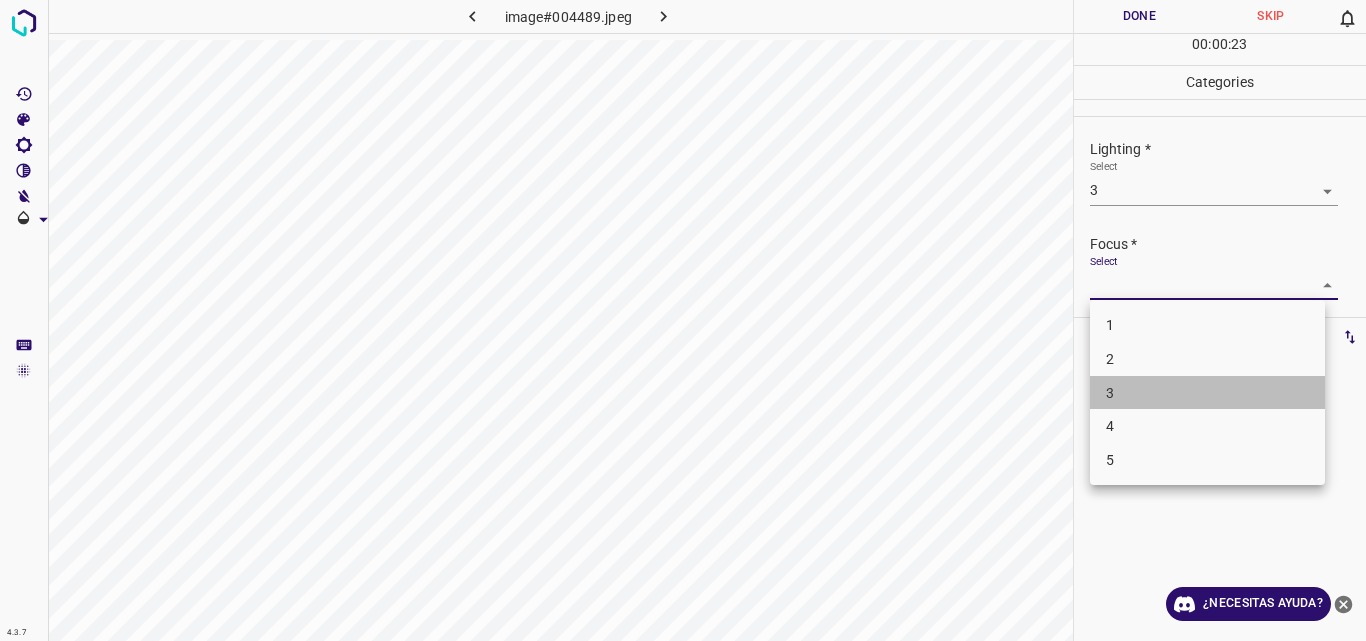 click on "3" at bounding box center (1207, 393) 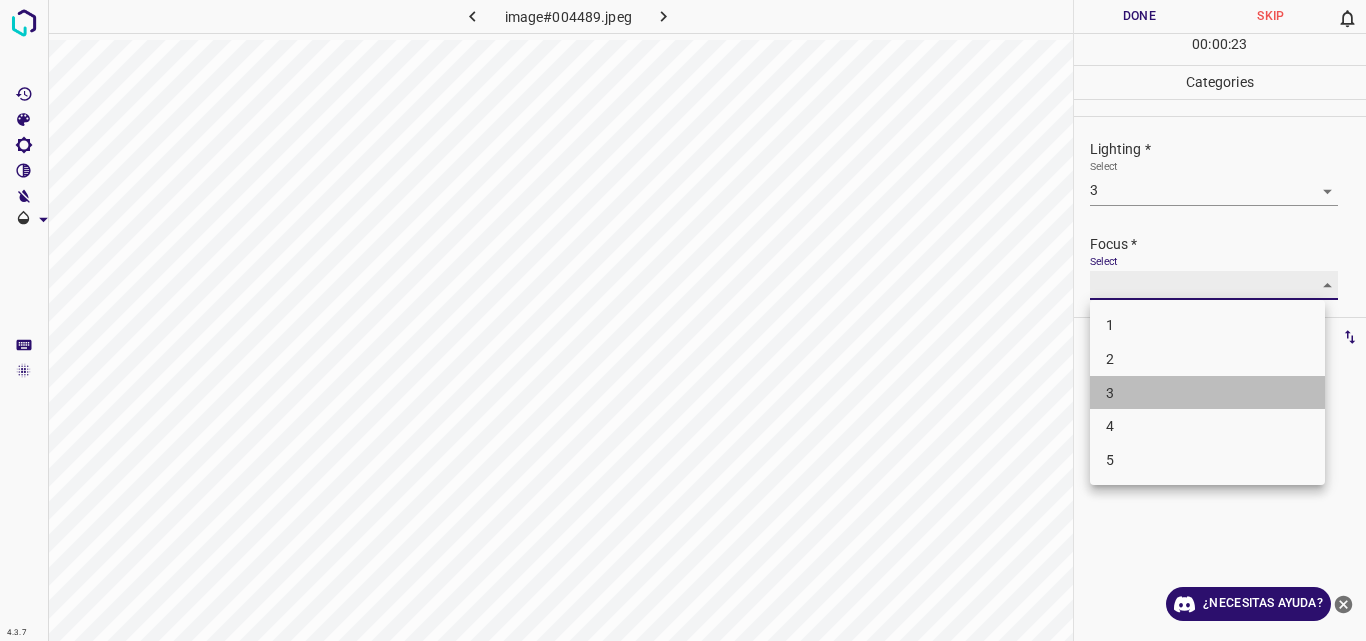 type on "3" 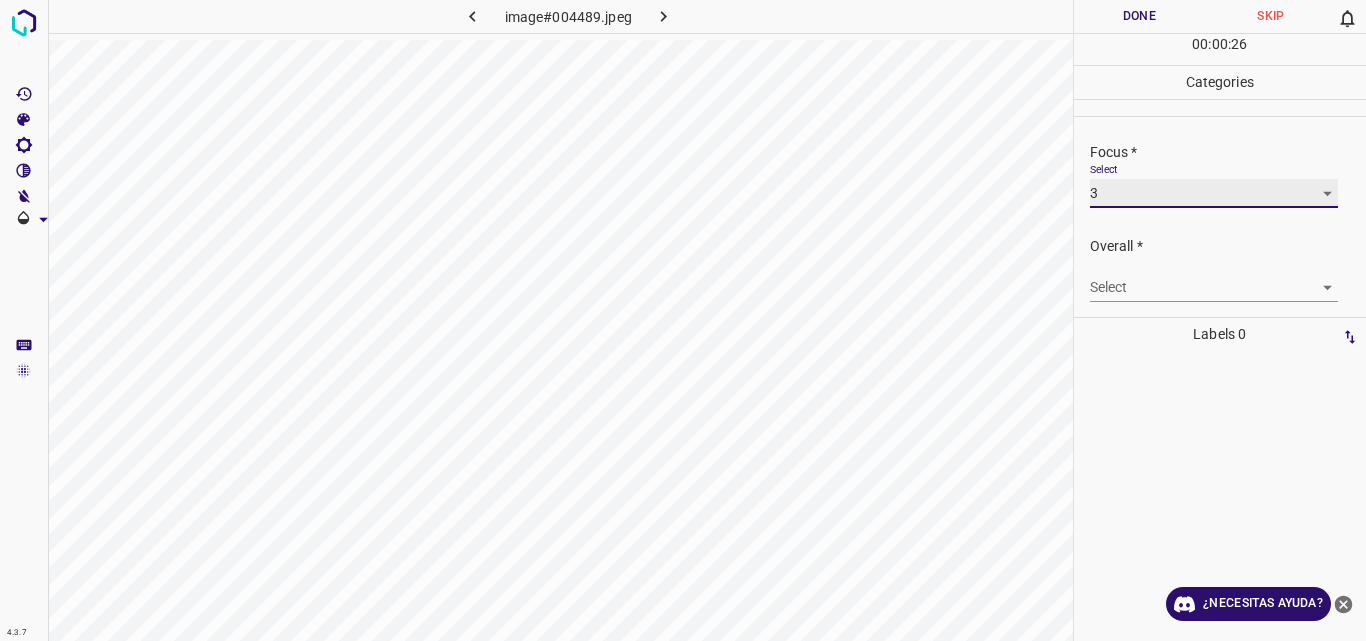 scroll, scrollTop: 98, scrollLeft: 0, axis: vertical 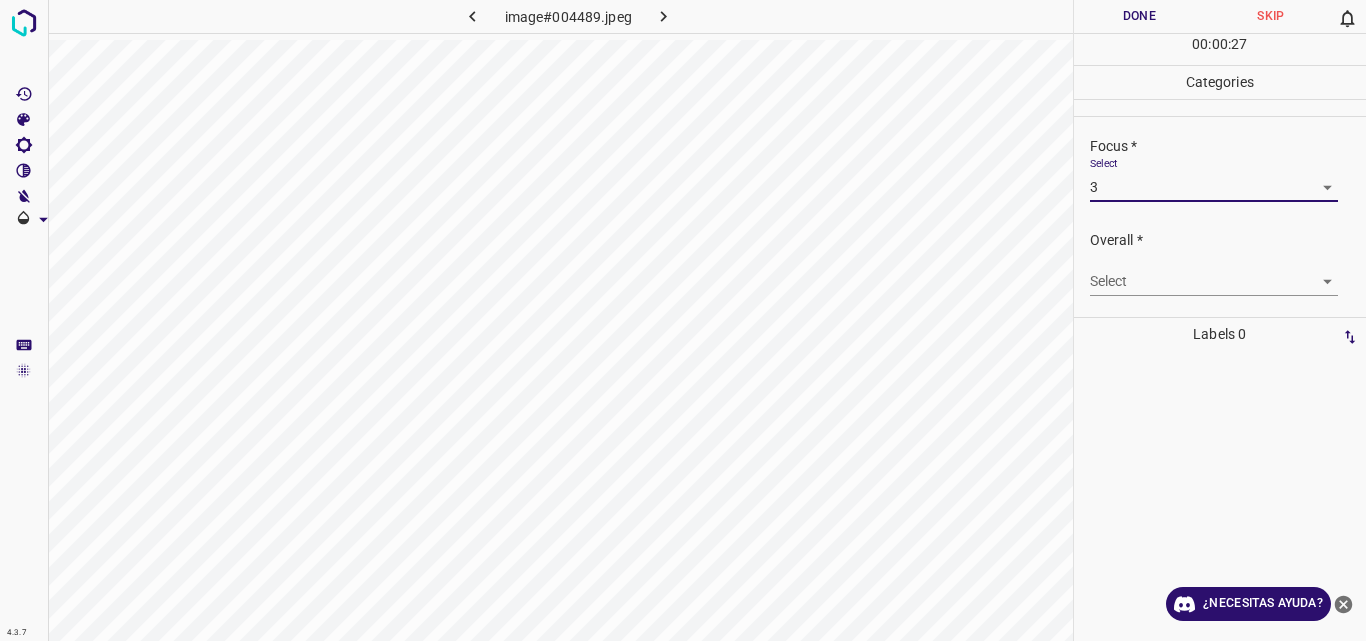click on "Original text Rate this translation Your feedback will be used to help improve Google Translate 4.3.7 image#004489.jpeg Done Skip 0 00   : 00   : 27   Categories Lighting *  Select 3 3 Focus *  Select 3 3 Overall *  Select ​ Labels   0 Categories 1 Lighting 2 Focus 3 Overall Tools Space Change between modes (Draw & Edit) I Auto labeling R Restore zoom M Zoom in N Zoom out Delete Delete selecte label Filters Z Restore filters X Saturation filter C Brightness filter V Contrast filter B Gray scale filter General O Download ¿Necesitas ayuda? - Texto - Esconder - Borrar" at bounding box center [683, 320] 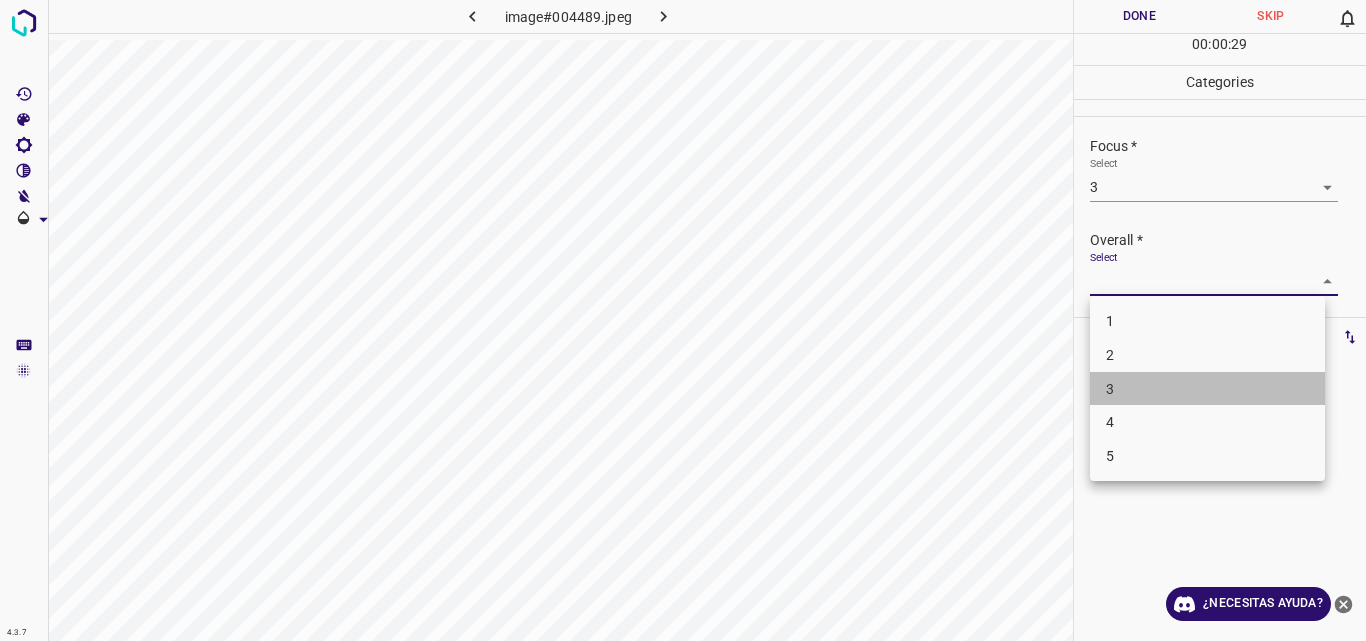 click on "3" at bounding box center [1207, 389] 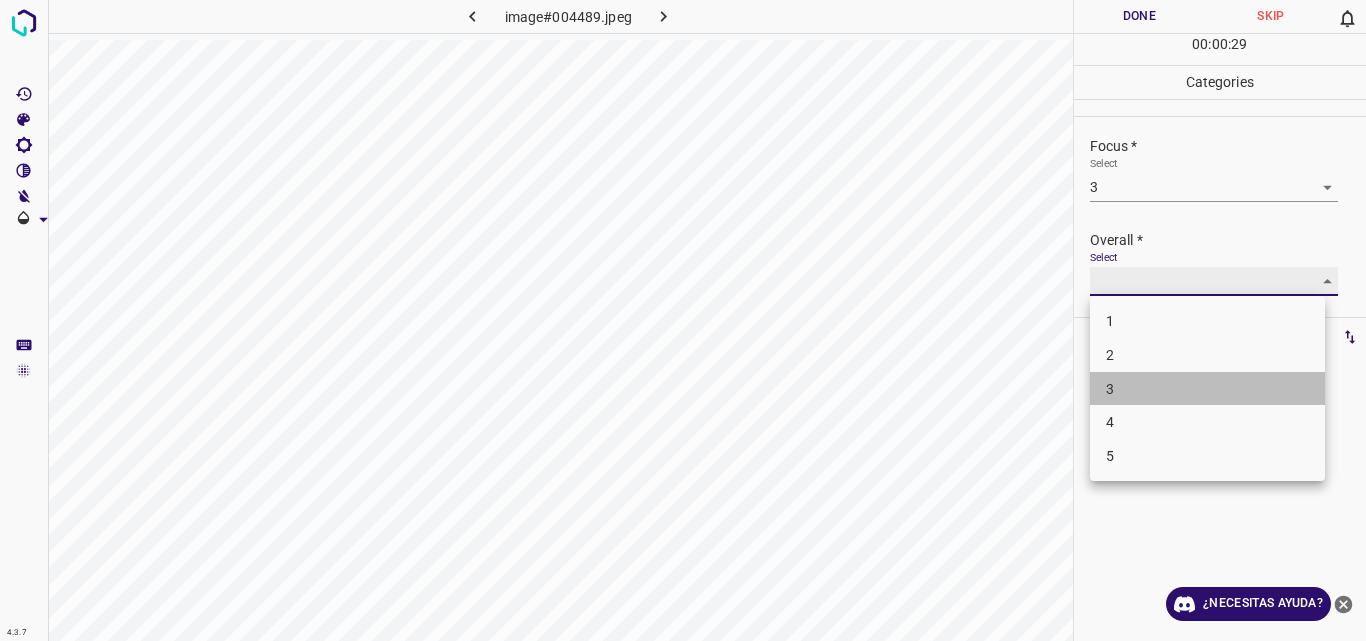 type on "3" 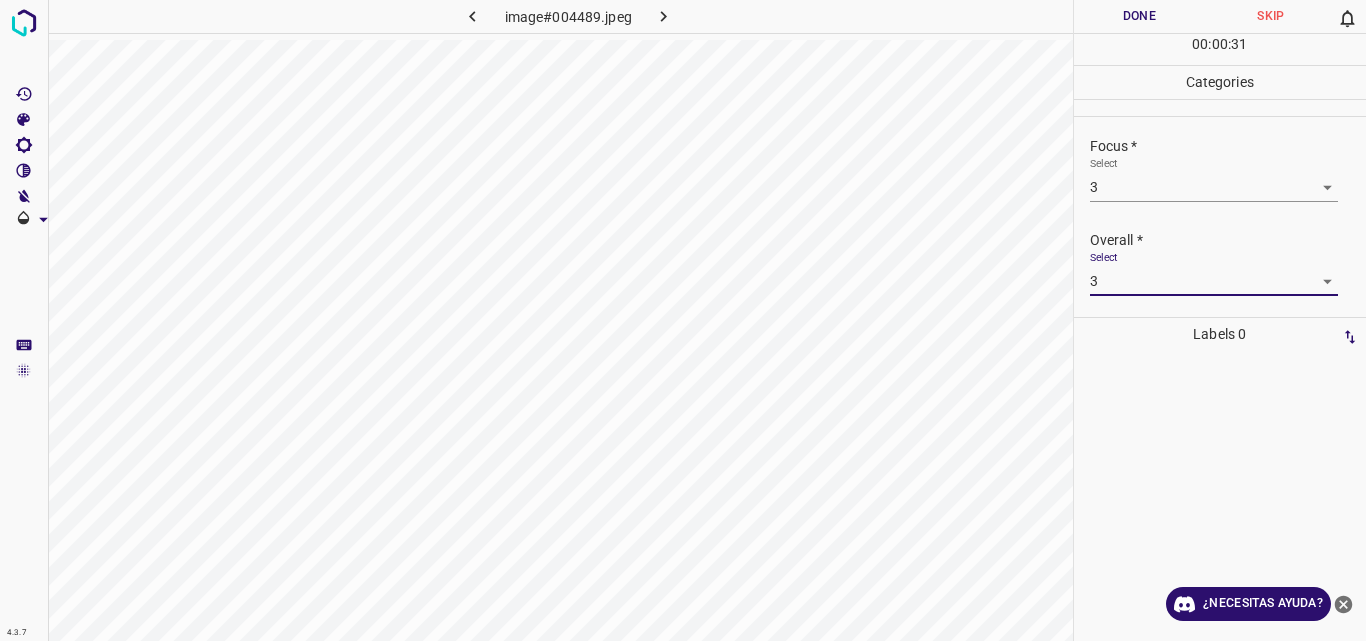 click on "Done" at bounding box center (1140, 16) 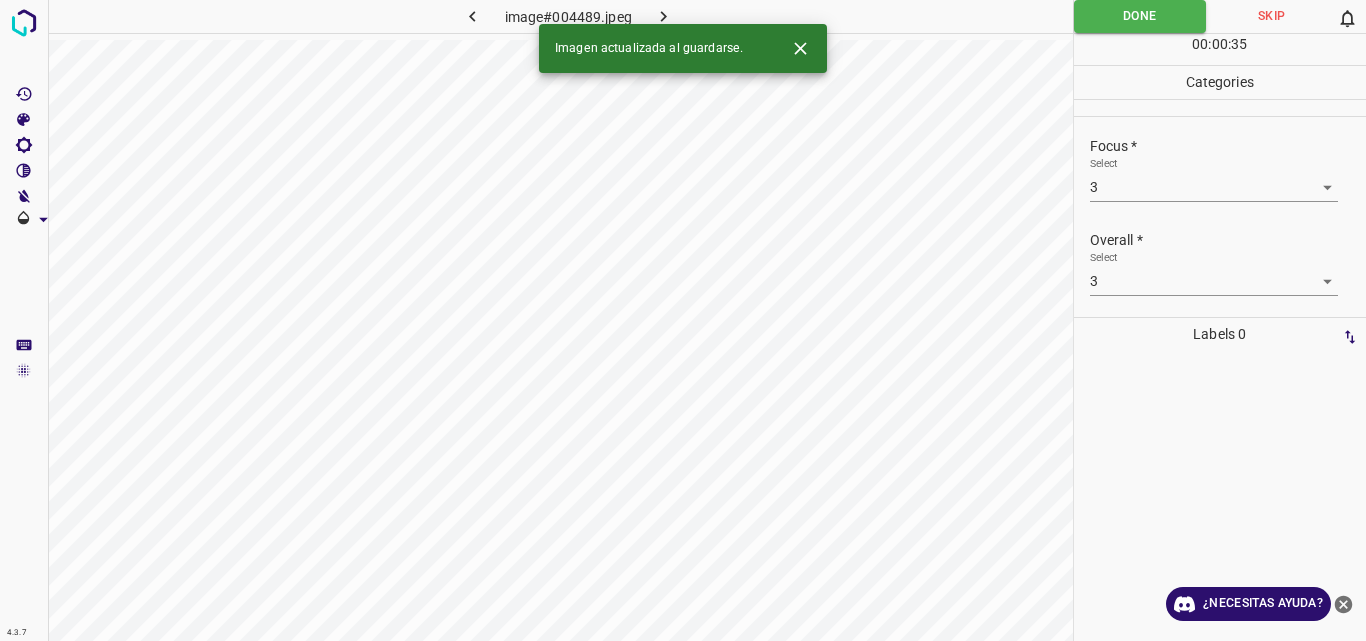 click 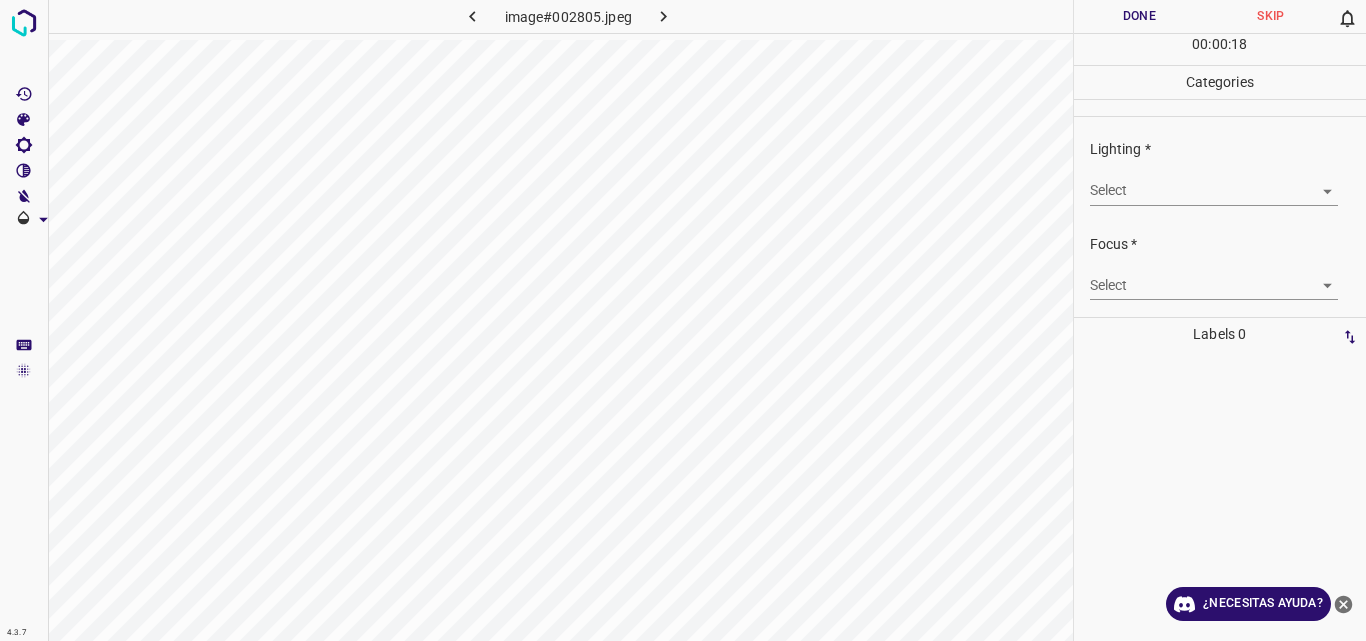 click on "Original text Rate this translation Your feedback will be used to help improve Google Translate 4.3.7 image#002805.jpeg Done Skip 0 00   : 00   : 18   Categories Lighting *  Select ​ Focus *  Select ​ Overall *  Select ​ Labels   0 Categories 1 Lighting 2 Focus 3 Overall Tools Space Change between modes (Draw & Edit) I Auto labeling R Restore zoom M Zoom in N Zoom out Delete Delete selecte label Filters Z Restore filters X Saturation filter C Brightness filter V Contrast filter B Gray scale filter General O Download ¿Necesitas ayuda? - Texto - Esconder - Borrar" at bounding box center [683, 320] 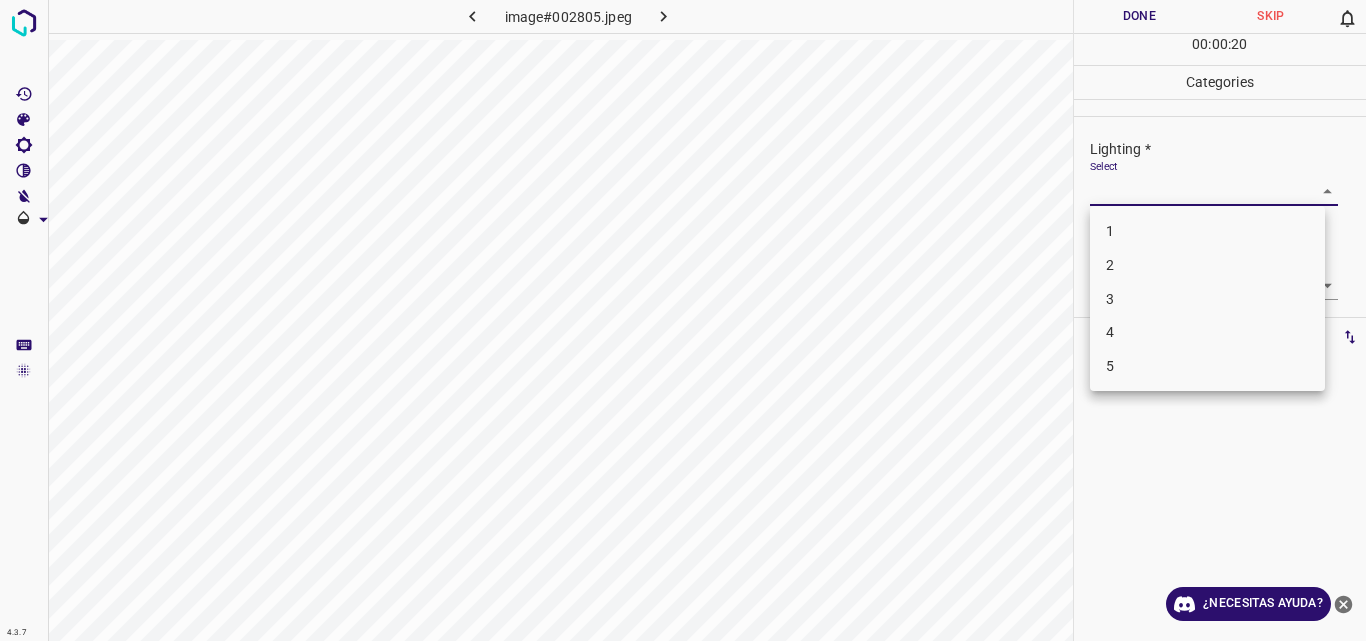 click on "2" at bounding box center (1207, 265) 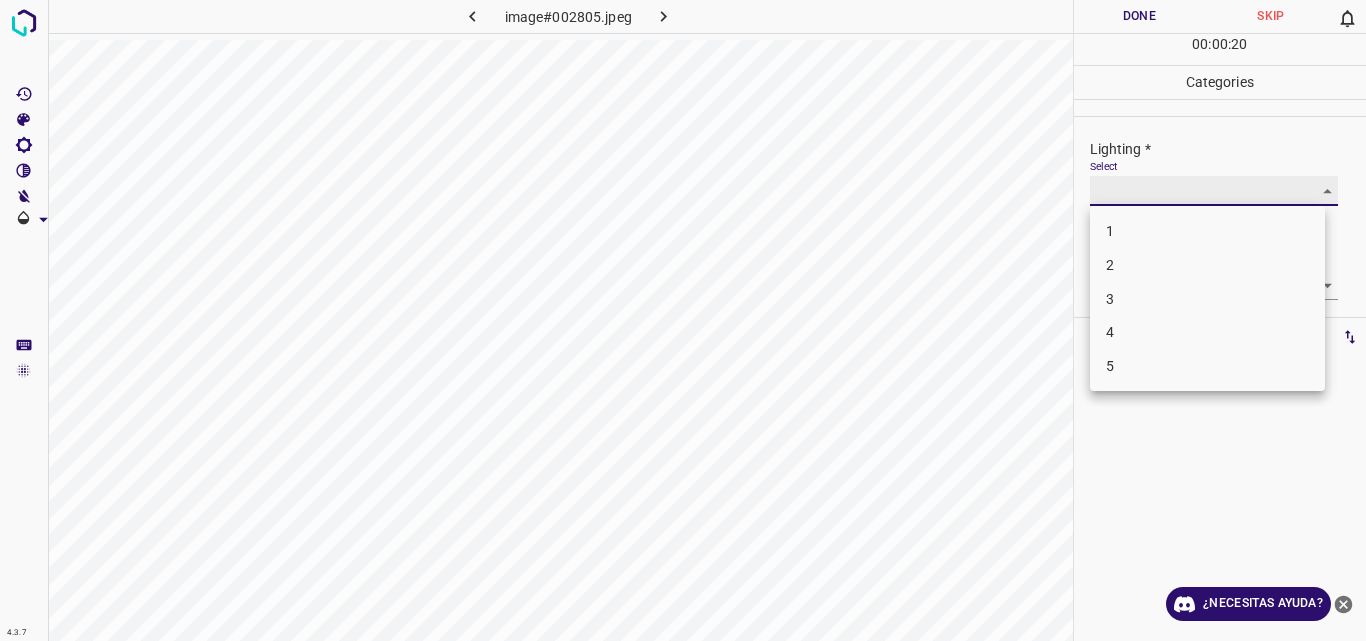 type on "2" 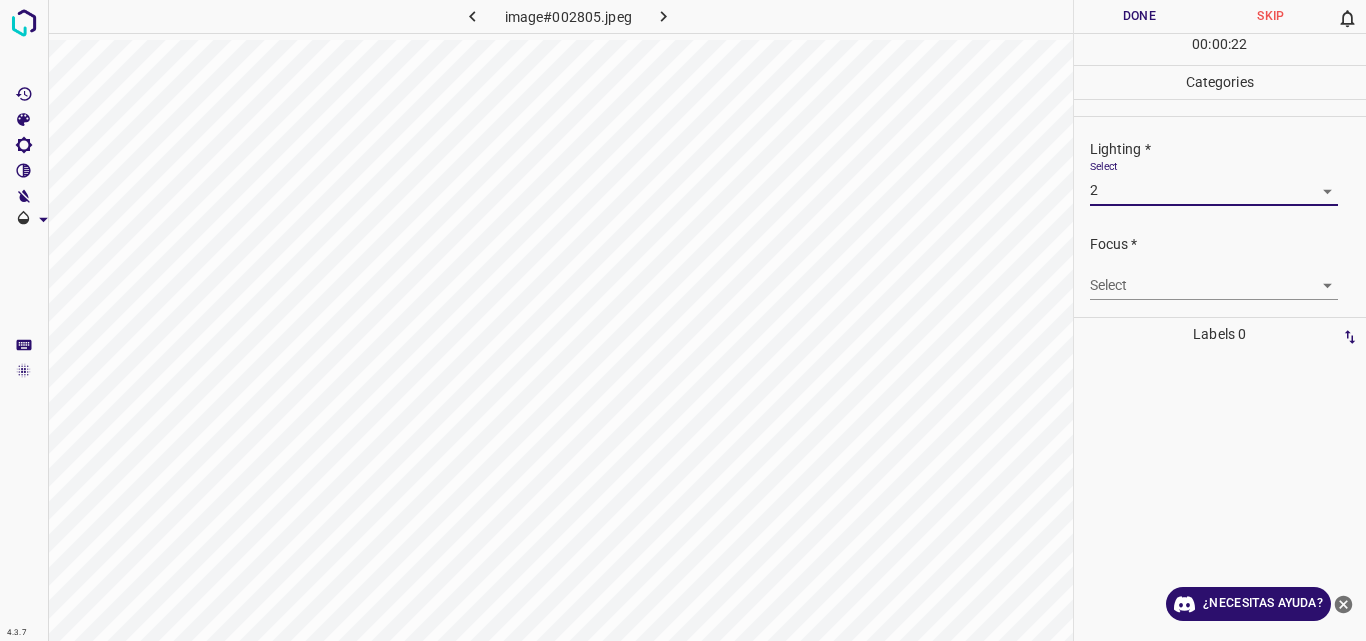 click on "Original text Rate this translation Your feedback will be used to help improve Google Translate 4.3.7 image#002805.jpeg Done Skip 0 00   : 00   : 22   Categories Lighting *  Select 2 2 Focus *  Select ​ Overall *  Select ​ Labels   0 Categories 1 Lighting 2 Focus 3 Overall Tools Space Change between modes (Draw & Edit) I Auto labeling R Restore zoom M Zoom in N Zoom out Delete Delete selecte label Filters Z Restore filters X Saturation filter C Brightness filter V Contrast filter B Gray scale filter General O Download ¿Necesitas ayuda? - Texto - Esconder - Borrar" at bounding box center [683, 320] 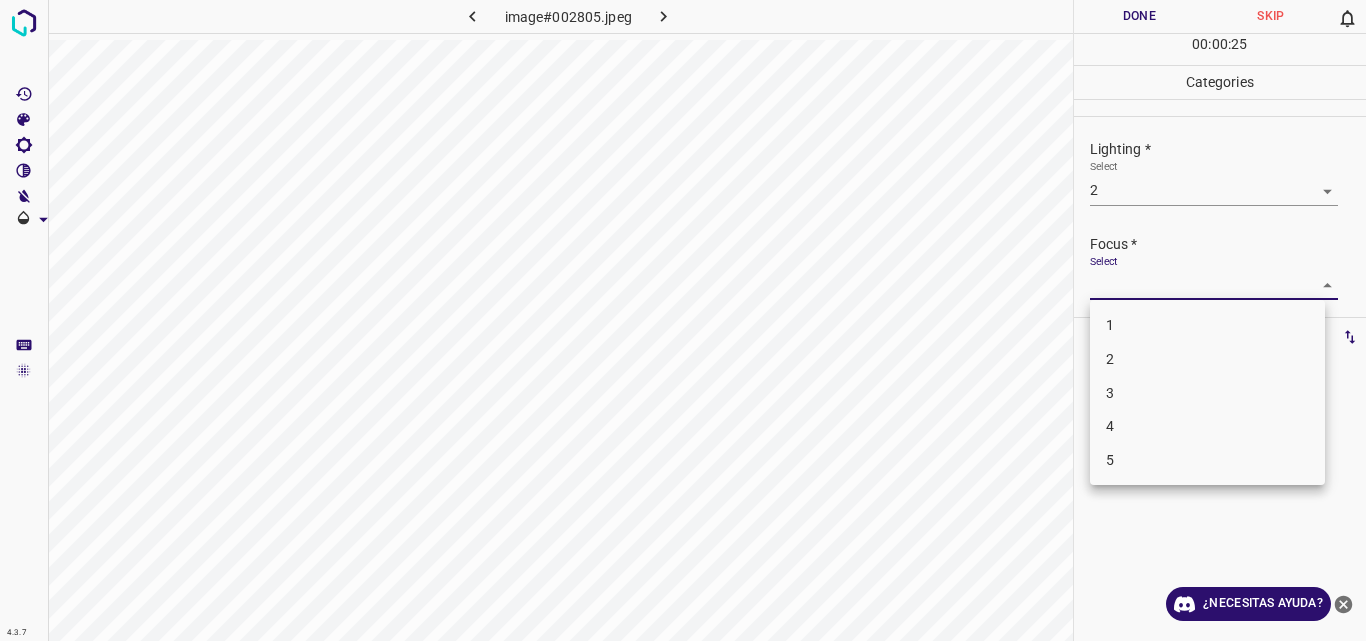 click on "3" at bounding box center [1207, 393] 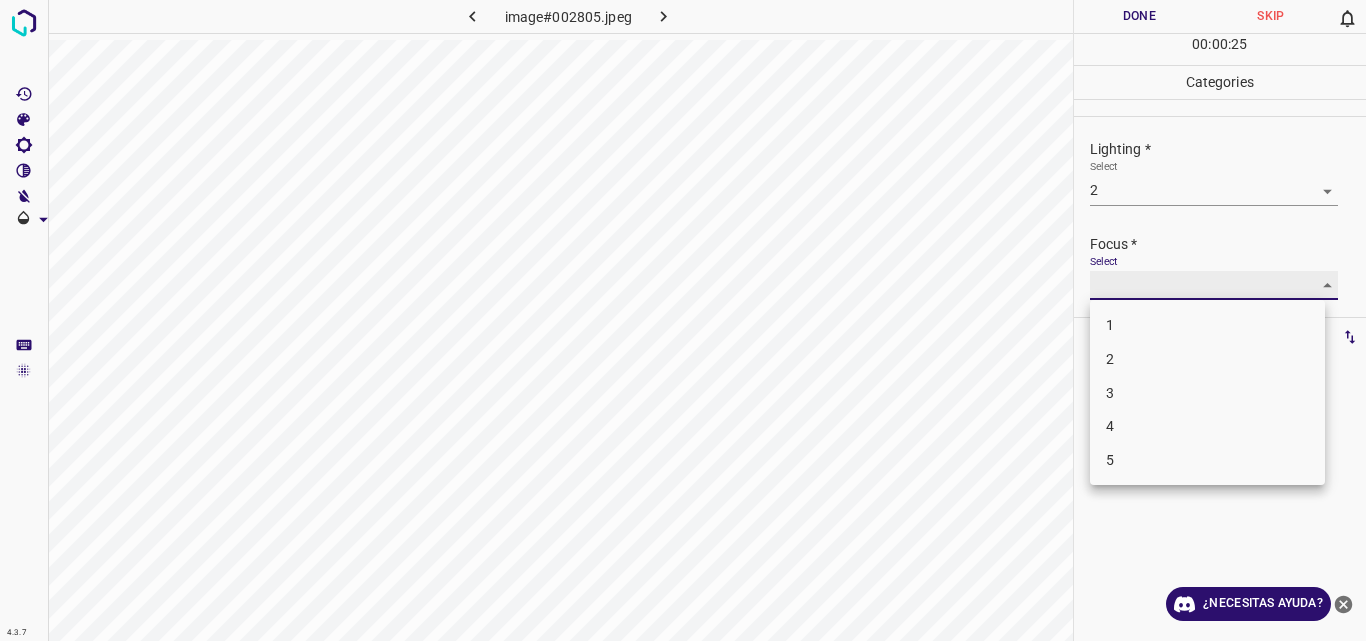 type on "3" 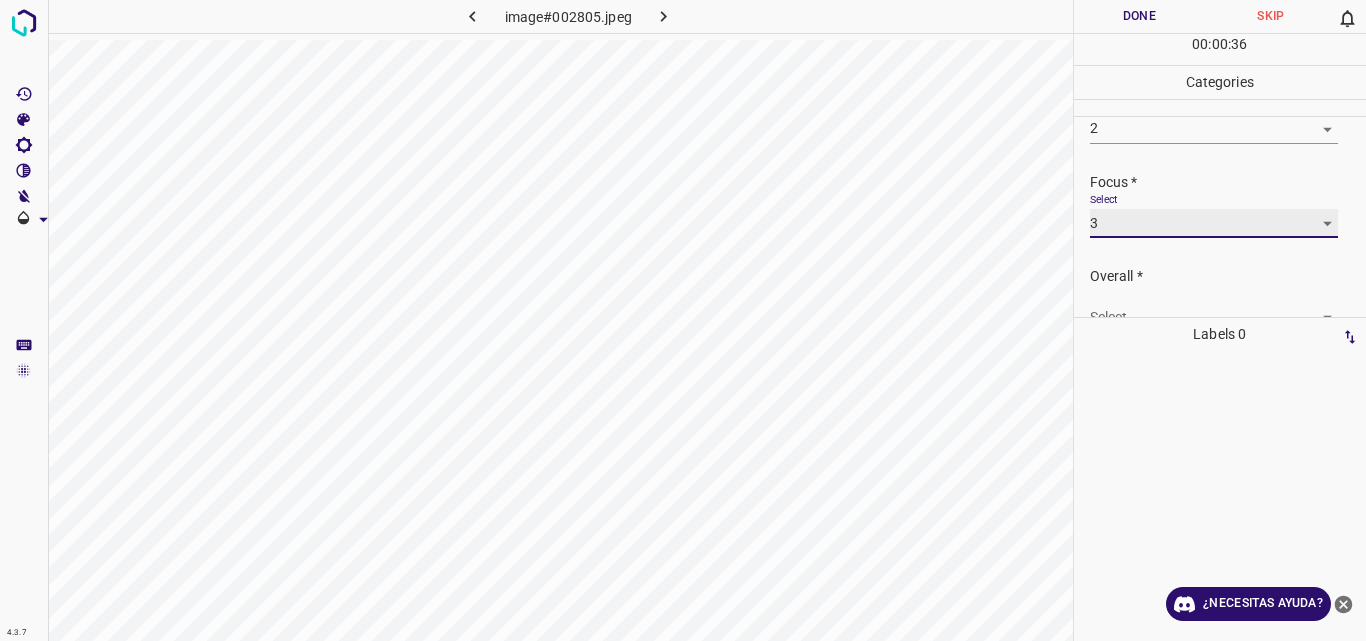scroll, scrollTop: 98, scrollLeft: 0, axis: vertical 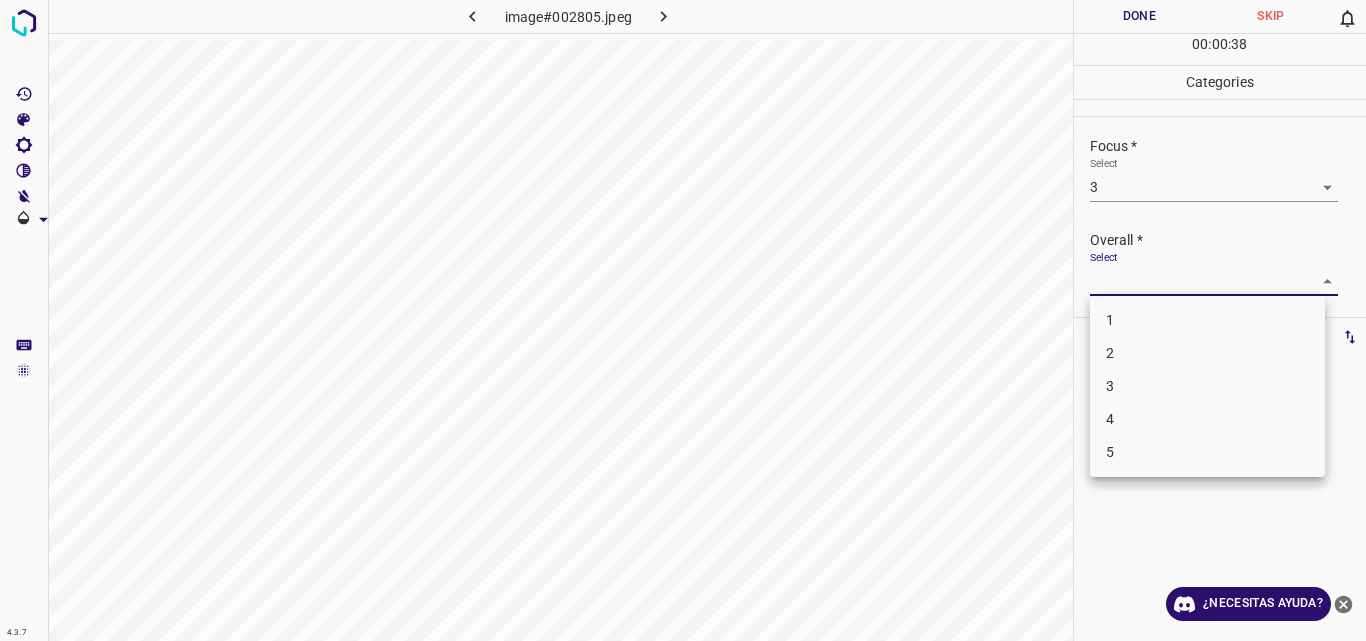 click on "Original text Rate this translation Your feedback will be used to help improve Google Translate 4.3.7 image#002805.jpeg Done Skip 0 00   : 00   : 38   Categories Lighting *  Select 2 2 Focus *  Select 3 3 Overall *  Select ​ Labels   0 Categories 1 Lighting 2 Focus 3 Overall Tools Space Change between modes (Draw & Edit) I Auto labeling R Restore zoom M Zoom in N Zoom out Delete Delete selecte label Filters Z Restore filters X Saturation filter C Brightness filter V Contrast filter B Gray scale filter General O Download ¿Necesitas ayuda? - Texto - Esconder - Borrar 1 2 3 4 5" at bounding box center (683, 320) 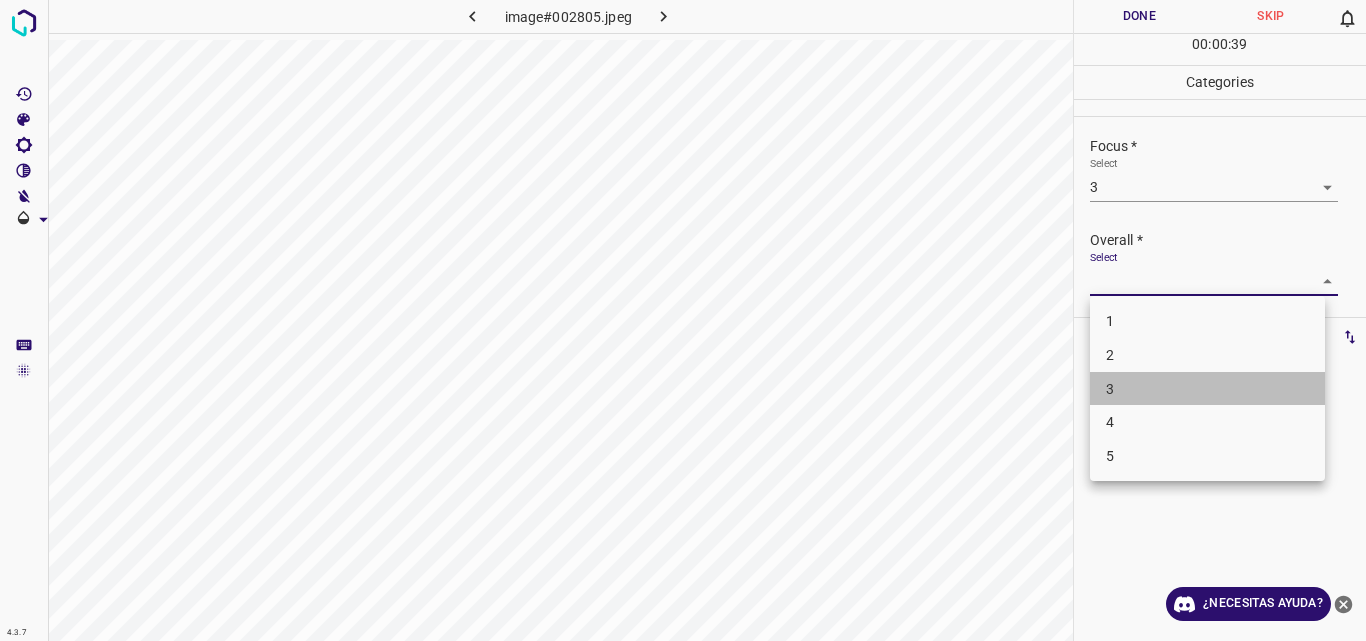 click on "3" at bounding box center (1207, 389) 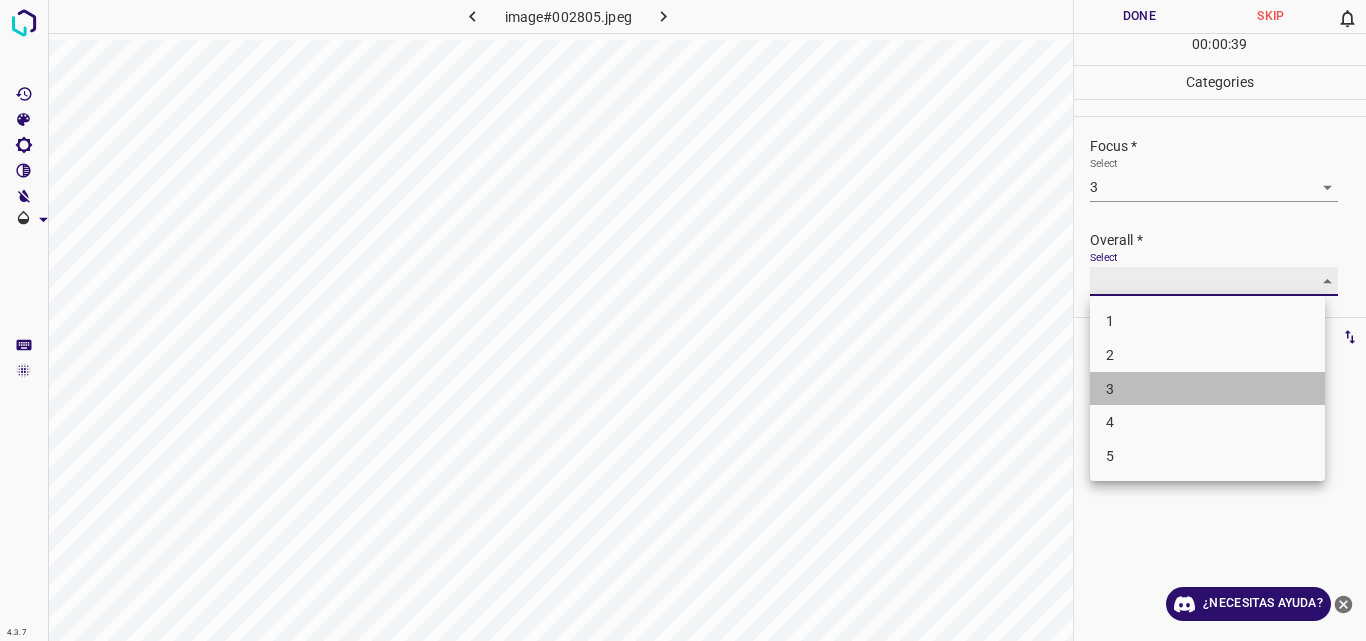 type on "3" 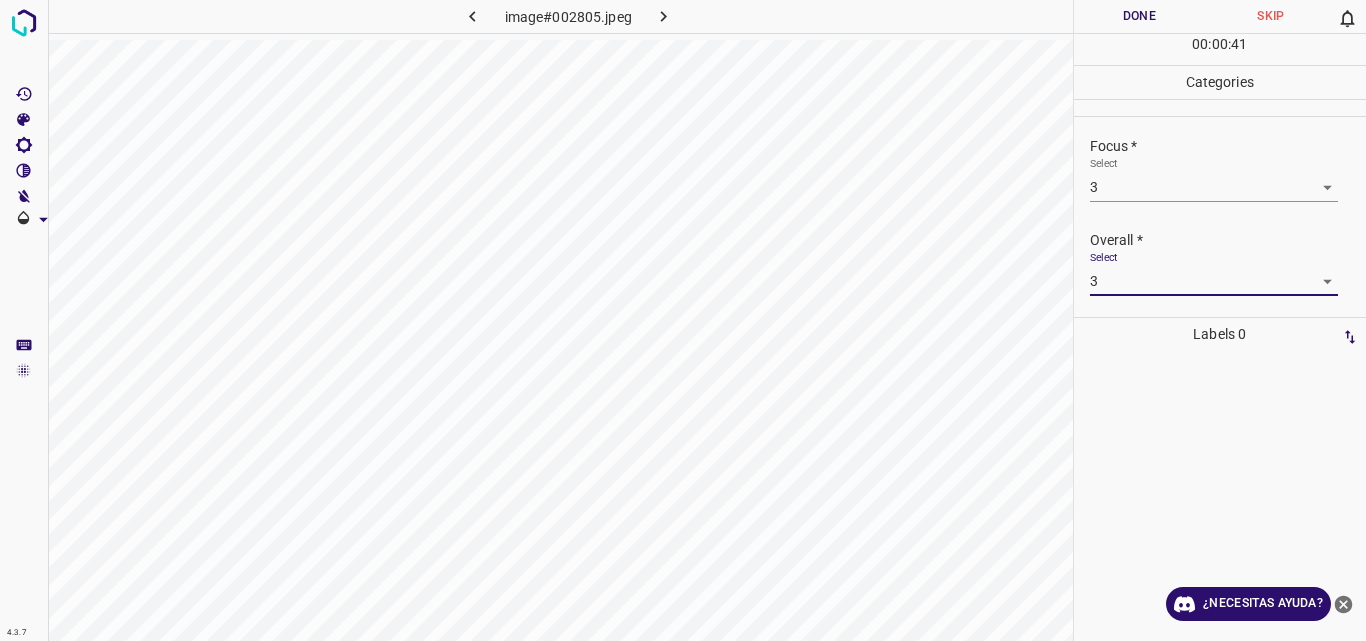 click on "Done" at bounding box center (1140, 16) 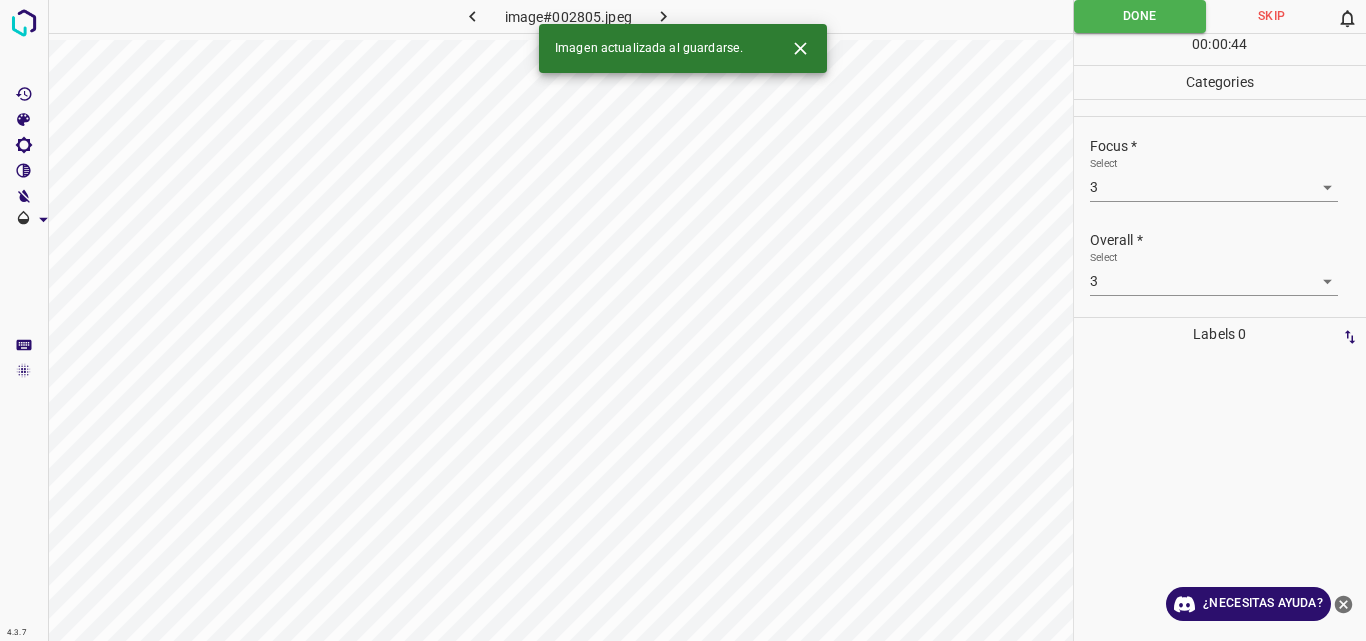 click 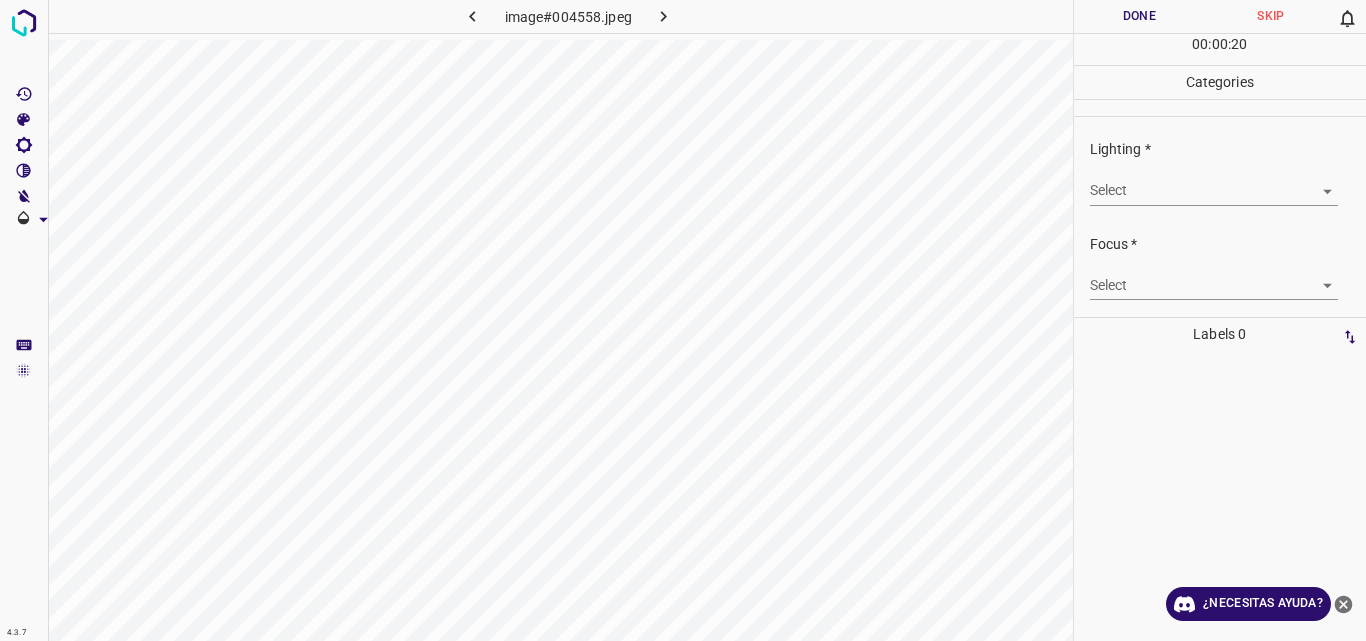 click on "Original text Rate this translation Your feedback will be used to help improve Google Translate 4.3.7 image#004558.jpeg Done Skip 0 00   : 00   : 20   Categories Lighting *  Select ​ Focus *  Select ​ Overall *  Select ​ Labels   0 Categories 1 Lighting 2 Focus 3 Overall Tools Space Change between modes (Draw & Edit) I Auto labeling R Restore zoom M Zoom in N Zoom out Delete Delete selecte label Filters Z Restore filters X Saturation filter C Brightness filter V Contrast filter B Gray scale filter General O Download ¿Necesitas ayuda? - Texto - Esconder - Borrar" at bounding box center [683, 320] 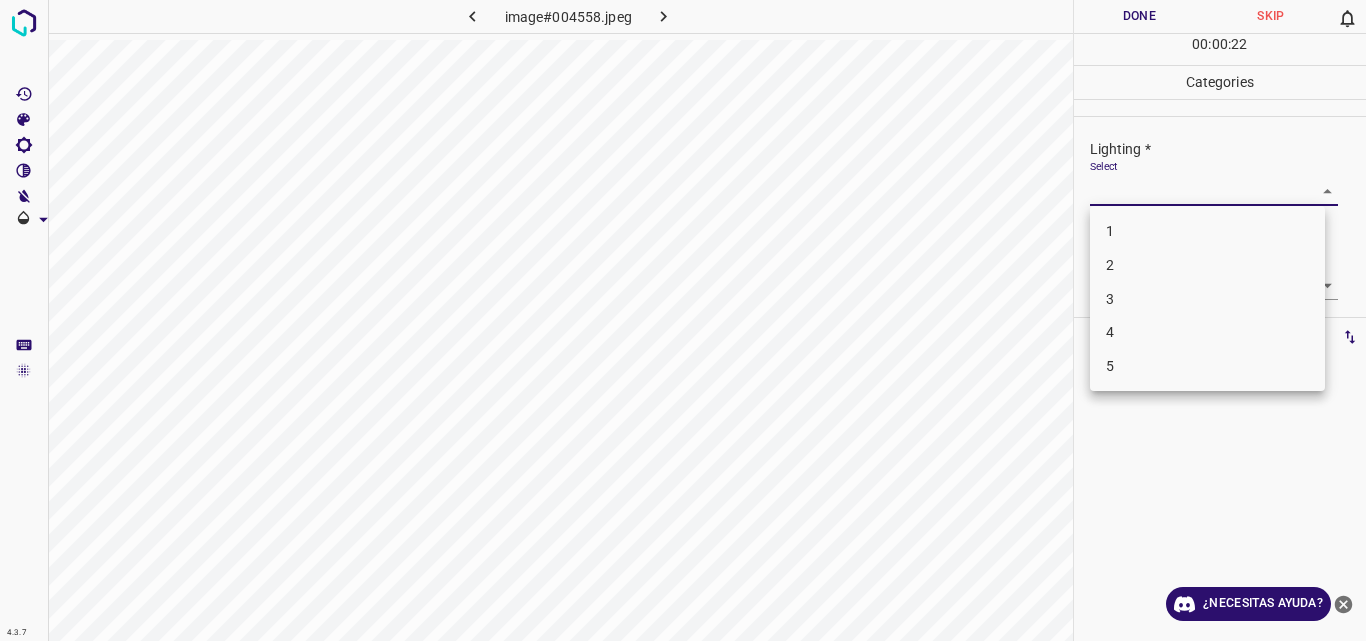 click on "2" at bounding box center [1207, 265] 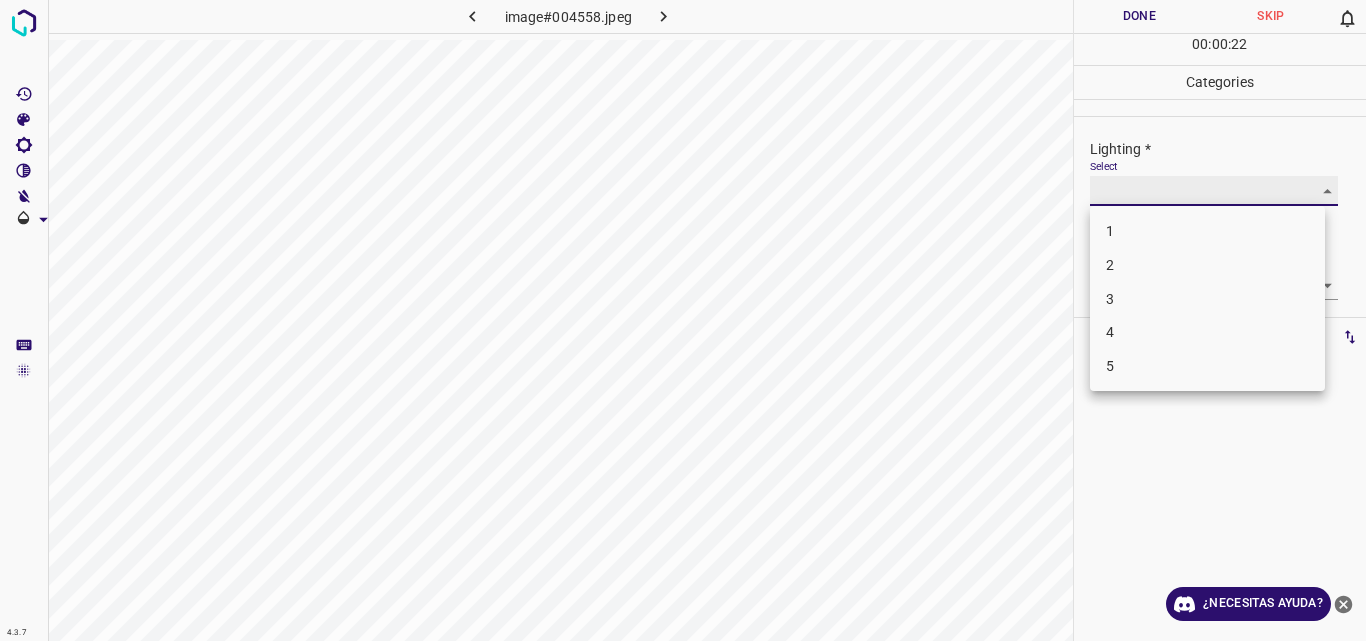 type on "2" 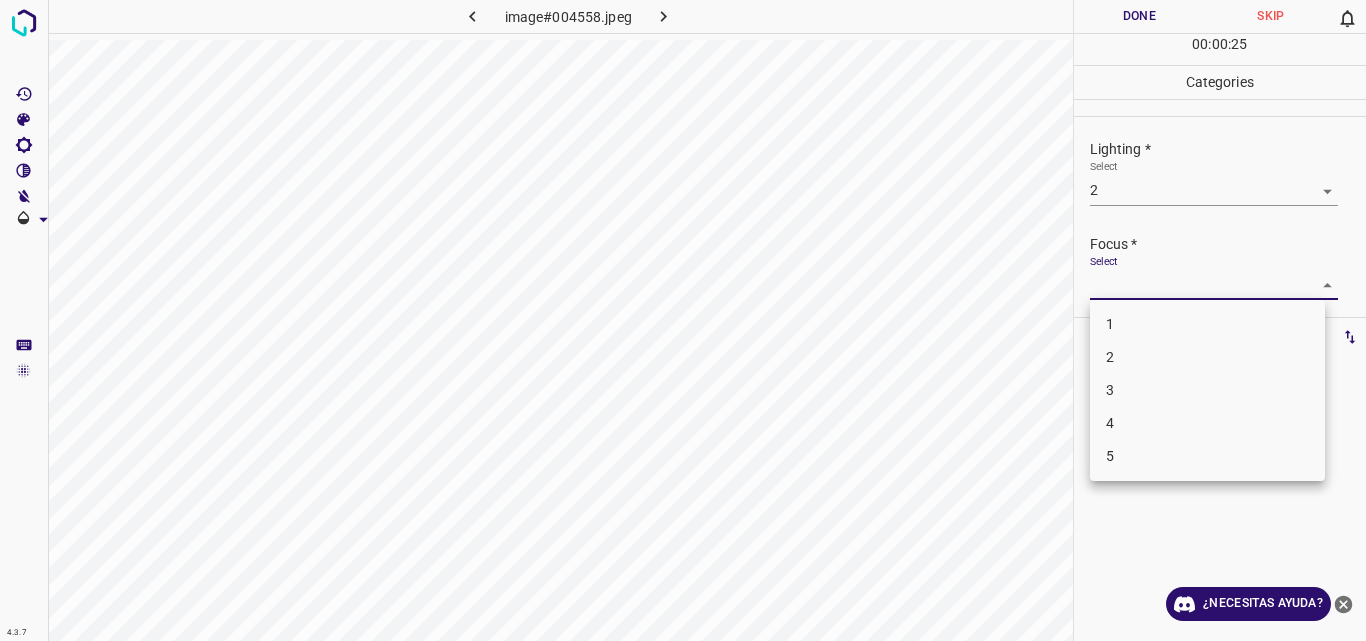 click on "Original text Rate this translation Your feedback will be used to help improve Google Translate 4.3.7 image#004558.jpeg Done Skip 0 00   : 00   : 25   Categories Lighting *  Select 2 2 Focus *  Select ​ Overall *  Select ​ Labels   0 Categories 1 Lighting 2 Focus 3 Overall Tools Space Change between modes (Draw & Edit) I Auto labeling R Restore zoom M Zoom in N Zoom out Delete Delete selecte label Filters Z Restore filters X Saturation filter C Brightness filter V Contrast filter B Gray scale filter General O Download ¿Necesitas ayuda? - Texto - Esconder - Borrar 1 2 3 4 5" at bounding box center (683, 320) 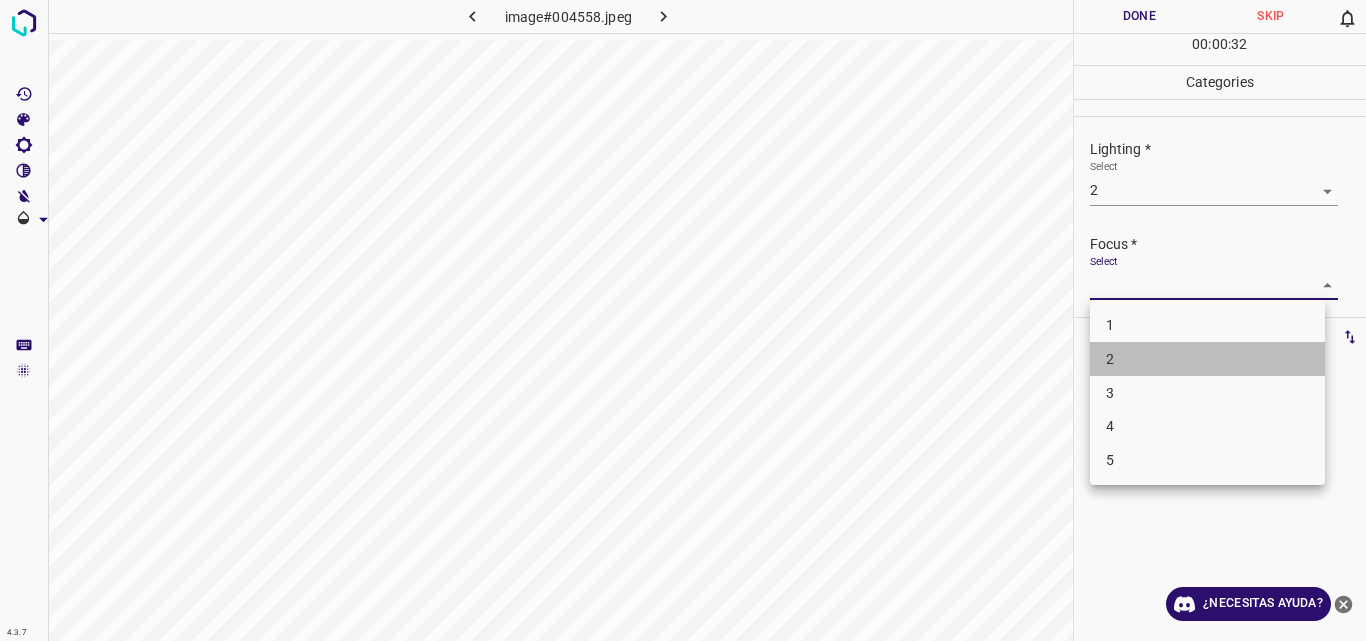click on "2" at bounding box center (1207, 359) 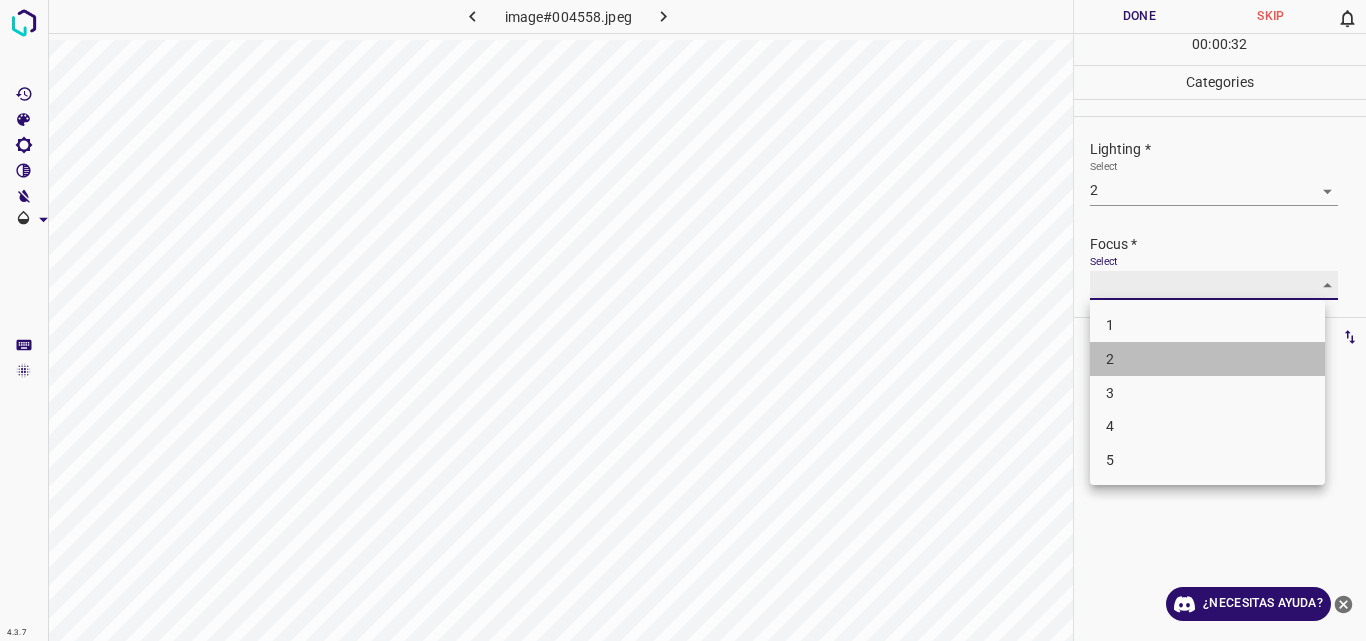 type on "2" 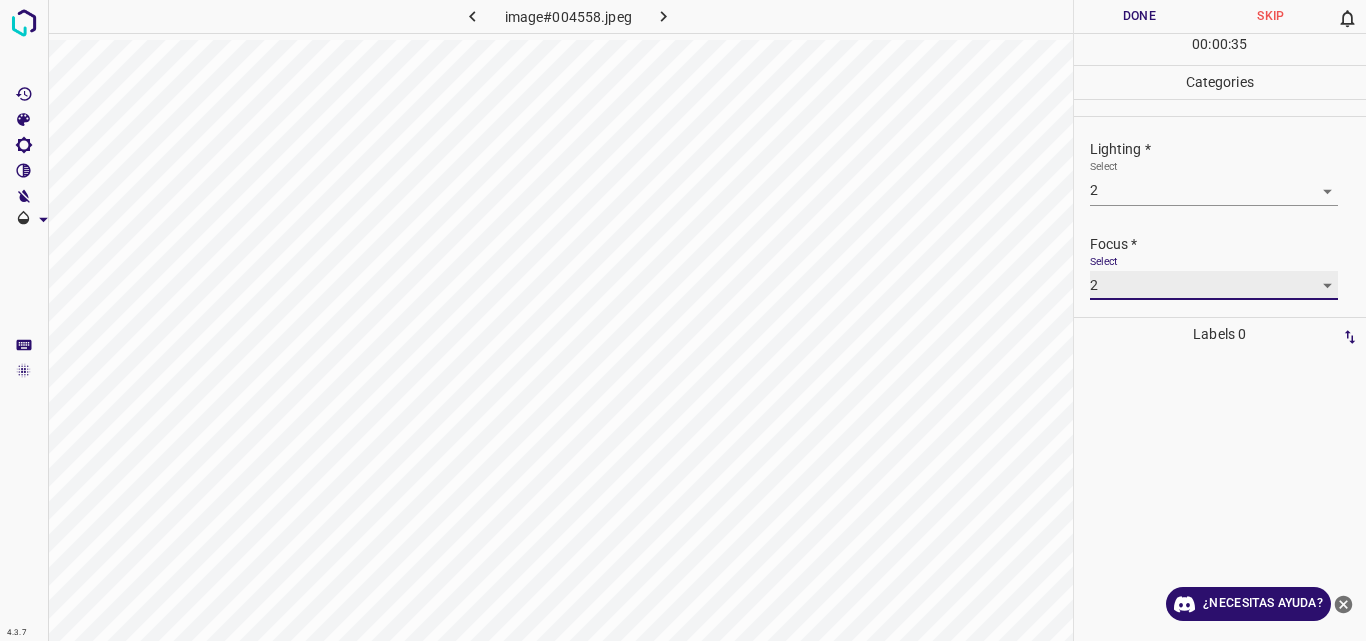 scroll, scrollTop: 98, scrollLeft: 0, axis: vertical 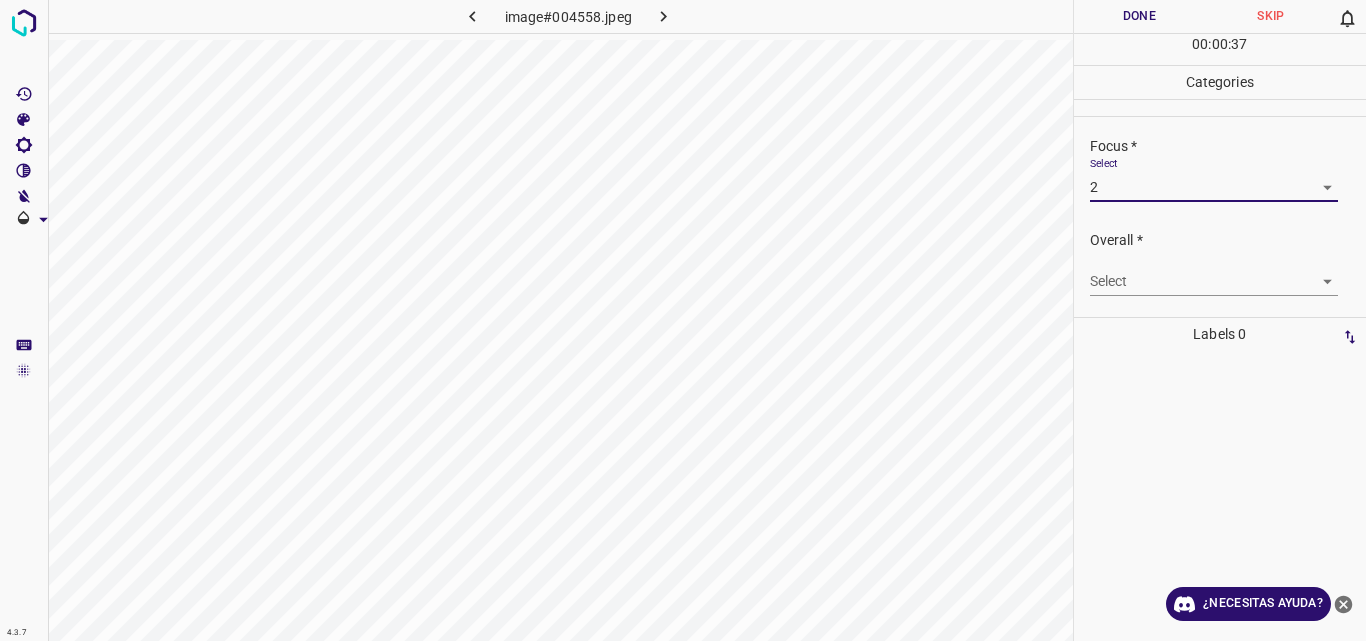 click on "Original text Rate this translation Your feedback will be used to help improve Google Translate 4.3.7 image#004558.jpeg Done Skip 0 00   : 00   : 37   Categories Lighting *  Select 2 2 Focus *  Select 2 2 Overall *  Select ​ Labels   0 Categories 1 Lighting 2 Focus 3 Overall Tools Space Change between modes (Draw & Edit) I Auto labeling R Restore zoom M Zoom in N Zoom out Delete Delete selecte label Filters Z Restore filters X Saturation filter C Brightness filter V Contrast filter B Gray scale filter General O Download ¿Necesitas ayuda? - Texto - Esconder - Borrar" at bounding box center (683, 320) 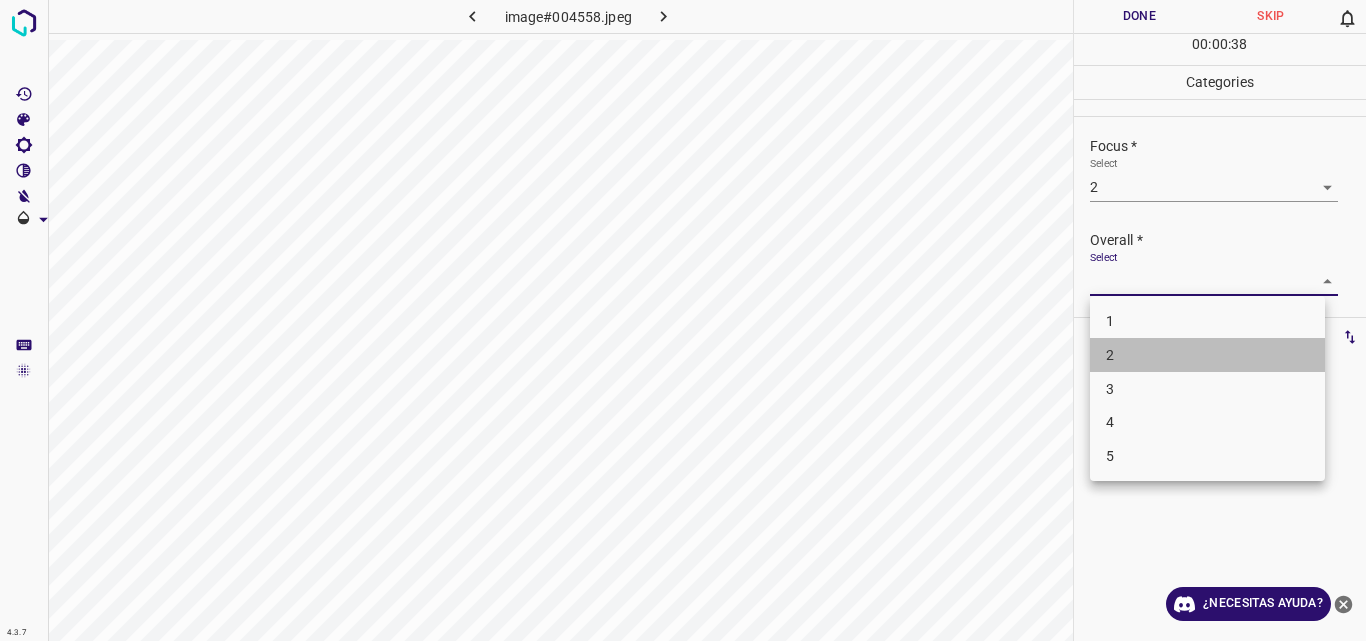 click on "2" at bounding box center (1207, 355) 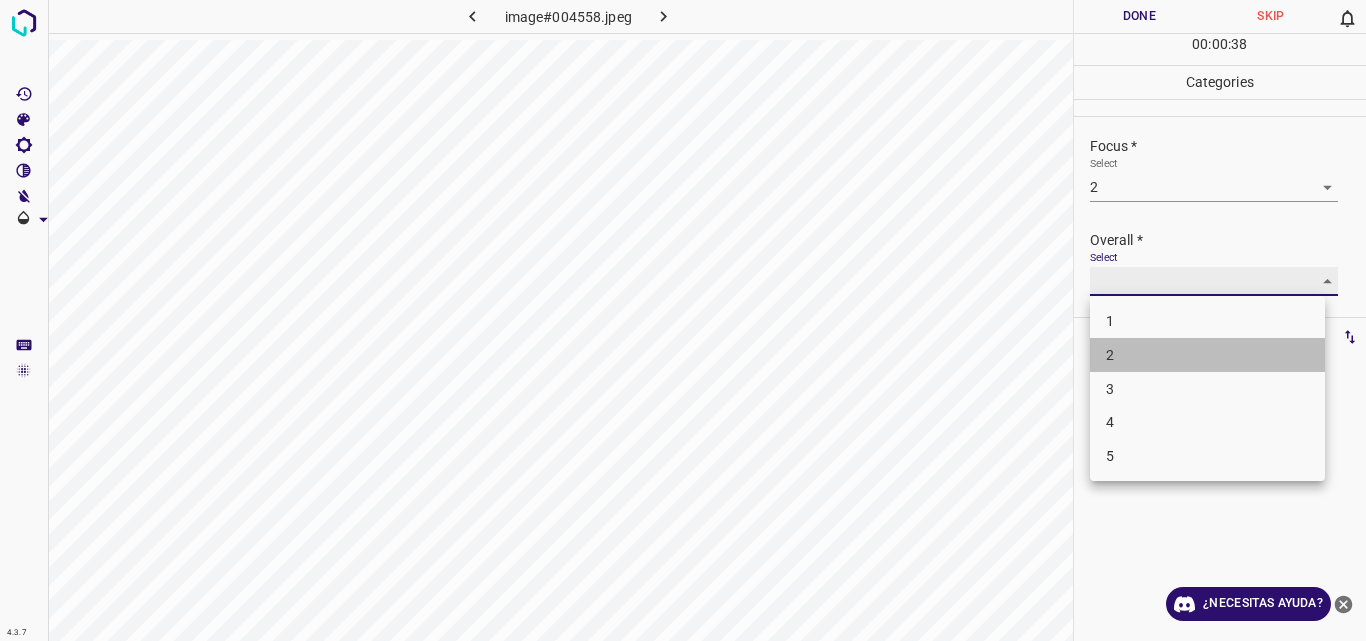 type on "2" 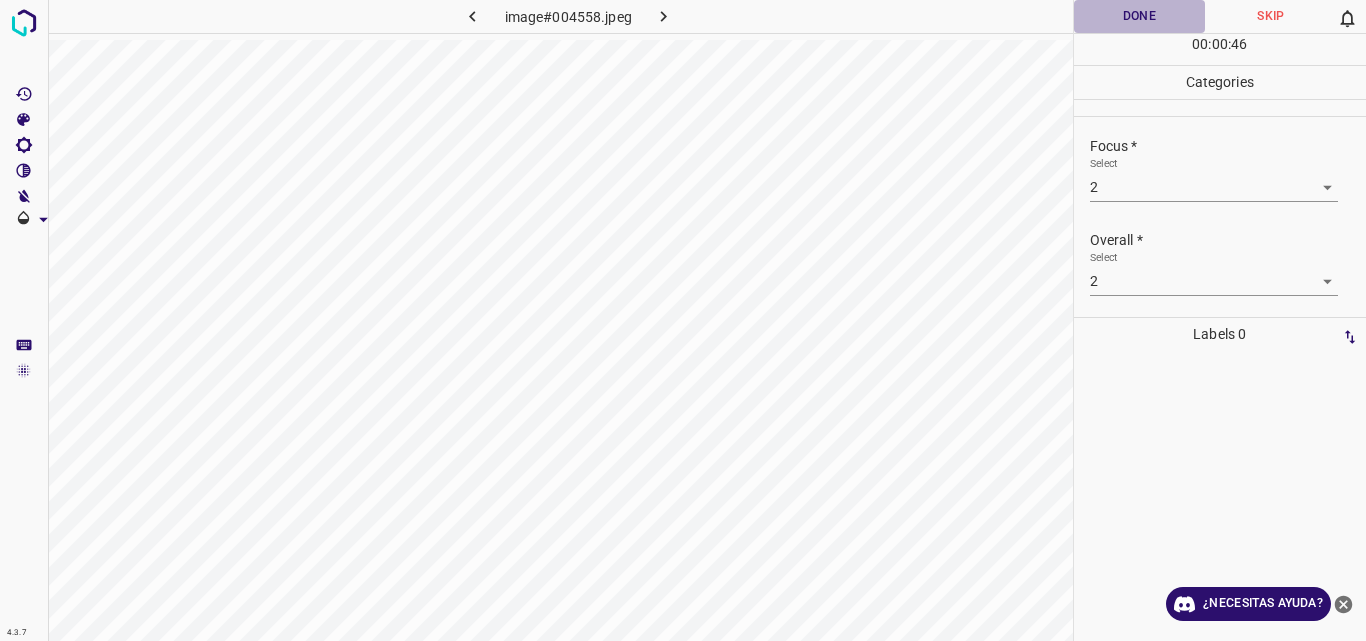 click on "Done" at bounding box center (1140, 16) 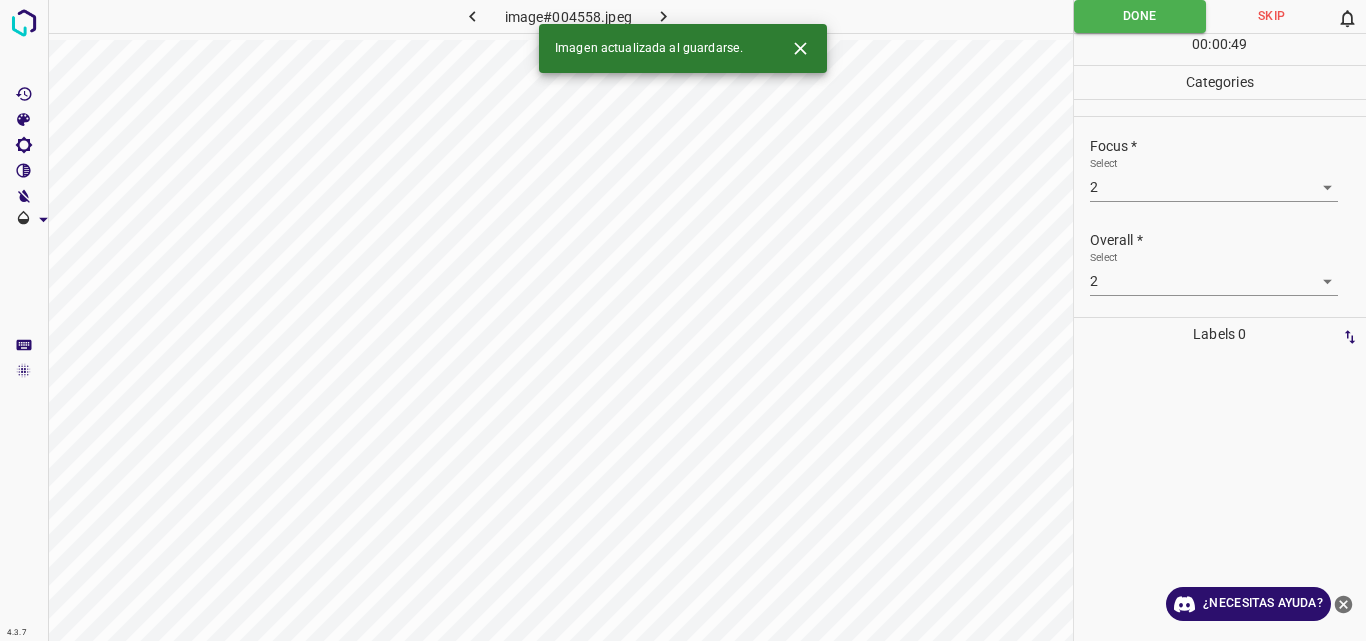 click 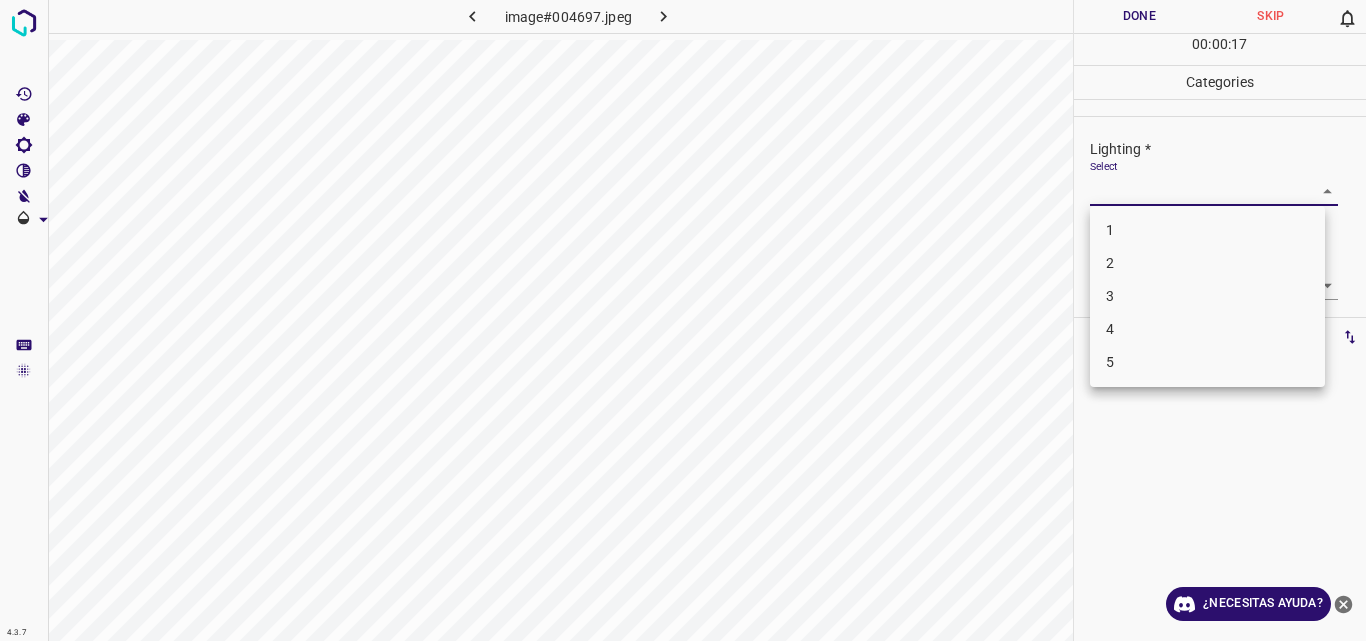 click on "Original text Rate this translation Your feedback will be used to help improve Google Translate 4.3.7 image#004697.jpeg Done Skip 0 00   : 00   : 17   Categories Lighting *  Select ​ Focus *  Select ​ Overall *  Select ​ Labels   0 Categories 1 Lighting 2 Focus 3 Overall Tools Space Change between modes (Draw & Edit) I Auto labeling R Restore zoom M Zoom in N Zoom out Delete Delete selecte label Filters Z Restore filters X Saturation filter C Brightness filter V Contrast filter B Gray scale filter General O Download ¿Necesitas ayuda? - Texto - Esconder - Borrar 1 2 3 4 5" at bounding box center (683, 320) 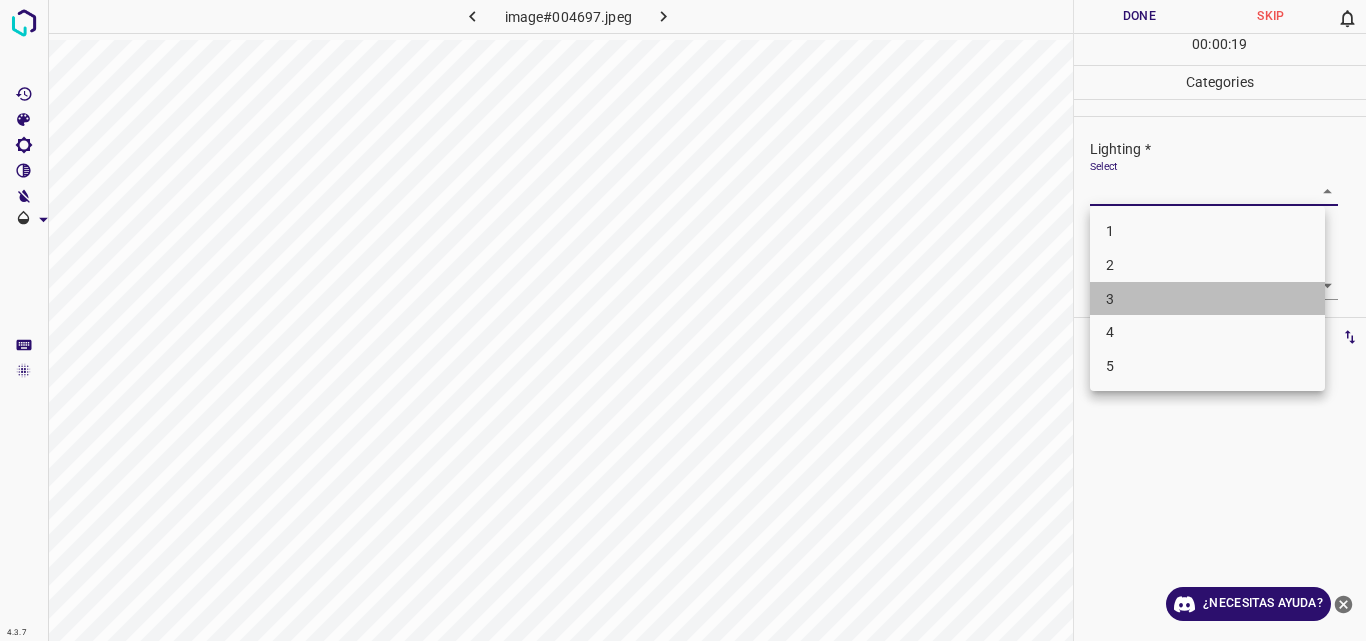 click on "3" at bounding box center (1207, 299) 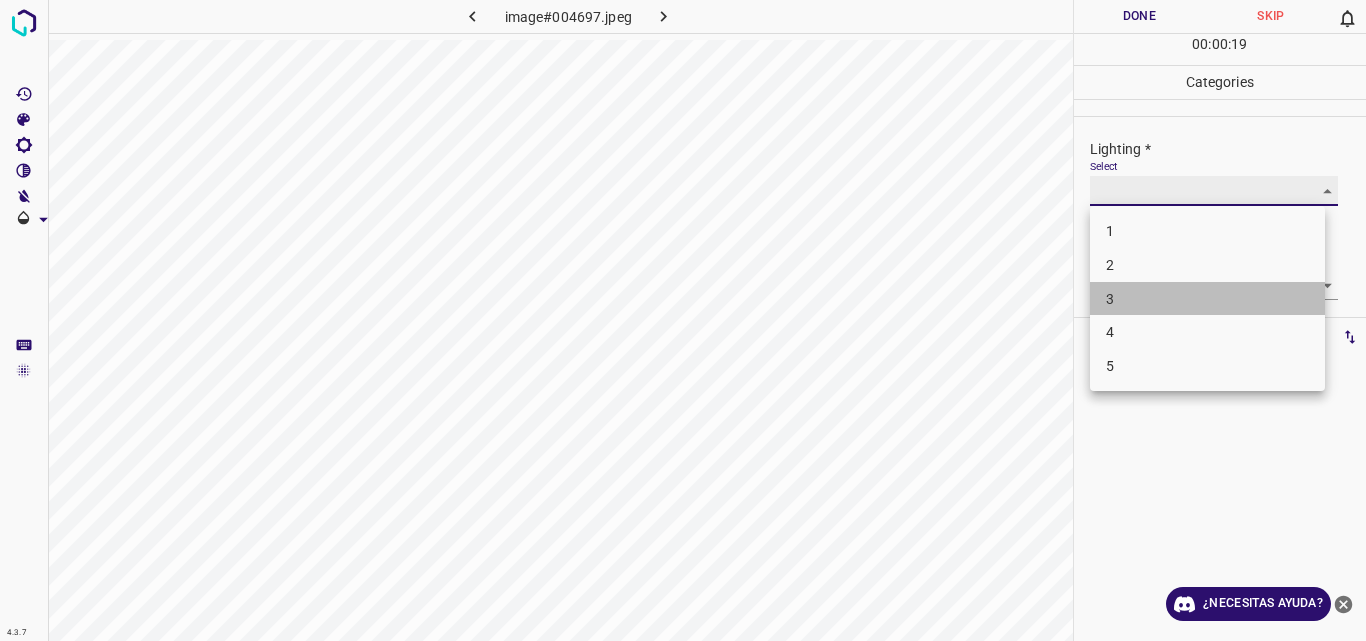 type on "3" 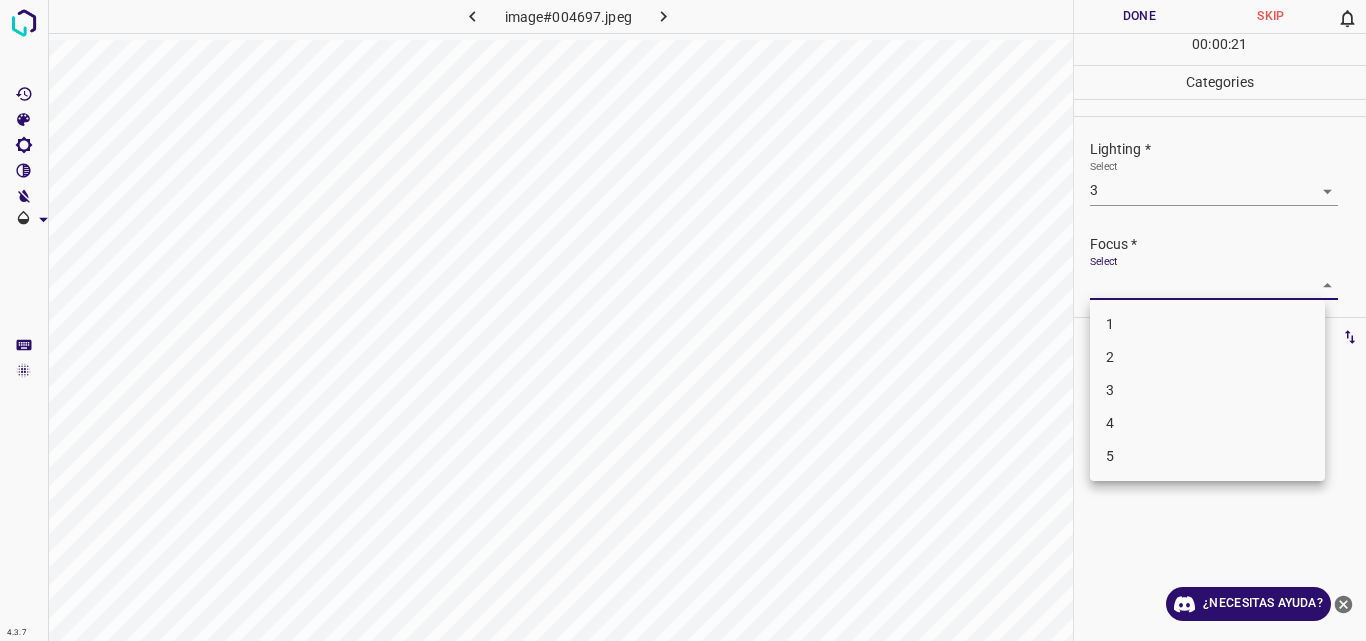 click on "Original text Rate this translation Your feedback will be used to help improve Google Translate 4.3.7 image#004697.jpeg Done Skip 0 00   : 00   : 21   Categories Lighting *  Select 3 3 Focus *  Select ​ Overall *  Select ​ Labels   0 Categories 1 Lighting 2 Focus 3 Overall Tools Space Change between modes (Draw & Edit) I Auto labeling R Restore zoom M Zoom in N Zoom out Delete Delete selecte label Filters Z Restore filters X Saturation filter C Brightness filter V Contrast filter B Gray scale filter General O Download ¿Necesitas ayuda? - Texto - Esconder - Borrar 1 2 3 4 5" at bounding box center [683, 320] 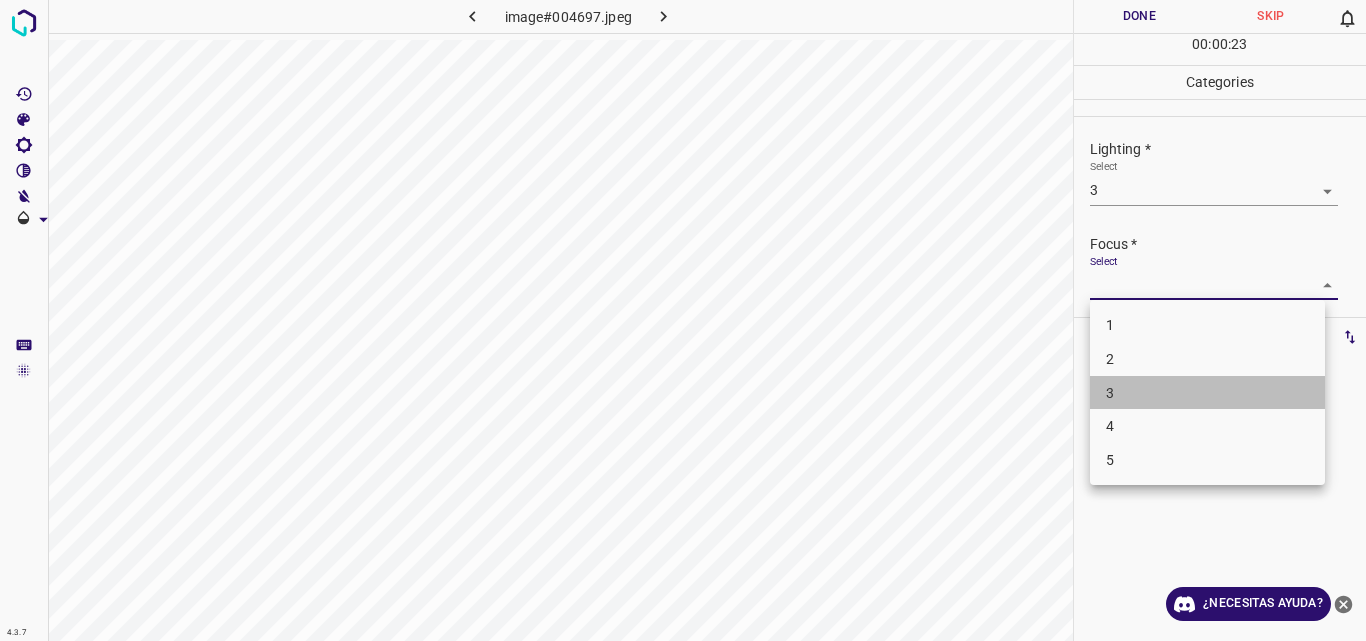 click on "3" at bounding box center [1207, 393] 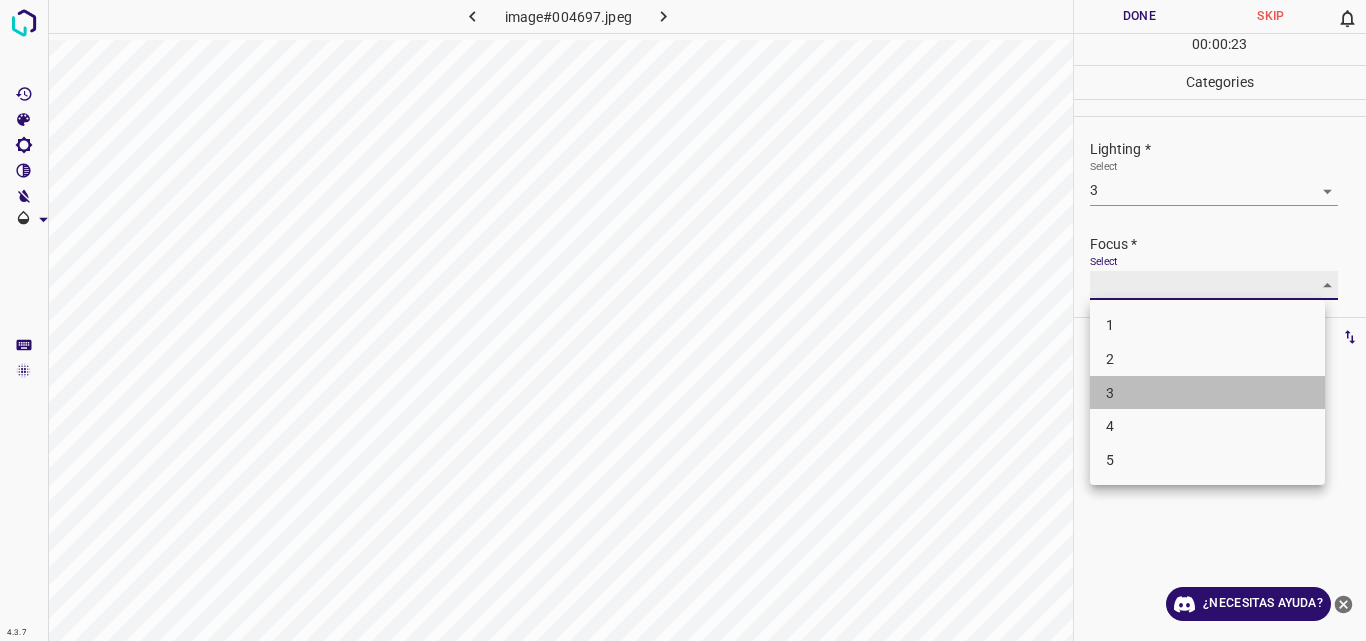 type on "3" 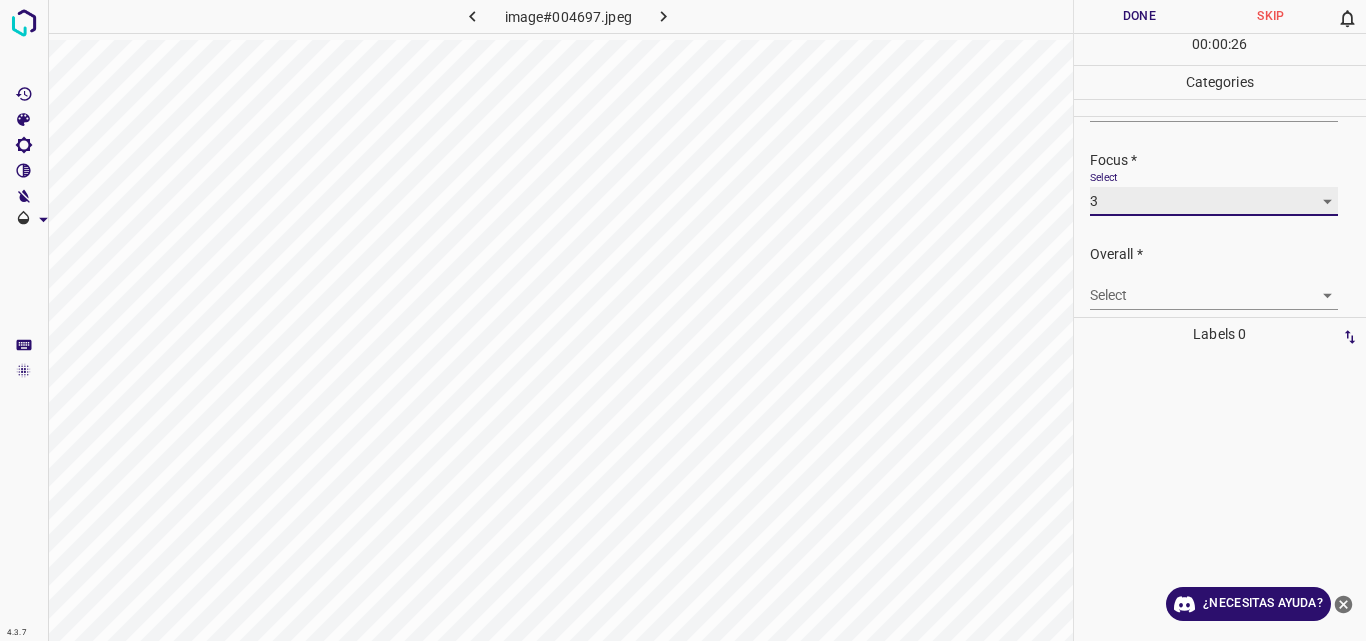 scroll, scrollTop: 98, scrollLeft: 0, axis: vertical 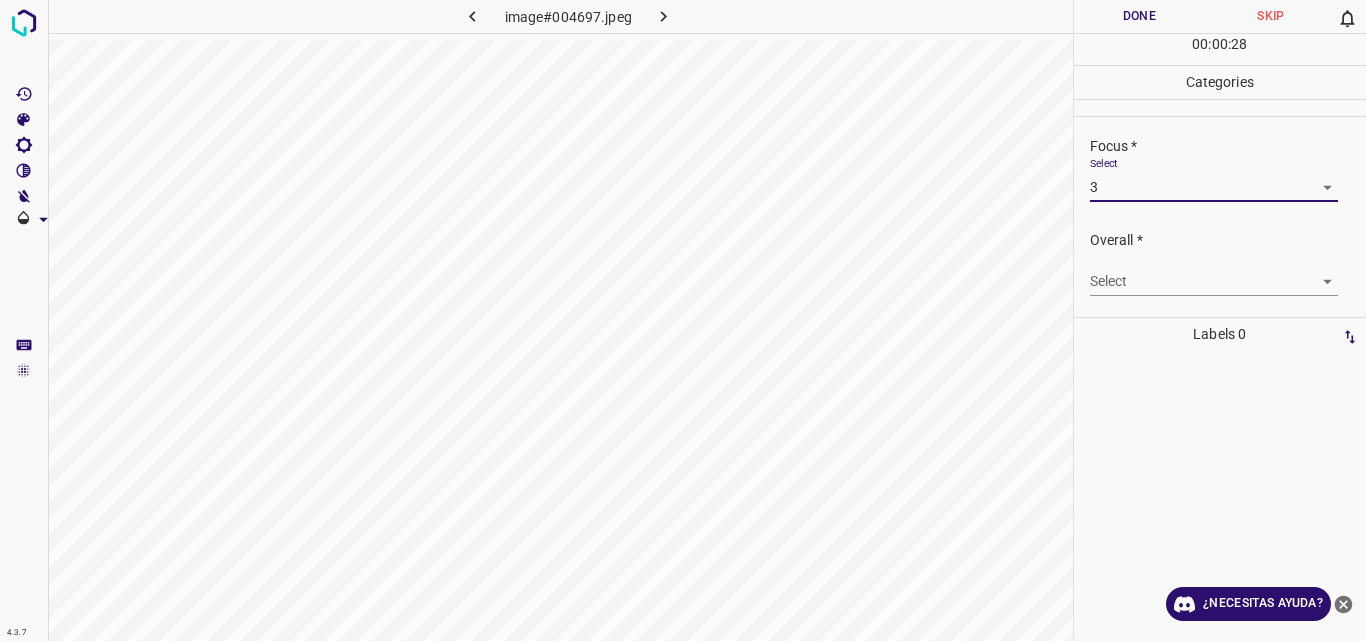 click on "Original text Rate this translation Your feedback will be used to help improve Google Translate 4.3.7 image#004697.jpeg Done Skip 0 00   : 00   : 28   Categories Lighting *  Select 3 3 Focus *  Select 3 3 Overall *  Select ​ Labels   0 Categories 1 Lighting 2 Focus 3 Overall Tools Space Change between modes (Draw & Edit) I Auto labeling R Restore zoom M Zoom in N Zoom out Delete Delete selecte label Filters Z Restore filters X Saturation filter C Brightness filter V Contrast filter B Gray scale filter General O Download ¿Necesitas ayuda? - Texto - Esconder - Borrar" at bounding box center (683, 320) 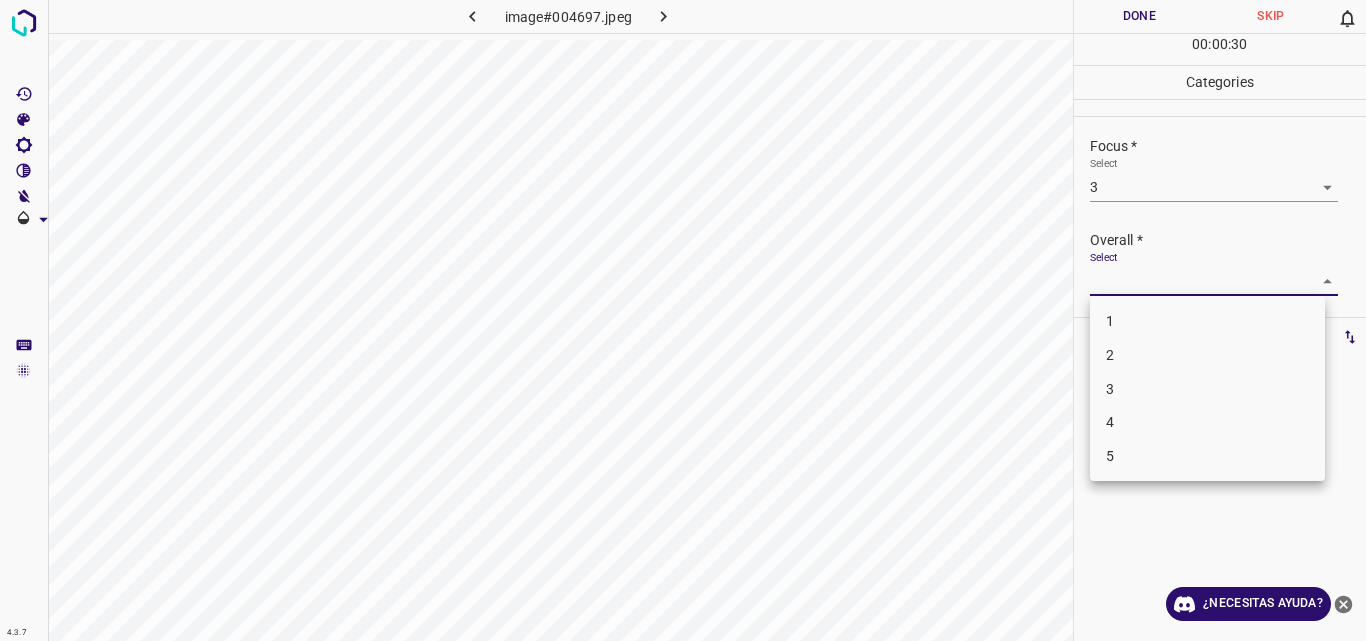 click on "3" at bounding box center [1207, 389] 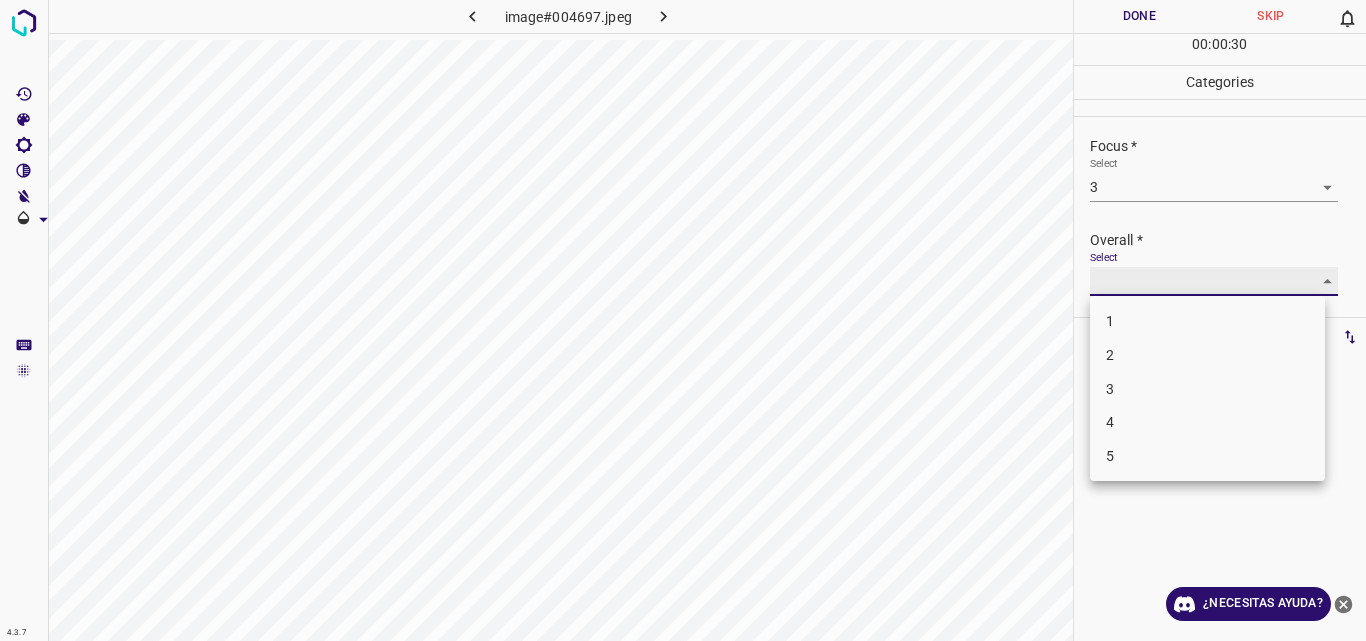type on "3" 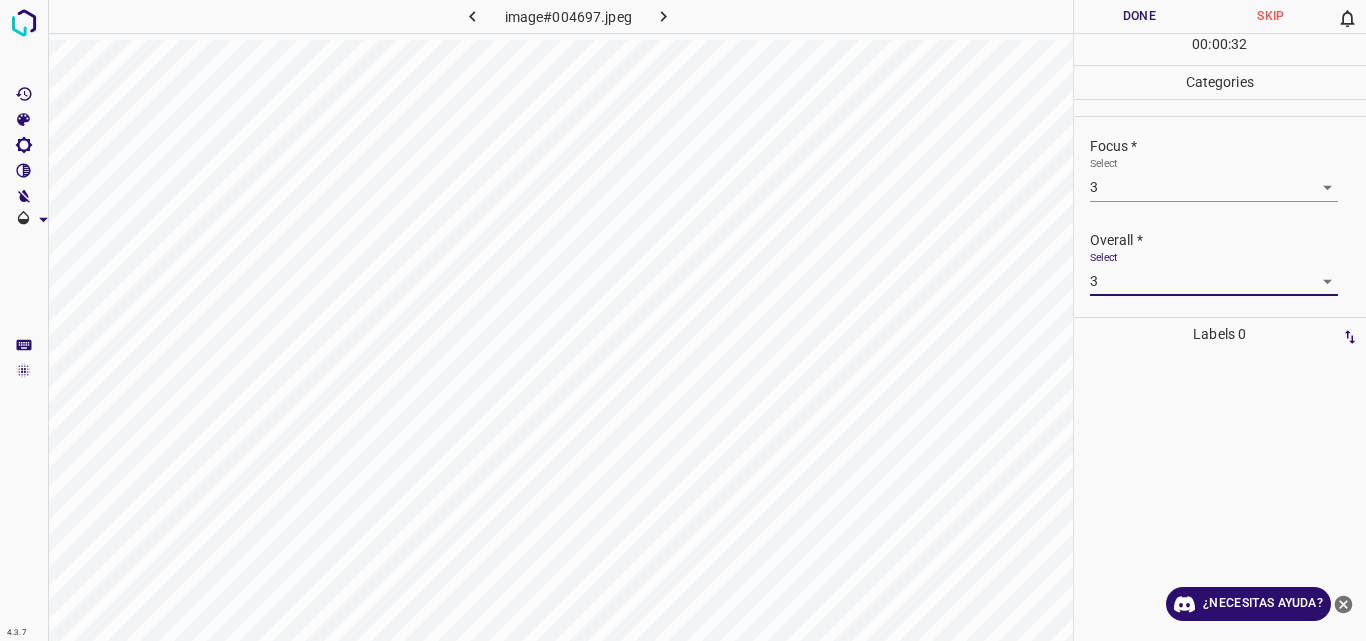 click on "Done" at bounding box center [1140, 16] 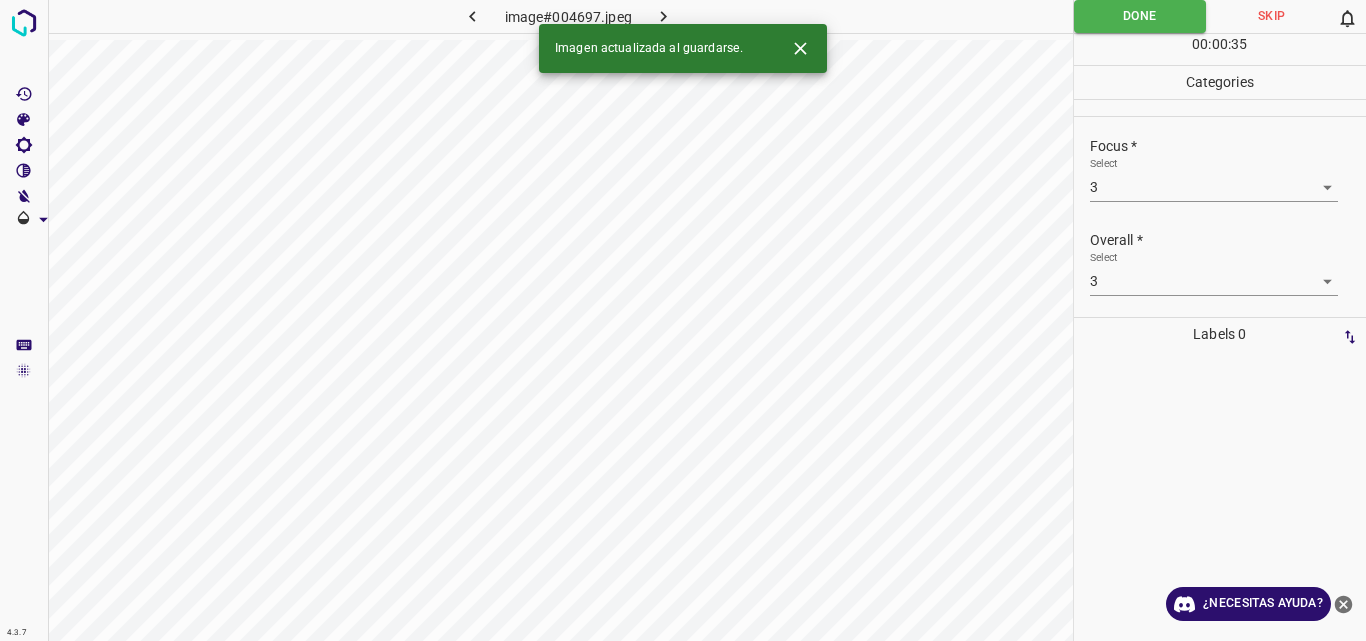 click 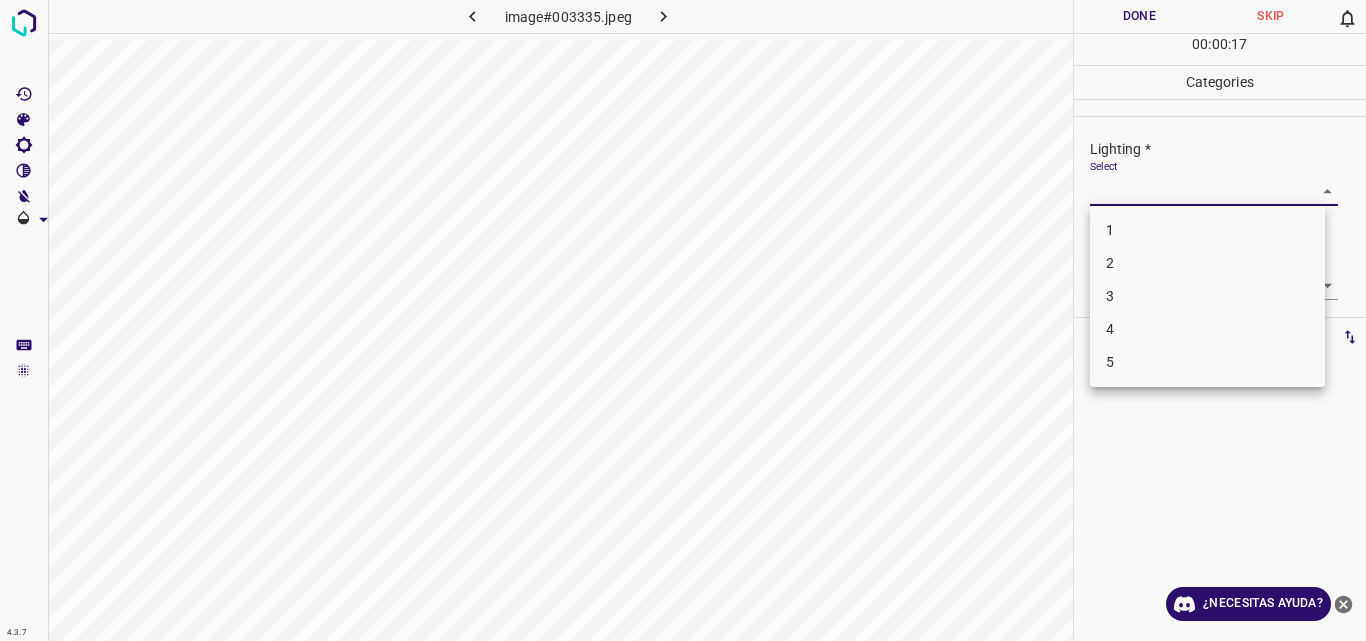 click on "Original text Rate this translation Your feedback will be used to help improve Google Translate 4.3.7 image#003335.jpeg Done Skip 0 00   : 00   : 17   Categories Lighting *  Select ​ Focus *  Select ​ Overall *  Select ​ Labels   0 Categories 1 Lighting 2 Focus 3 Overall Tools Space Change between modes (Draw & Edit) I Auto labeling R Restore zoom M Zoom in N Zoom out Delete Delete selecte label Filters Z Restore filters X Saturation filter C Brightness filter V Contrast filter B Gray scale filter General O Download ¿Necesitas ayuda? - Texto - Esconder - Borrar 1 2 3 4 5" at bounding box center (683, 320) 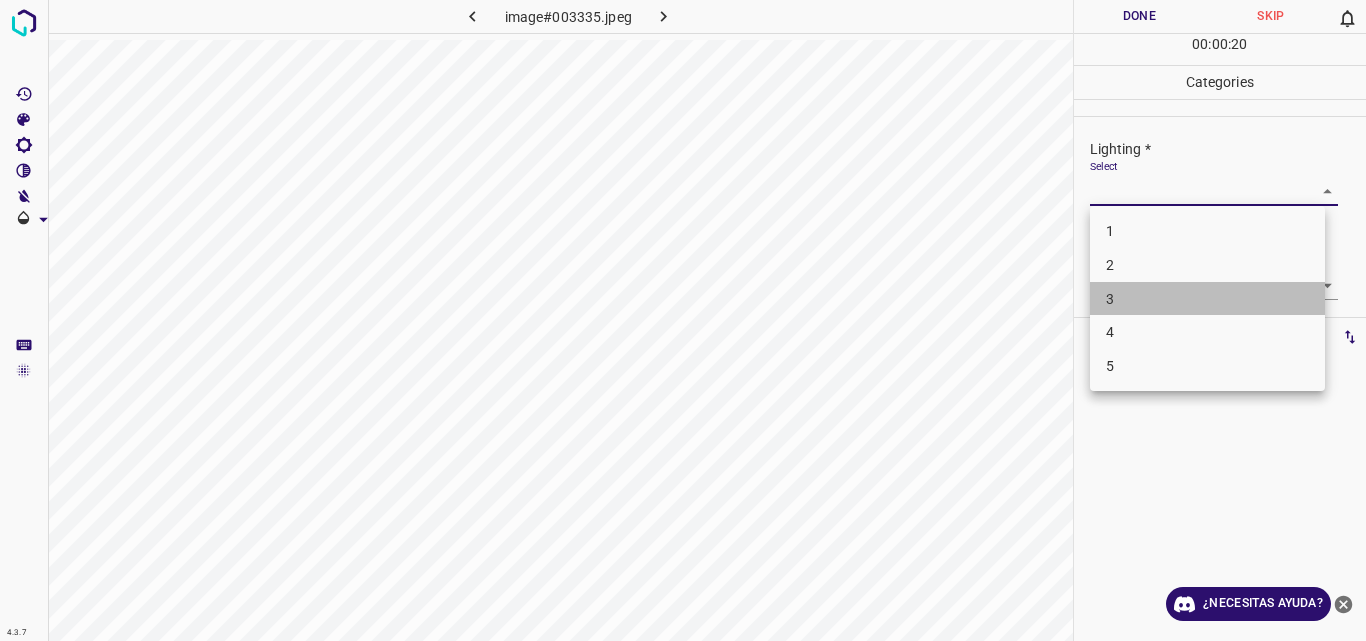 click on "3" at bounding box center [1207, 299] 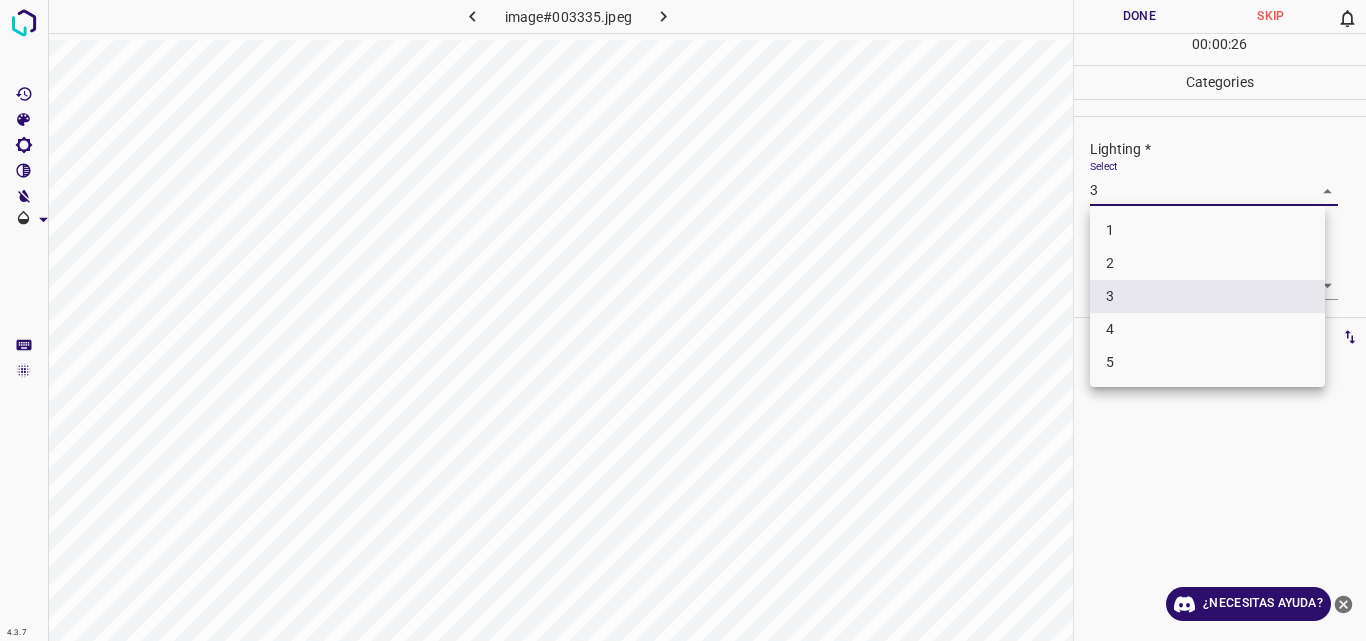 click on "Original text Rate this translation Your feedback will be used to help improve Google Translate 4.3.7 image#003335.jpeg Done Skip 0 00   : 00   : 26   Categories Lighting *  Select 3 3 Focus *  Select ​ Overall *  Select ​ Labels   0 Categories 1 Lighting 2 Focus 3 Overall Tools Space Change between modes (Draw & Edit) I Auto labeling R Restore zoom M Zoom in N Zoom out Delete Delete selecte label Filters Z Restore filters X Saturation filter C Brightness filter V Contrast filter B Gray scale filter General O Download ¿Necesitas ayuda? - Texto - Esconder - Borrar 1 2 3 4 5" at bounding box center (683, 320) 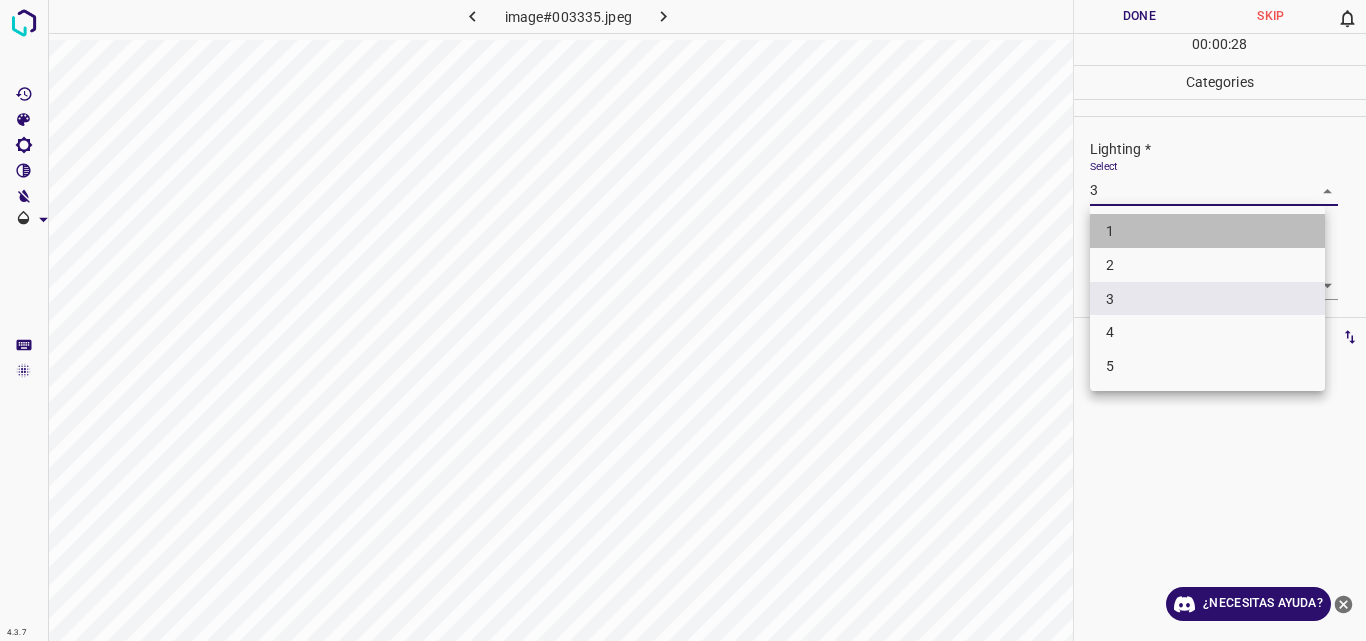 click on "1" at bounding box center (1207, 231) 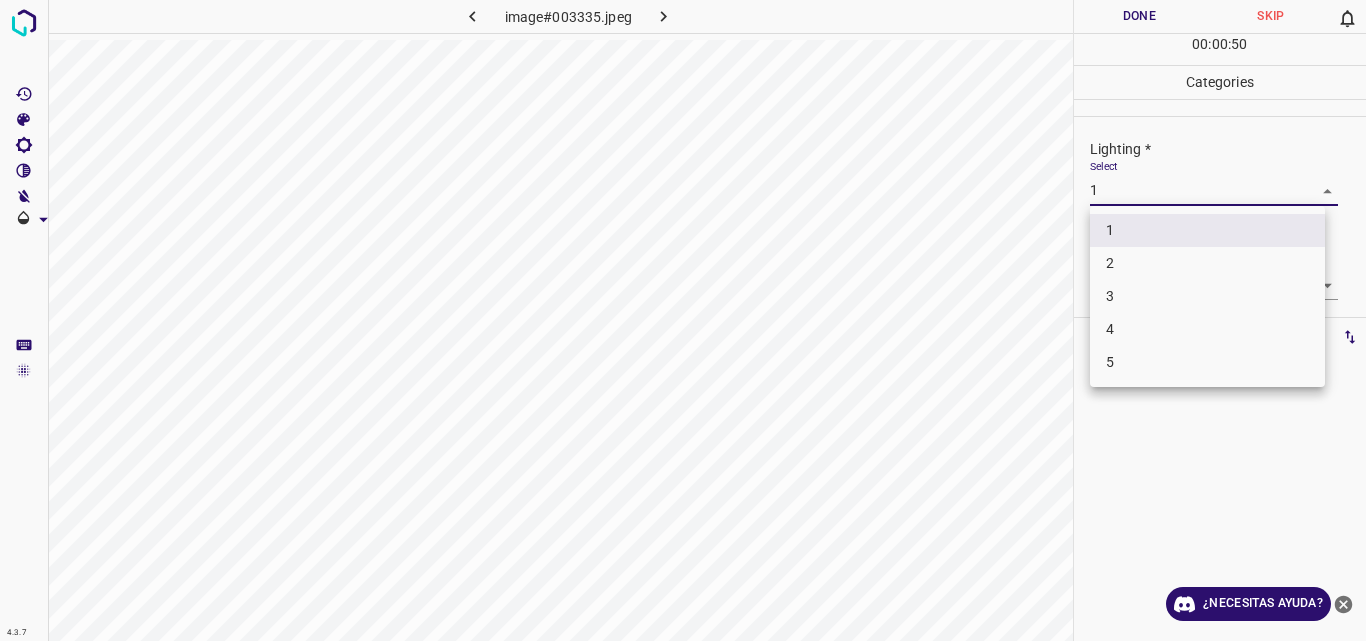 click on "Original text Rate this translation Your feedback will be used to help improve Google Translate 4.3.7 image#003335.jpeg Done Skip 0 00   : 00   : 50   Categories Lighting *  Select 1 1 Focus *  Select ​ Overall *  Select ​ Labels   0 Categories 1 Lighting 2 Focus 3 Overall Tools Space Change between modes (Draw & Edit) I Auto labeling R Restore zoom M Zoom in N Zoom out Delete Delete selecte label Filters Z Restore filters X Saturation filter C Brightness filter V Contrast filter B Gray scale filter General O Download ¿Necesitas ayuda? - Texto - Esconder - Borrar 1 2 3 4 5" at bounding box center (683, 320) 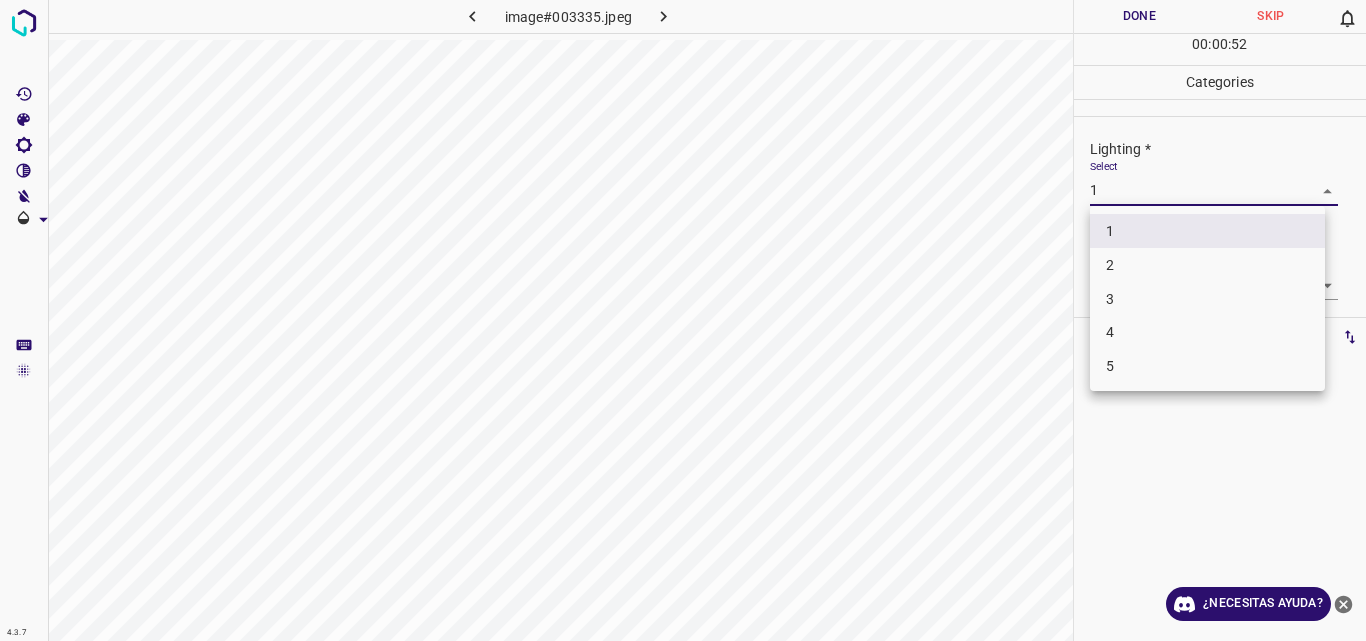 click on "2" at bounding box center [1207, 265] 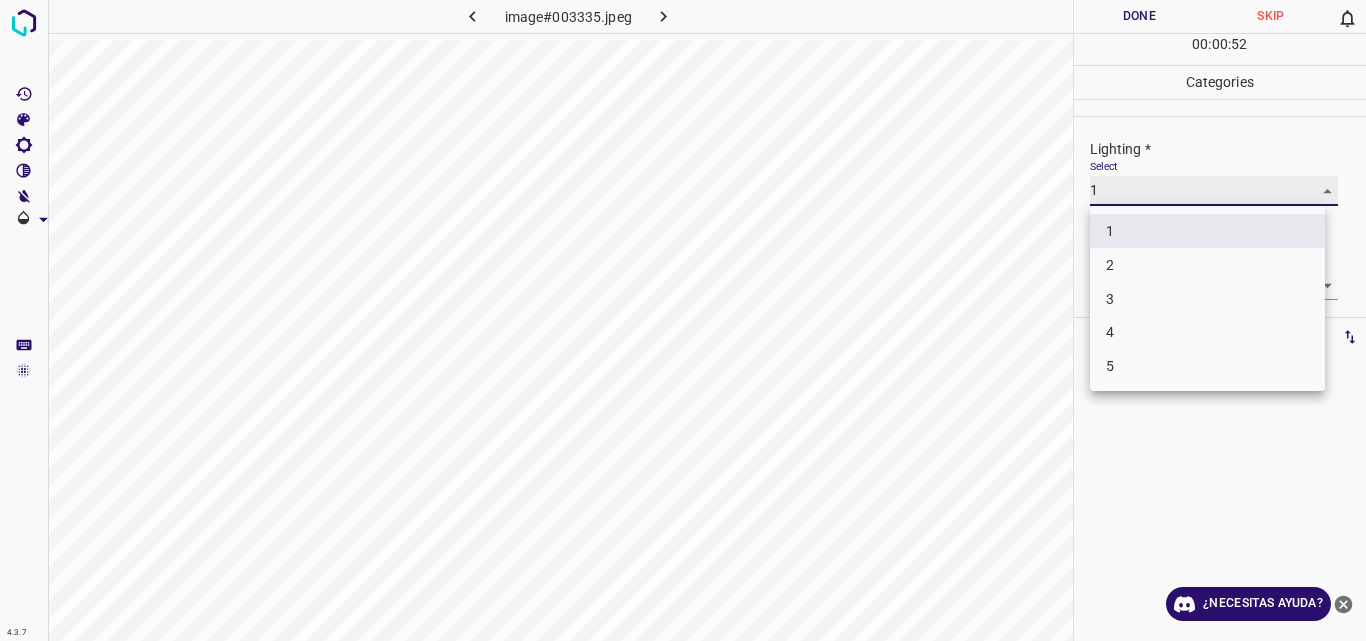 type on "2" 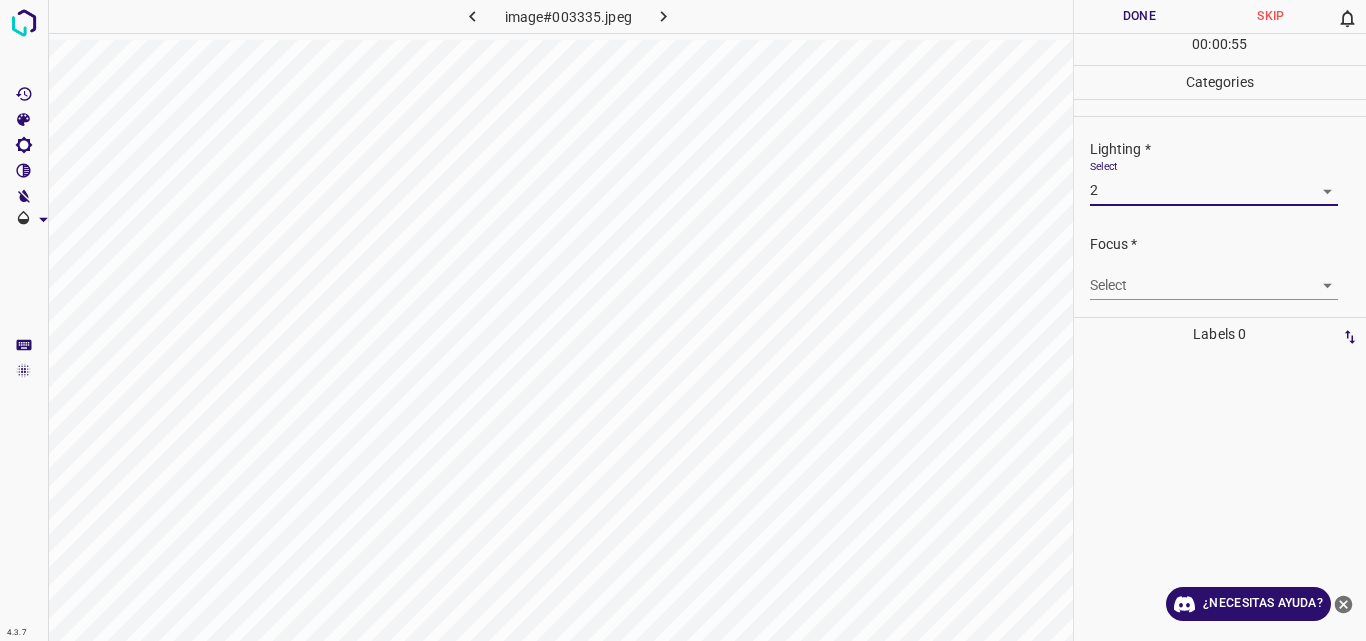 click on "Original text Rate this translation Your feedback will be used to help improve Google Translate 4.3.7 image#003335.jpeg Done Skip 0 00   : 00   : 55   Categories Lighting *  Select 2 2 Focus *  Select ​ Overall *  Select ​ Labels   0 Categories 1 Lighting 2 Focus 3 Overall Tools Space Change between modes (Draw & Edit) I Auto labeling R Restore zoom M Zoom in N Zoom out Delete Delete selecte label Filters Z Restore filters X Saturation filter C Brightness filter V Contrast filter B Gray scale filter General O Download ¿Necesitas ayuda? - Texto - Esconder - Borrar" at bounding box center (683, 320) 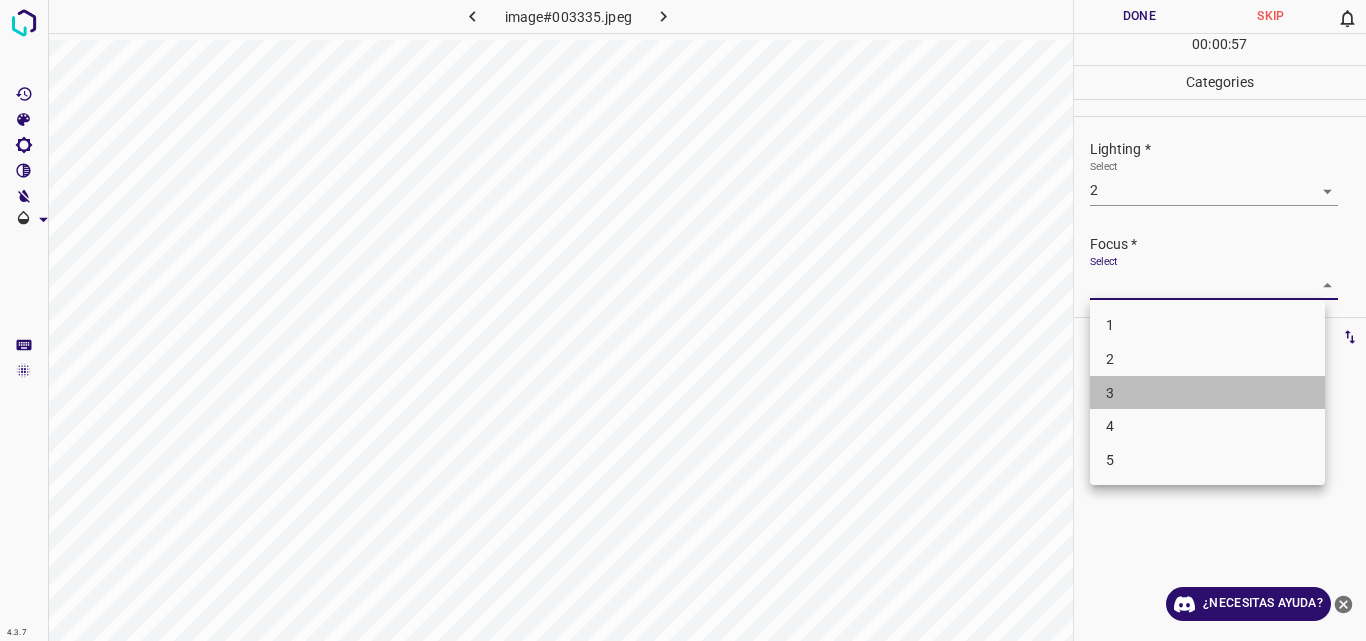 click on "3" at bounding box center (1207, 393) 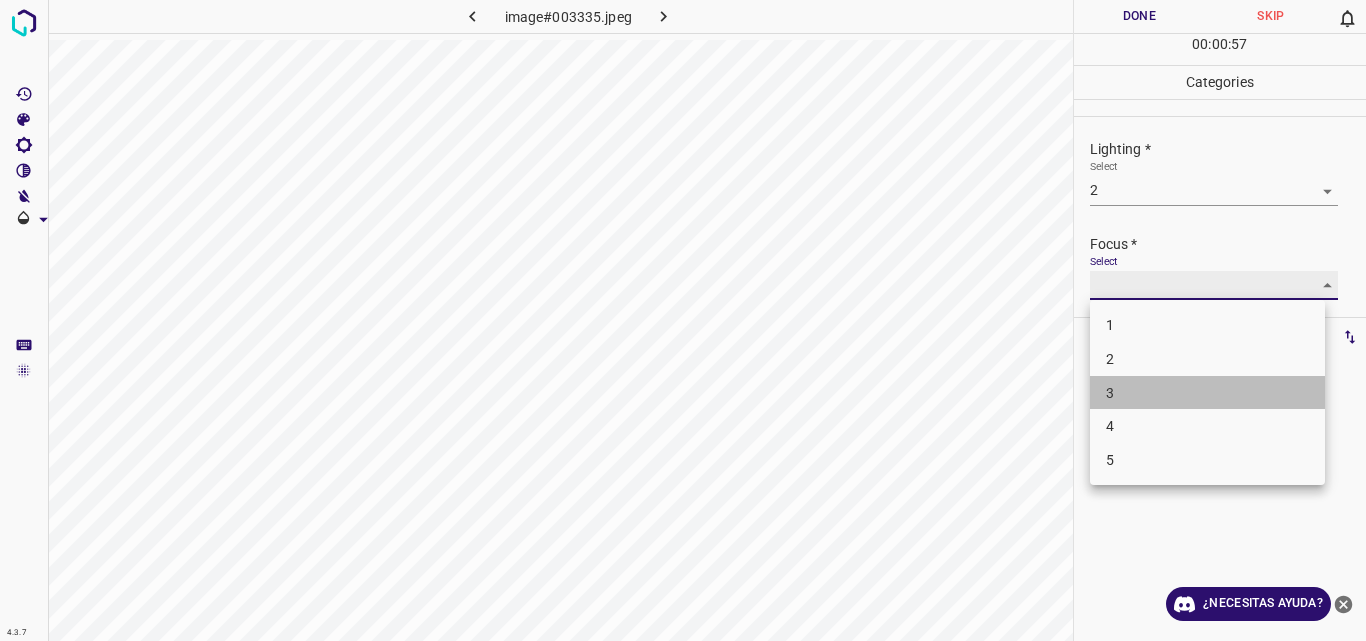 type on "3" 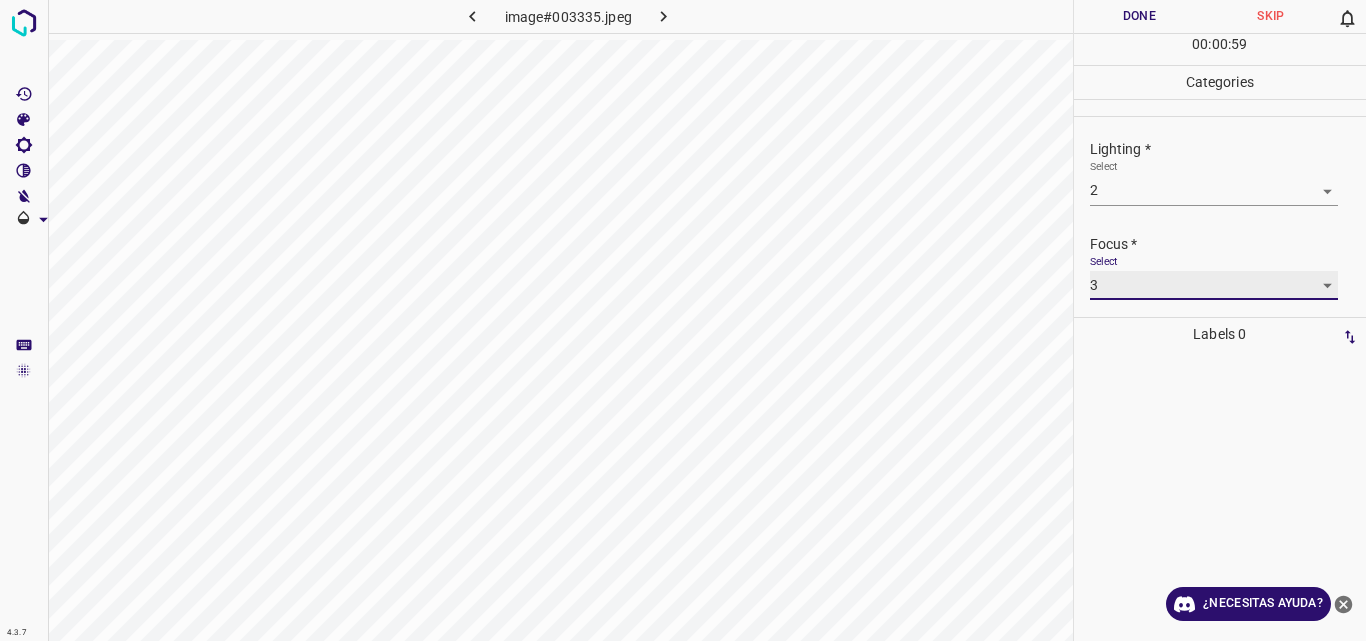scroll, scrollTop: 98, scrollLeft: 0, axis: vertical 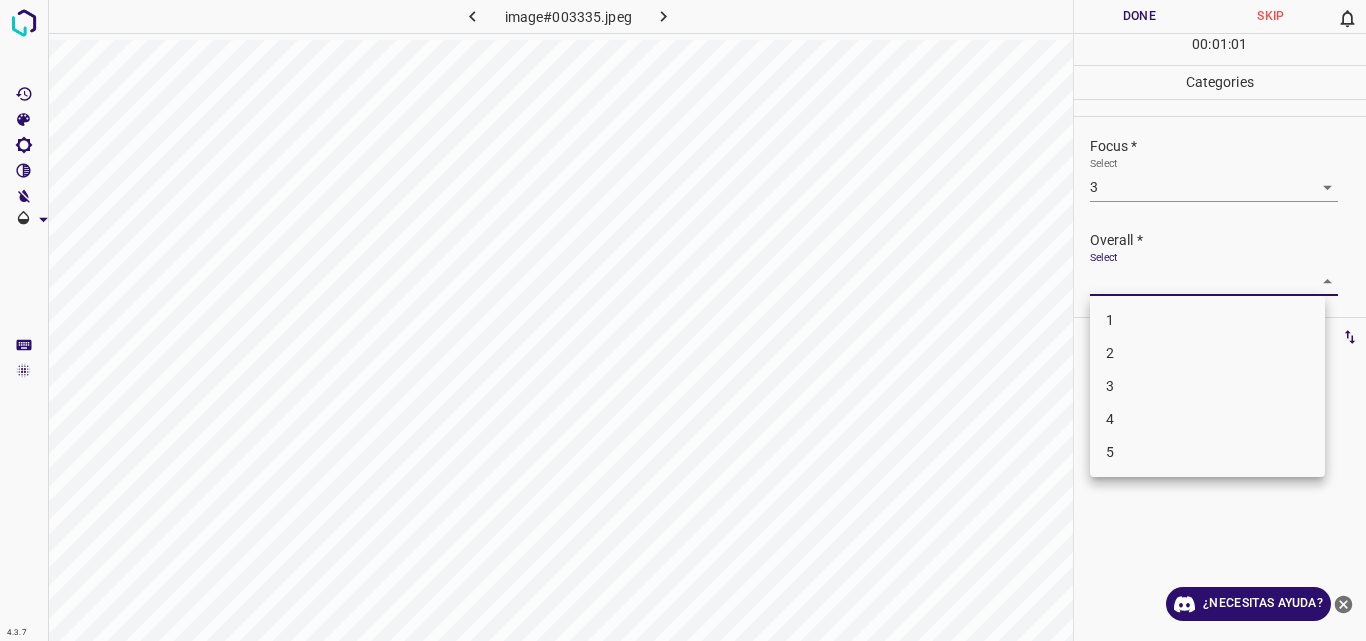 click on "Original text Rate this translation Your feedback will be used to help improve Google Translate 4.3.7 image#003335.jpeg Done Skip 0 00   : 01   : 01   Categories Lighting *  Select 2 2 Focus *  Select 3 3 Overall *  Select ​ Labels   0 Categories 1 Lighting 2 Focus 3 Overall Tools Space Change between modes (Draw & Edit) I Auto labeling R Restore zoom M Zoom in N Zoom out Delete Delete selecte label Filters Z Restore filters X Saturation filter C Brightness filter V Contrast filter B Gray scale filter General O Download ¿Necesitas ayuda? - Texto - Esconder - Borrar 1 2 3 4 5" at bounding box center (683, 320) 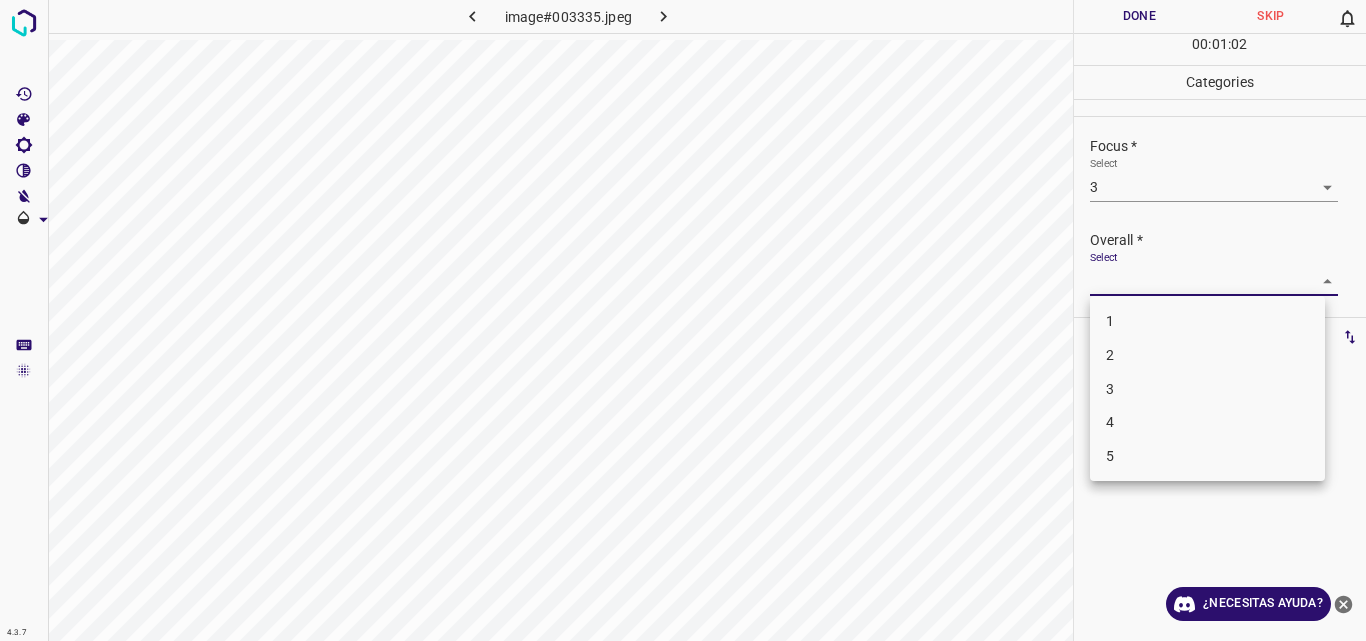 click on "3" at bounding box center (1207, 389) 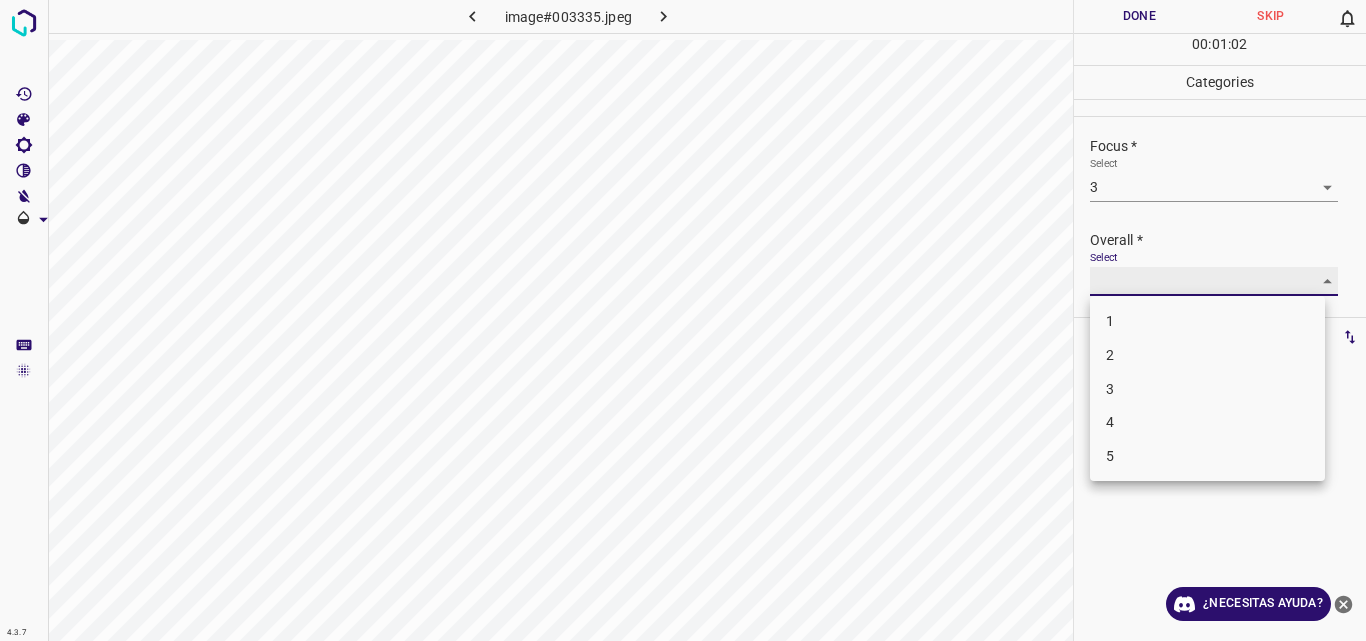 type on "3" 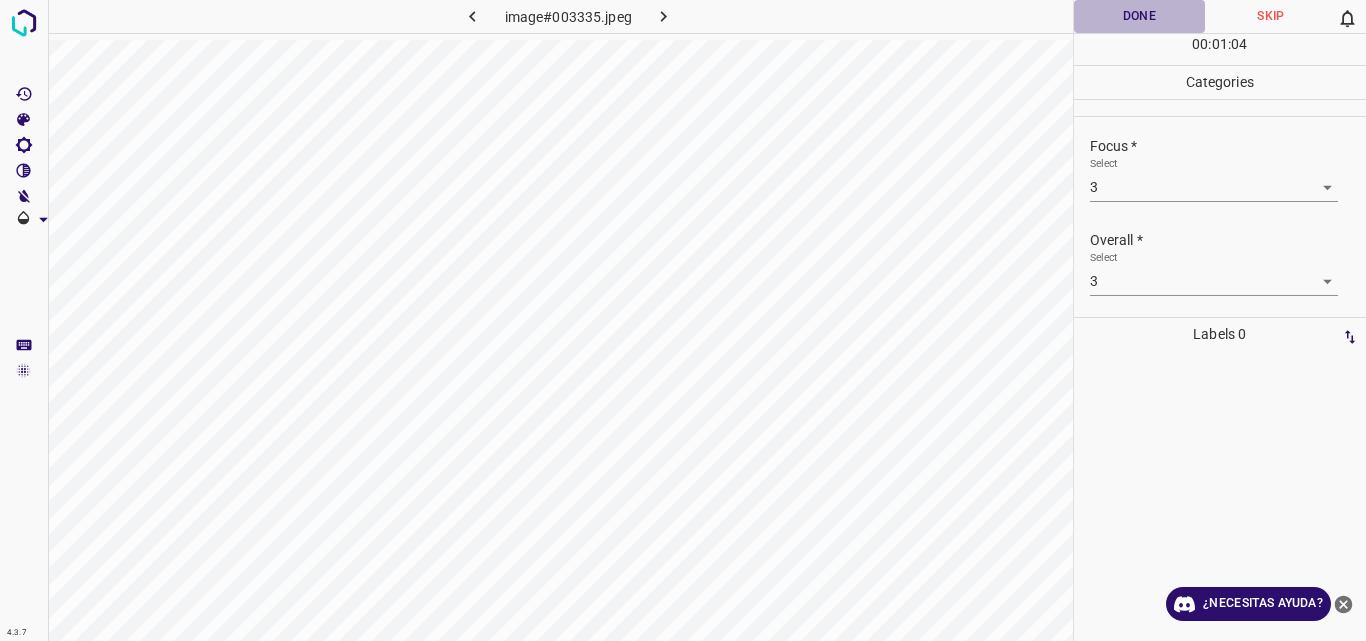 click on "Done" at bounding box center [1140, 16] 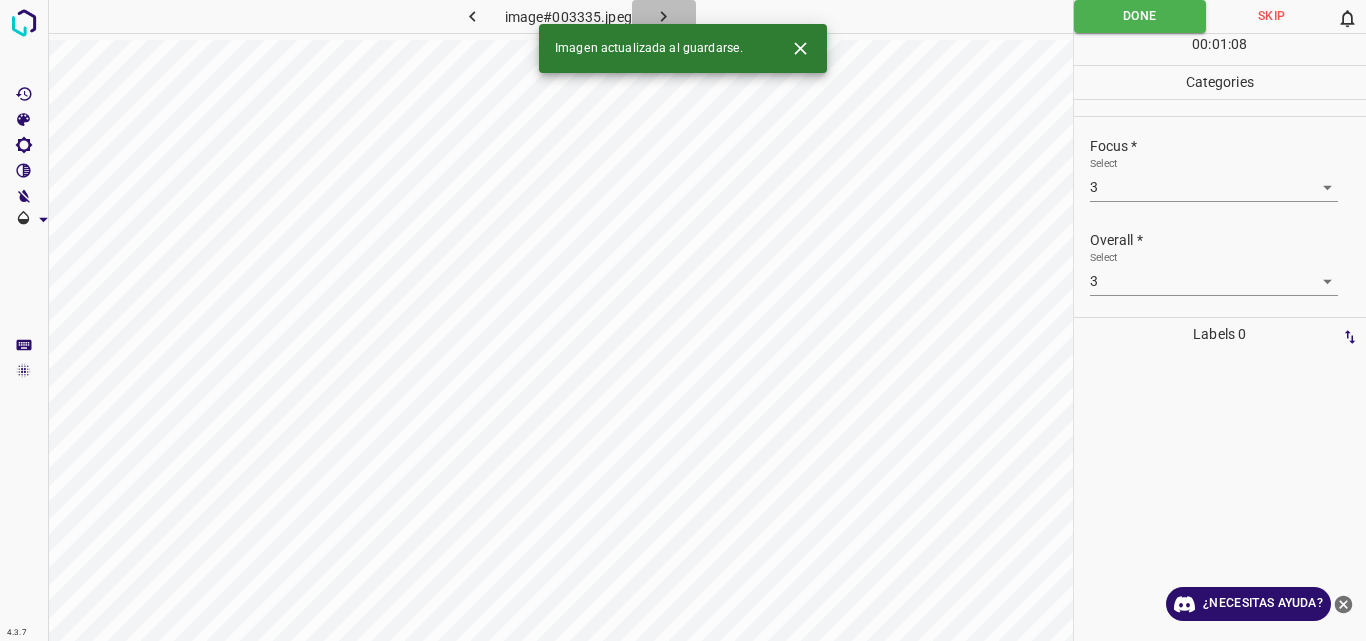click 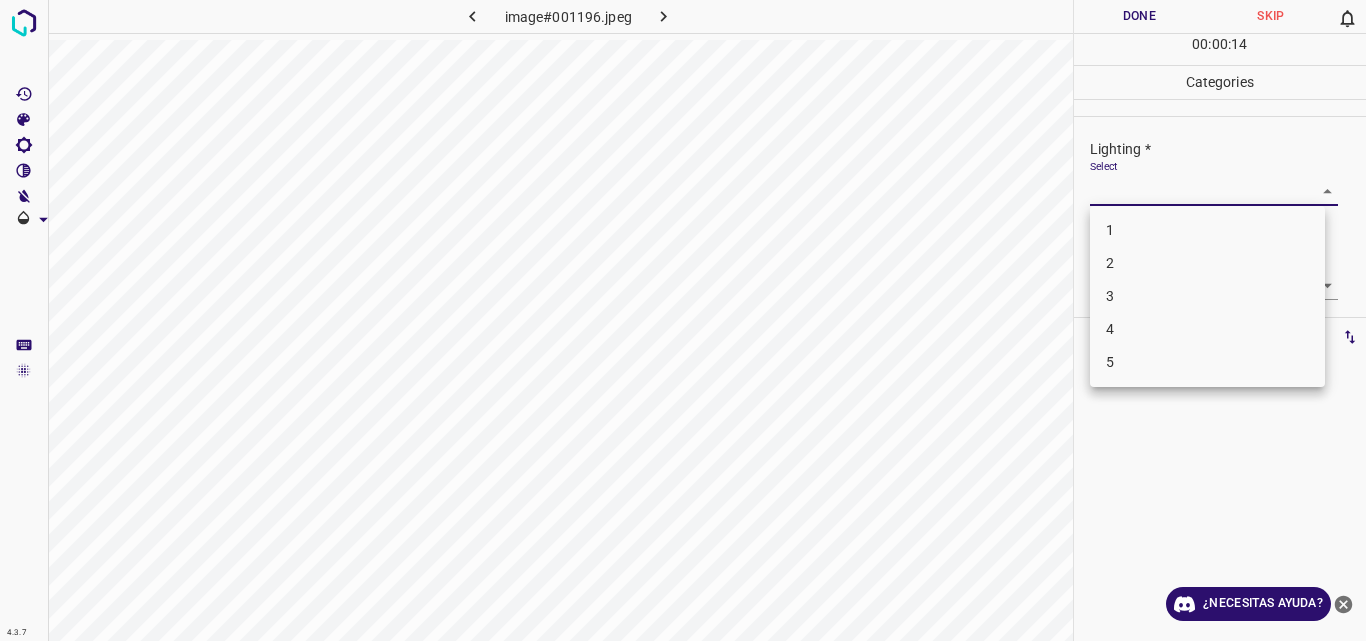 click on "Original text Rate this translation Your feedback will be used to help improve Google Translate 4.3.7 image#001196.jpeg Done Skip 0 00   : 00   : 14   Categories Lighting *  Select ​ Focus *  Select ​ Overall *  Select ​ Labels   0 Categories 1 Lighting 2 Focus 3 Overall Tools Space Change between modes (Draw & Edit) I Auto labeling R Restore zoom M Zoom in N Zoom out Delete Delete selecte label Filters Z Restore filters X Saturation filter C Brightness filter V Contrast filter B Gray scale filter General O Download ¿Necesitas ayuda? - Texto - Esconder - Borrar 1 2 3 4 5" at bounding box center [683, 320] 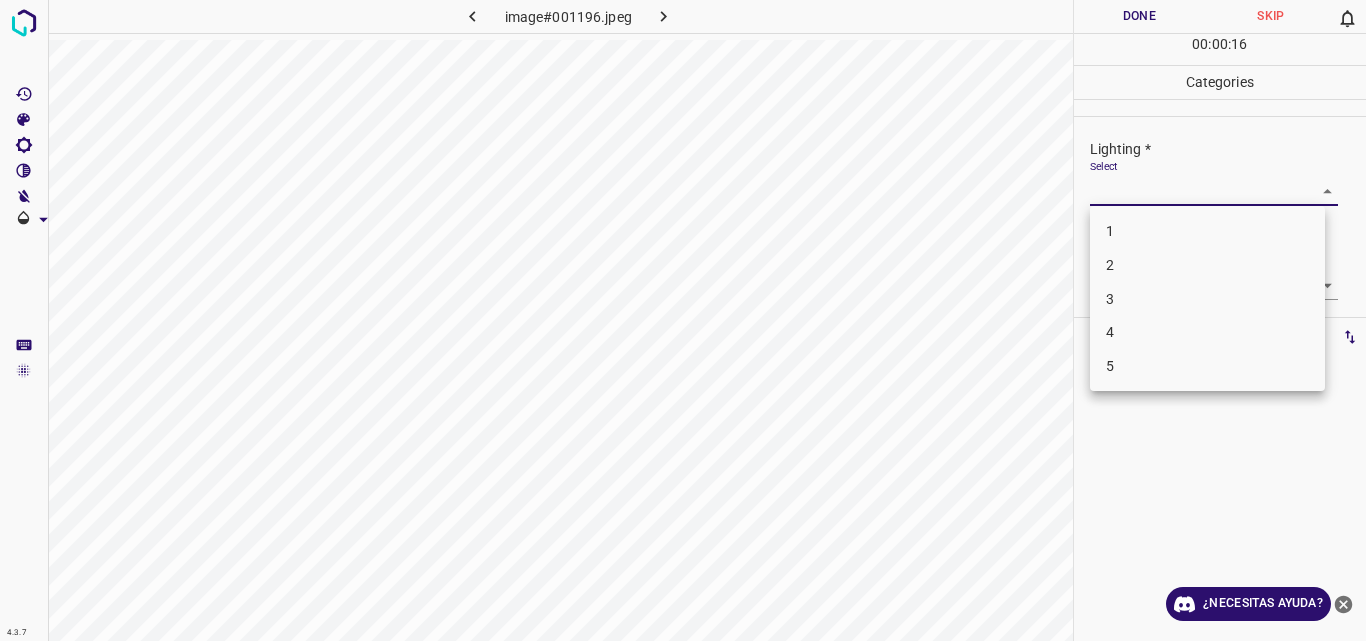 click on "3" at bounding box center [1207, 299] 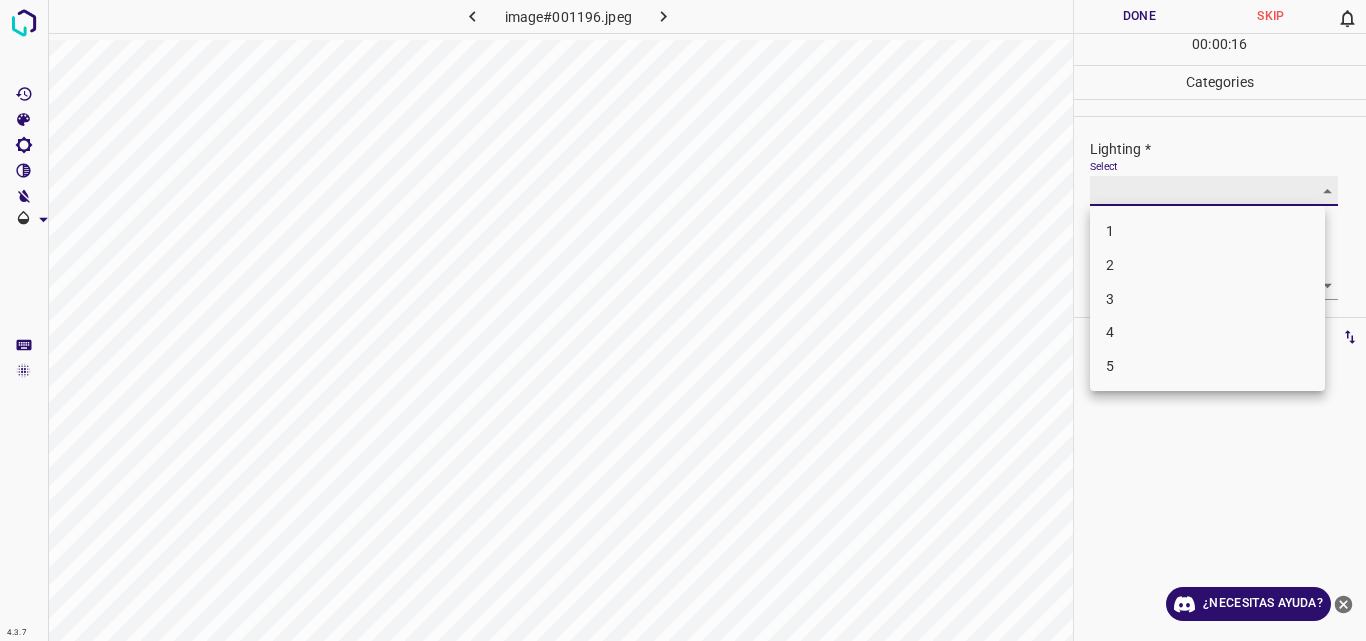 type on "3" 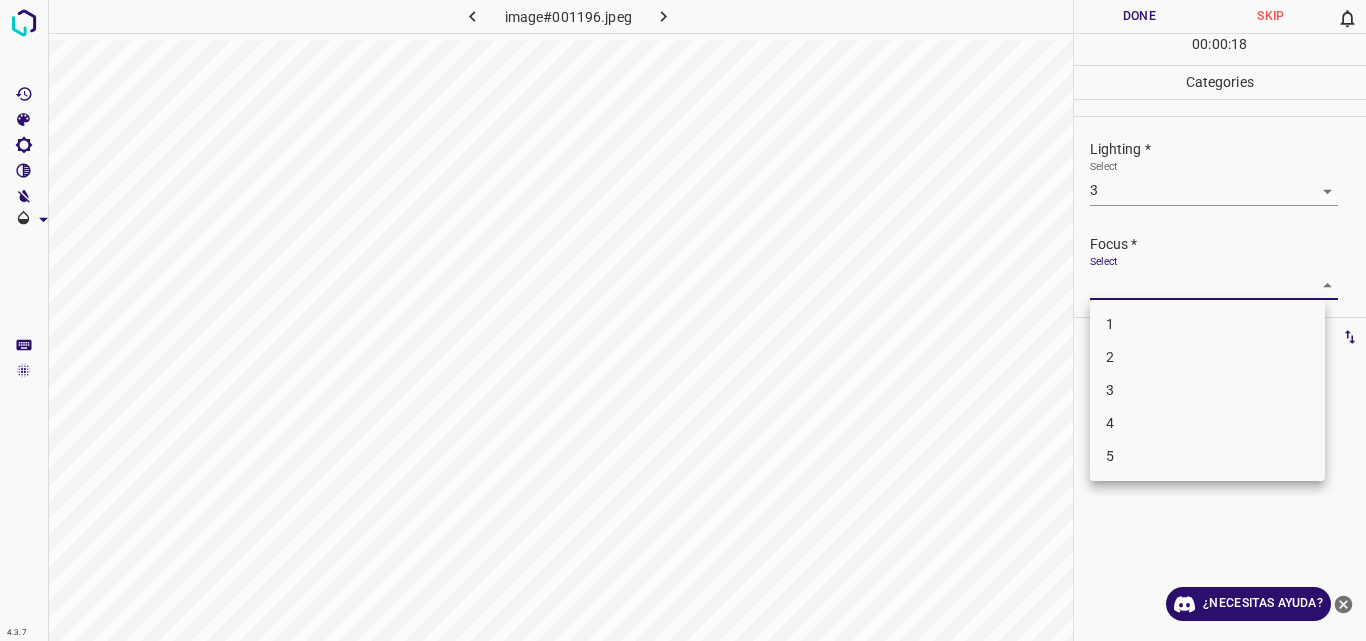click on "Original text Rate this translation Your feedback will be used to help improve Google Translate 4.3.7 image#001196.jpeg Done Skip 0 00   : 00   : 18   Categories Lighting *  Select 3 3 Focus *  Select ​ Overall *  Select ​ Labels   0 Categories 1 Lighting 2 Focus 3 Overall Tools Space Change between modes (Draw & Edit) I Auto labeling R Restore zoom M Zoom in N Zoom out Delete Delete selecte label Filters Z Restore filters X Saturation filter C Brightness filter V Contrast filter B Gray scale filter General O Download ¿Necesitas ayuda? - Texto - Esconder - Borrar 1 2 3 4 5" at bounding box center [683, 320] 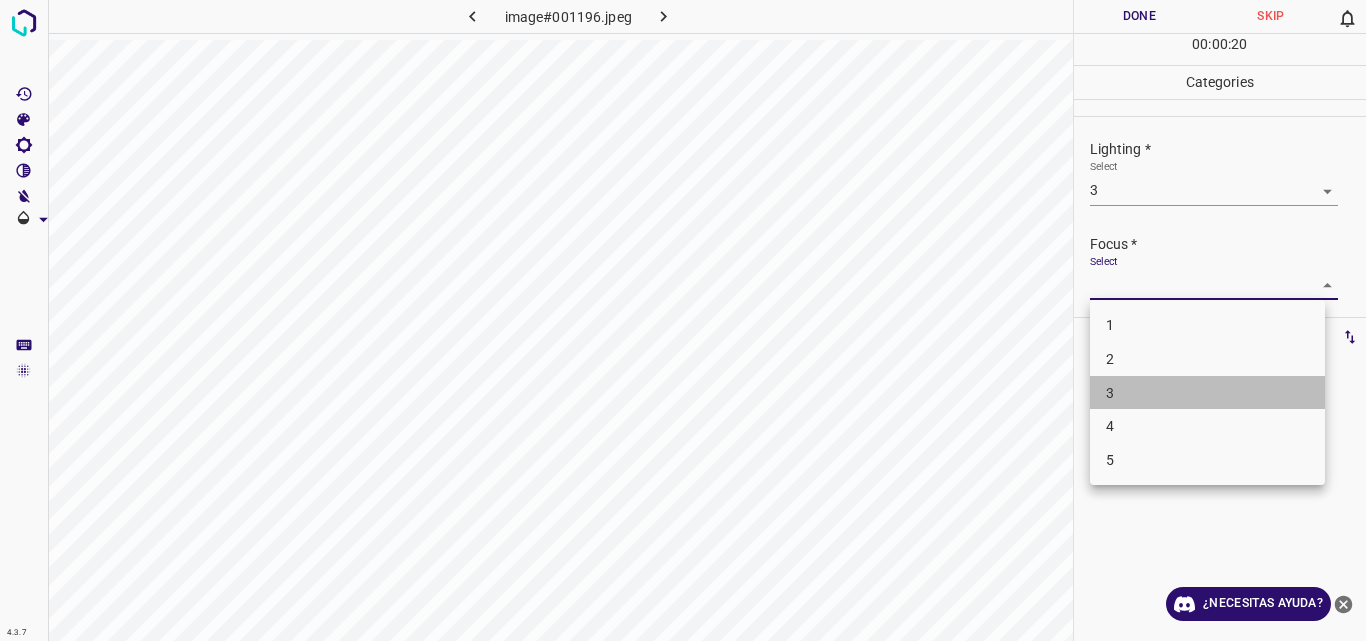 click on "3" at bounding box center [1207, 393] 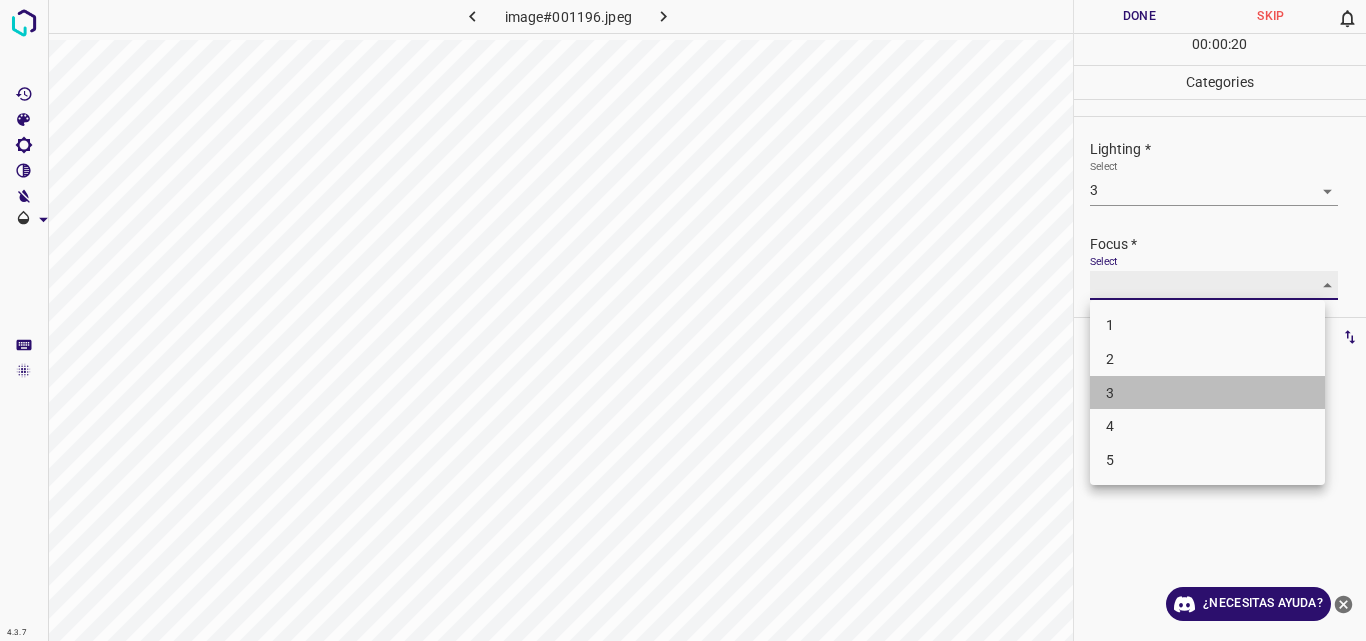 type on "3" 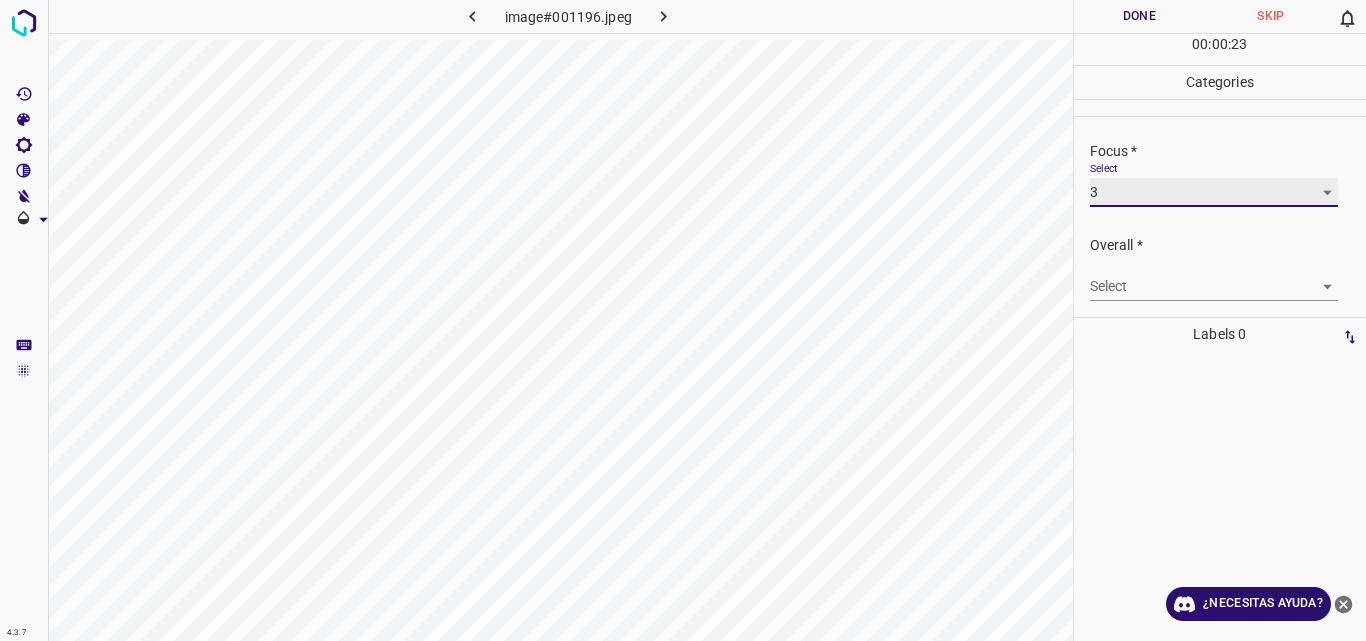 scroll, scrollTop: 98, scrollLeft: 0, axis: vertical 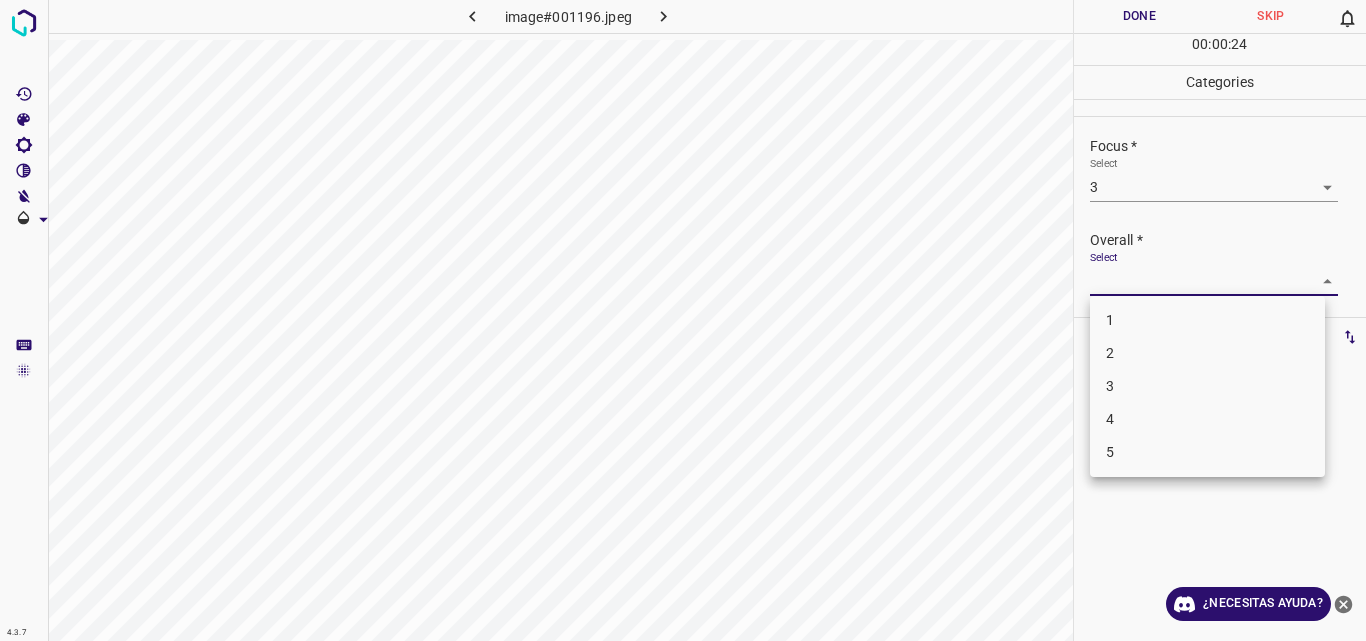 click on "Original text Rate this translation Your feedback will be used to help improve Google Translate 4.3.7 image#001196.jpeg Done Skip 0 00   : 00   : 24   Categories Lighting *  Select 3 3 Focus *  Select 3 3 Overall *  Select ​ Labels   0 Categories 1 Lighting 2 Focus 3 Overall Tools Space Change between modes (Draw & Edit) I Auto labeling R Restore zoom M Zoom in N Zoom out Delete Delete selecte label Filters Z Restore filters X Saturation filter C Brightness filter V Contrast filter B Gray scale filter General O Download ¿Necesitas ayuda? - Texto - Esconder - Borrar 1 2 3 4 5" at bounding box center [683, 320] 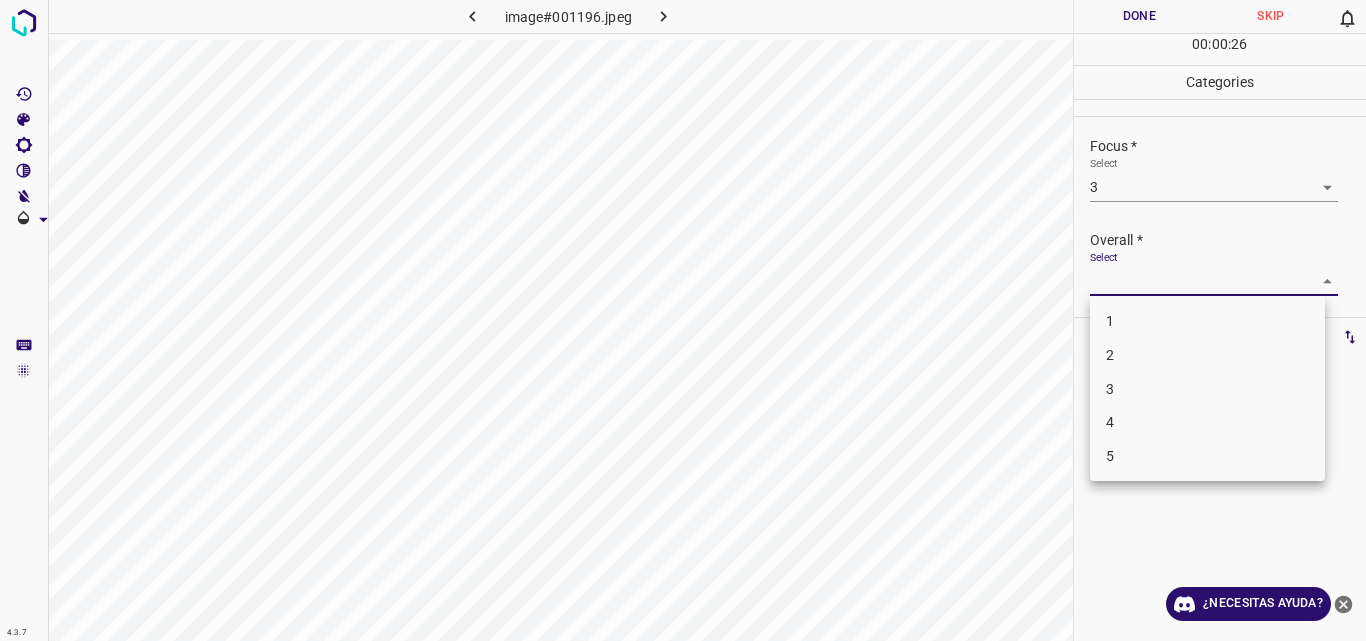 click on "3" at bounding box center [1207, 389] 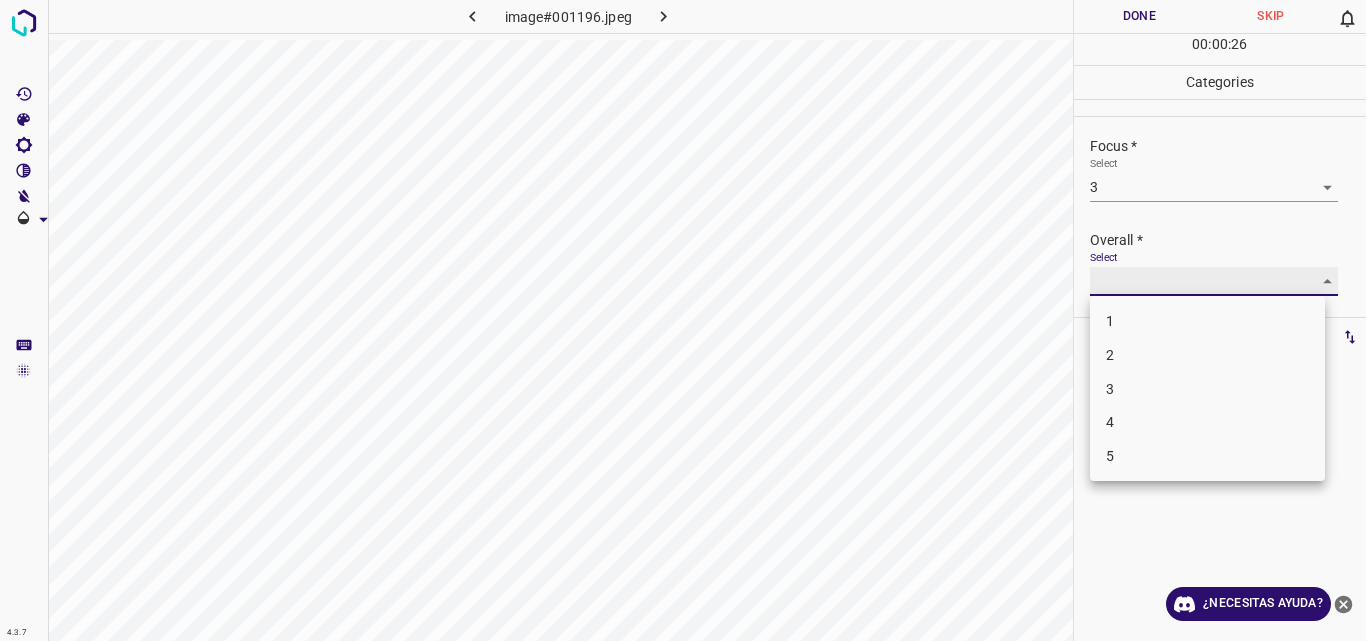 type on "3" 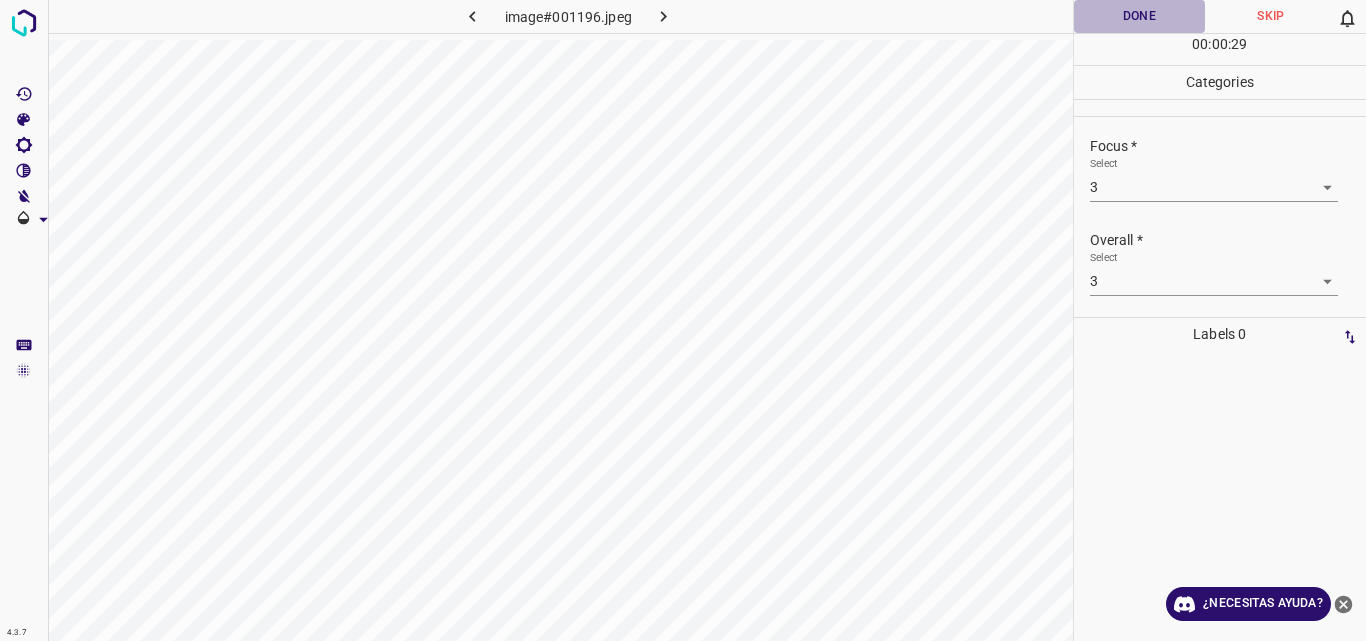 click on "Done" at bounding box center [1140, 16] 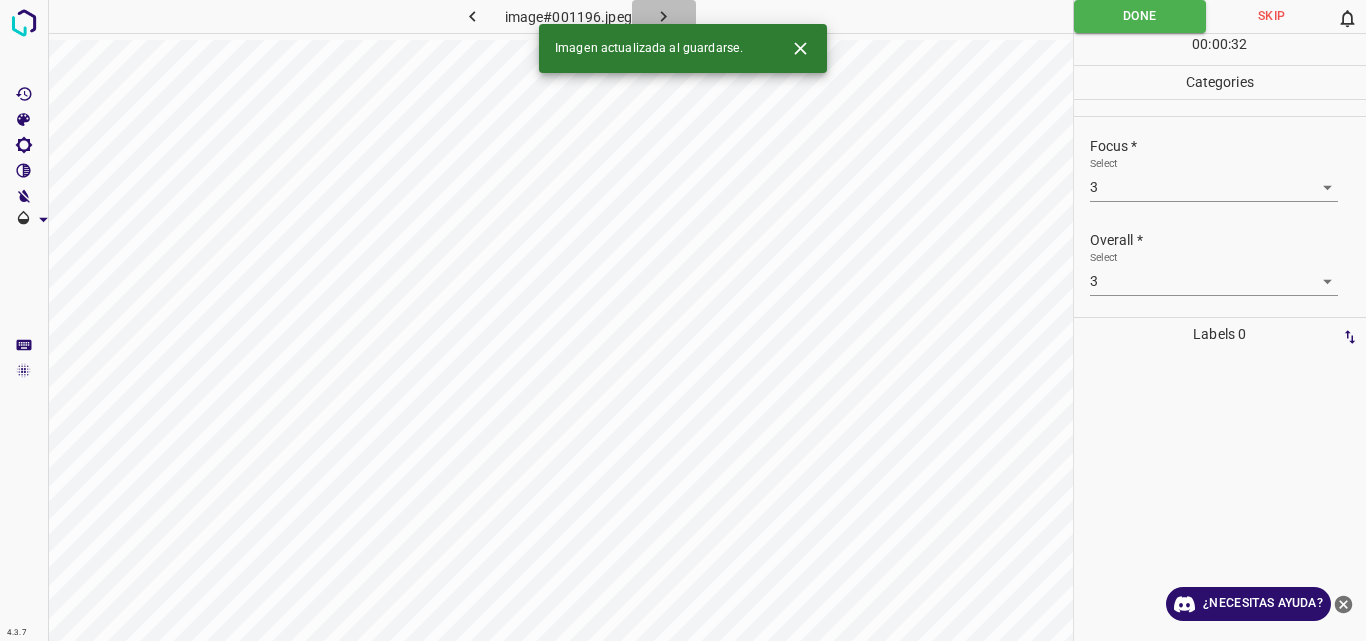 click 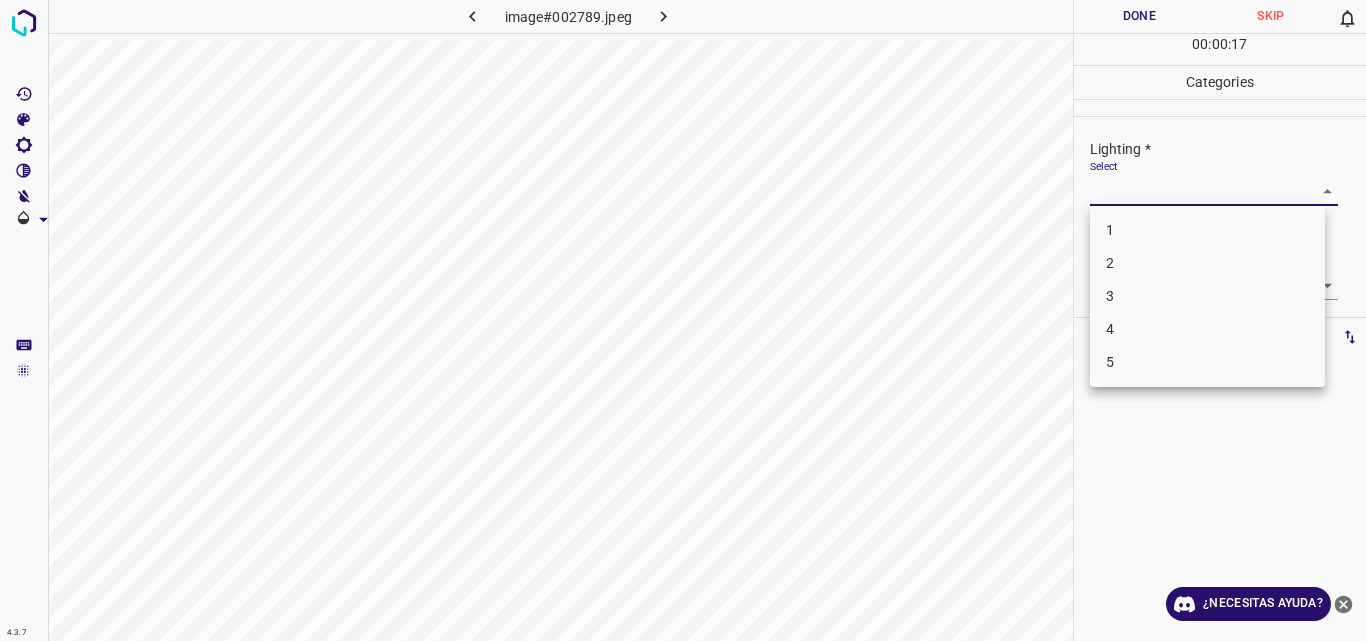 click on "Original text Rate this translation Your feedback will be used to help improve Google Translate 4.3.7 image#002789.jpeg Done Skip 0 00   : 00   : 17   Categories Lighting *  Select ​ Focus *  Select ​ Overall *  Select ​ Labels   0 Categories 1 Lighting 2 Focus 3 Overall Tools Space Change between modes (Draw & Edit) I Auto labeling R Restore zoom M Zoom in N Zoom out Delete Delete selecte label Filters Z Restore filters X Saturation filter C Brightness filter V Contrast filter B Gray scale filter General O Download ¿Necesitas ayuda? - Texto - Esconder - Borrar 1 2 3 4 5" at bounding box center [683, 320] 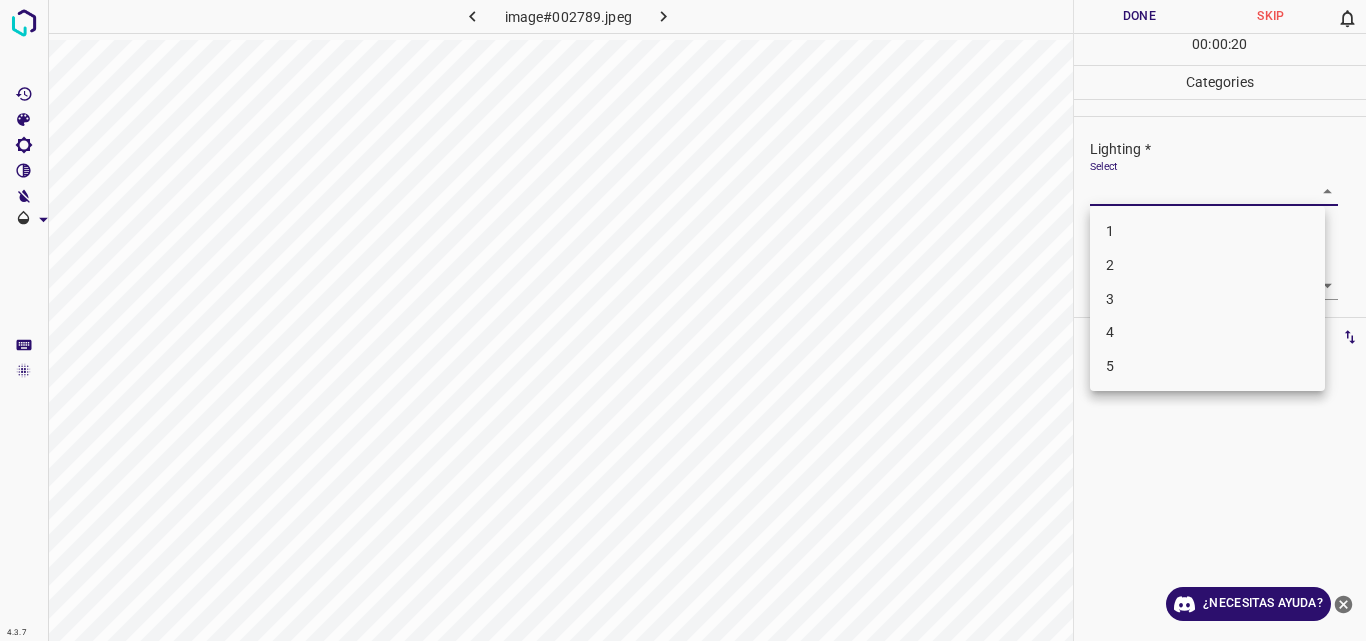 click on "3" at bounding box center [1207, 299] 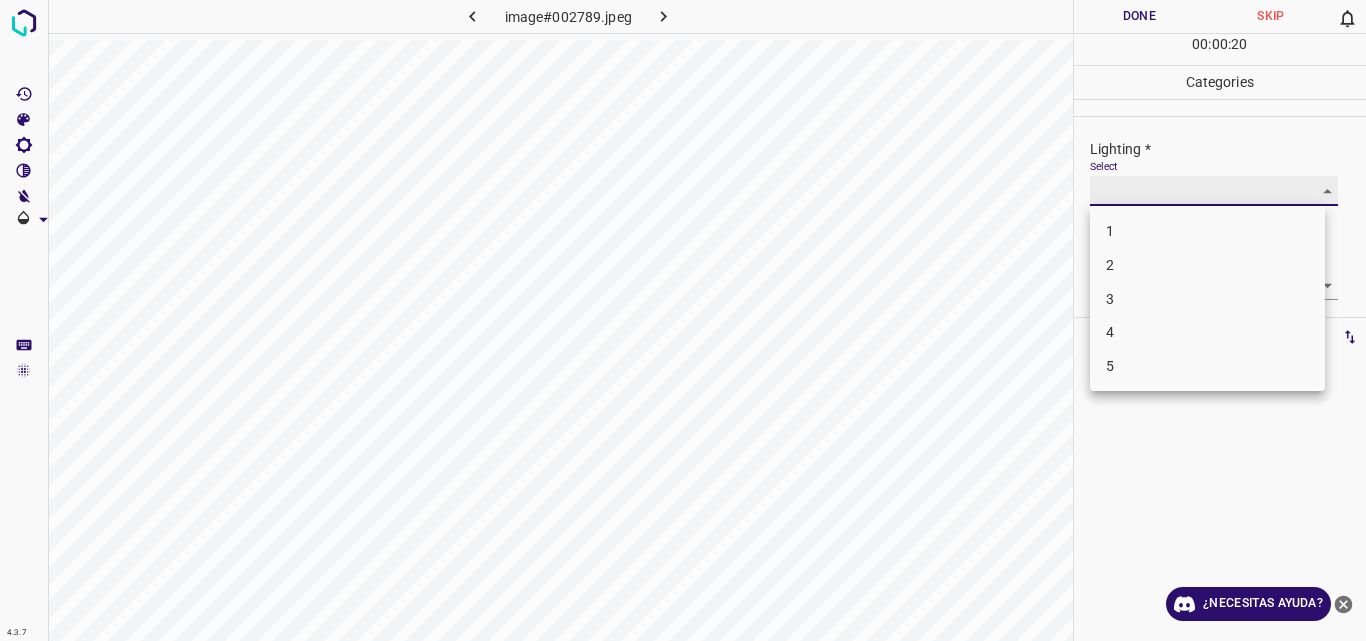 type on "3" 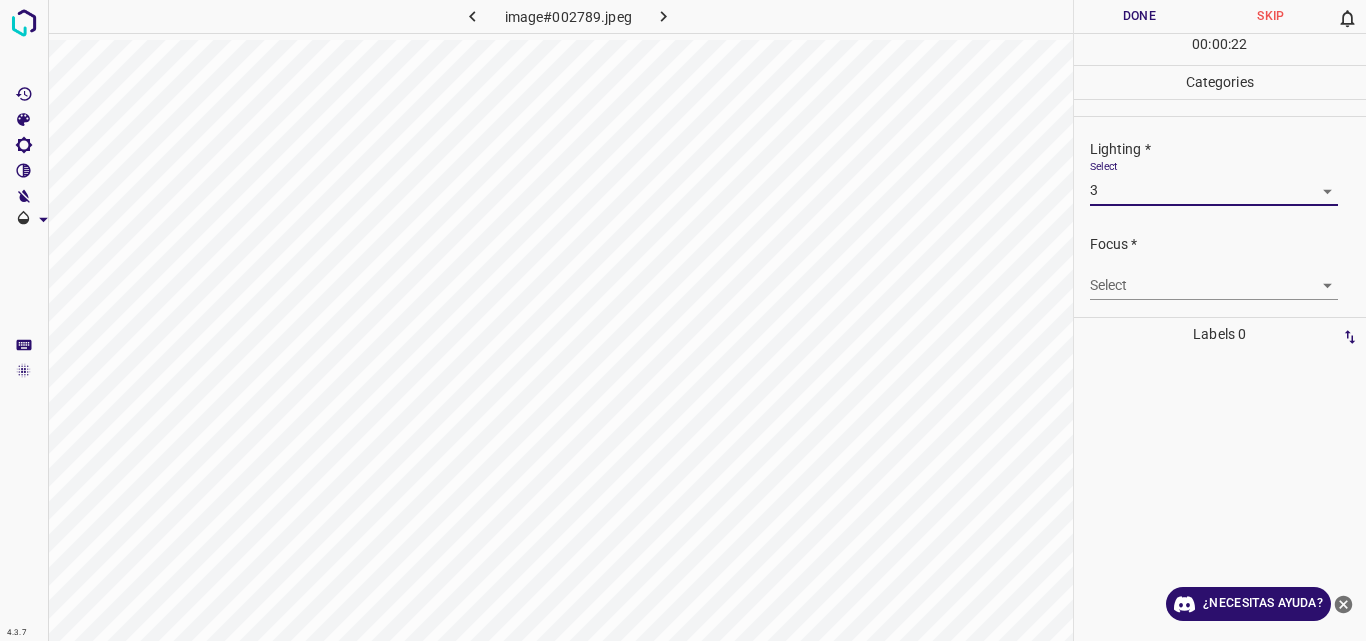 click on "Original text Rate this translation Your feedback will be used to help improve Google Translate 4.3.7 image#002789.jpeg Done Skip 0 00   : 00   : 22   Categories Lighting *  Select 3 3 Focus *  Select ​ Overall *  Select ​ Labels   0 Categories 1 Lighting 2 Focus 3 Overall Tools Space Change between modes (Draw & Edit) I Auto labeling R Restore zoom M Zoom in N Zoom out Delete Delete selecte label Filters Z Restore filters X Saturation filter C Brightness filter V Contrast filter B Gray scale filter General O Download ¿Necesitas ayuda? - Texto - Esconder - Borrar" at bounding box center [683, 320] 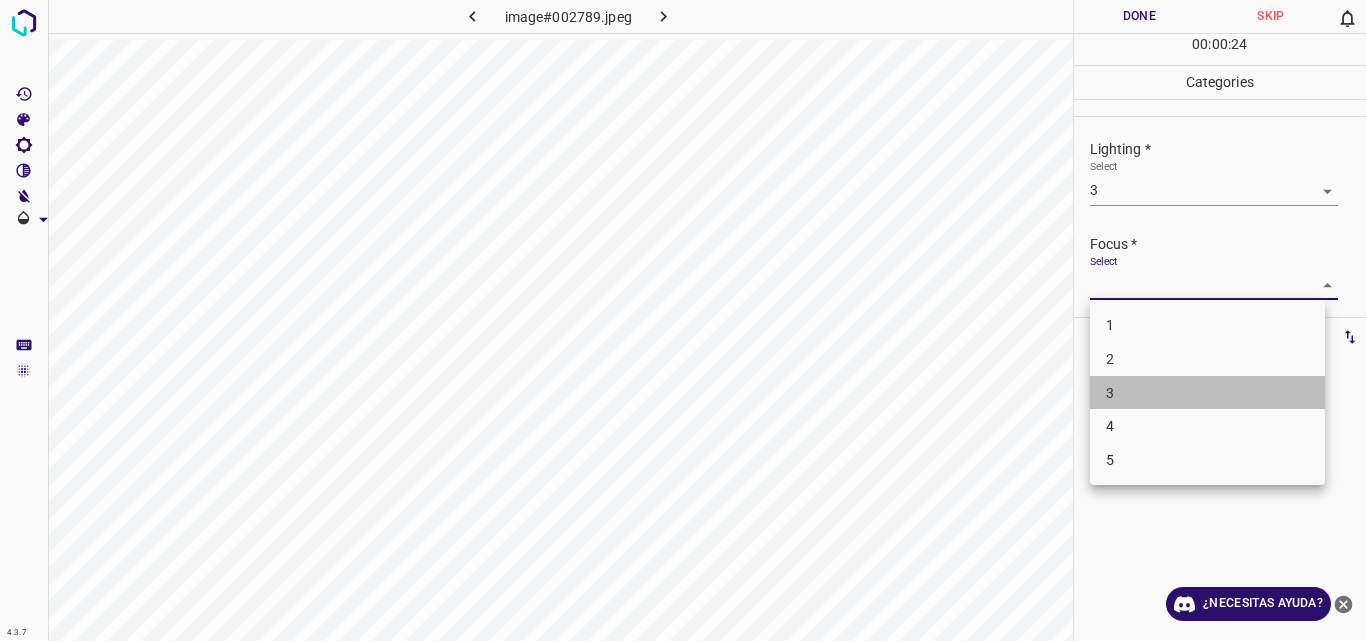 click on "3" at bounding box center [1207, 393] 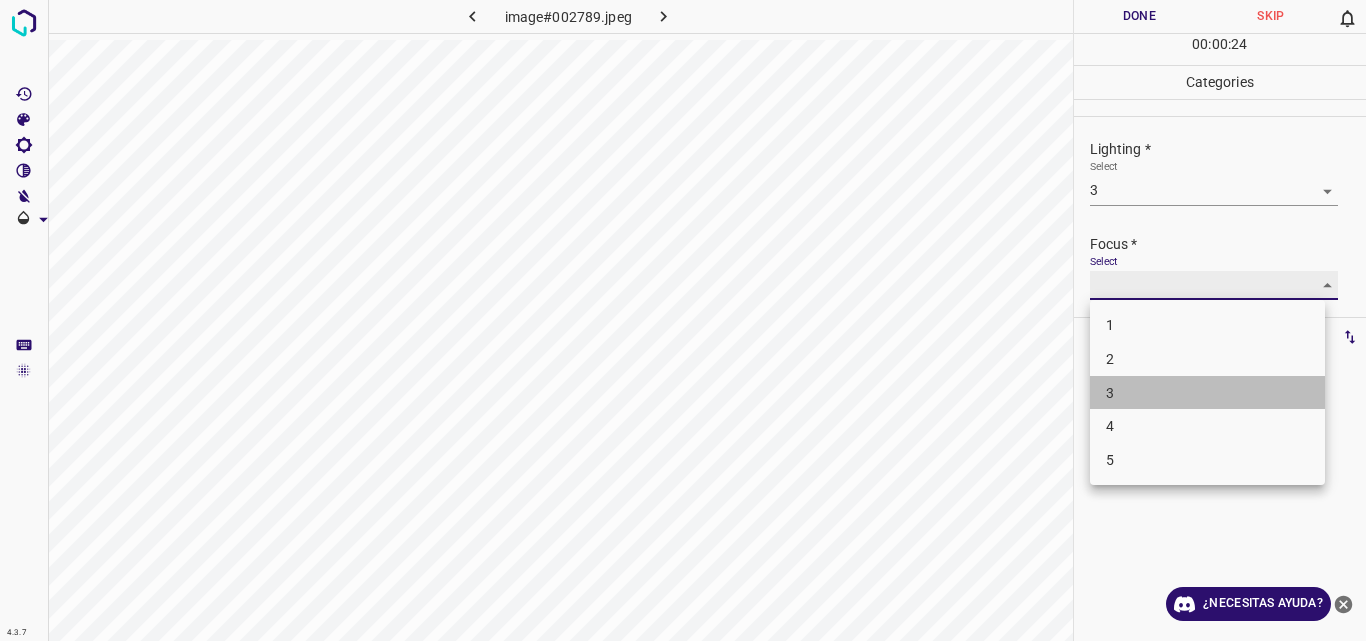 type on "3" 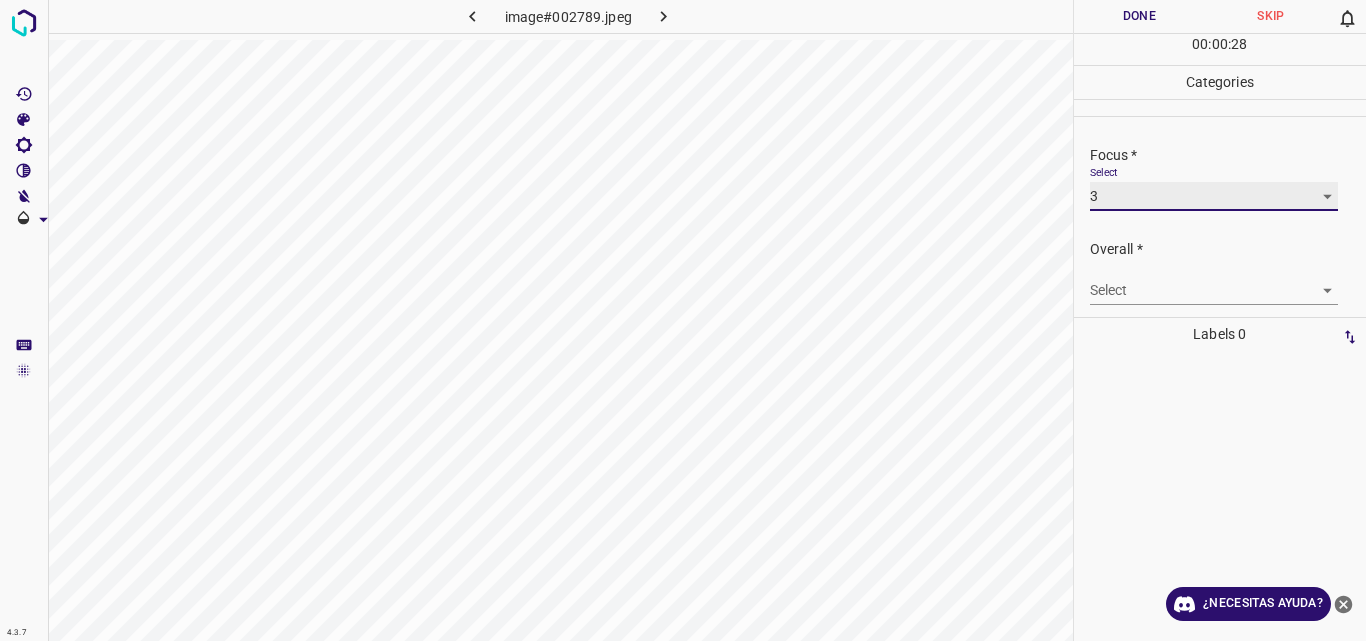 scroll, scrollTop: 98, scrollLeft: 0, axis: vertical 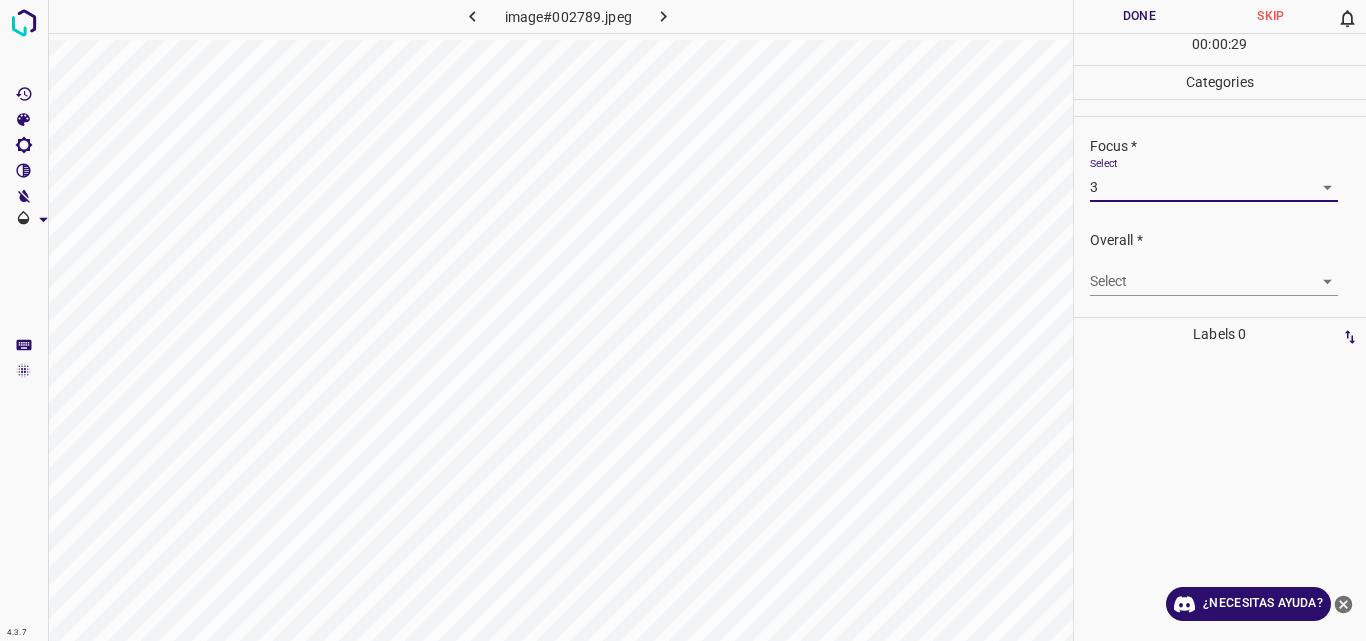 click on "Original text Rate this translation Your feedback will be used to help improve Google Translate 4.3.7 image#002789.jpeg Done Skip 0 00   : 00   : 29   Categories Lighting *  Select 3 3 Focus *  Select 3 3 Overall *  Select ​ Labels   0 Categories 1 Lighting 2 Focus 3 Overall Tools Space Change between modes (Draw & Edit) I Auto labeling R Restore zoom M Zoom in N Zoom out Delete Delete selecte label Filters Z Restore filters X Saturation filter C Brightness filter V Contrast filter B Gray scale filter General O Download ¿Necesitas ayuda? - Texto - Esconder - Borrar" at bounding box center (683, 320) 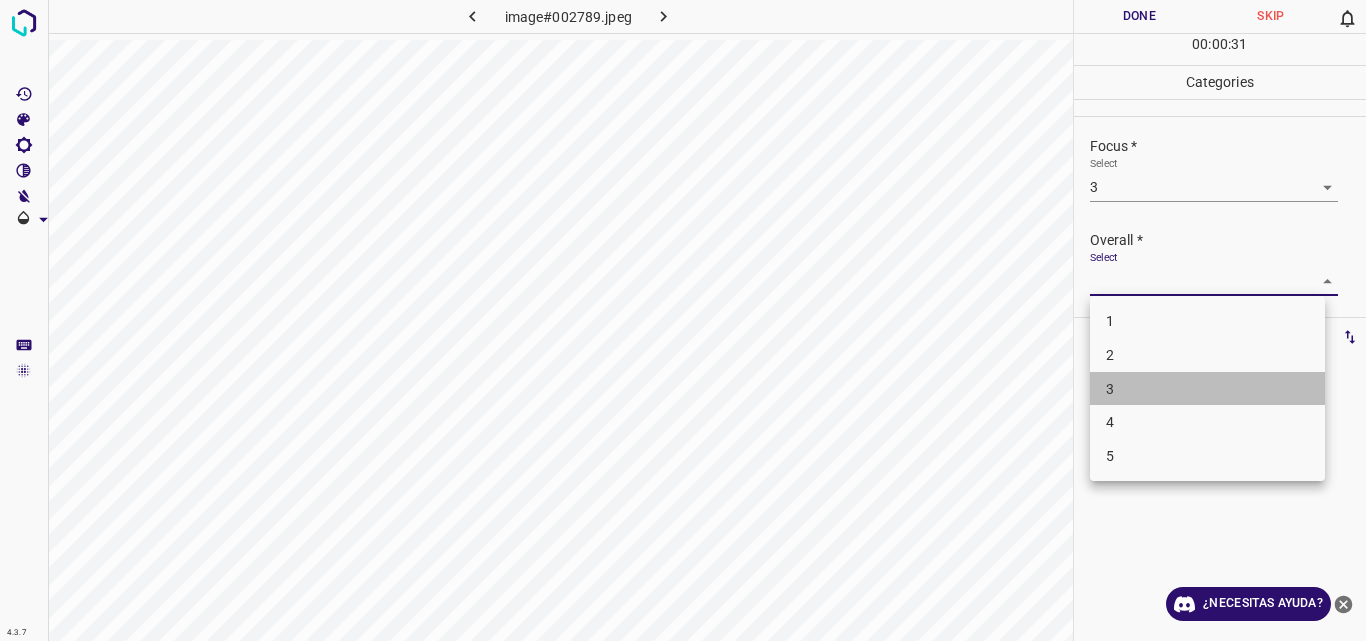 click on "3" at bounding box center (1207, 389) 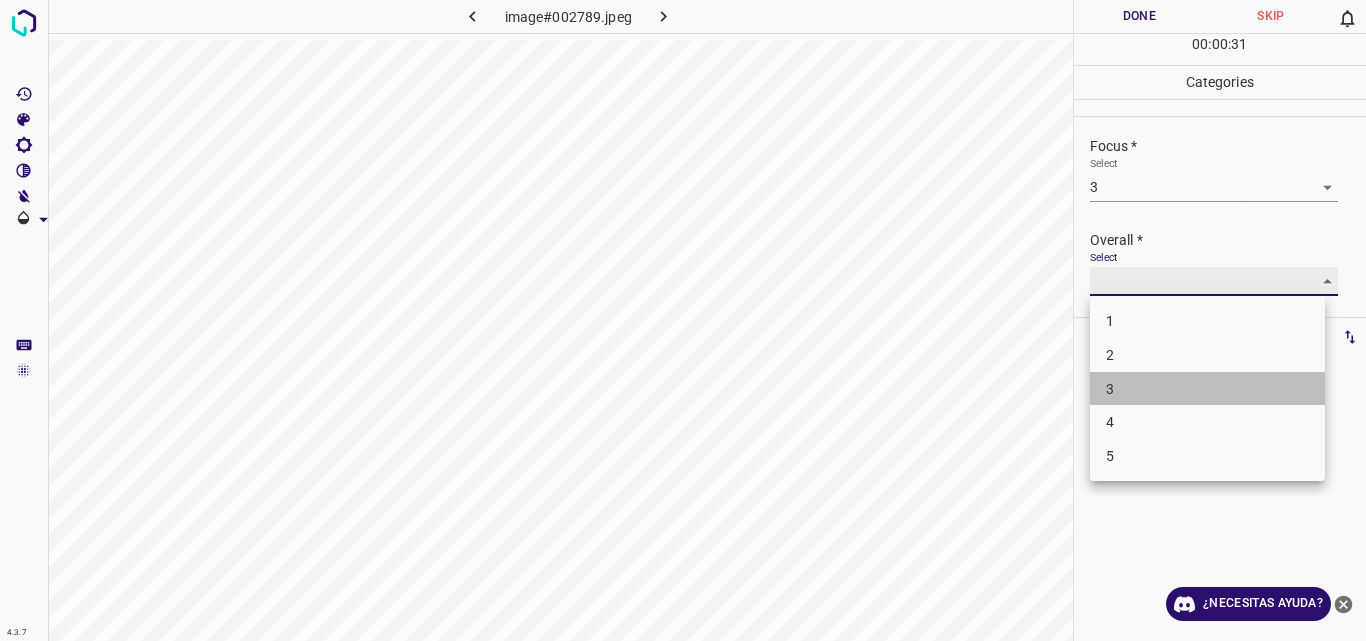 type on "3" 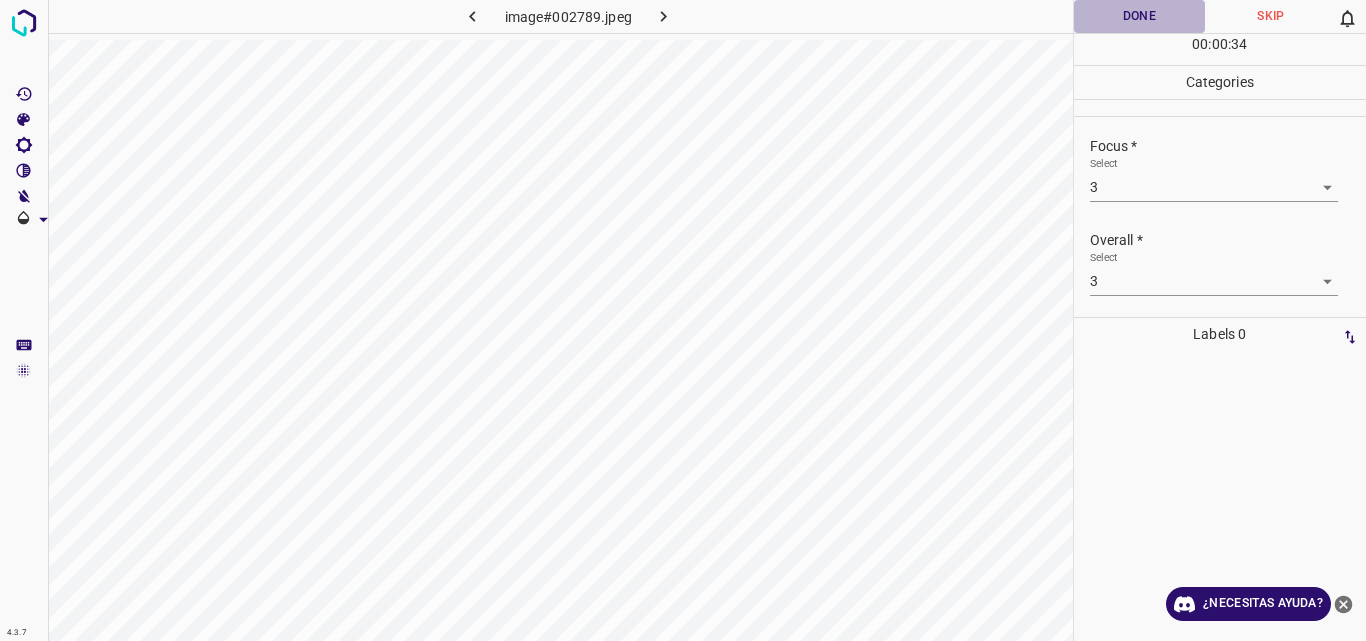 click on "Done" at bounding box center [1140, 16] 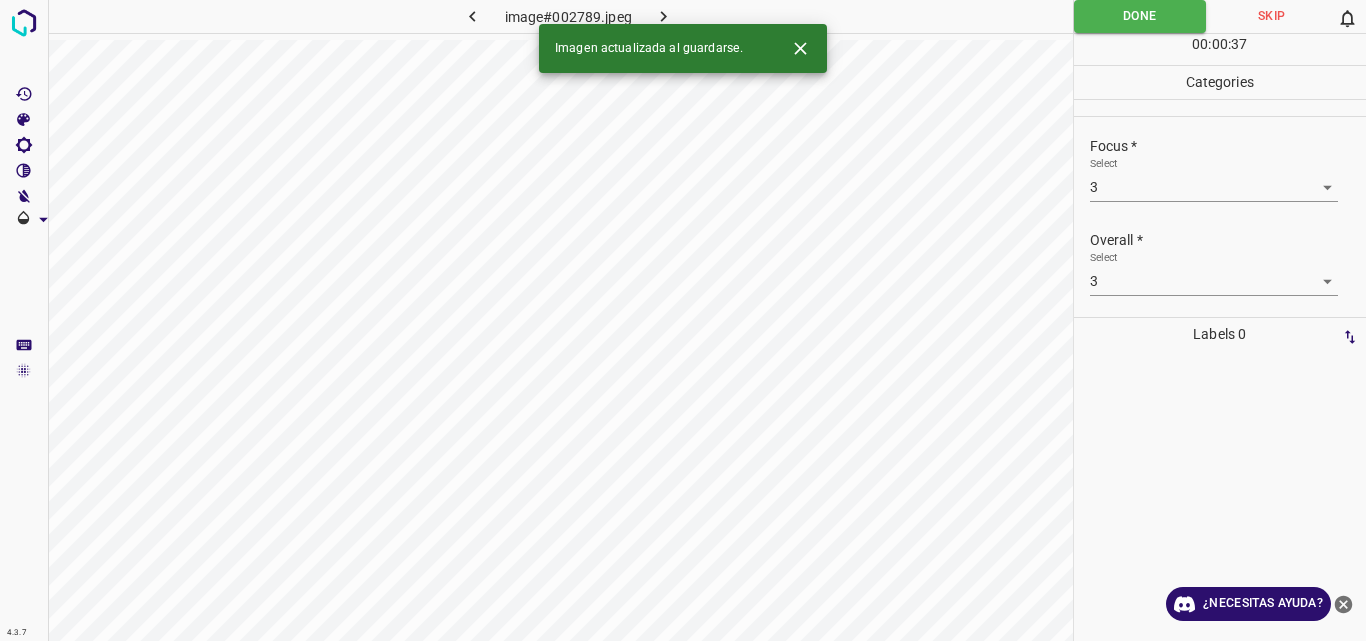 click 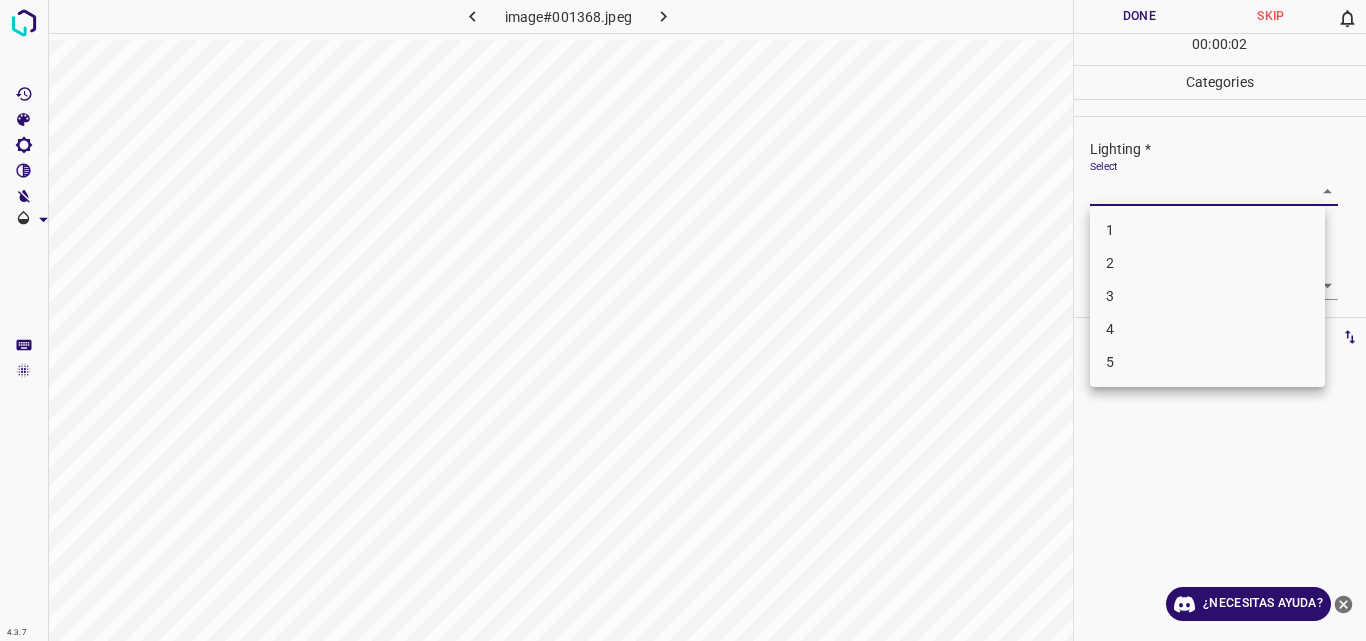 click on "Original text Rate this translation Your feedback will be used to help improve Google Translate 4.3.7 image#001368.jpeg Done Skip 0 00   : 00   : 02   Categories Lighting *  Select ​ Focus *  Select ​ Overall *  Select ​ Labels   0 Categories 1 Lighting 2 Focus 3 Overall Tools Space Change between modes (Draw & Edit) I Auto labeling R Restore zoom M Zoom in N Zoom out Delete Delete selecte label Filters Z Restore filters X Saturation filter C Brightness filter V Contrast filter B Gray scale filter General O Download ¿Necesitas ayuda? - Texto - Esconder - Borrar 1 2 3 4 5" at bounding box center [683, 320] 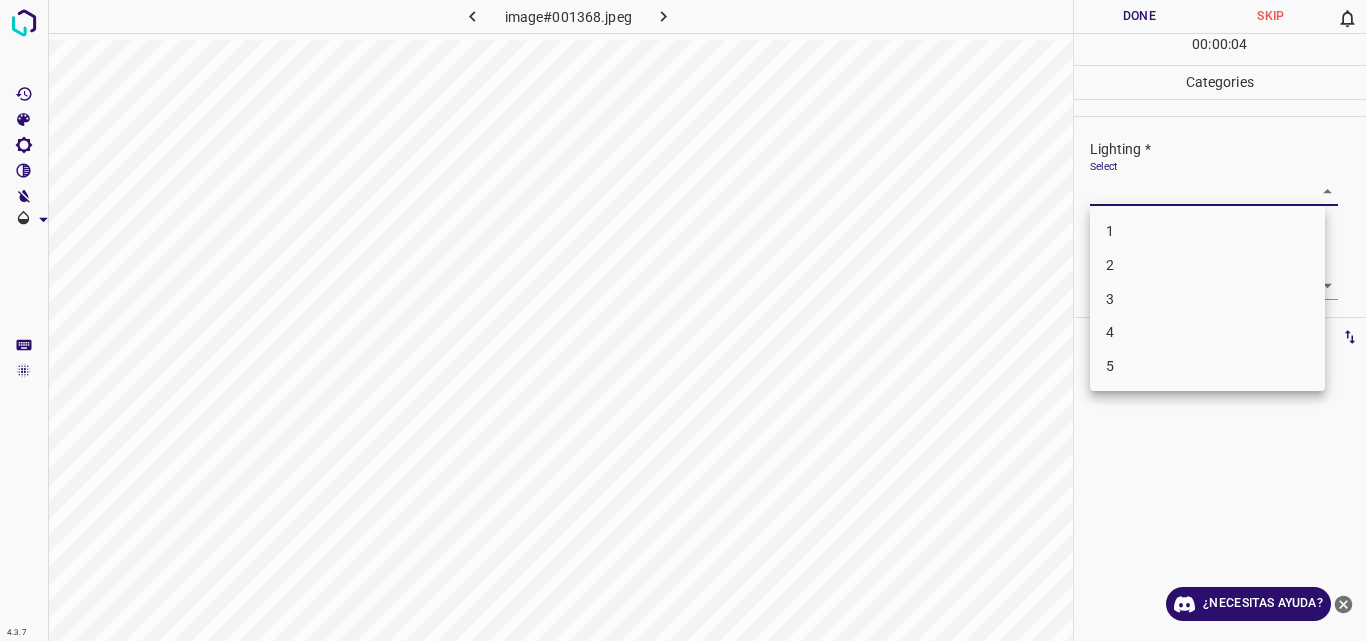 click on "4" at bounding box center [1207, 332] 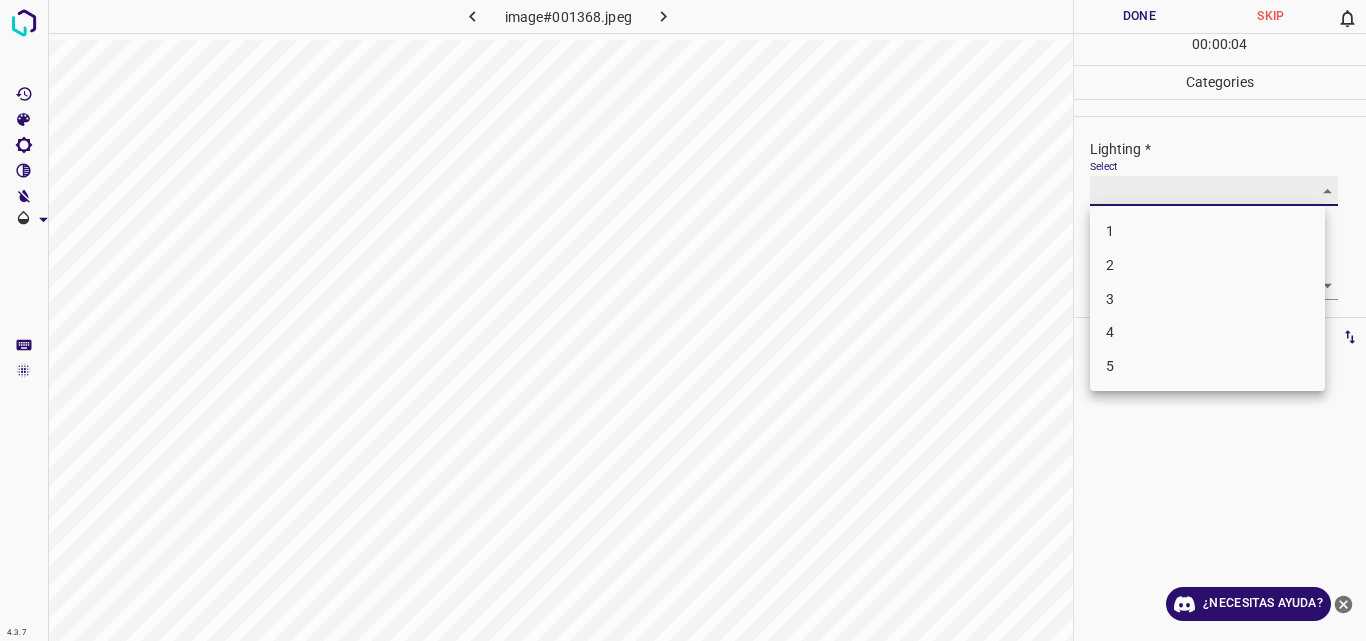 type on "4" 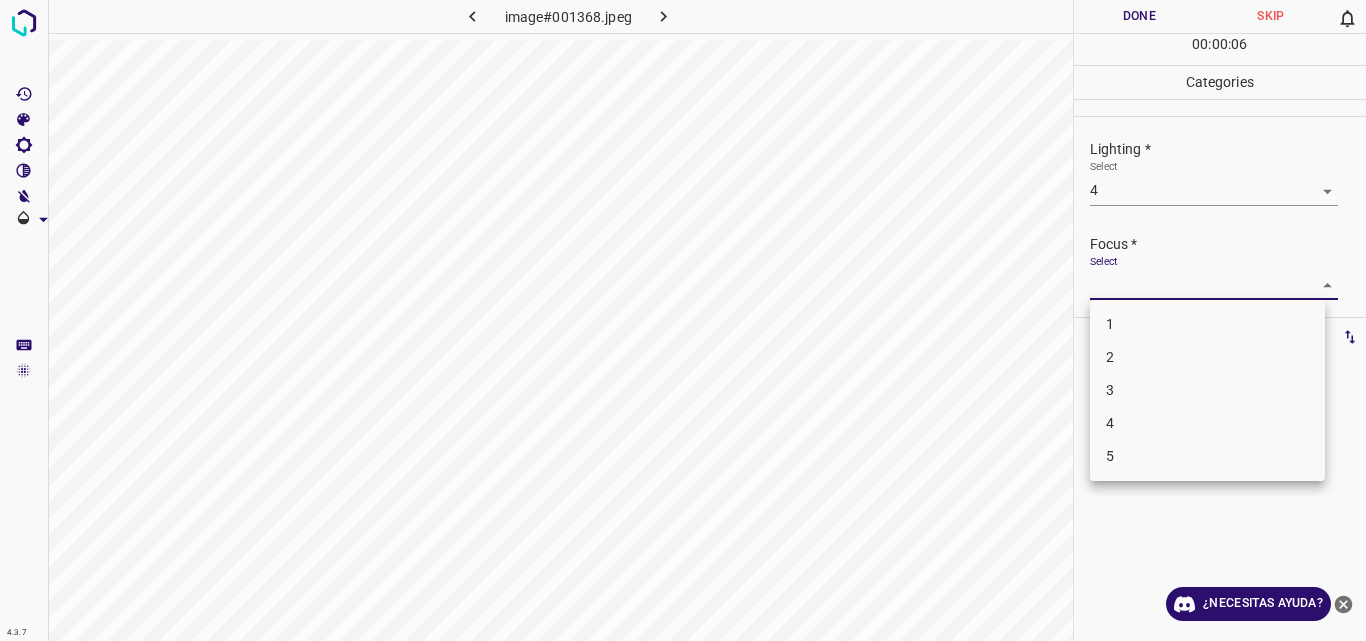 click on "Original text Rate this translation Your feedback will be used to help improve Google Translate 4.3.7 image#001368.jpeg Done Skip 0 00   : 00   : 06   Categories Lighting *  Select 4 4 Focus *  Select ​ Overall *  Select ​ Labels   0 Categories 1 Lighting 2 Focus 3 Overall Tools Space Change between modes (Draw & Edit) I Auto labeling R Restore zoom M Zoom in N Zoom out Delete Delete selecte label Filters Z Restore filters X Saturation filter C Brightness filter V Contrast filter B Gray scale filter General O Download ¿Necesitas ayuda? - Texto - Esconder - Borrar 1 2 3 4 5" at bounding box center [683, 320] 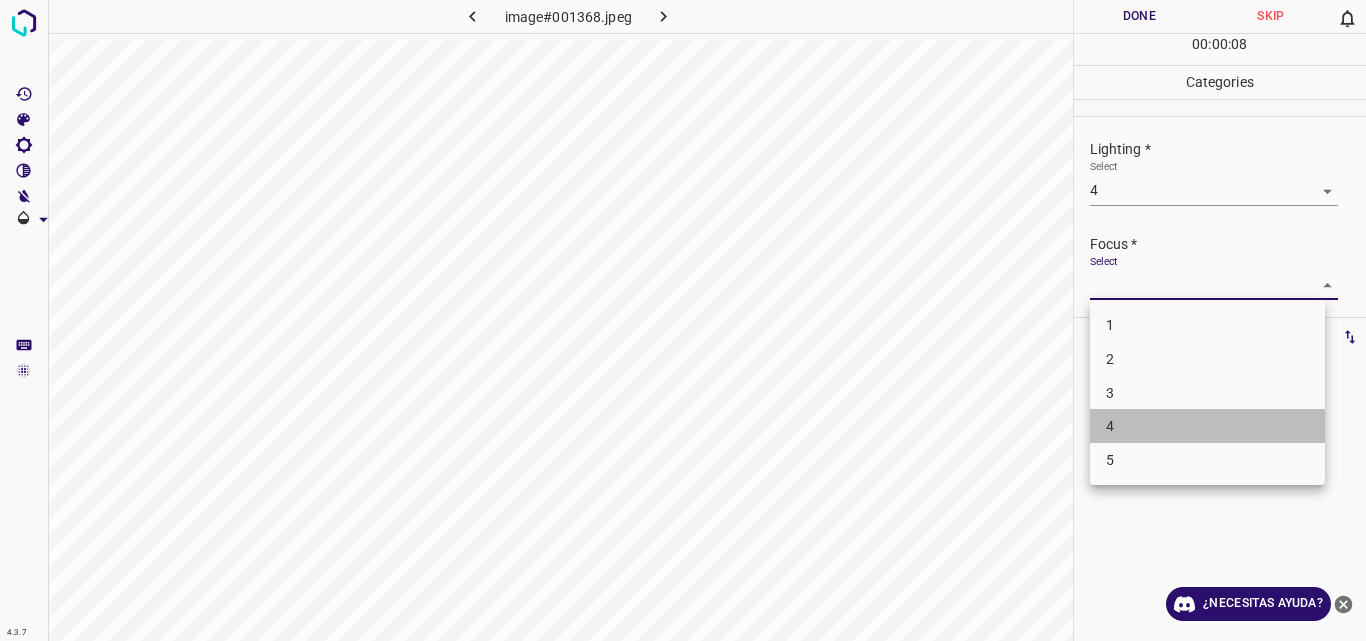 click on "4" at bounding box center [1207, 426] 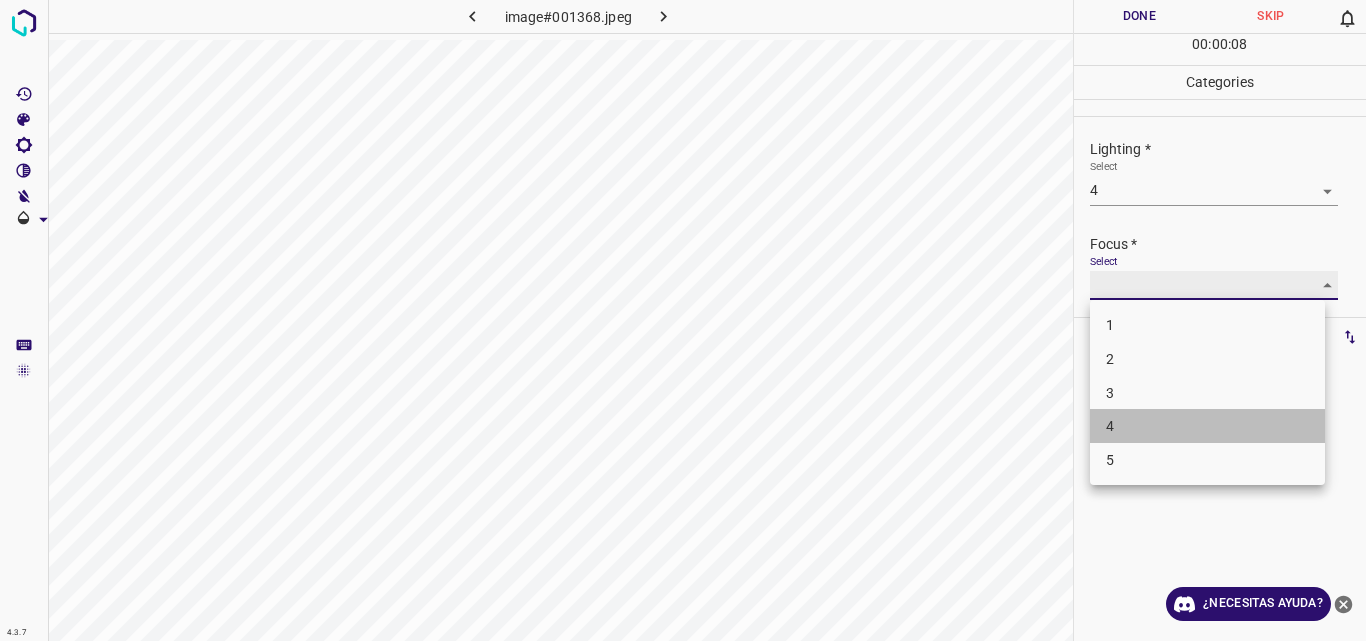 type on "4" 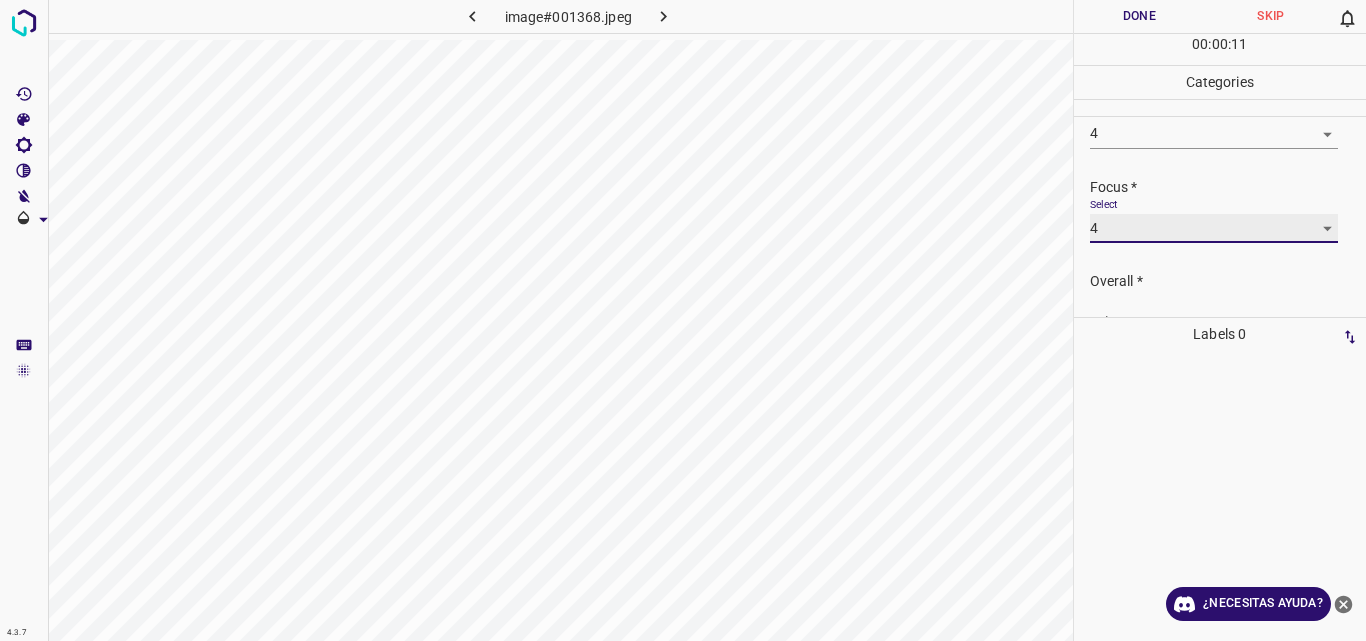 scroll, scrollTop: 98, scrollLeft: 0, axis: vertical 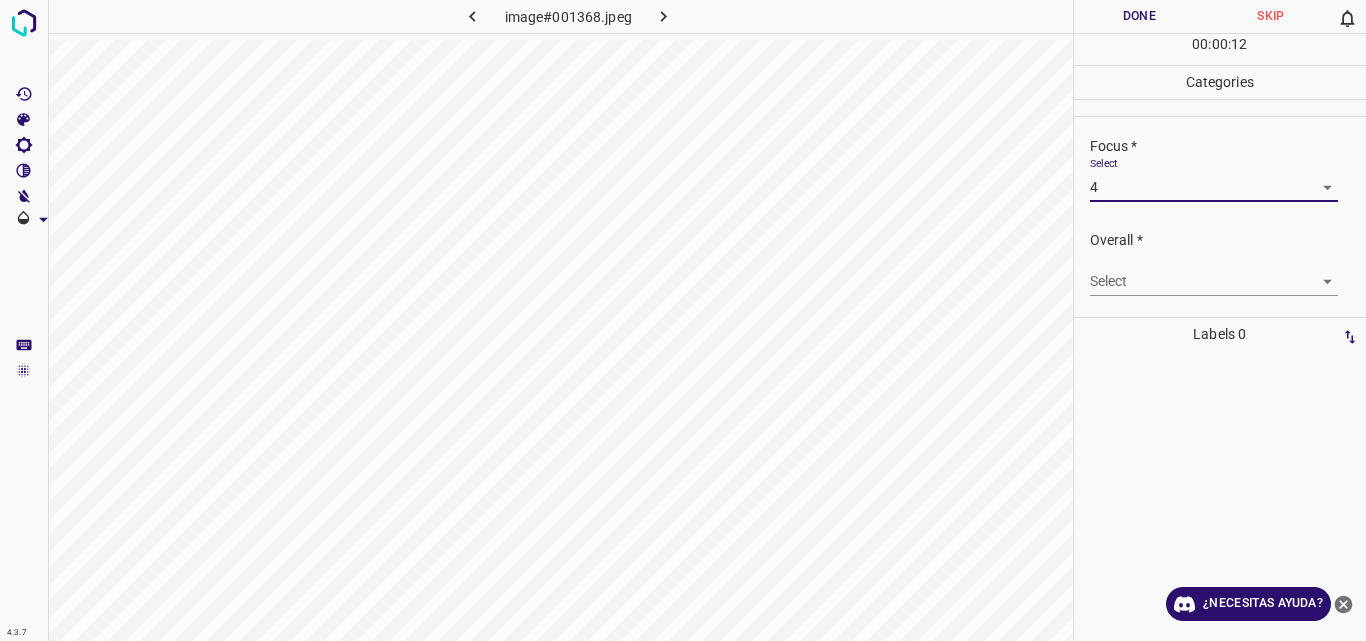 click on "Original text Rate this translation Your feedback will be used to help improve Google Translate 4.3.7 image#001368.jpeg Done Skip 0 00   : 00   : 12   Categories Lighting *  Select 4 4 Focus *  Select 4 4 Overall *  Select ​ Labels   0 Categories 1 Lighting 2 Focus 3 Overall Tools Space Change between modes (Draw & Edit) I Auto labeling R Restore zoom M Zoom in N Zoom out Delete Delete selecte label Filters Z Restore filters X Saturation filter C Brightness filter V Contrast filter B Gray scale filter General O Download ¿Necesitas ayuda? - Texto - Esconder - Borrar" at bounding box center [683, 320] 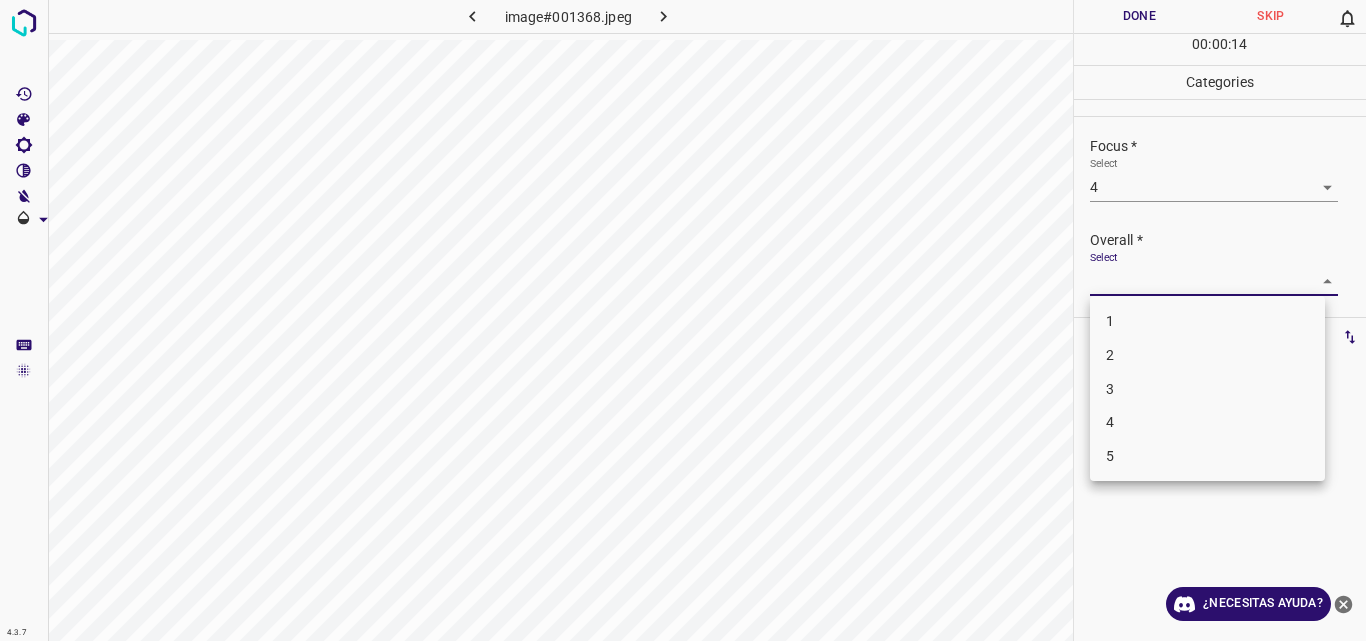 click on "4" at bounding box center [1207, 422] 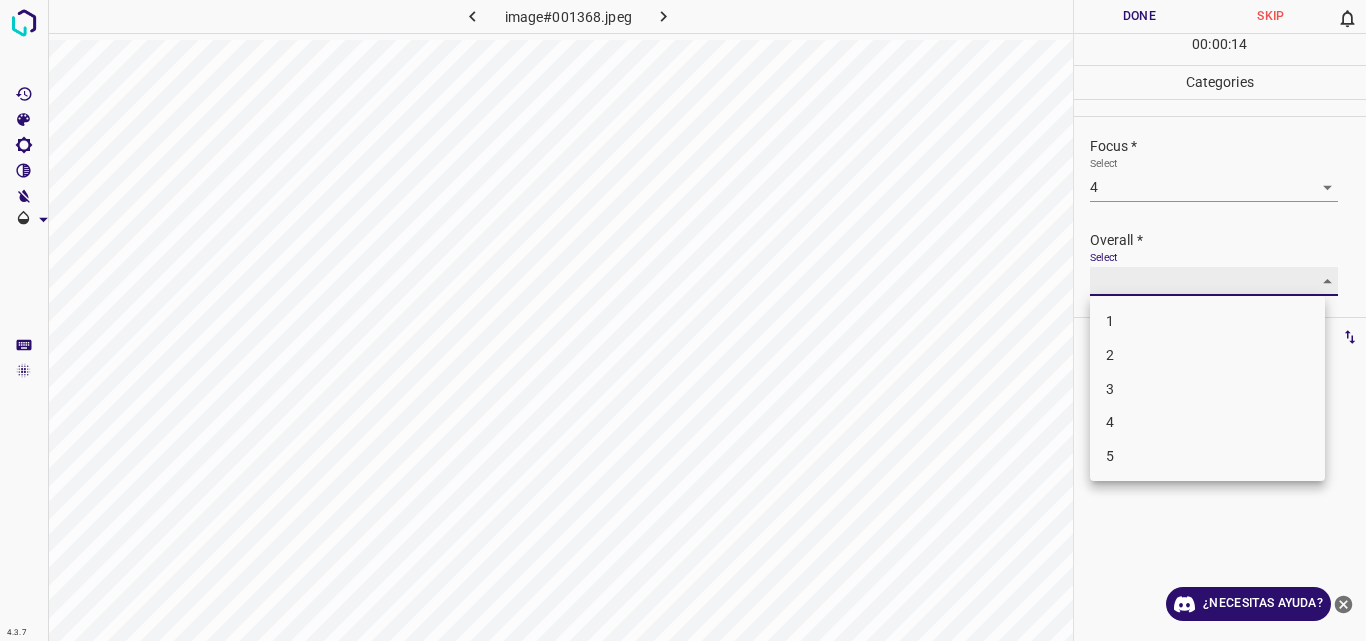 type on "4" 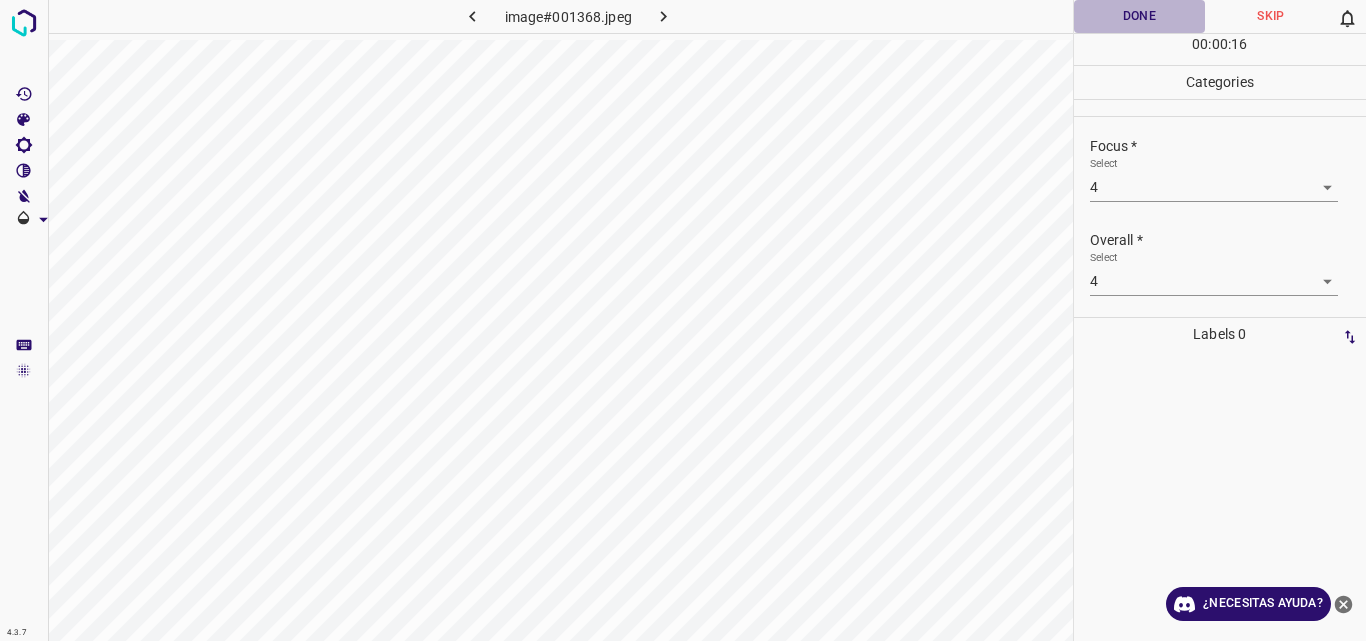 click on "Done" at bounding box center [1140, 16] 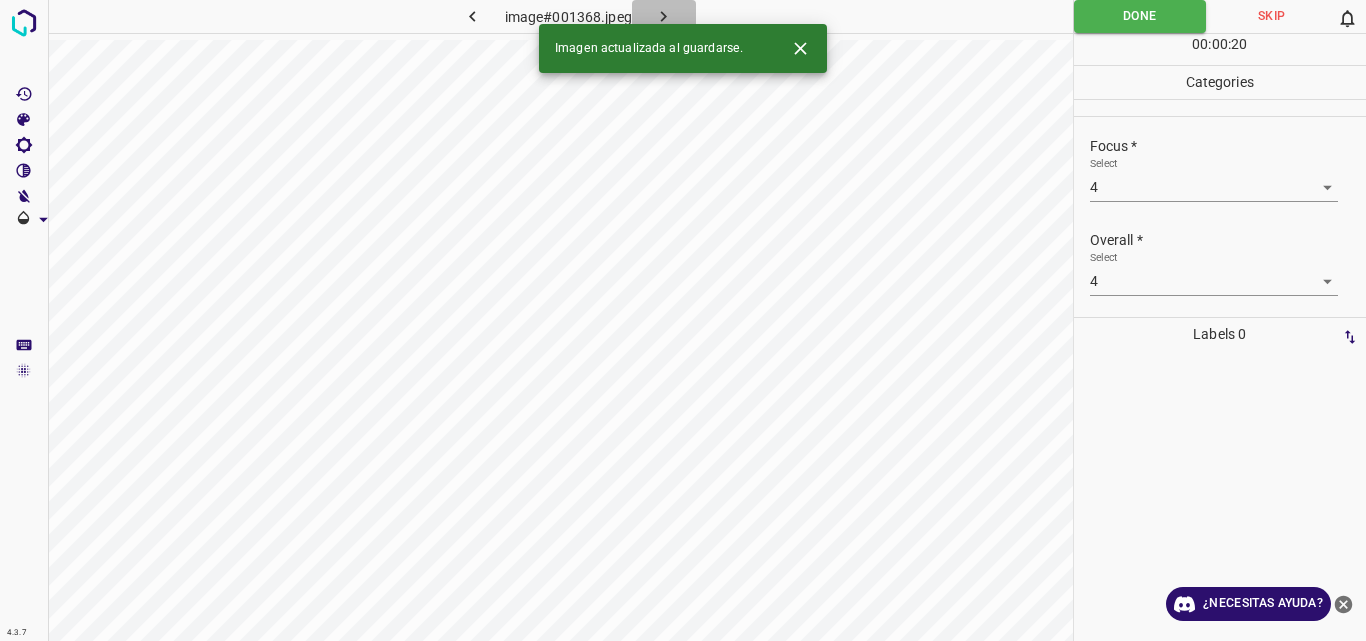 click 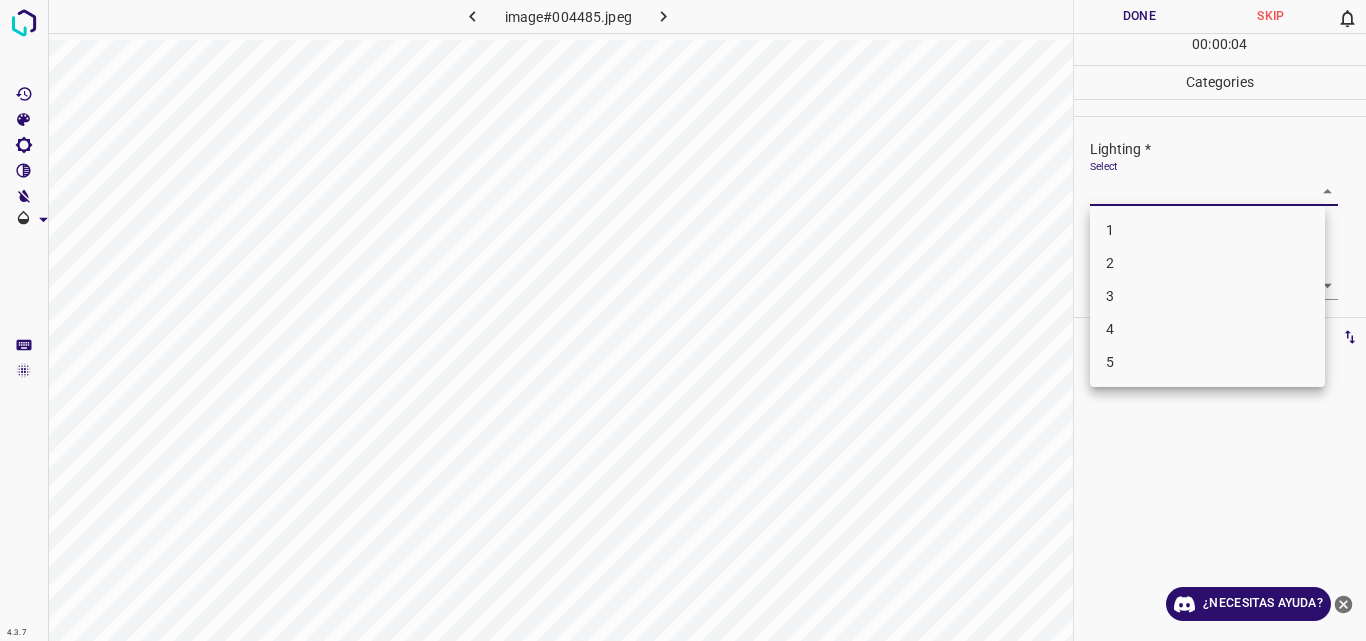 click on "Original text Rate this translation Your feedback will be used to help improve Google Translate 4.3.7 image#004485.jpeg Done Skip 0 00   : 00   : 04   Categories Lighting *  Select ​ Focus *  Select ​ Overall *  Select ​ Labels   0 Categories 1 Lighting 2 Focus 3 Overall Tools Space Change between modes (Draw & Edit) I Auto labeling R Restore zoom M Zoom in N Zoom out Delete Delete selecte label Filters Z Restore filters X Saturation filter C Brightness filter V Contrast filter B Gray scale filter General O Download ¿Necesitas ayuda? - Texto - Esconder - Borrar 1 2 3 4 5" at bounding box center (683, 320) 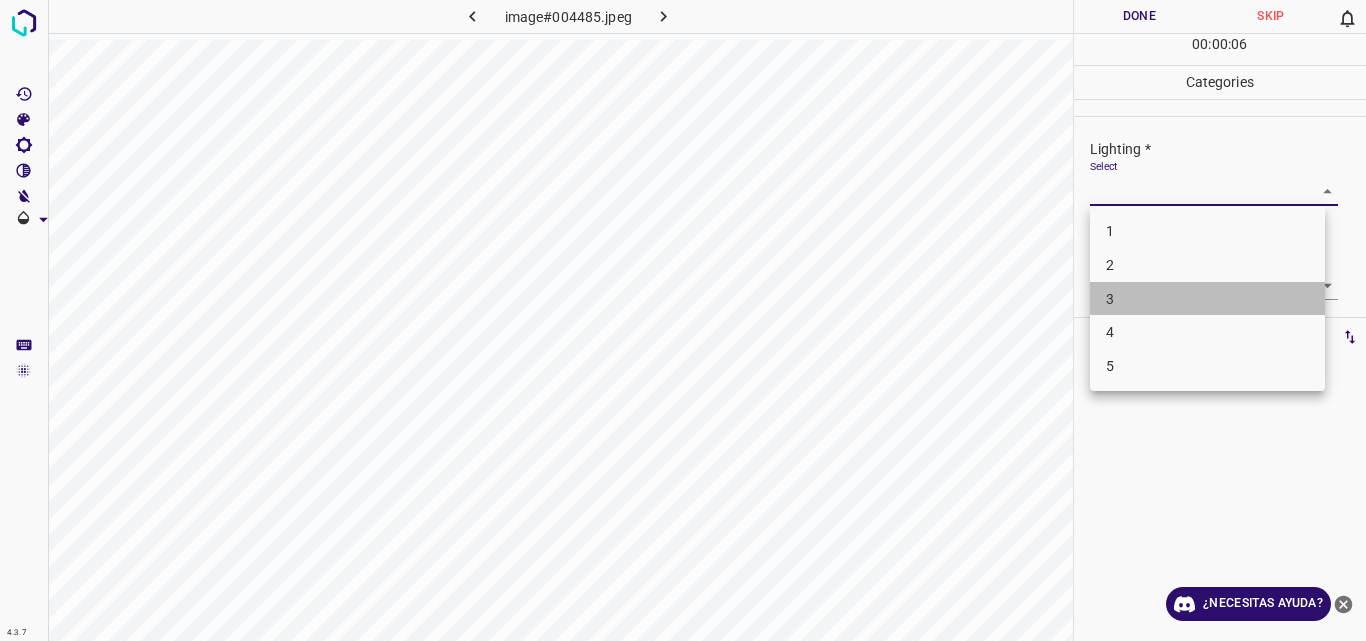 click on "3" at bounding box center [1207, 299] 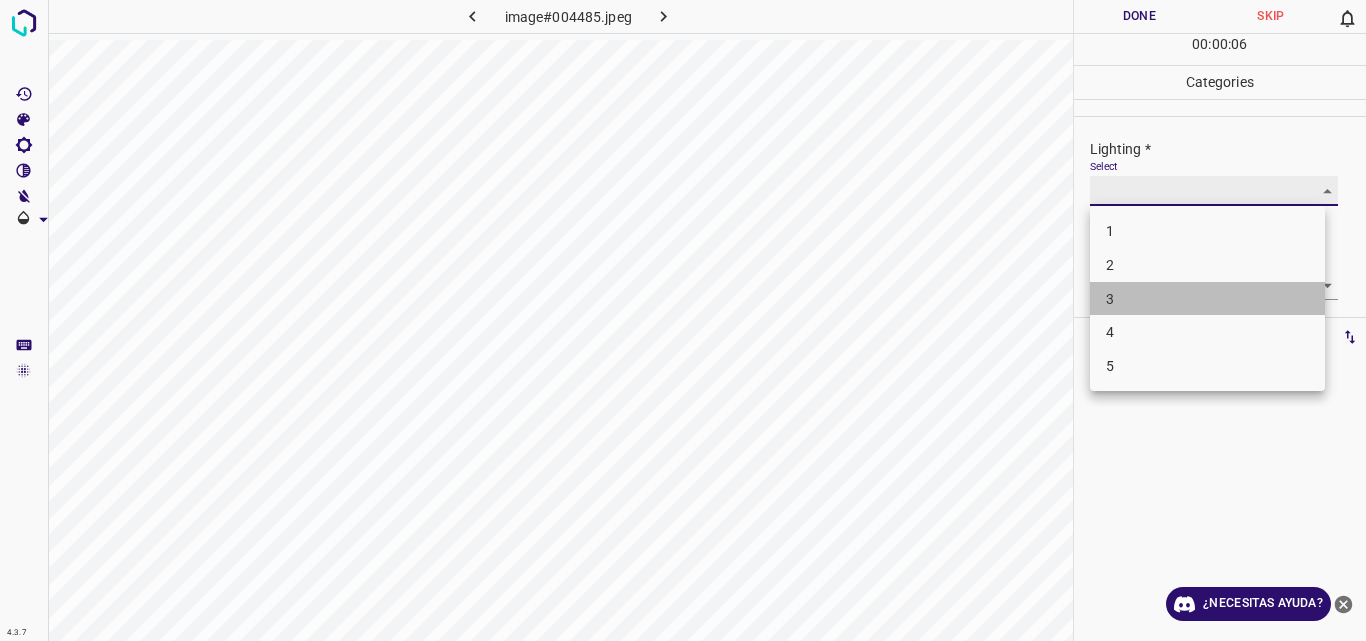 type on "3" 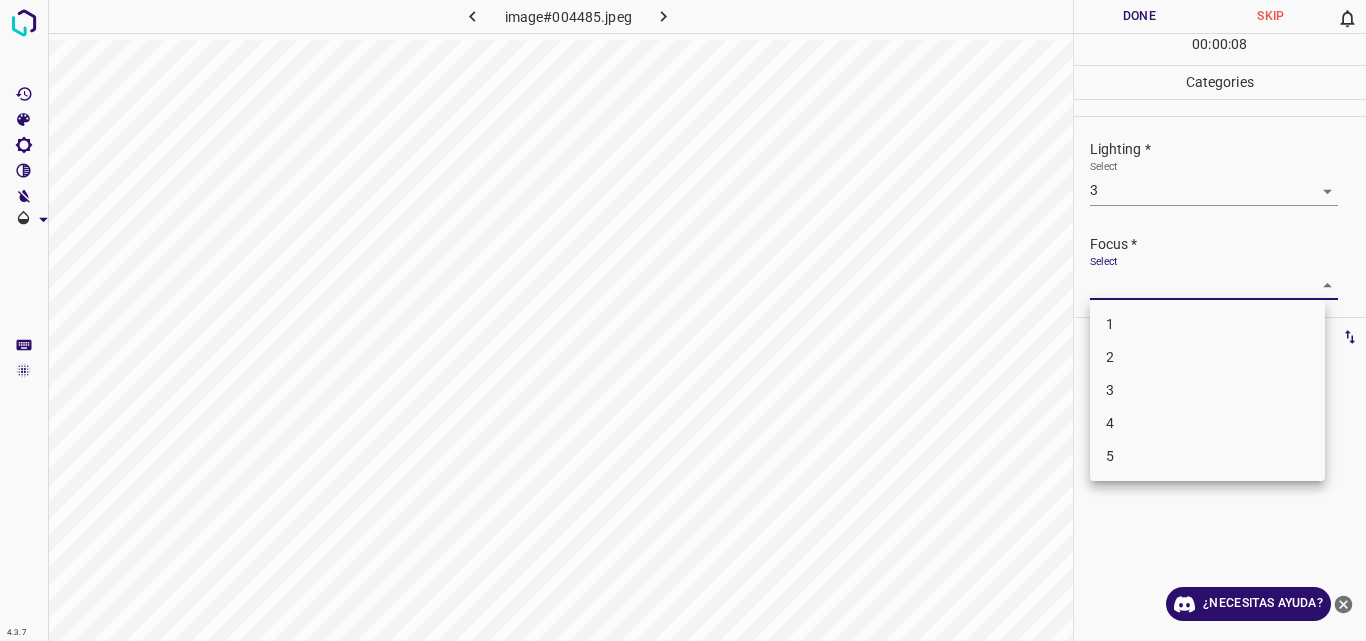 click on "Original text Rate this translation Your feedback will be used to help improve Google Translate 4.3.7 image#004485.jpeg Done Skip 0 00   : 00   : 08   Categories Lighting *  Select 3 3 Focus *  Select ​ Overall *  Select ​ Labels   0 Categories 1 Lighting 2 Focus 3 Overall Tools Space Change between modes (Draw & Edit) I Auto labeling R Restore zoom M Zoom in N Zoom out Delete Delete selecte label Filters Z Restore filters X Saturation filter C Brightness filter V Contrast filter B Gray scale filter General O Download ¿Necesitas ayuda? - Texto - Esconder - Borrar 1 2 3 4 5" at bounding box center [683, 320] 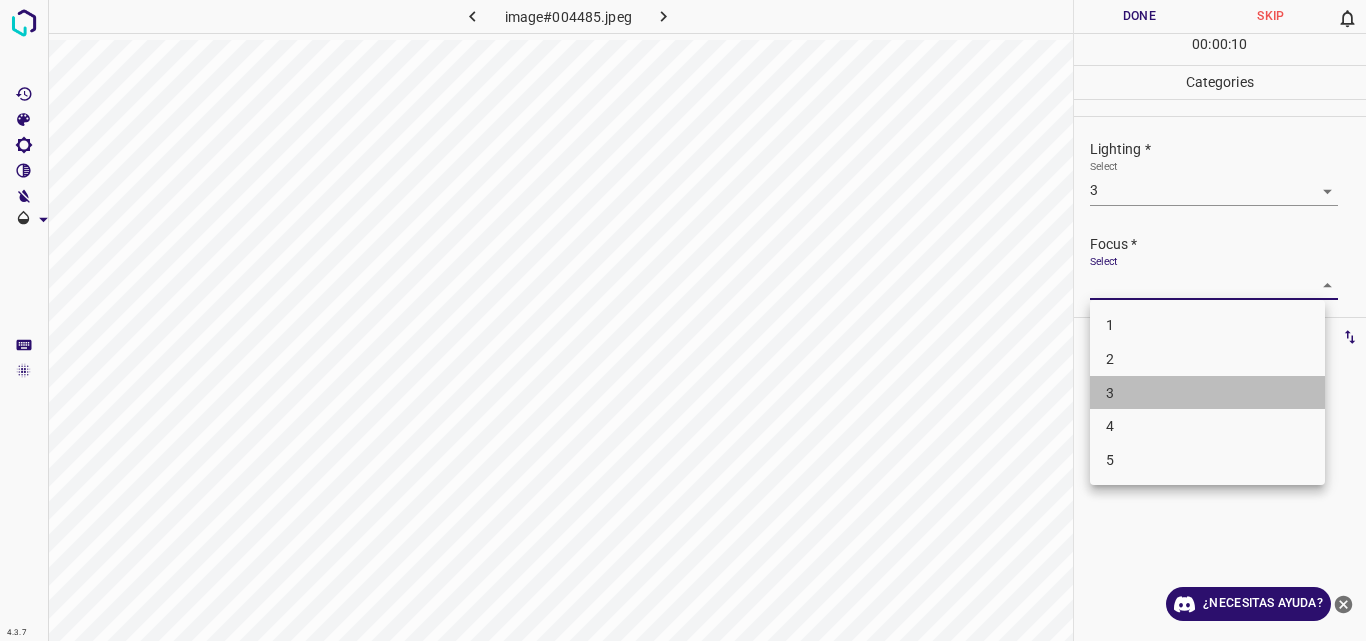 click on "3" at bounding box center [1207, 393] 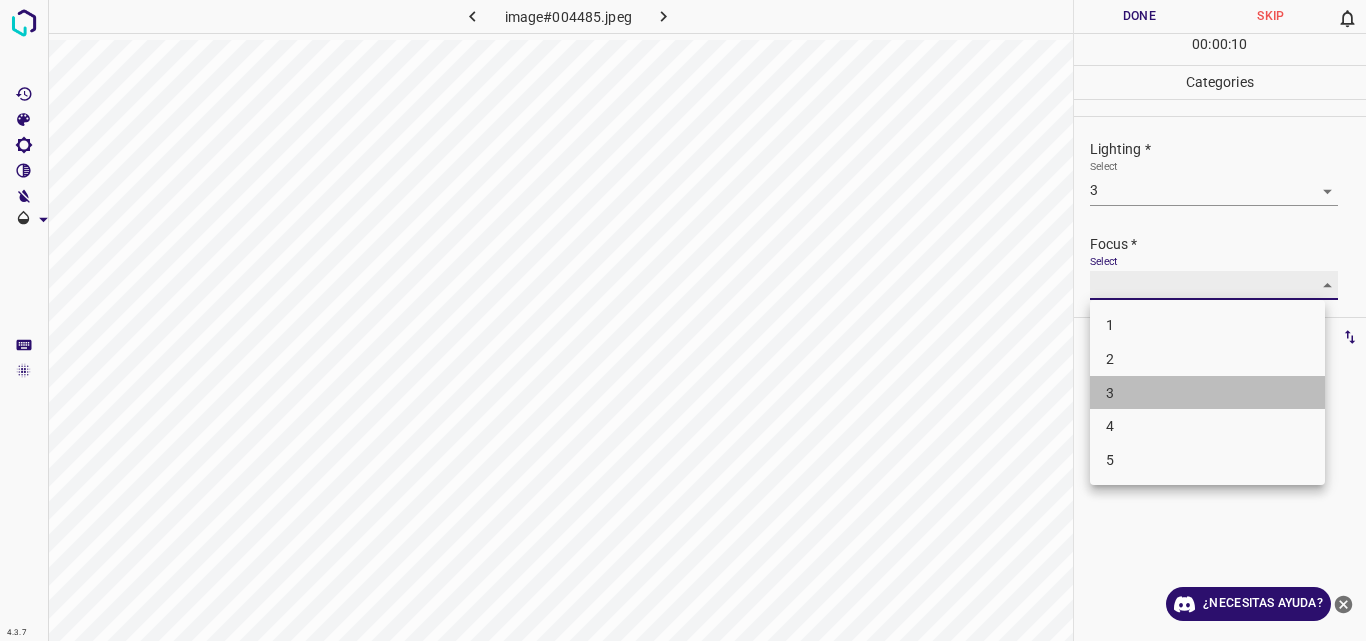 type on "3" 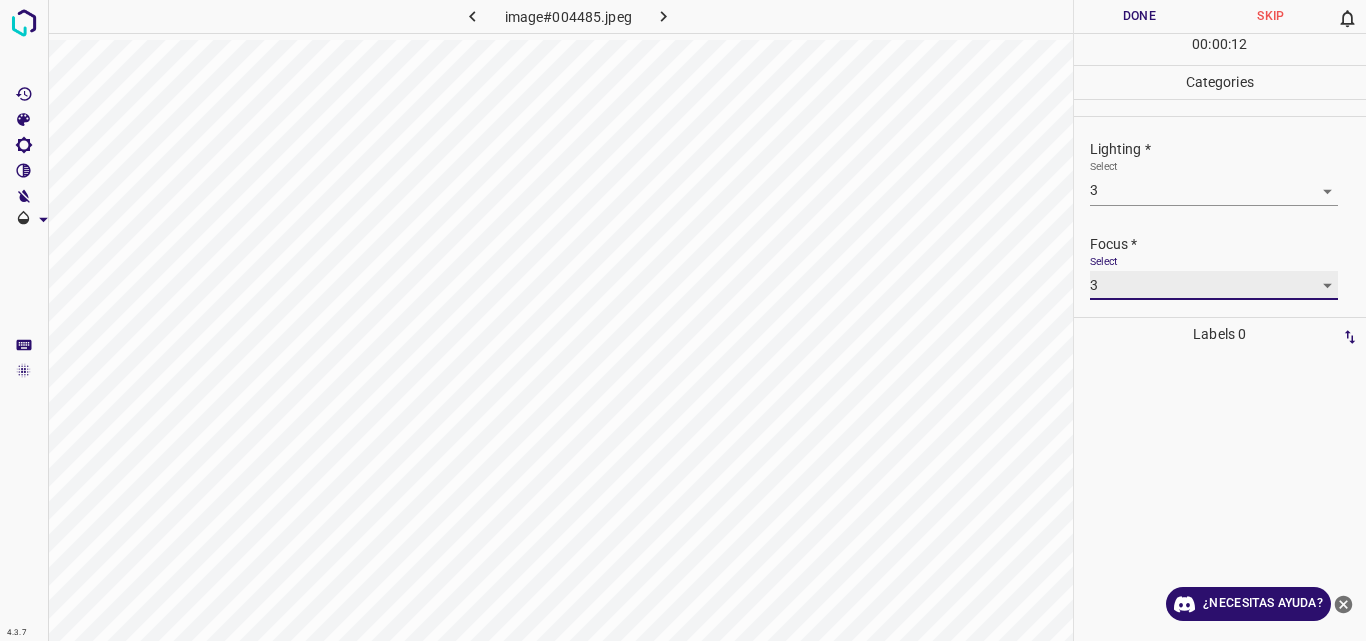 scroll, scrollTop: 98, scrollLeft: 0, axis: vertical 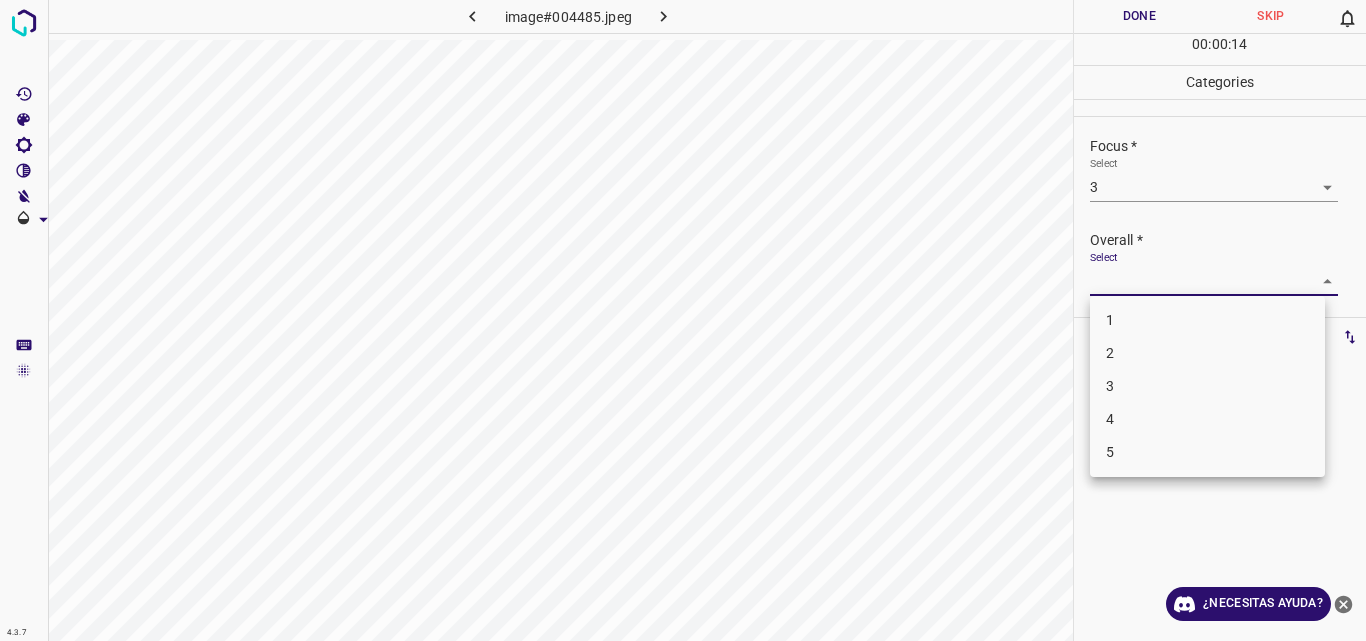 click on "Original text Rate this translation Your feedback will be used to help improve Google Translate 4.3.7 image#004485.jpeg Done Skip 0 00   : 00   : 14   Categories Lighting *  Select 3 3 Focus *  Select 3 3 Overall *  Select ​ Labels   0 Categories 1 Lighting 2 Focus 3 Overall Tools Space Change between modes (Draw & Edit) I Auto labeling R Restore zoom M Zoom in N Zoom out Delete Delete selecte label Filters Z Restore filters X Saturation filter C Brightness filter V Contrast filter B Gray scale filter General O Download ¿Necesitas ayuda? - Texto - Esconder - Borrar 1 2 3 4 5" at bounding box center (683, 320) 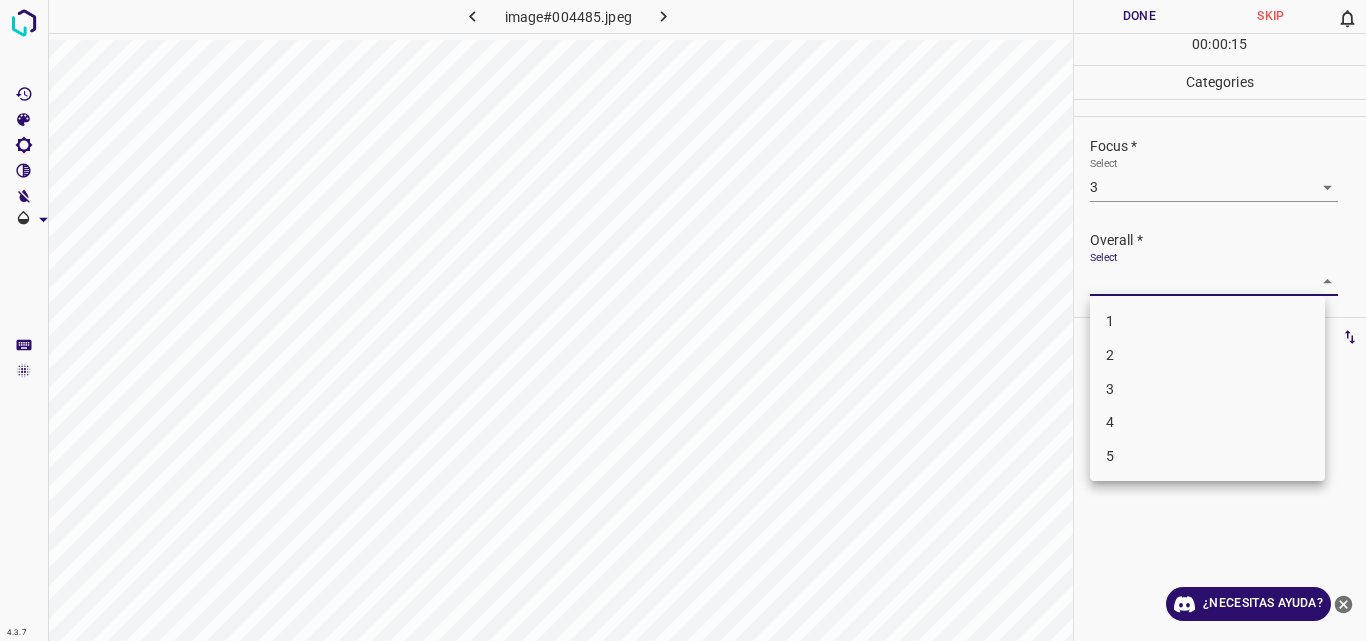 click on "3" at bounding box center (1207, 389) 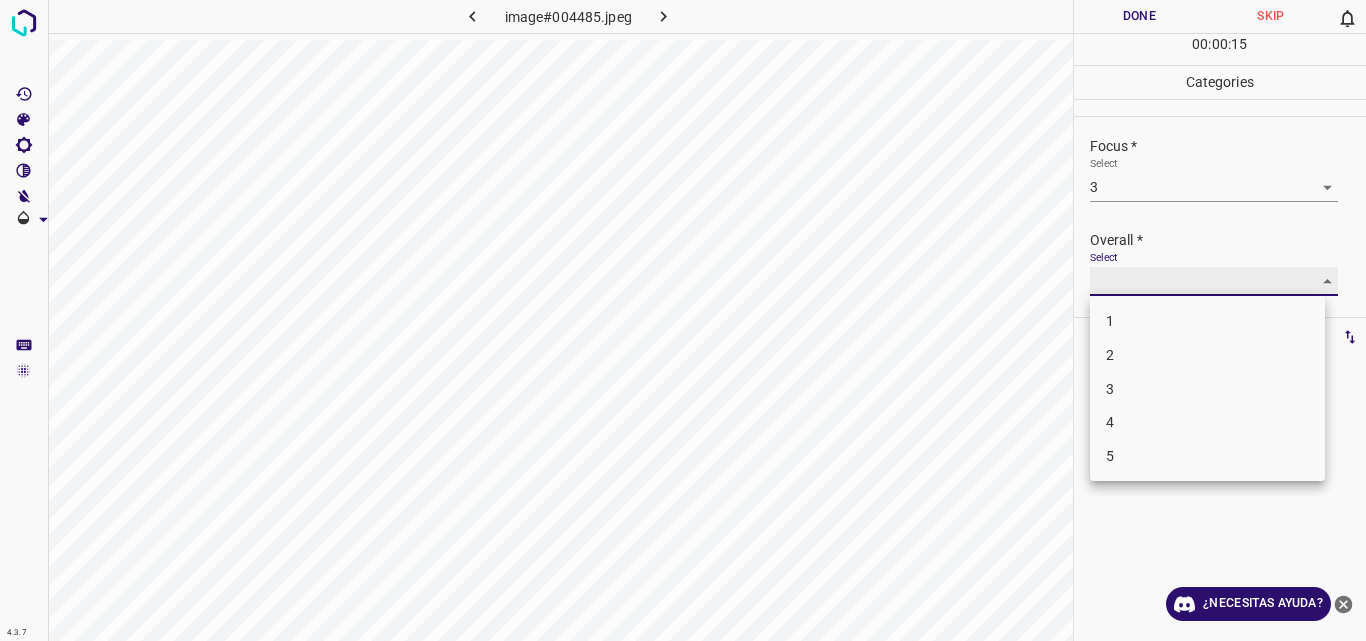 type on "3" 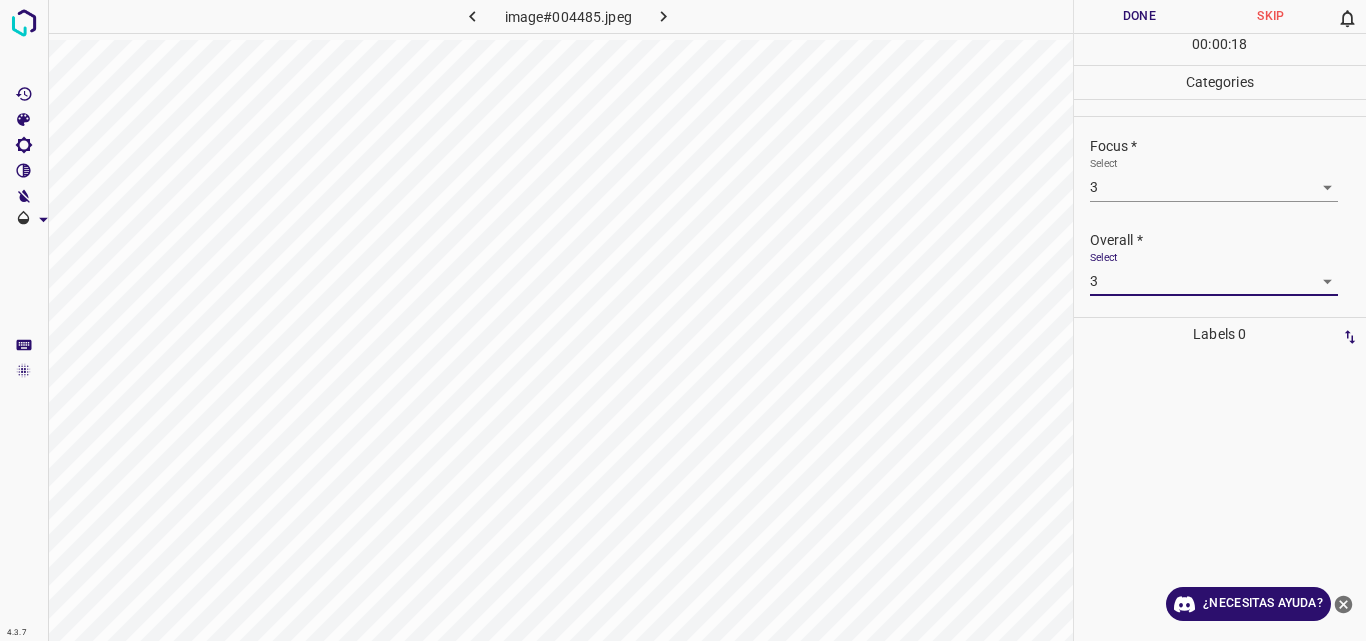 click on "Done" at bounding box center [1140, 16] 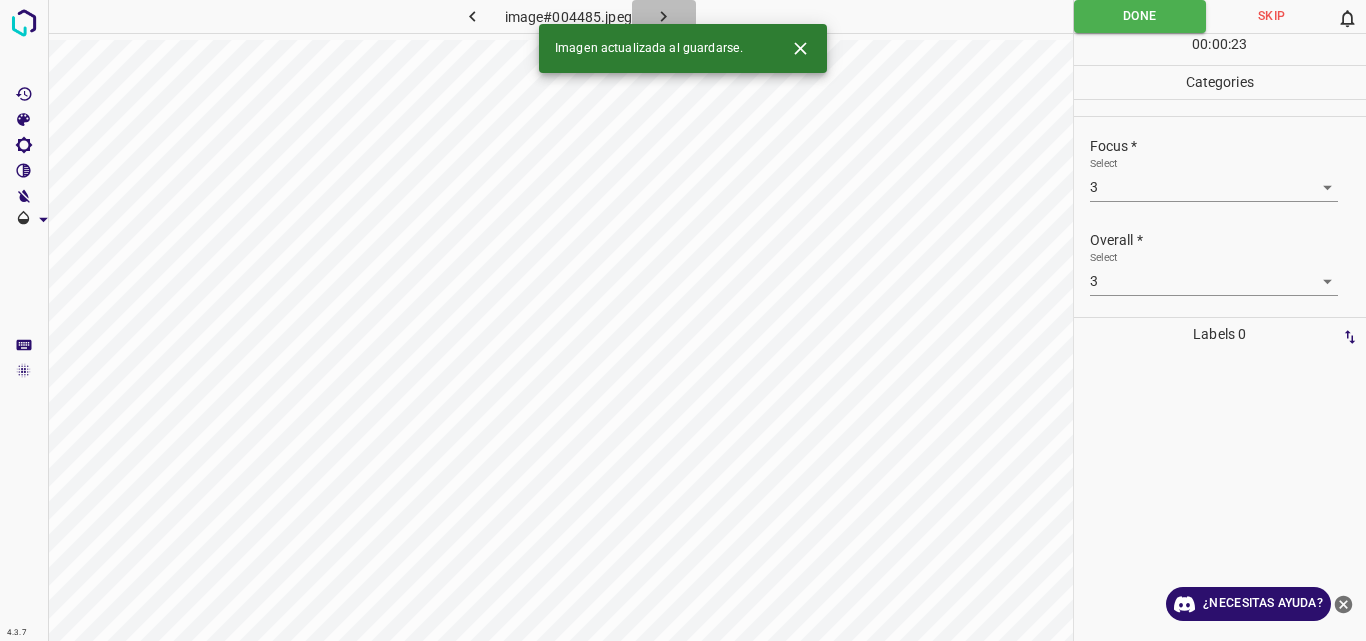 click 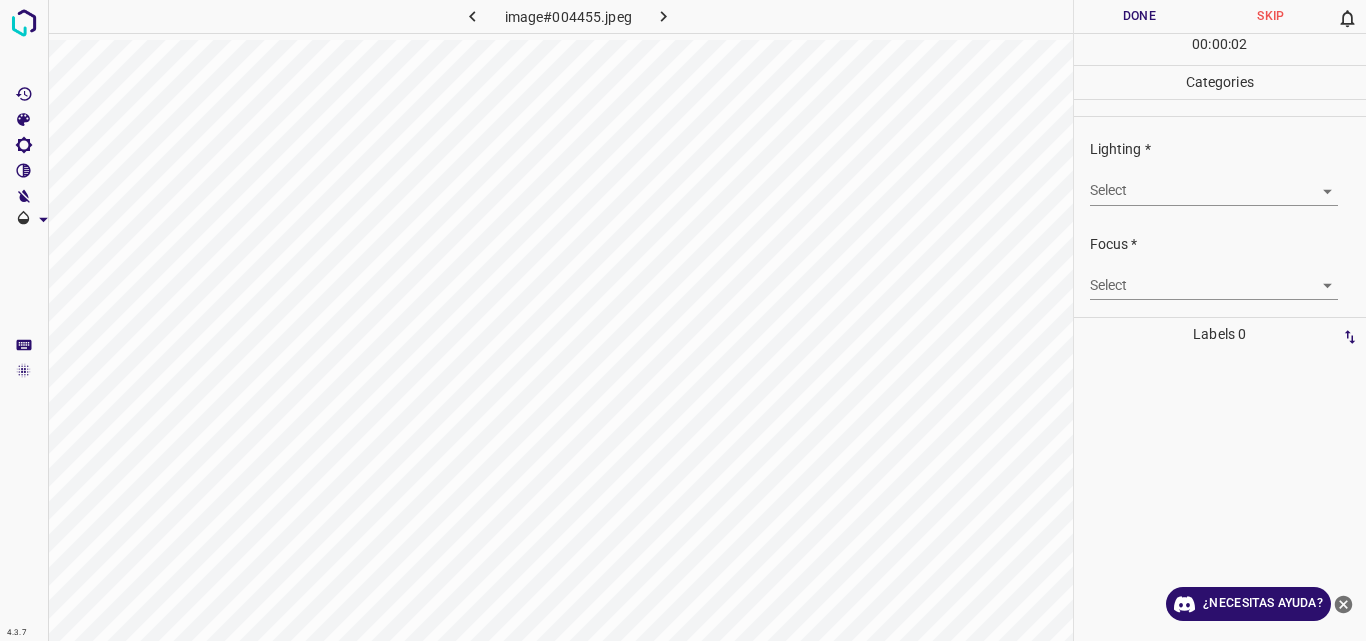 click on "Original text Rate this translation Your feedback will be used to help improve Google Translate 4.3.7 image#004455.jpeg Done Skip 0 00   : 00   : 02   Categories Lighting *  Select ​ Focus *  Select ​ Overall *  Select ​ Labels   0 Categories 1 Lighting 2 Focus 3 Overall Tools Space Change between modes (Draw & Edit) I Auto labeling R Restore zoom M Zoom in N Zoom out Delete Delete selecte label Filters Z Restore filters X Saturation filter C Brightness filter V Contrast filter B Gray scale filter General O Download ¿Necesitas ayuda? - Texto - Esconder - Borrar" at bounding box center (683, 320) 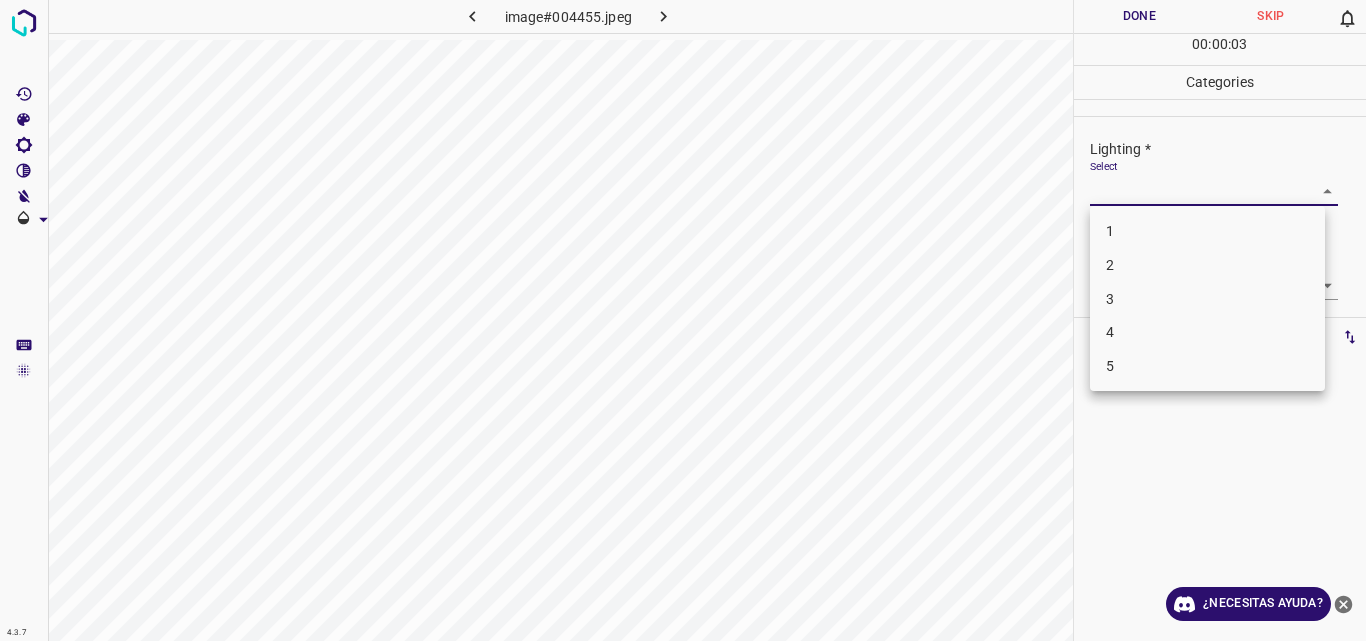 click on "3" at bounding box center (1207, 299) 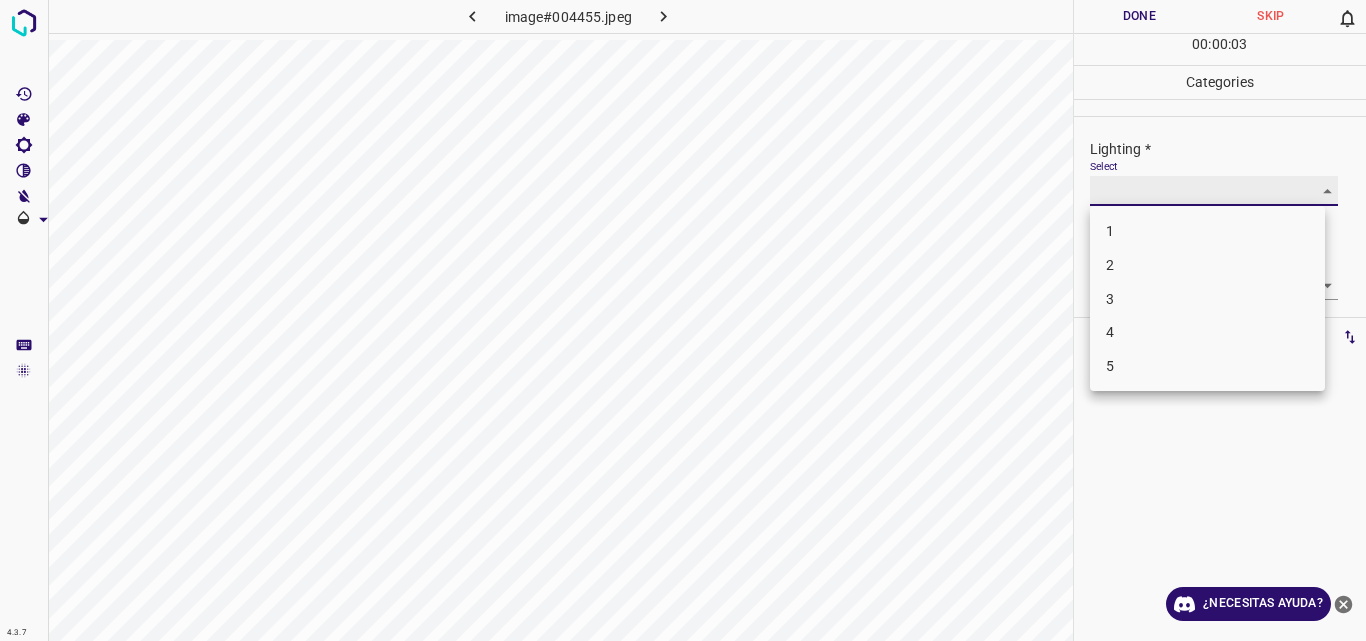 type on "3" 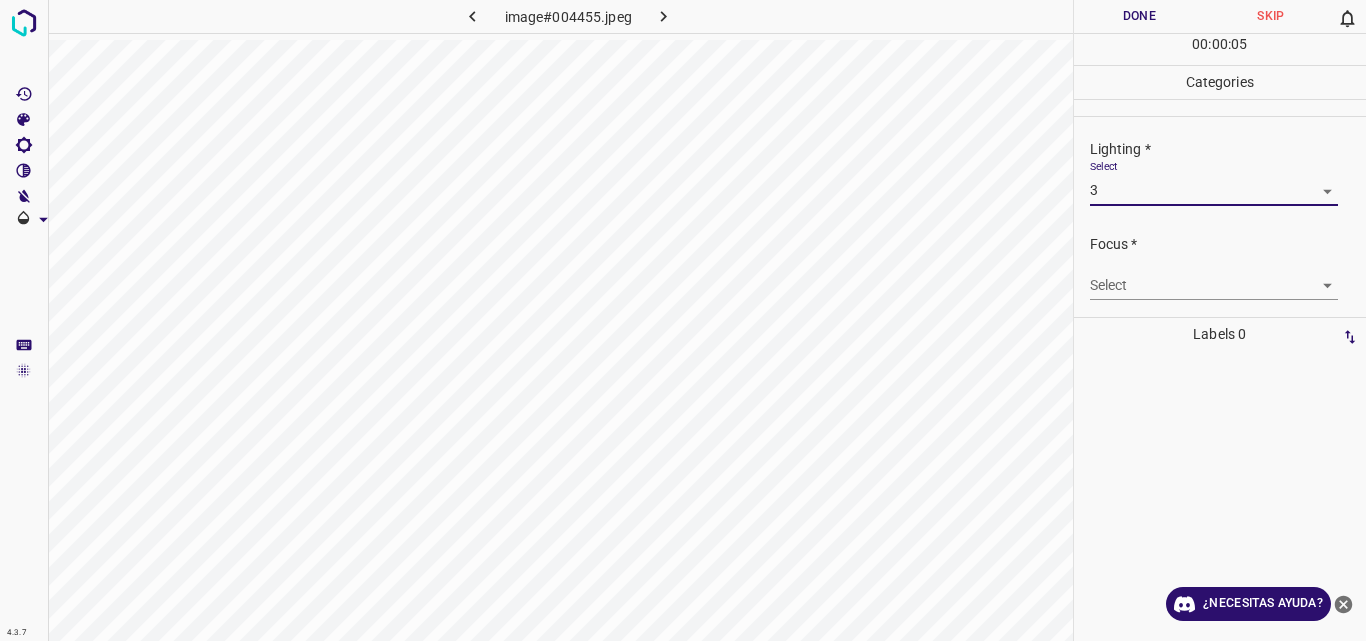 click on "Original text Rate this translation Your feedback will be used to help improve Google Translate 4.3.7 image#004455.jpeg Done Skip 0 00   : 00   : 05   Categories Lighting *  Select 3 3 Focus *  Select ​ Overall *  Select ​ Labels   0 Categories 1 Lighting 2 Focus 3 Overall Tools Space Change between modes (Draw & Edit) I Auto labeling R Restore zoom M Zoom in N Zoom out Delete Delete selecte label Filters Z Restore filters X Saturation filter C Brightness filter V Contrast filter B Gray scale filter General O Download ¿Necesitas ayuda? - Texto - Esconder - Borrar" at bounding box center [683, 320] 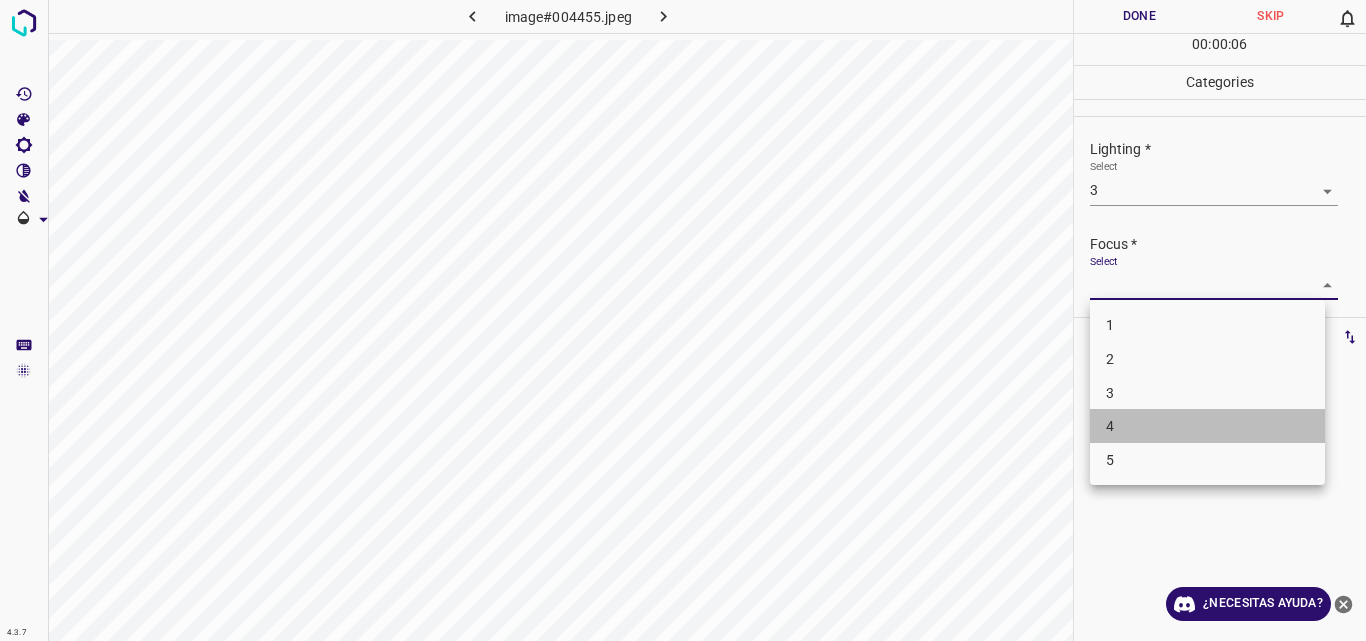 click on "4" at bounding box center [1207, 426] 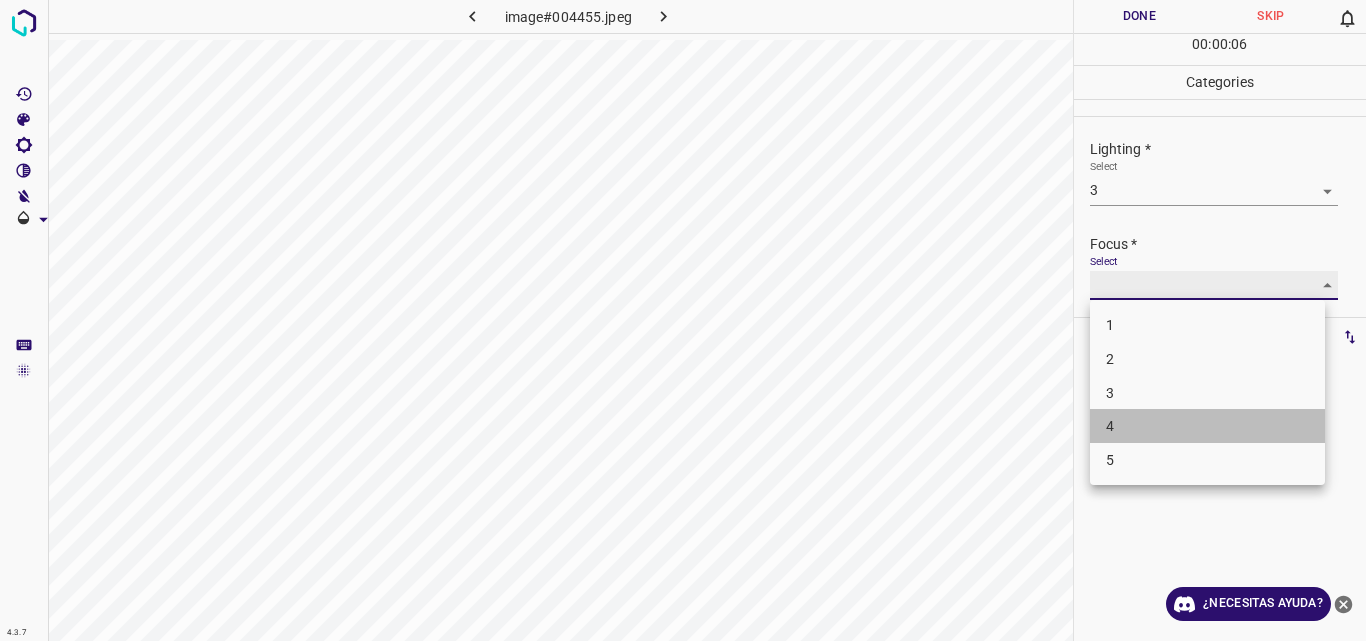 type on "4" 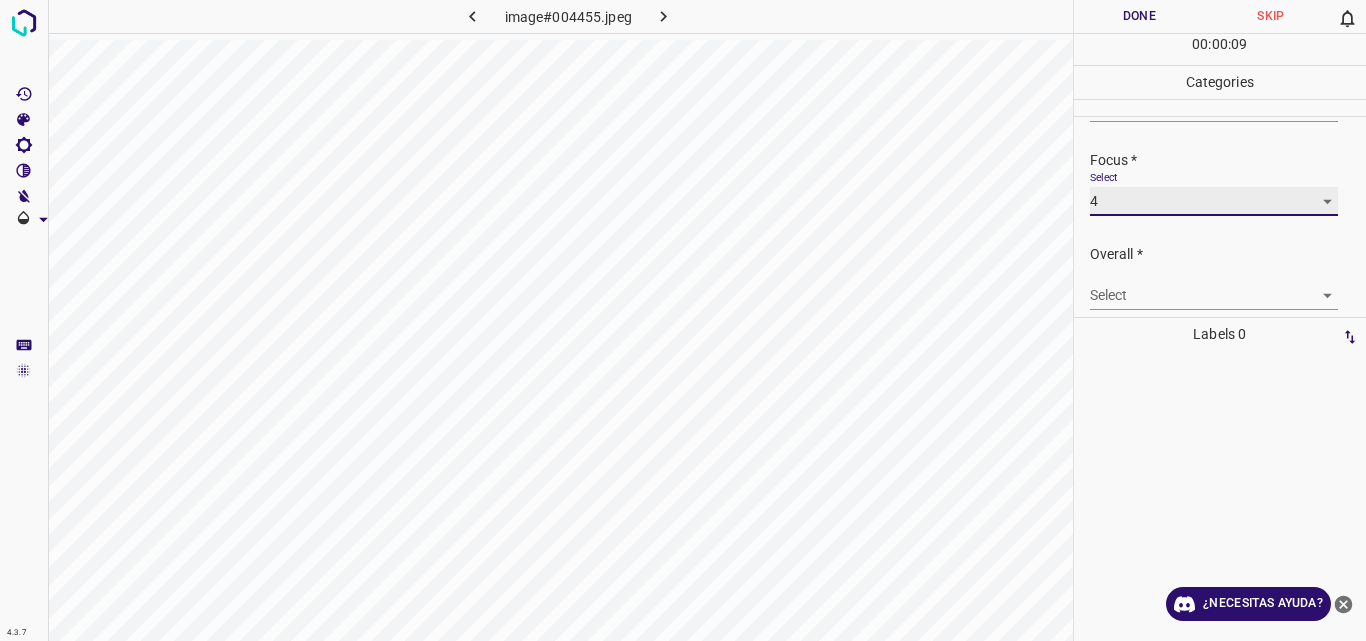 scroll, scrollTop: 98, scrollLeft: 0, axis: vertical 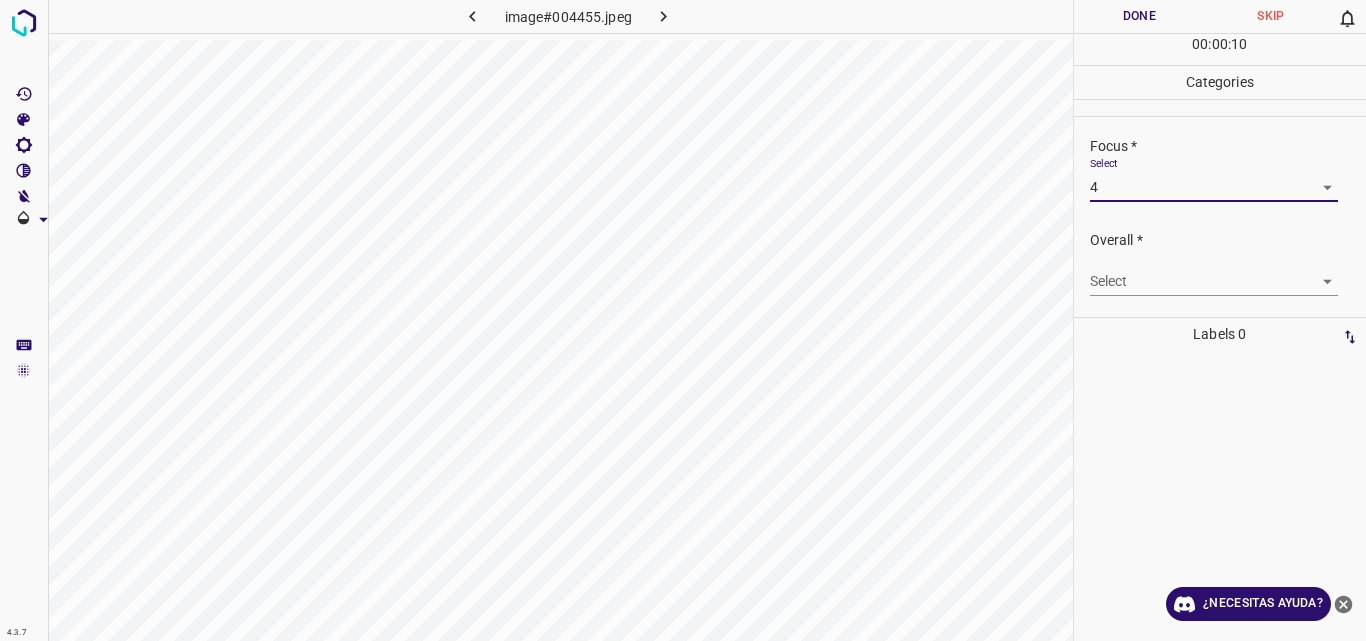 click on "Original text Rate this translation Your feedback will be used to help improve Google Translate 4.3.7 image#004455.jpeg Done Skip 0 00   : 00   : 10   Categories Lighting *  Select 3 3 Focus *  Select 4 4 Overall *  Select ​ Labels   0 Categories 1 Lighting 2 Focus 3 Overall Tools Space Change between modes (Draw & Edit) I Auto labeling R Restore zoom M Zoom in N Zoom out Delete Delete selecte label Filters Z Restore filters X Saturation filter C Brightness filter V Contrast filter B Gray scale filter General O Download ¿Necesitas ayuda? - Texto - Esconder - Borrar" at bounding box center (683, 320) 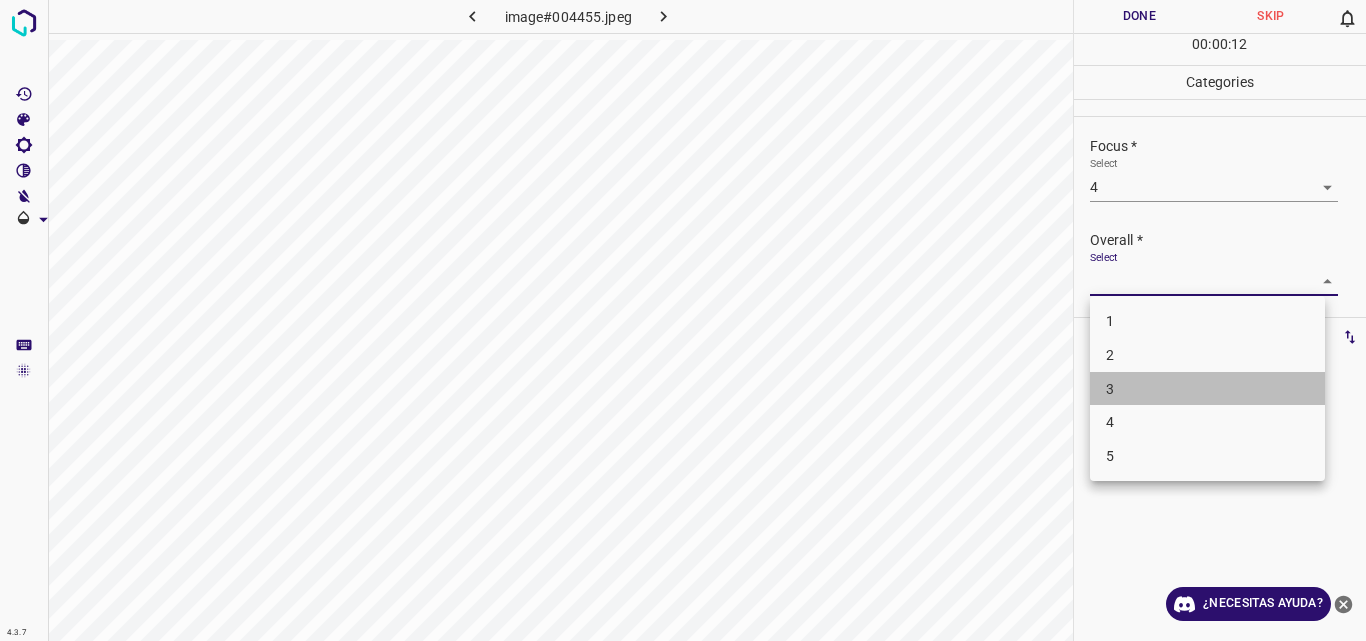 click on "3" at bounding box center (1207, 389) 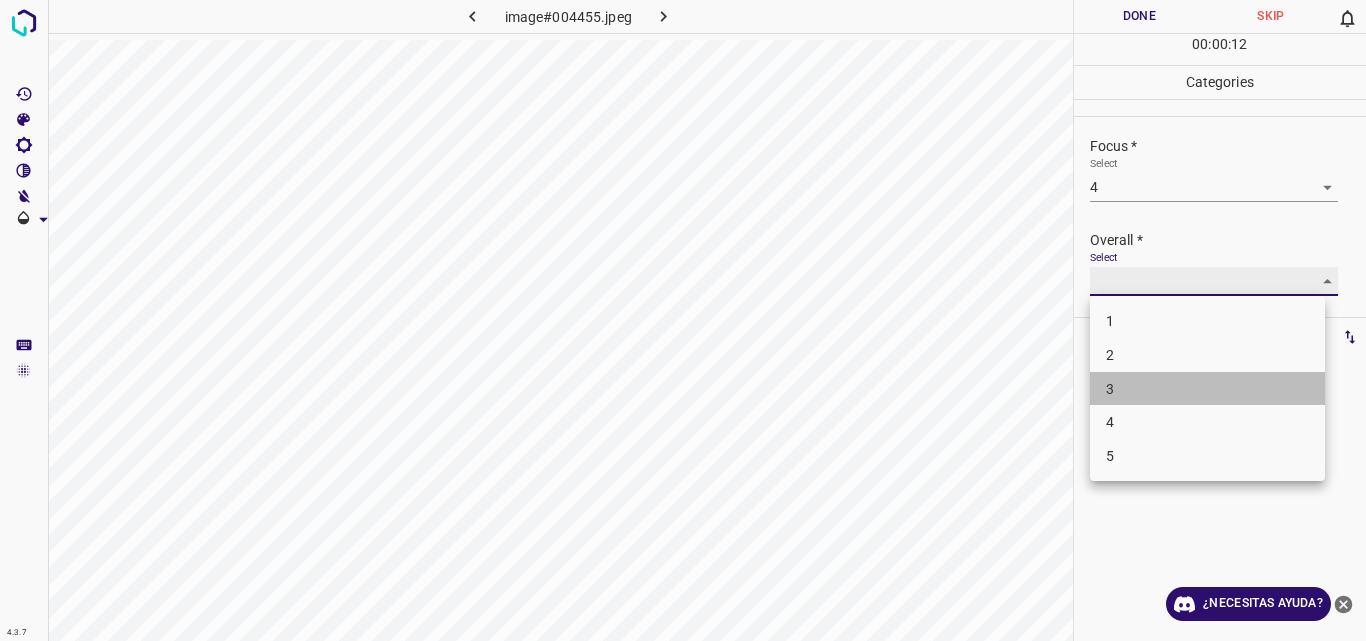 type on "3" 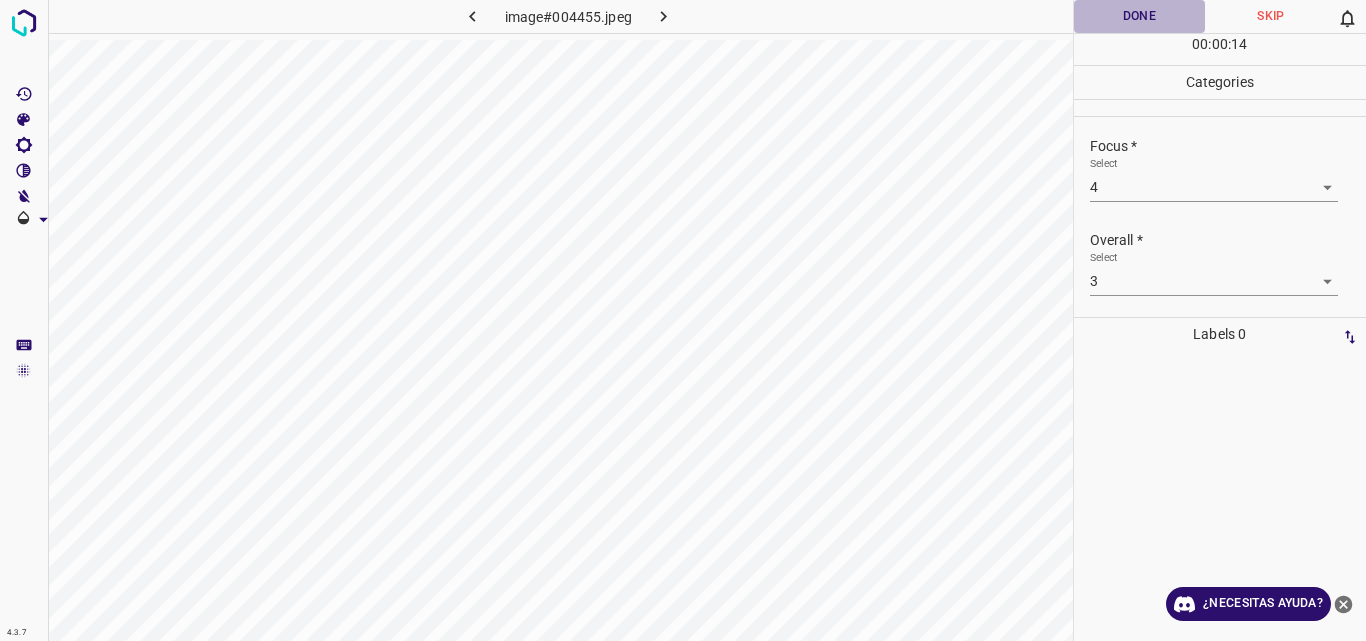 click on "Done" at bounding box center [1140, 16] 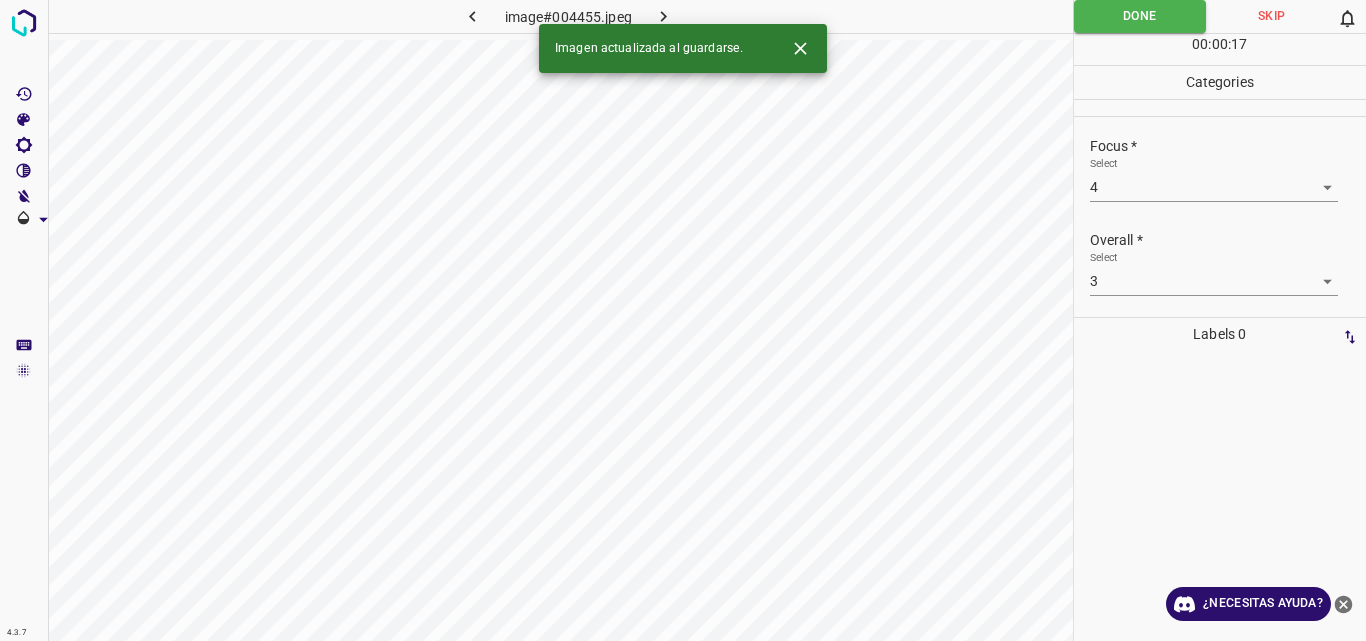 click 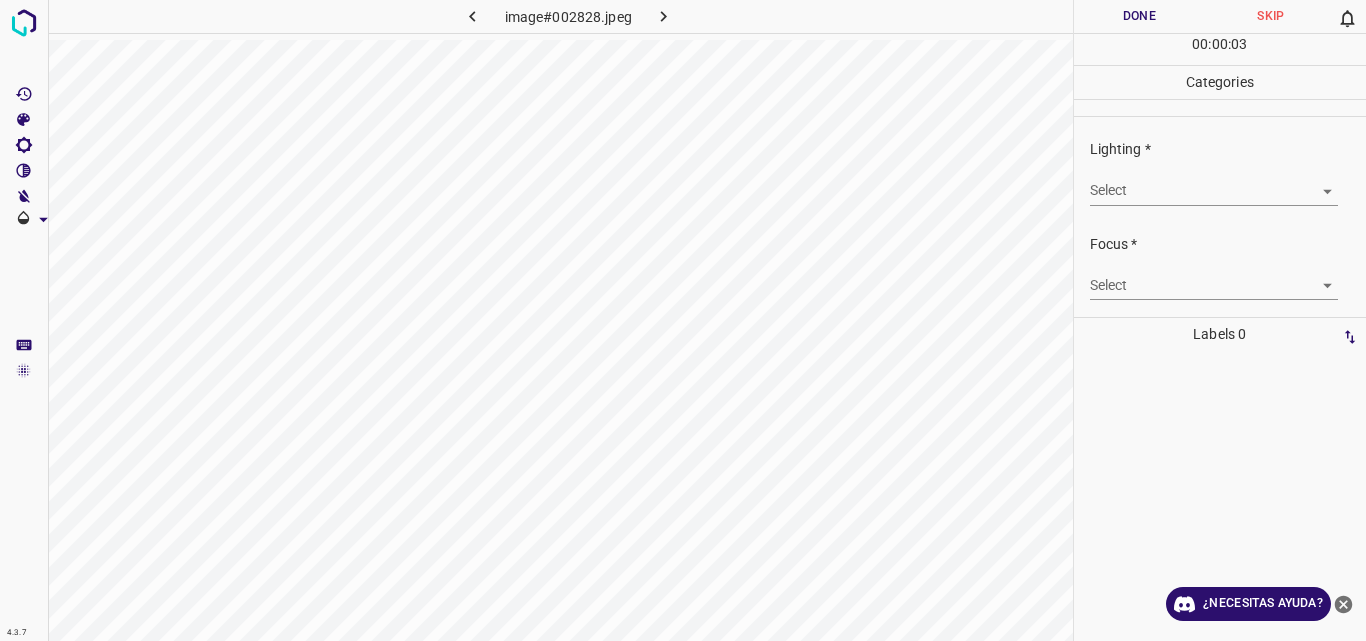 click on "Original text Rate this translation Your feedback will be used to help improve Google Translate 4.3.7 image#002828.jpeg Done Skip 0 00   : 00   : 03   Categories Lighting *  Select ​ Focus *  Select ​ Overall *  Select ​ Labels   0 Categories 1 Lighting 2 Focus 3 Overall Tools Space Change between modes (Draw & Edit) I Auto labeling R Restore zoom M Zoom in N Zoom out Delete Delete selecte label Filters Z Restore filters X Saturation filter C Brightness filter V Contrast filter B Gray scale filter General O Download ¿Necesitas ayuda? - Texto - Esconder - Borrar" at bounding box center (683, 320) 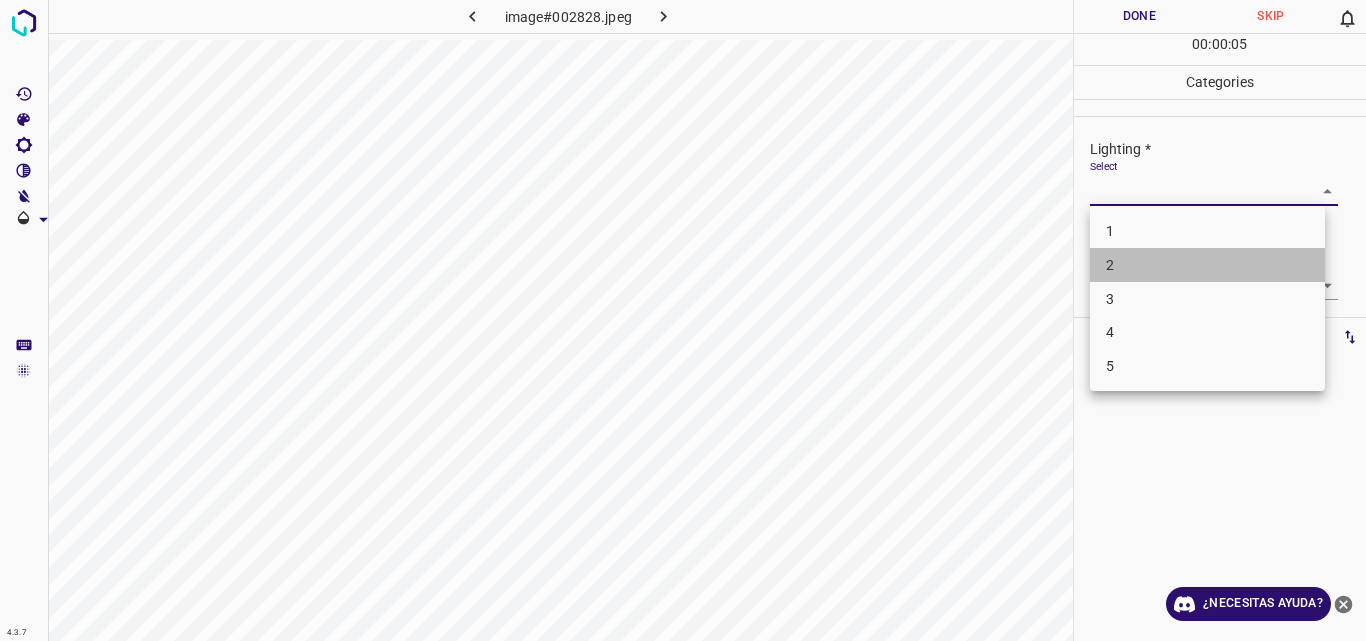 click on "2" at bounding box center (1207, 265) 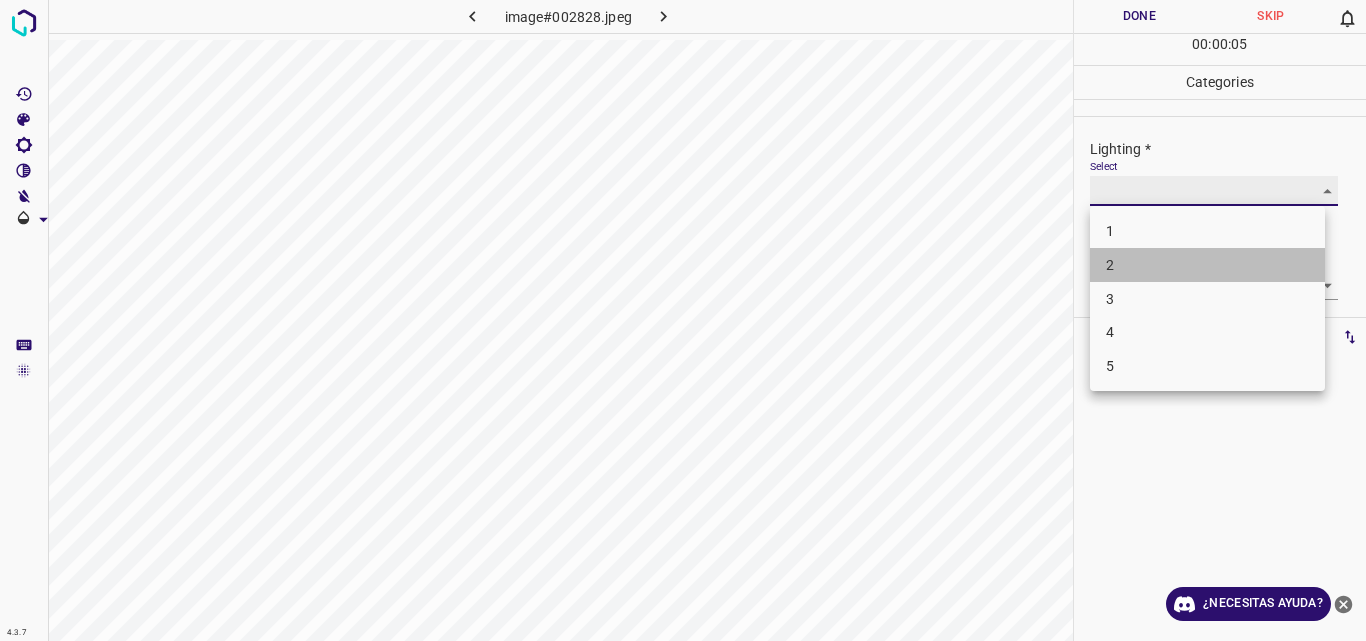 type on "2" 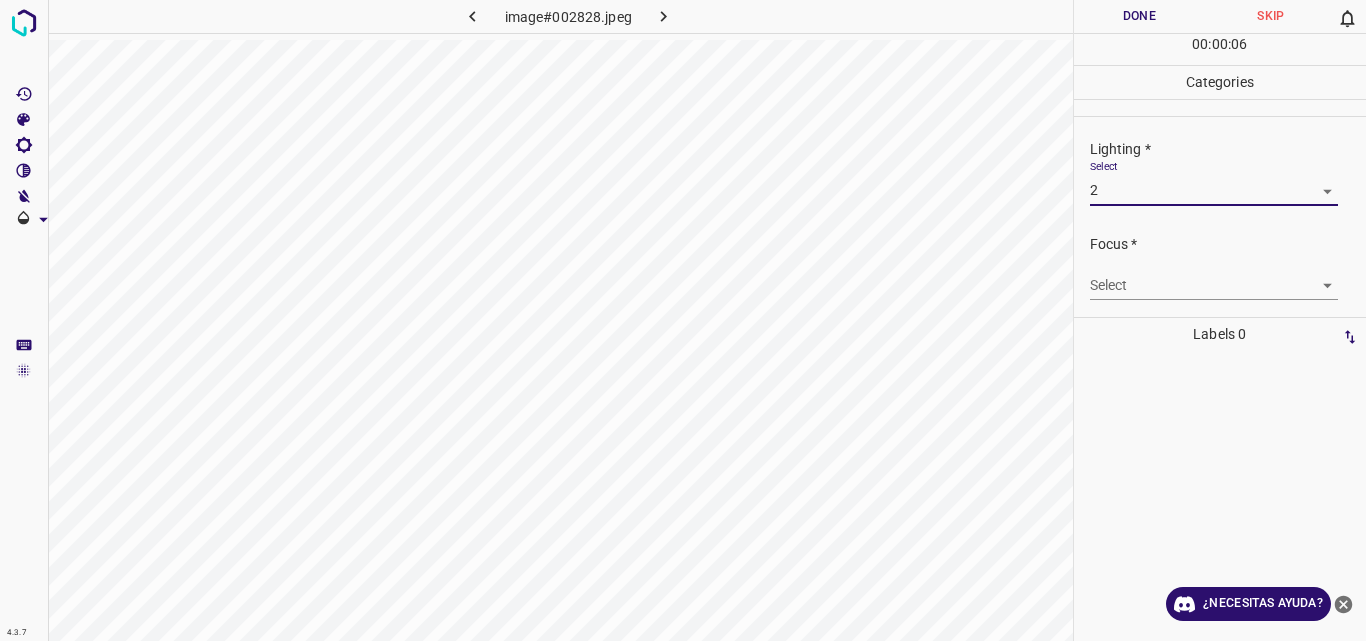 click on "Original text Rate this translation Your feedback will be used to help improve Google Translate 4.3.7 image#002828.jpeg Done Skip 0 00   : 00   : 06   Categories Lighting *  Select 2 2 Focus *  Select ​ Overall *  Select ​ Labels   0 Categories 1 Lighting 2 Focus 3 Overall Tools Space Change between modes (Draw & Edit) I Auto labeling R Restore zoom M Zoom in N Zoom out Delete Delete selecte label Filters Z Restore filters X Saturation filter C Brightness filter V Contrast filter B Gray scale filter General O Download ¿Necesitas ayuda? - Texto - Esconder - Borrar" at bounding box center [683, 320] 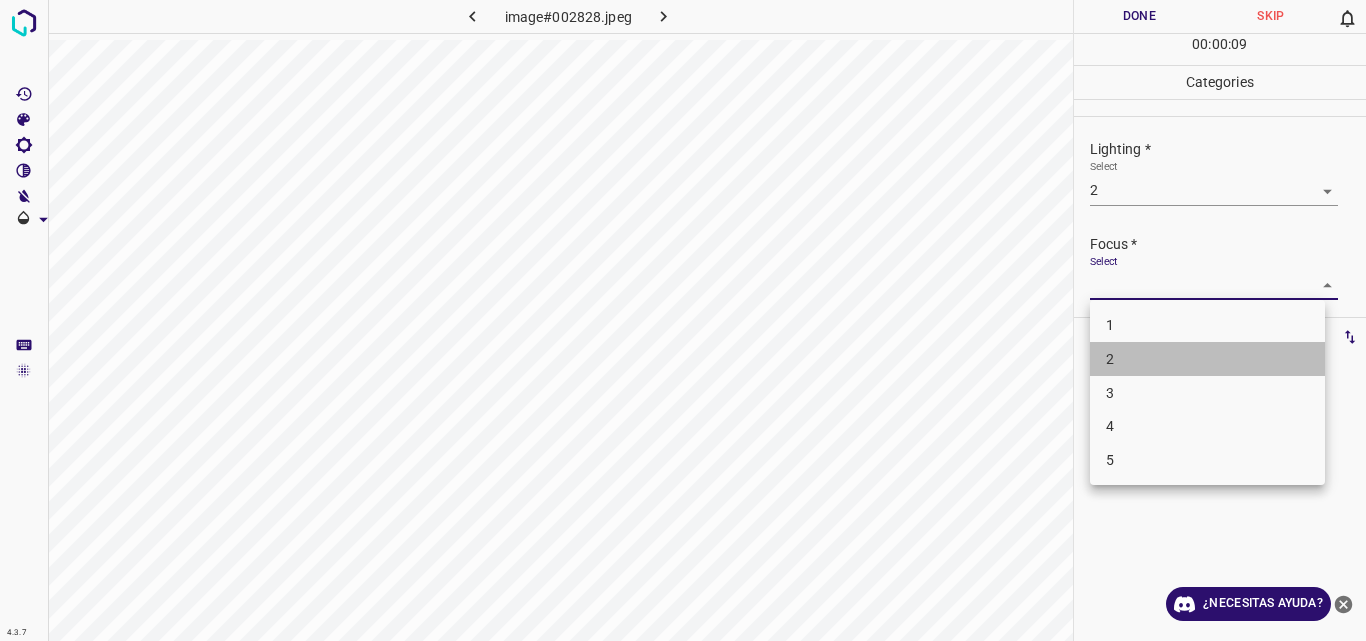 click on "2" at bounding box center (1207, 359) 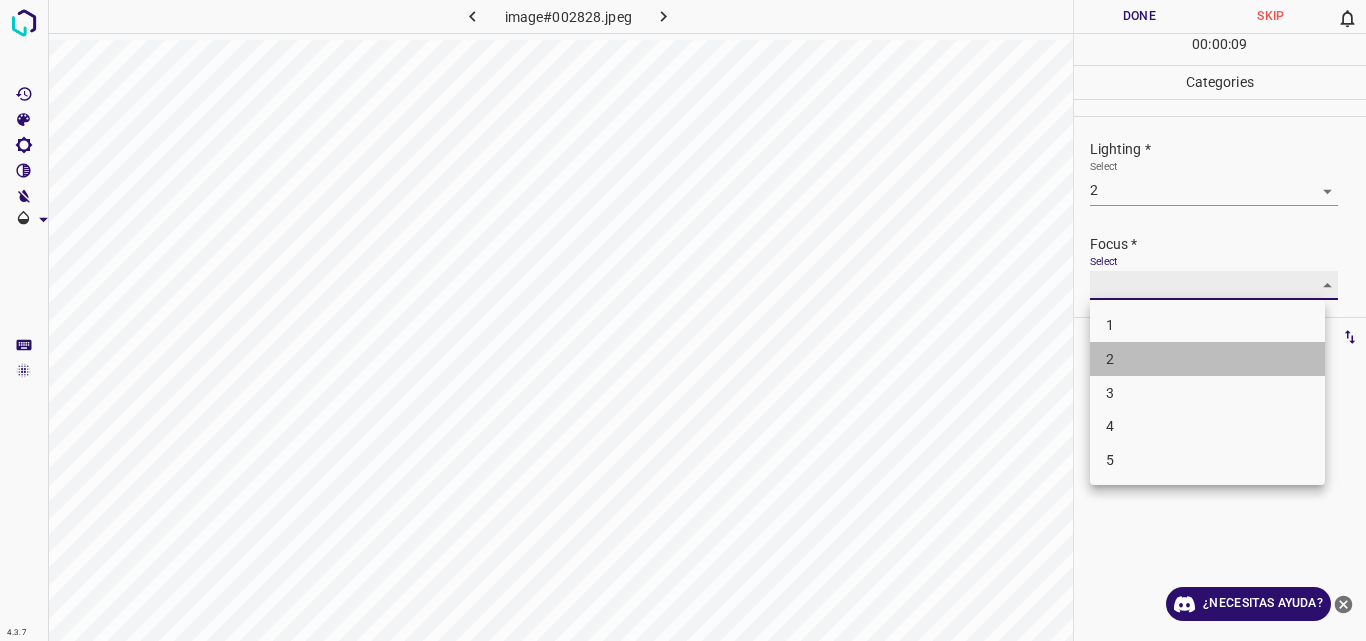 type on "2" 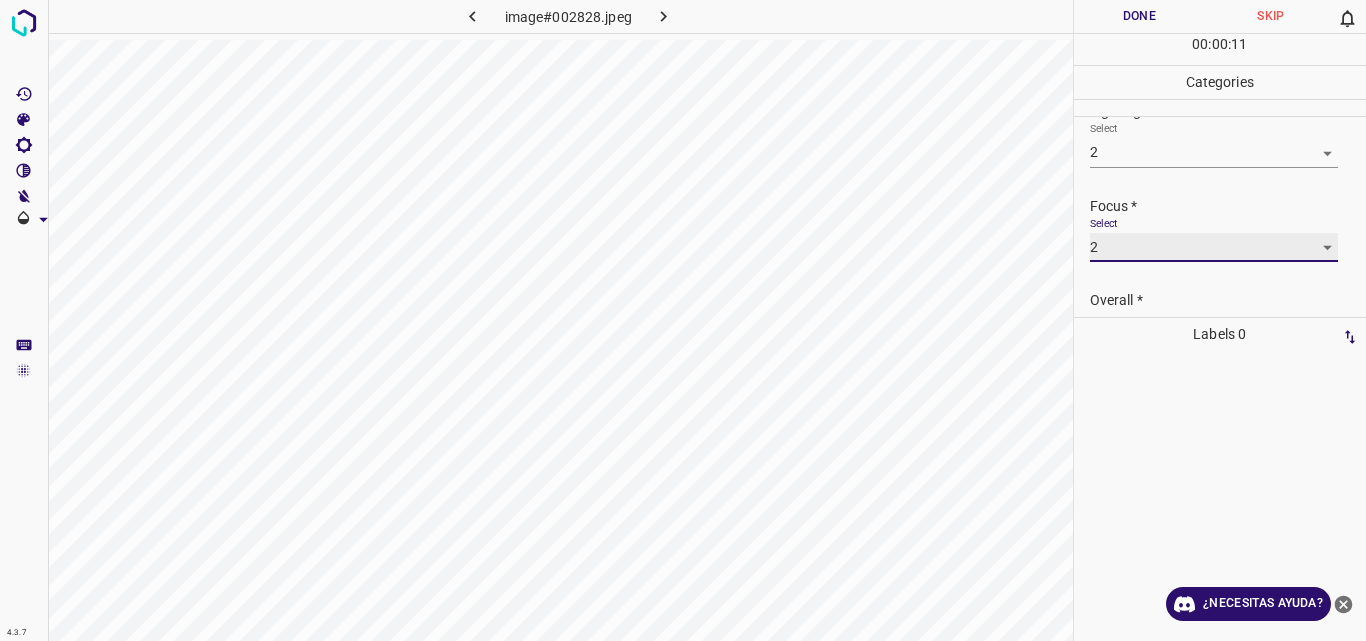scroll, scrollTop: 98, scrollLeft: 0, axis: vertical 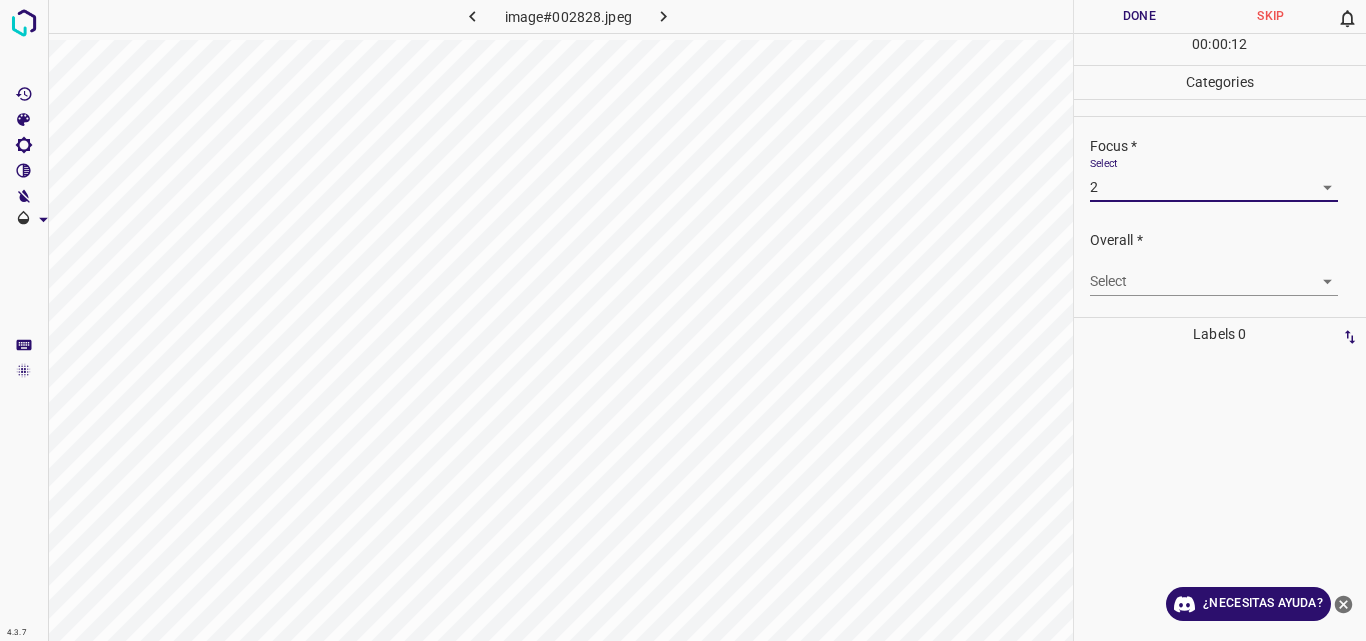 click on "Original text Rate this translation Your feedback will be used to help improve Google Translate 4.3.7 image#002828.jpeg Done Skip 0 00   : 00   : 12   Categories Lighting *  Select 2 2 Focus *  Select 2 2 Overall *  Select ​ Labels   0 Categories 1 Lighting 2 Focus 3 Overall Tools Space Change between modes (Draw & Edit) I Auto labeling R Restore zoom M Zoom in N Zoom out Delete Delete selecte label Filters Z Restore filters X Saturation filter C Brightness filter V Contrast filter B Gray scale filter General O Download ¿Necesitas ayuda? - Texto - Esconder - Borrar" at bounding box center (683, 320) 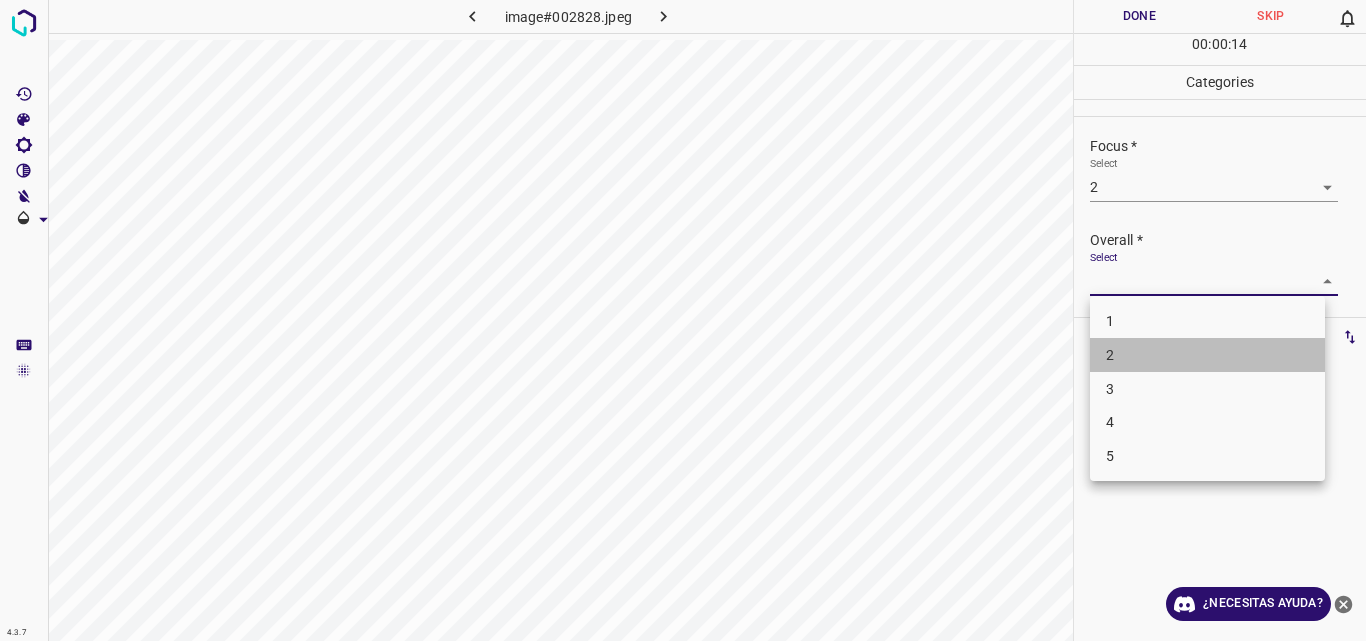 click on "2" at bounding box center [1207, 355] 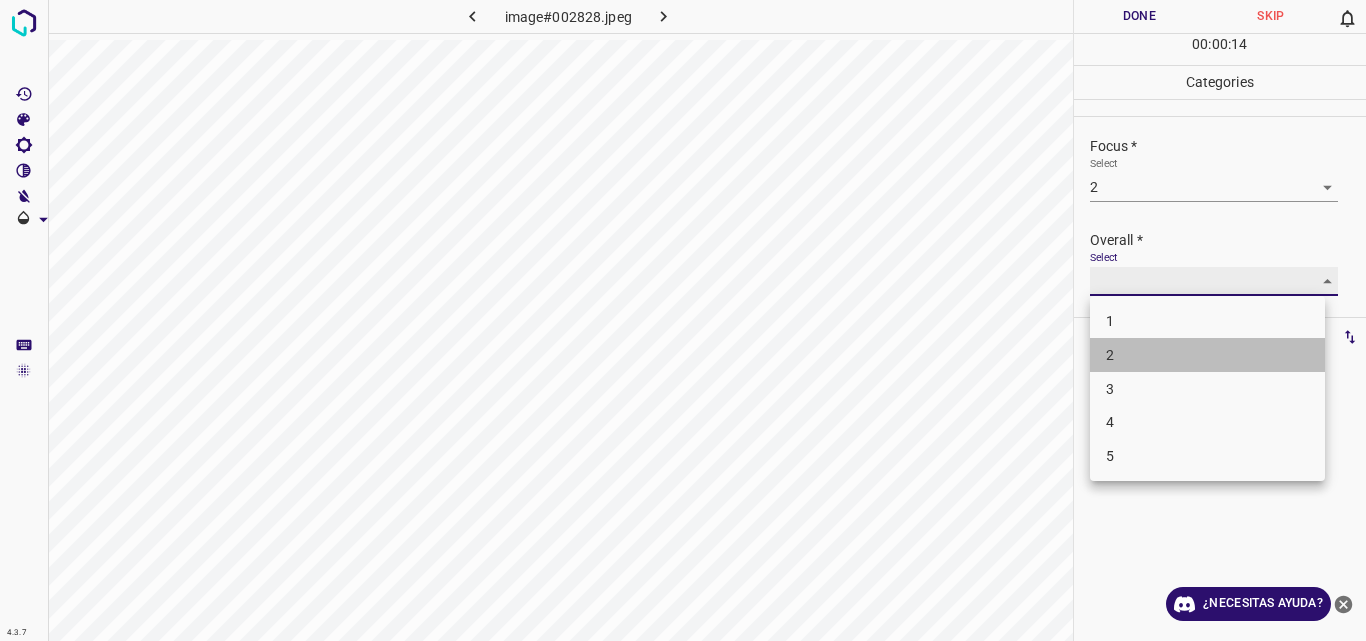 type on "2" 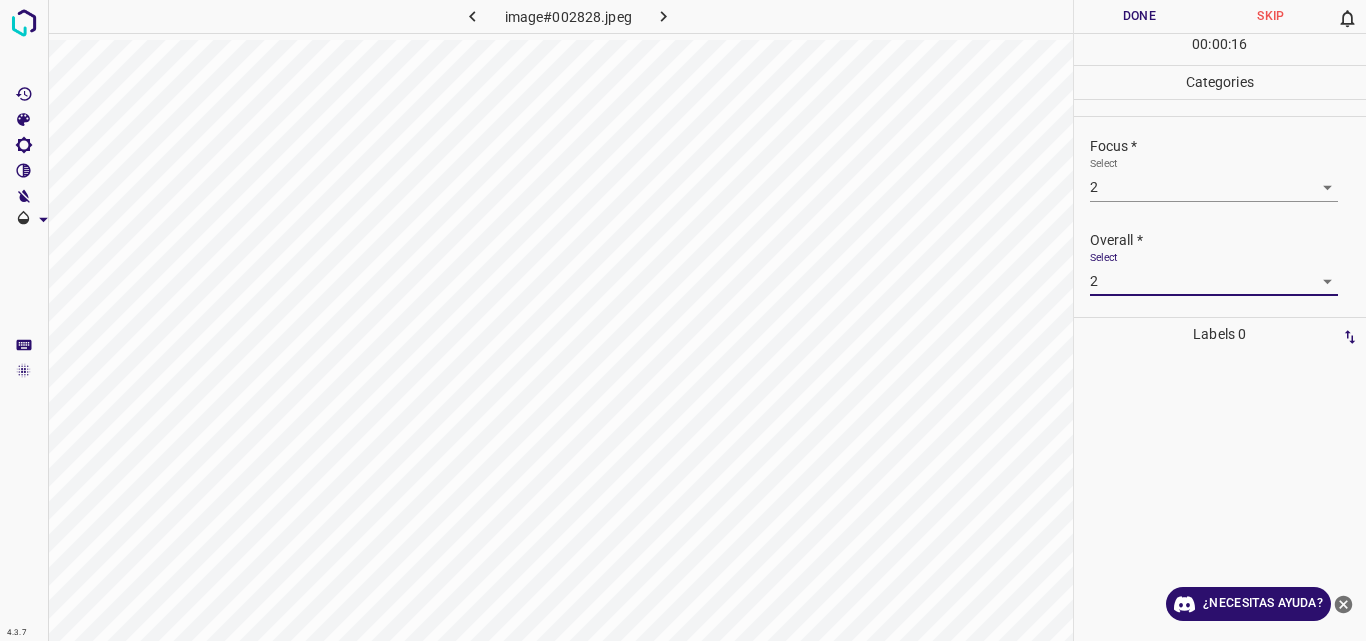 click on "Done" at bounding box center (1140, 16) 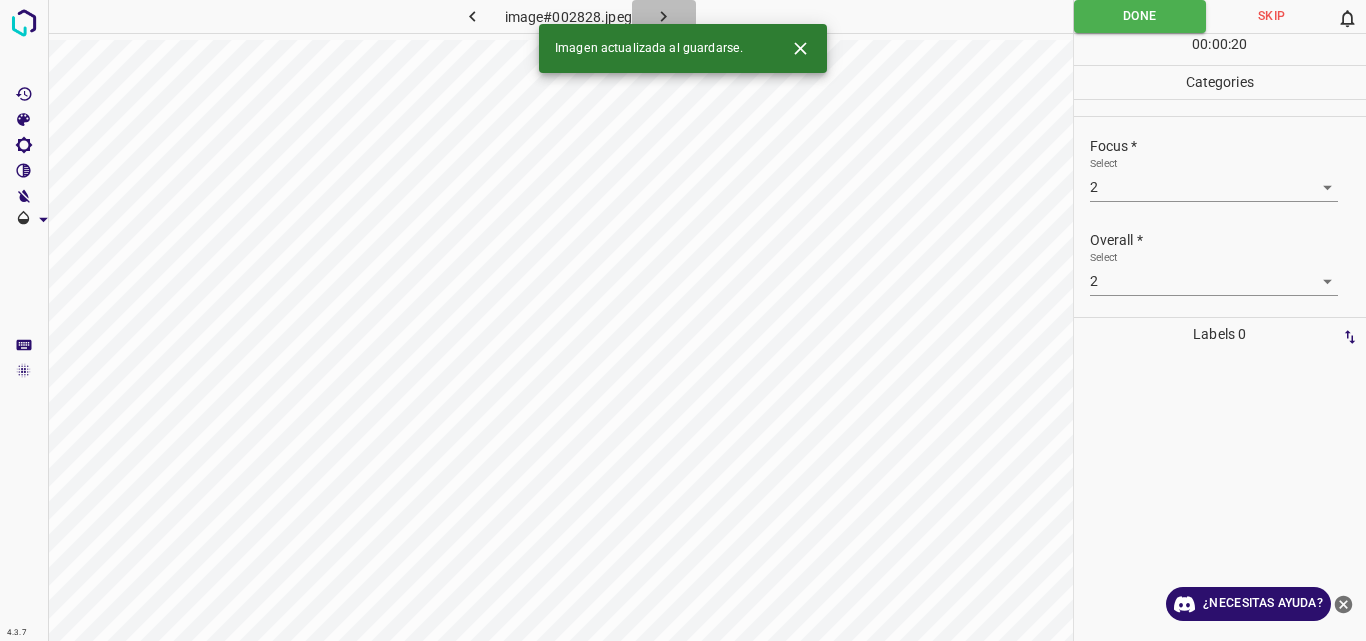 click 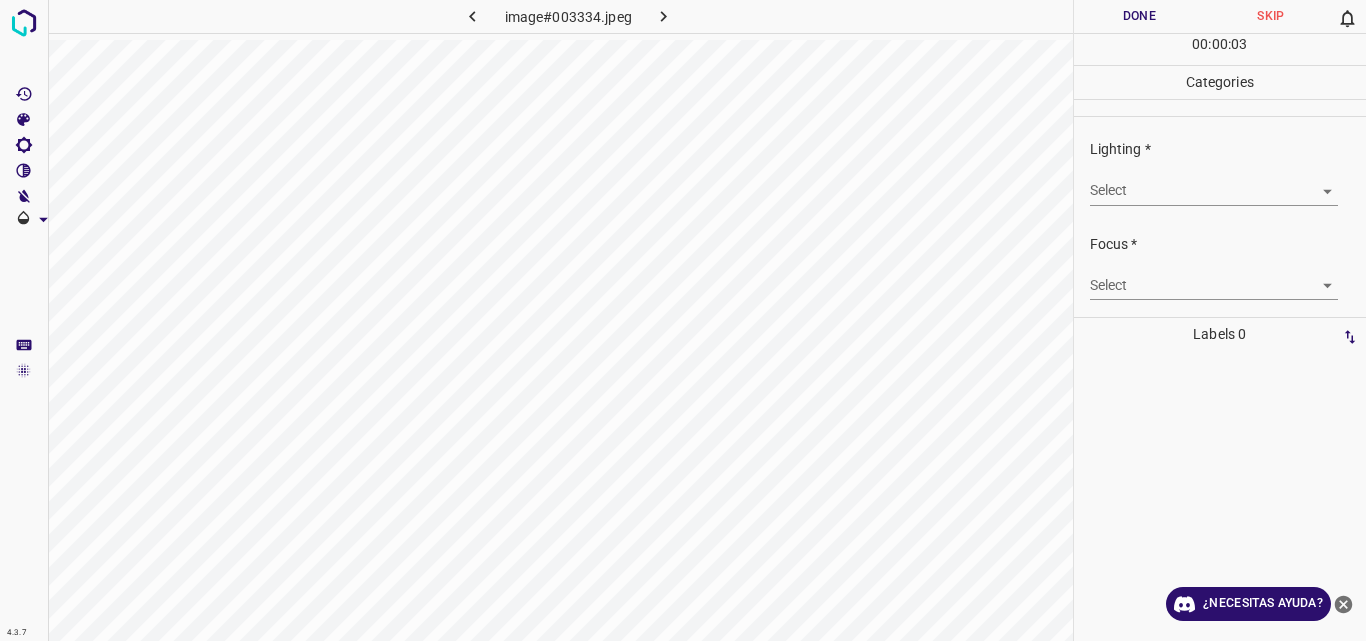 click on "Original text Rate this translation Your feedback will be used to help improve Google Translate 4.3.7 image#003334.jpeg Done Skip 0 00   : 00   : 03   Categories Lighting *  Select ​ Focus *  Select ​ Overall *  Select ​ Labels   0 Categories 1 Lighting 2 Focus 3 Overall Tools Space Change between modes (Draw & Edit) I Auto labeling R Restore zoom M Zoom in N Zoom out Delete Delete selecte label Filters Z Restore filters X Saturation filter C Brightness filter V Contrast filter B Gray scale filter General O Download ¿Necesitas ayuda? - Texto - Esconder - Borrar" at bounding box center (683, 320) 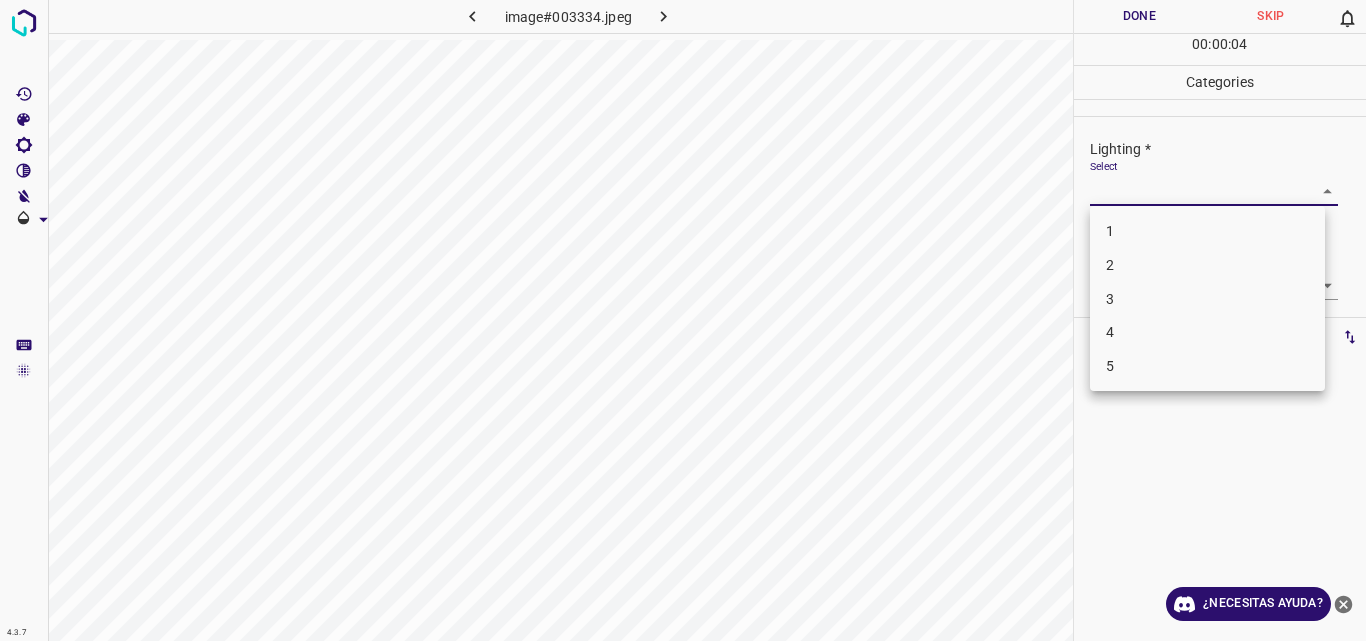click on "3" at bounding box center [1207, 299] 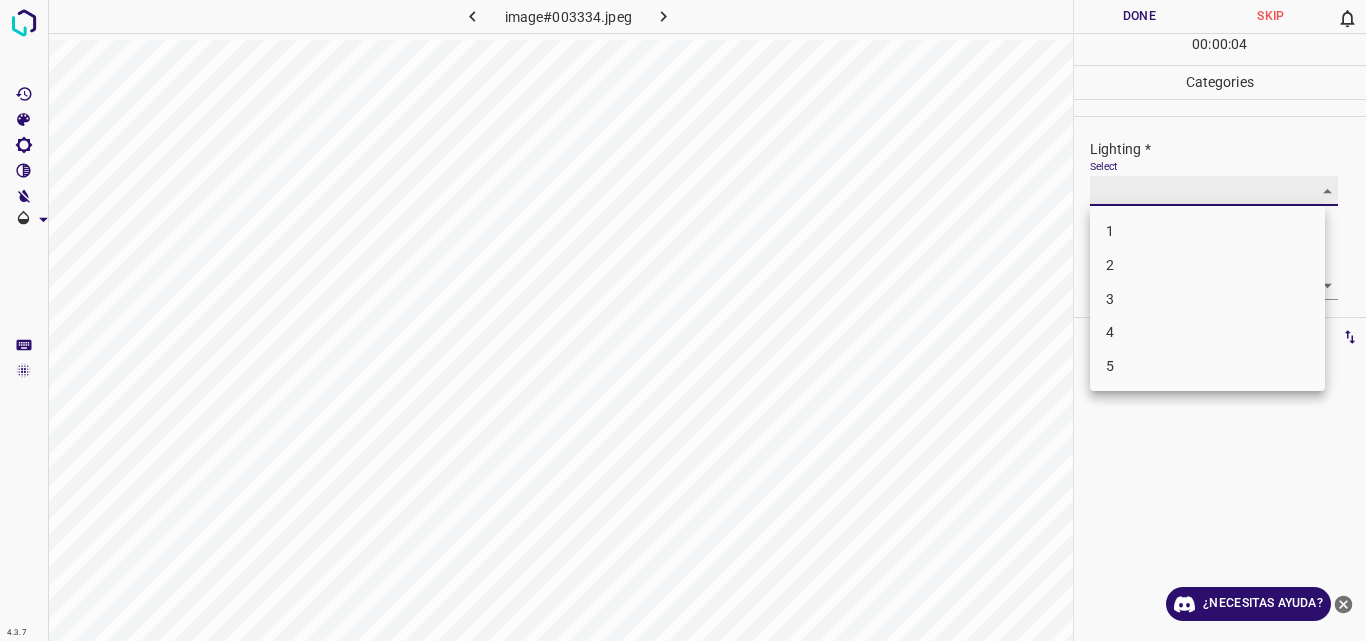 type on "3" 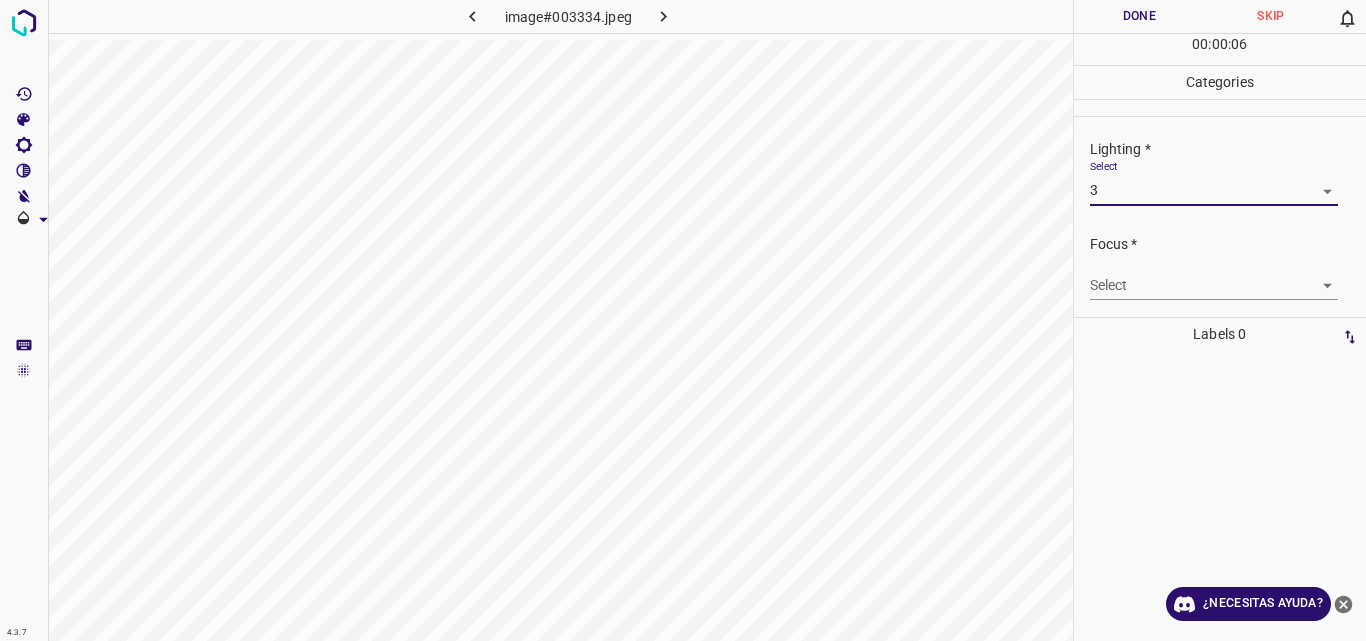 click on "Original text Rate this translation Your feedback will be used to help improve Google Translate 4.3.7 image#003334.jpeg Done Skip 0 00   : 00   : 06   Categories Lighting *  Select 3 3 Focus *  Select ​ Overall *  Select ​ Labels   0 Categories 1 Lighting 2 Focus 3 Overall Tools Space Change between modes (Draw & Edit) I Auto labeling R Restore zoom M Zoom in N Zoom out Delete Delete selecte label Filters Z Restore filters X Saturation filter C Brightness filter V Contrast filter B Gray scale filter General O Download ¿Necesitas ayuda? - Texto - Esconder - Borrar" at bounding box center [683, 320] 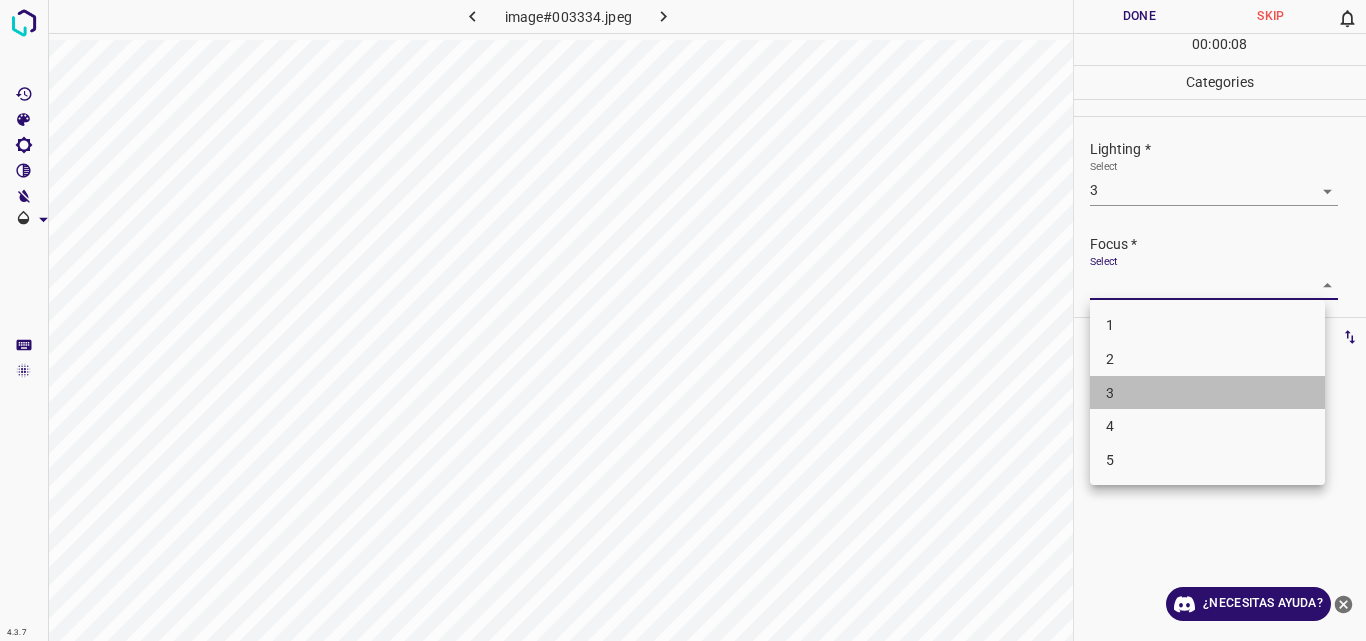 click on "3" at bounding box center (1207, 393) 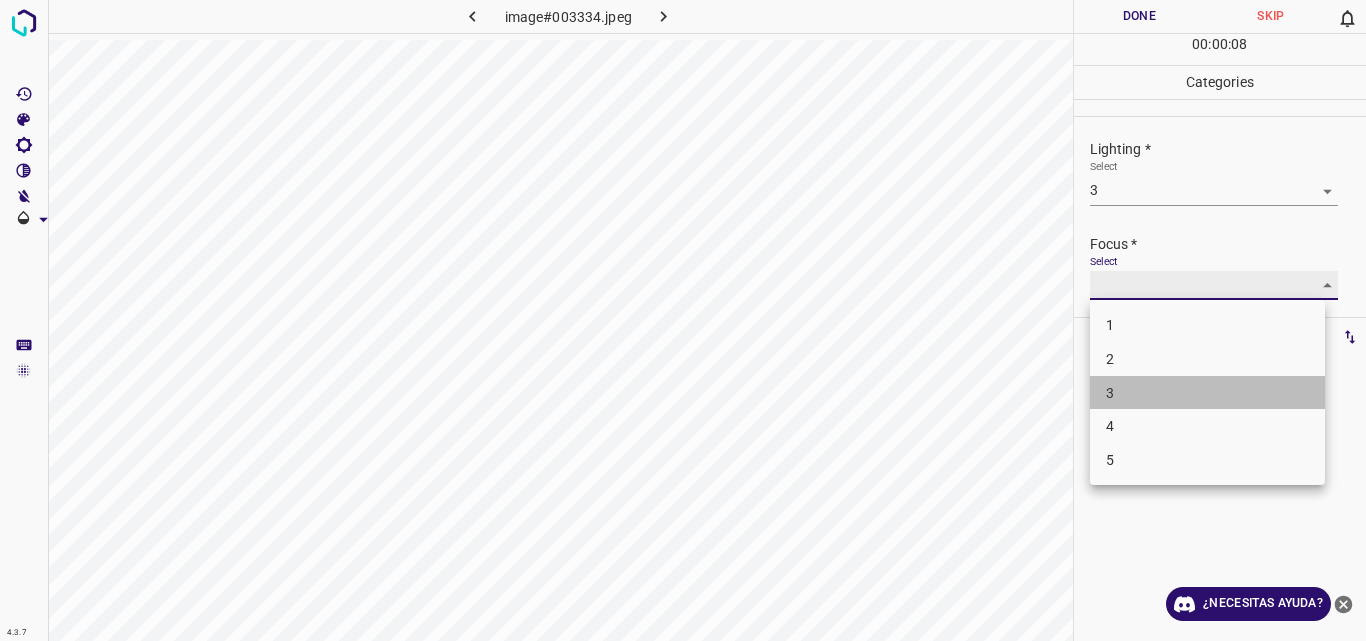 type on "3" 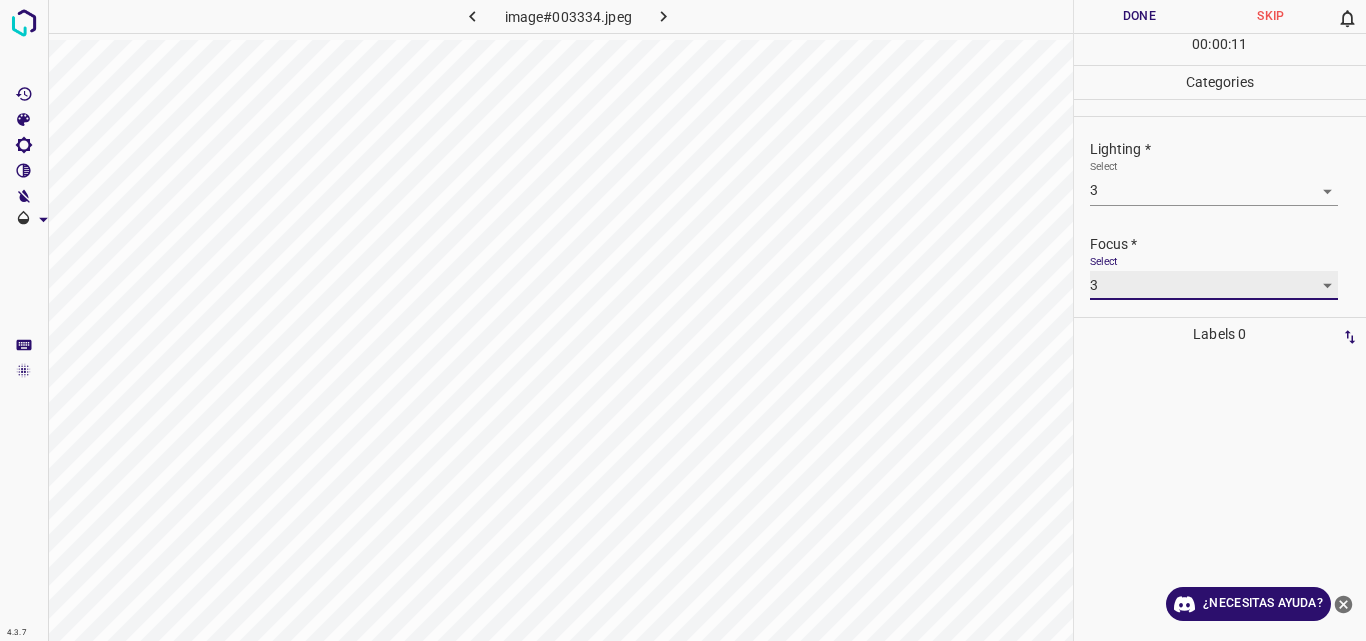 scroll, scrollTop: 98, scrollLeft: 0, axis: vertical 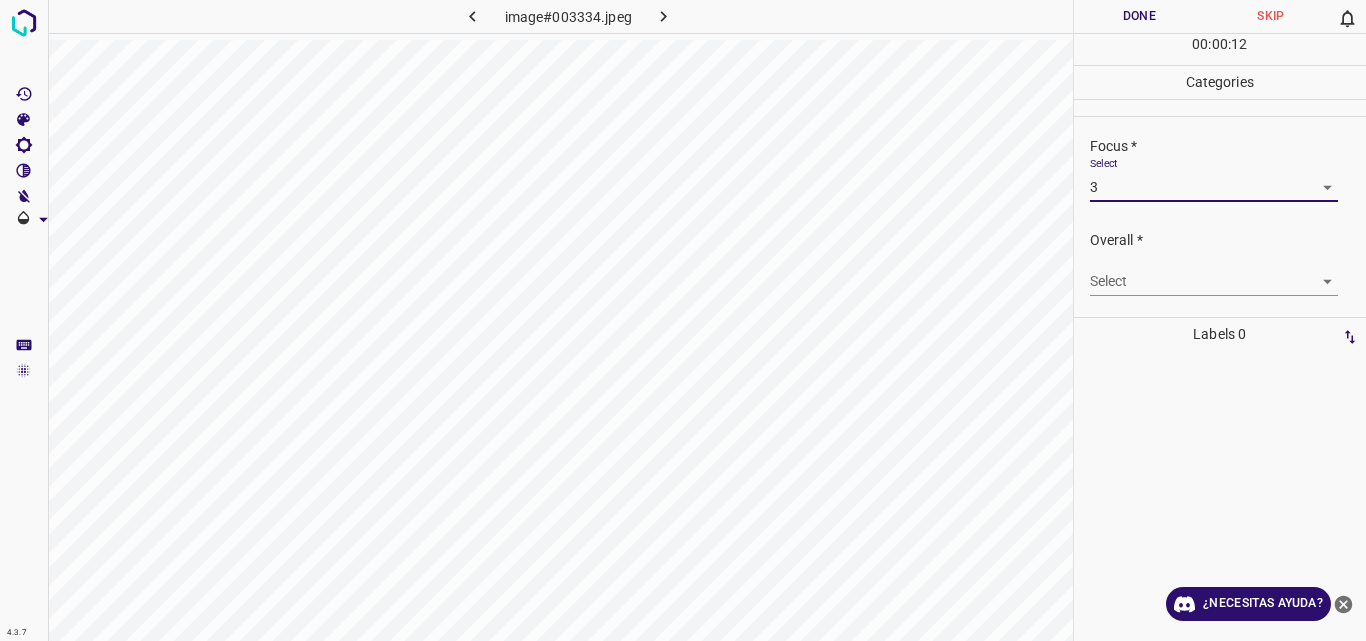 click on "Original text Rate this translation Your feedback will be used to help improve Google Translate 4.3.7 image#003334.jpeg Done Skip 0 00   : 00   : 12   Categories Lighting *  Select 3 3 Focus *  Select 3 3 Overall *  Select ​ Labels   0 Categories 1 Lighting 2 Focus 3 Overall Tools Space Change between modes (Draw & Edit) I Auto labeling R Restore zoom M Zoom in N Zoom out Delete Delete selecte label Filters Z Restore filters X Saturation filter C Brightness filter V Contrast filter B Gray scale filter General O Download ¿Necesitas ayuda? - Texto - Esconder - Borrar" at bounding box center (683, 320) 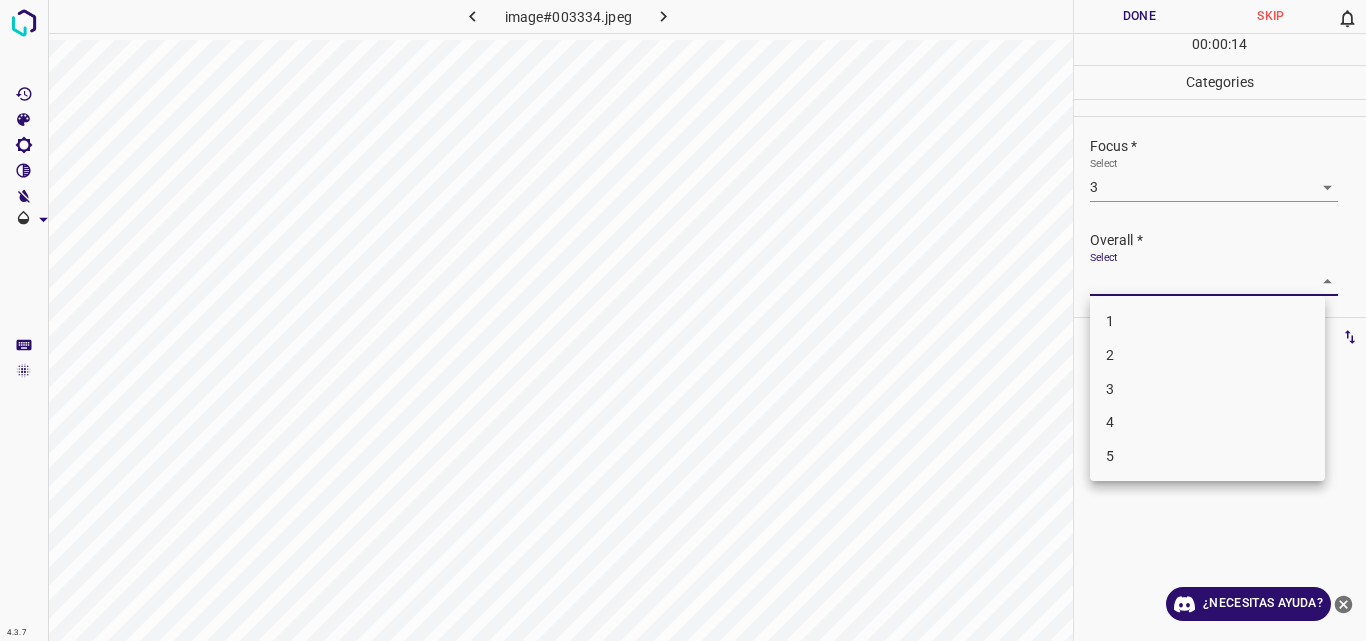 click on "3" at bounding box center [1207, 389] 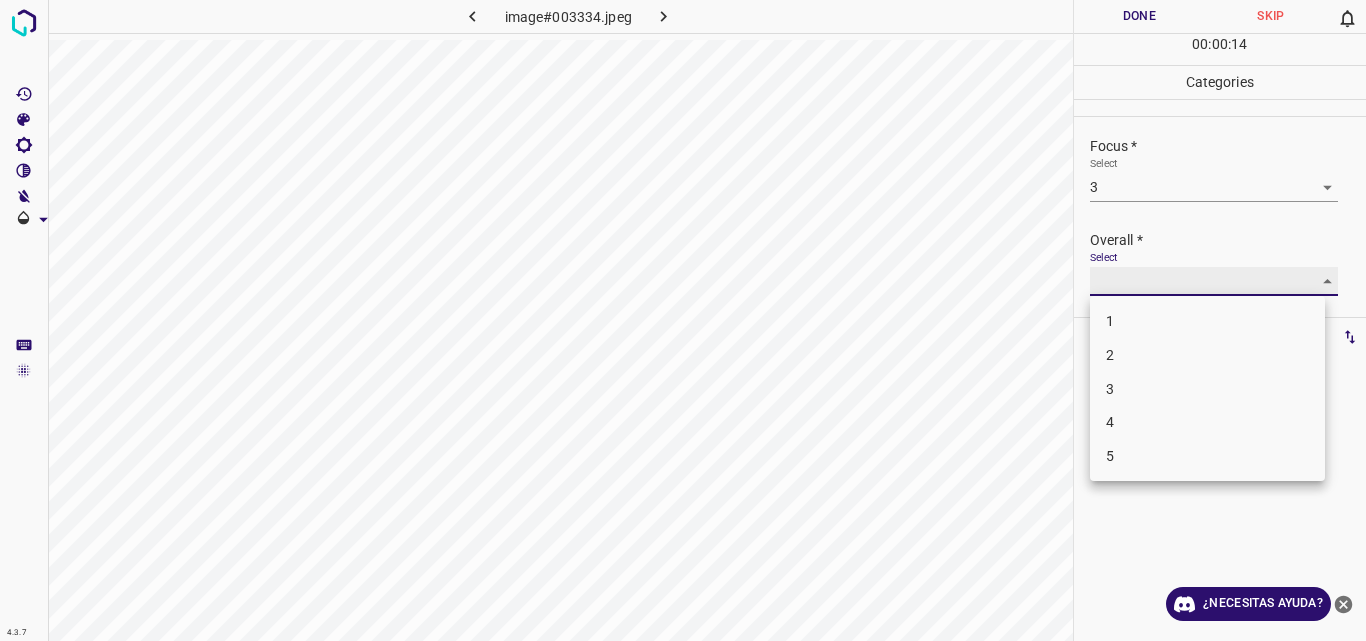 type on "3" 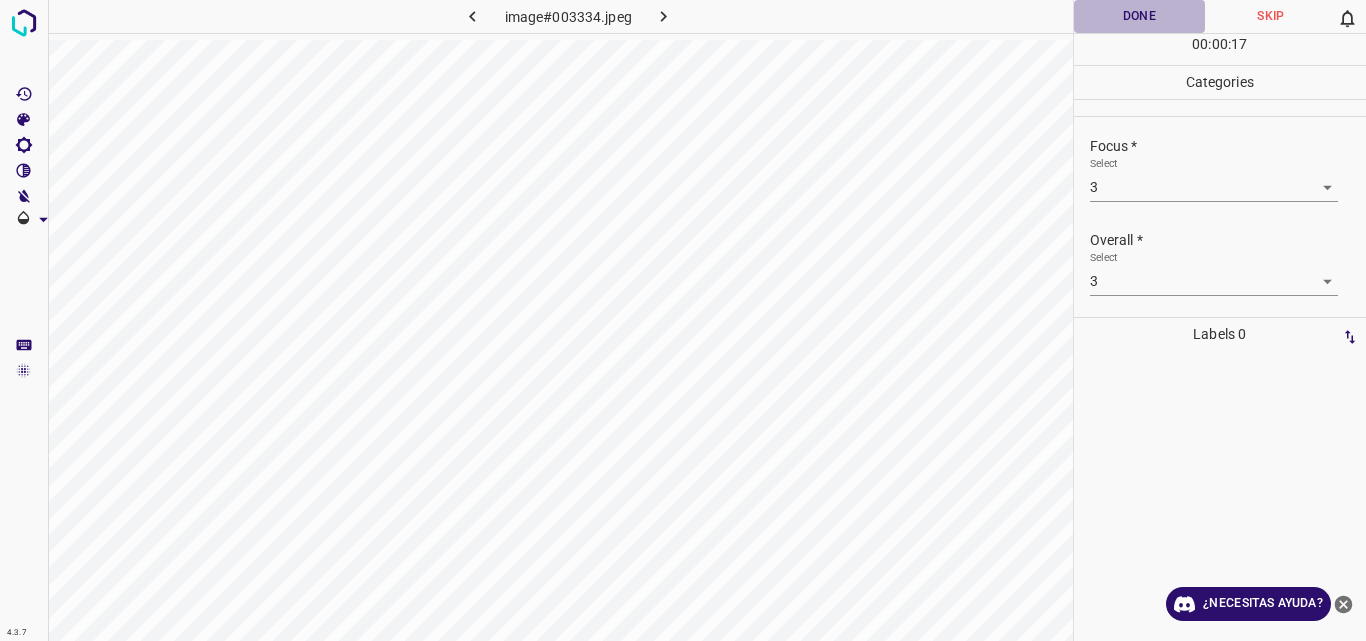 click on "Done" at bounding box center [1140, 16] 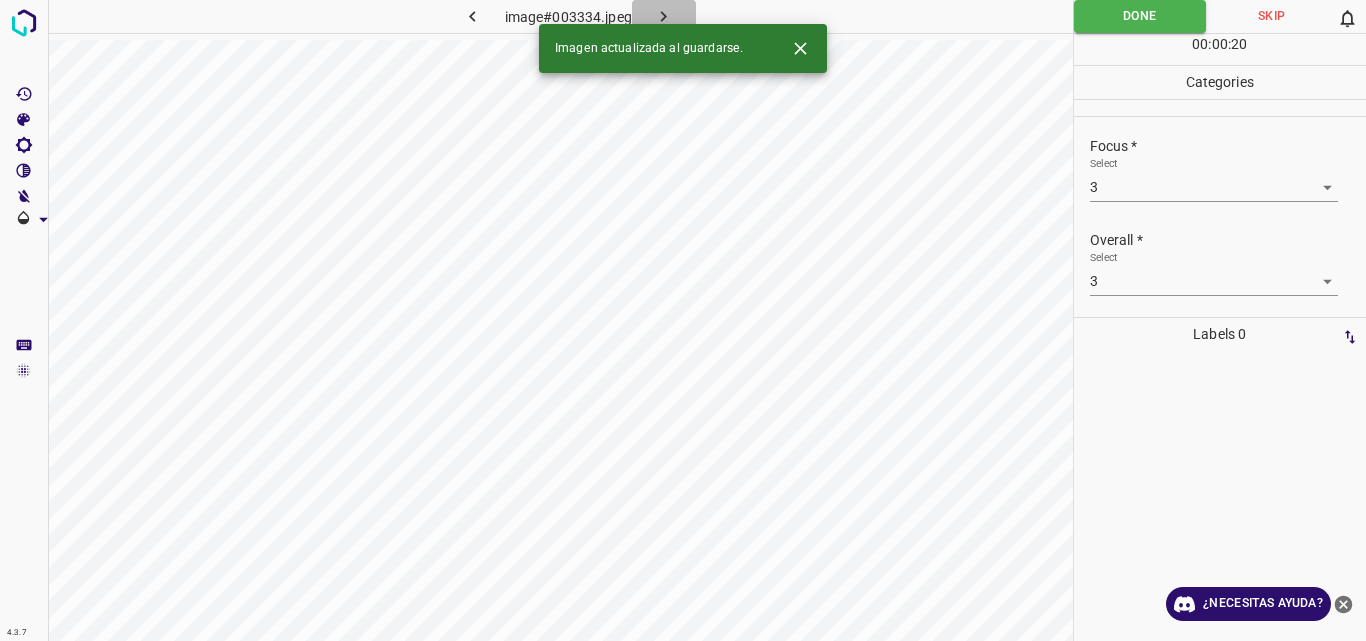 click at bounding box center (664, 16) 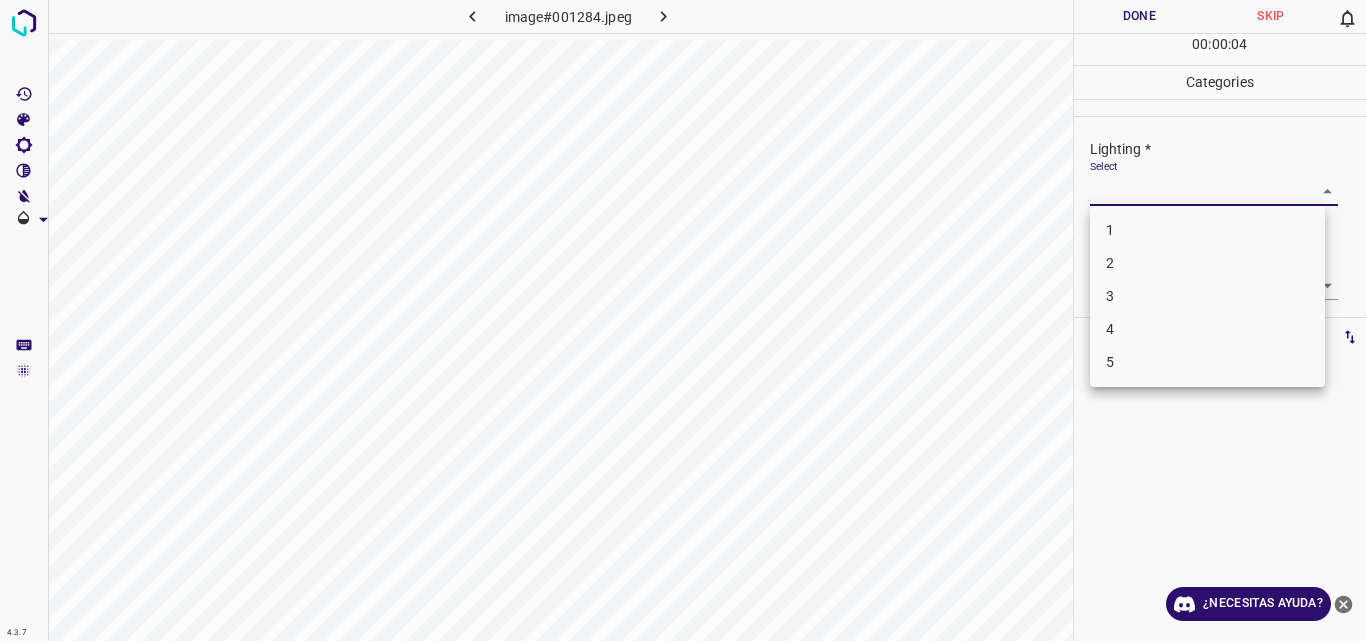 click on "Original text Rate this translation Your feedback will be used to help improve Google Translate 4.3.7 image#001284.jpeg Done Skip 0 00   : 00   : 04   Categories Lighting *  Select ​ Focus *  Select ​ Overall *  Select ​ Labels   0 Categories 1 Lighting 2 Focus 3 Overall Tools Space Change between modes (Draw & Edit) I Auto labeling R Restore zoom M Zoom in N Zoom out Delete Delete selecte label Filters Z Restore filters X Saturation filter C Brightness filter V Contrast filter B Gray scale filter General O Download ¿Necesitas ayuda? - Texto - Esconder - Borrar 1 2 3 4 5" at bounding box center (683, 320) 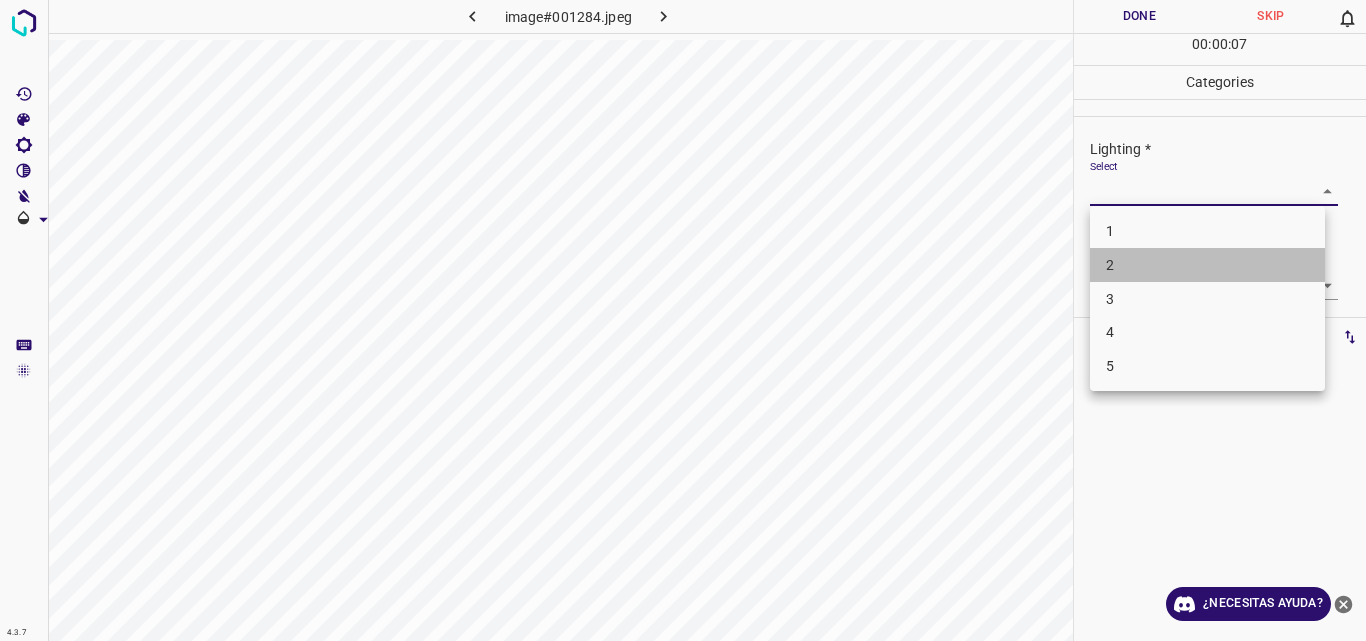 click on "2" at bounding box center [1207, 265] 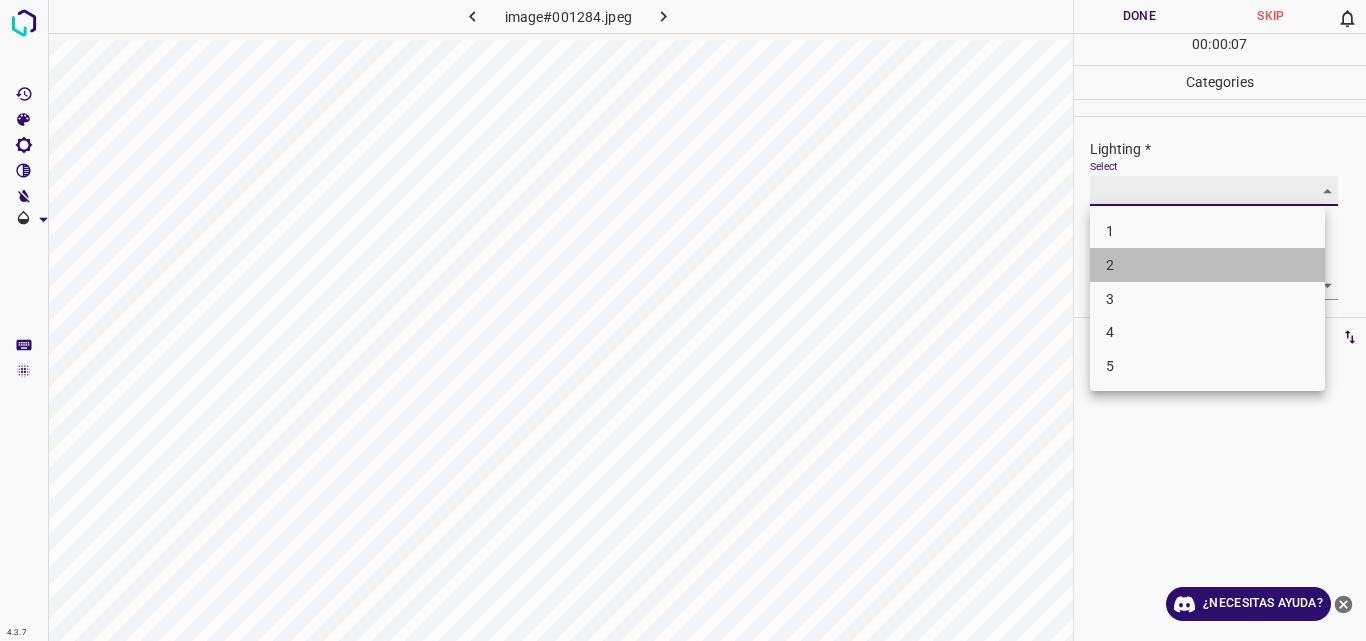 type on "2" 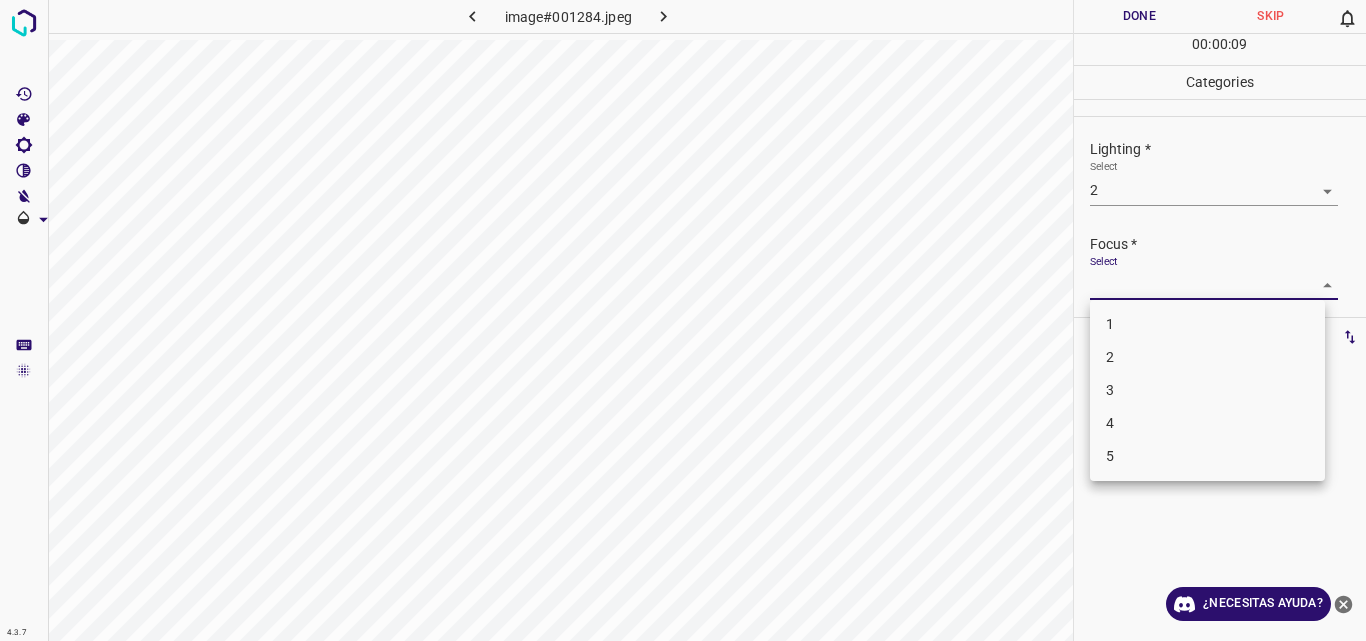 click on "Original text Rate this translation Your feedback will be used to help improve Google Translate 4.3.7 image#001284.jpeg Done Skip 0 00   : 00   : 09   Categories Lighting *  Select 2 2 Focus *  Select ​ Overall *  Select ​ Labels   0 Categories 1 Lighting 2 Focus 3 Overall Tools Space Change between modes (Draw & Edit) I Auto labeling R Restore zoom M Zoom in N Zoom out Delete Delete selecte label Filters Z Restore filters X Saturation filter C Brightness filter V Contrast filter B Gray scale filter General O Download ¿Necesitas ayuda? - Texto - Esconder - Borrar 1 2 3 4 5" at bounding box center [683, 320] 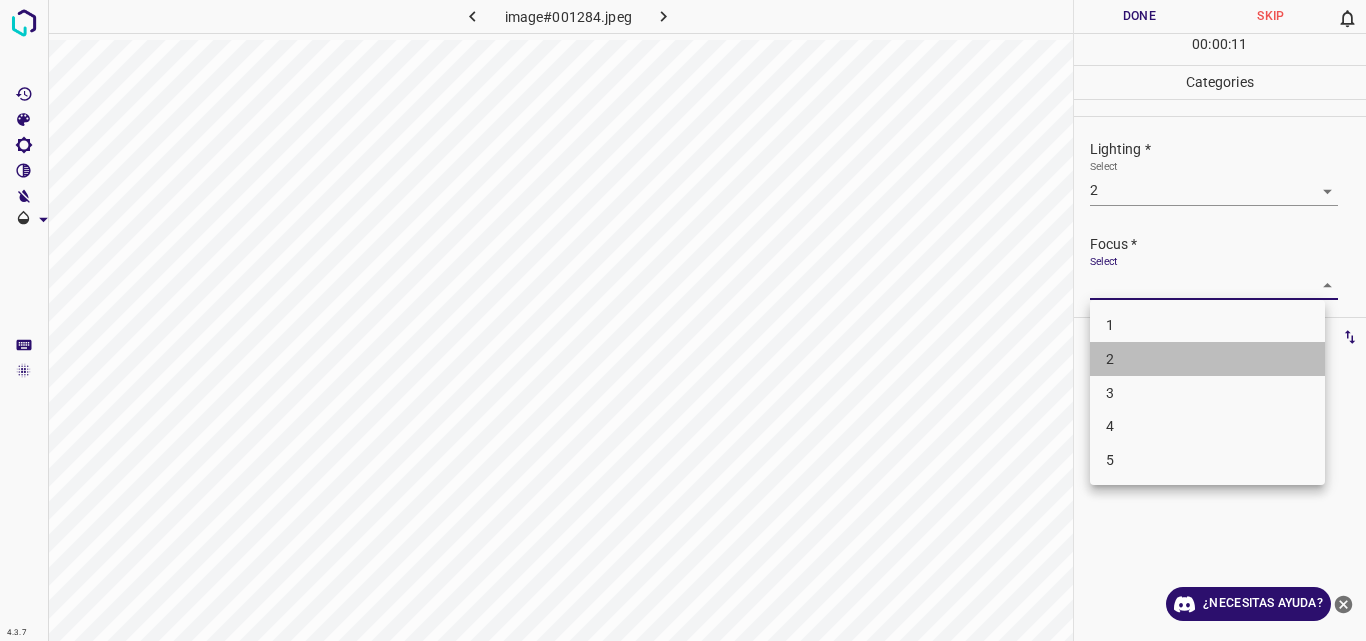 click on "2" at bounding box center (1207, 359) 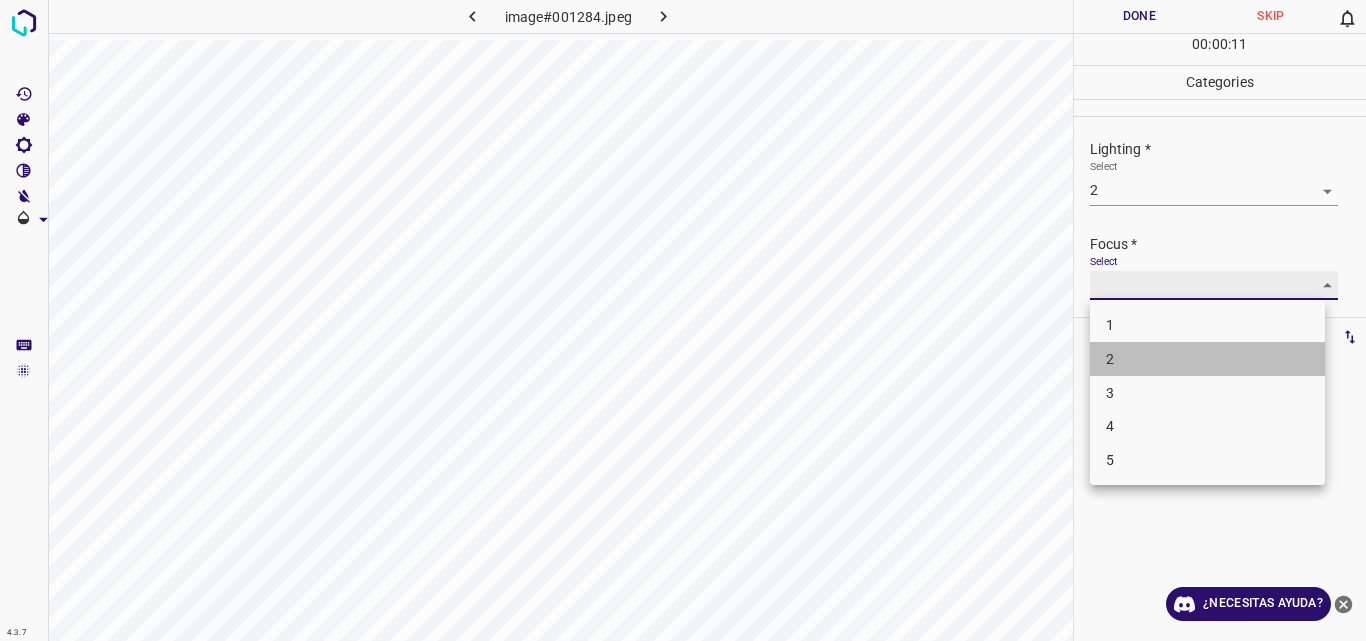 type on "2" 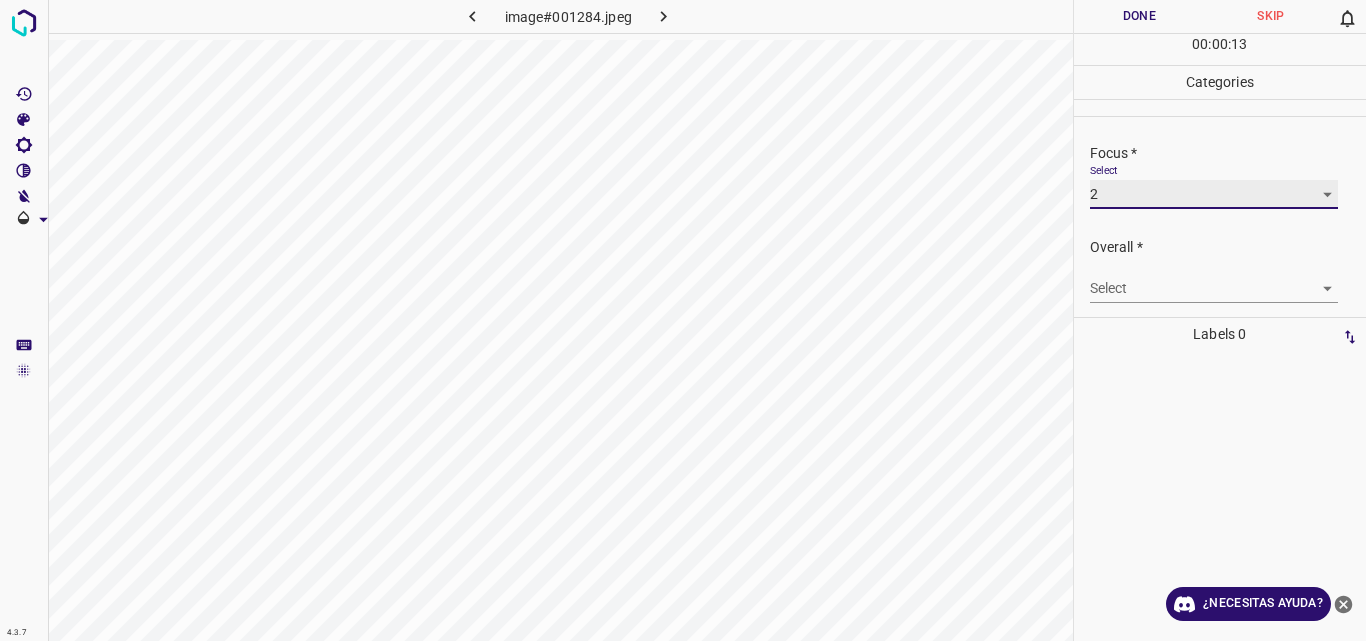 scroll, scrollTop: 98, scrollLeft: 0, axis: vertical 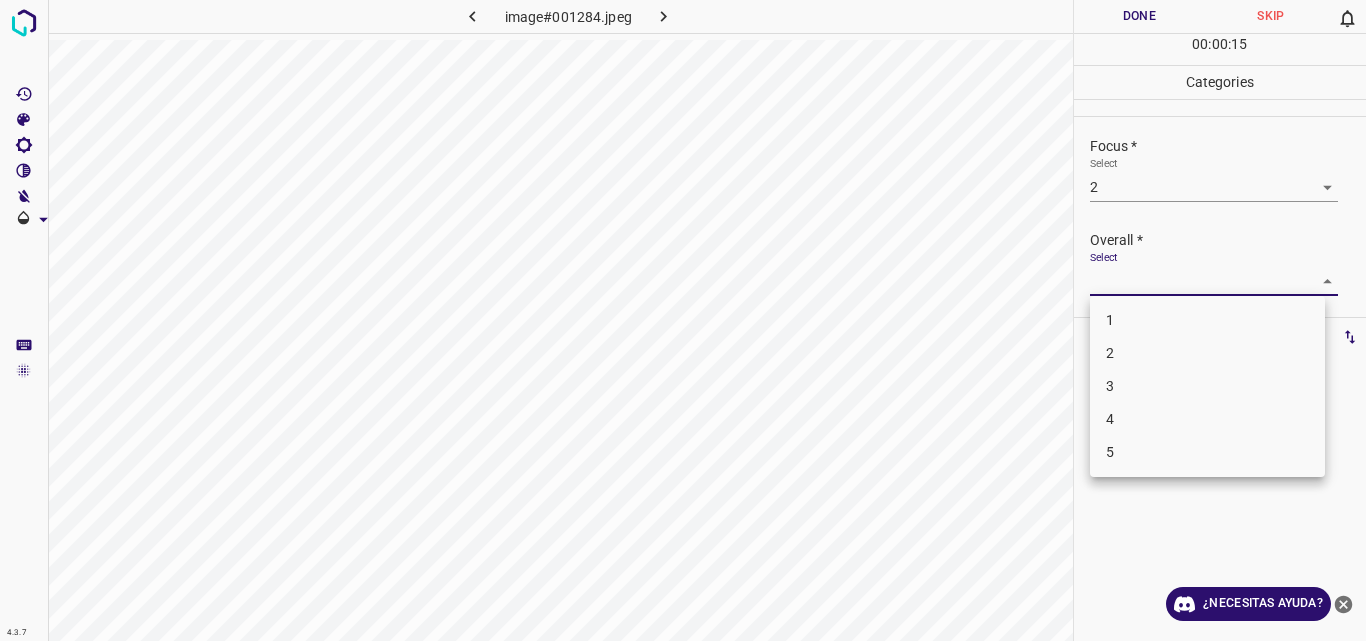 click on "Original text Rate this translation Your feedback will be used to help improve Google Translate 4.3.7 image#001284.jpeg Done Skip 0 00   : 00   : 15   Categories Lighting *  Select 2 2 Focus *  Select 2 2 Overall *  Select ​ Labels   0 Categories 1 Lighting 2 Focus 3 Overall Tools Space Change between modes (Draw & Edit) I Auto labeling R Restore zoom M Zoom in N Zoom out Delete Delete selecte label Filters Z Restore filters X Saturation filter C Brightness filter V Contrast filter B Gray scale filter General O Download ¿Necesitas ayuda? - Texto - Esconder - Borrar 1 2 3 4 5" at bounding box center [683, 320] 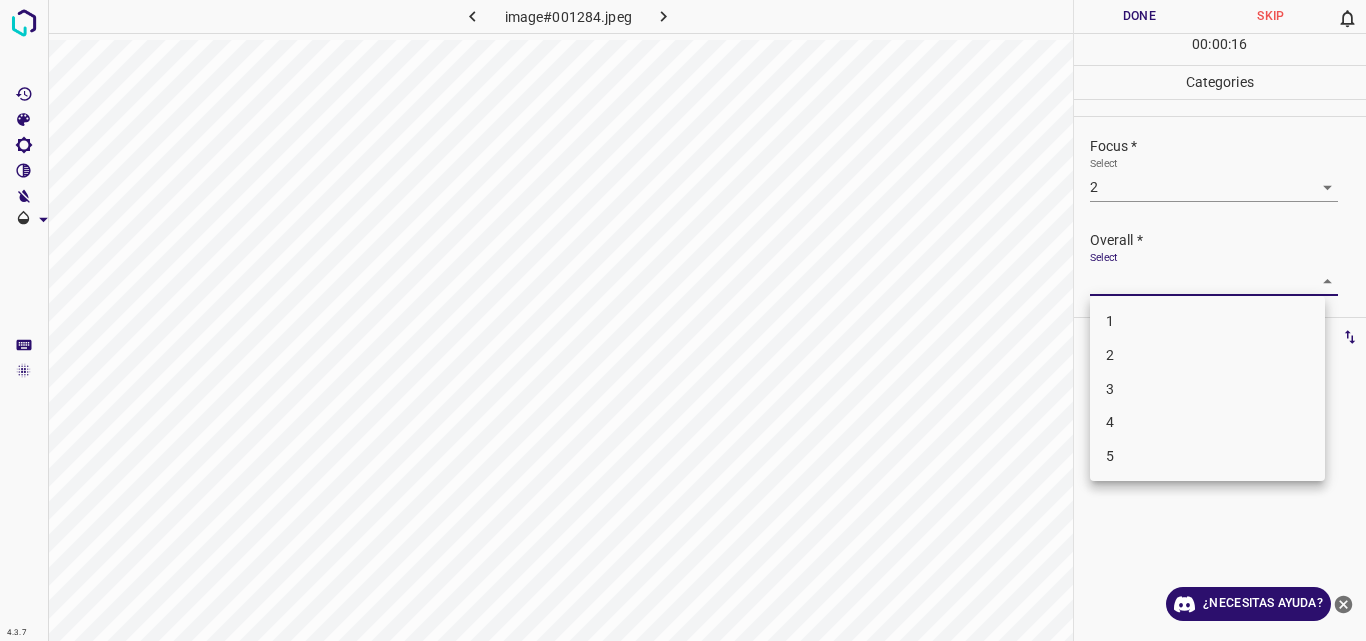 click on "2" at bounding box center (1207, 355) 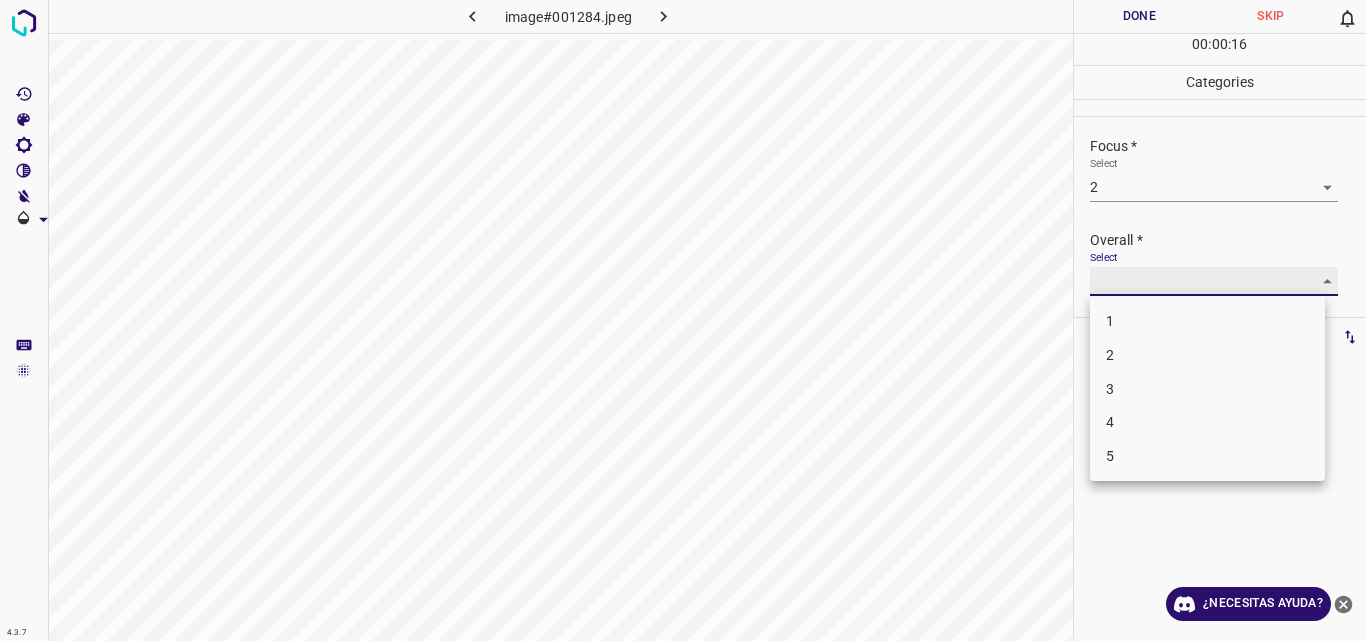 type on "2" 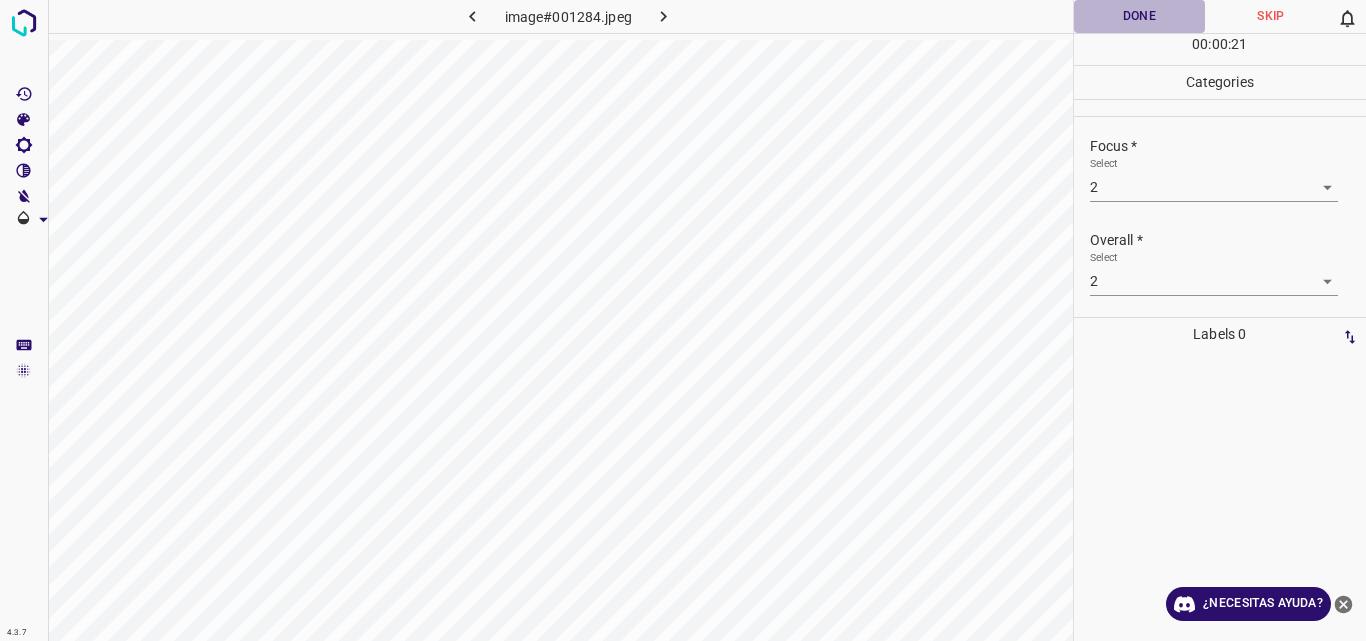 click on "Done" at bounding box center (1140, 16) 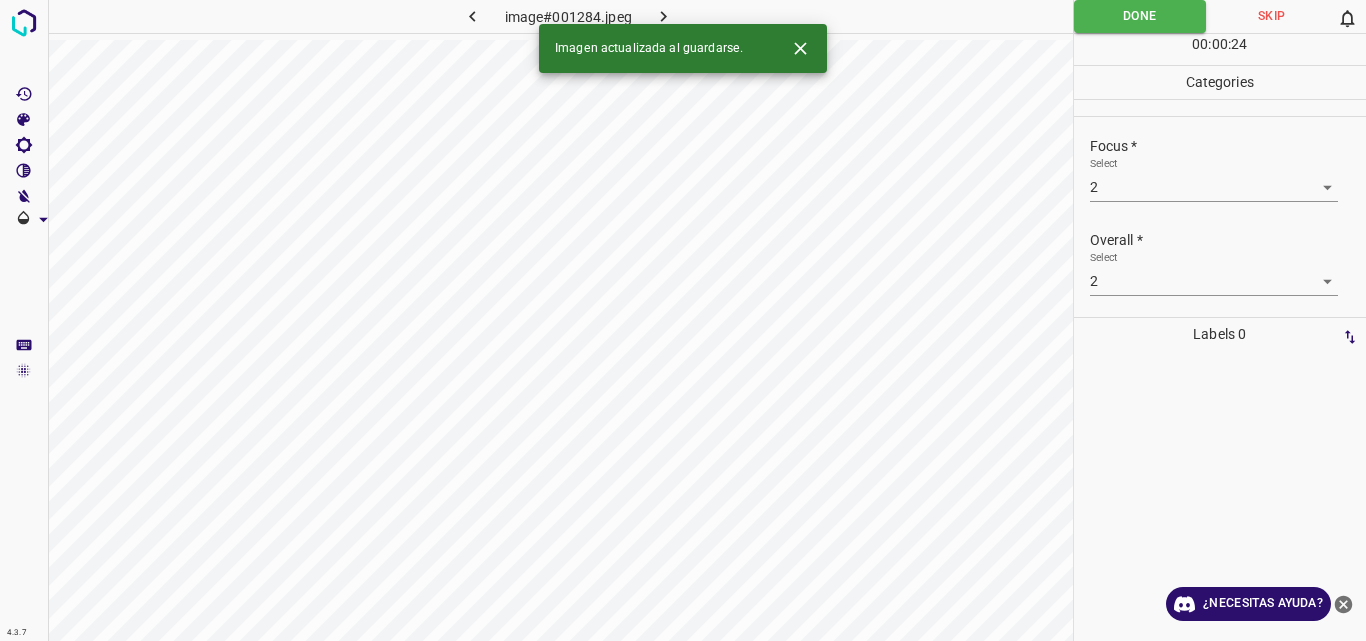 click 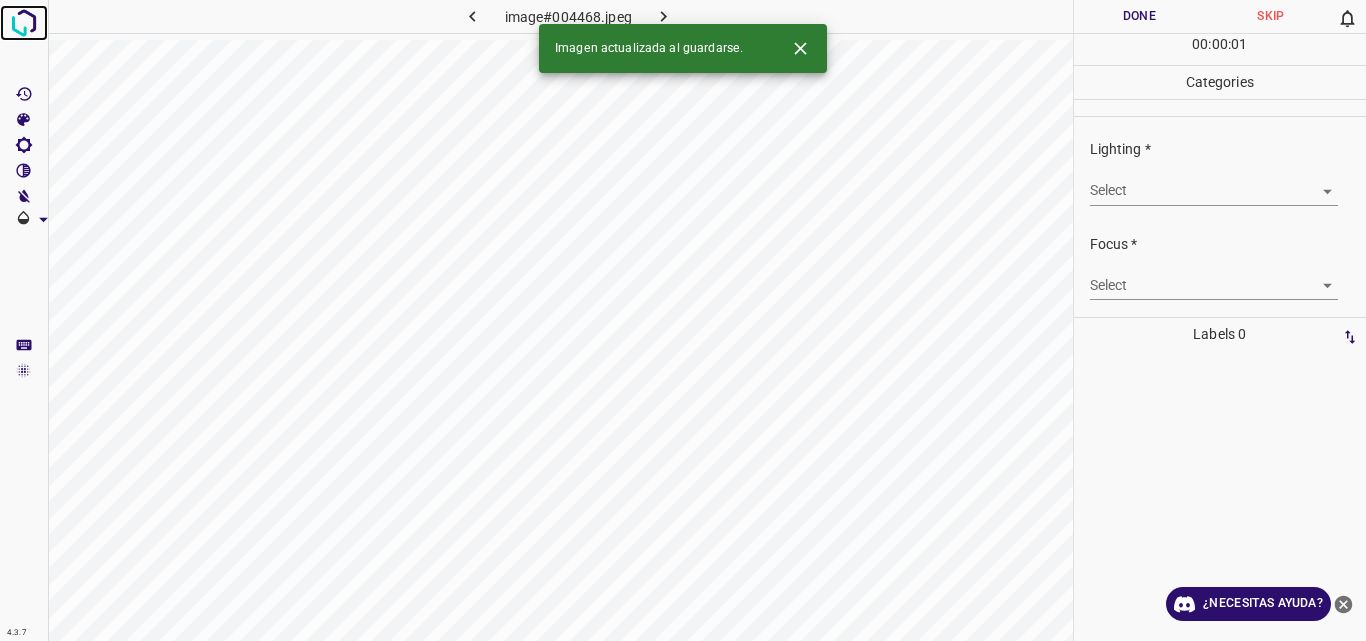 click at bounding box center [24, 23] 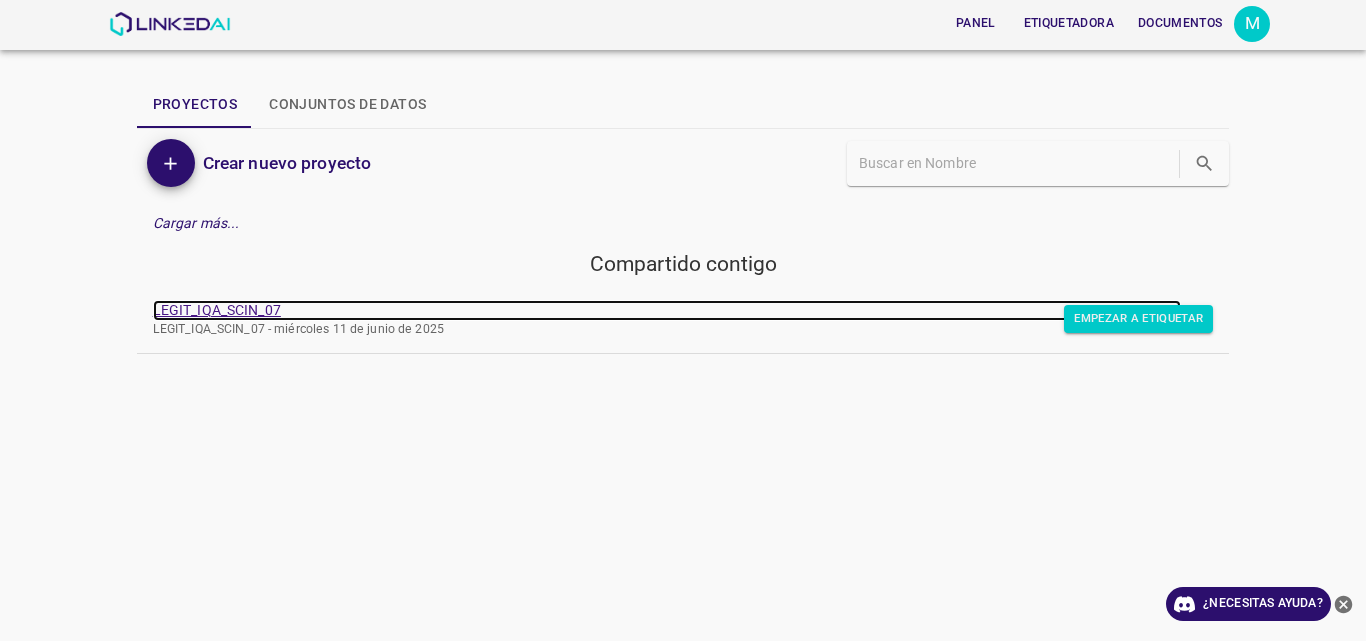 click on "LEGIT_IQA_SCIN_07" at bounding box center [217, 310] 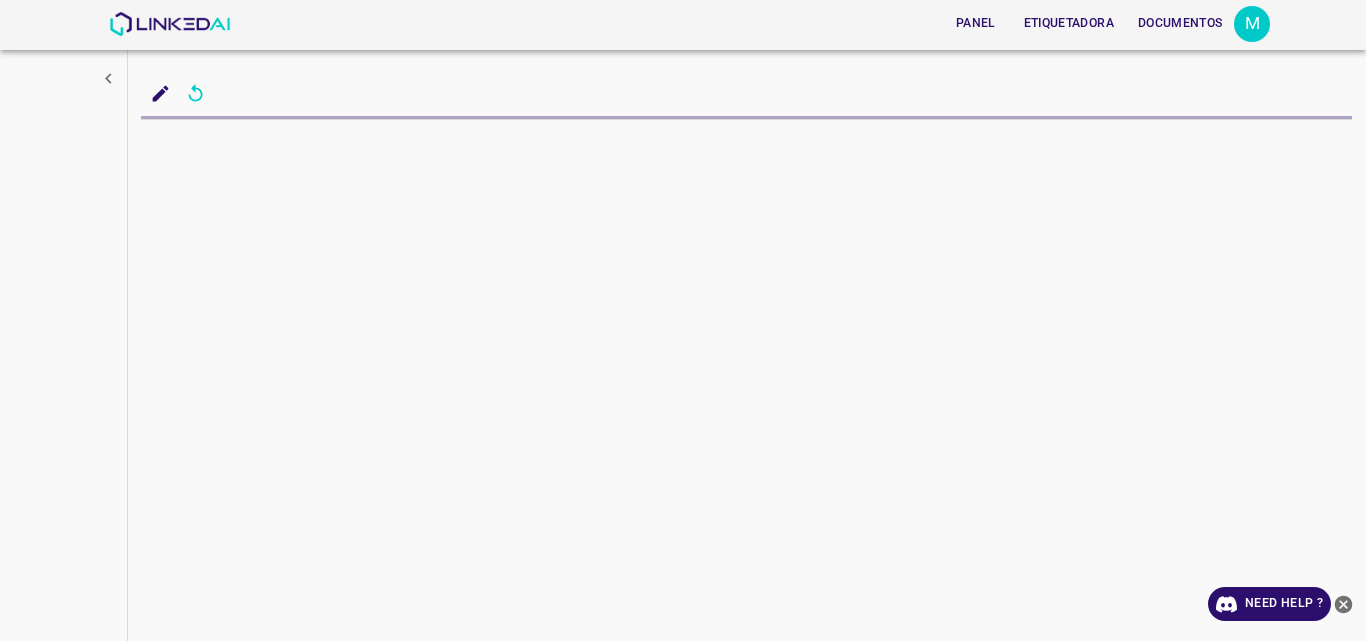 scroll, scrollTop: 0, scrollLeft: 0, axis: both 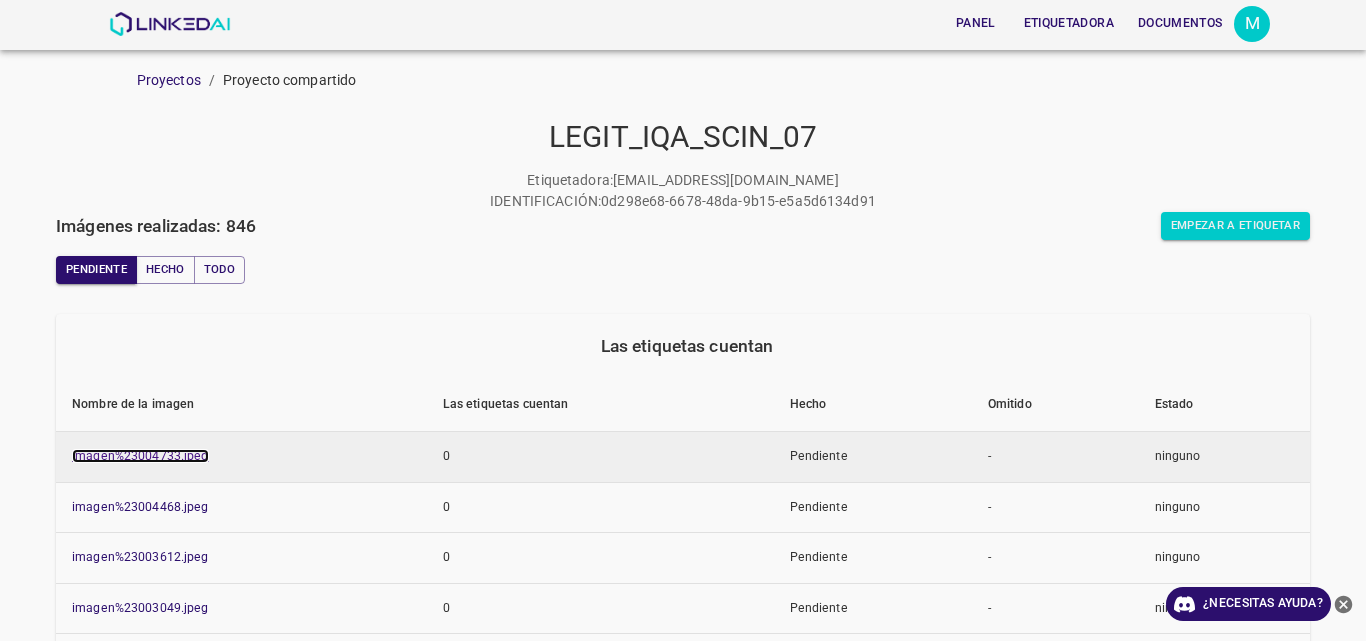 click on "imagen%23004733.jpeg" at bounding box center (140, 456) 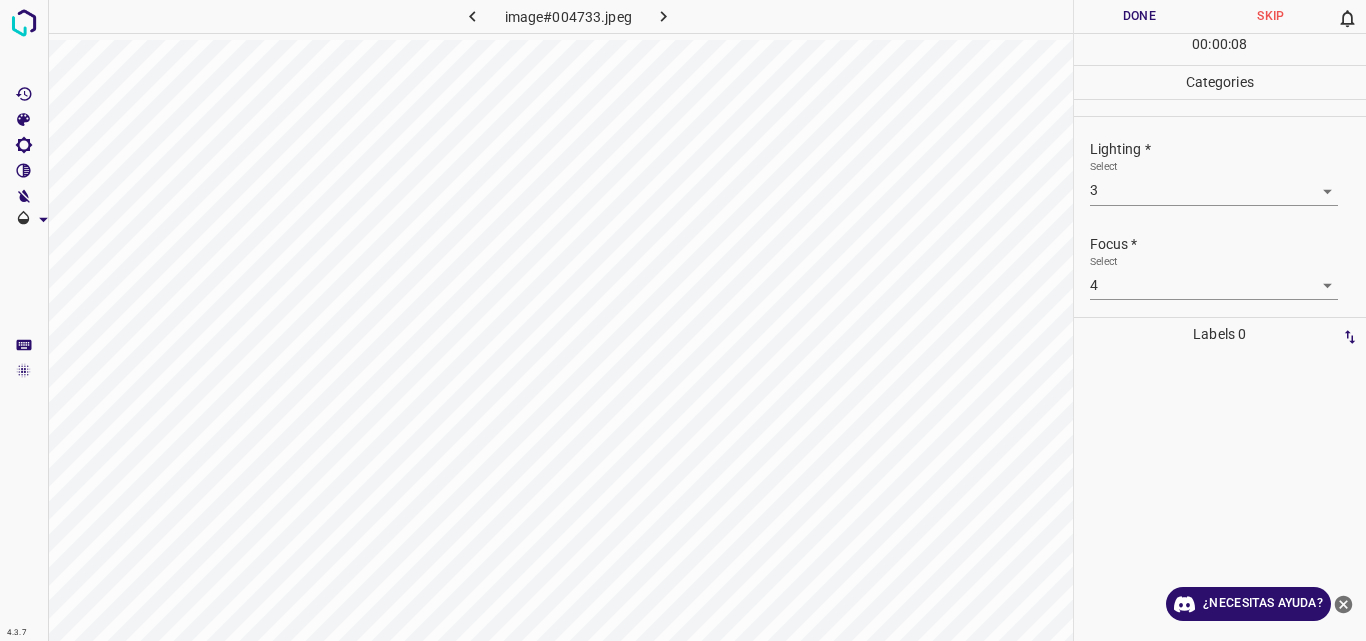 click on "4.3.7 image#004733.jpeg Done Skip 0 00   : 00   : 08   Categories Lighting *  Select 3 3 Focus *  Select 4 4 Overall *  Select ​ Labels   0 Categories 1 Lighting 2 Focus 3 Overall Tools Space Change between modes (Draw & Edit) I Auto labeling R Restore zoom M Zoom in N Zoom out Delete Delete selecte label Filters Z Restore filters X Saturation filter C Brightness filter V Contrast filter B Gray scale filter General O Download ¿Necesitas ayuda? Original text Rate this translation Your feedback will be used to help improve Google Translate - Texto - Esconder - Borrar" at bounding box center (683, 320) 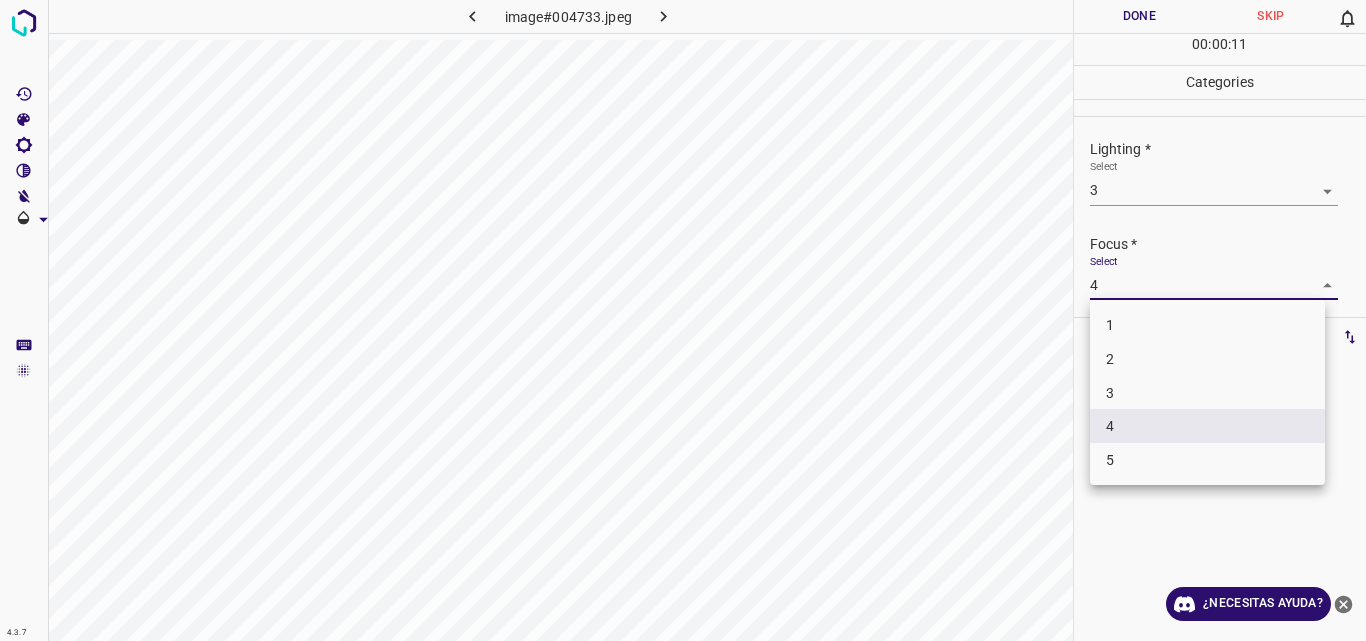 click on "3" at bounding box center [1207, 393] 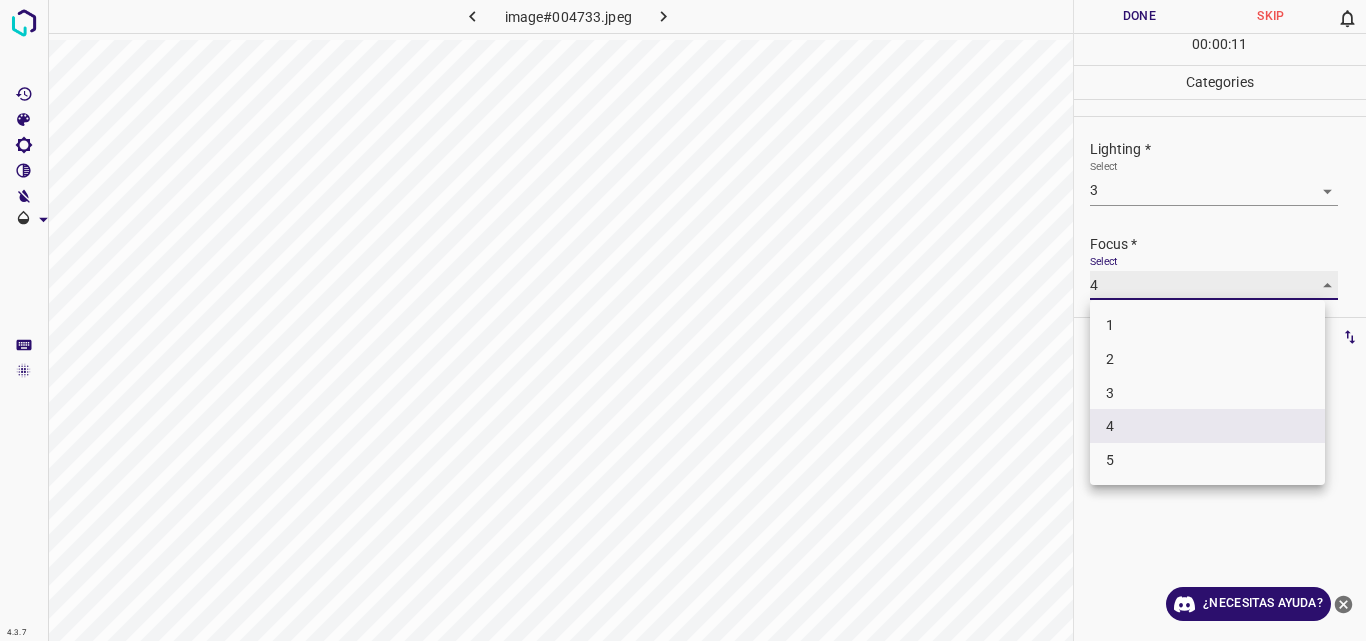 type on "3" 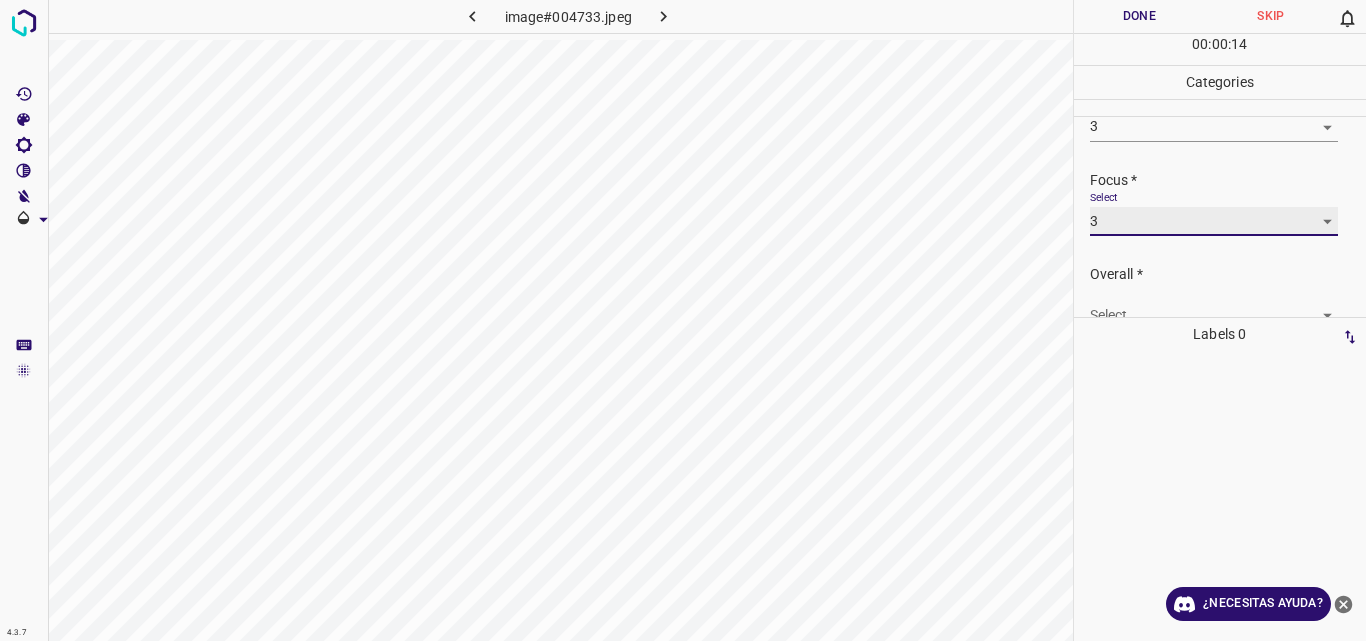 scroll, scrollTop: 98, scrollLeft: 0, axis: vertical 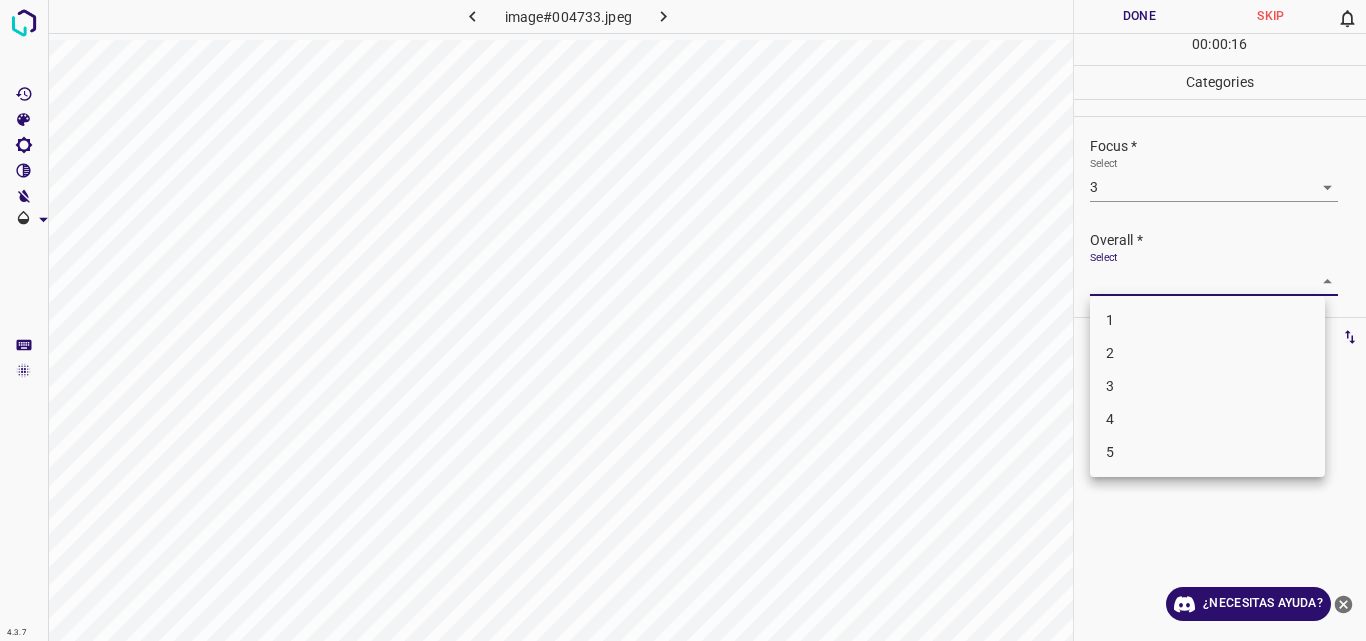 click on "4.3.7 image#004733.jpeg Done Skip 0 00   : 00   : 16   Categories Lighting *  Select 3 3 Focus *  Select 3 3 Overall *  Select ​ Labels   0 Categories 1 Lighting 2 Focus 3 Overall Tools Space Change between modes (Draw & Edit) I Auto labeling R Restore zoom M Zoom in N Zoom out Delete Delete selecte label Filters Z Restore filters X Saturation filter C Brightness filter V Contrast filter B Gray scale filter General O Download ¿Necesitas ayuda? Original text Rate this translation Your feedback will be used to help improve Google Translate - Texto - Esconder - Borrar 1 2 3 4 5" at bounding box center (683, 320) 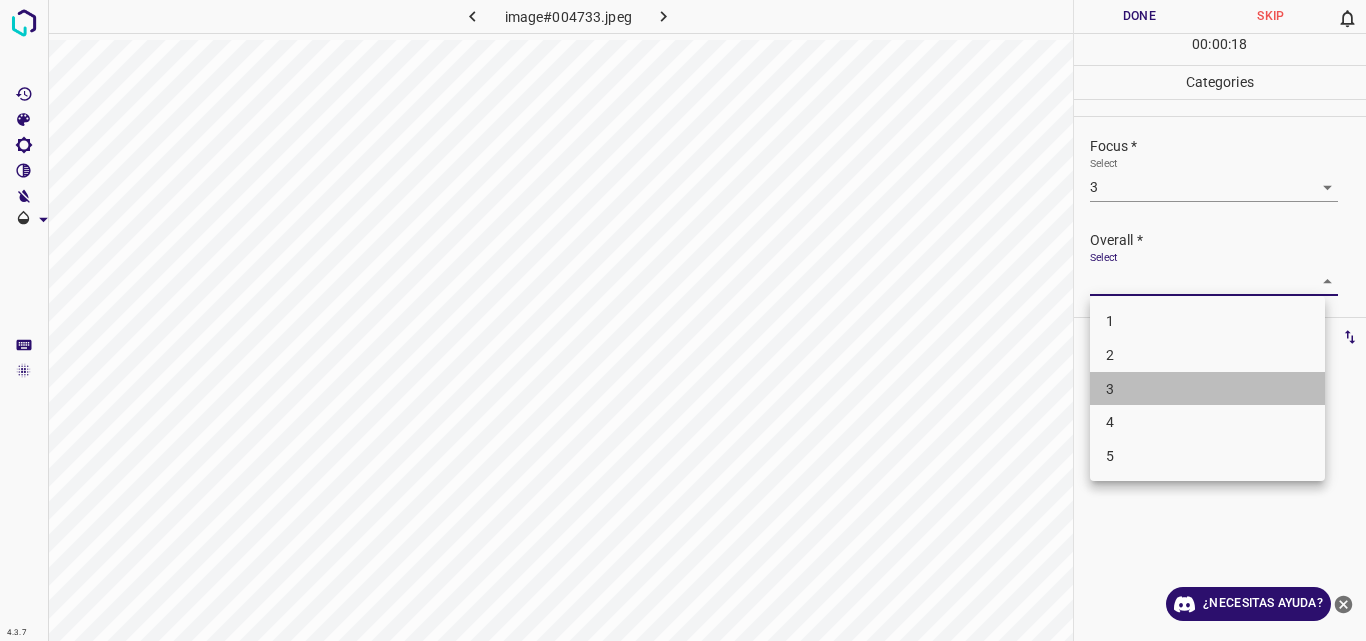 click on "3" at bounding box center [1207, 389] 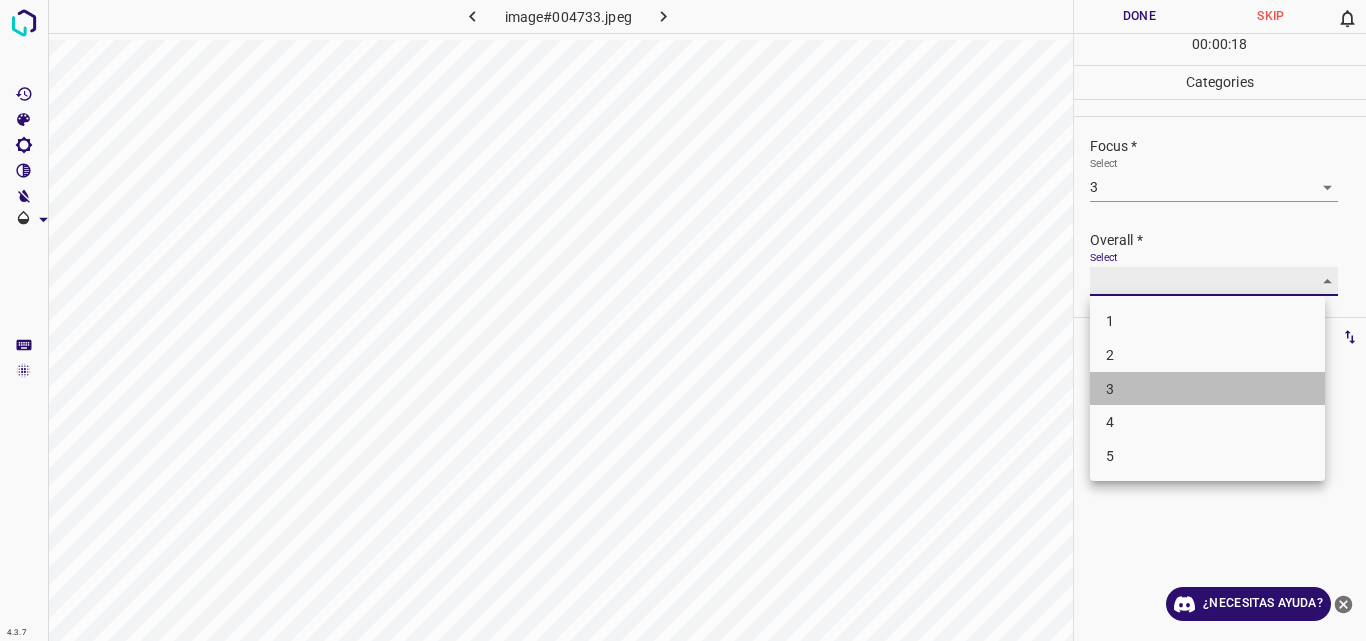 type on "3" 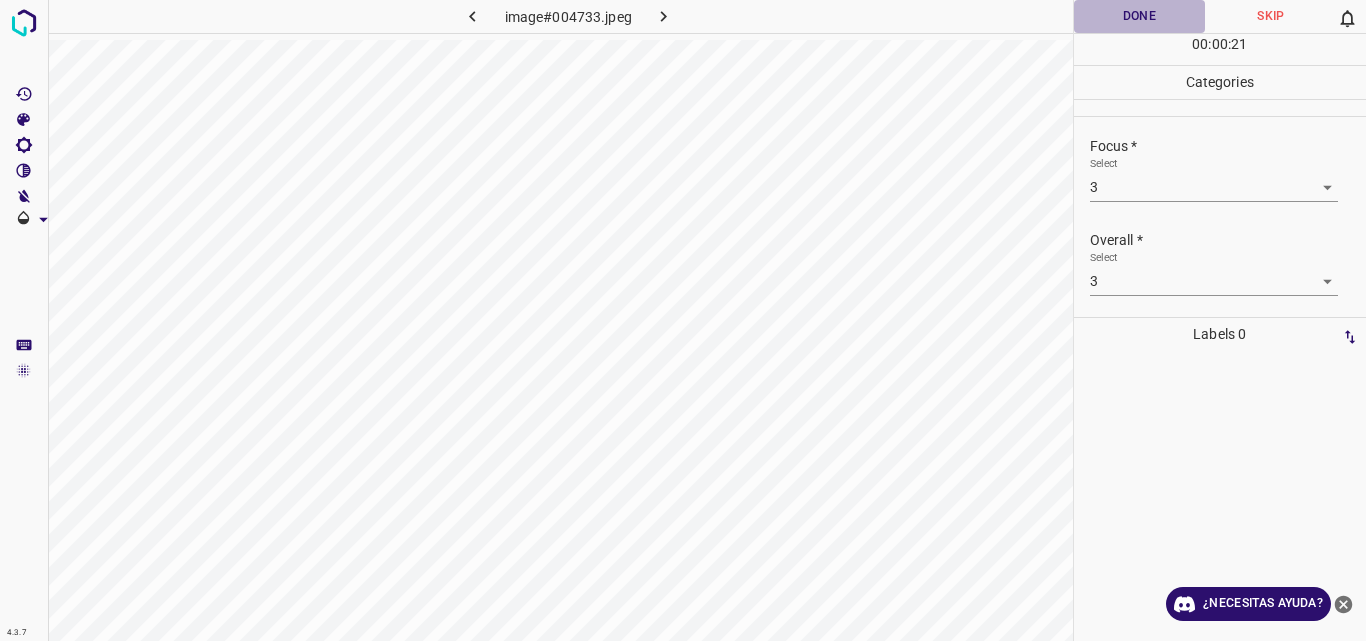 click on "Done" at bounding box center [1140, 16] 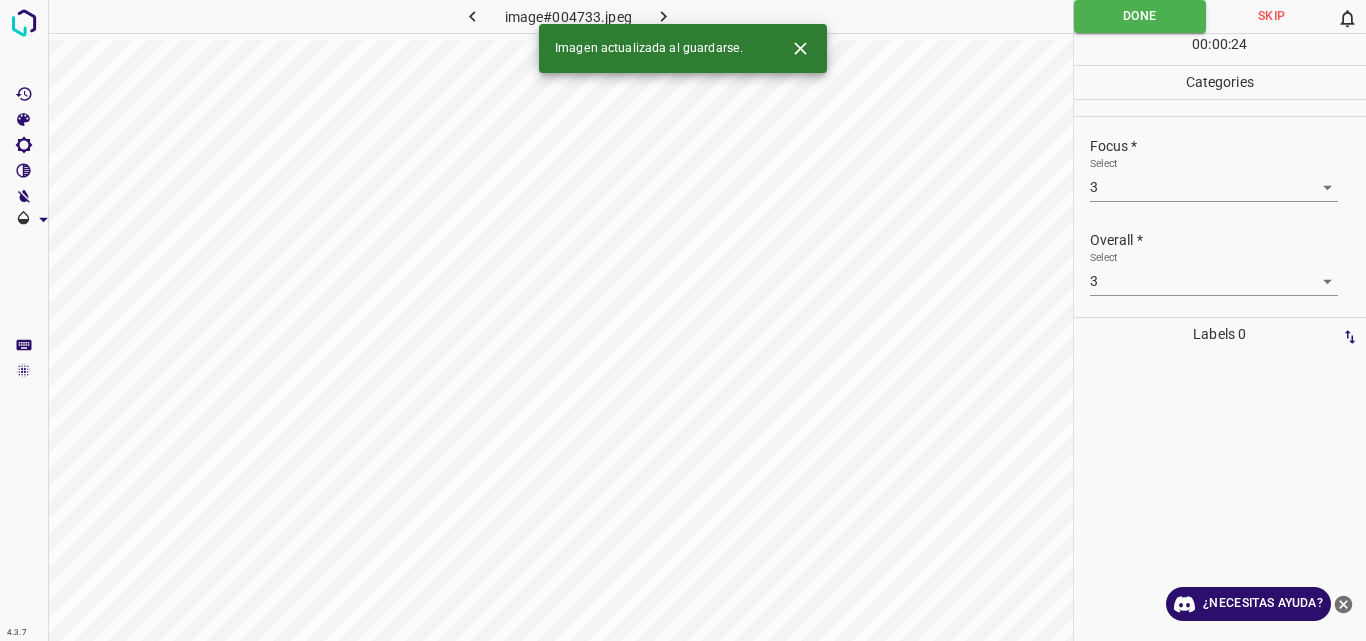 click 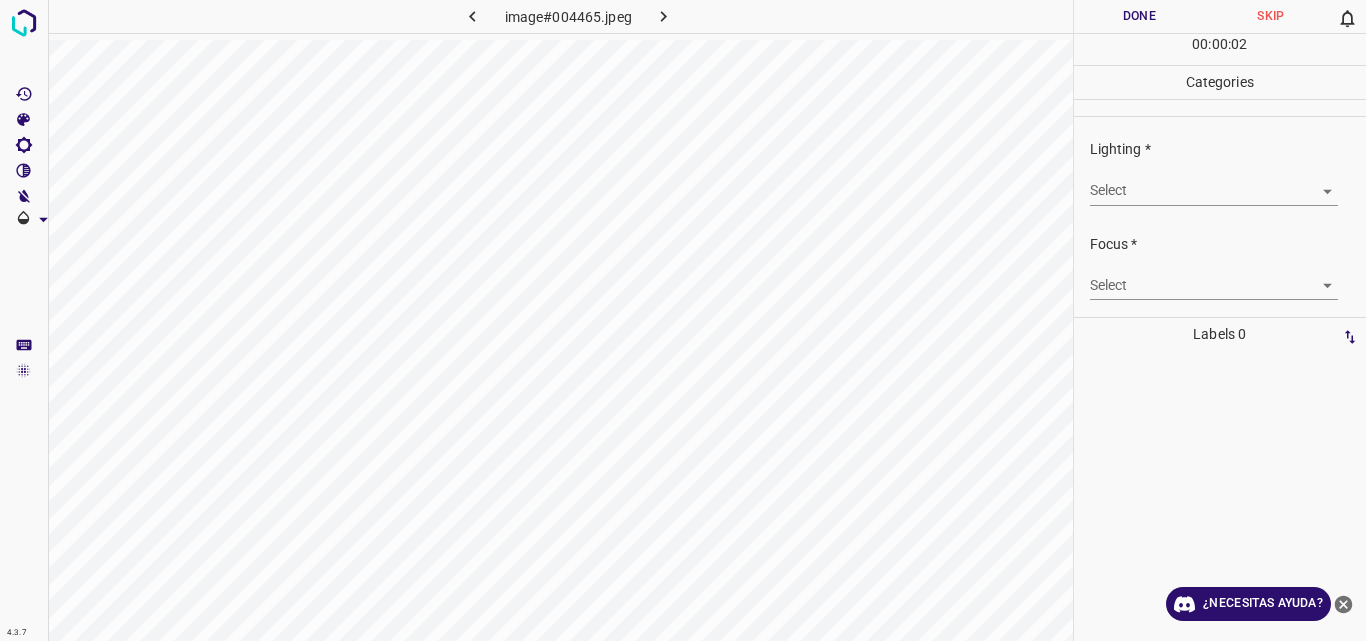 click on "4.3.7 image#004465.jpeg Done Skip 0 00   : 00   : 02   Categories Lighting *  Select ​ Focus *  Select ​ Overall *  Select ​ Labels   0 Categories 1 Lighting 2 Focus 3 Overall Tools Space Change between modes (Draw & Edit) I Auto labeling R Restore zoom M Zoom in N Zoom out Delete Delete selecte label Filters Z Restore filters X Saturation filter C Brightness filter V Contrast filter B Gray scale filter General O Download ¿Necesitas ayuda? Original text Rate this translation Your feedback will be used to help improve Google Translate - Texto - Esconder - Borrar" at bounding box center [683, 320] 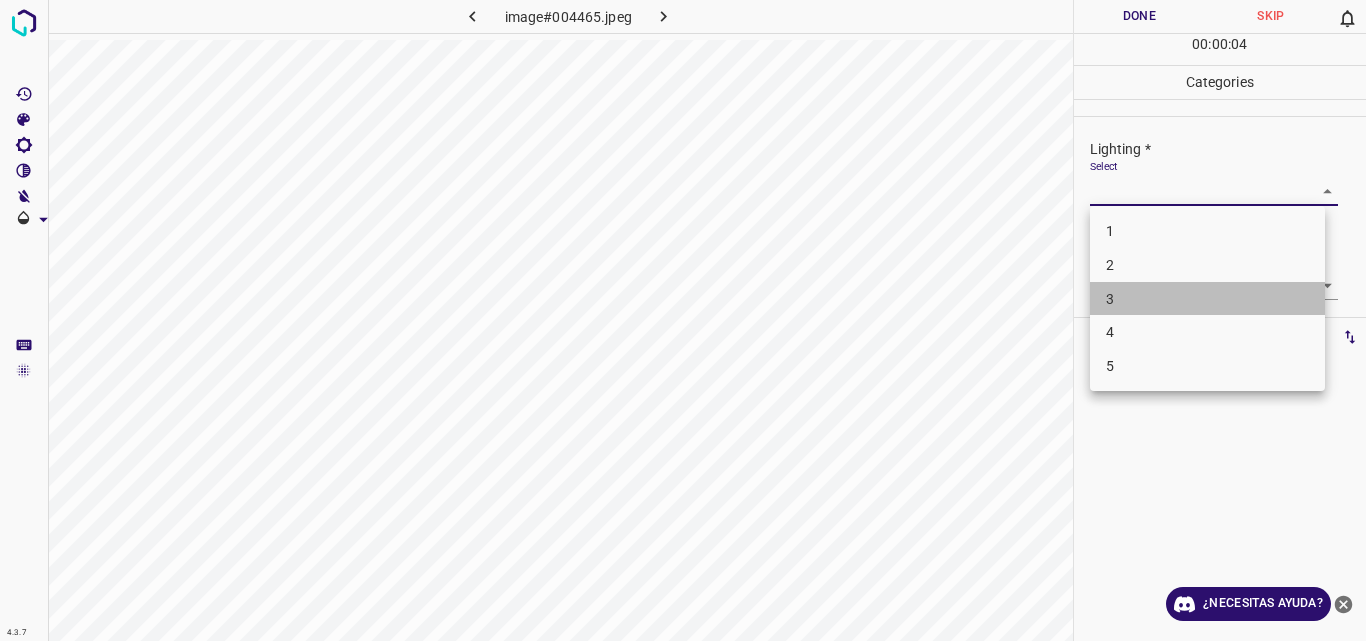 click on "3" at bounding box center (1207, 299) 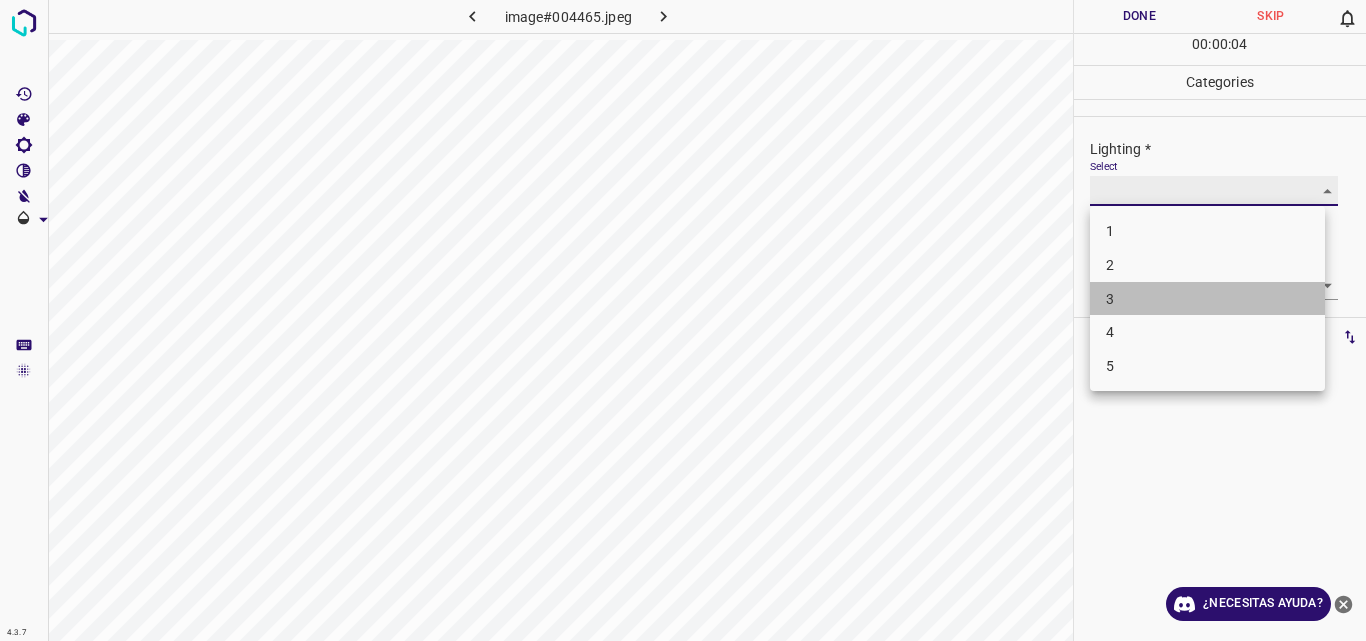 type on "3" 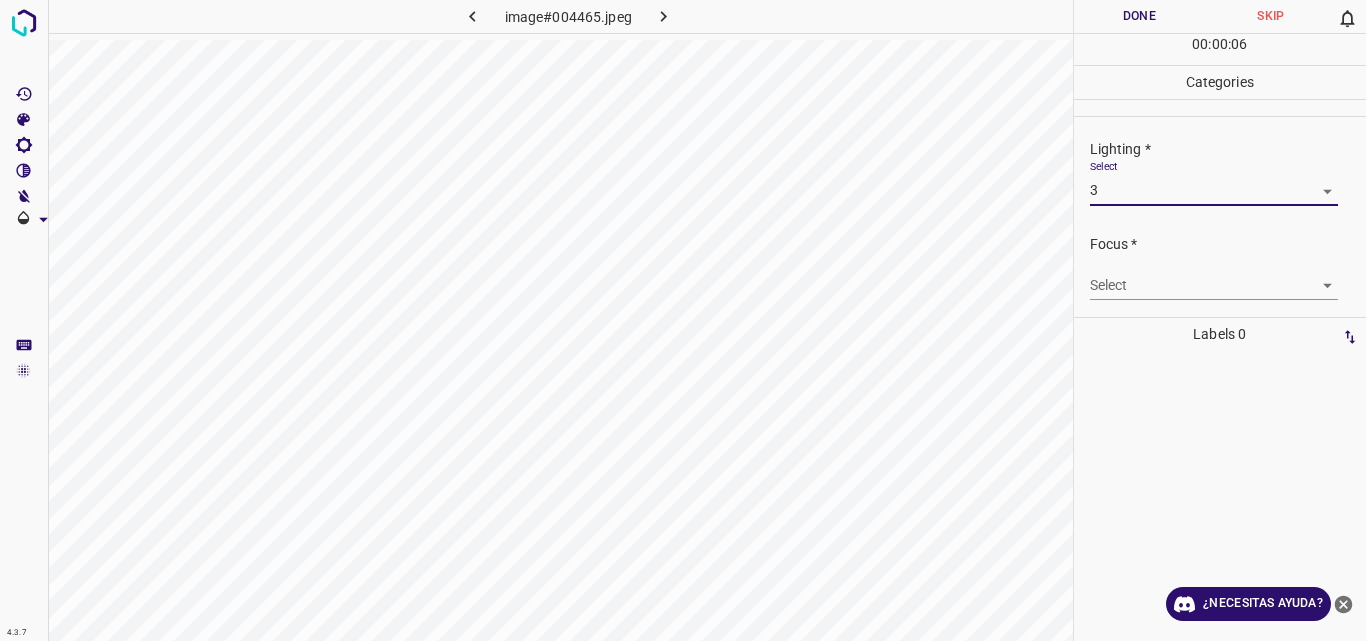click on "4.3.7 image#004465.jpeg Done Skip 0 00   : 00   : 06   Categories Lighting *  Select 3 3 Focus *  Select ​ Overall *  Select ​ Labels   0 Categories 1 Lighting 2 Focus 3 Overall Tools Space Change between modes (Draw & Edit) I Auto labeling R Restore zoom M Zoom in N Zoom out Delete Delete selecte label Filters Z Restore filters X Saturation filter C Brightness filter V Contrast filter B Gray scale filter General O Download ¿Necesitas ayuda? Original text Rate this translation Your feedback will be used to help improve Google Translate - Texto - Esconder - Borrar" at bounding box center [683, 320] 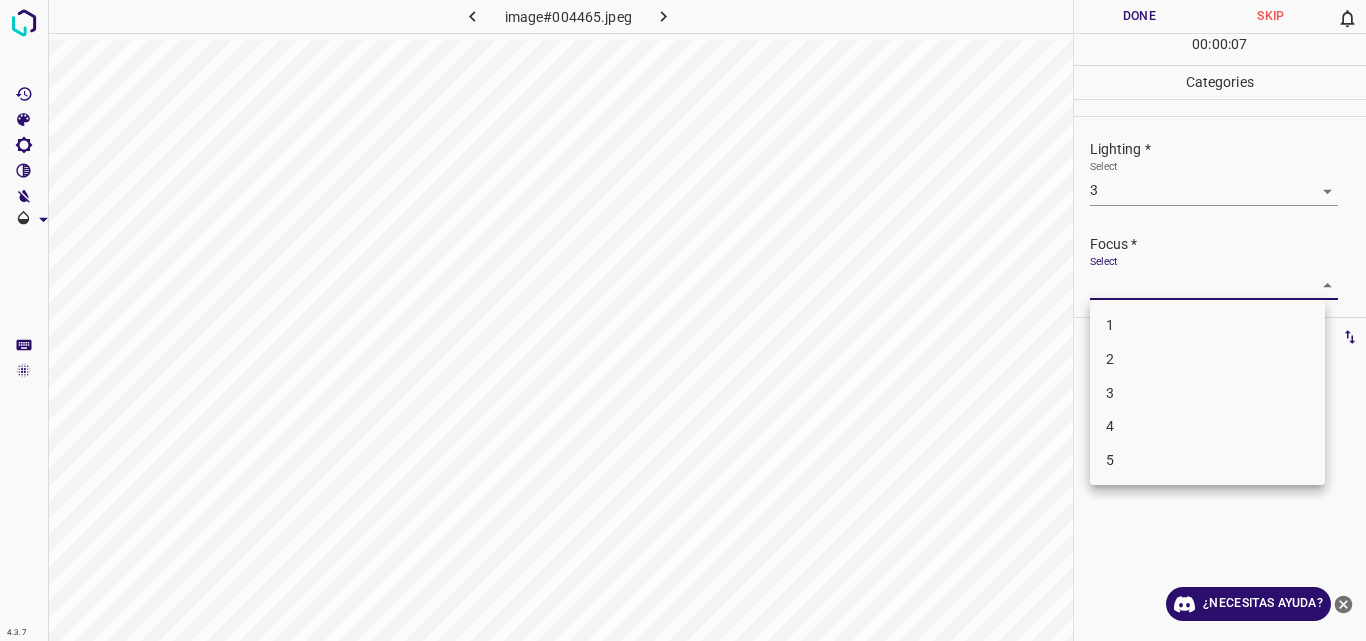 click at bounding box center (683, 320) 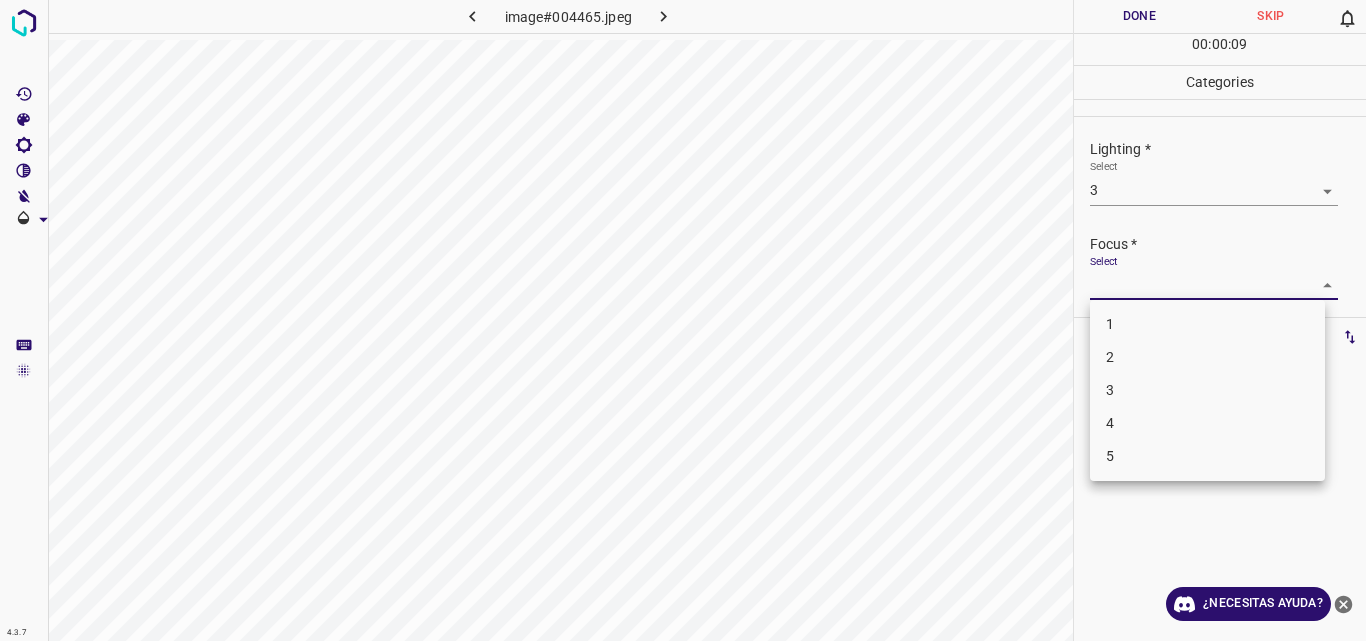 click on "4.3.7 image#004465.jpeg Done Skip 0 00   : 00   : 09   Categories Lighting *  Select 3 3 Focus *  Select ​ Overall *  Select ​ Labels   0 Categories 1 Lighting 2 Focus 3 Overall Tools Space Change between modes (Draw & Edit) I Auto labeling R Restore zoom M Zoom in N Zoom out Delete Delete selecte label Filters Z Restore filters X Saturation filter C Brightness filter V Contrast filter B Gray scale filter General O Download ¿Necesitas ayuda? Original text Rate this translation Your feedback will be used to help improve Google Translate - Texto - Esconder - Borrar 1 2 3 4 5" at bounding box center (683, 320) 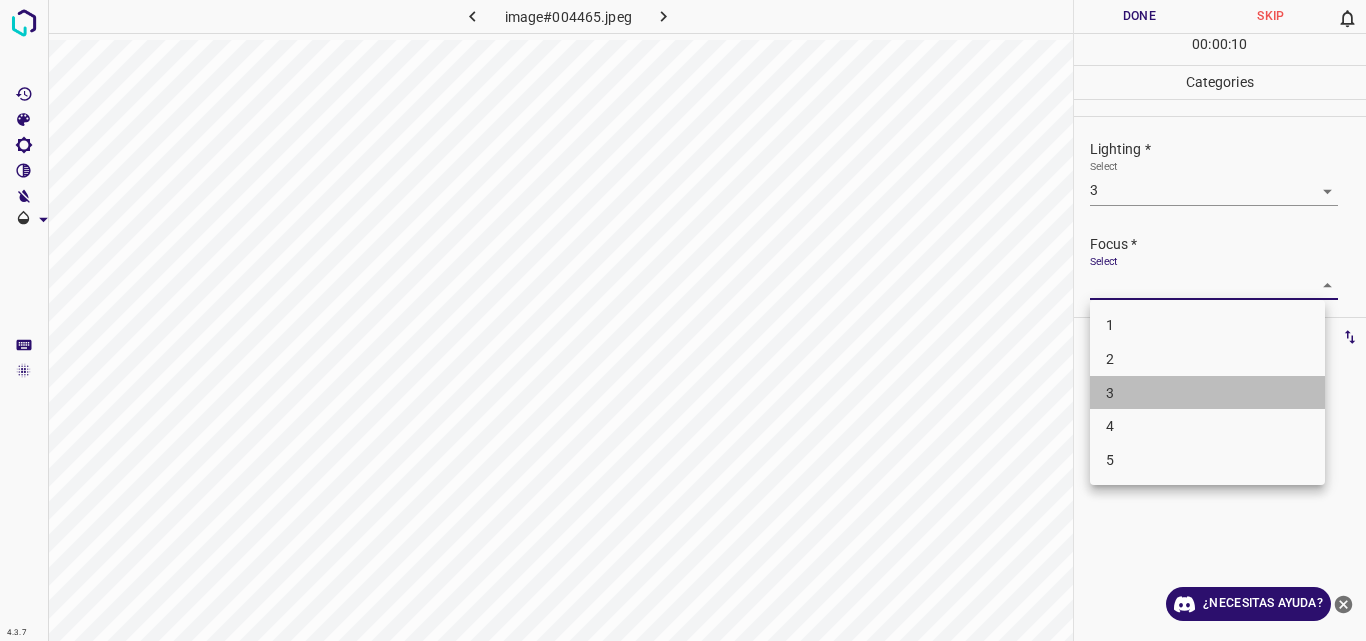 click on "3" at bounding box center [1207, 393] 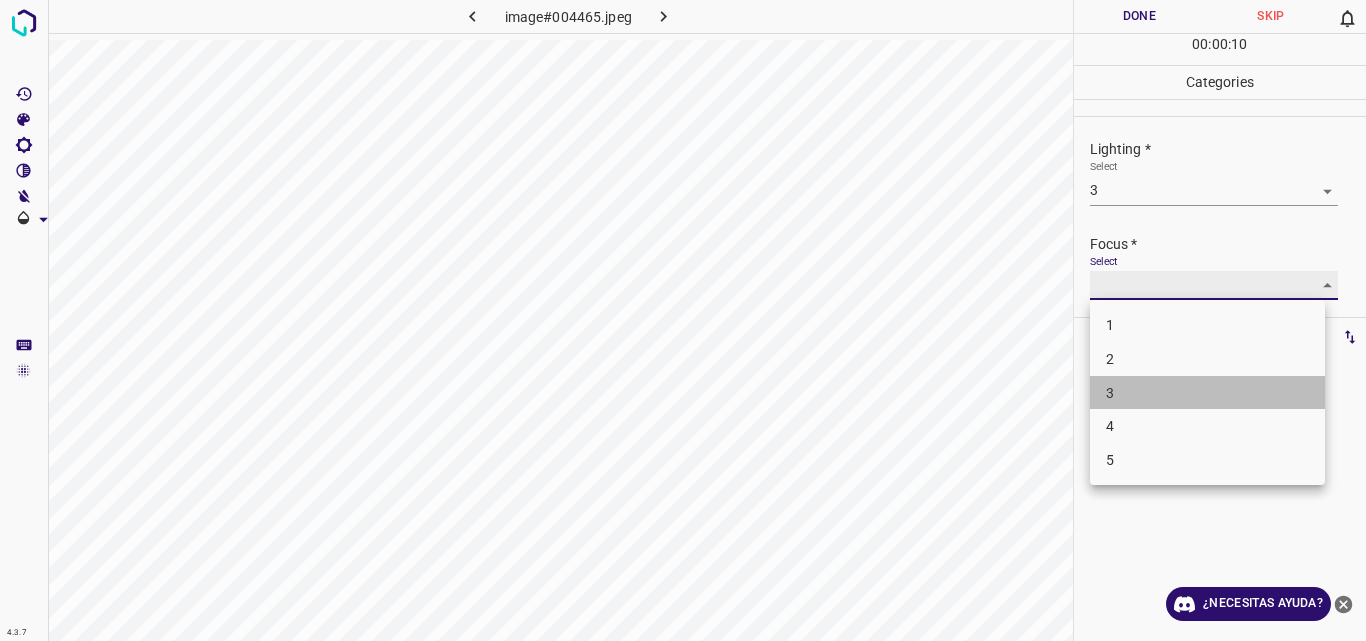 type on "3" 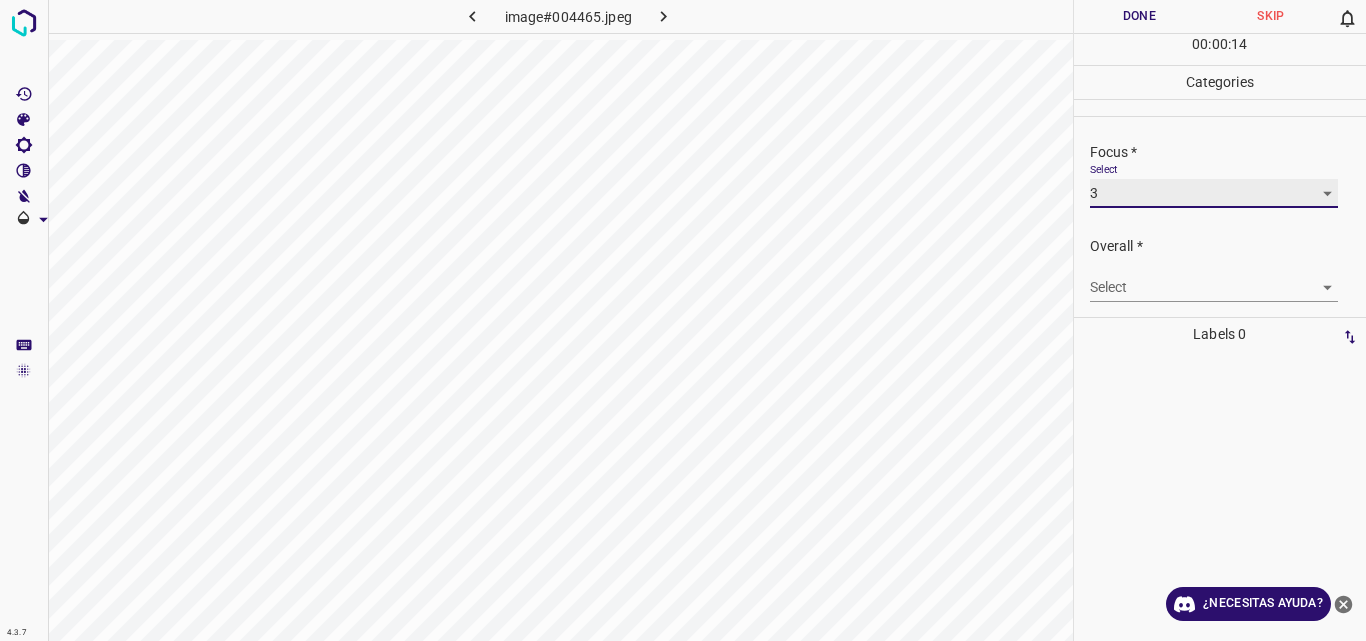 scroll, scrollTop: 98, scrollLeft: 0, axis: vertical 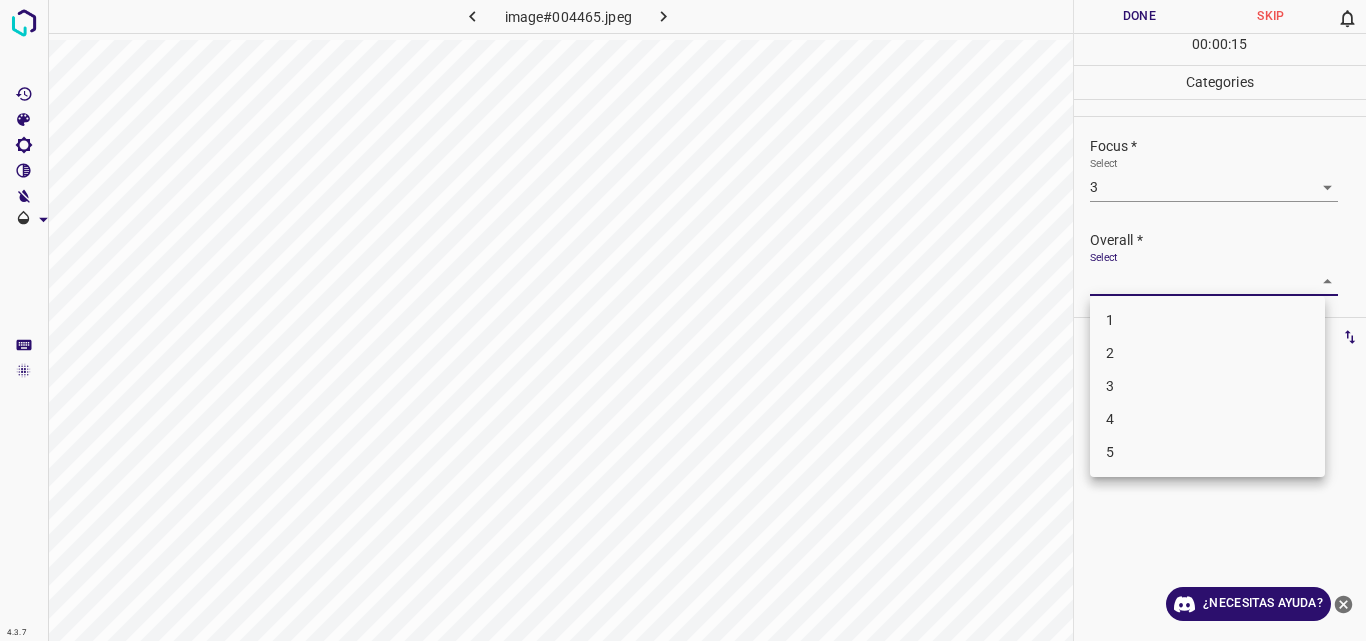 click on "4.3.7 image#004465.jpeg Done Skip 0 00   : 00   : 15   Categories Lighting *  Select 3 3 Focus *  Select 3 3 Overall *  Select ​ Labels   0 Categories 1 Lighting 2 Focus 3 Overall Tools Space Change between modes (Draw & Edit) I Auto labeling R Restore zoom M Zoom in N Zoom out Delete Delete selecte label Filters Z Restore filters X Saturation filter C Brightness filter V Contrast filter B Gray scale filter General O Download ¿Necesitas ayuda? Original text Rate this translation Your feedback will be used to help improve Google Translate - Texto - Esconder - Borrar 1 2 3 4 5" at bounding box center (683, 320) 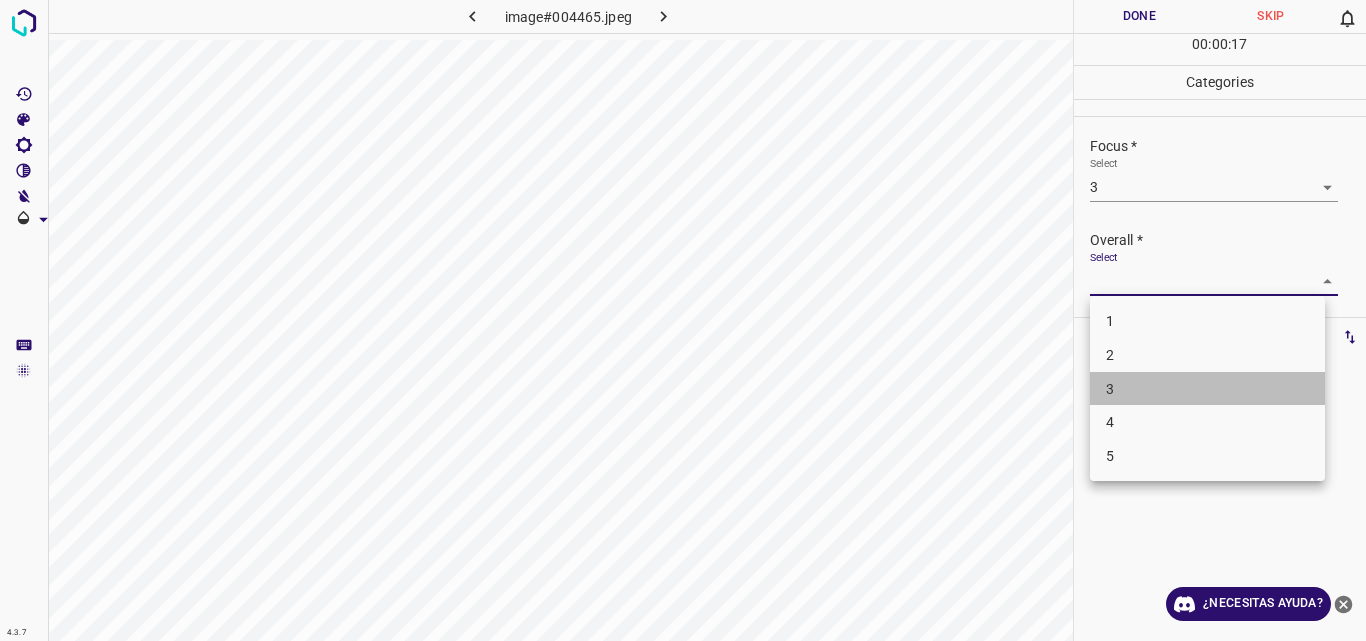 click on "3" at bounding box center [1207, 389] 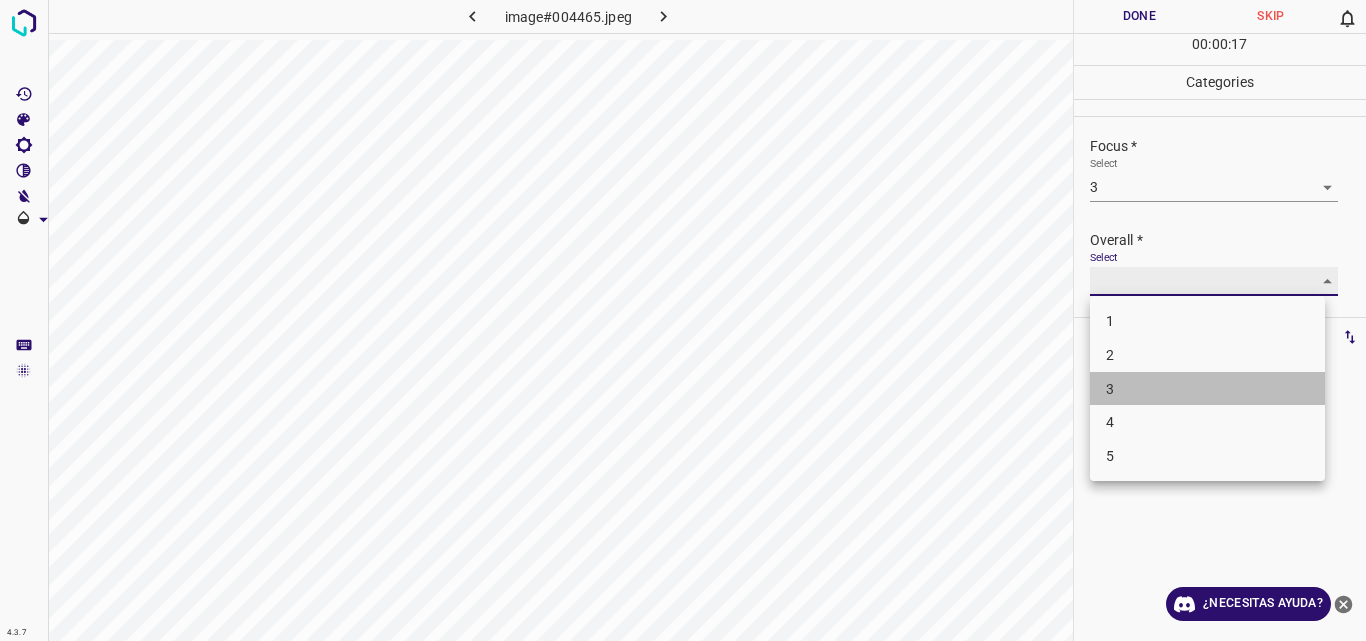 type on "3" 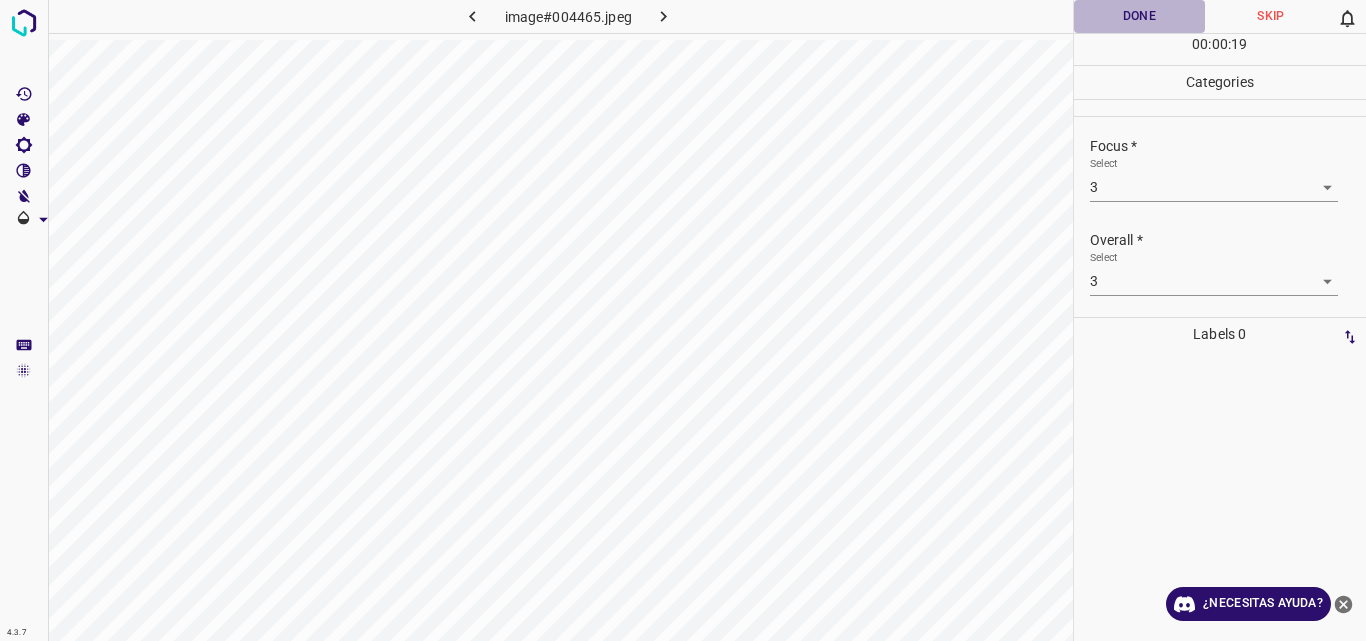 click on "Done" at bounding box center [1140, 16] 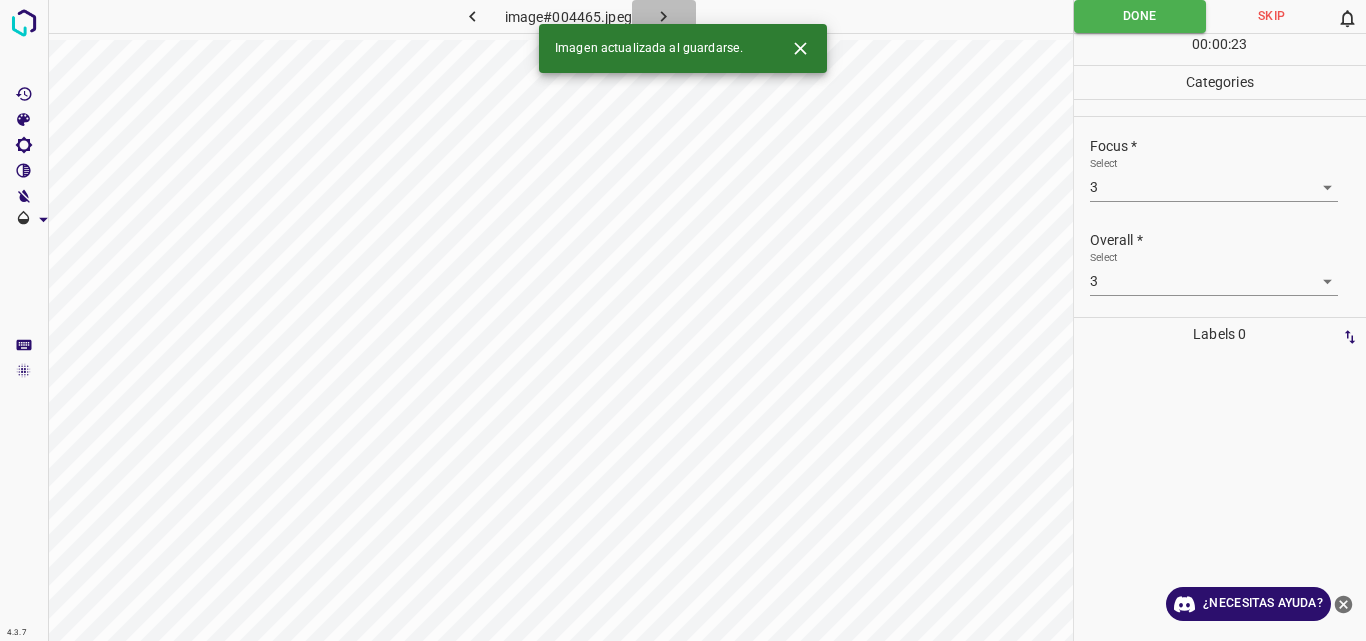 click 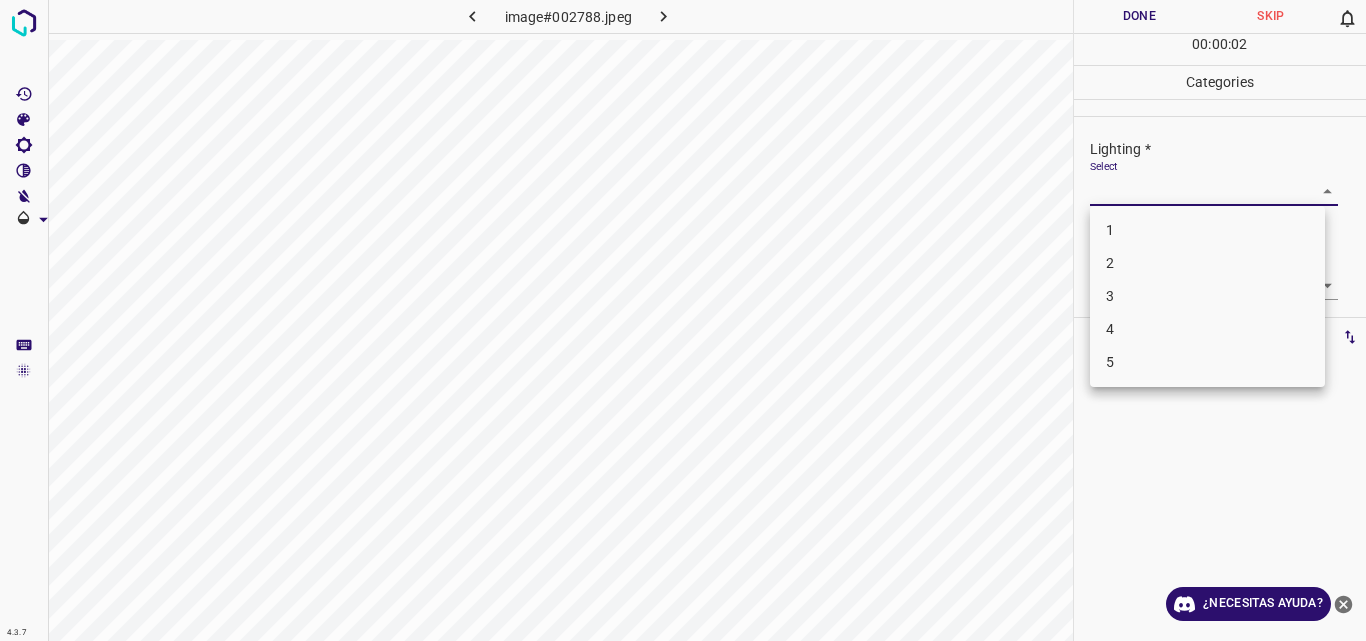 click on "4.3.7 image#002788.jpeg Done Skip 0 00   : 00   : 02   Categories Lighting *  Select ​ Focus *  Select ​ Overall *  Select ​ Labels   0 Categories 1 Lighting 2 Focus 3 Overall Tools Space Change between modes (Draw & Edit) I Auto labeling R Restore zoom M Zoom in N Zoom out Delete Delete selecte label Filters Z Restore filters X Saturation filter C Brightness filter V Contrast filter B Gray scale filter General O Download ¿Necesitas ayuda? Original text Rate this translation Your feedback will be used to help improve Google Translate - Texto - Esconder - Borrar 1 2 3 4 5" at bounding box center (683, 320) 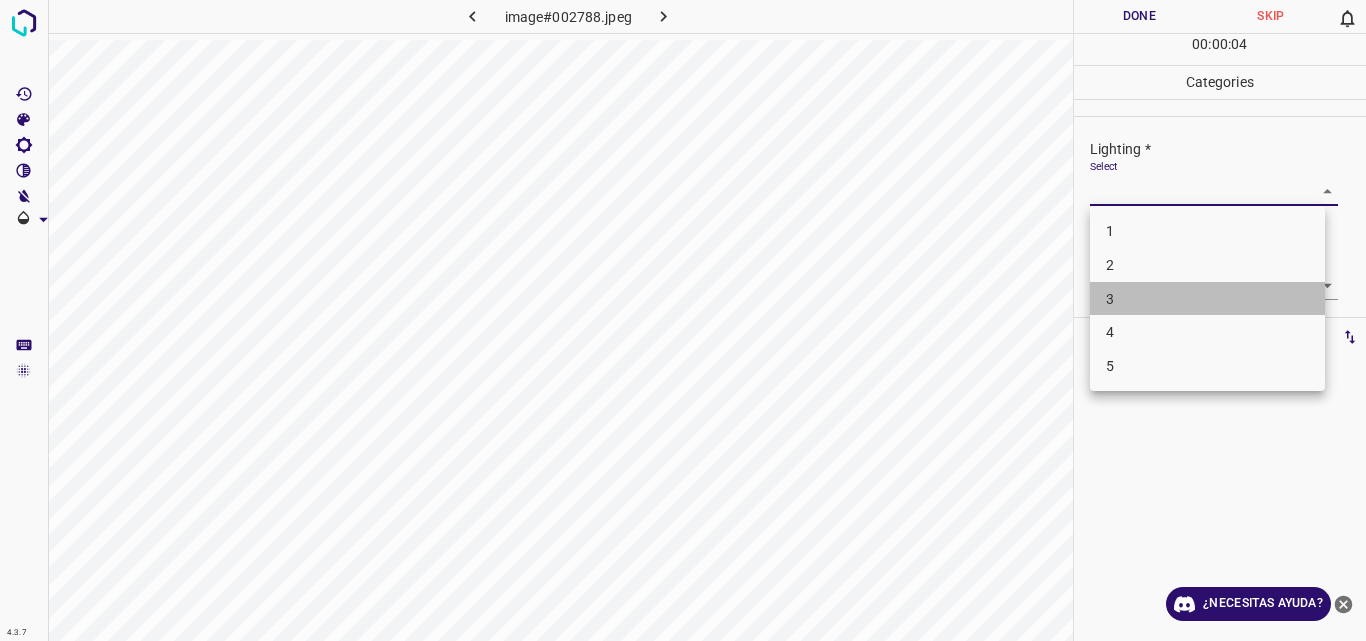 click on "3" at bounding box center [1207, 299] 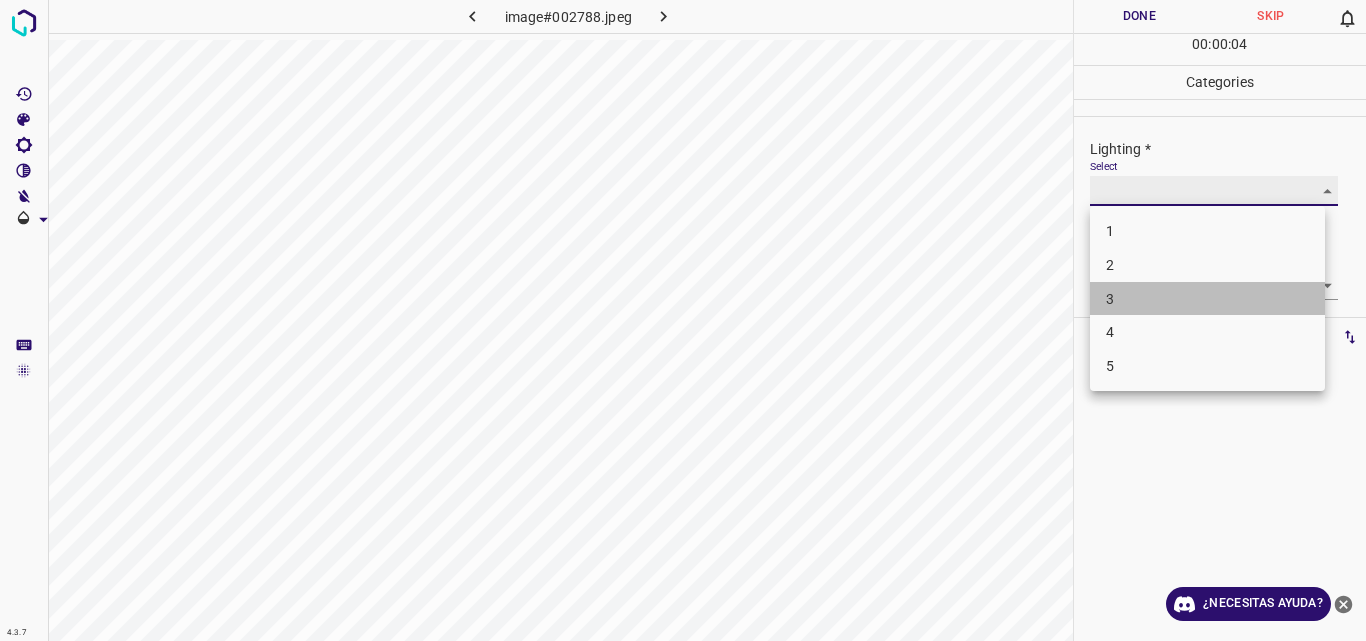 type on "3" 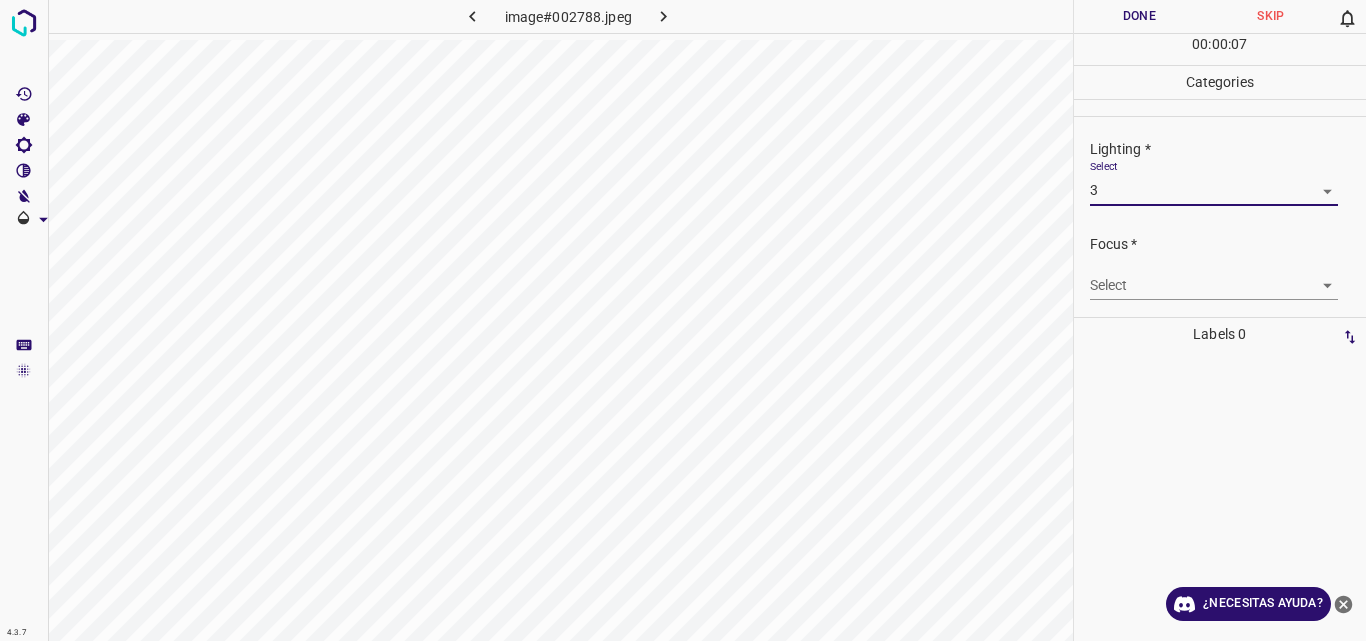 click on "4.3.7 image#002788.jpeg Done Skip 0 00   : 00   : 07   Categories Lighting *  Select 3 3 Focus *  Select ​ Overall *  Select ​ Labels   0 Categories 1 Lighting 2 Focus 3 Overall Tools Space Change between modes (Draw & Edit) I Auto labeling R Restore zoom M Zoom in N Zoom out Delete Delete selecte label Filters Z Restore filters X Saturation filter C Brightness filter V Contrast filter B Gray scale filter General O Download ¿Necesitas ayuda? Original text Rate this translation Your feedback will be used to help improve Google Translate - Texto - Esconder - Borrar" at bounding box center (683, 320) 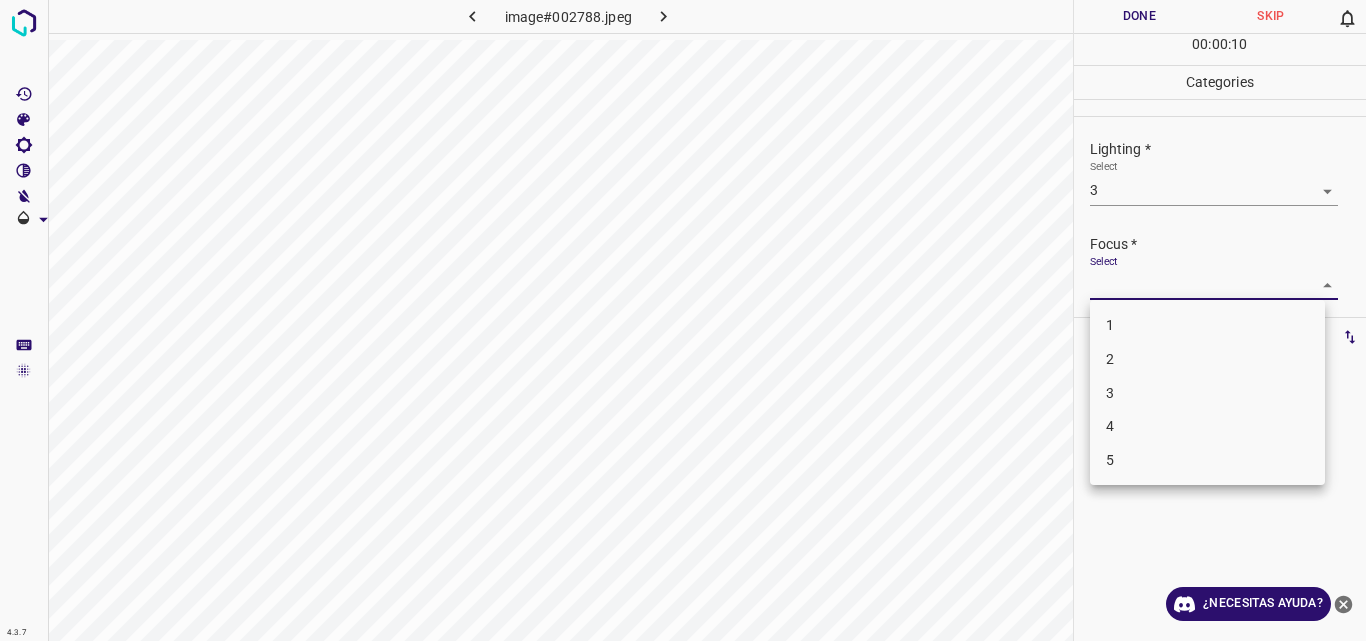 click on "3" at bounding box center [1207, 393] 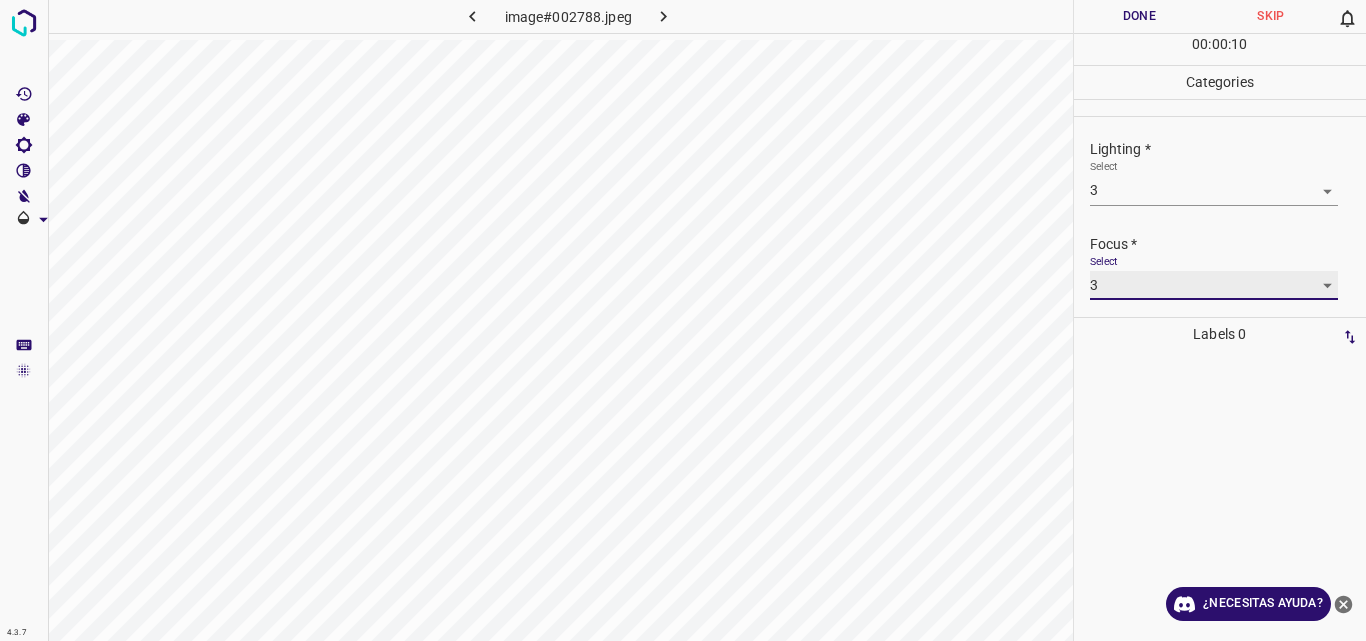 type on "3" 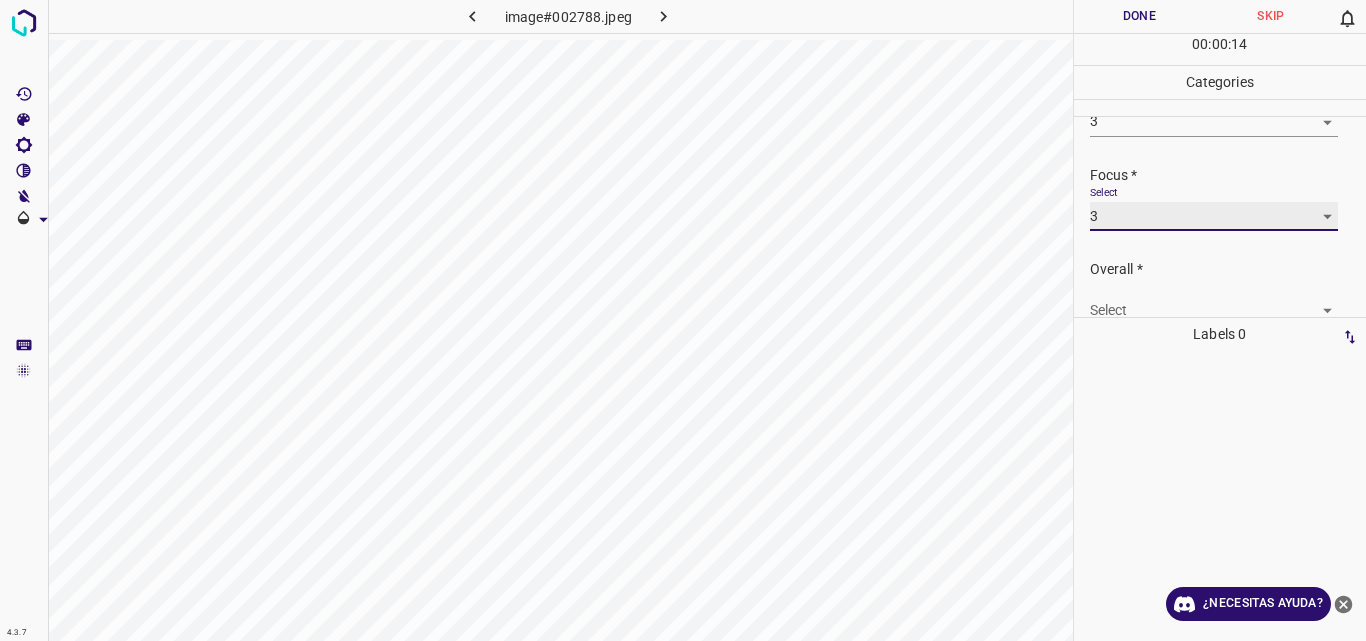 scroll, scrollTop: 98, scrollLeft: 0, axis: vertical 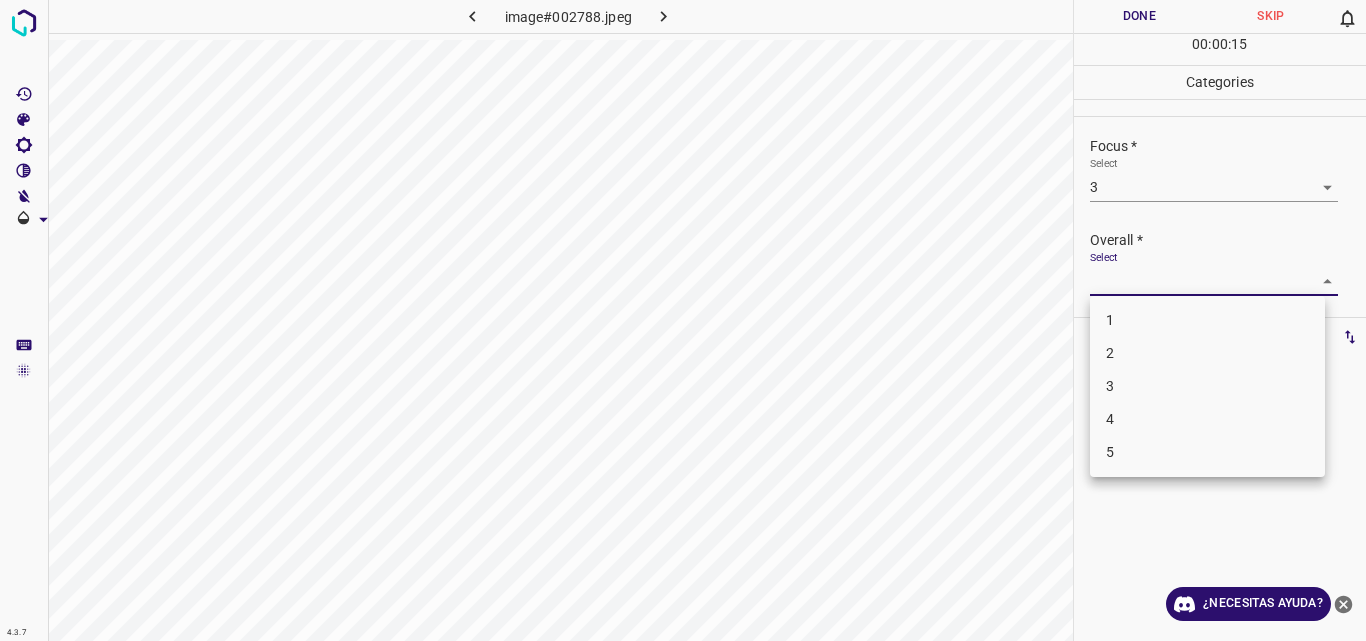 click on "4.3.7 image#002788.jpeg Done Skip 0 00   : 00   : 15   Categories Lighting *  Select 3 3 Focus *  Select 3 3 Overall *  Select ​ Labels   0 Categories 1 Lighting 2 Focus 3 Overall Tools Space Change between modes (Draw & Edit) I Auto labeling R Restore zoom M Zoom in N Zoom out Delete Delete selecte label Filters Z Restore filters X Saturation filter C Brightness filter V Contrast filter B Gray scale filter General O Download ¿Necesitas ayuda? Original text Rate this translation Your feedback will be used to help improve Google Translate - Texto - Esconder - Borrar 1 2 3 4 5" at bounding box center [683, 320] 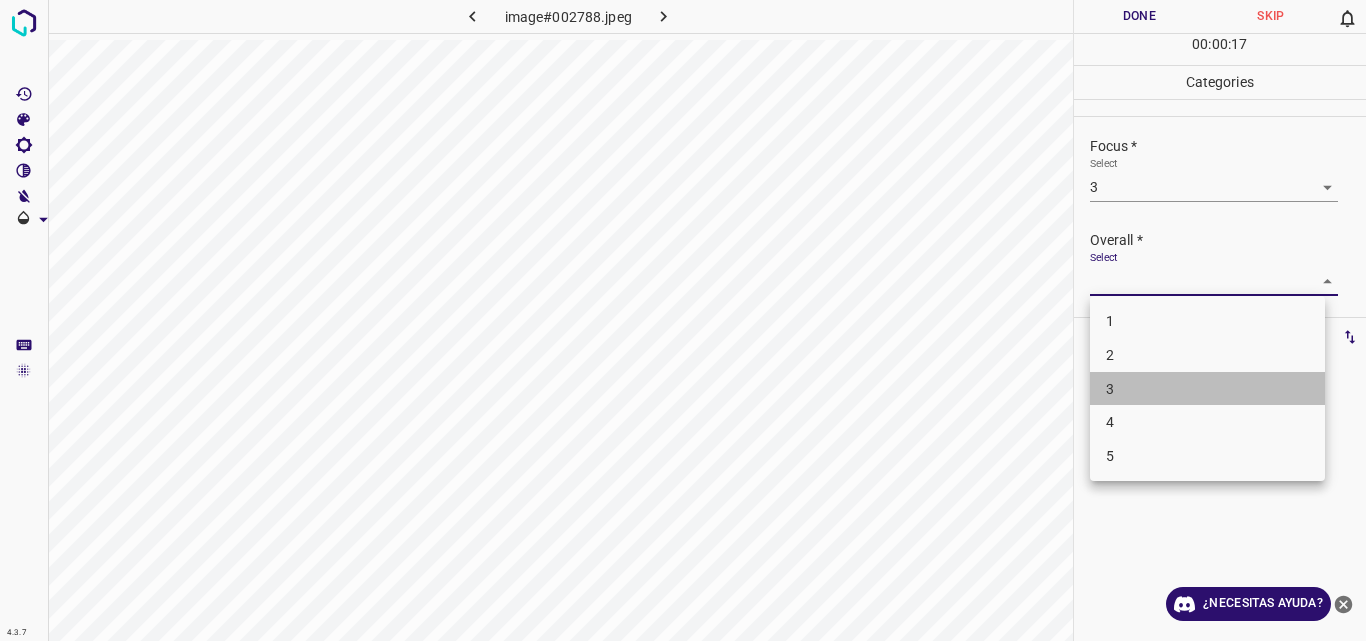 click on "3" at bounding box center (1207, 389) 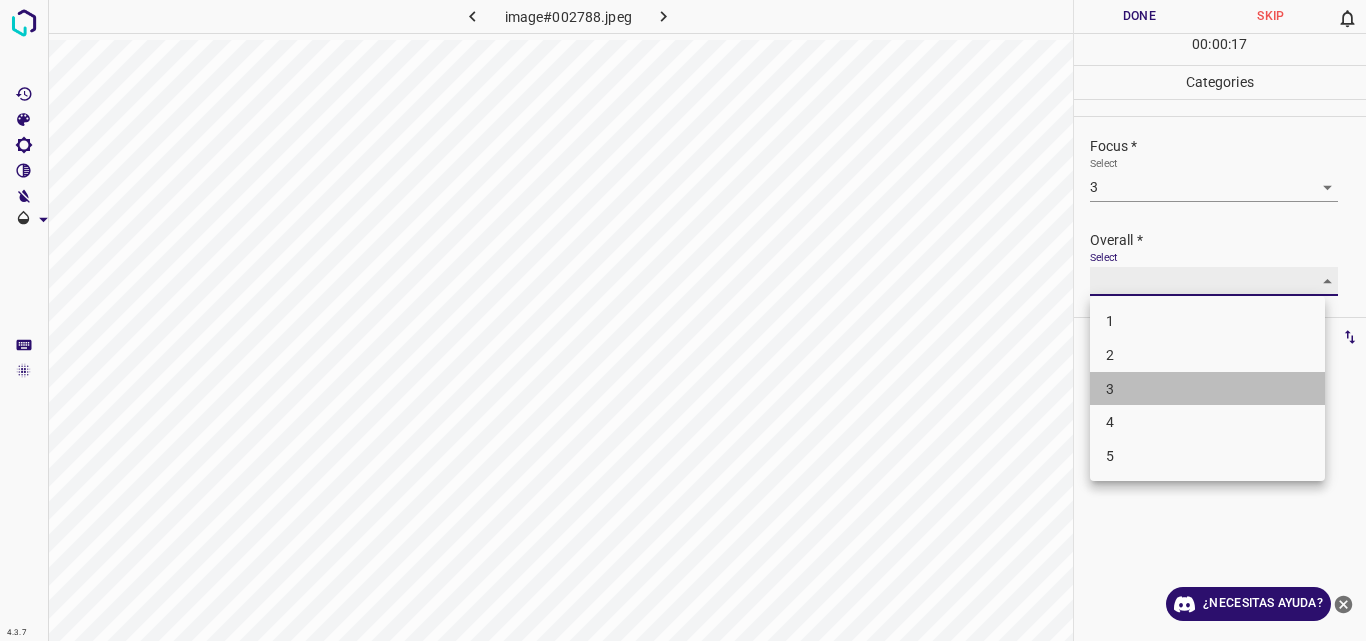 type on "3" 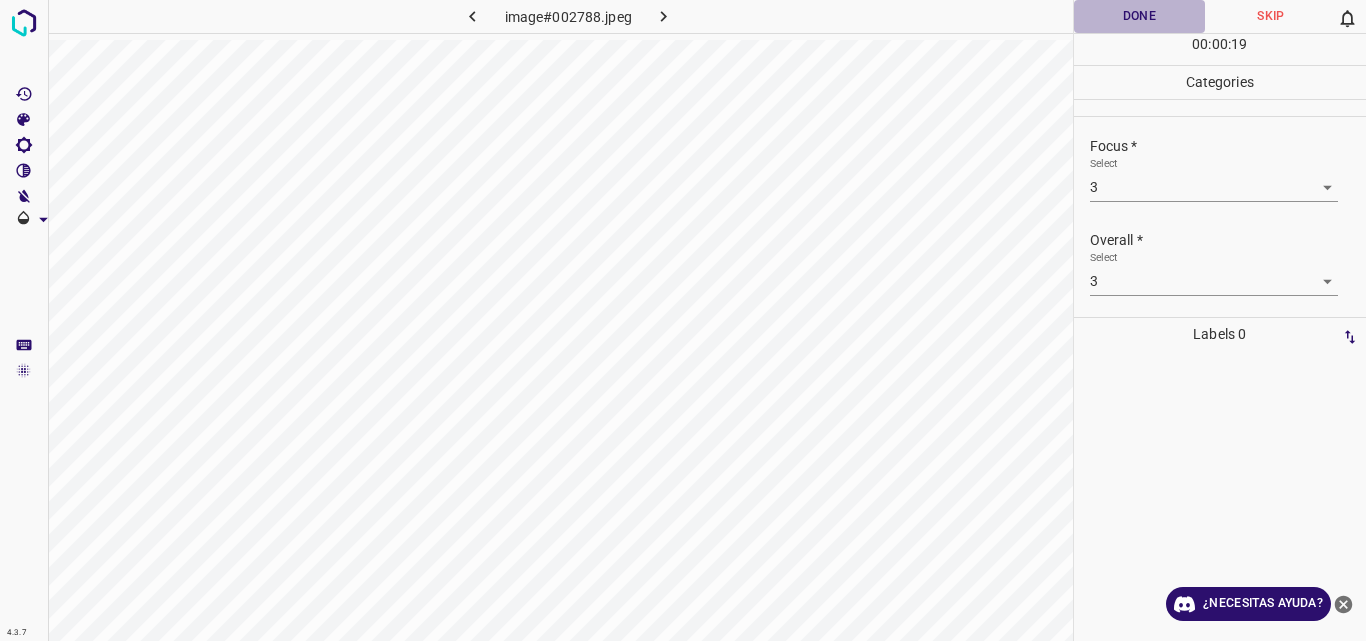 click on "Done" at bounding box center [1140, 16] 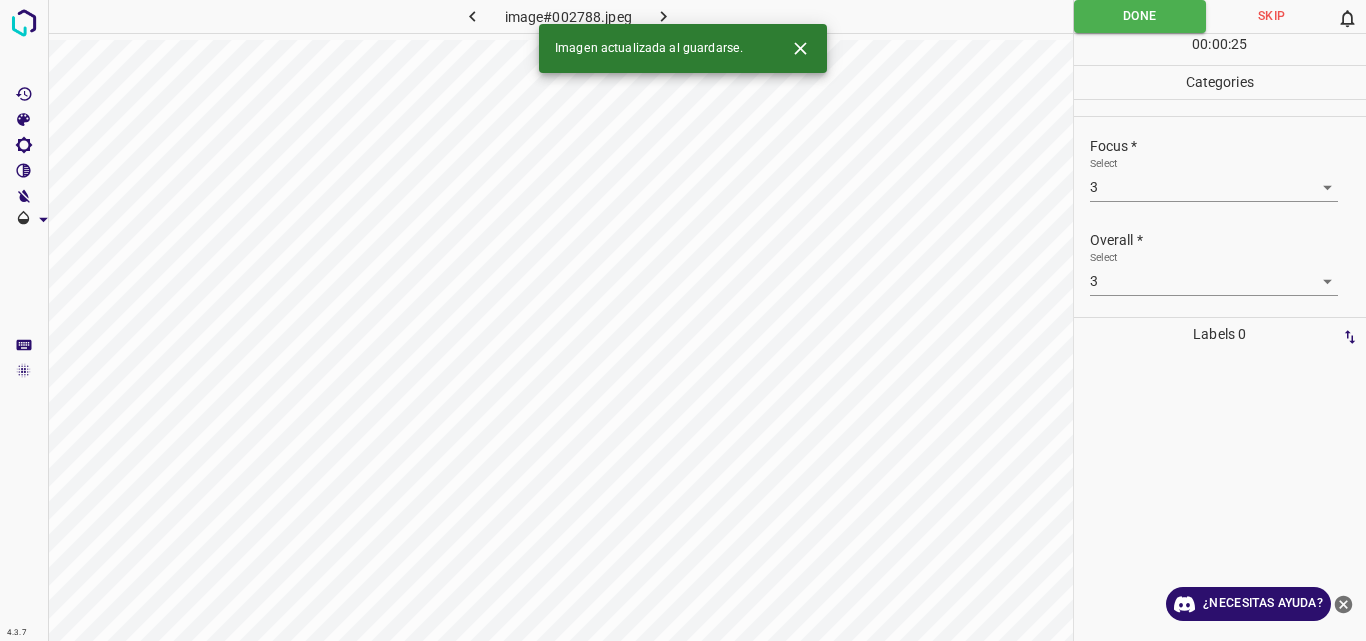 click 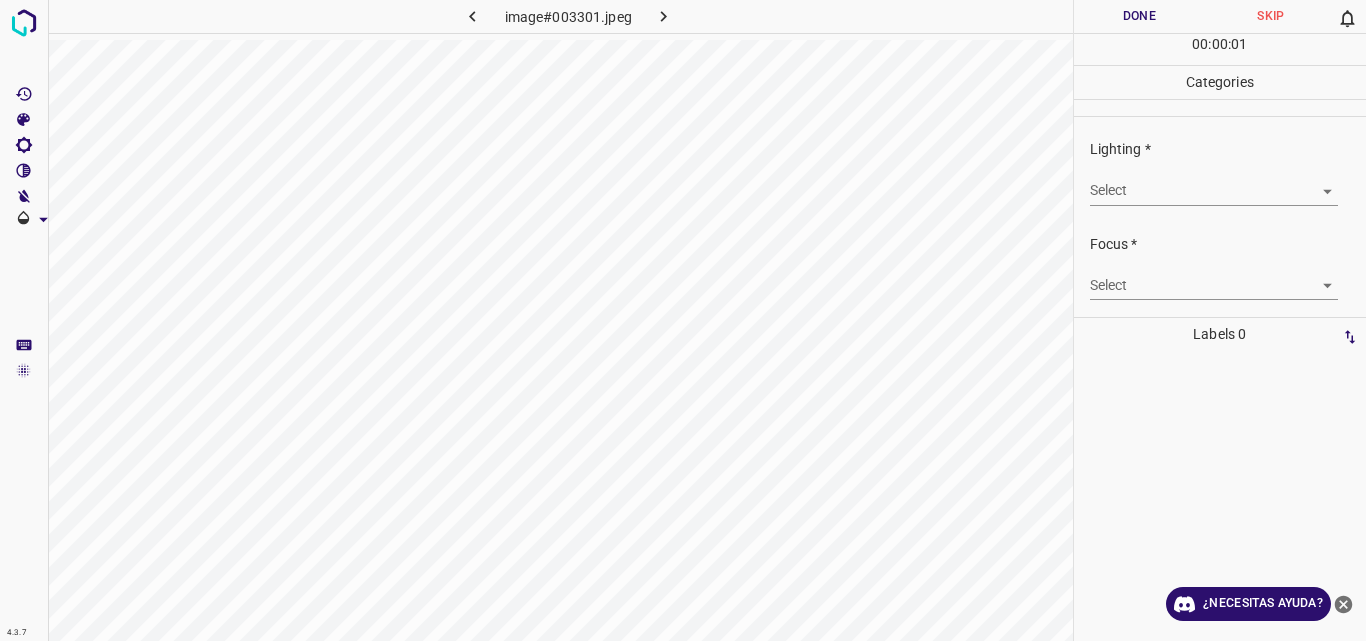 click on "4.3.7 image#003301.jpeg Done Skip 0 00   : 00   : 01   Categories Lighting *  Select ​ Focus *  Select ​ Overall *  Select ​ Labels   0 Categories 1 Lighting 2 Focus 3 Overall Tools Space Change between modes (Draw & Edit) I Auto labeling R Restore zoom M Zoom in N Zoom out Delete Delete selecte label Filters Z Restore filters X Saturation filter C Brightness filter V Contrast filter B Gray scale filter General O Download ¿Necesitas ayuda? Original text Rate this translation Your feedback will be used to help improve Google Translate - Texto - Esconder - Borrar" at bounding box center (683, 320) 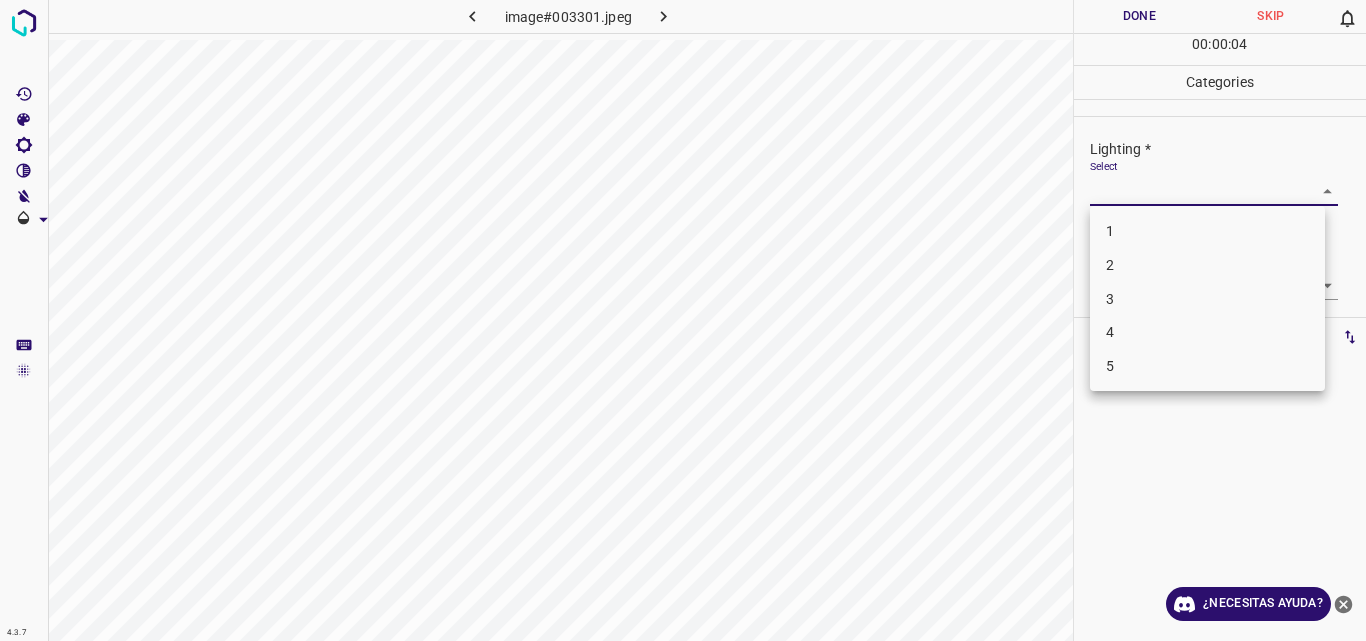 click on "3" at bounding box center (1207, 299) 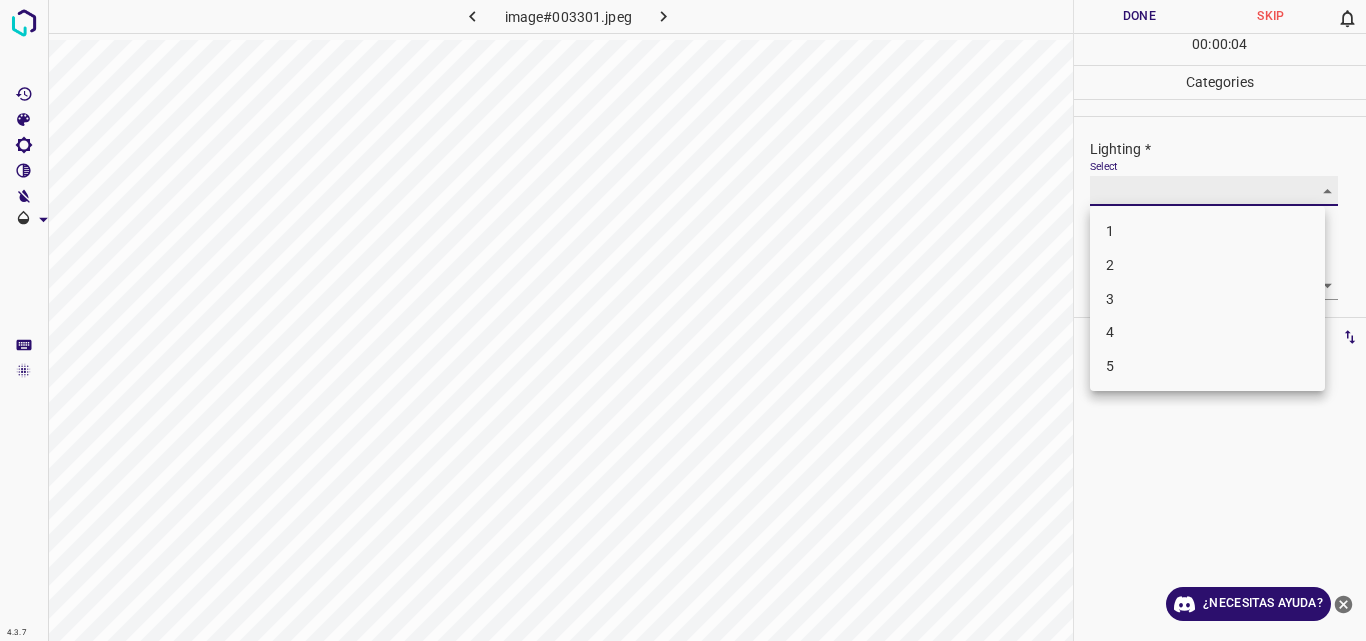 type on "3" 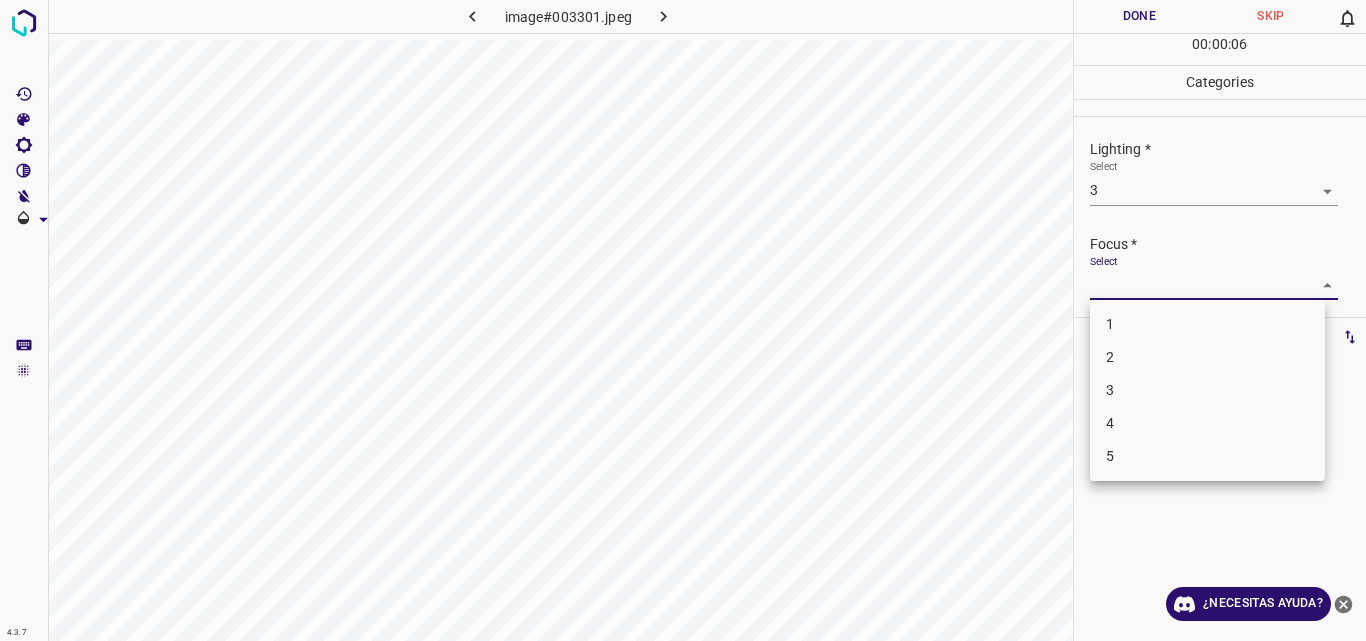 click on "4.3.7 image#003301.jpeg Done Skip 0 00   : 00   : 06   Categories Lighting *  Select 3 3 Focus *  Select ​ Overall *  Select ​ Labels   0 Categories 1 Lighting 2 Focus 3 Overall Tools Space Change between modes (Draw & Edit) I Auto labeling R Restore zoom M Zoom in N Zoom out Delete Delete selecte label Filters Z Restore filters X Saturation filter C Brightness filter V Contrast filter B Gray scale filter General O Download ¿Necesitas ayuda? Original text Rate this translation Your feedback will be used to help improve Google Translate - Texto - Esconder - Borrar 1 2 3 4 5" at bounding box center [683, 320] 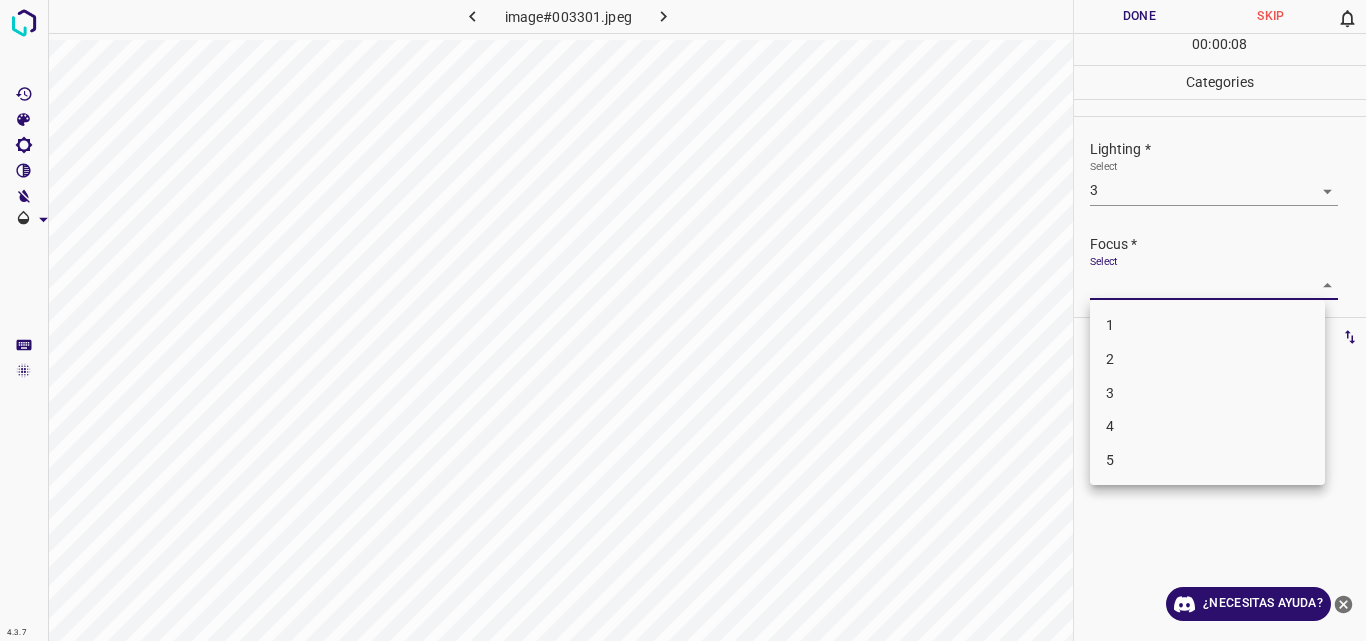 click on "4" at bounding box center (1207, 426) 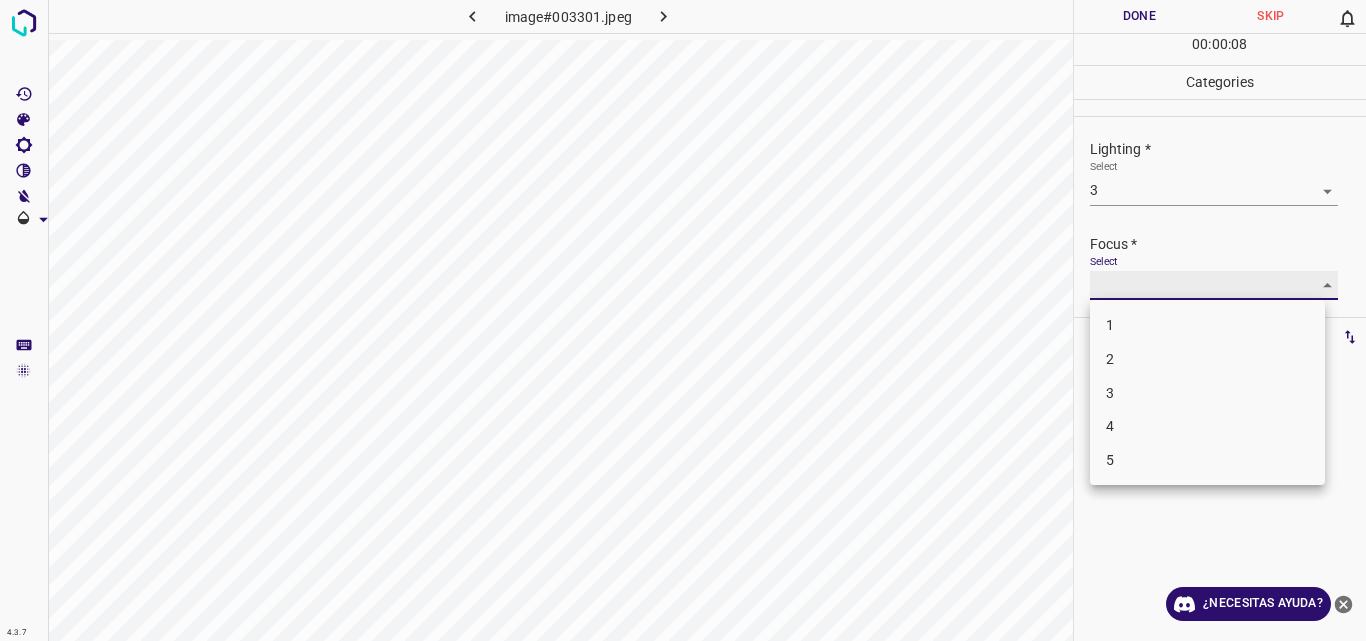 type on "4" 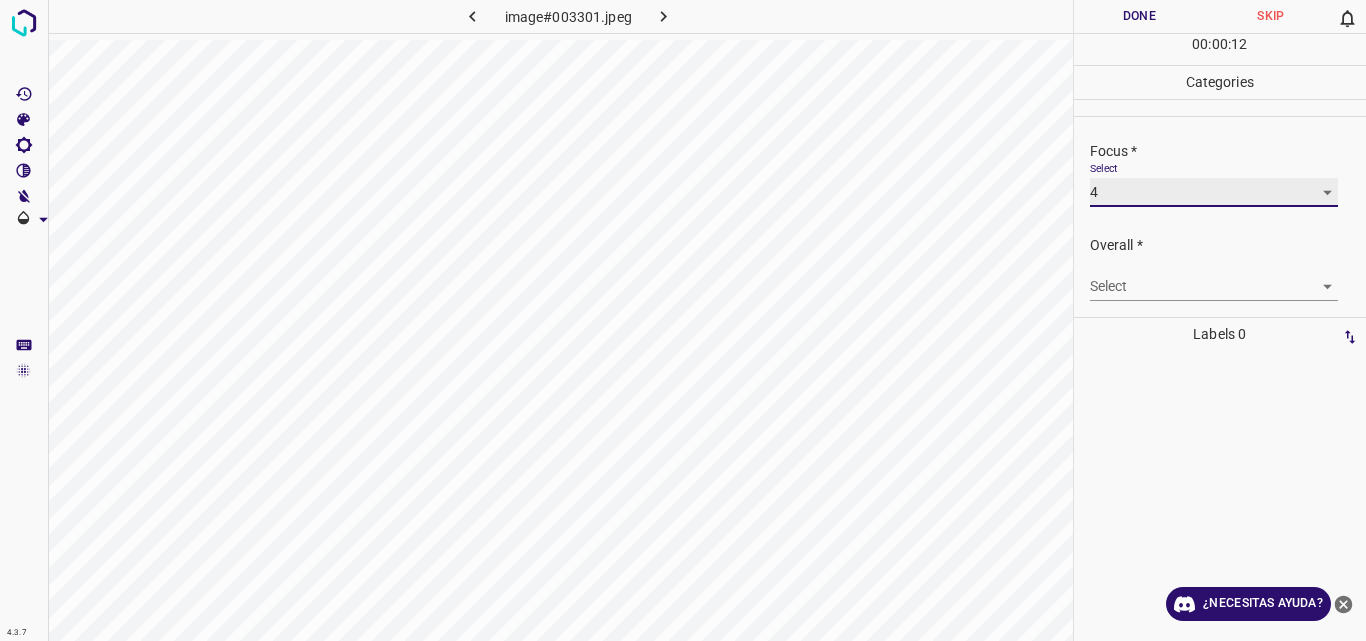 scroll, scrollTop: 98, scrollLeft: 0, axis: vertical 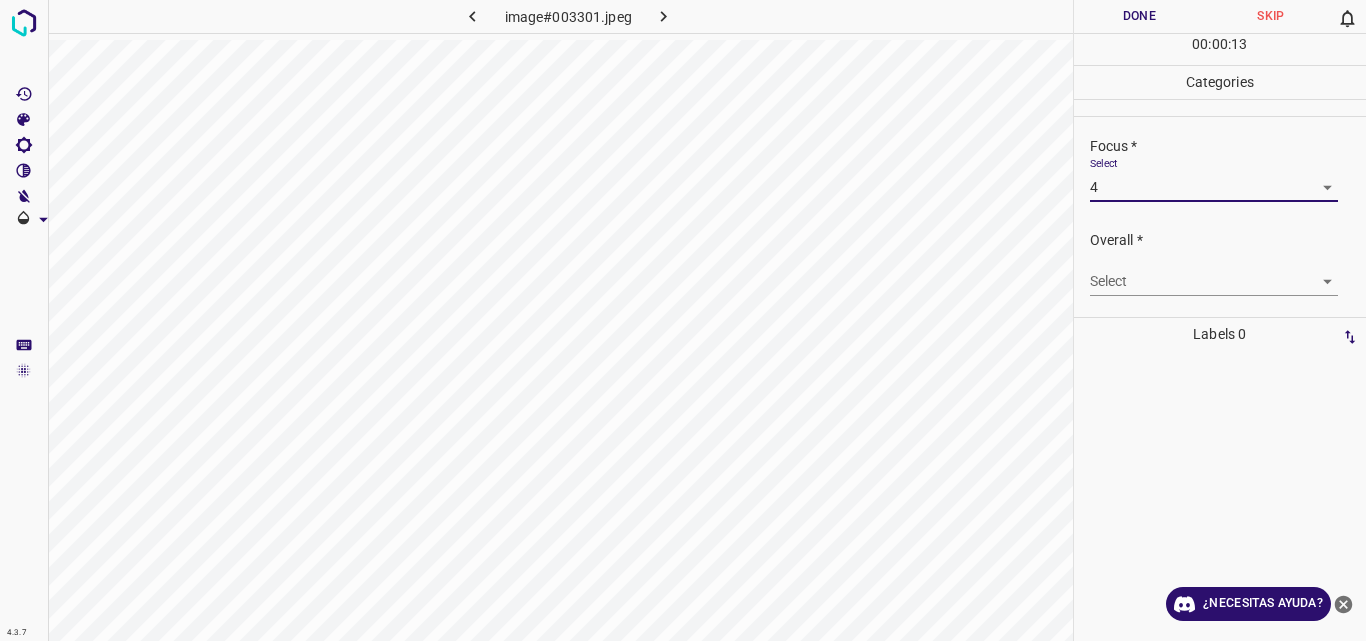 click on "4.3.7 image#003301.jpeg Done Skip 0 00   : 00   : 13   Categories Lighting *  Select 3 3 Focus *  Select 4 4 Overall *  Select ​ Labels   0 Categories 1 Lighting 2 Focus 3 Overall Tools Space Change between modes (Draw & Edit) I Auto labeling R Restore zoom M Zoom in N Zoom out Delete Delete selecte label Filters Z Restore filters X Saturation filter C Brightness filter V Contrast filter B Gray scale filter General O Download ¿Necesitas ayuda? Original text Rate this translation Your feedback will be used to help improve Google Translate - Texto - Esconder - Borrar" at bounding box center [683, 320] 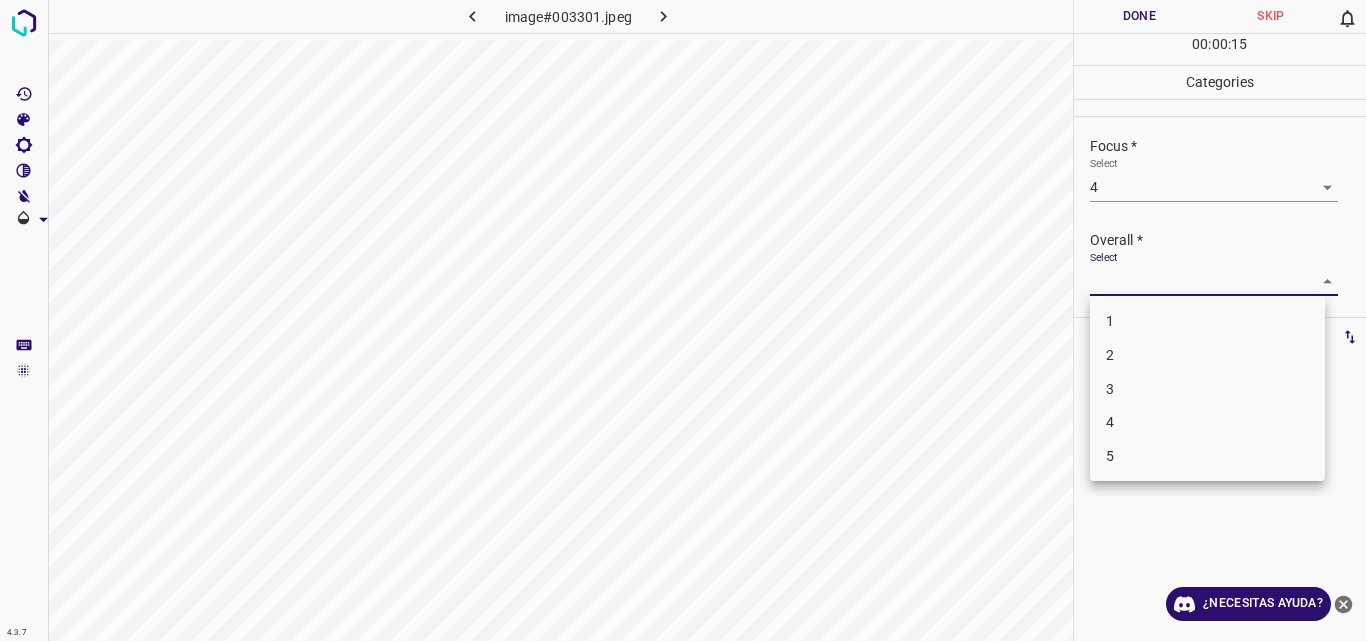 click on "3" at bounding box center [1207, 389] 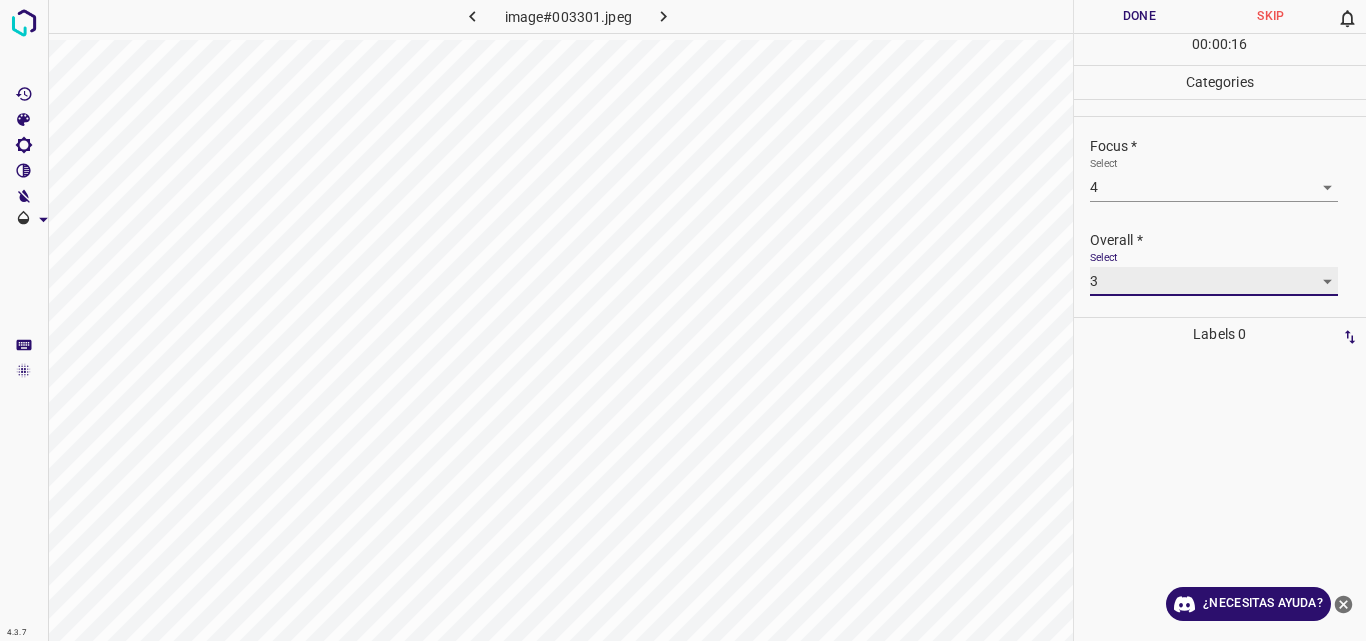 type on "3" 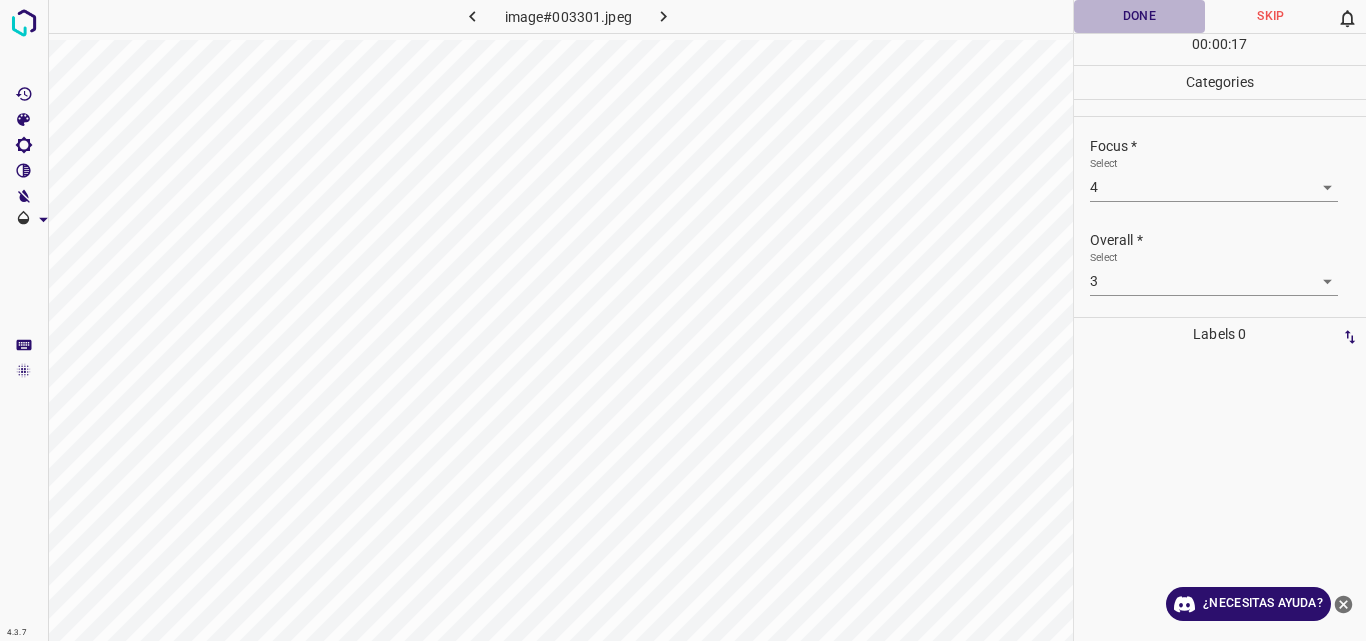 click on "Done" at bounding box center [1140, 16] 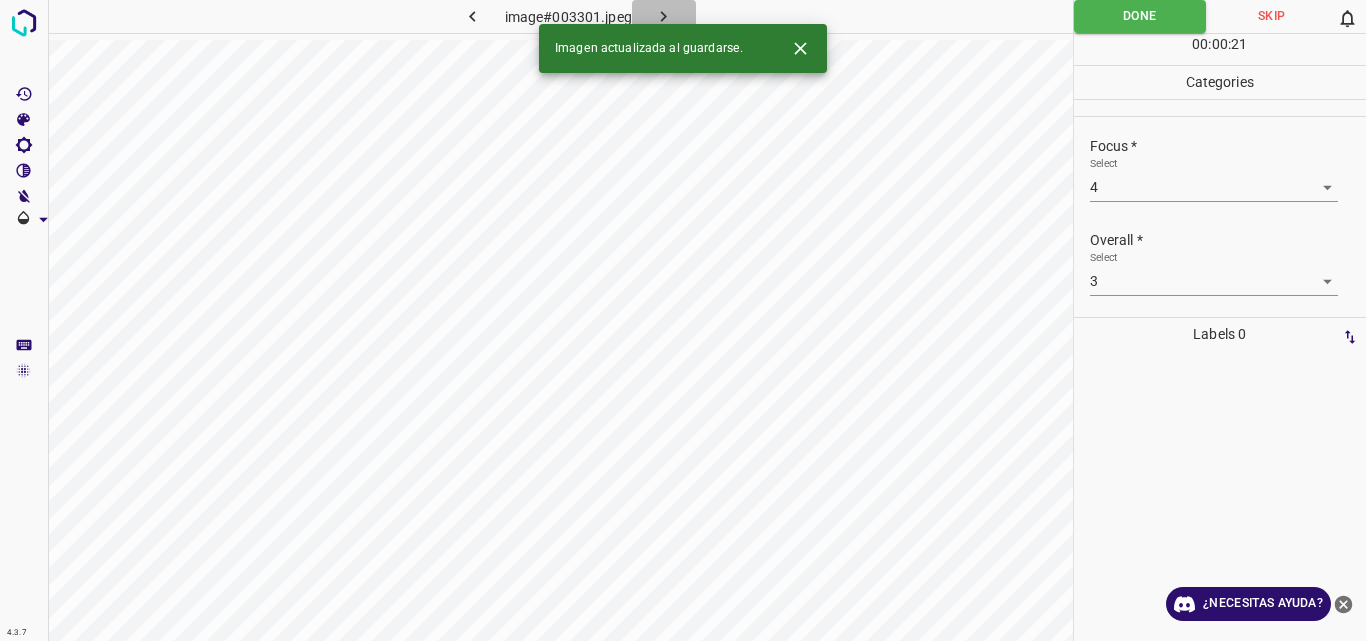 click 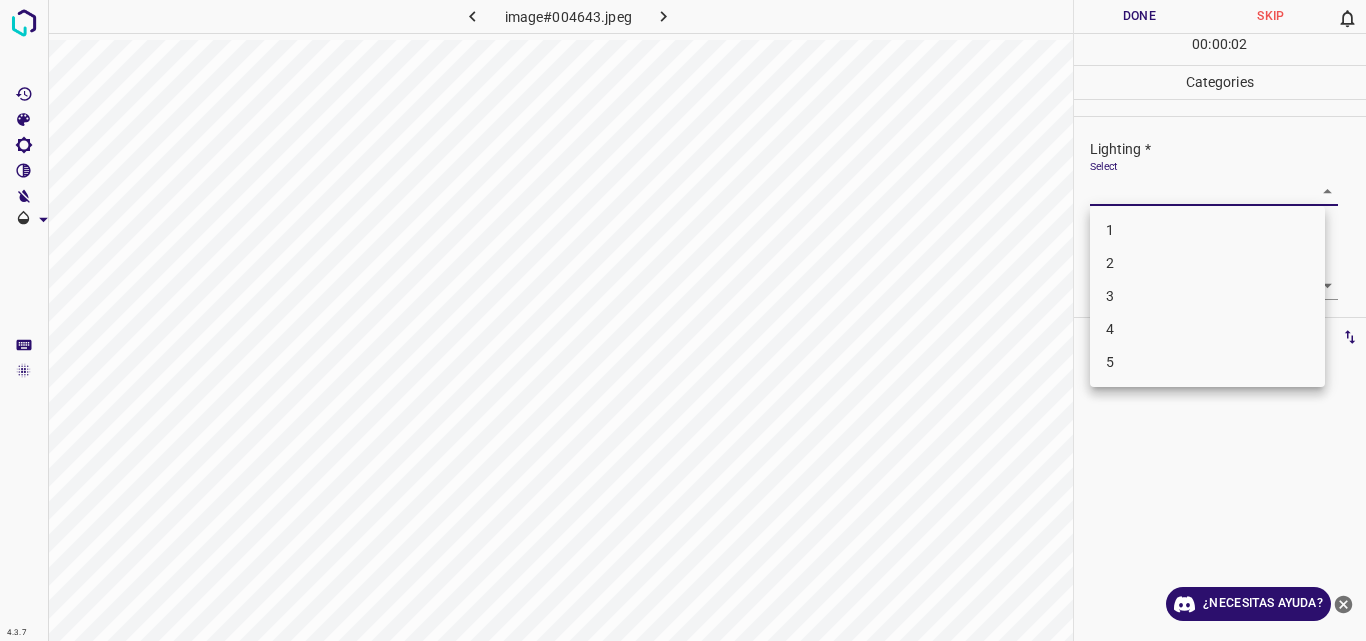 click on "4.3.7 image#004643.jpeg Done Skip 0 00   : 00   : 02   Categories Lighting *  Select ​ Focus *  Select ​ Overall *  Select ​ Labels   0 Categories 1 Lighting 2 Focus 3 Overall Tools Space Change between modes (Draw & Edit) I Auto labeling R Restore zoom M Zoom in N Zoom out Delete Delete selecte label Filters Z Restore filters X Saturation filter C Brightness filter V Contrast filter B Gray scale filter General O Download ¿Necesitas ayuda? Original text Rate this translation Your feedback will be used to help improve Google Translate - Texto - Esconder - Borrar 1 2 3 4 5" at bounding box center [683, 320] 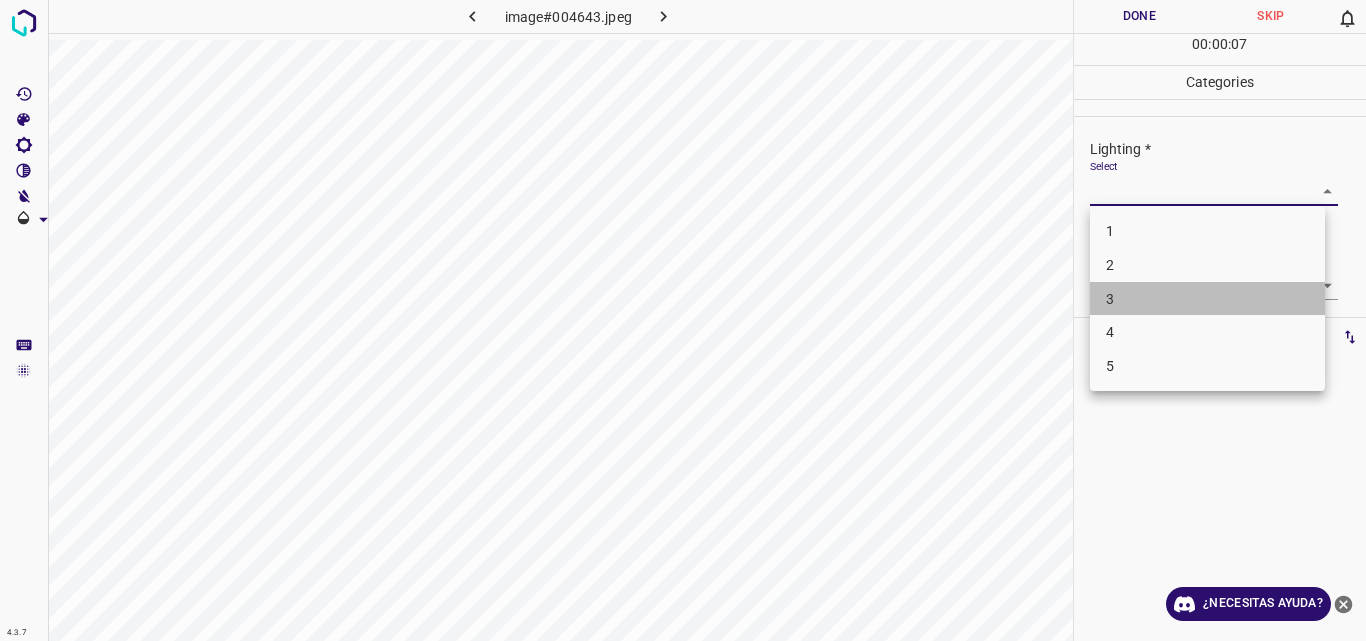 click on "3" at bounding box center [1207, 299] 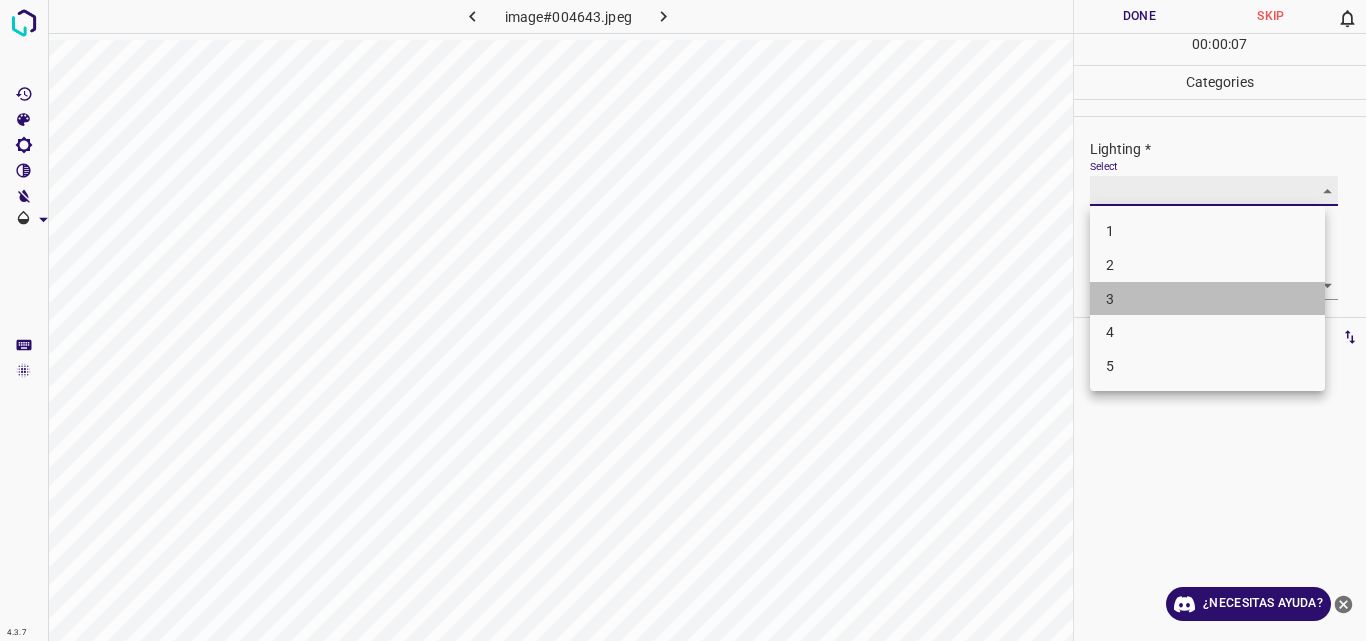 type on "3" 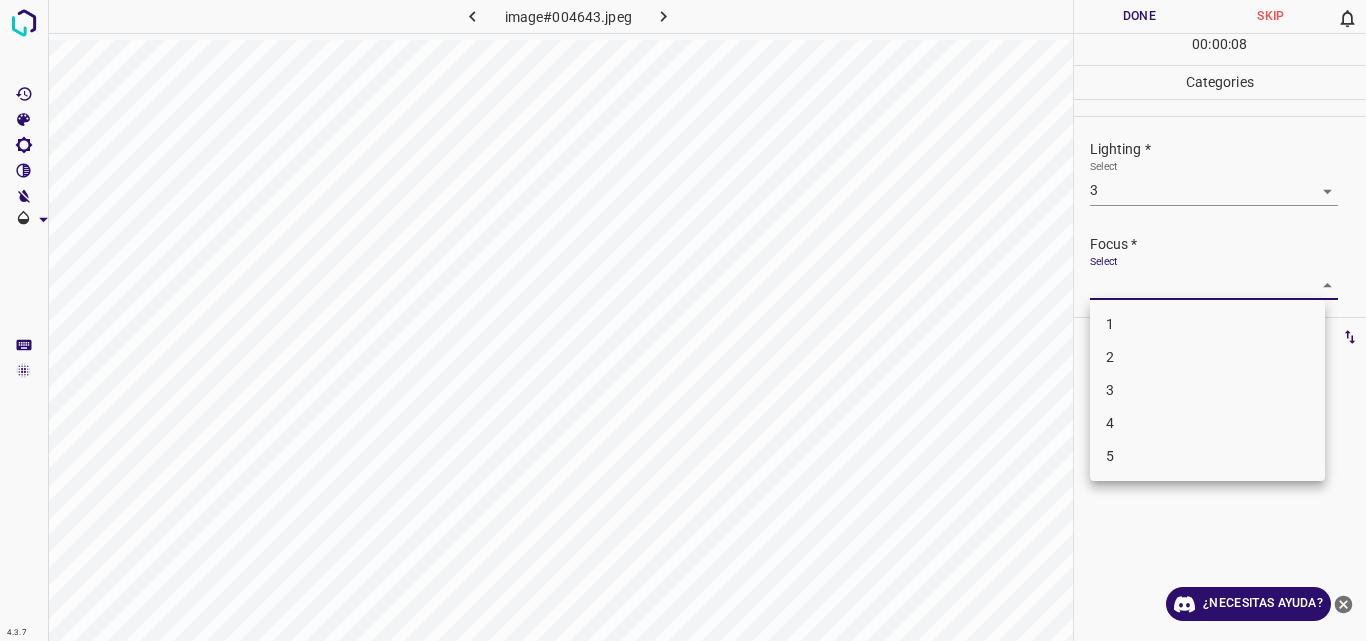 click on "4.3.7 image#004643.jpeg Done Skip 0 00   : 00   : 08   Categories Lighting *  Select 3 3 Focus *  Select ​ Overall *  Select ​ Labels   0 Categories 1 Lighting 2 Focus 3 Overall Tools Space Change between modes (Draw & Edit) I Auto labeling R Restore zoom M Zoom in N Zoom out Delete Delete selecte label Filters Z Restore filters X Saturation filter C Brightness filter V Contrast filter B Gray scale filter General O Download ¿Necesitas ayuda? Original text Rate this translation Your feedback will be used to help improve Google Translate - Texto - Esconder - Borrar 1 2 3 4 5" at bounding box center (683, 320) 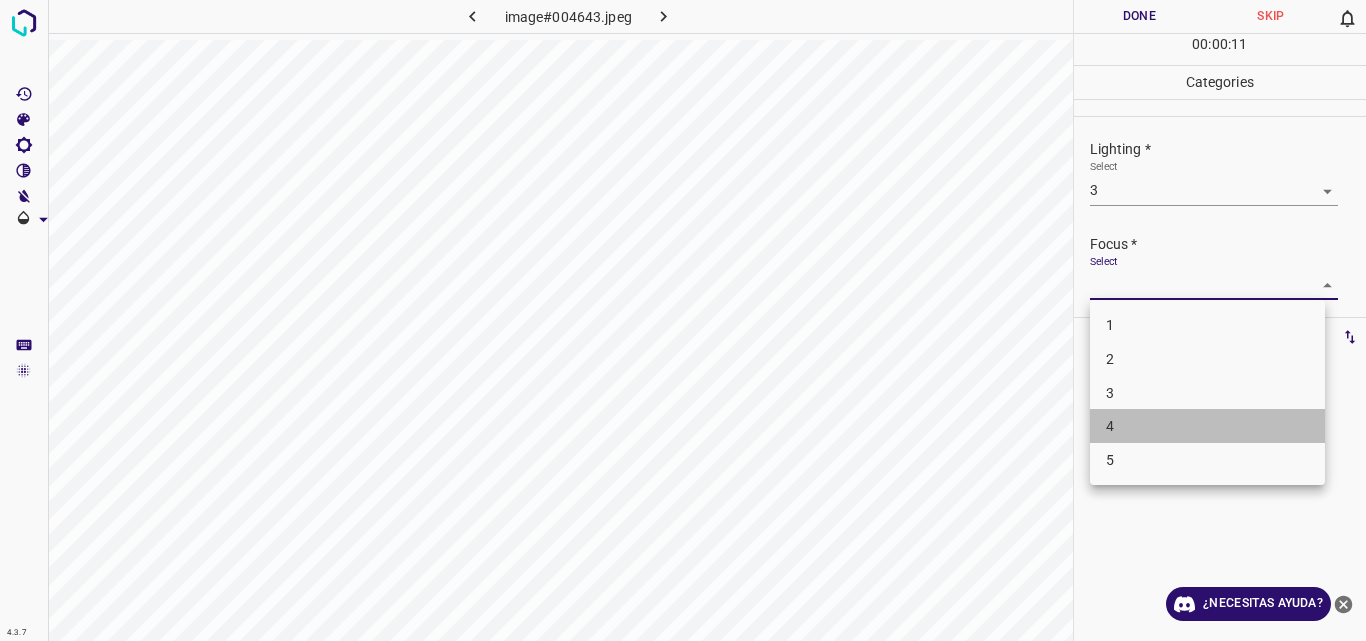 click on "4" at bounding box center (1207, 426) 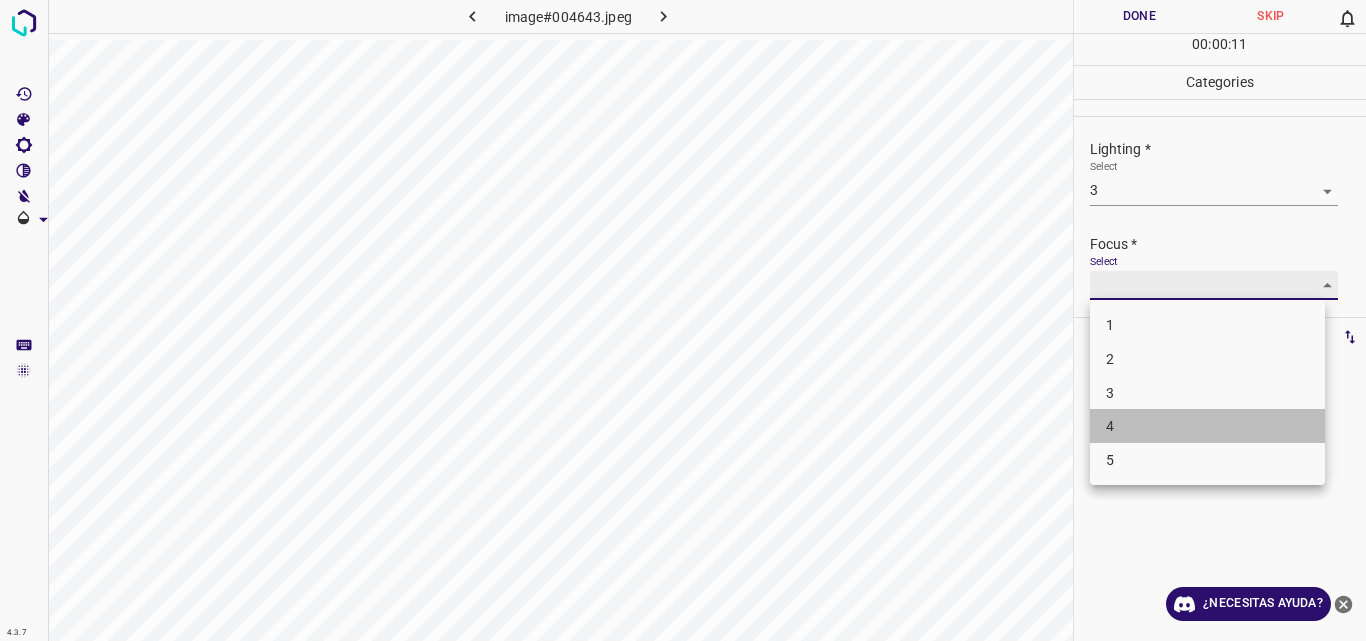 type on "4" 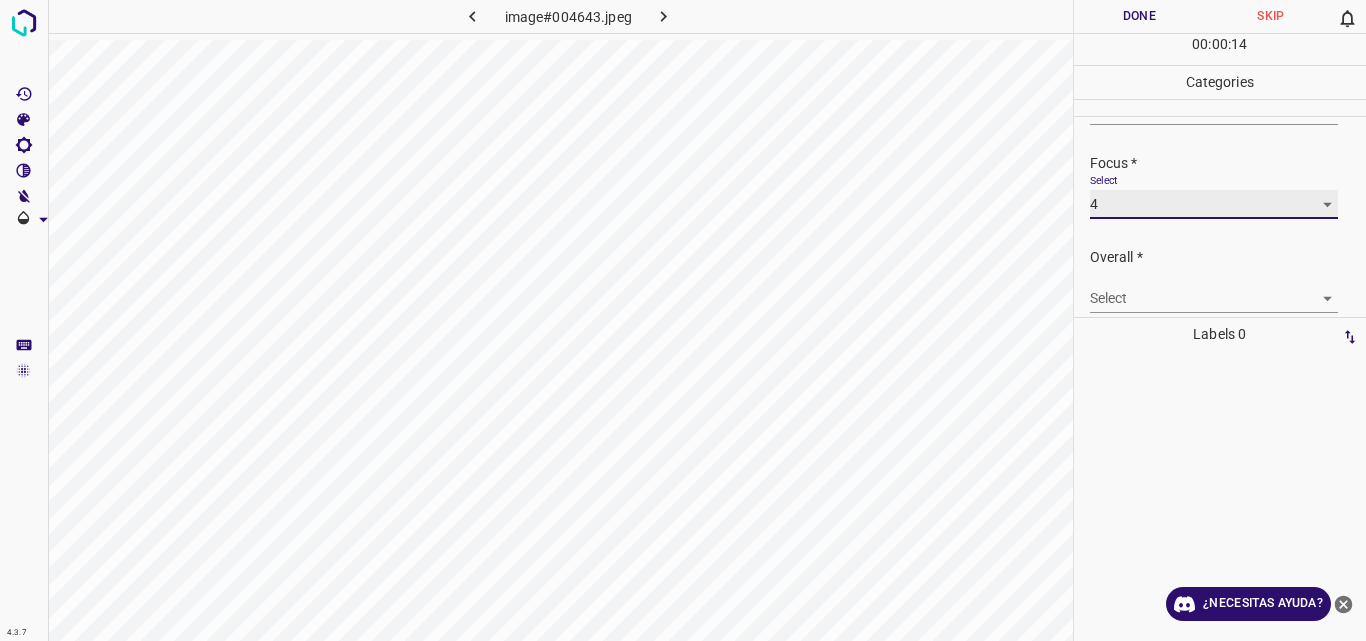 scroll, scrollTop: 98, scrollLeft: 0, axis: vertical 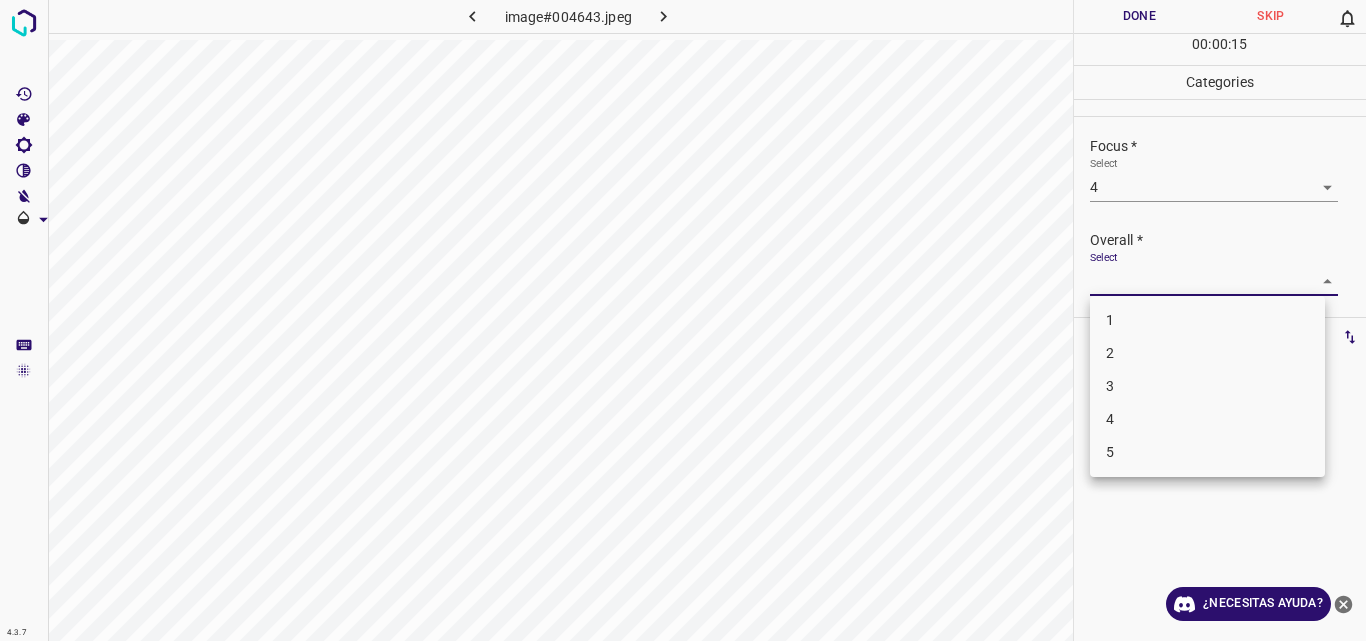 click on "4.3.7 image#004643.jpeg Done Skip 0 00   : 00   : 15   Categories Lighting *  Select 3 3 Focus *  Select 4 4 Overall *  Select ​ Labels   0 Categories 1 Lighting 2 Focus 3 Overall Tools Space Change between modes (Draw & Edit) I Auto labeling R Restore zoom M Zoom in N Zoom out Delete Delete selecte label Filters Z Restore filters X Saturation filter C Brightness filter V Contrast filter B Gray scale filter General O Download ¿Necesitas ayuda? Original text Rate this translation Your feedback will be used to help improve Google Translate - Texto - Esconder - Borrar 1 2 3 4 5" at bounding box center [683, 320] 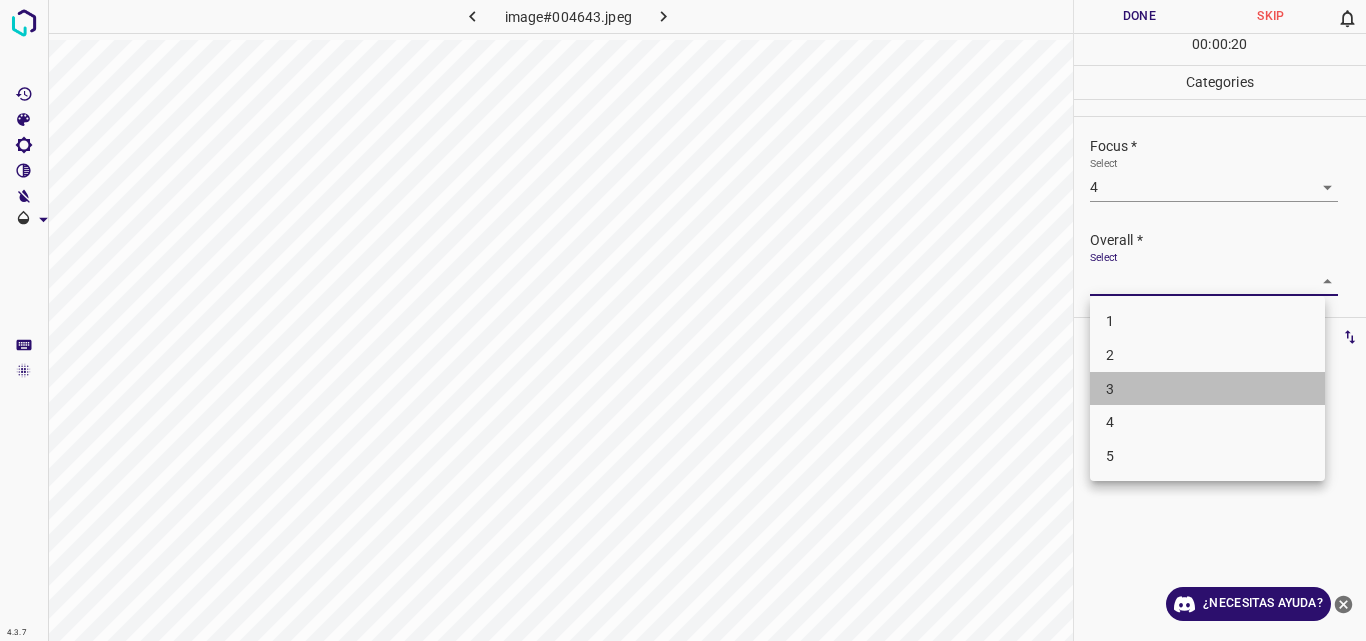 click on "3" at bounding box center [1207, 389] 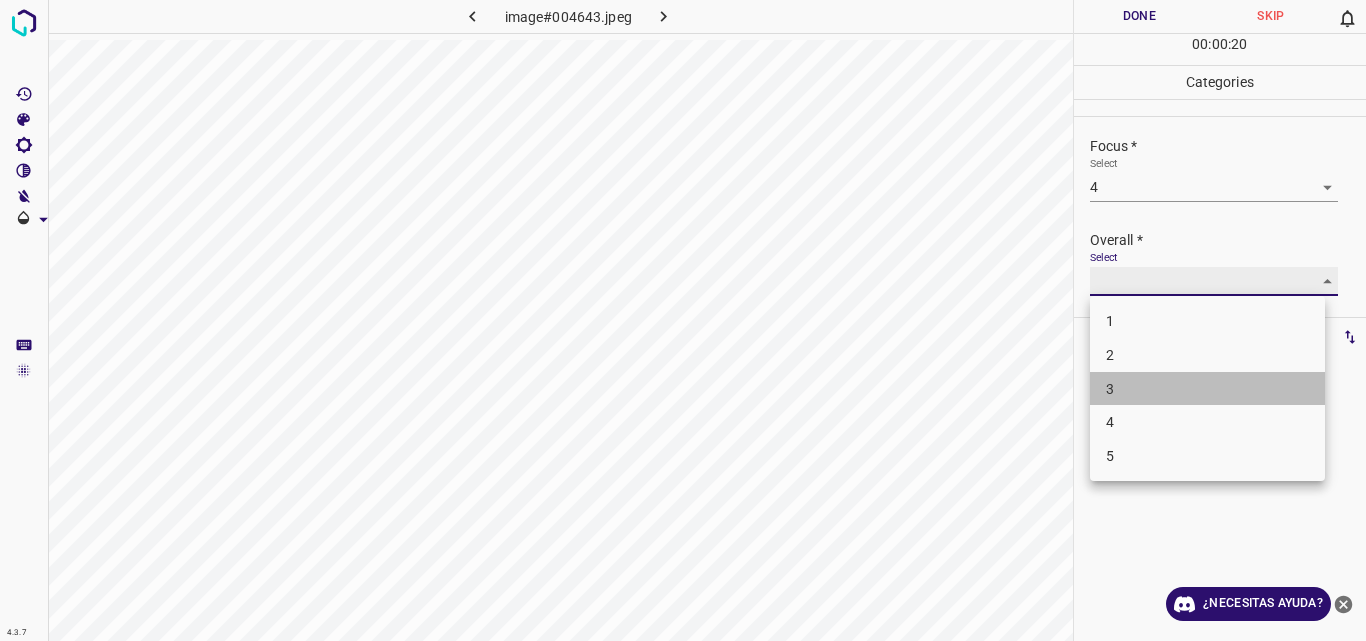 type on "3" 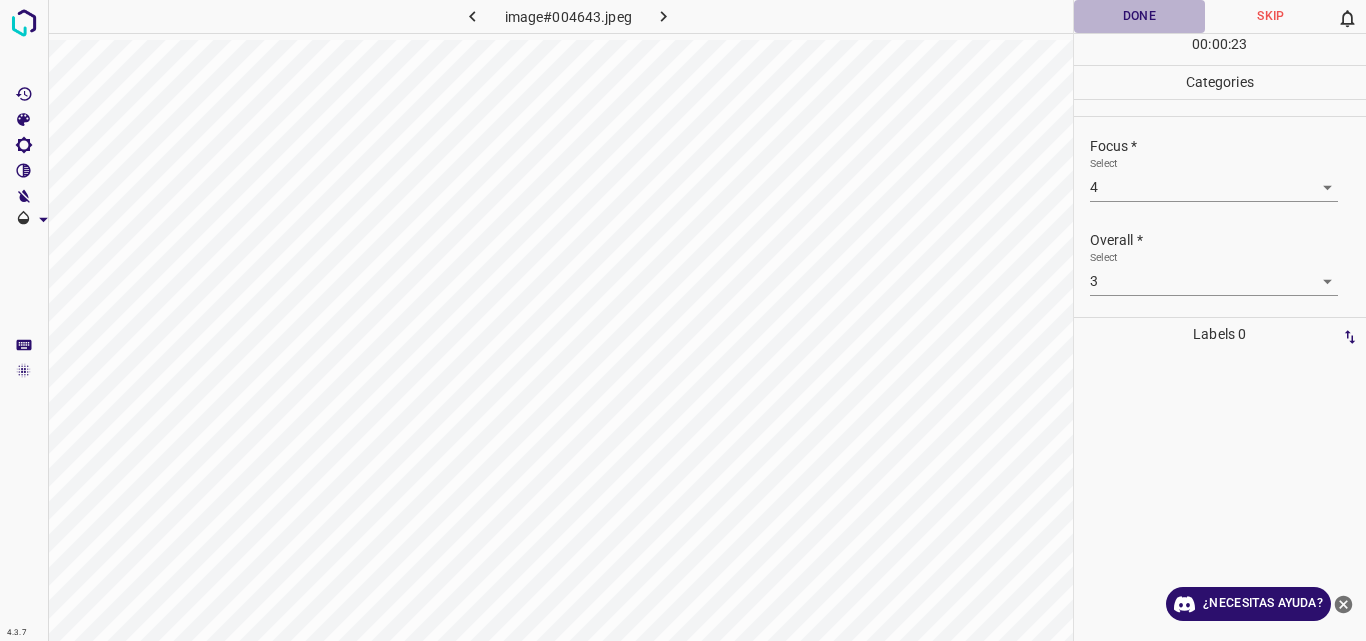 click on "Done" at bounding box center (1140, 16) 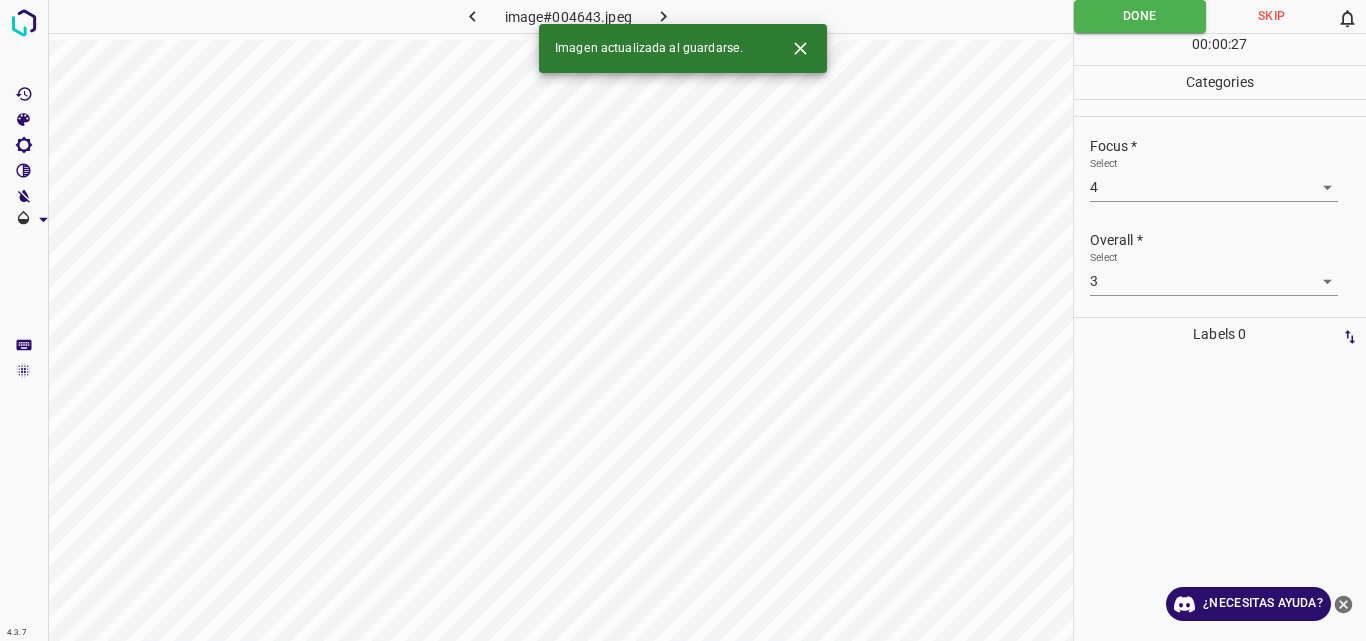 click 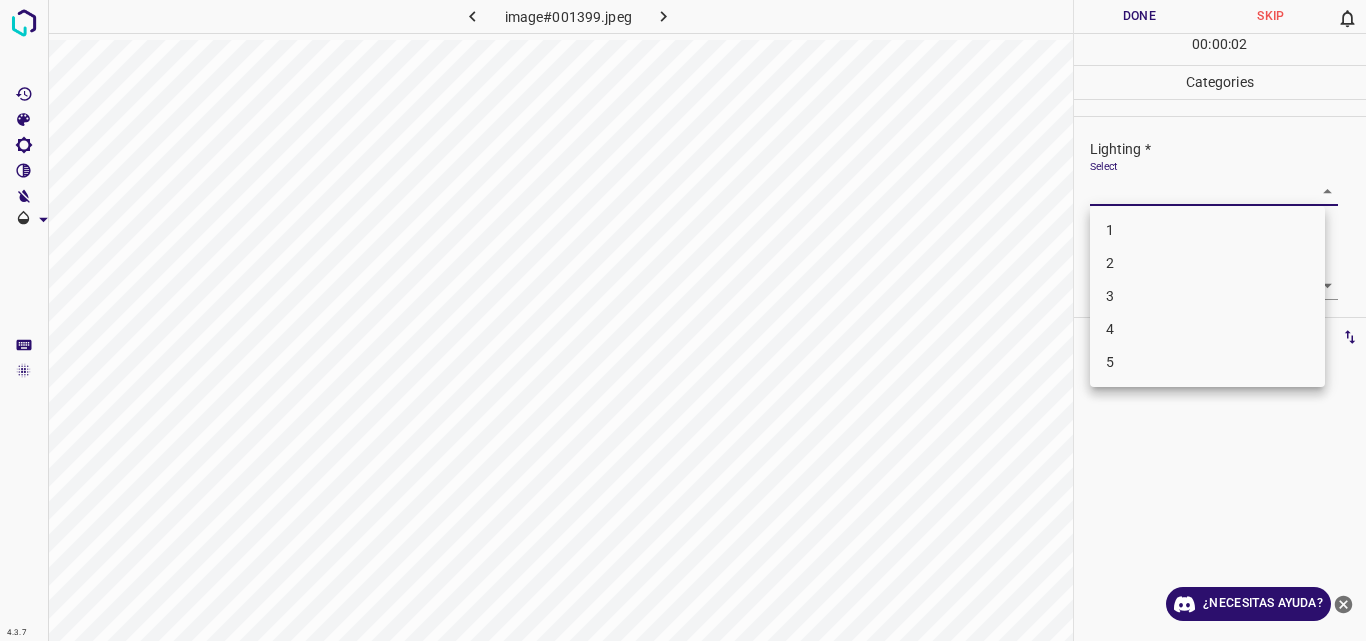click on "4.3.7 image#001399.jpeg Done Skip 0 00   : 00   : 02   Categories Lighting *  Select ​ Focus *  Select ​ Overall *  Select ​ Labels   0 Categories 1 Lighting 2 Focus 3 Overall Tools Space Change between modes (Draw & Edit) I Auto labeling R Restore zoom M Zoom in N Zoom out Delete Delete selecte label Filters Z Restore filters X Saturation filter C Brightness filter V Contrast filter B Gray scale filter General O Download ¿Necesitas ayuda? Original text Rate this translation Your feedback will be used to help improve Google Translate - Texto - Esconder - Borrar 1 2 3 4 5" at bounding box center [683, 320] 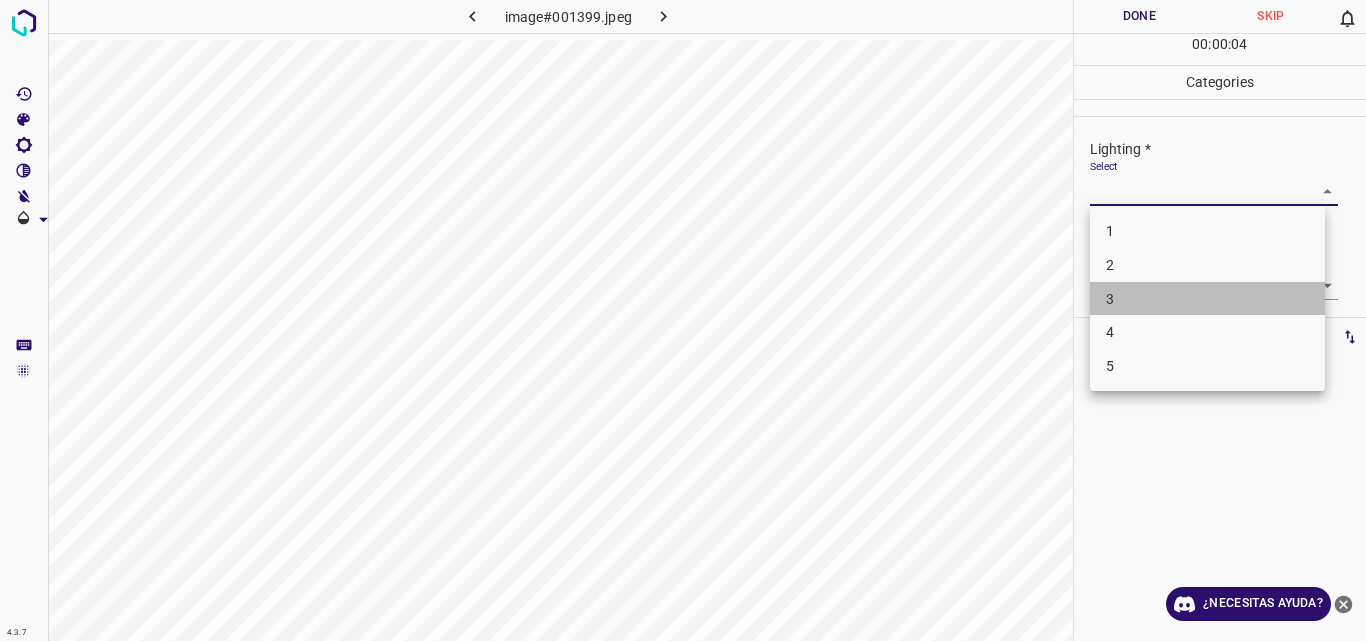 click on "3" at bounding box center [1207, 299] 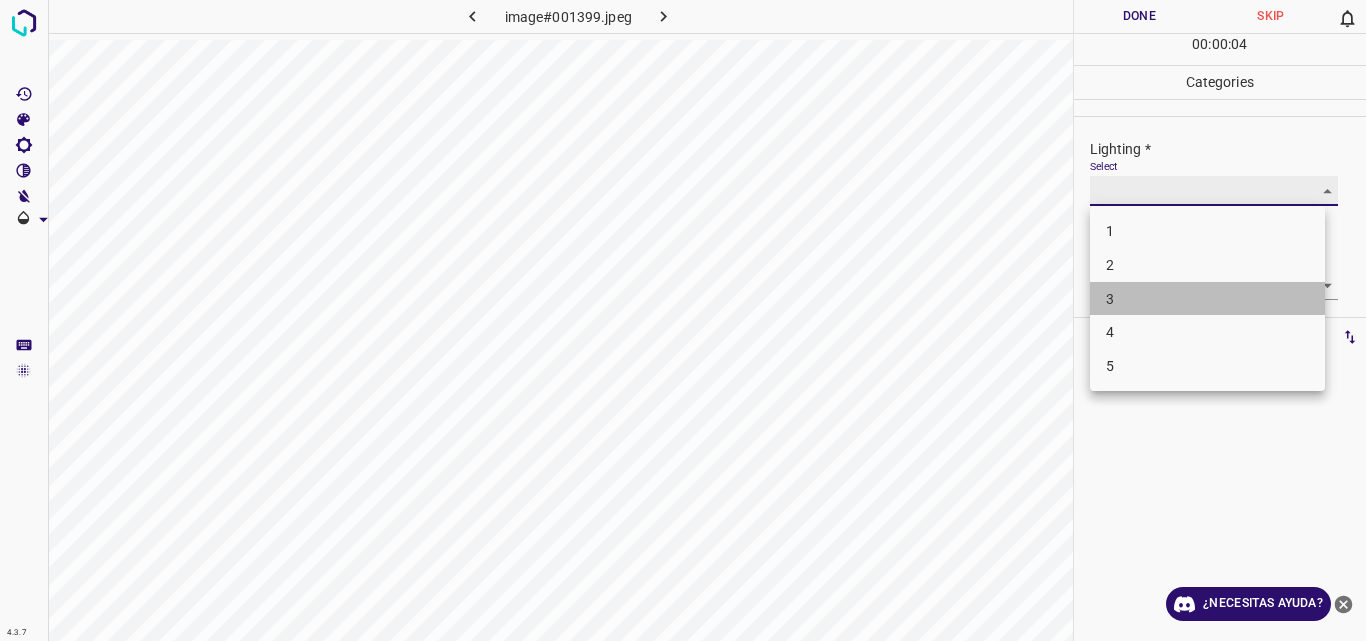 type on "3" 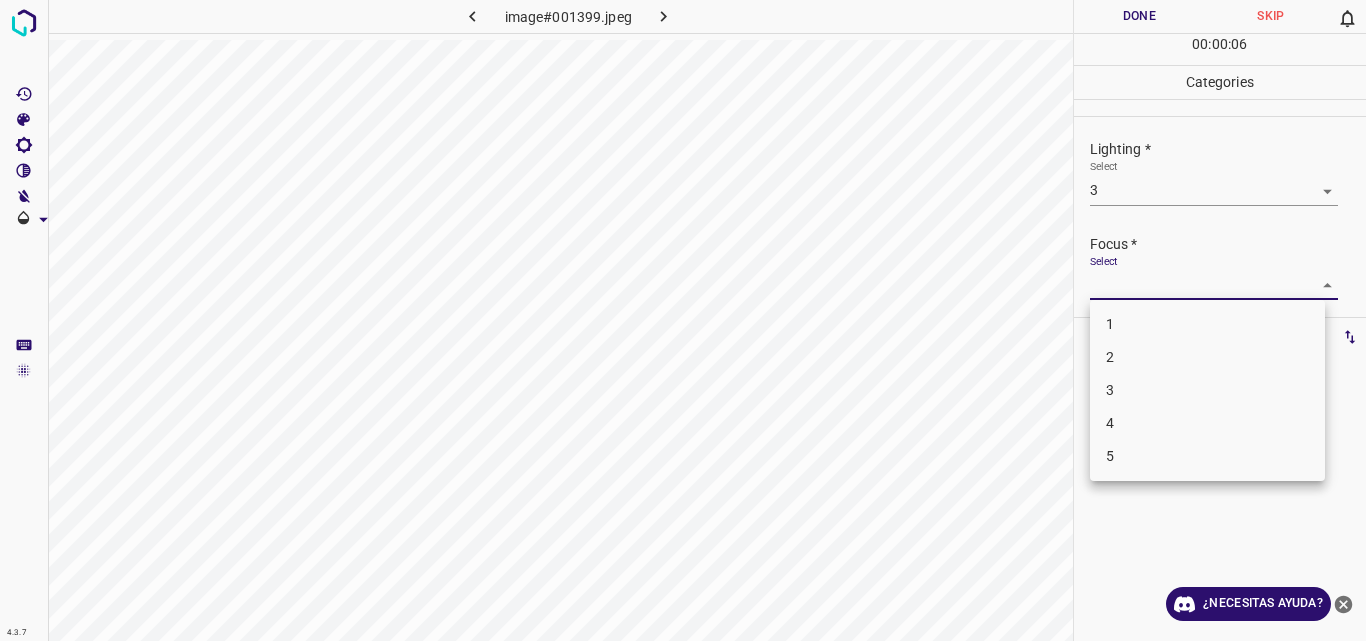 click on "4.3.7 image#001399.jpeg Done Skip 0 00   : 00   : 06   Categories Lighting *  Select 3 3 Focus *  Select ​ Overall *  Select ​ Labels   0 Categories 1 Lighting 2 Focus 3 Overall Tools Space Change between modes (Draw & Edit) I Auto labeling R Restore zoom M Zoom in N Zoom out Delete Delete selecte label Filters Z Restore filters X Saturation filter C Brightness filter V Contrast filter B Gray scale filter General O Download ¿Necesitas ayuda? Original text Rate this translation Your feedback will be used to help improve Google Translate - Texto - Esconder - Borrar 1 2 3 4 5" at bounding box center (683, 320) 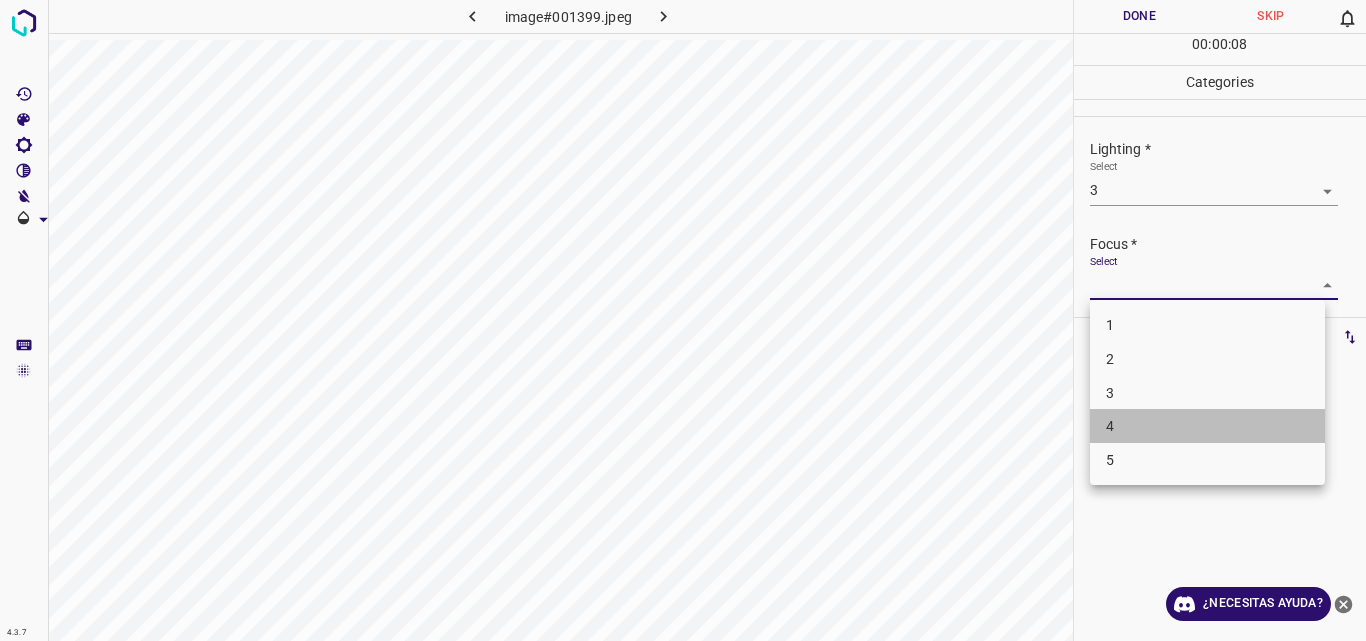 click on "4" at bounding box center (1207, 426) 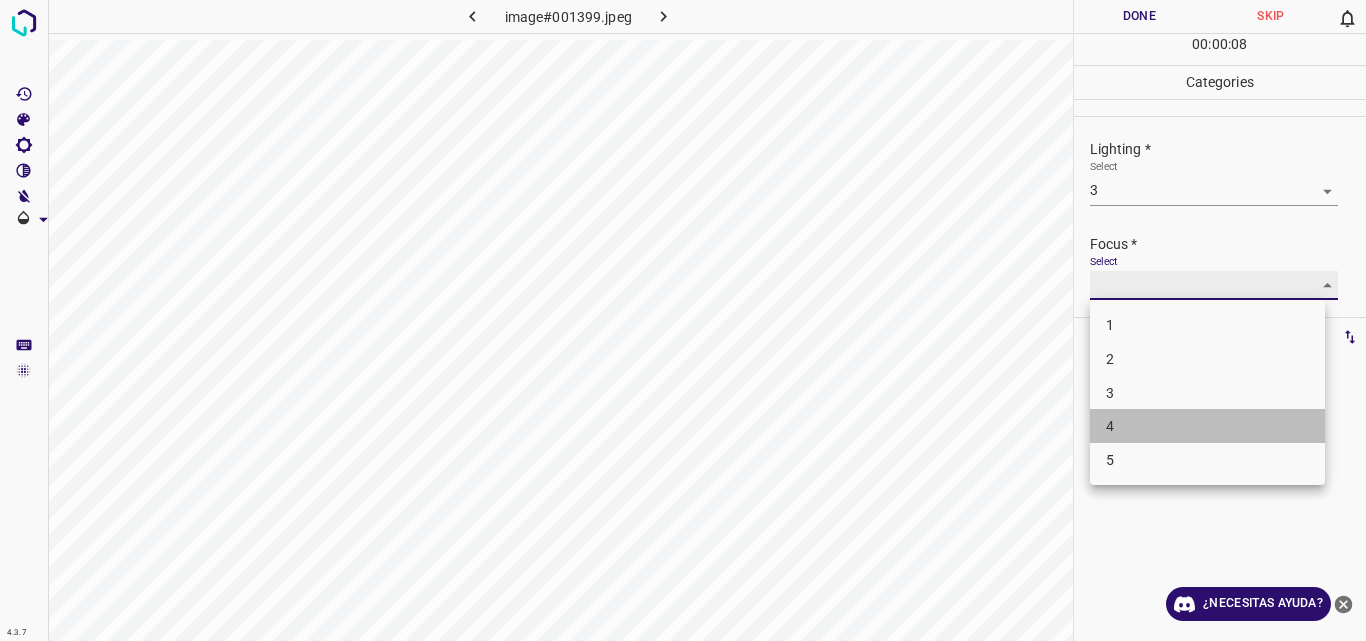 type on "4" 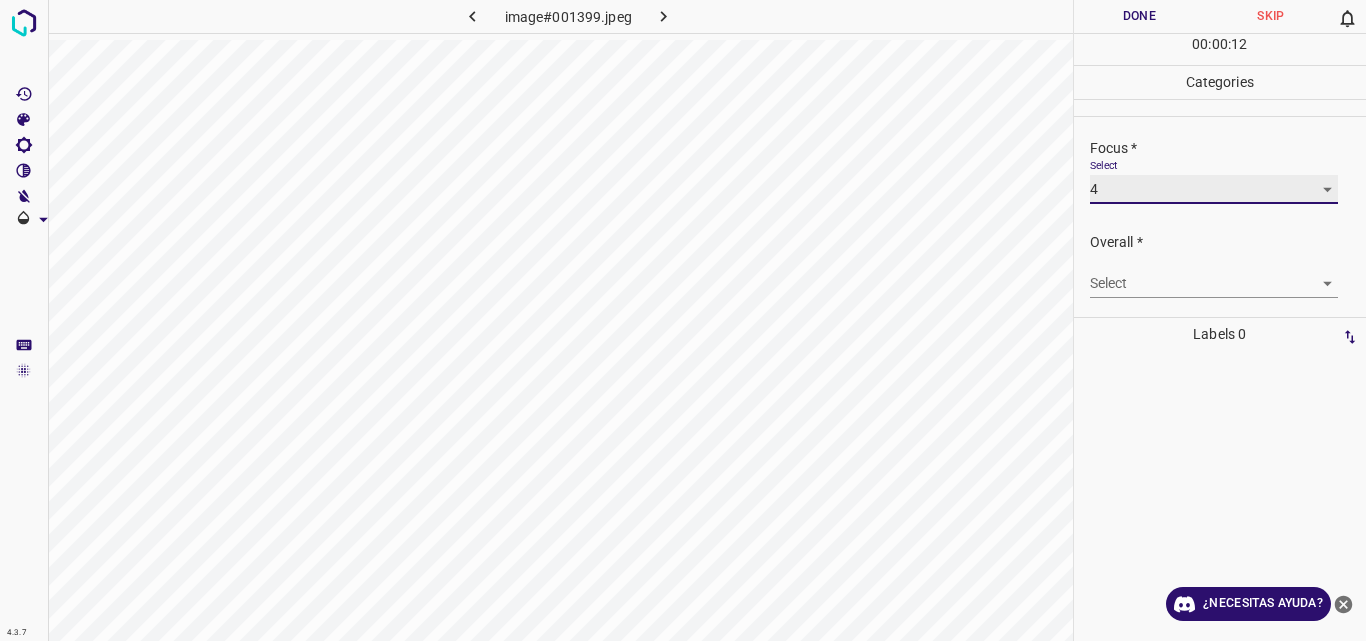 scroll, scrollTop: 98, scrollLeft: 0, axis: vertical 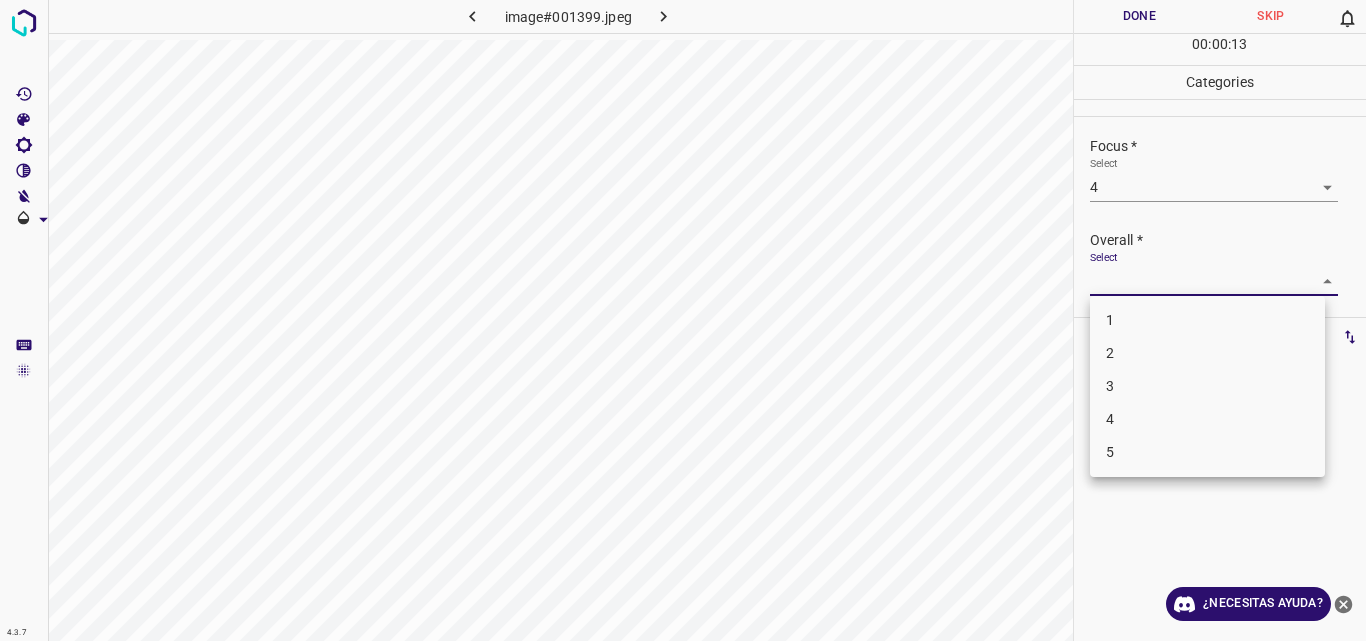 click on "4.3.7 image#001399.jpeg Done Skip 0 00   : 00   : 13   Categories Lighting *  Select 3 3 Focus *  Select 4 4 Overall *  Select ​ Labels   0 Categories 1 Lighting 2 Focus 3 Overall Tools Space Change between modes (Draw & Edit) I Auto labeling R Restore zoom M Zoom in N Zoom out Delete Delete selecte label Filters Z Restore filters X Saturation filter C Brightness filter V Contrast filter B Gray scale filter General O Download ¿Necesitas ayuda? Original text Rate this translation Your feedback will be used to help improve Google Translate - Texto - Esconder - Borrar 1 2 3 4 5" at bounding box center (683, 320) 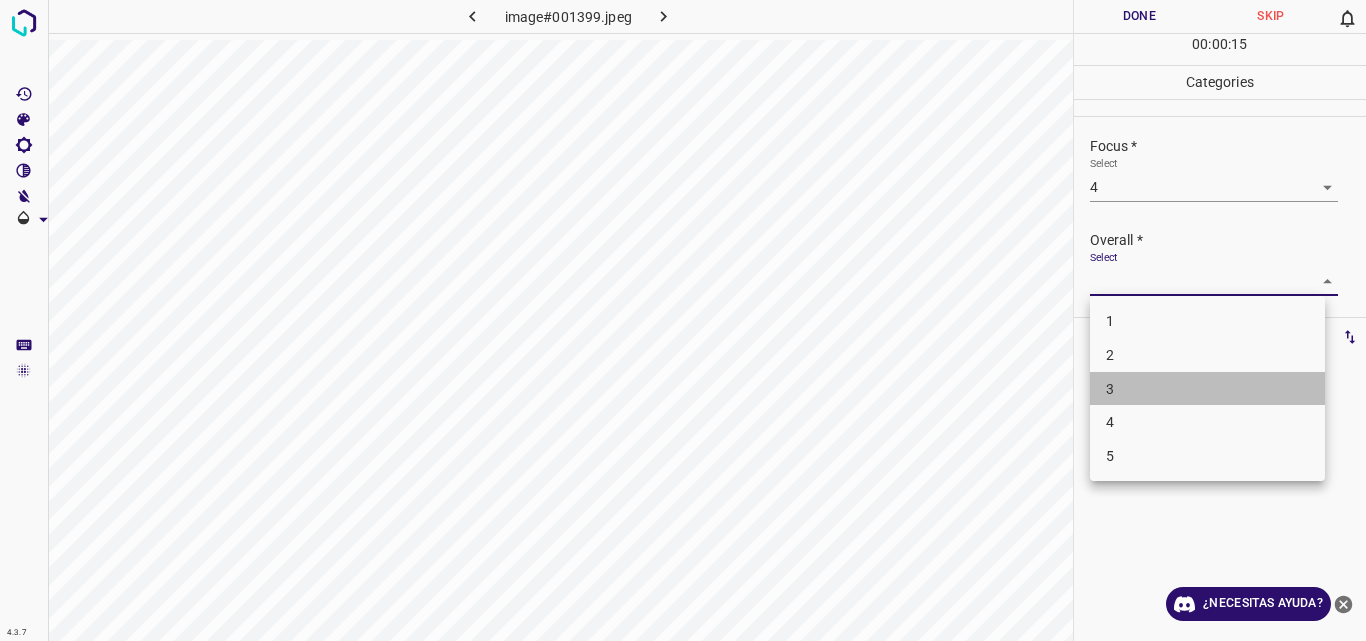 click on "3" at bounding box center (1207, 389) 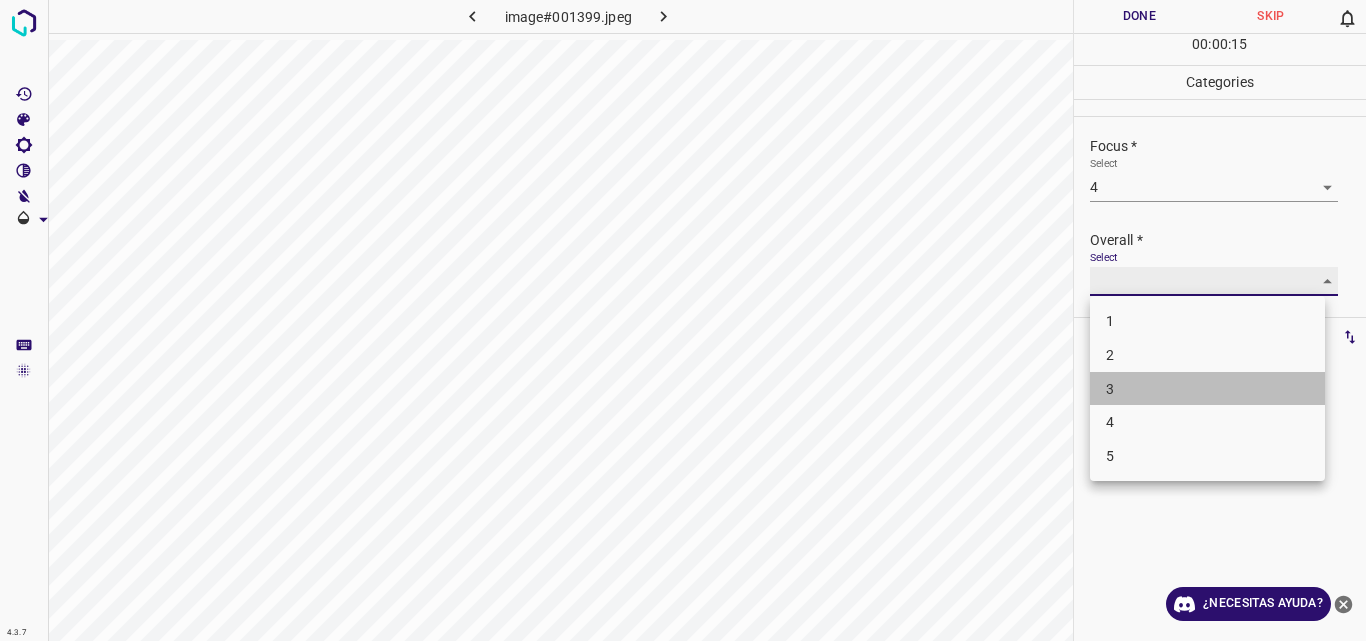 type on "3" 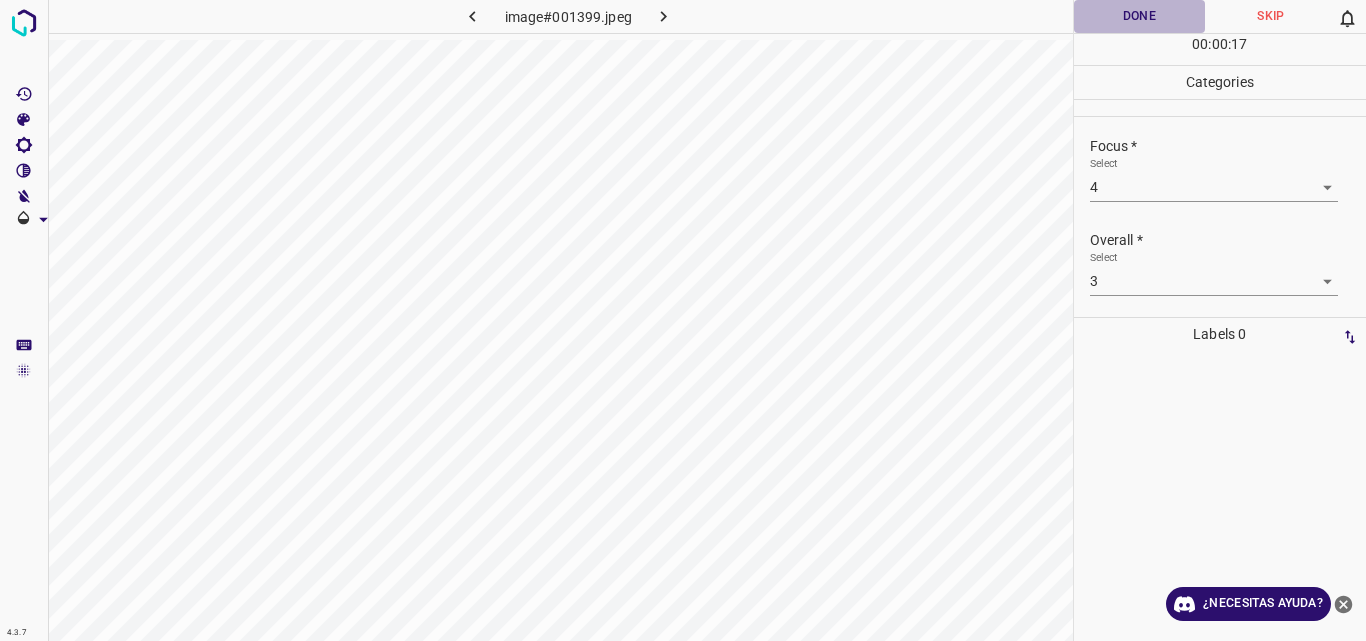 click on "Done" at bounding box center (1140, 16) 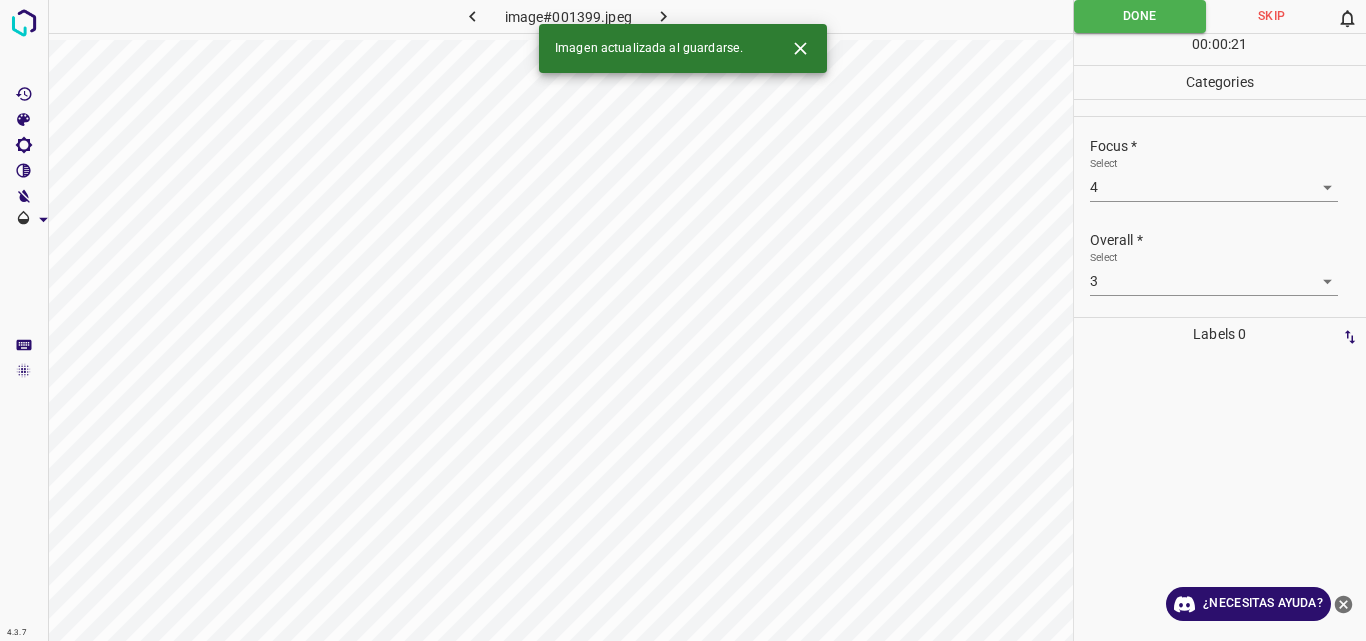 click 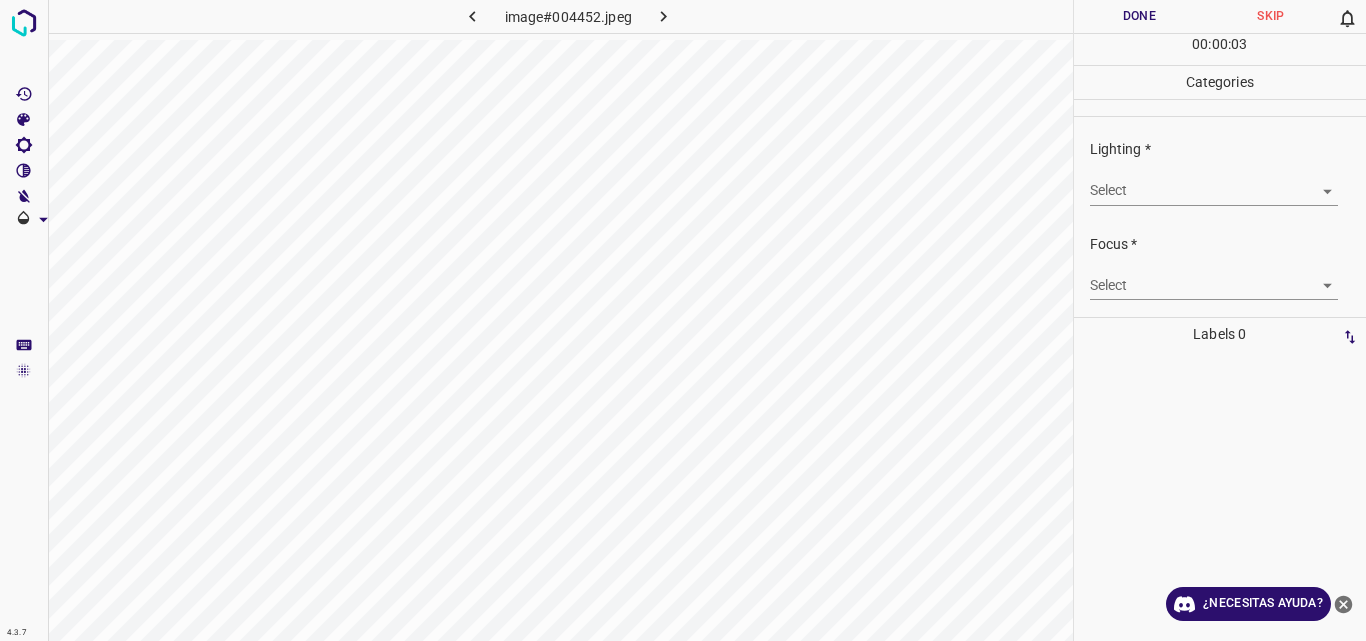 click on "4.3.7 image#004452.jpeg Done Skip 0 00   : 00   : 03   Categories Lighting *  Select ​ Focus *  Select ​ Overall *  Select ​ Labels   0 Categories 1 Lighting 2 Focus 3 Overall Tools Space Change between modes (Draw & Edit) I Auto labeling R Restore zoom M Zoom in N Zoom out Delete Delete selecte label Filters Z Restore filters X Saturation filter C Brightness filter V Contrast filter B Gray scale filter General O Download ¿Necesitas ayuda? Original text Rate this translation Your feedback will be used to help improve Google Translate - Texto - Esconder - Borrar" at bounding box center [683, 320] 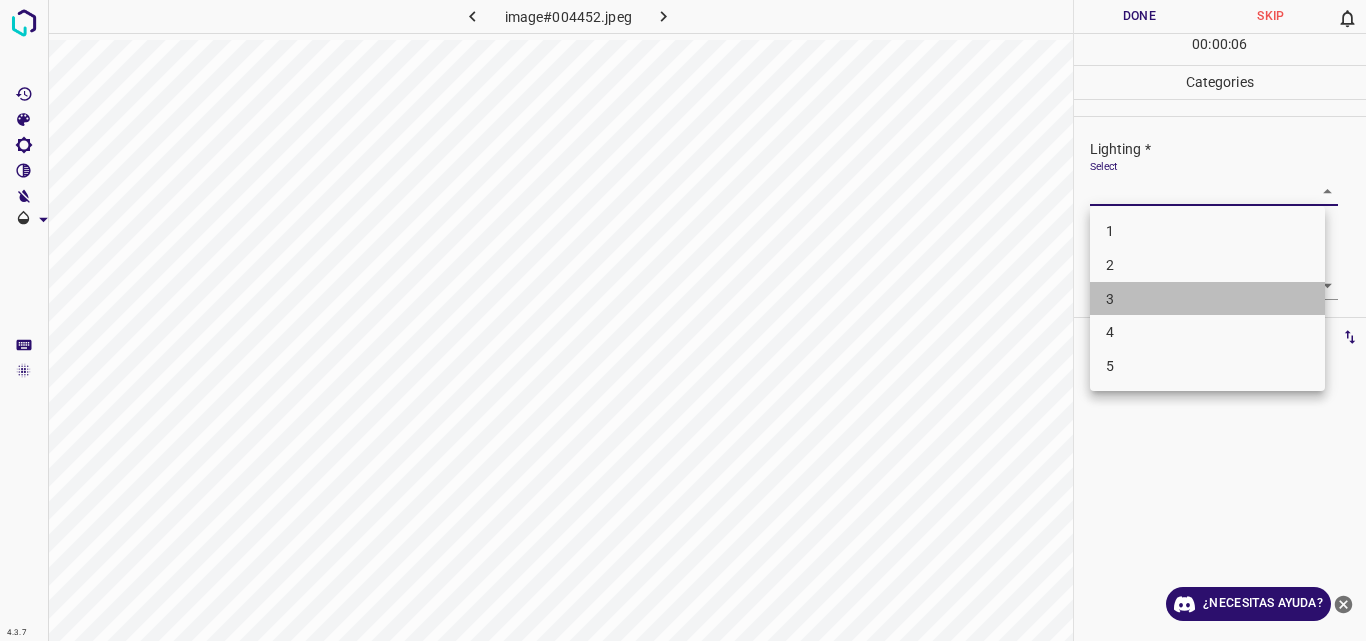 click on "3" at bounding box center (1207, 299) 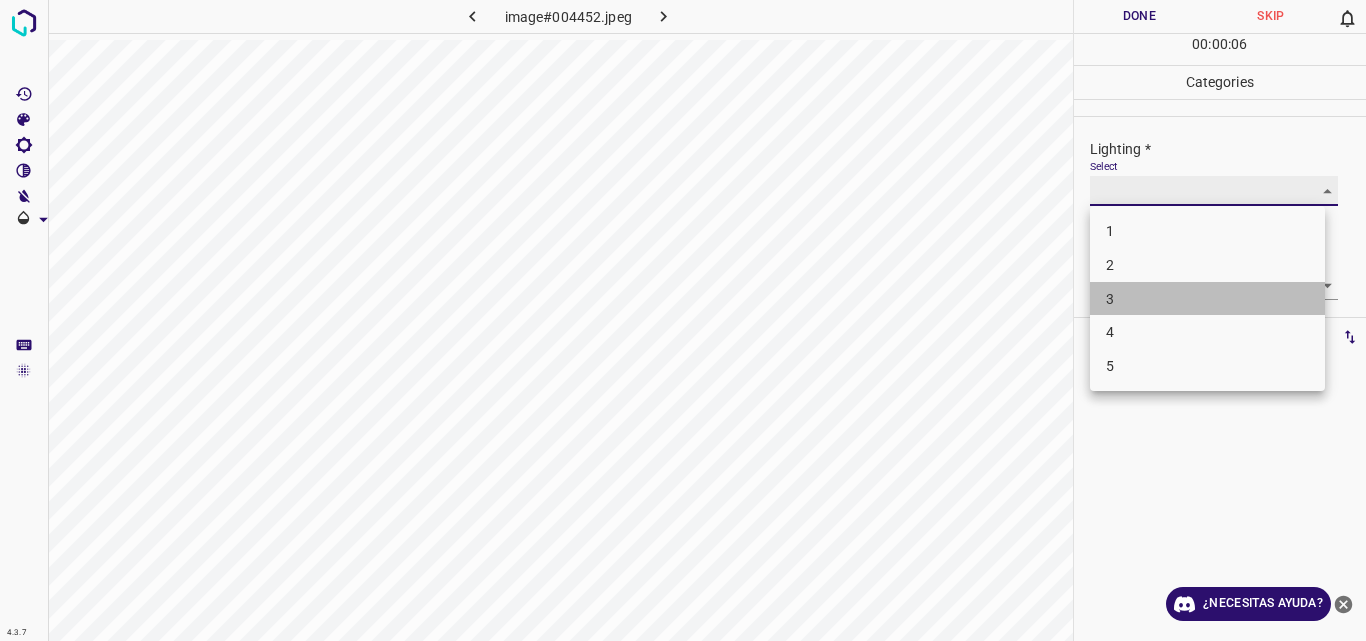 type on "3" 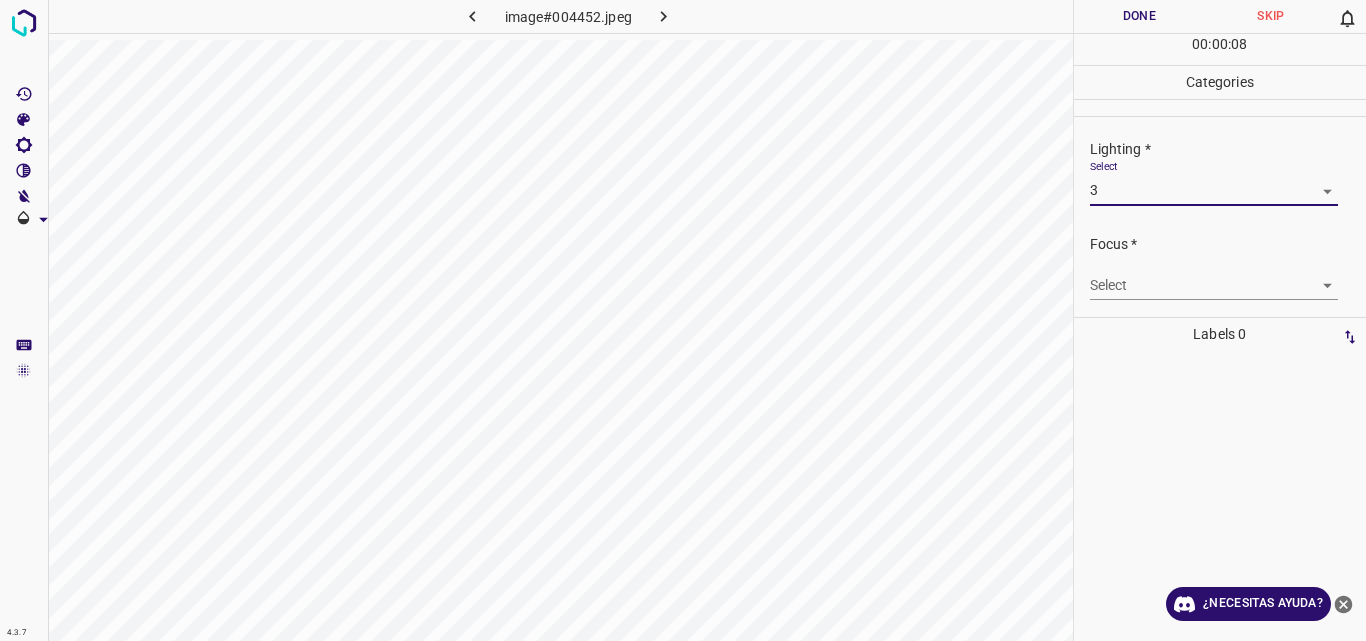 click on "4.3.7 image#004452.jpeg Done Skip 0 00   : 00   : 08   Categories Lighting *  Select 3 3 Focus *  Select ​ Overall *  Select ​ Labels   0 Categories 1 Lighting 2 Focus 3 Overall Tools Space Change between modes (Draw & Edit) I Auto labeling R Restore zoom M Zoom in N Zoom out Delete Delete selecte label Filters Z Restore filters X Saturation filter C Brightness filter V Contrast filter B Gray scale filter General O Download ¿Necesitas ayuda? Original text Rate this translation Your feedback will be used to help improve Google Translate - Texto - Esconder - Borrar" at bounding box center [683, 320] 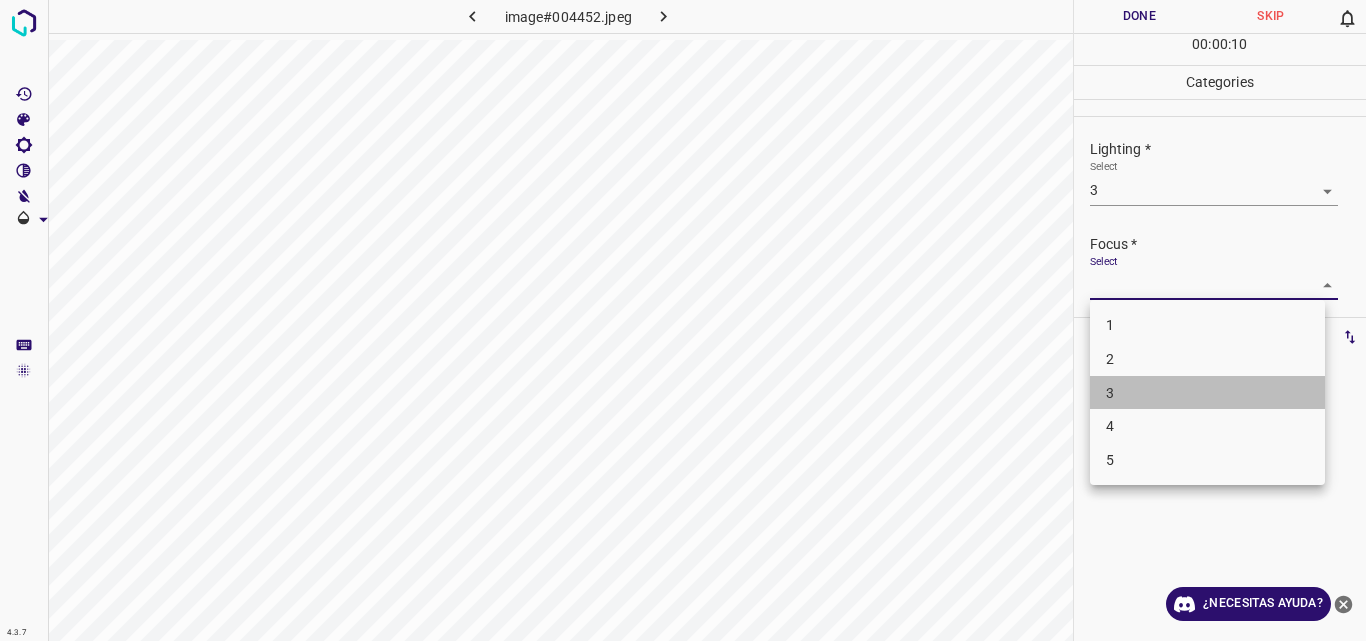 click on "3" at bounding box center [1207, 393] 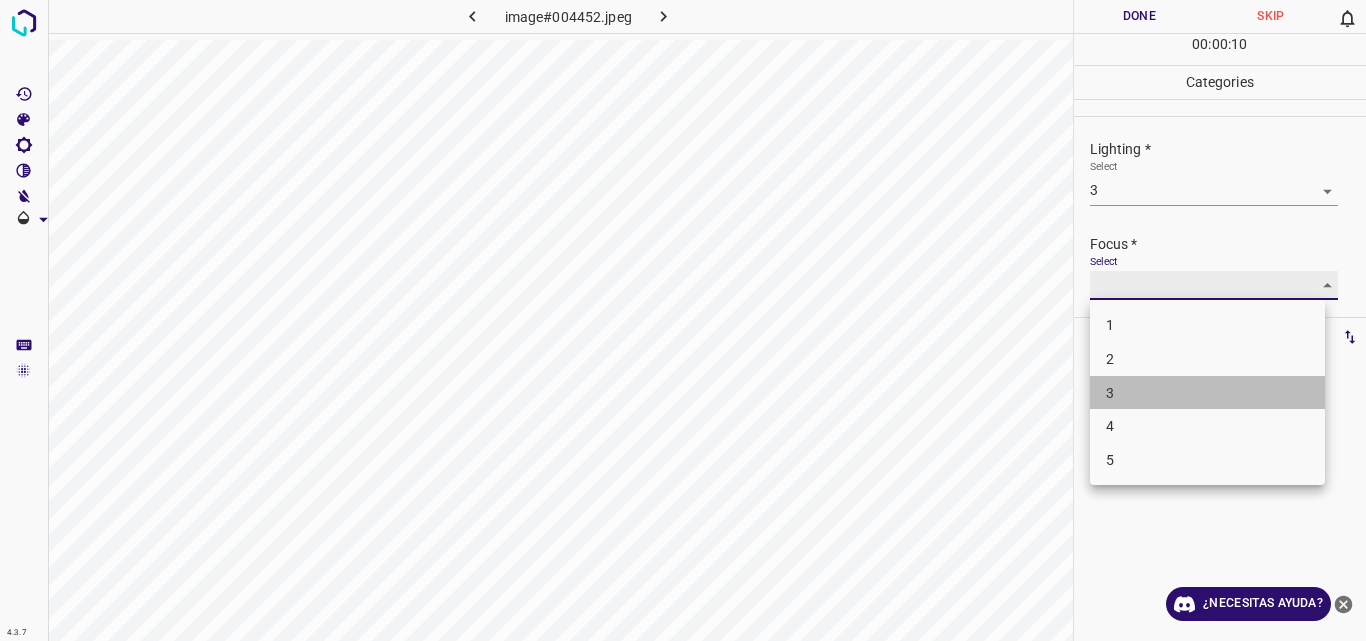 type on "3" 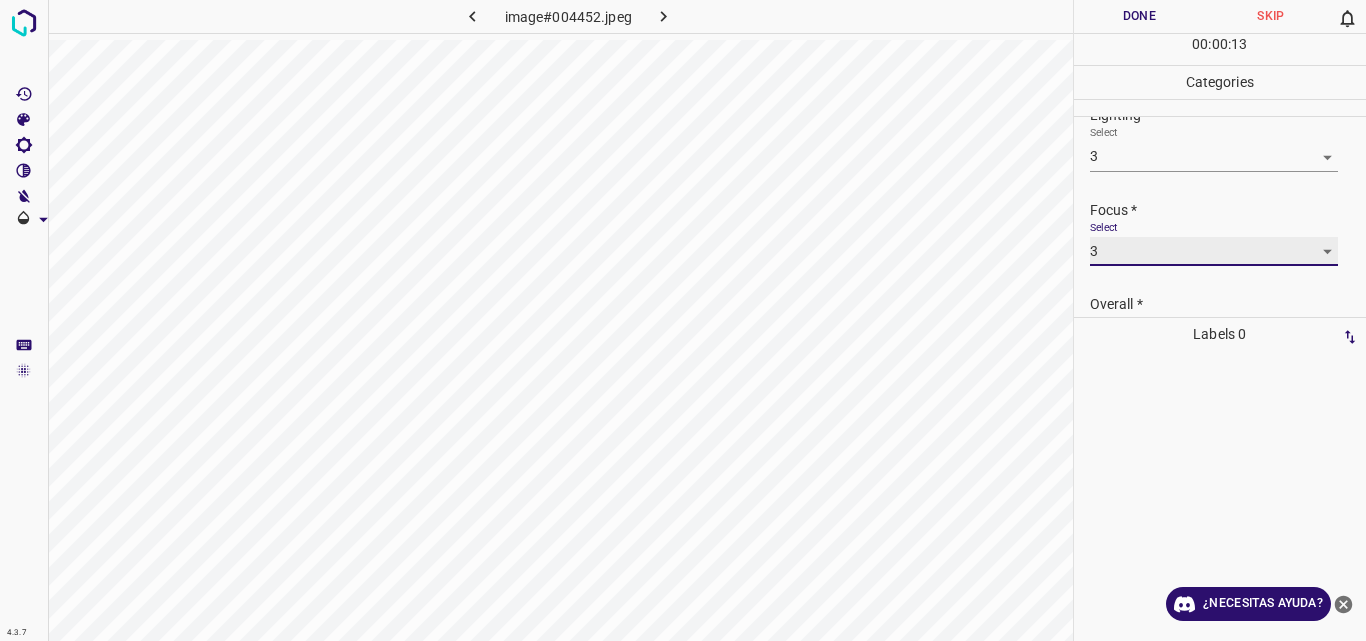 scroll, scrollTop: 98, scrollLeft: 0, axis: vertical 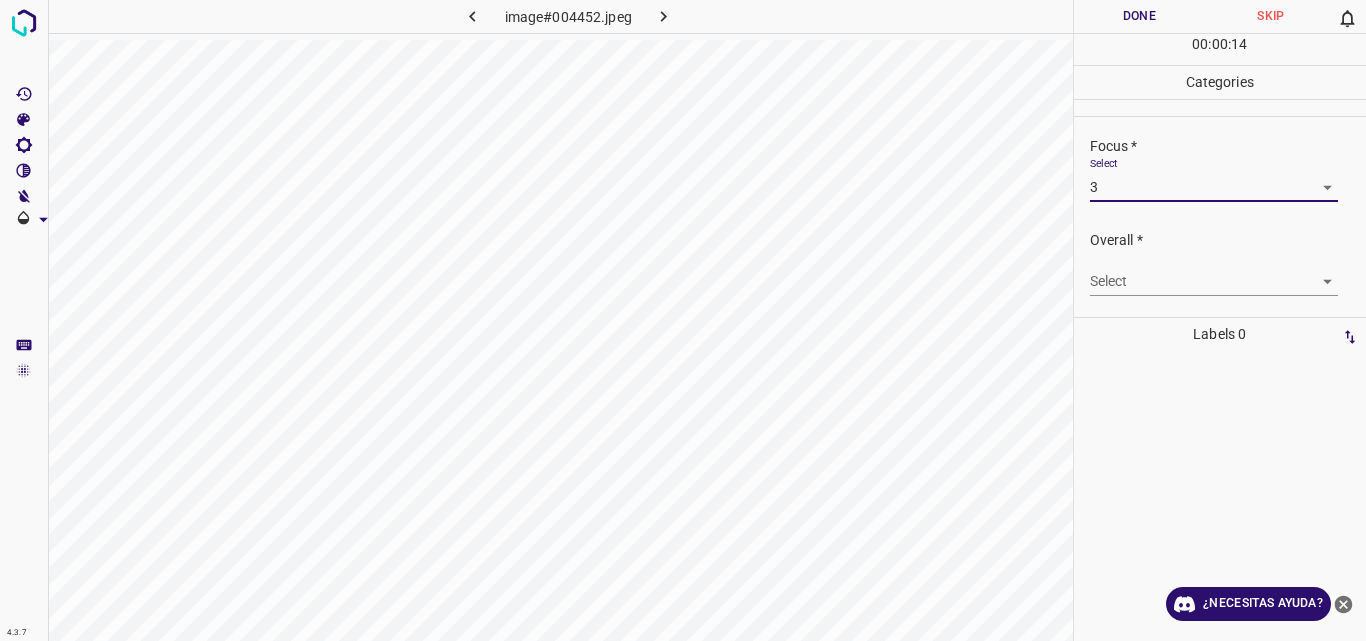 click on "4.3.7 image#004452.jpeg Done Skip 0 00   : 00   : 14   Categories Lighting *  Select 3 3 Focus *  Select 3 3 Overall *  Select ​ Labels   0 Categories 1 Lighting 2 Focus 3 Overall Tools Space Change between modes (Draw & Edit) I Auto labeling R Restore zoom M Zoom in N Zoom out Delete Delete selecte label Filters Z Restore filters X Saturation filter C Brightness filter V Contrast filter B Gray scale filter General O Download ¿Necesitas ayuda? Original text Rate this translation Your feedback will be used to help improve Google Translate - Texto - Esconder - Borrar" at bounding box center (683, 320) 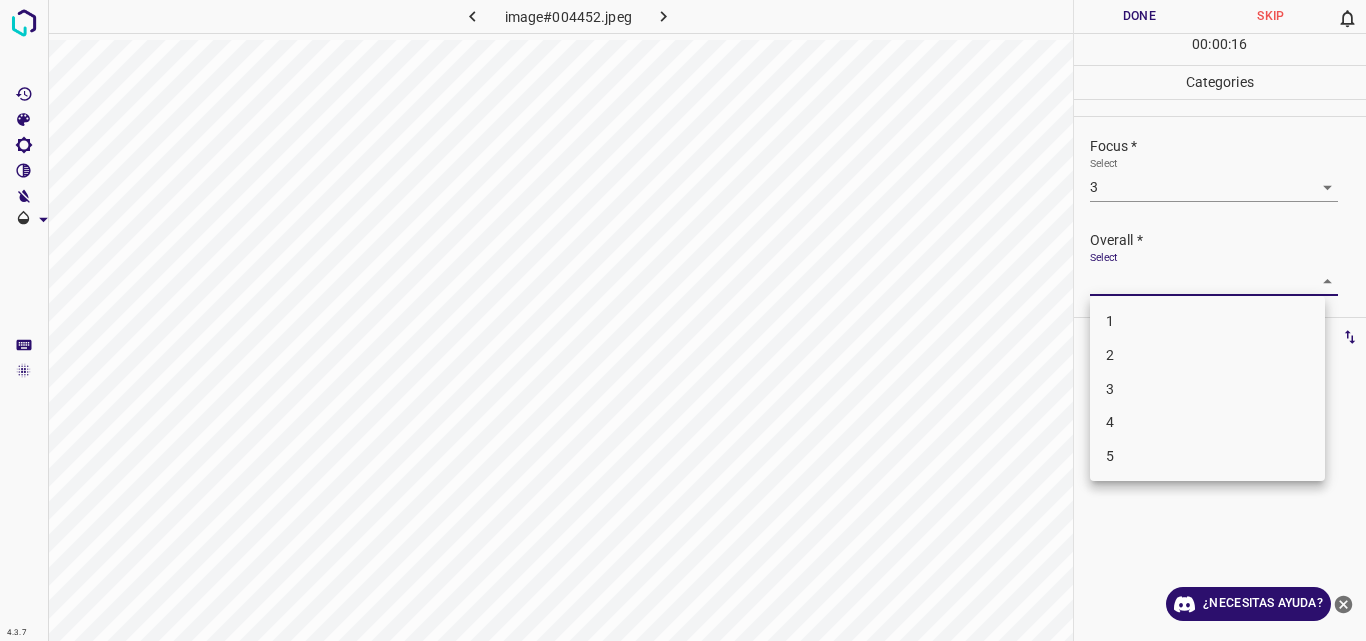 click on "3" at bounding box center [1207, 389] 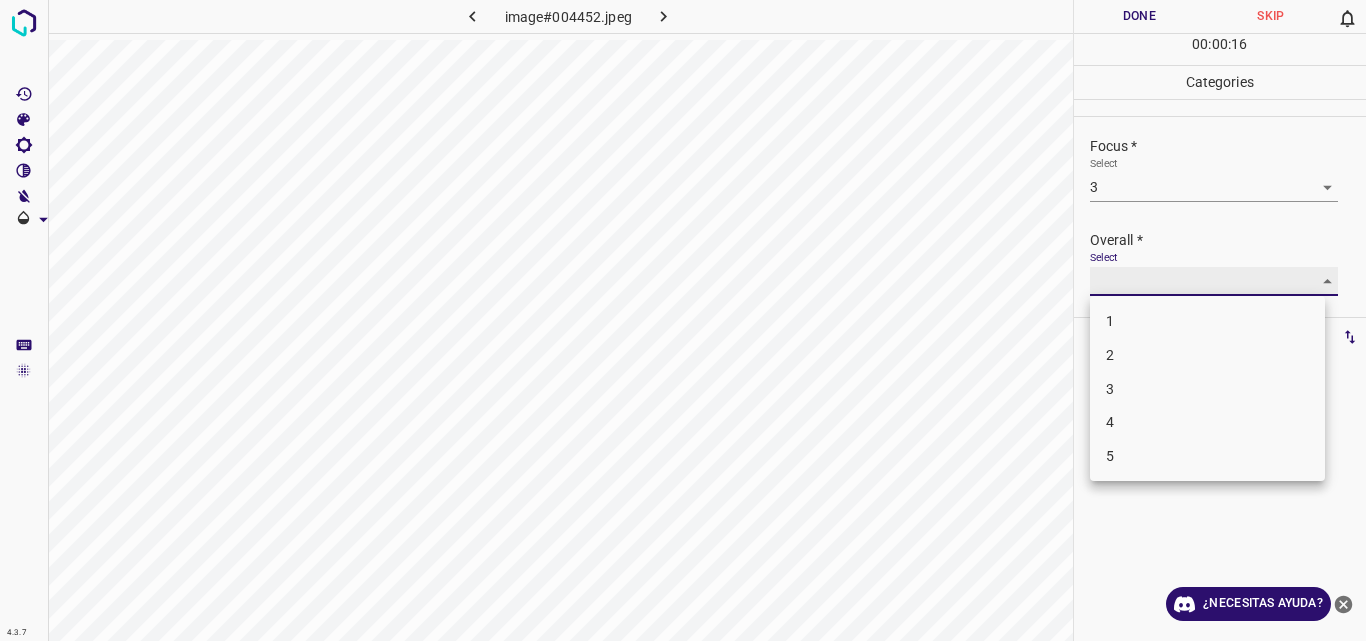 type on "3" 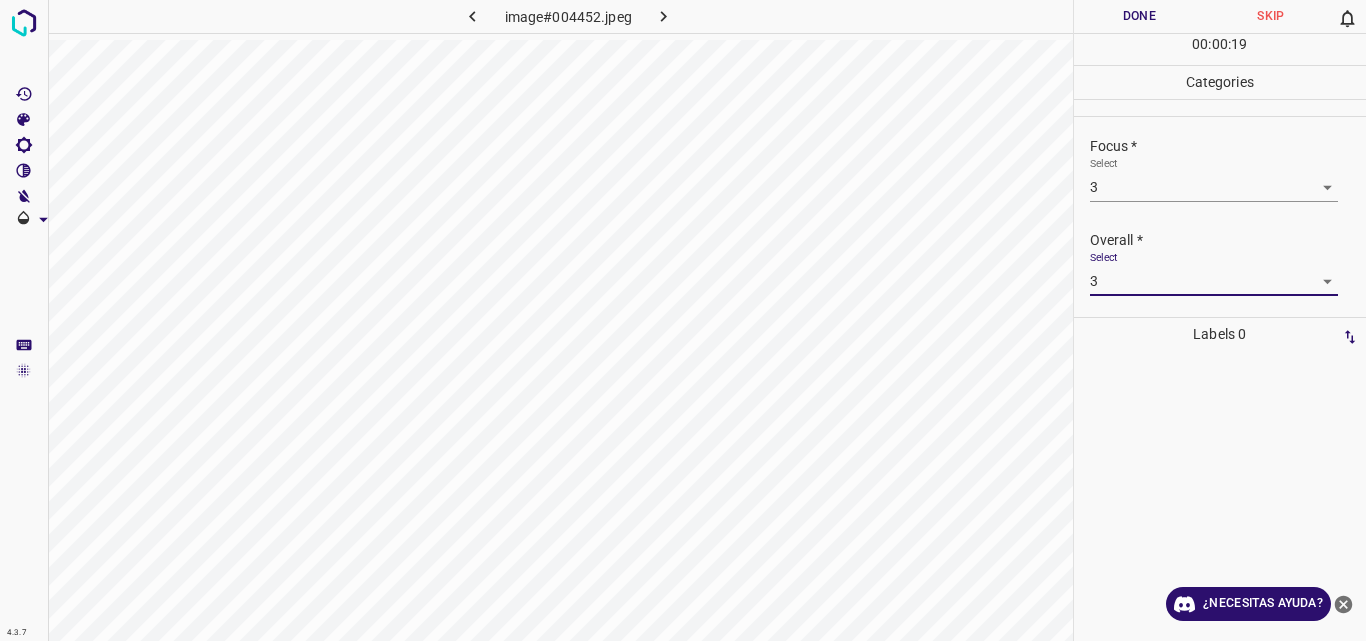 click on "Done" at bounding box center (1140, 16) 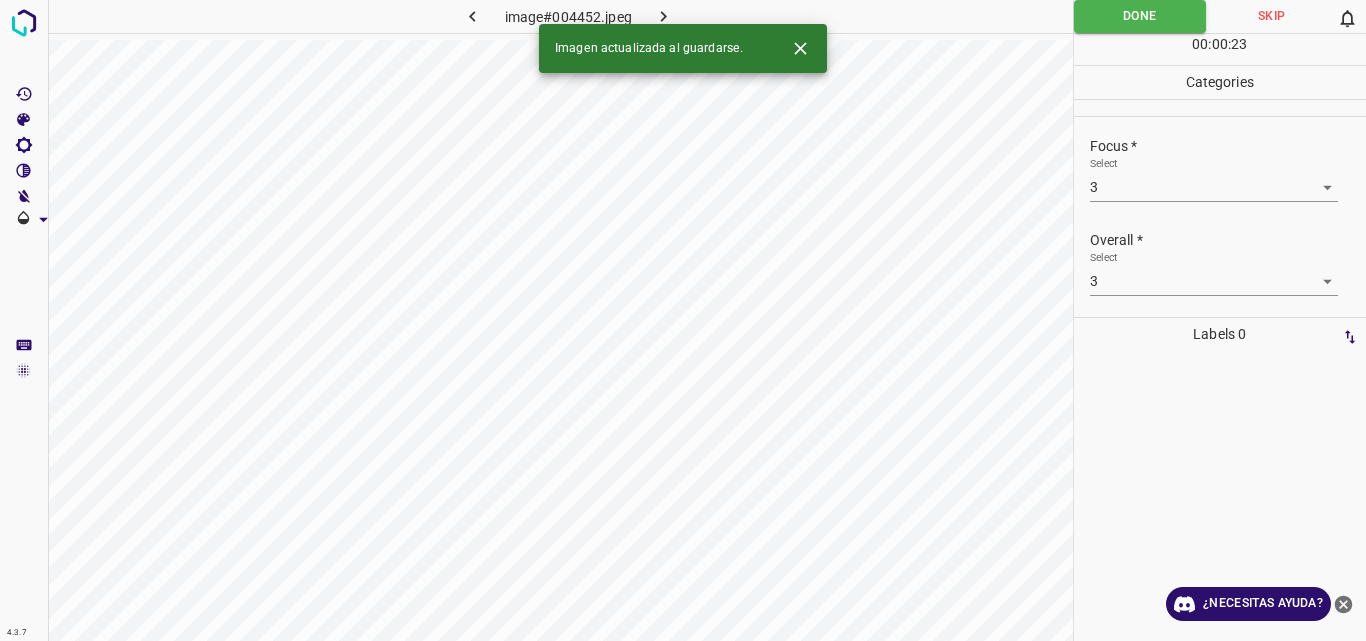 click 